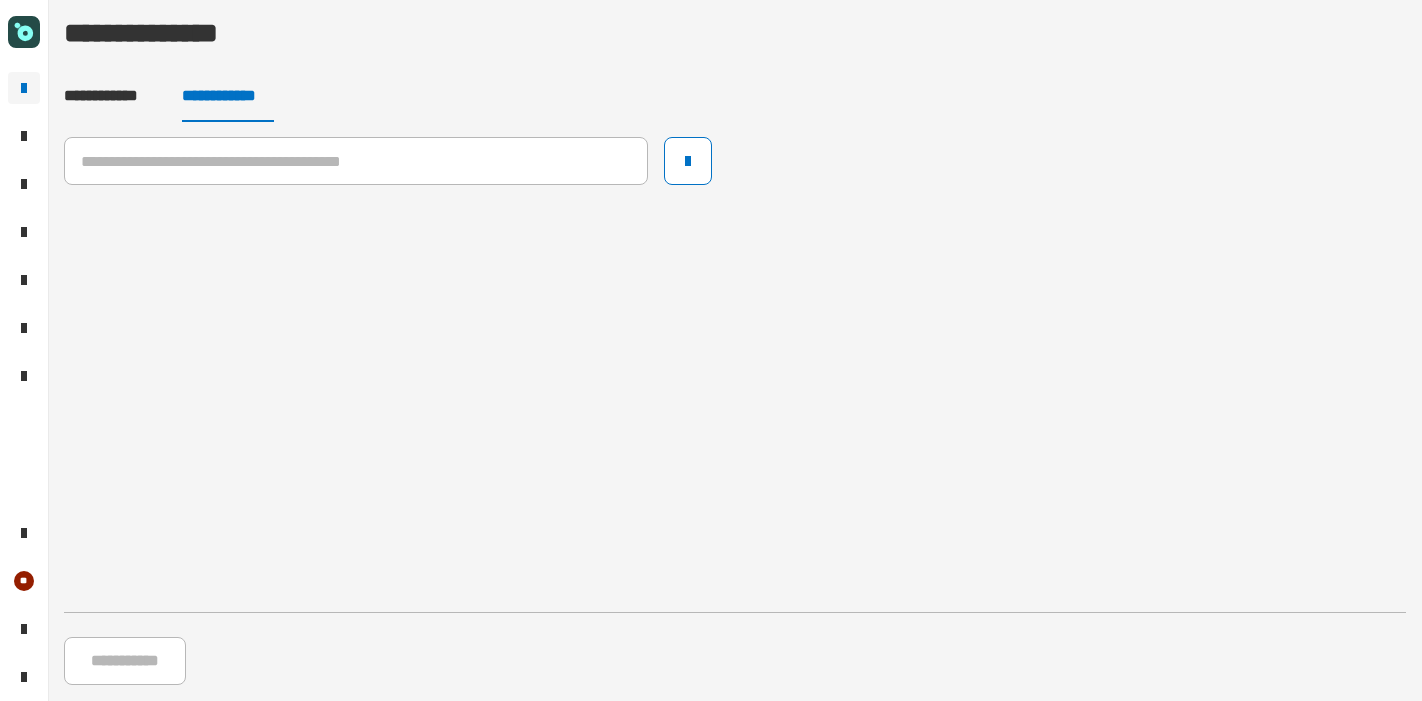 scroll, scrollTop: 0, scrollLeft: 0, axis: both 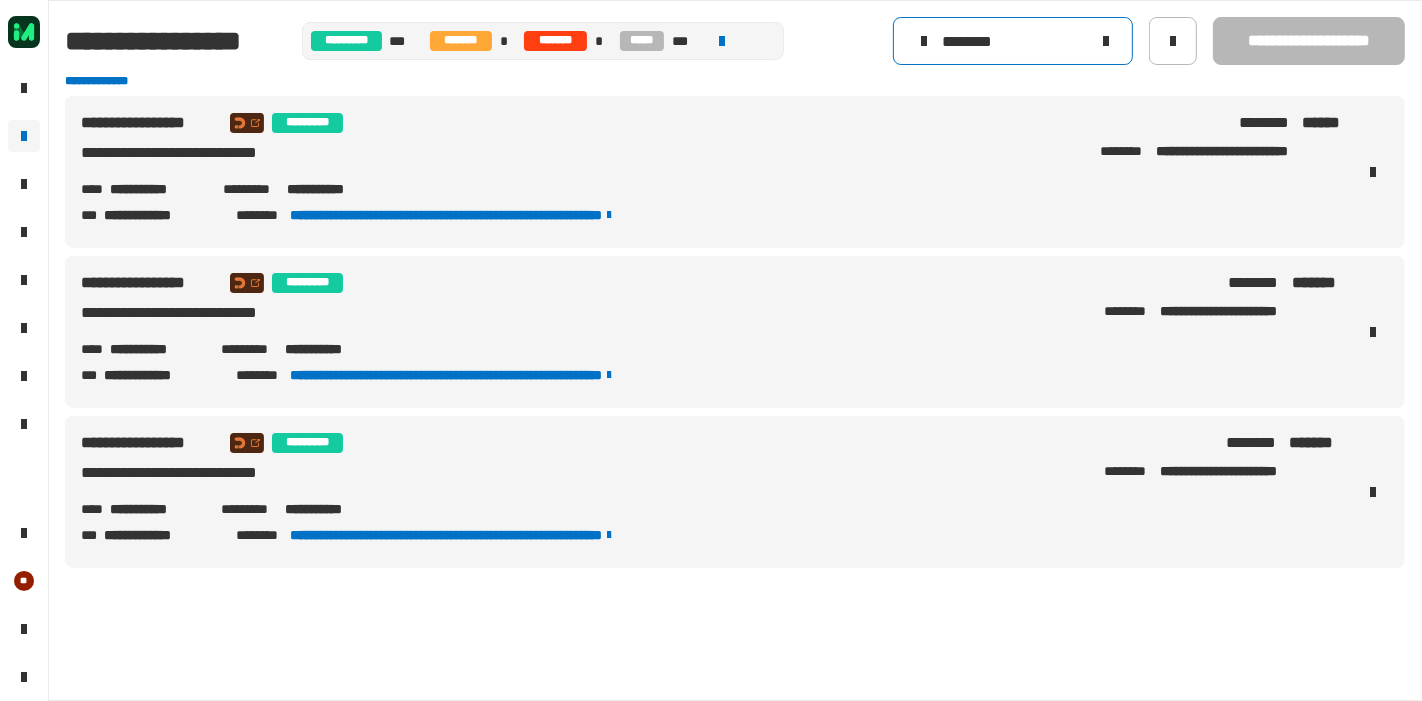 click 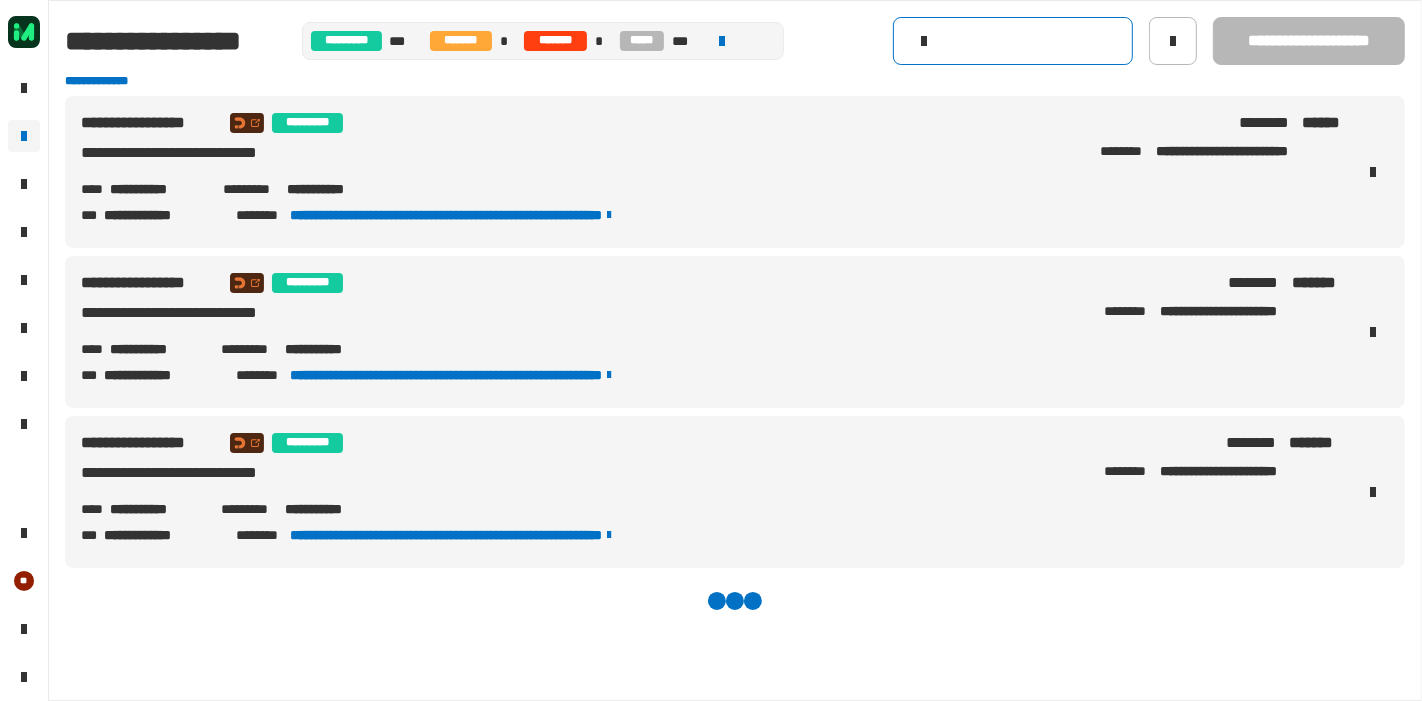click 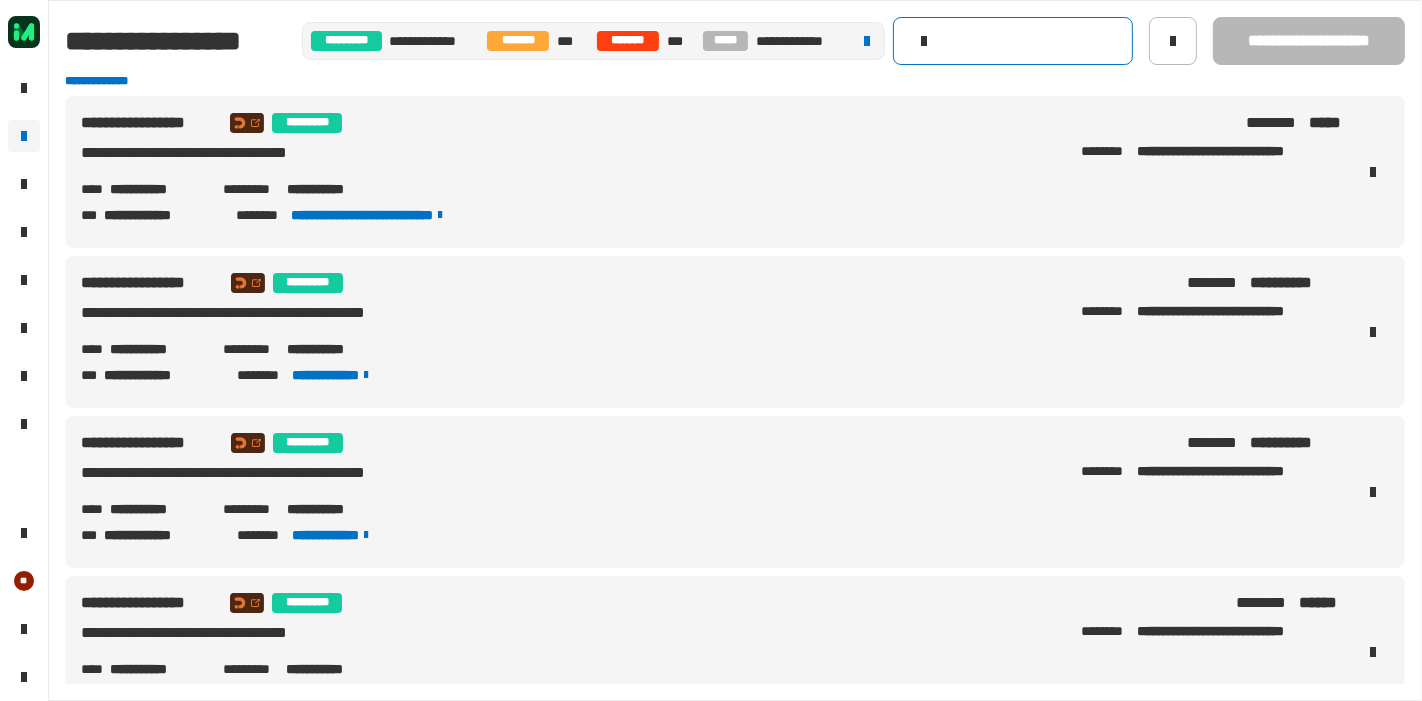 paste on "**********" 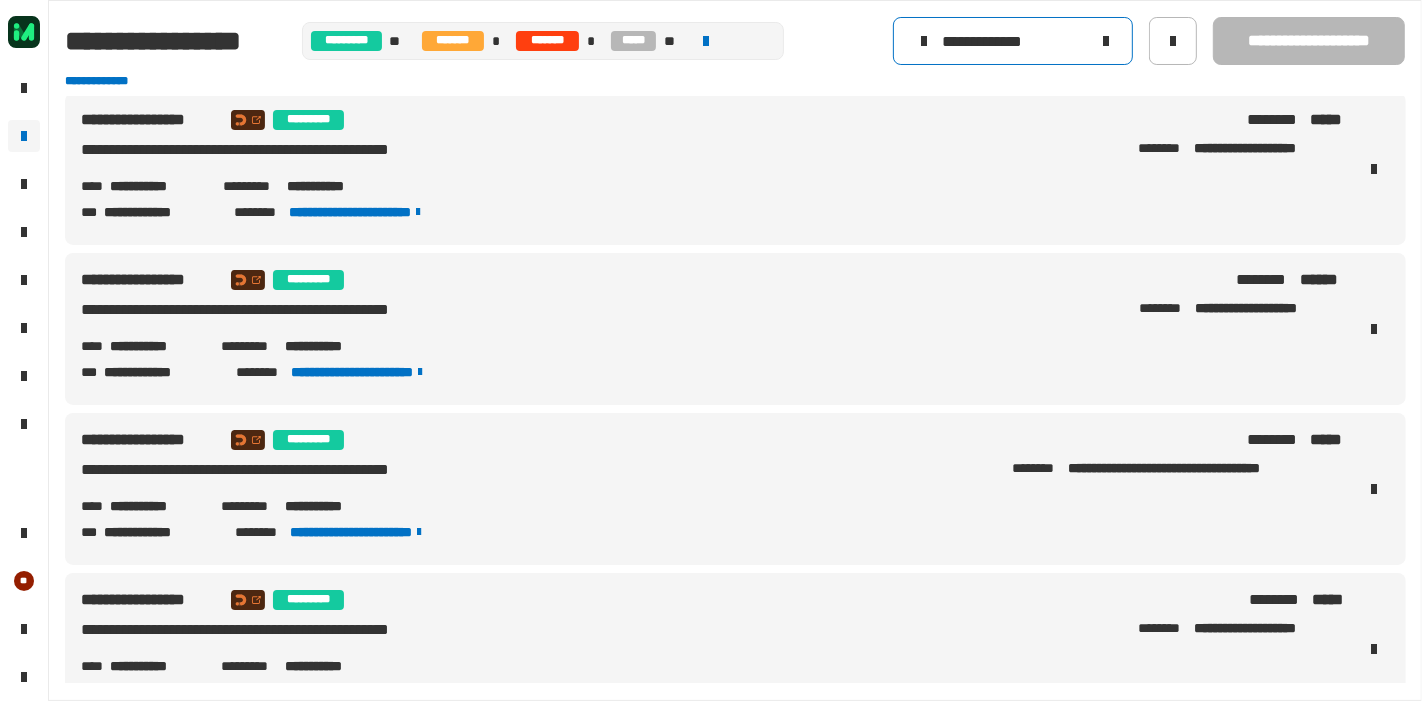 scroll, scrollTop: 0, scrollLeft: 0, axis: both 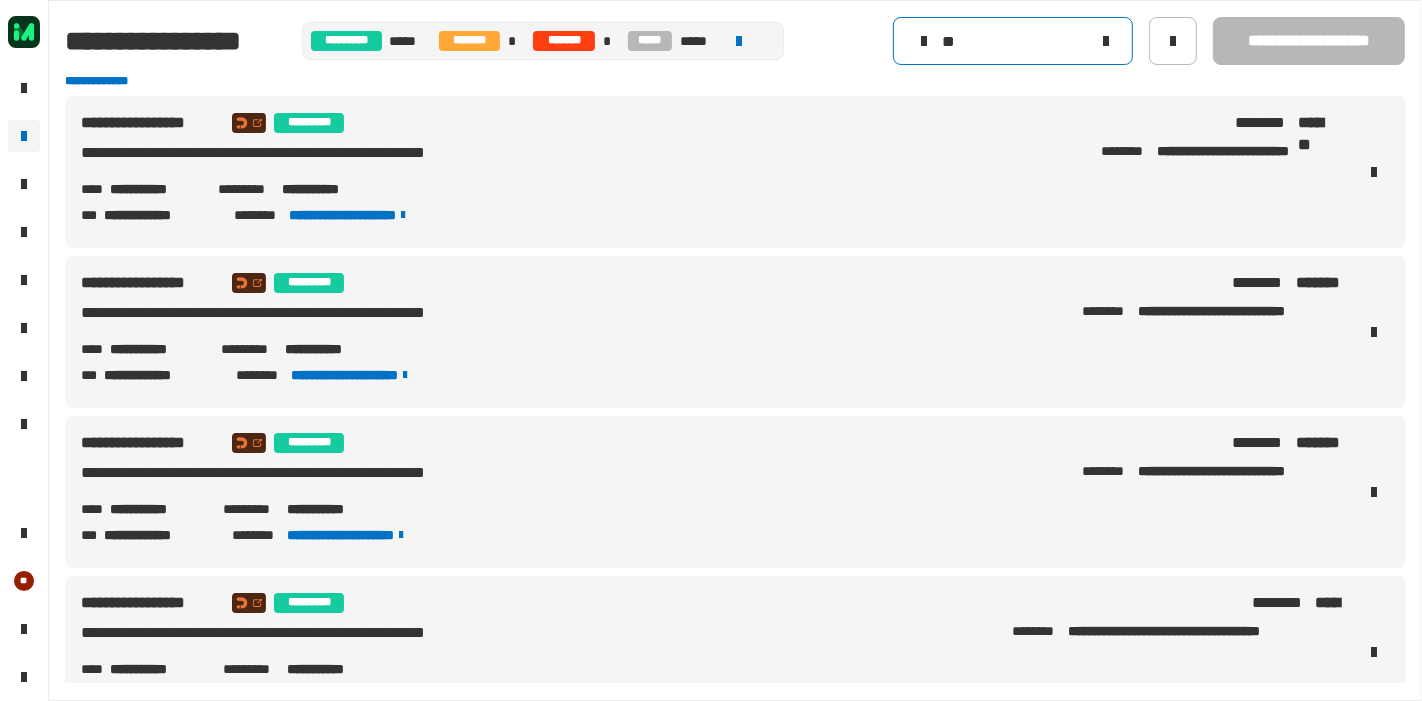 type on "*" 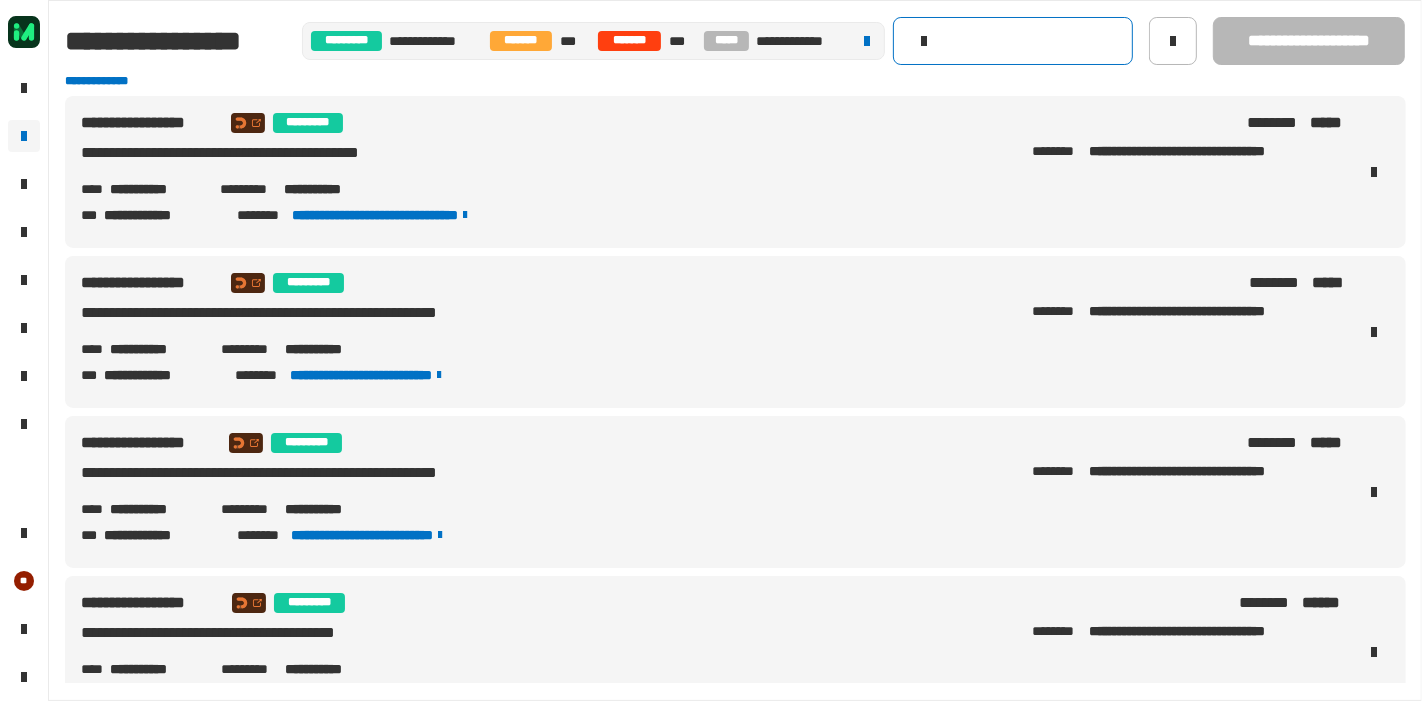 click 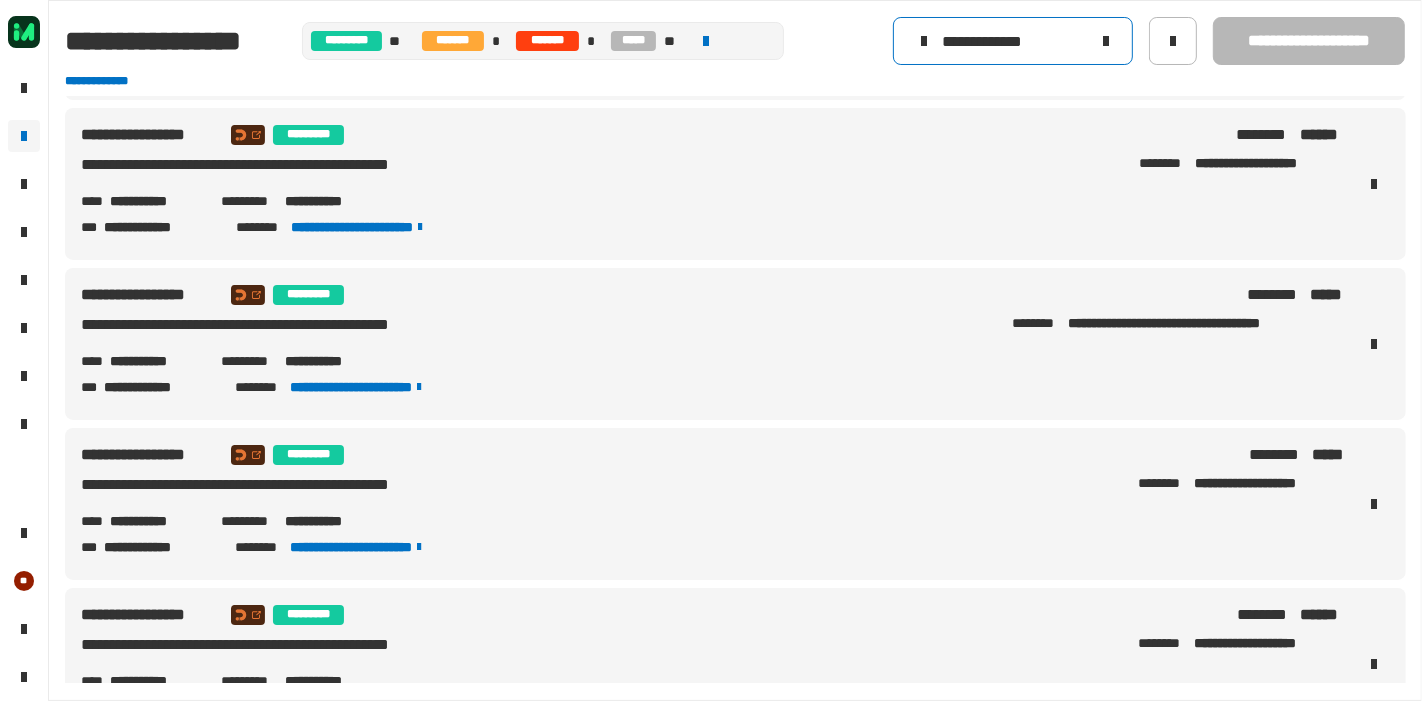 scroll, scrollTop: 213, scrollLeft: 0, axis: vertical 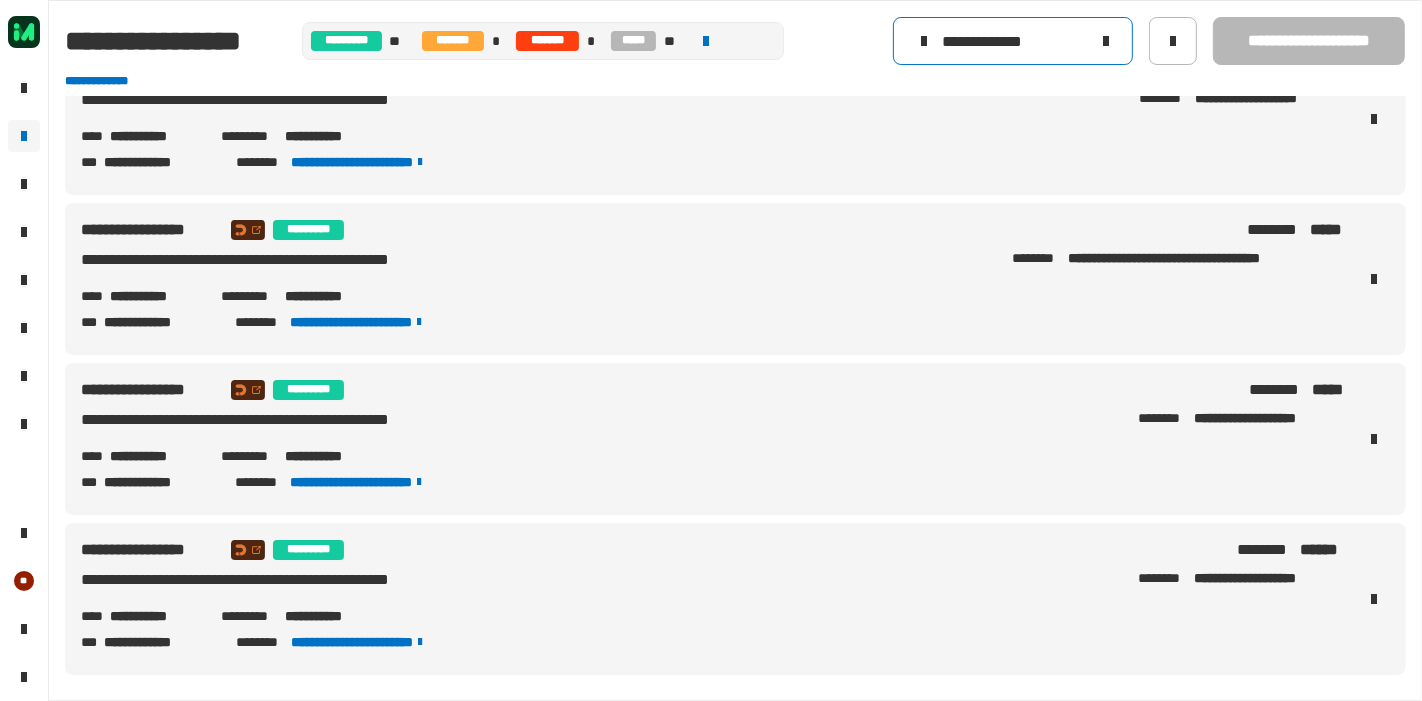 type on "**********" 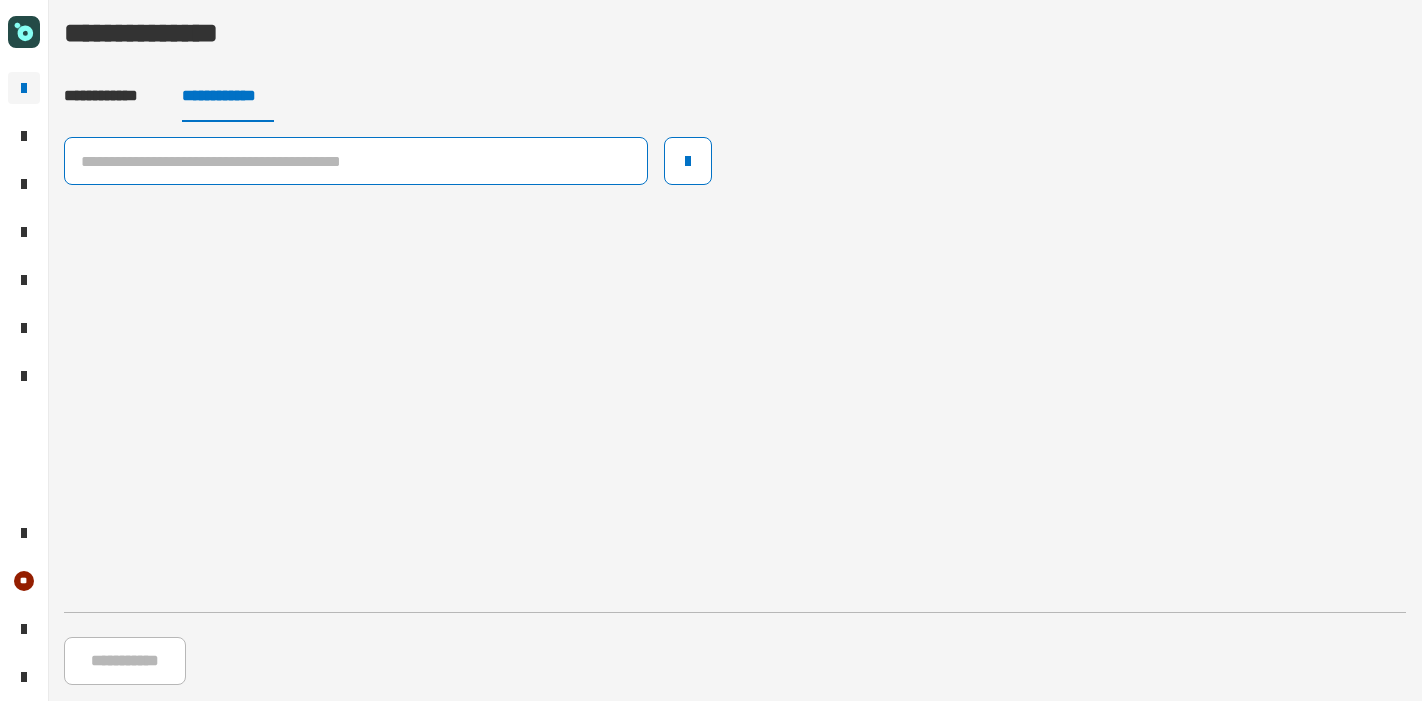 scroll, scrollTop: 0, scrollLeft: 0, axis: both 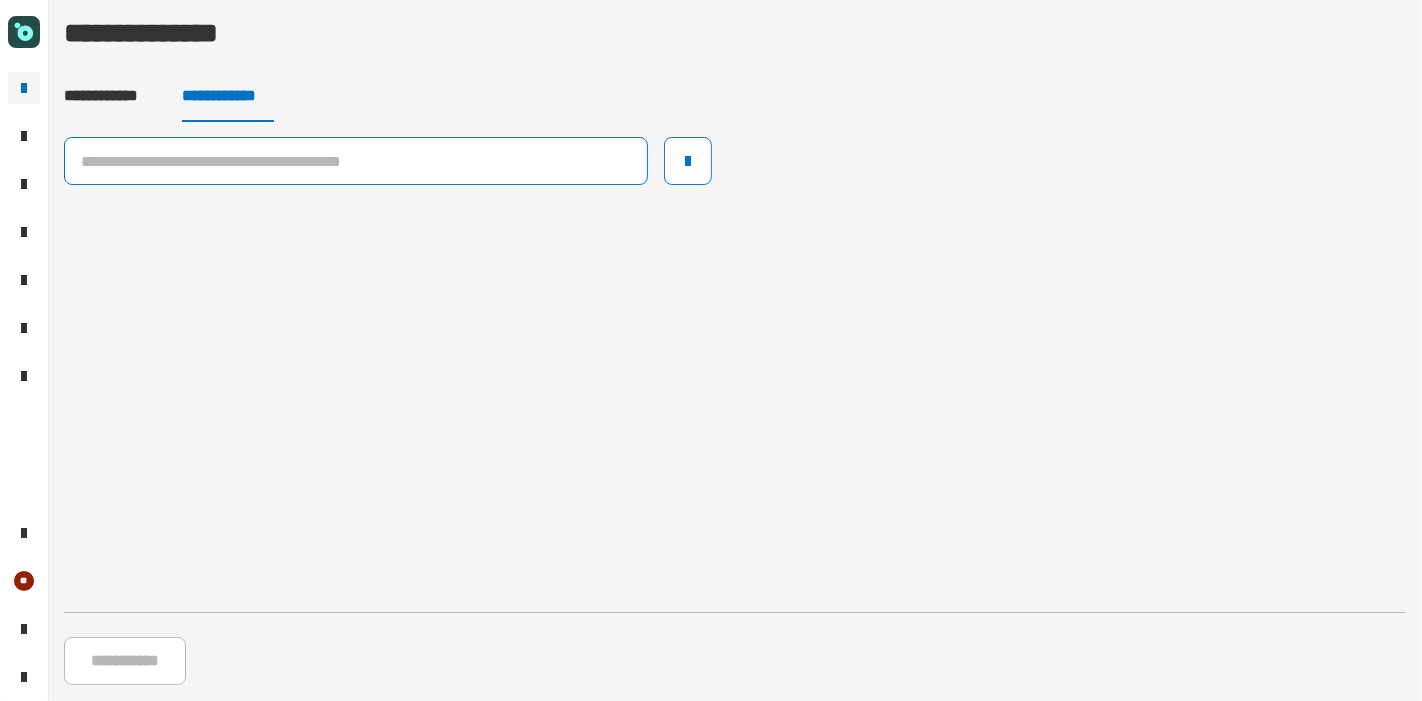 click 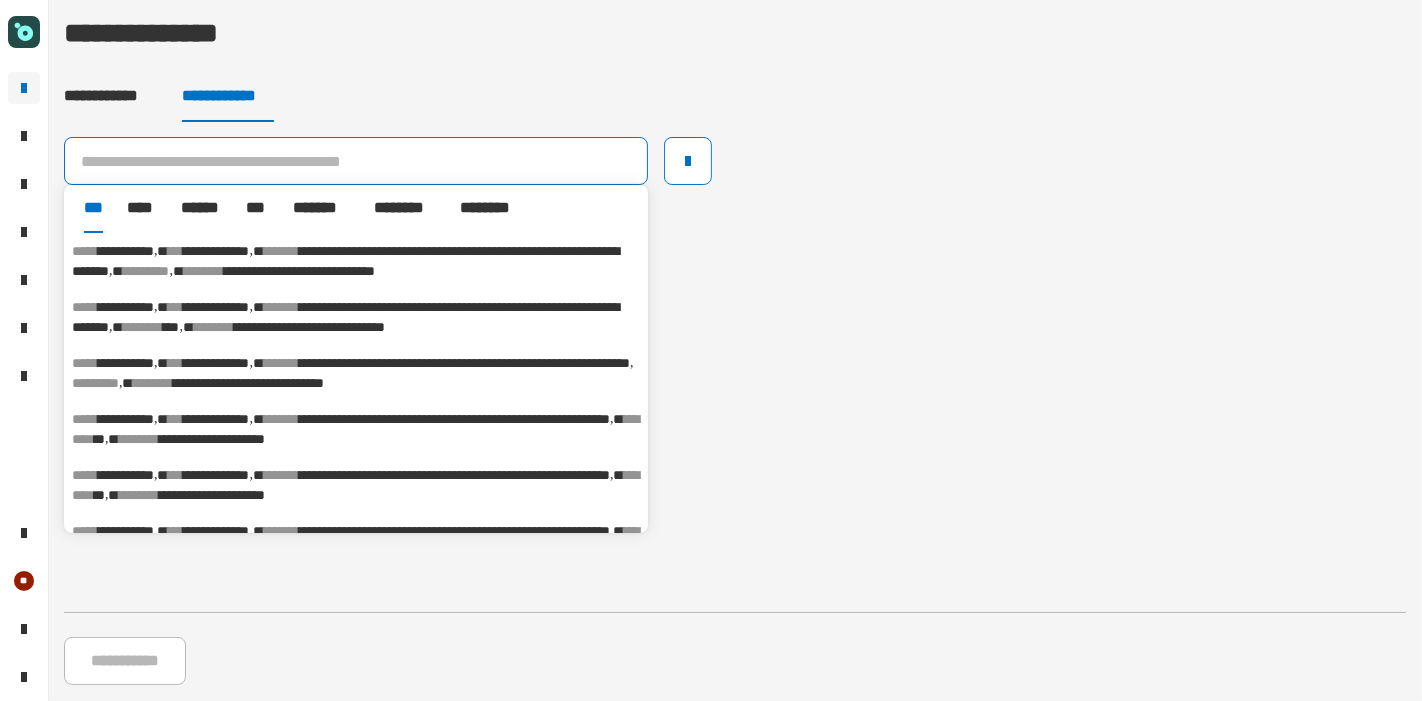 paste on "**********" 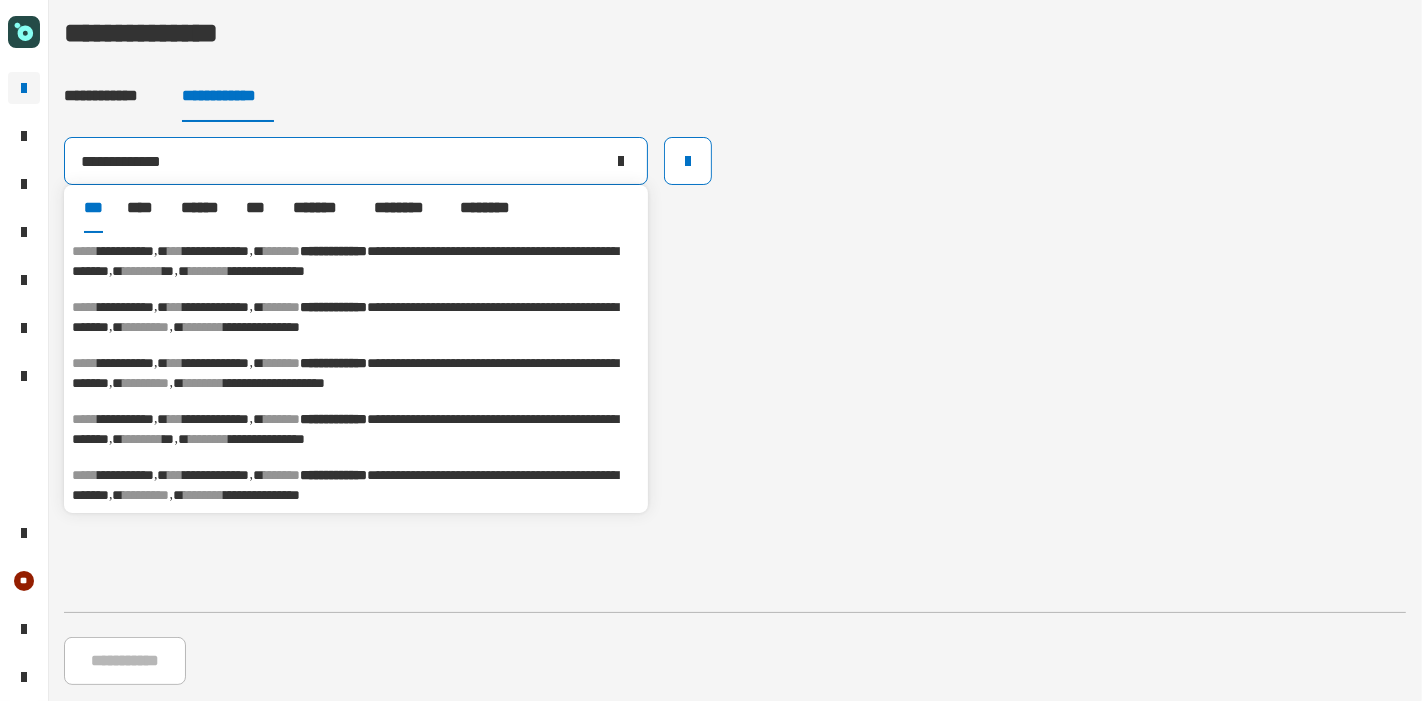 type on "**********" 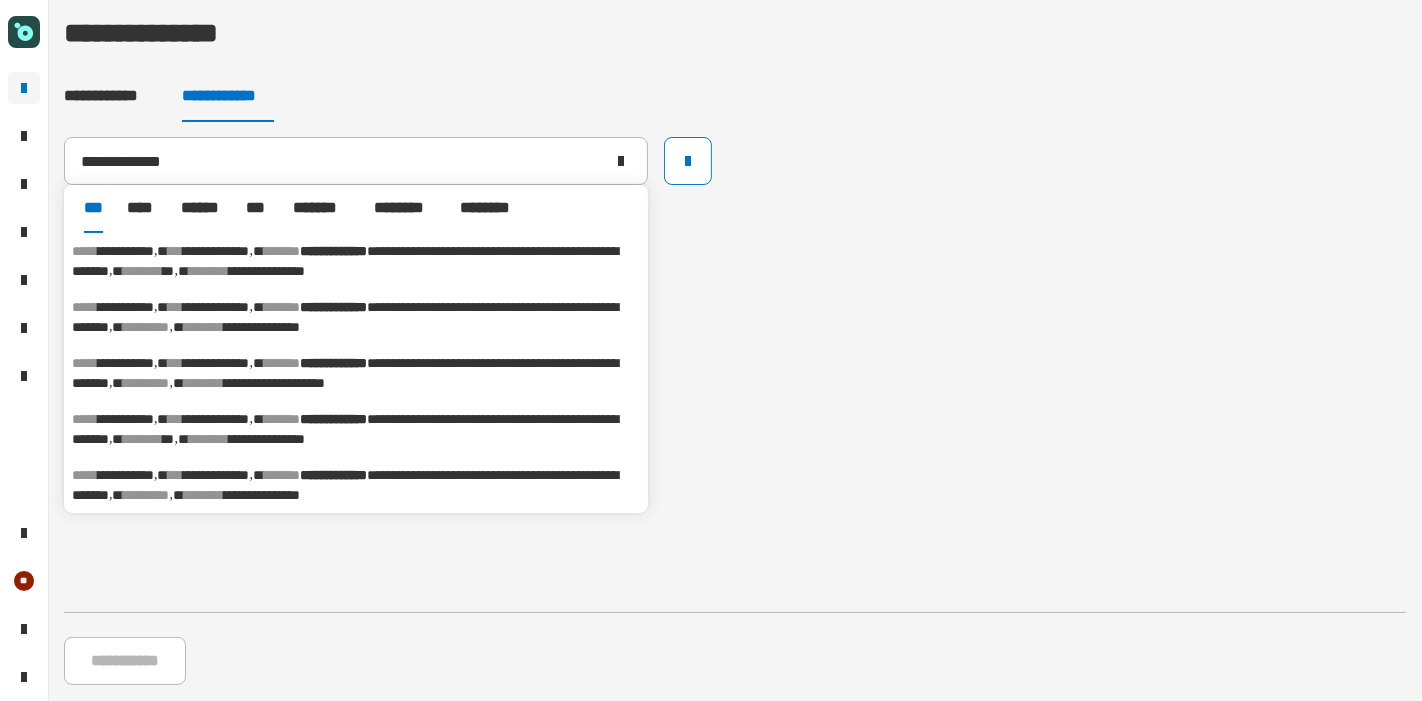 click on "**********" at bounding box center (217, 419) 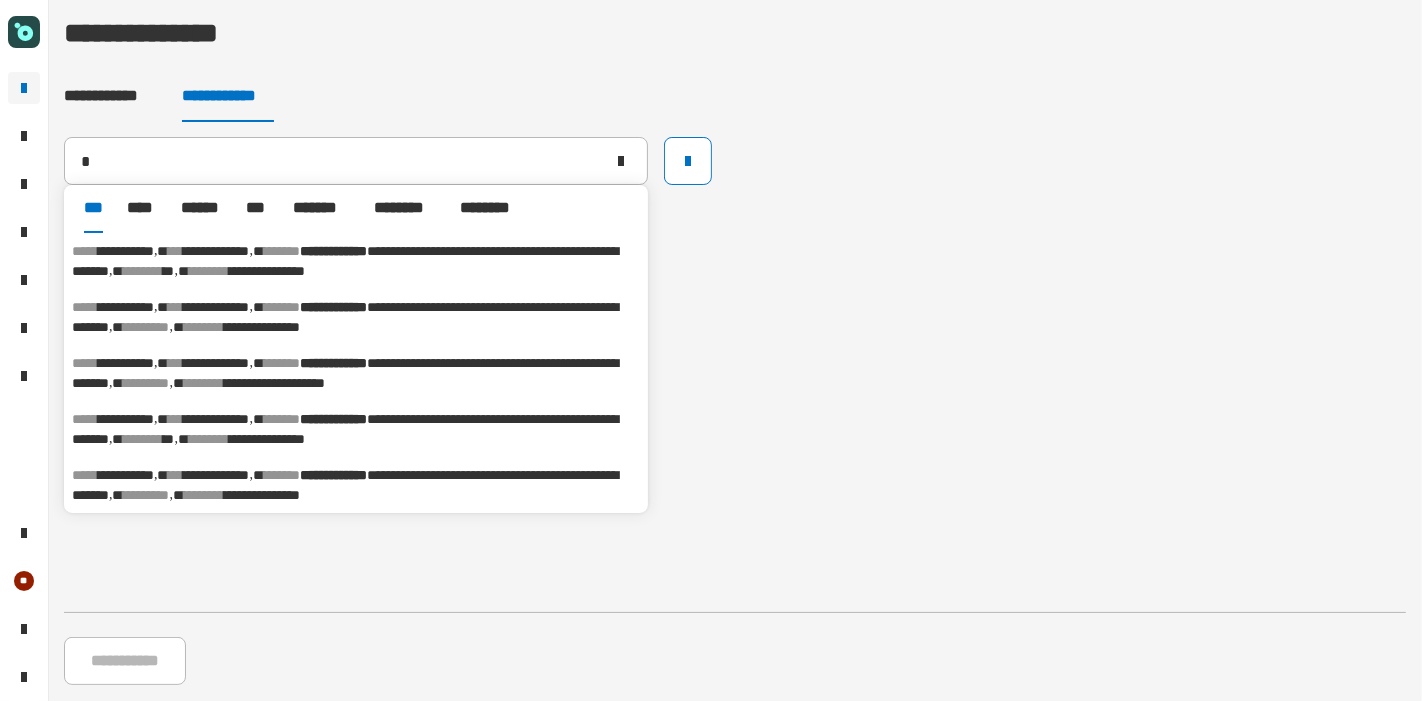 type on "**********" 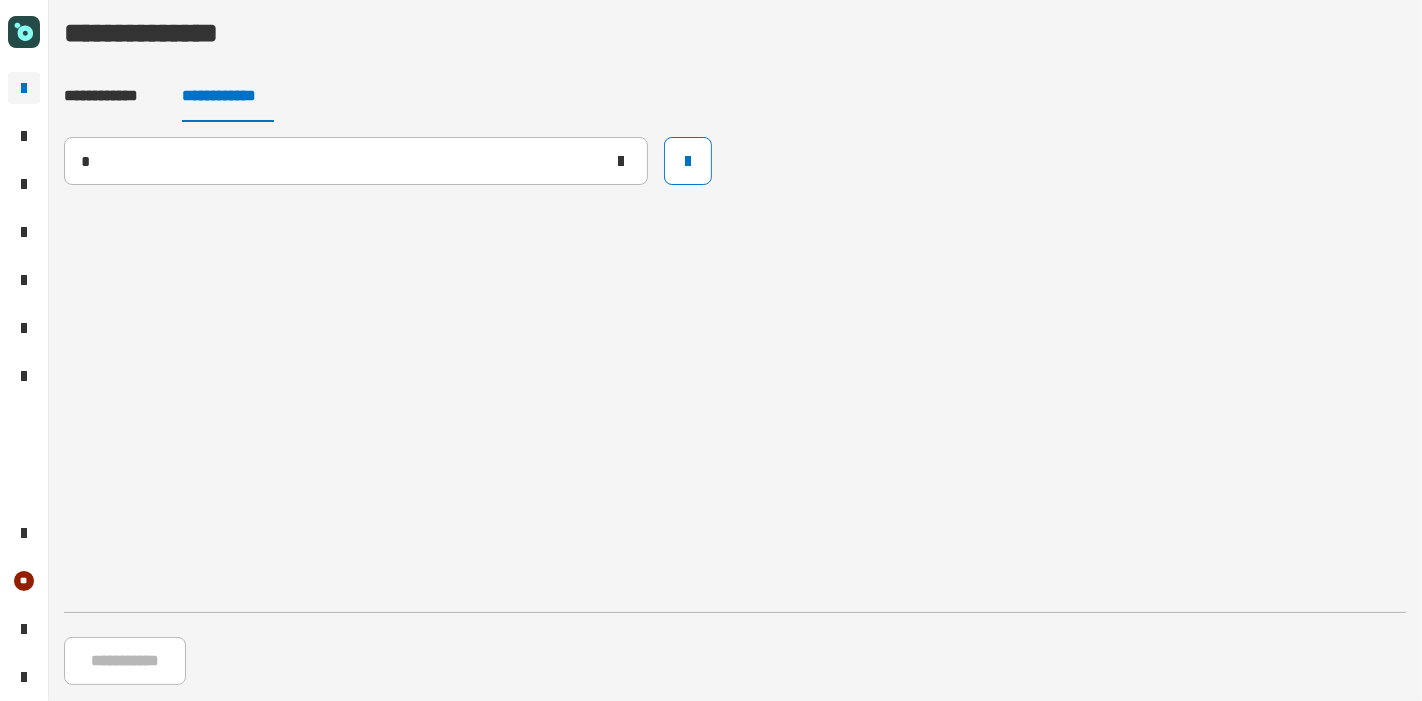 type 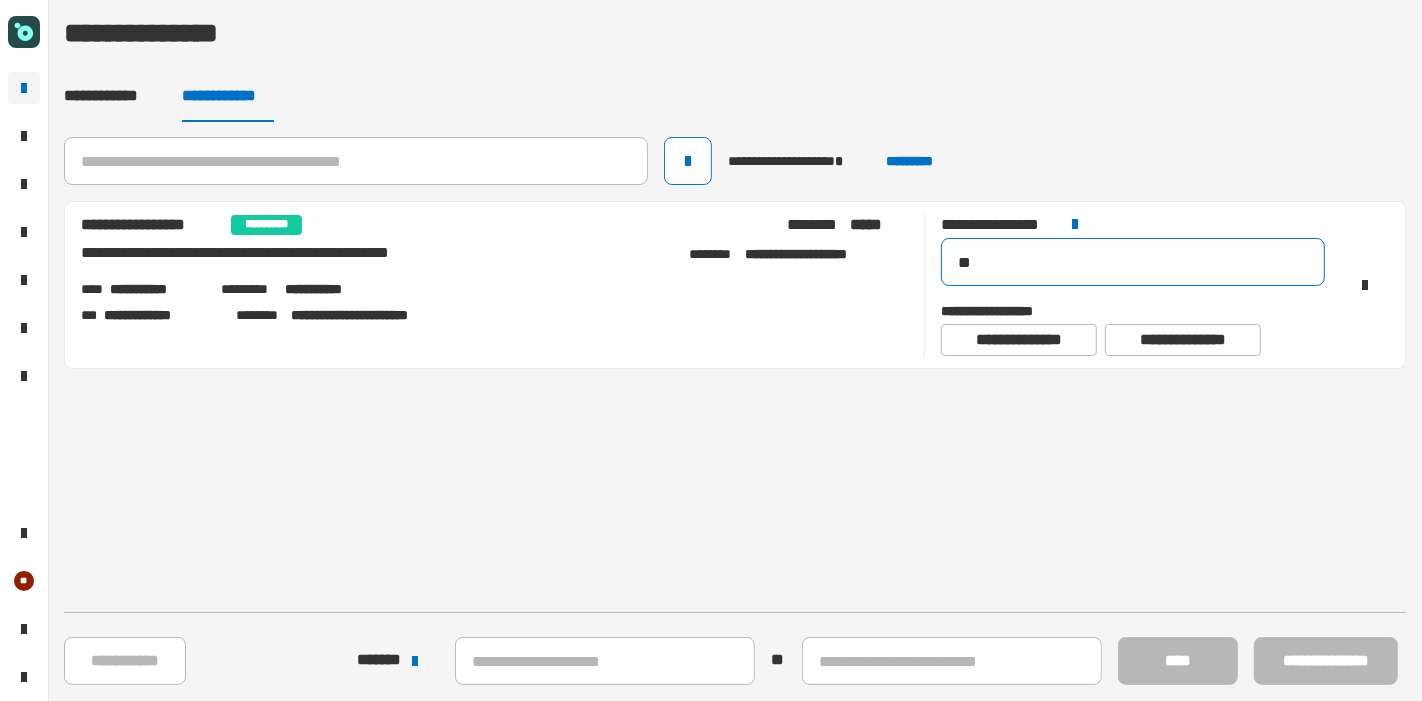 click on "**" 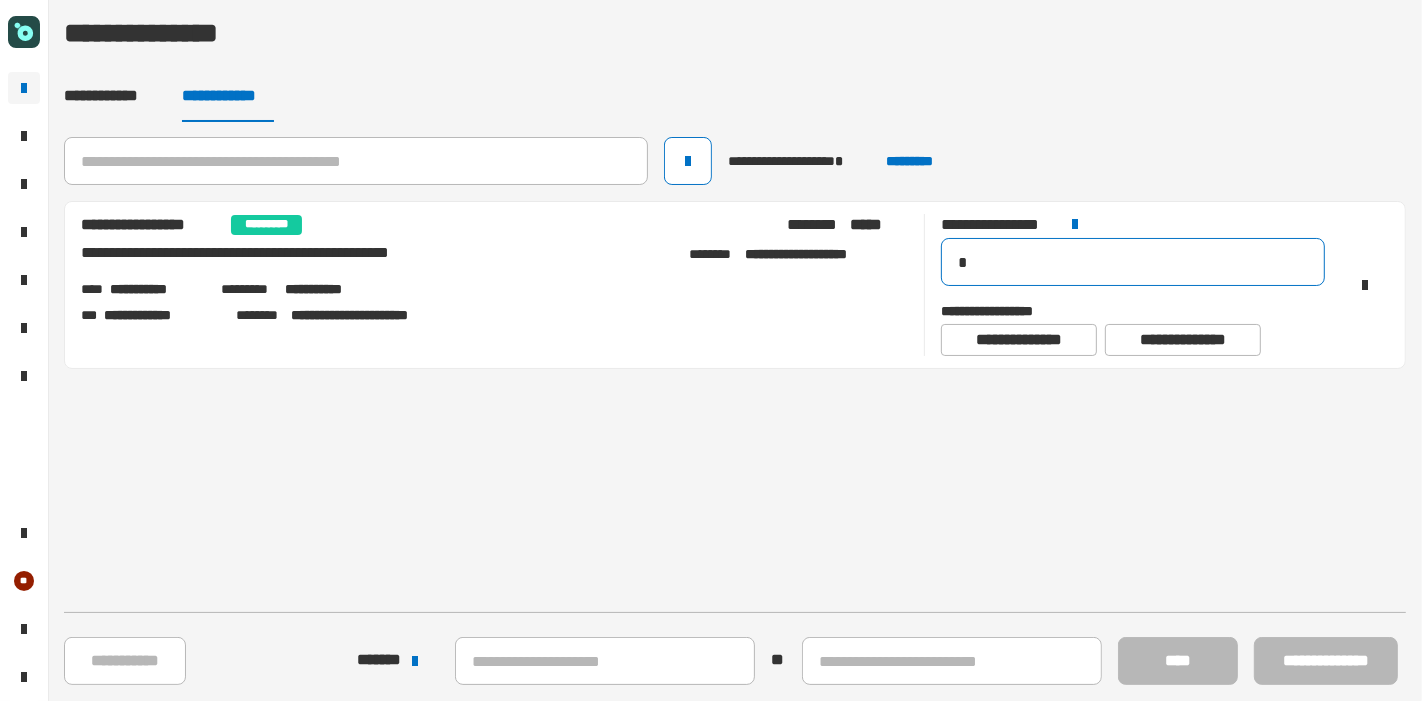 type on "**" 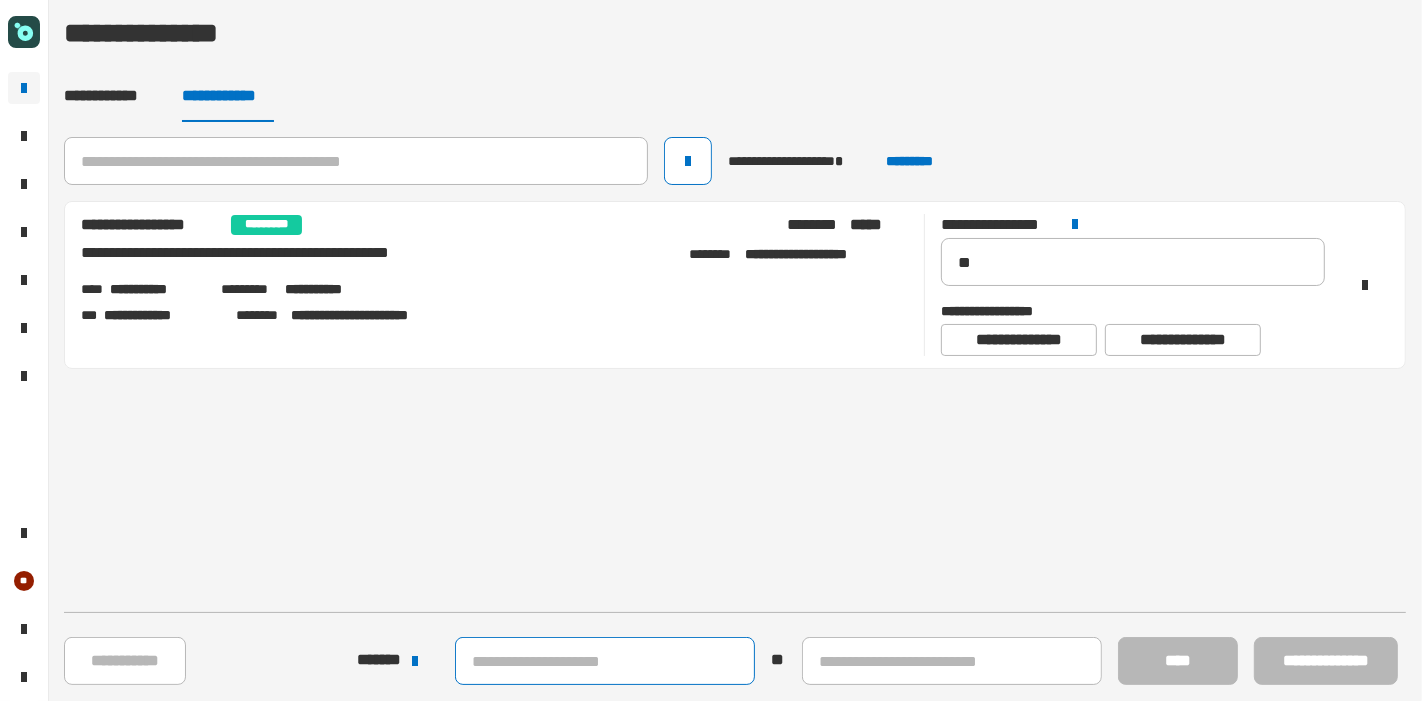 click 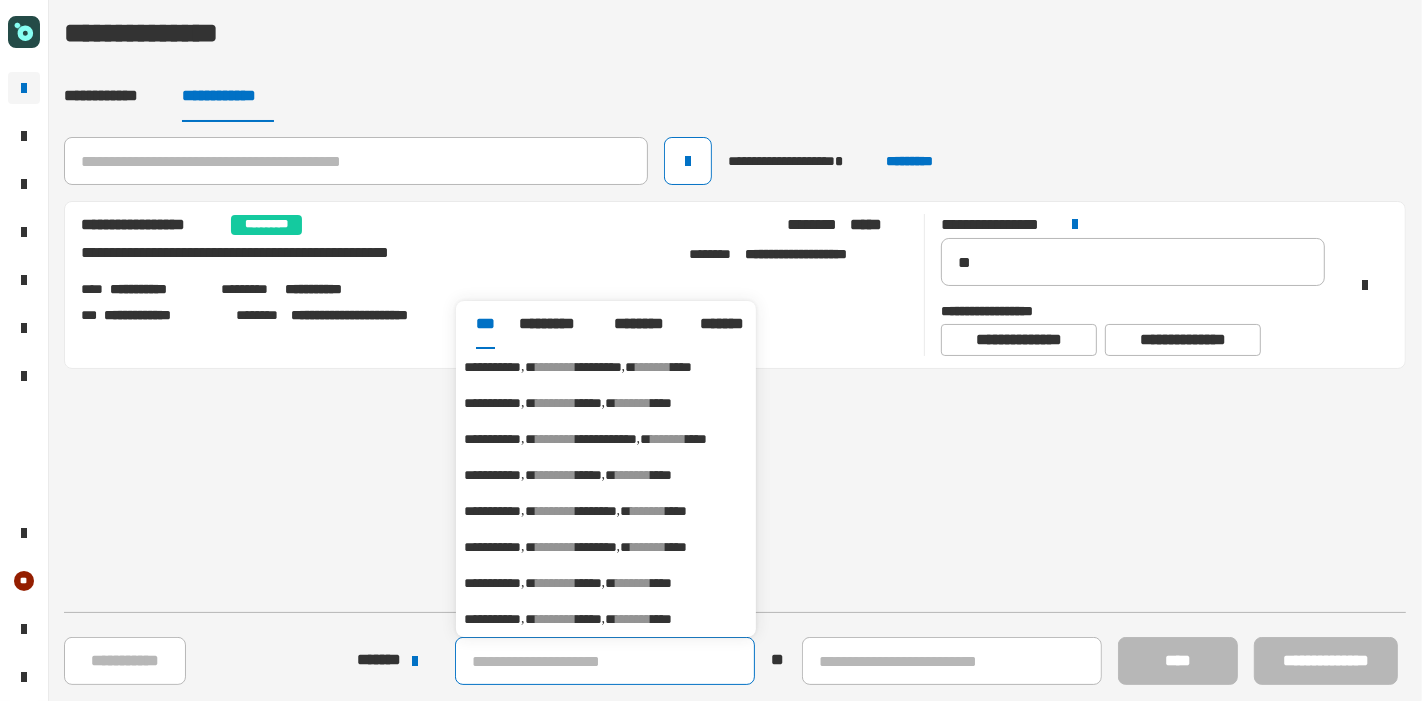 click 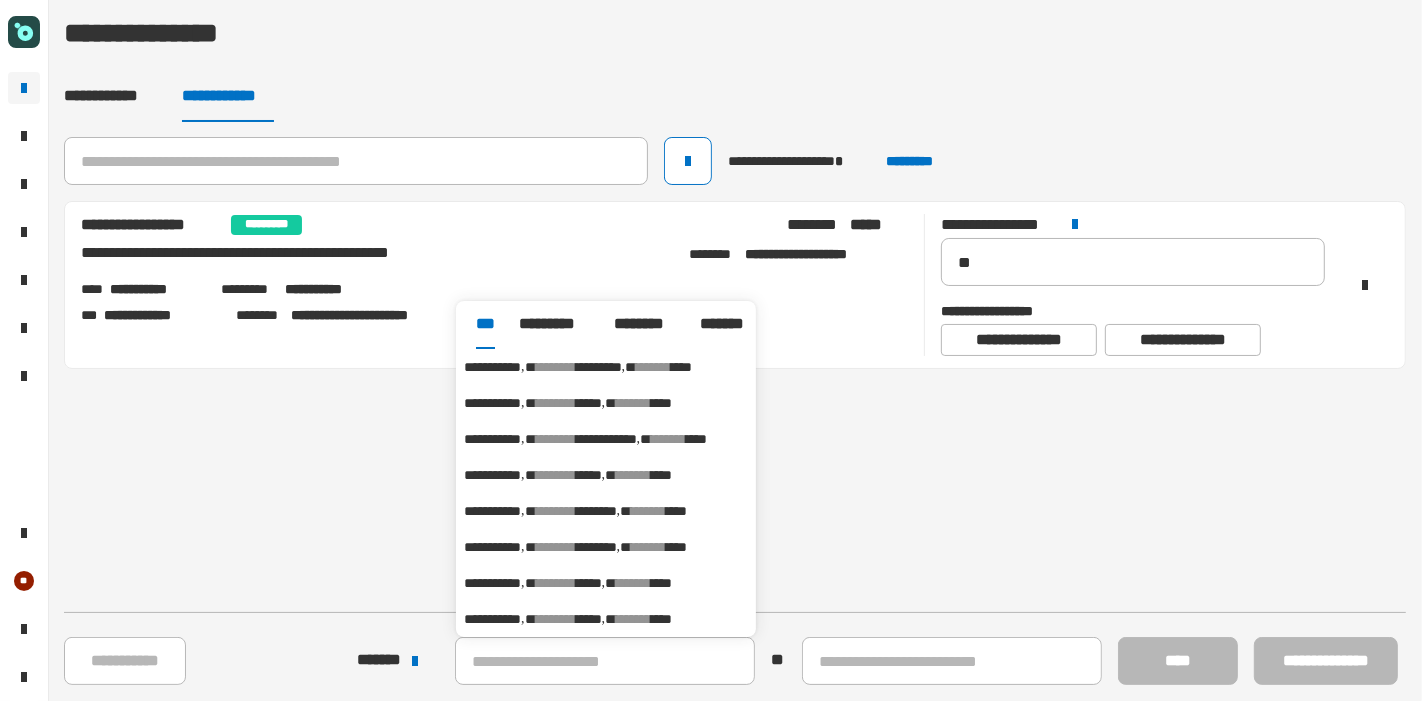 click on "**********" 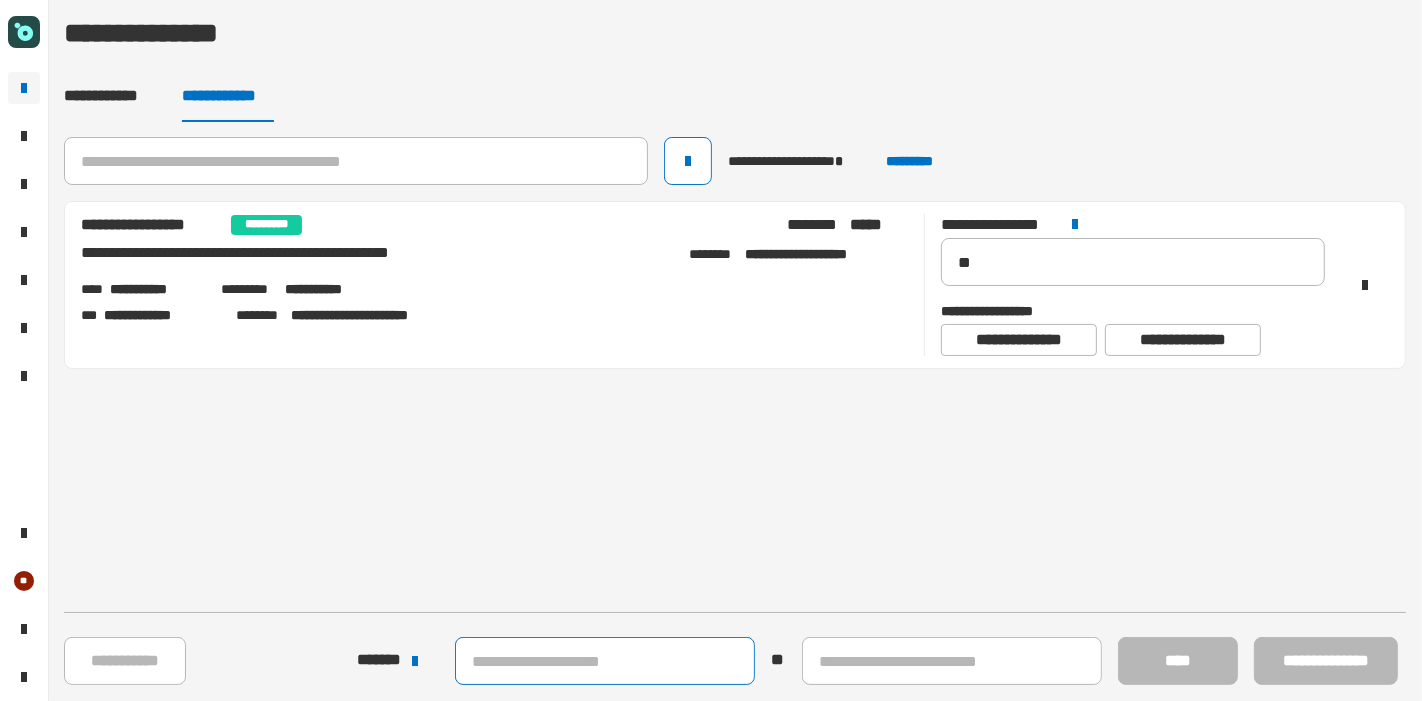 click 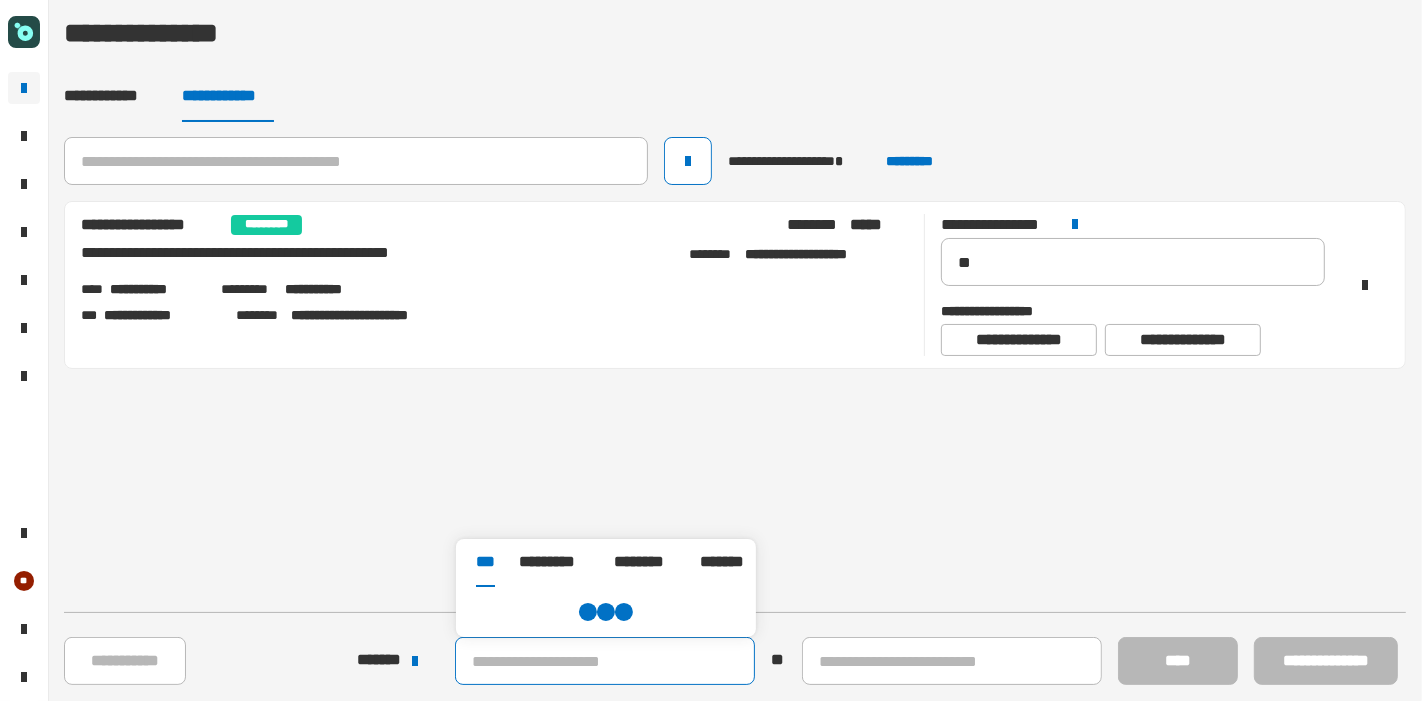 paste on "**********" 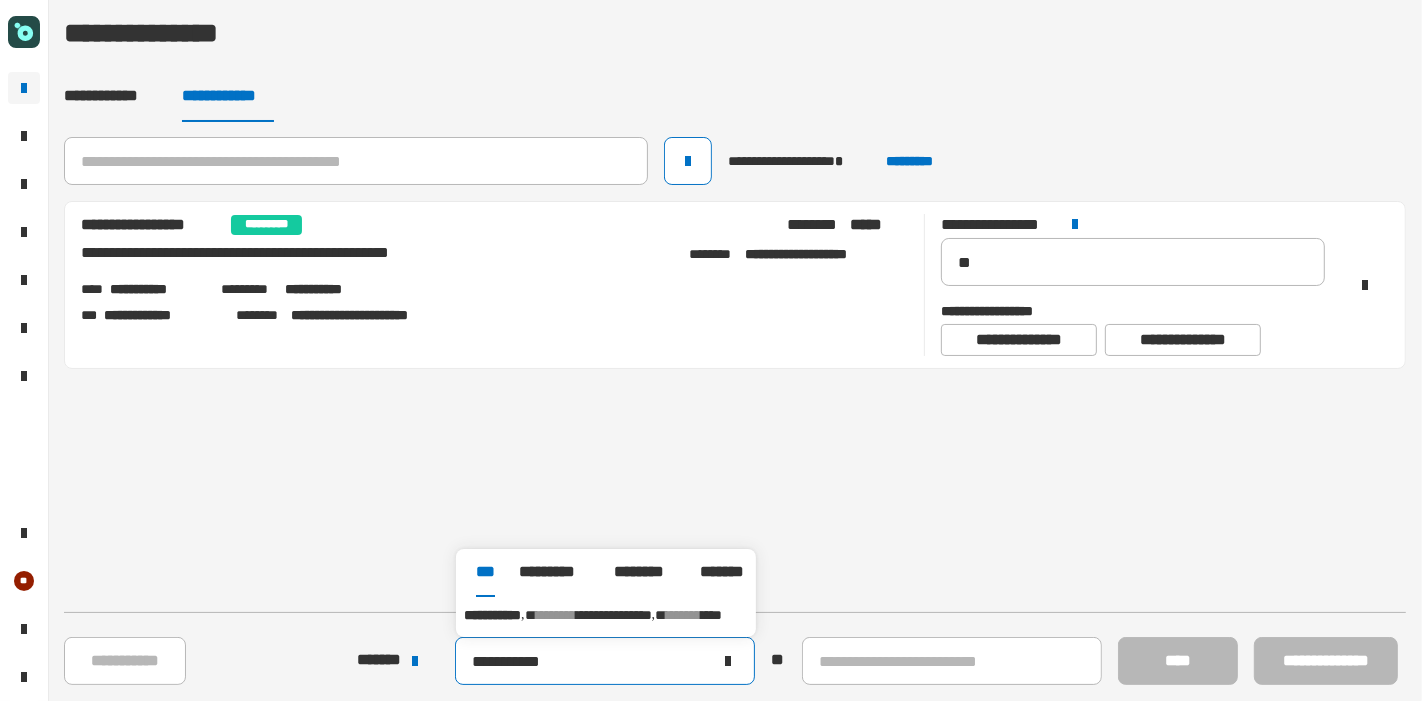 type on "**********" 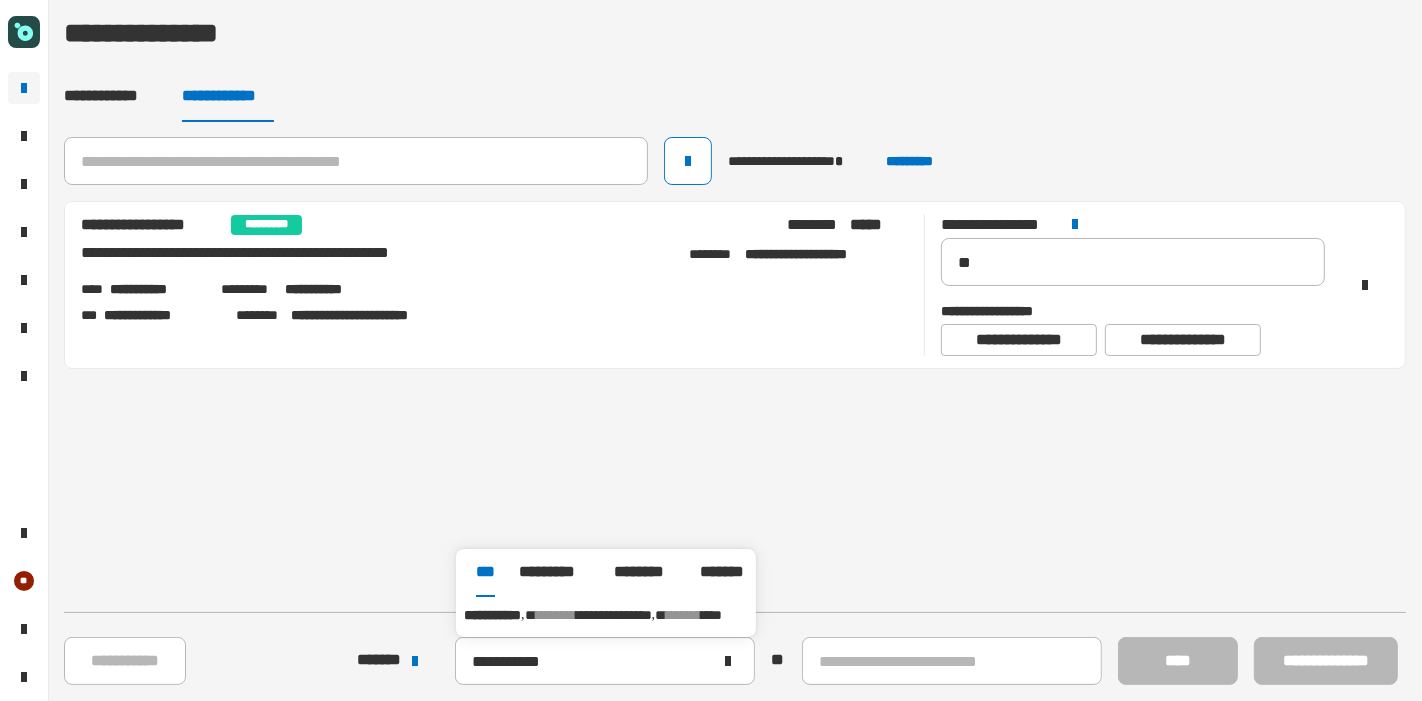 click on "**********" at bounding box center [606, 615] 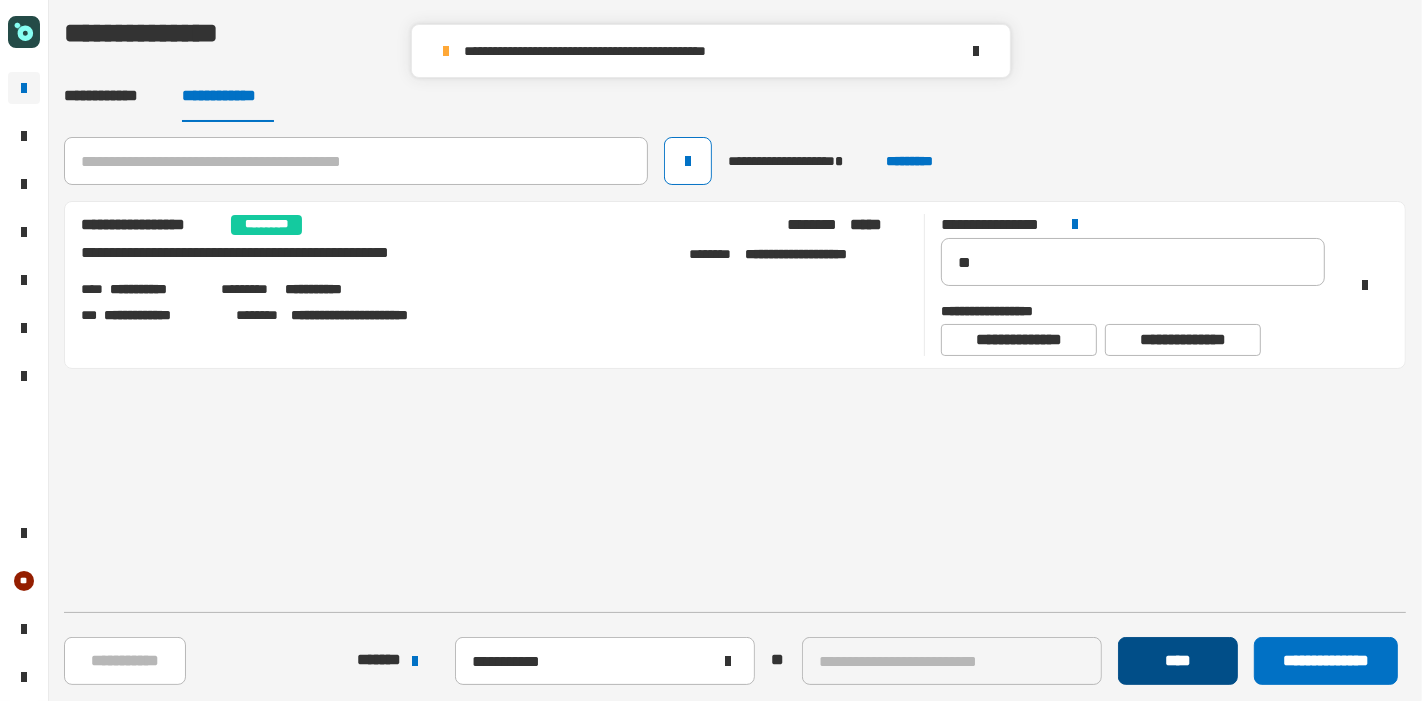click on "****" 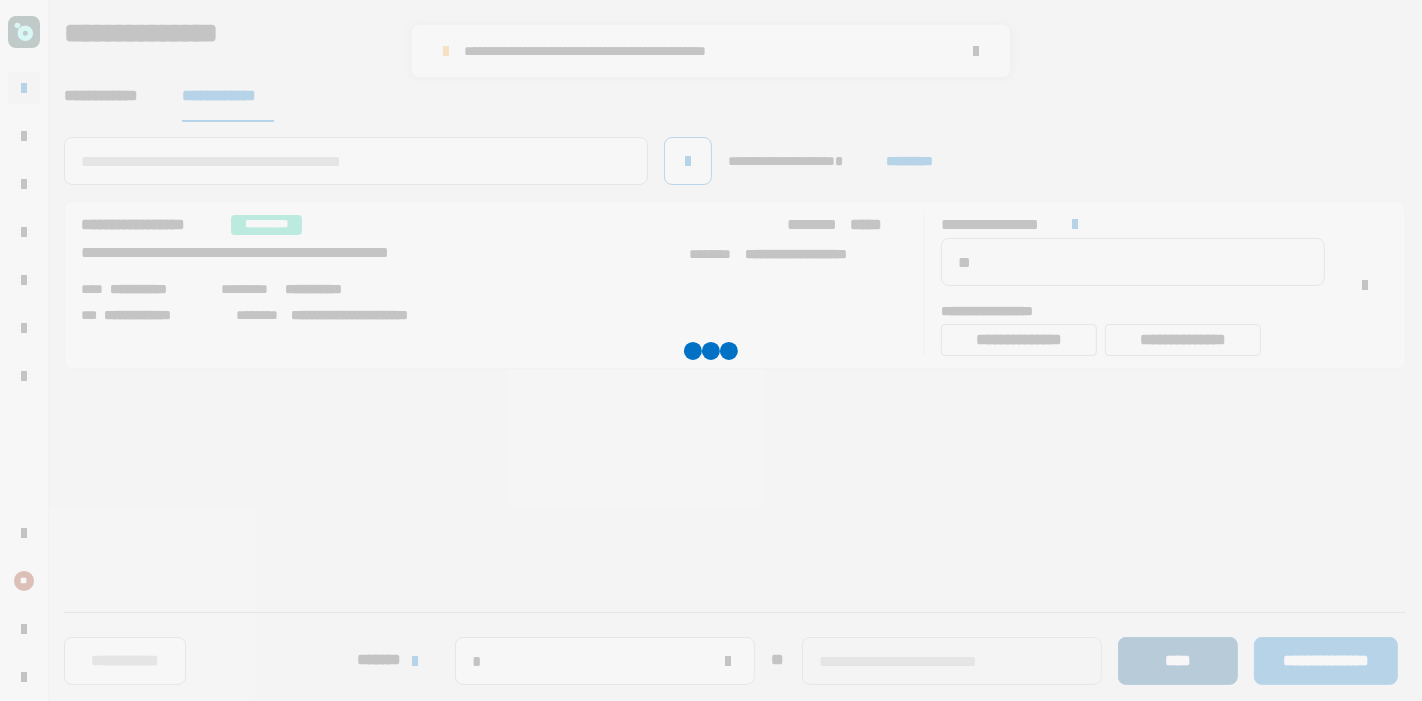 type 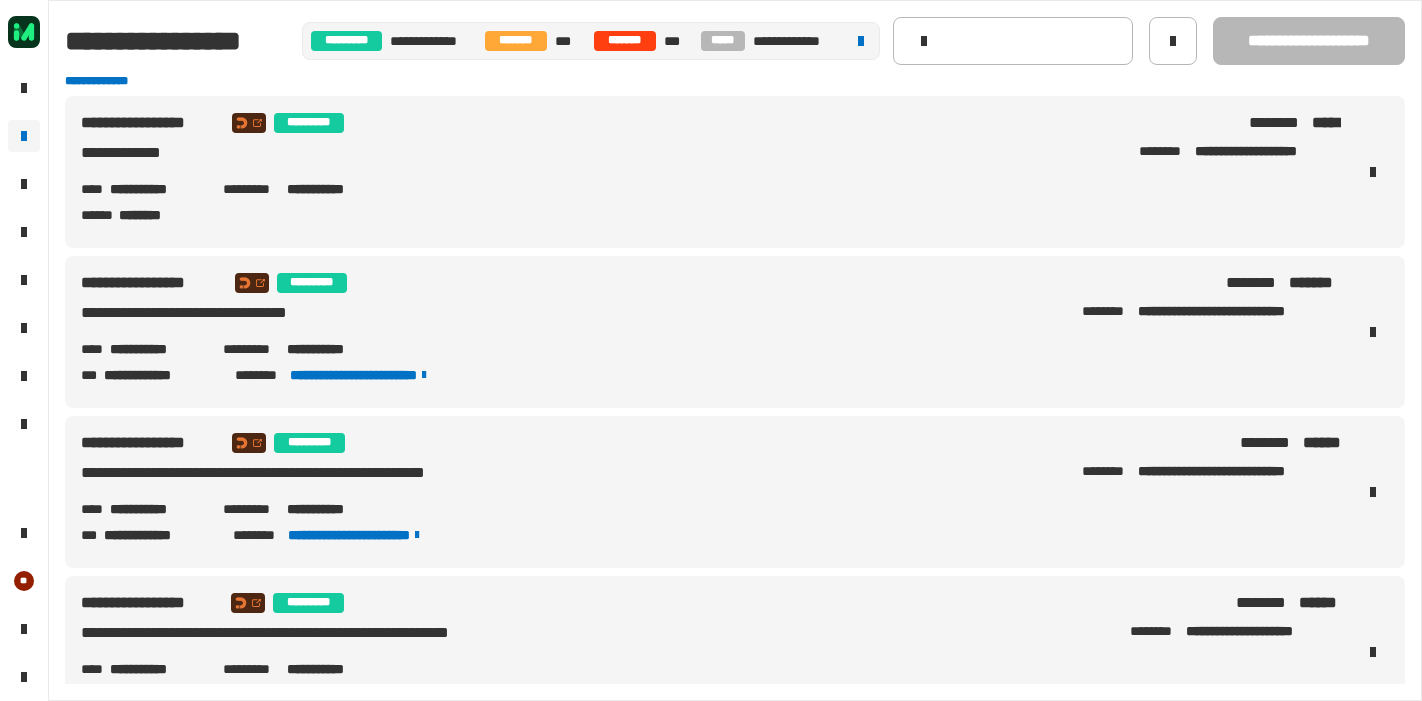 scroll, scrollTop: 0, scrollLeft: 0, axis: both 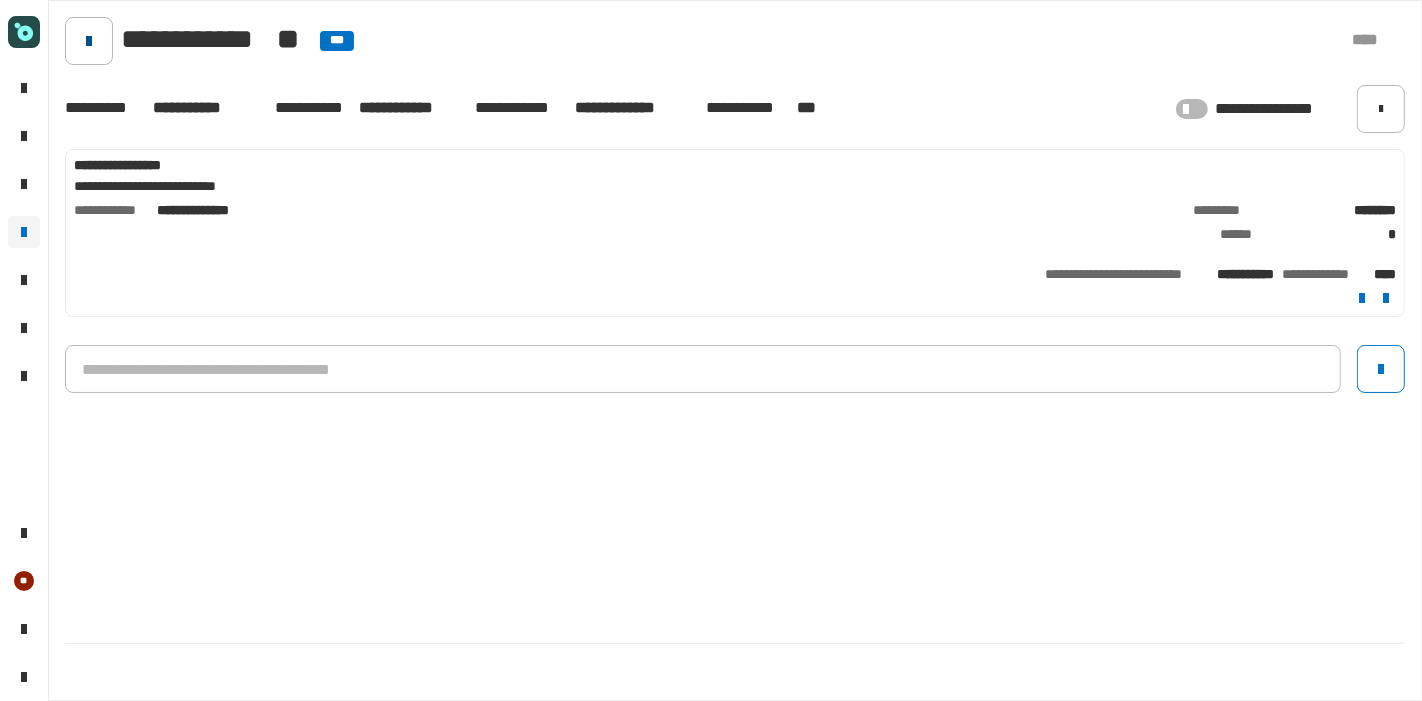 click 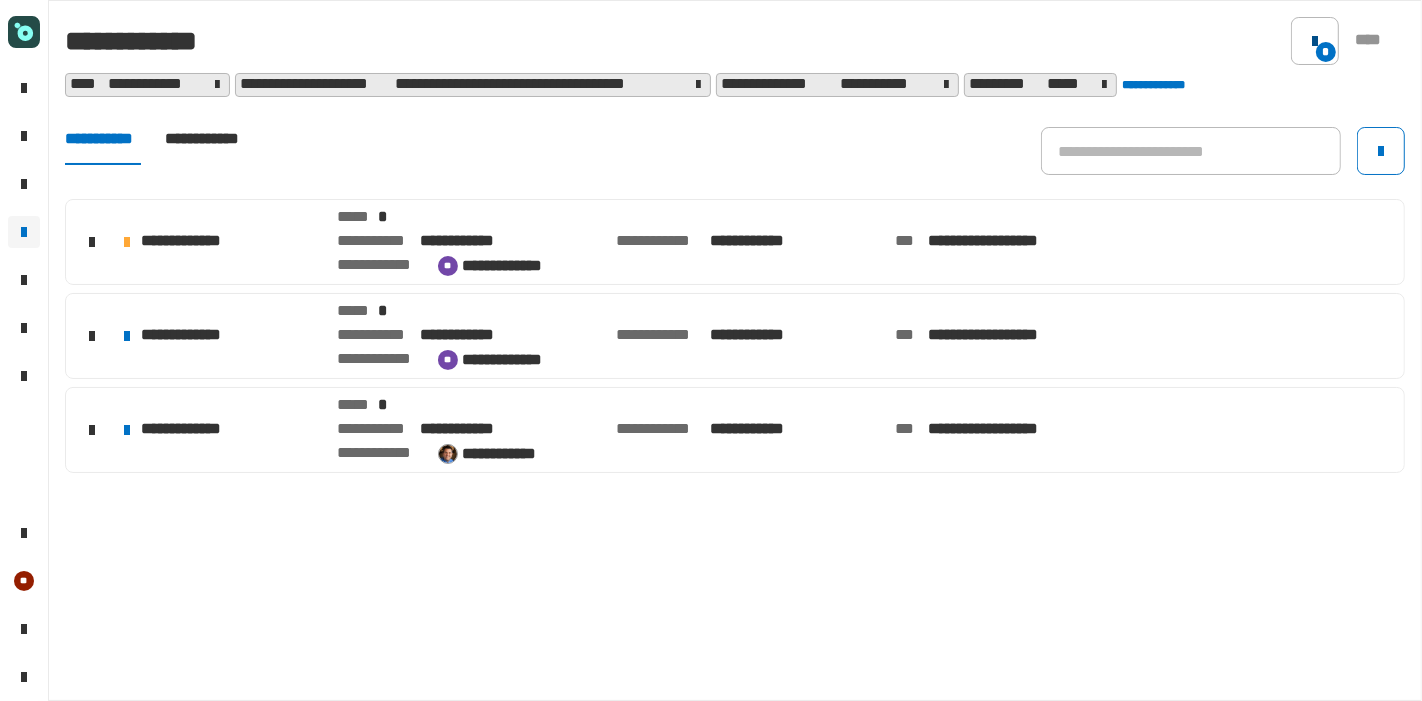 click 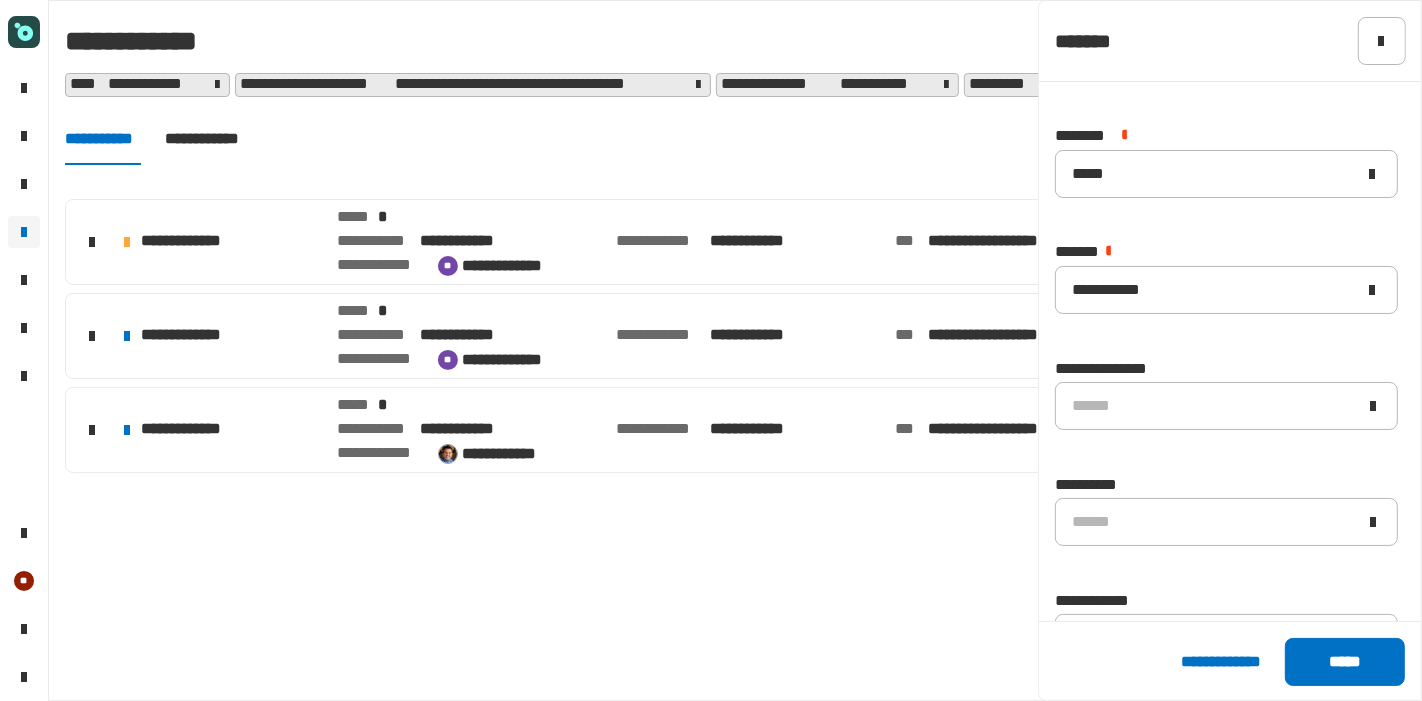 scroll, scrollTop: 192, scrollLeft: 0, axis: vertical 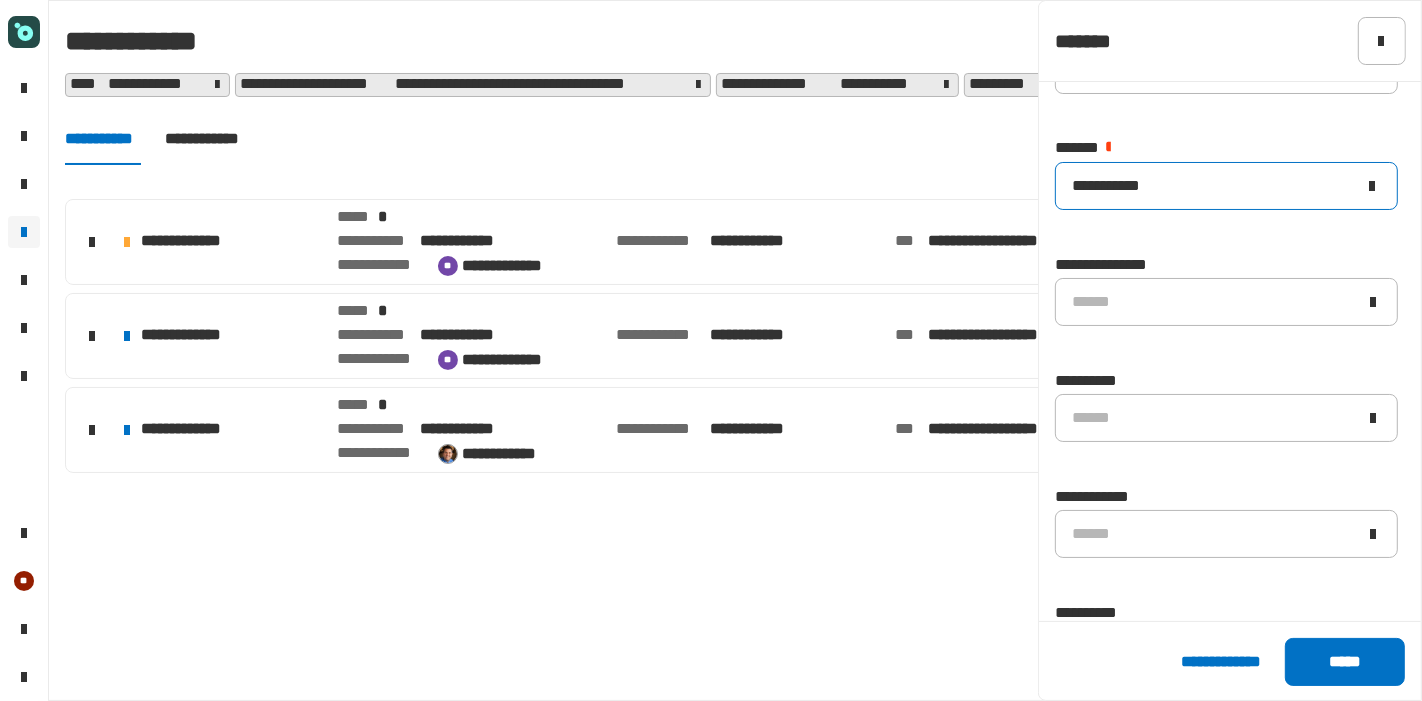 click on "**********" 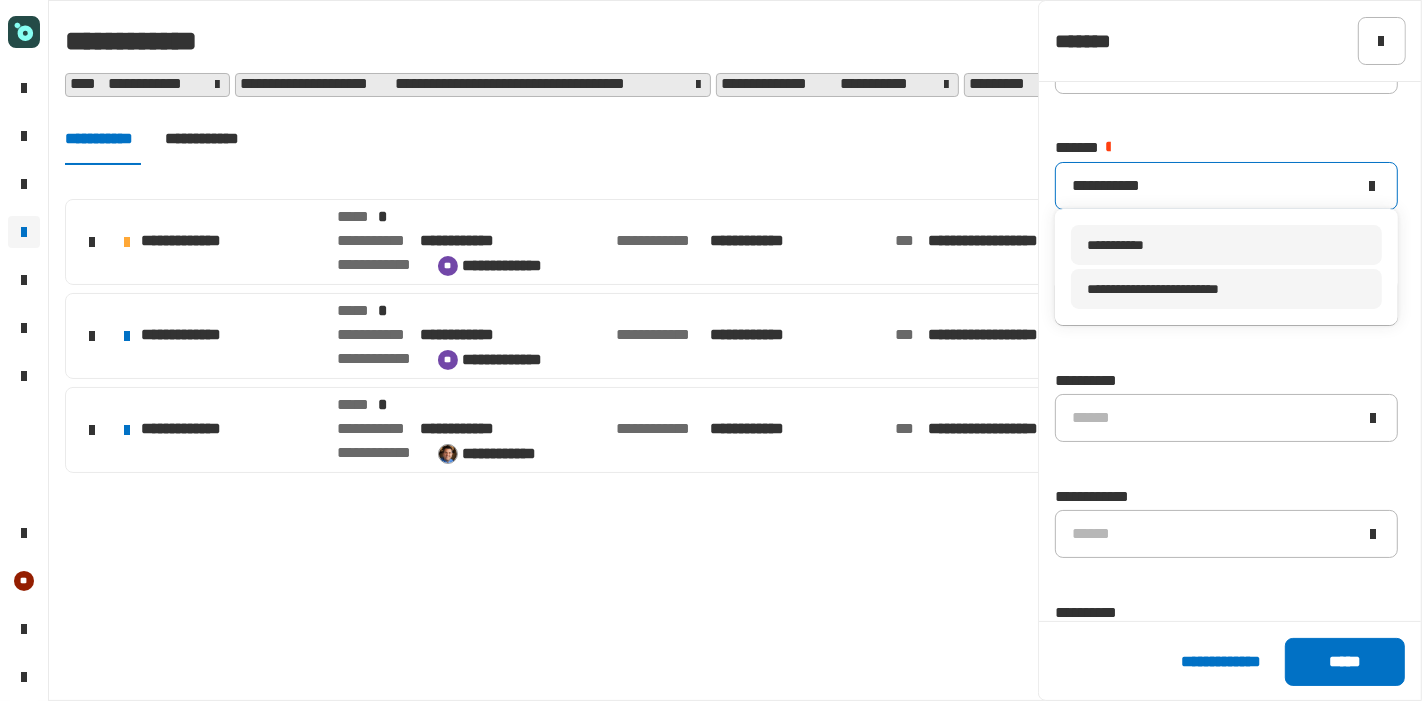 click on "**********" at bounding box center (1226, 289) 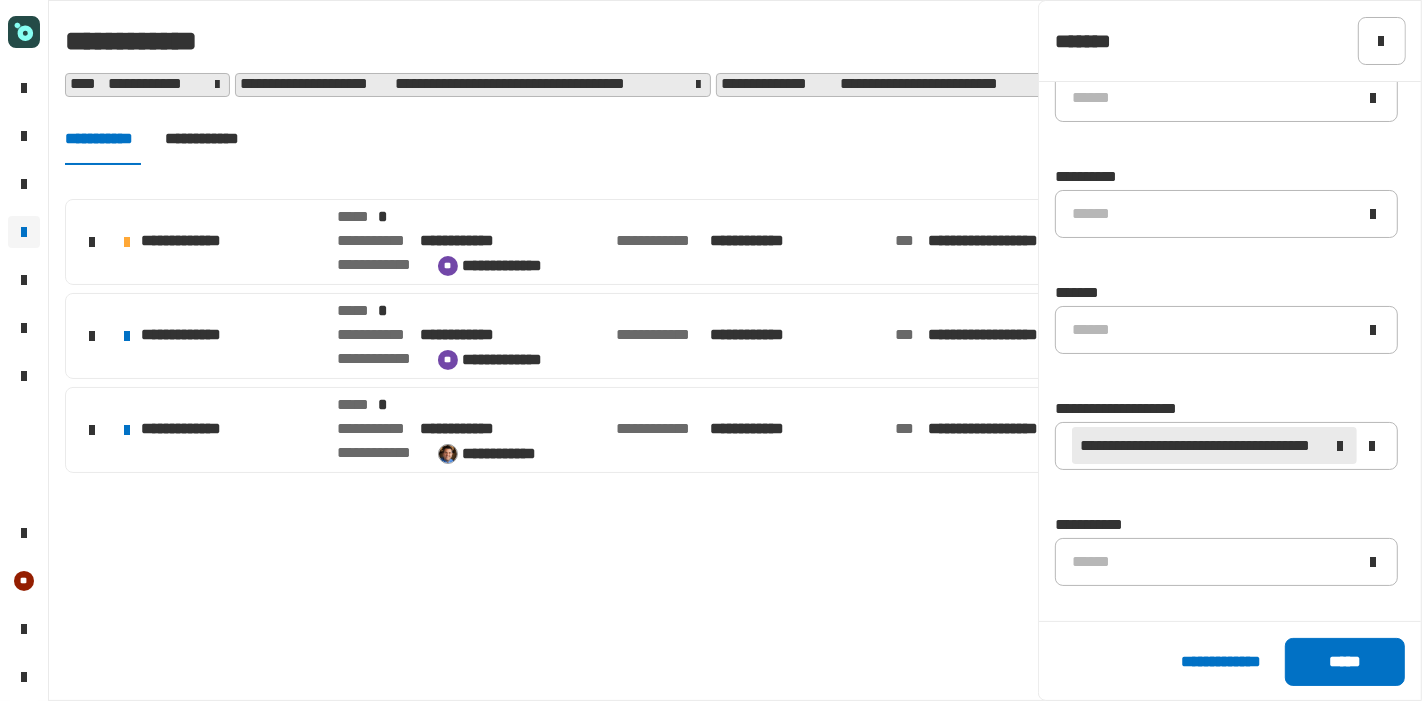 scroll, scrollTop: 628, scrollLeft: 0, axis: vertical 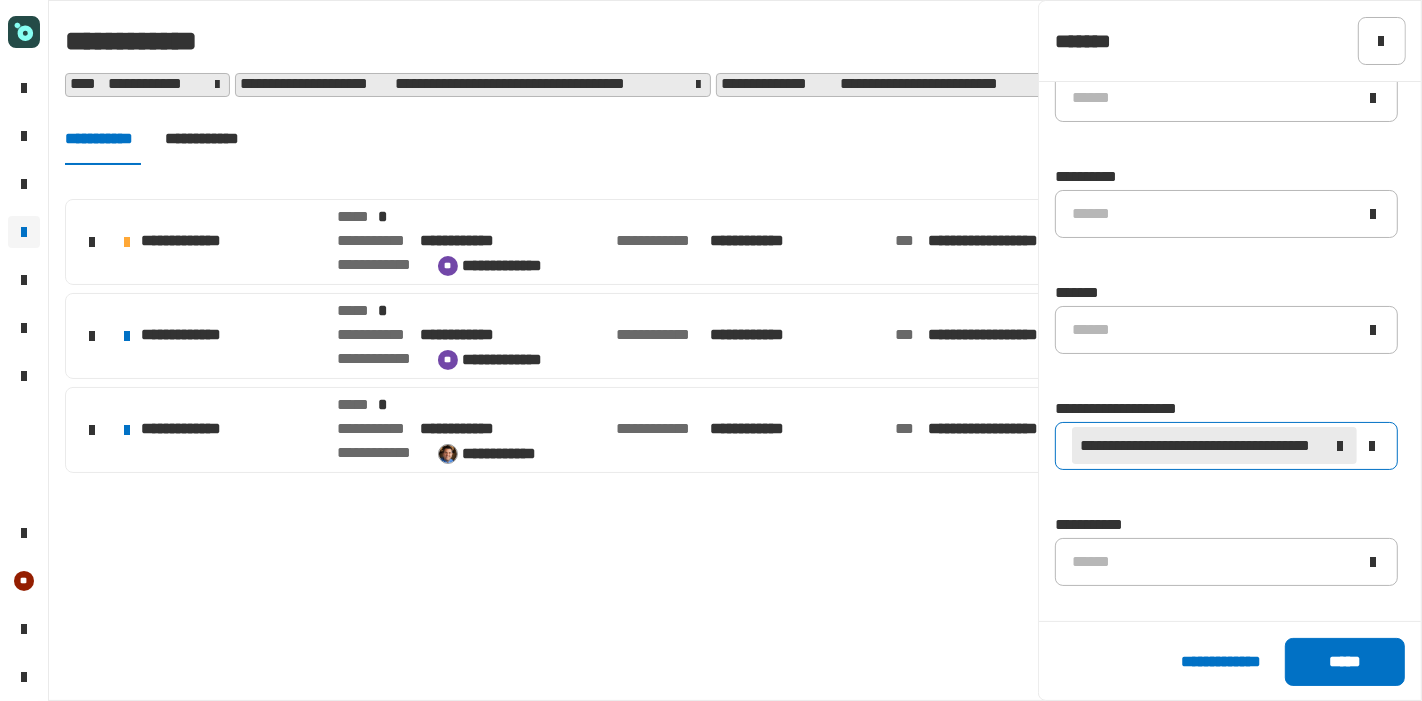 click 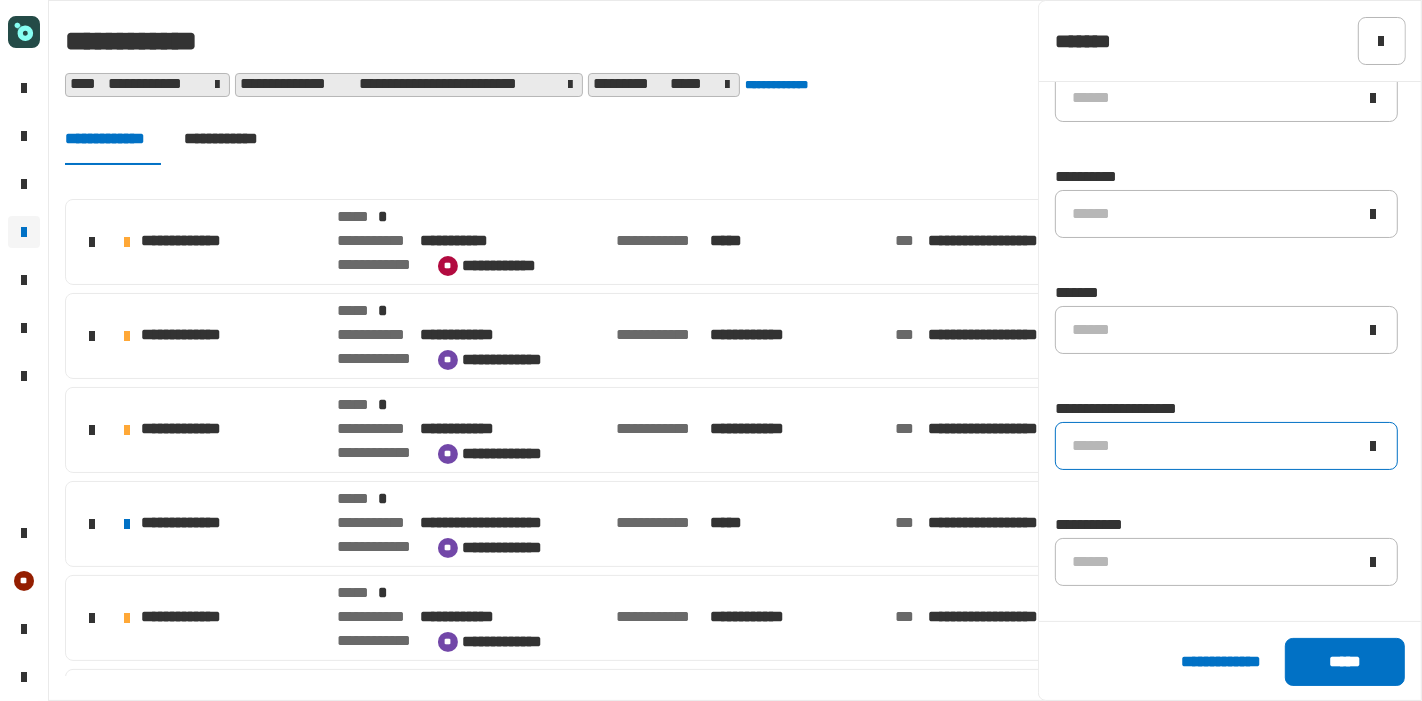 click on "******" 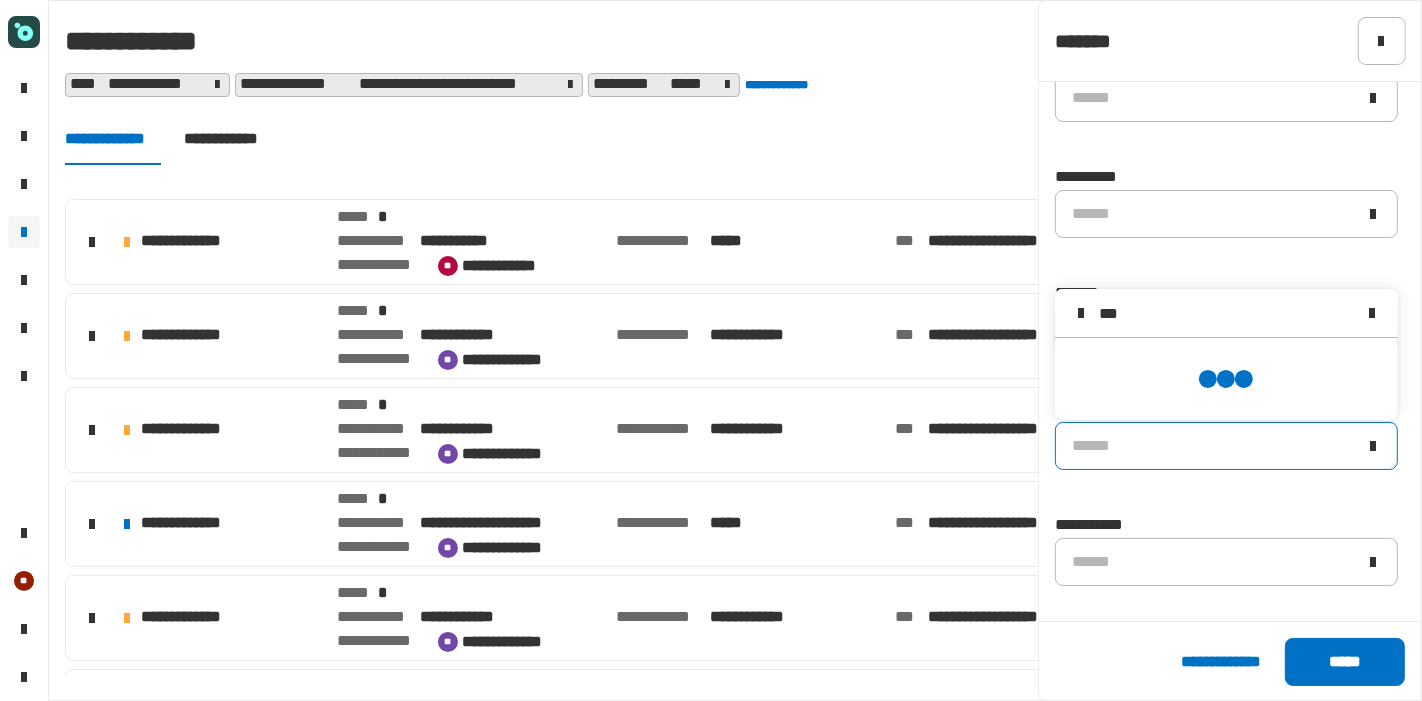 scroll, scrollTop: 0, scrollLeft: 0, axis: both 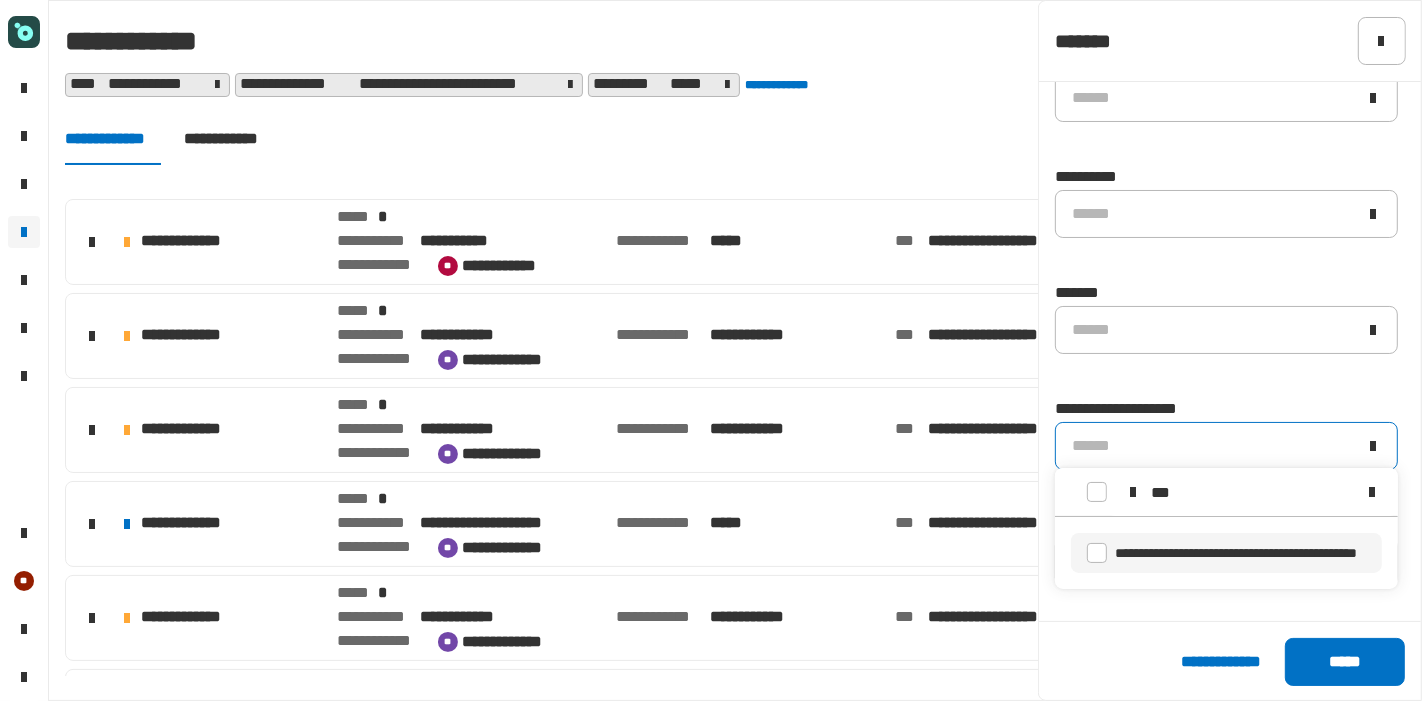 type on "***" 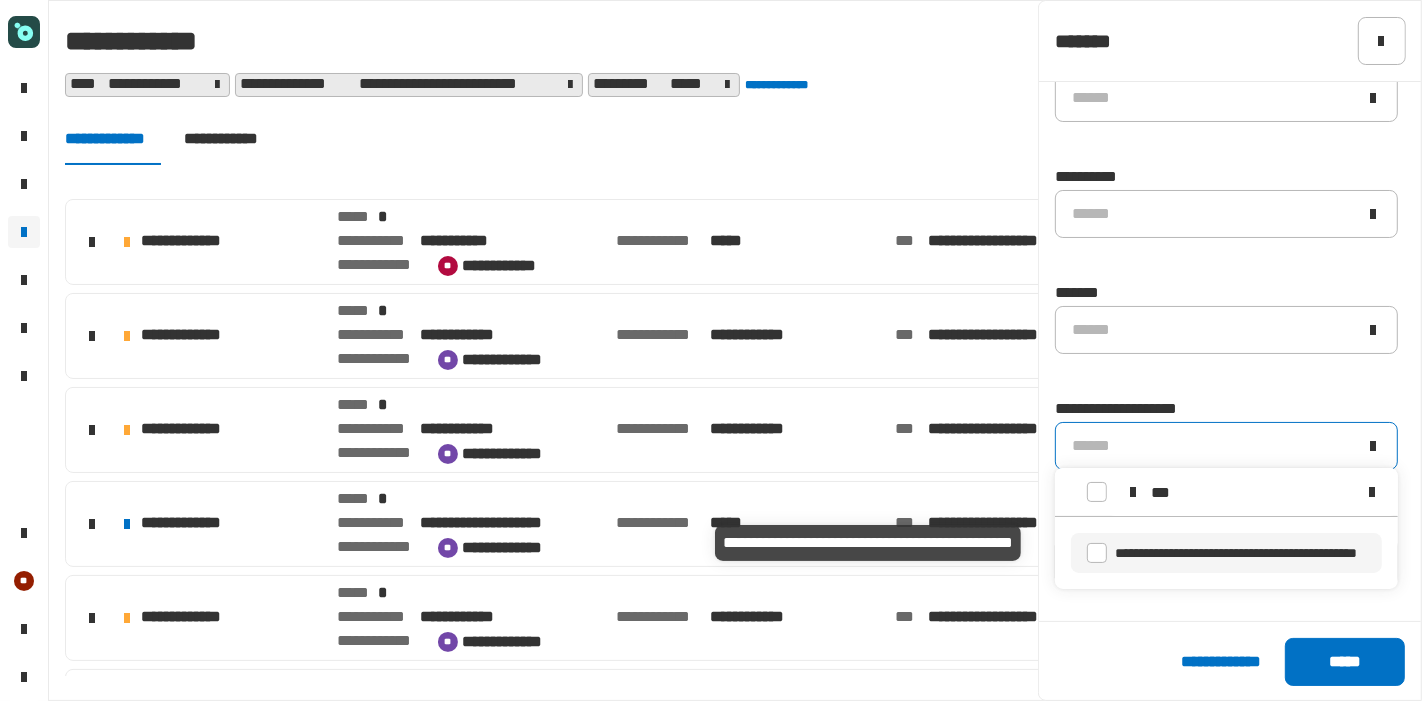 click on "**********" at bounding box center [1236, 553] 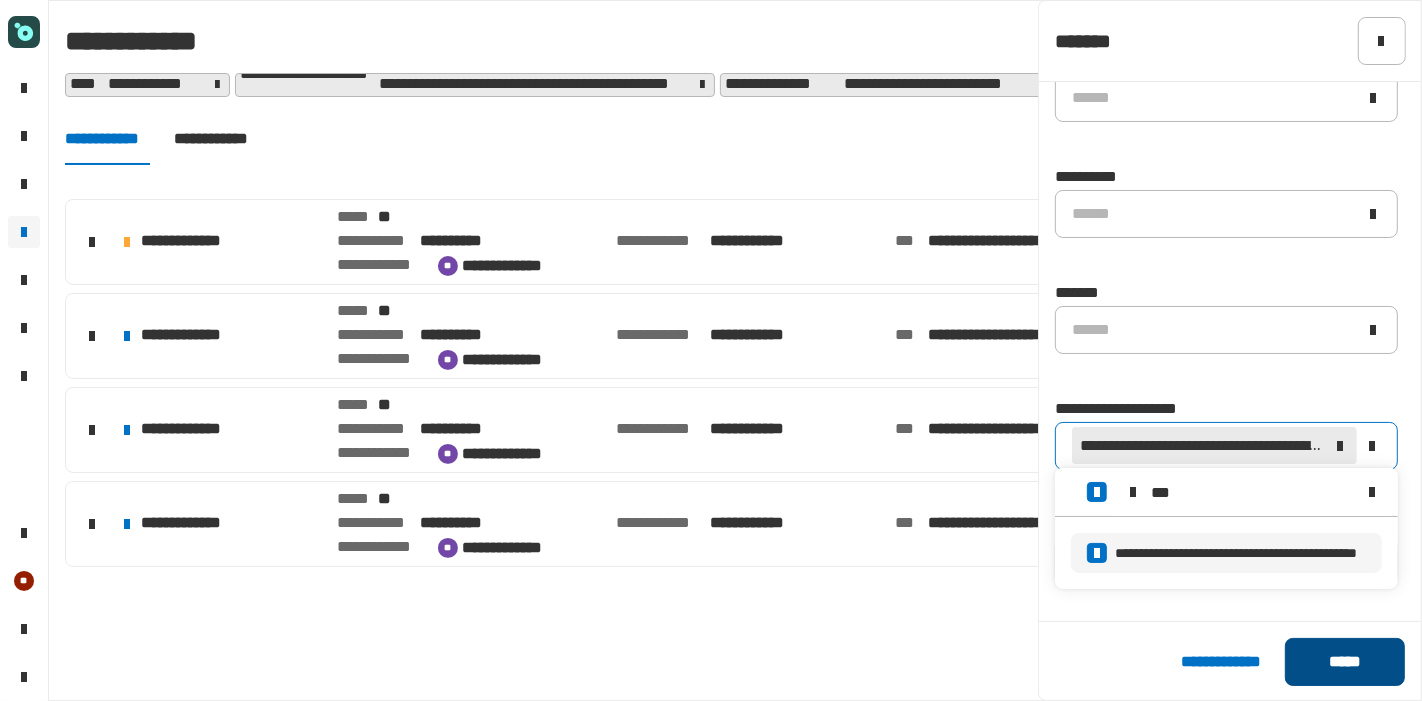 click on "*****" 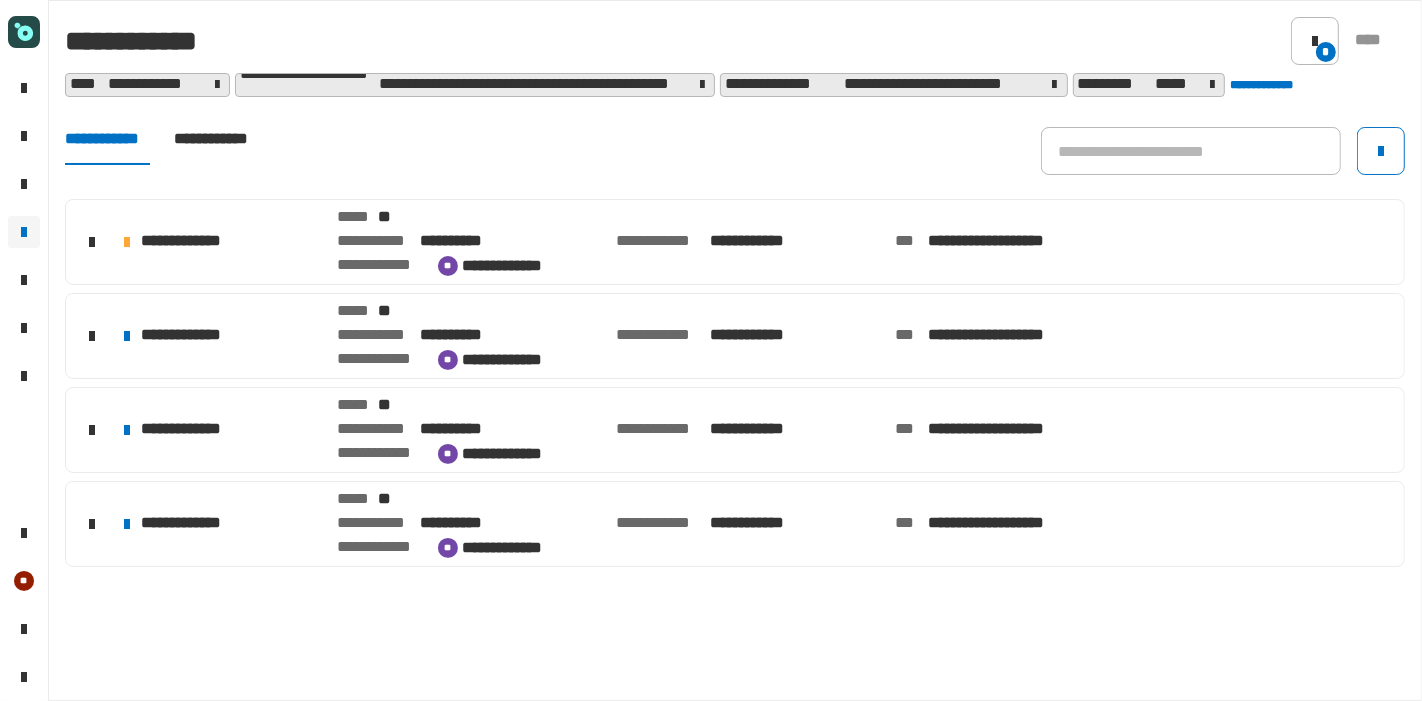 drag, startPoint x: 515, startPoint y: 235, endPoint x: 493, endPoint y: 263, distance: 35.608986 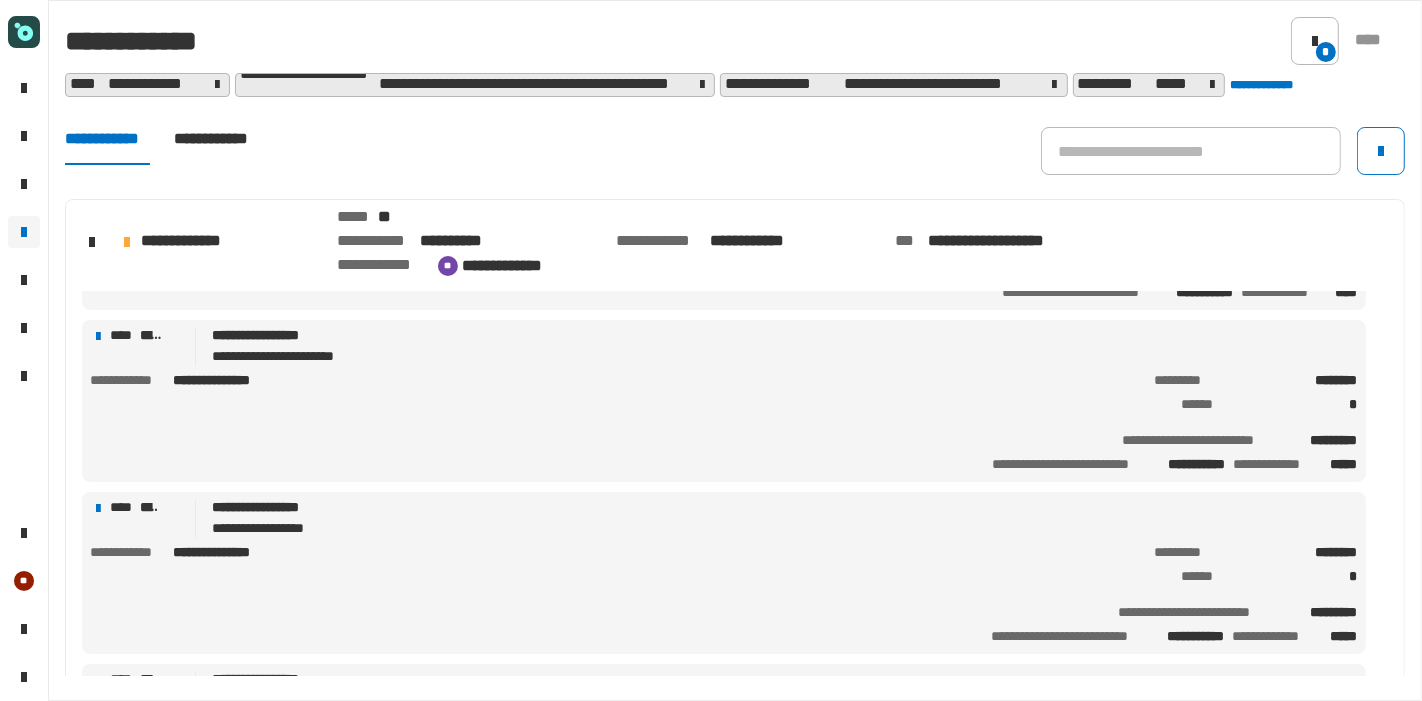 scroll, scrollTop: 145, scrollLeft: 0, axis: vertical 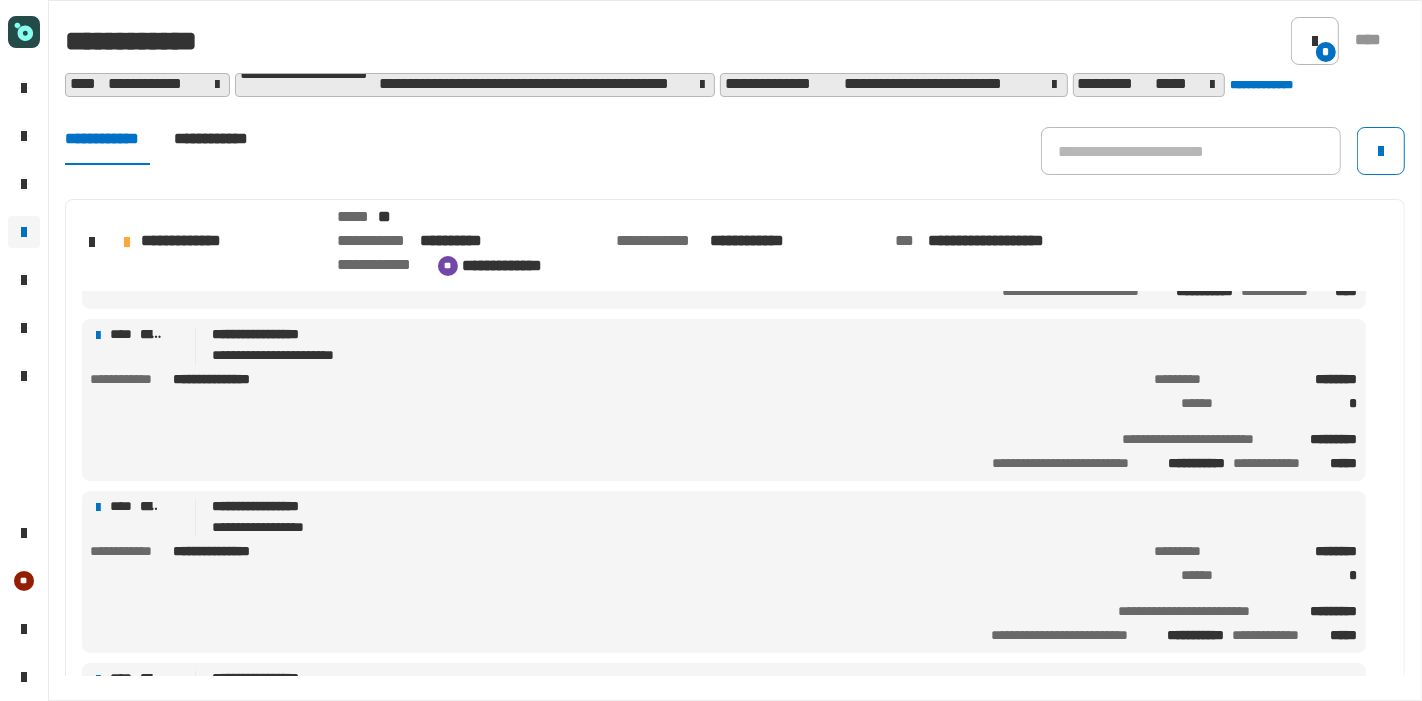 click on "**********" 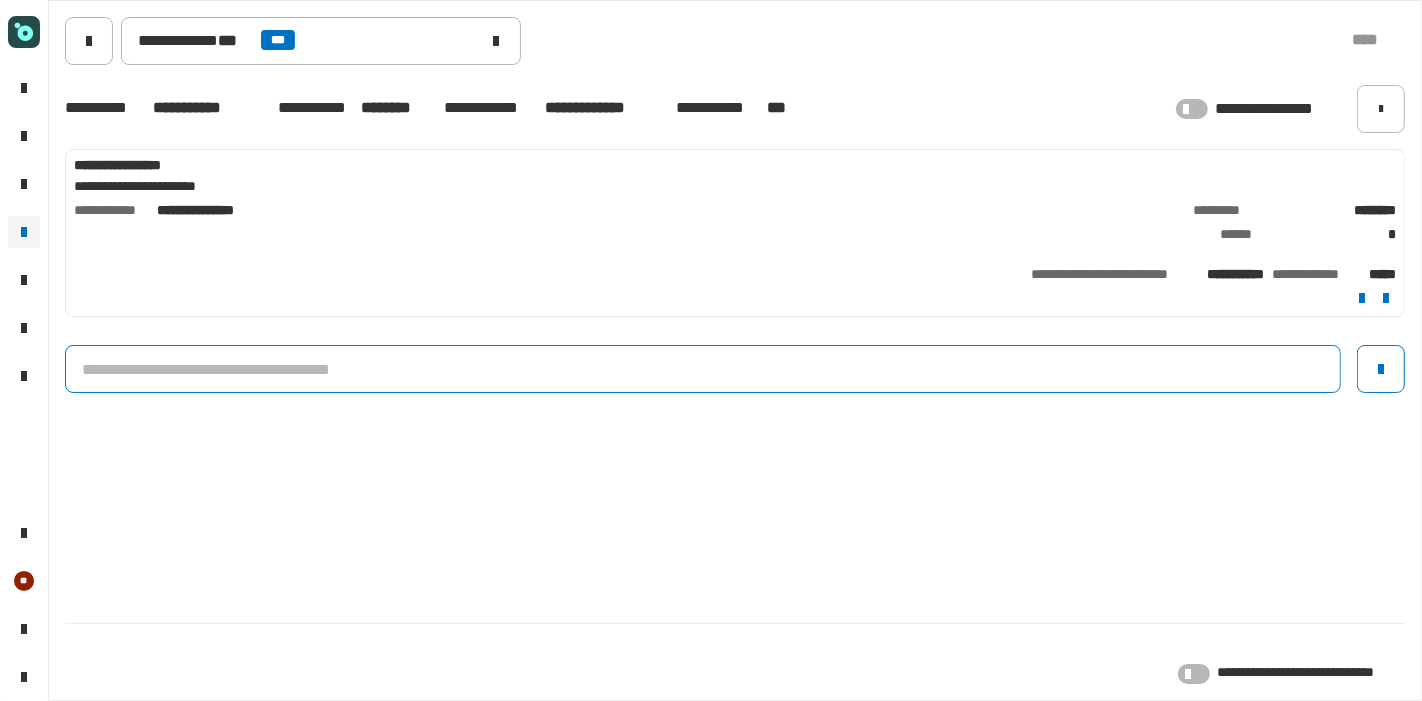 click 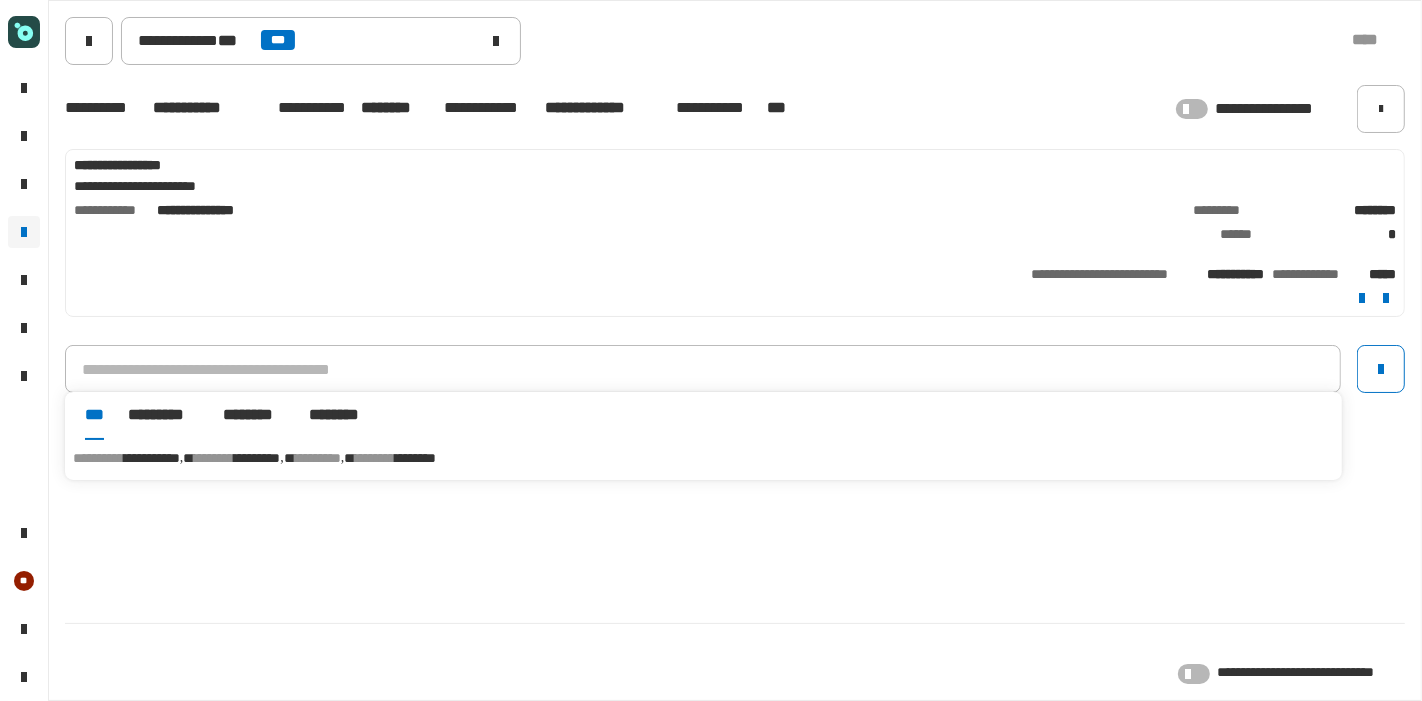 click on "*********" at bounding box center (257, 458) 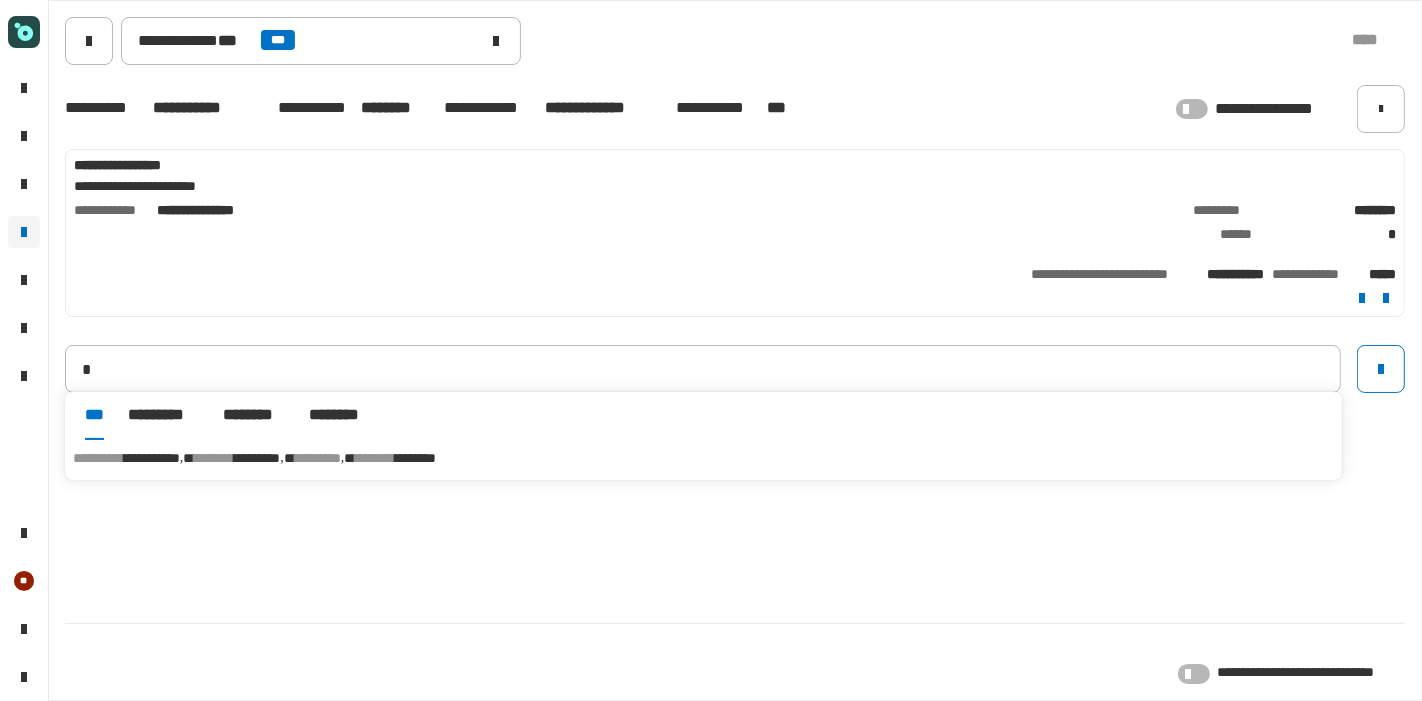 type on "**********" 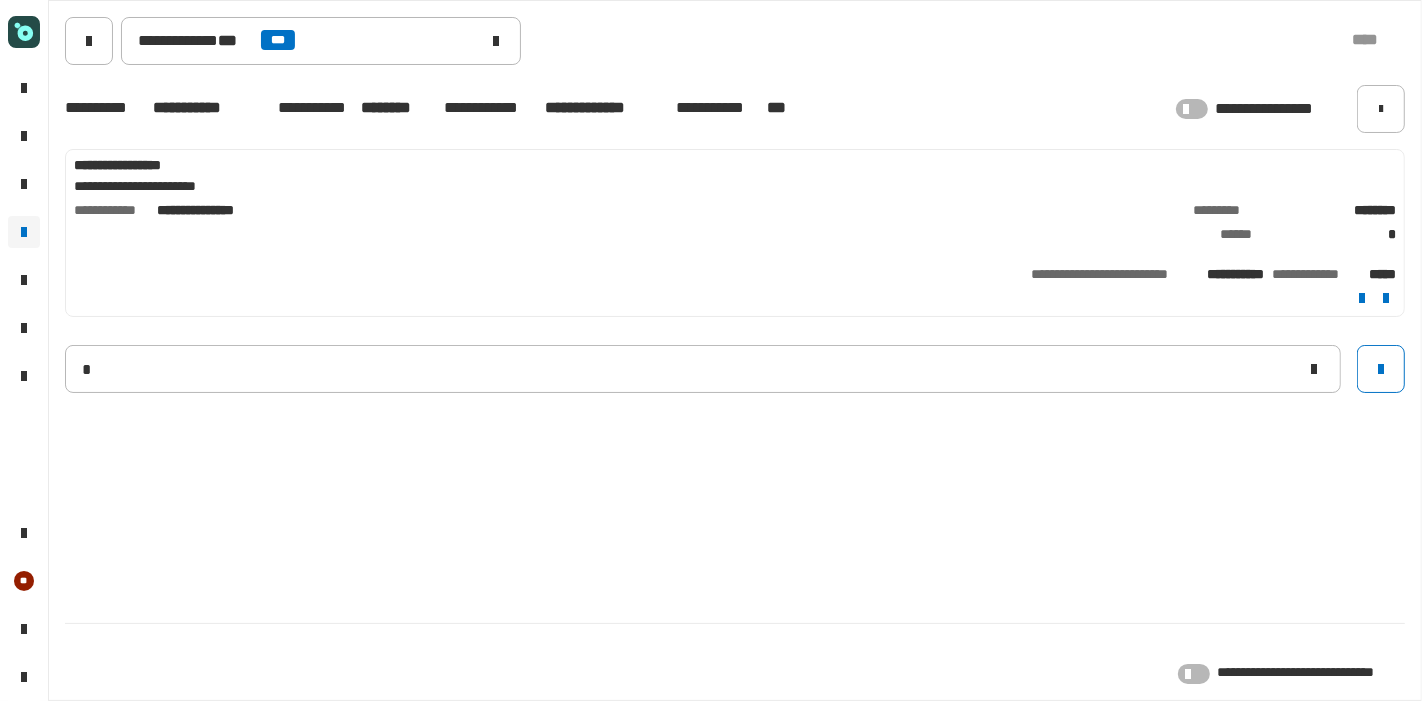 type 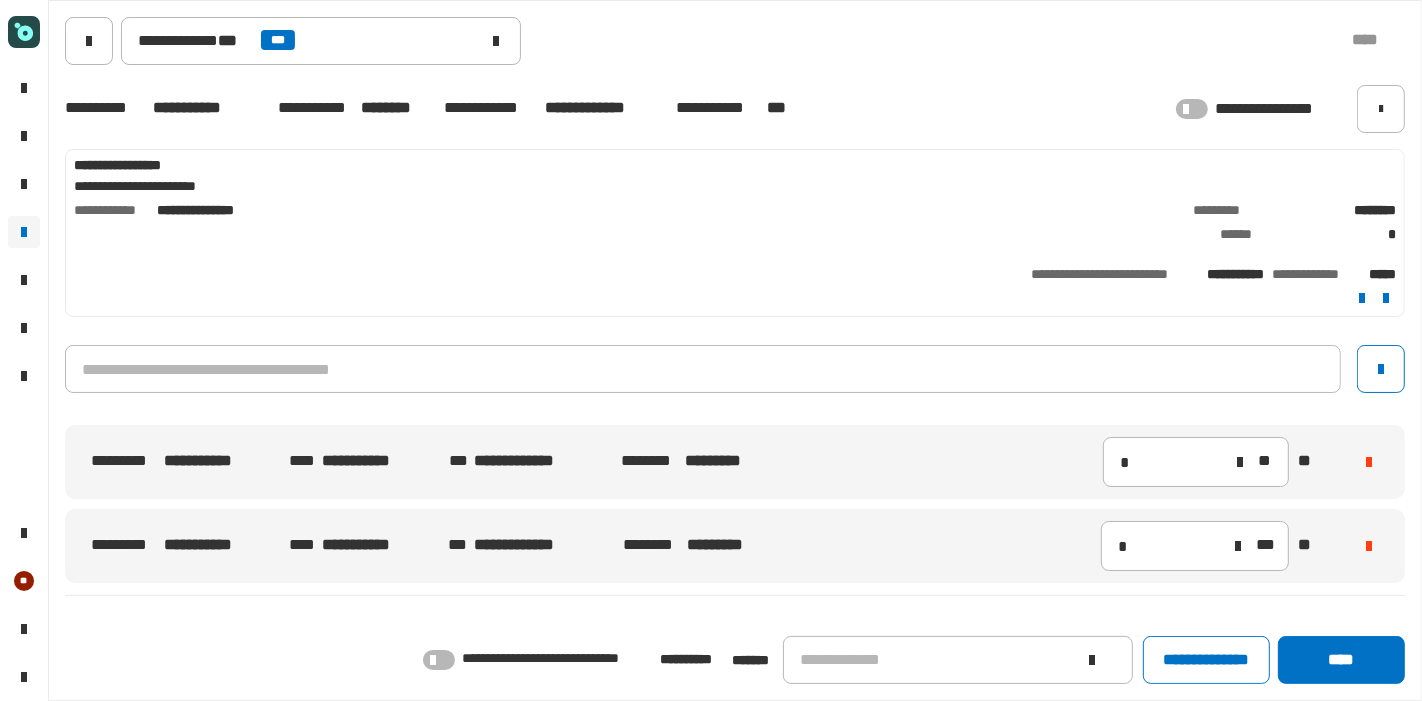 click 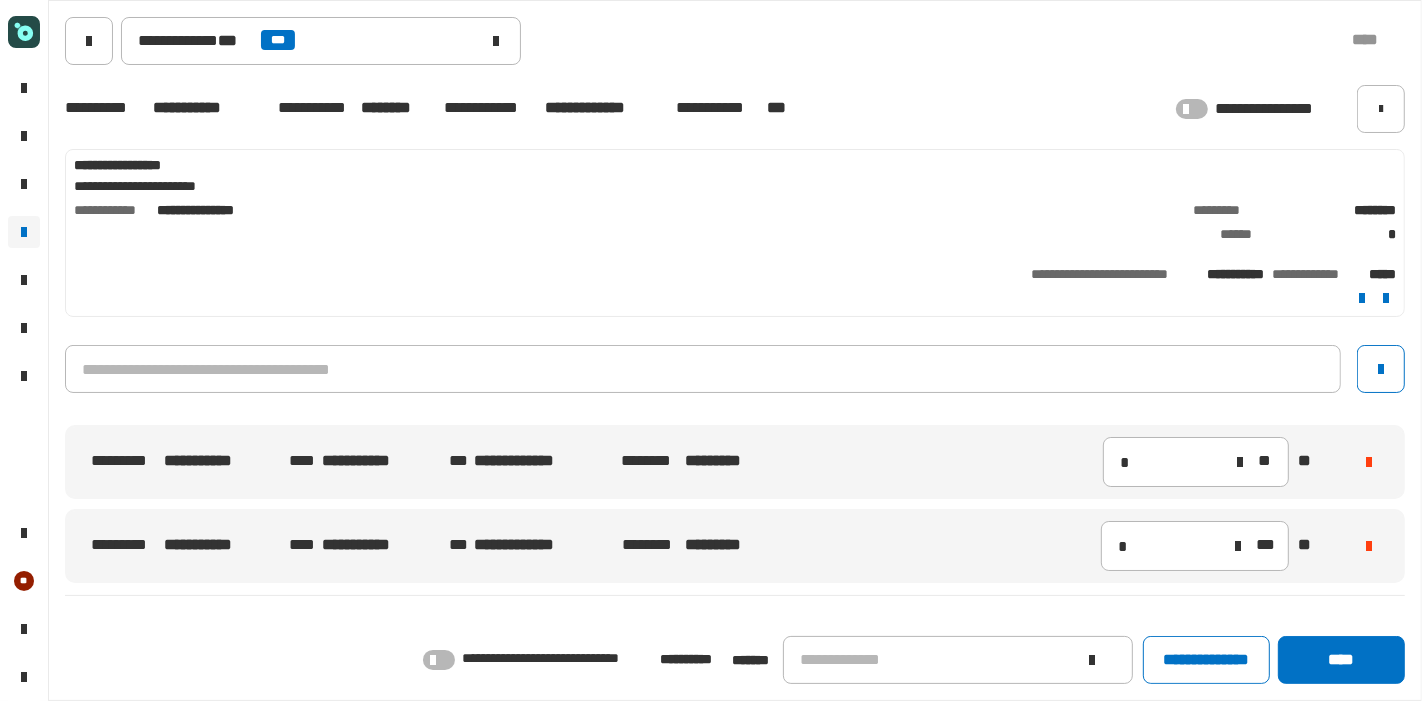 click 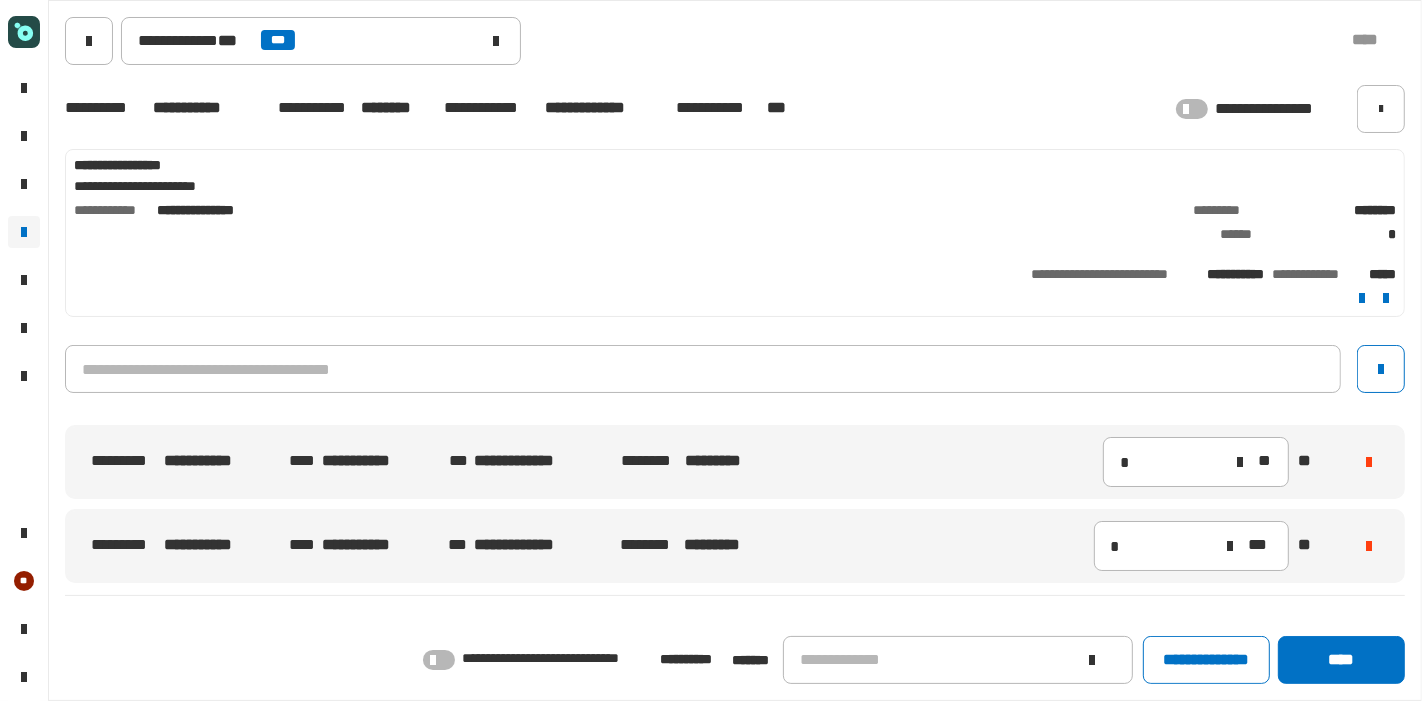 click 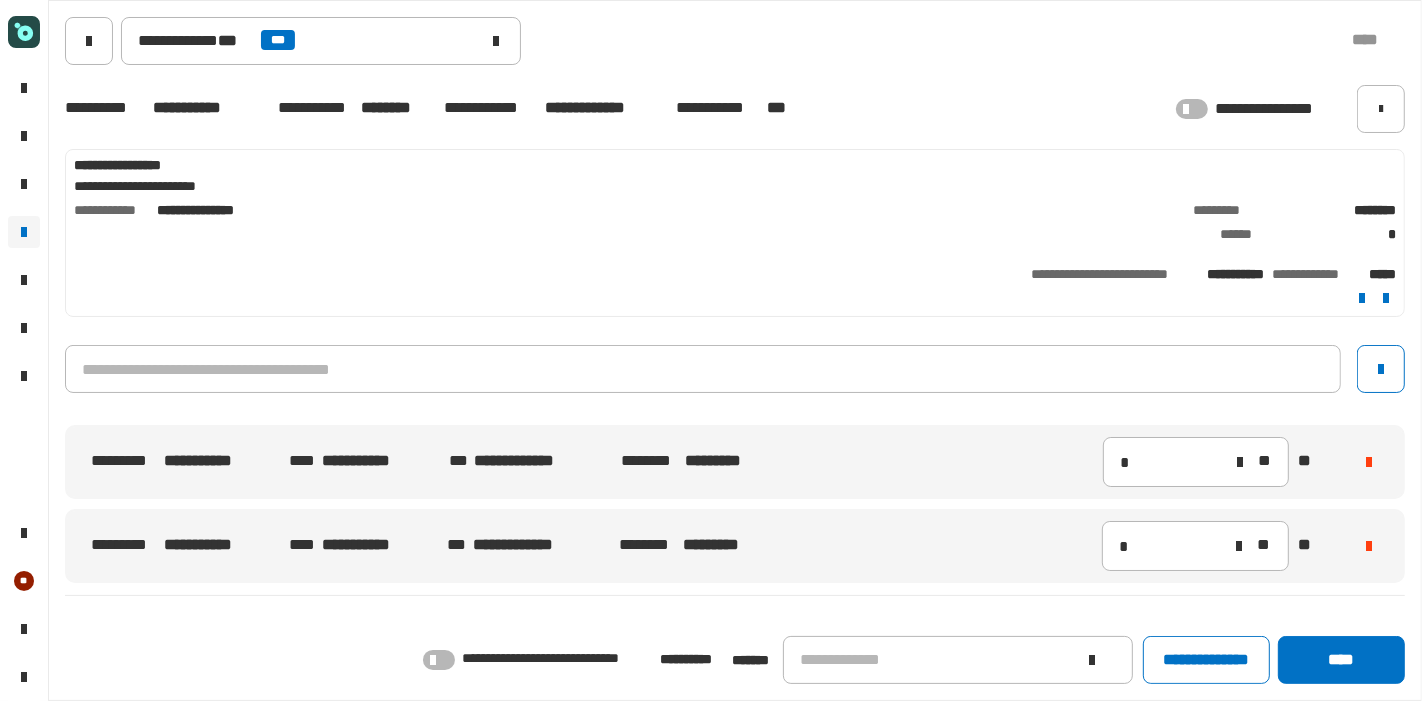 click 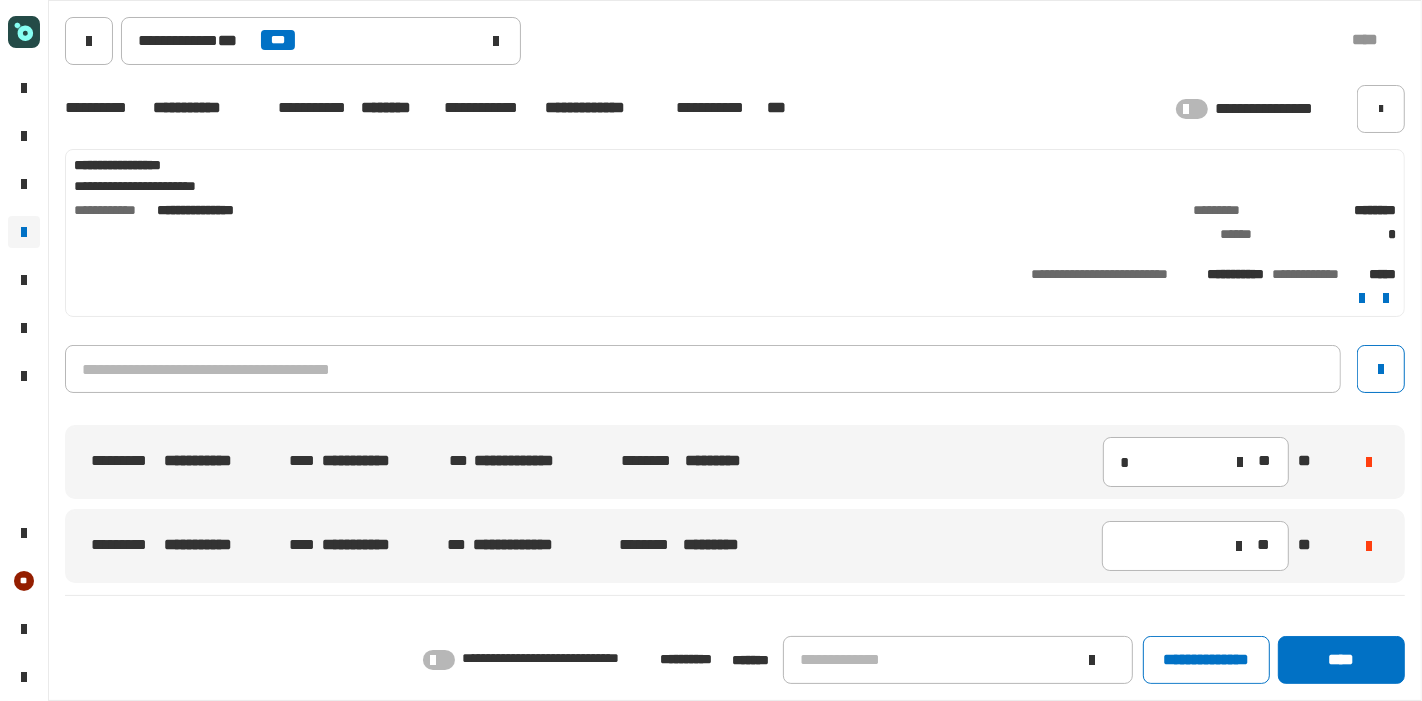 type on "*" 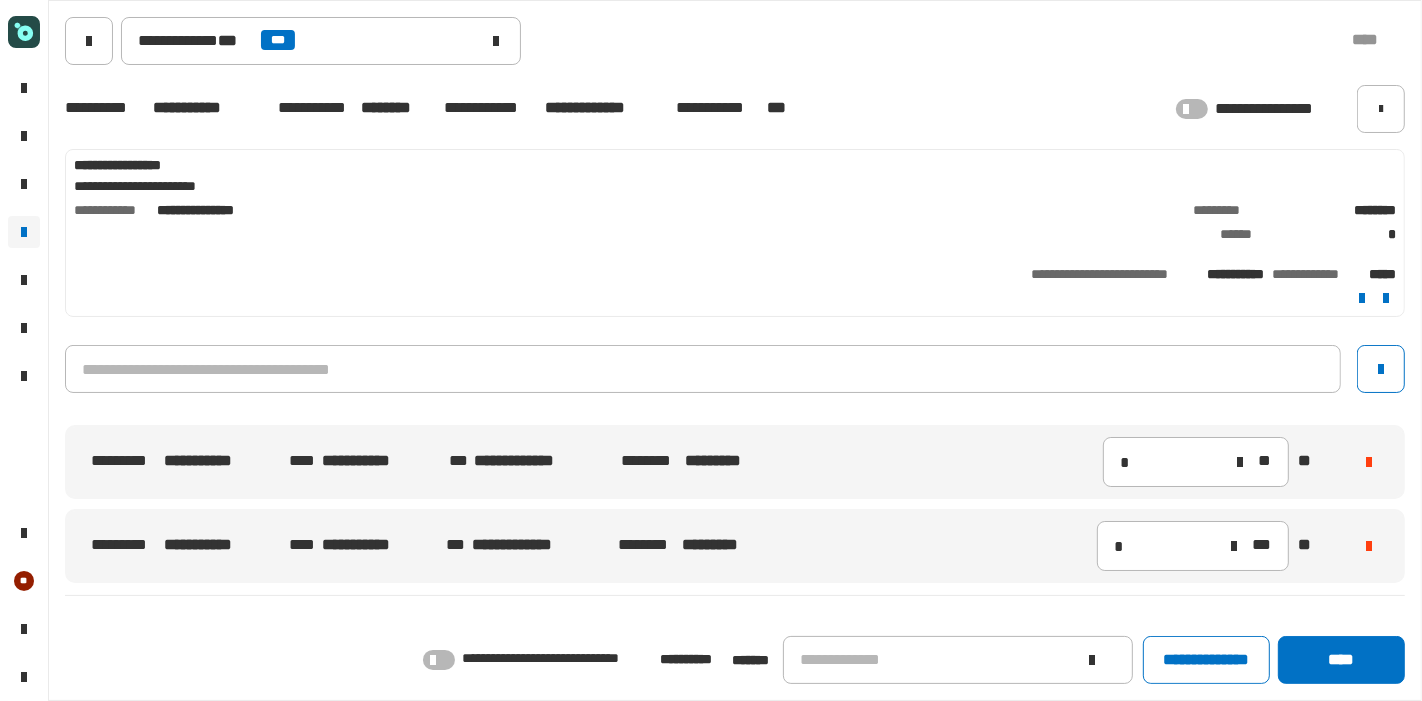 click 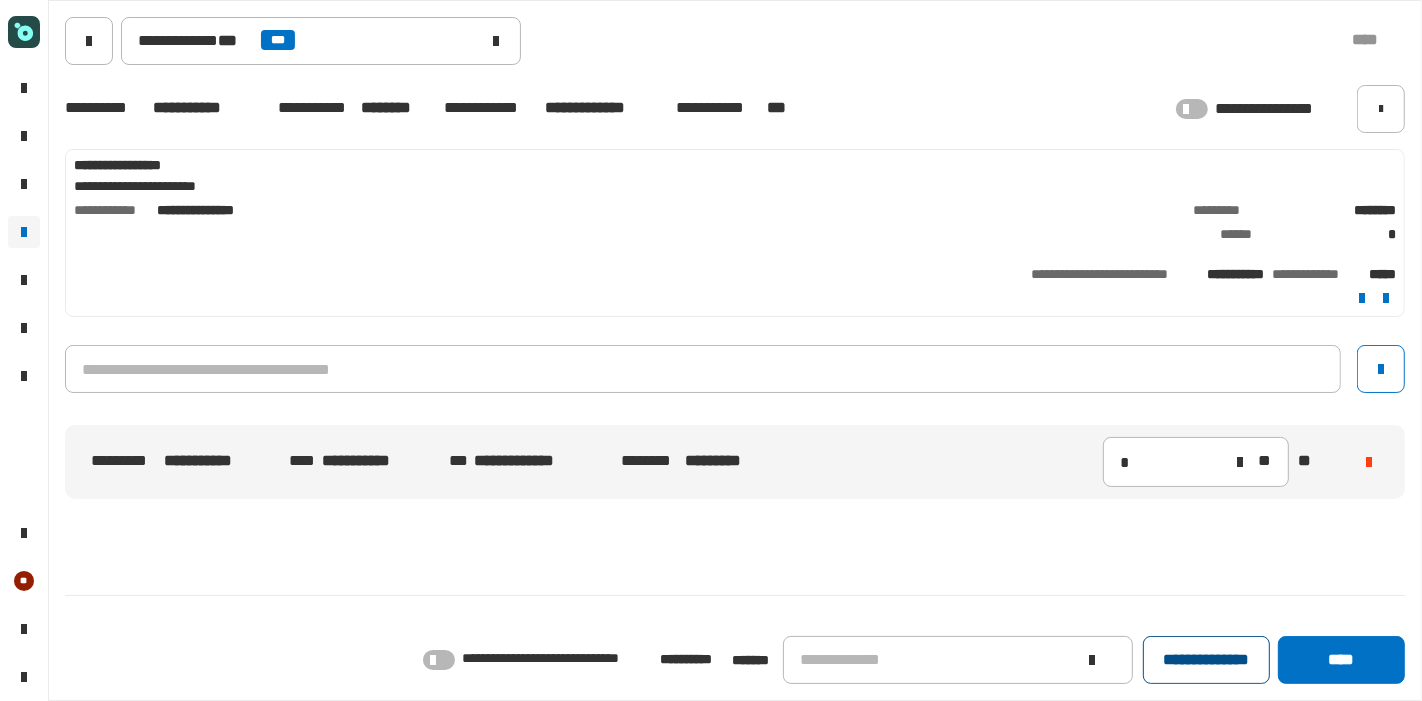 click on "**********" 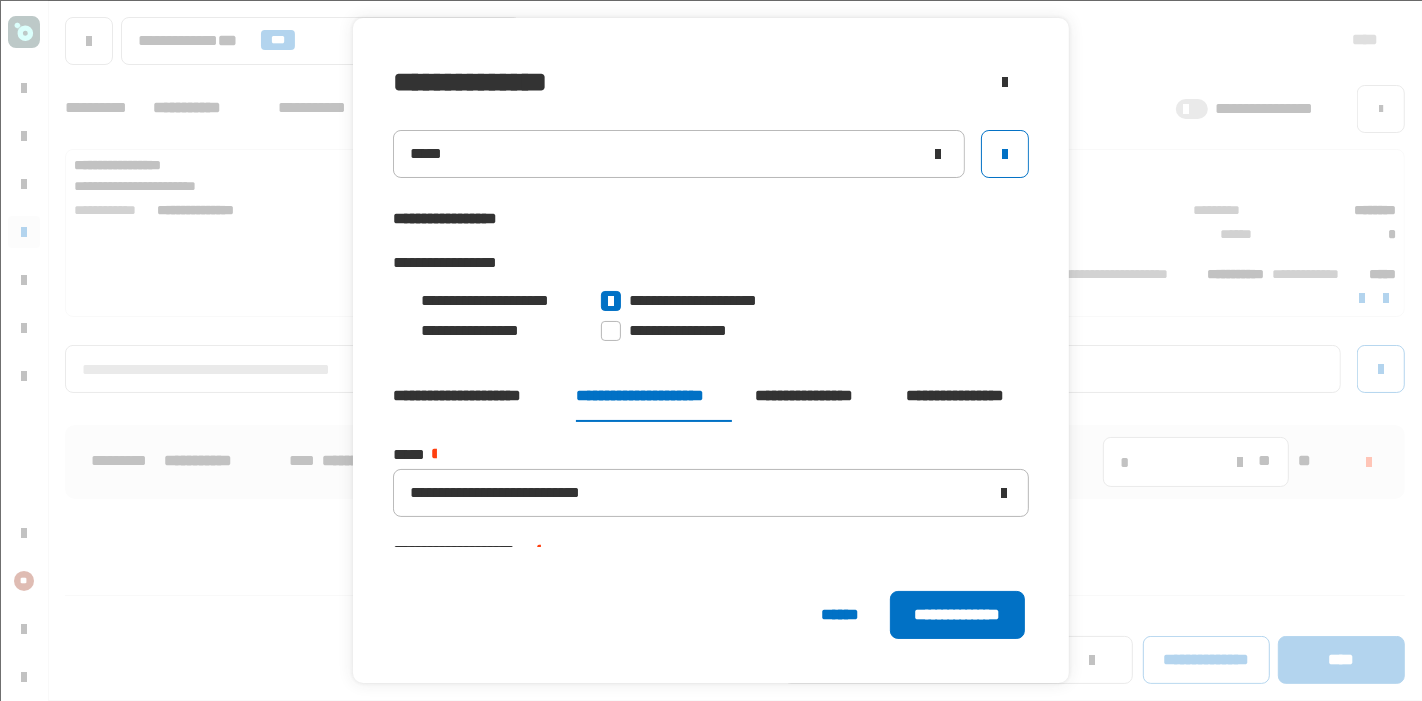 scroll, scrollTop: 72, scrollLeft: 0, axis: vertical 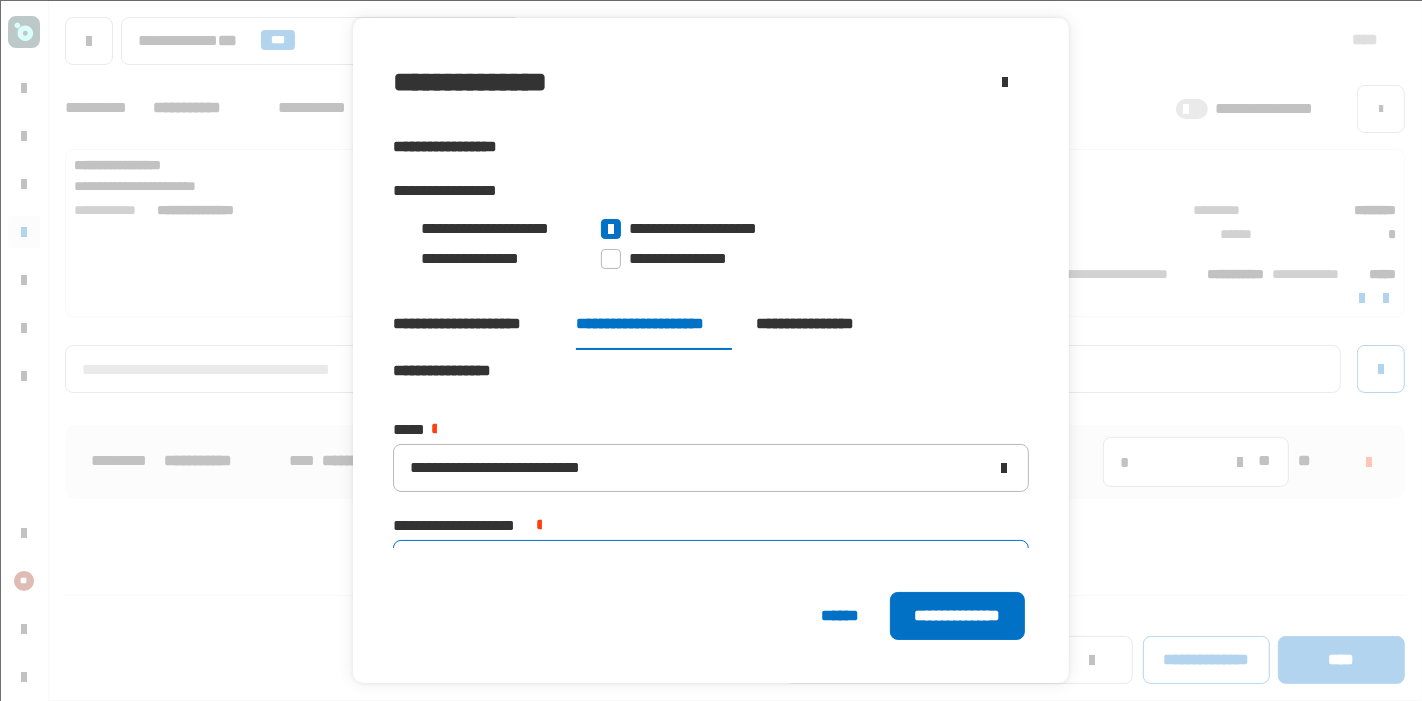 click on "*" 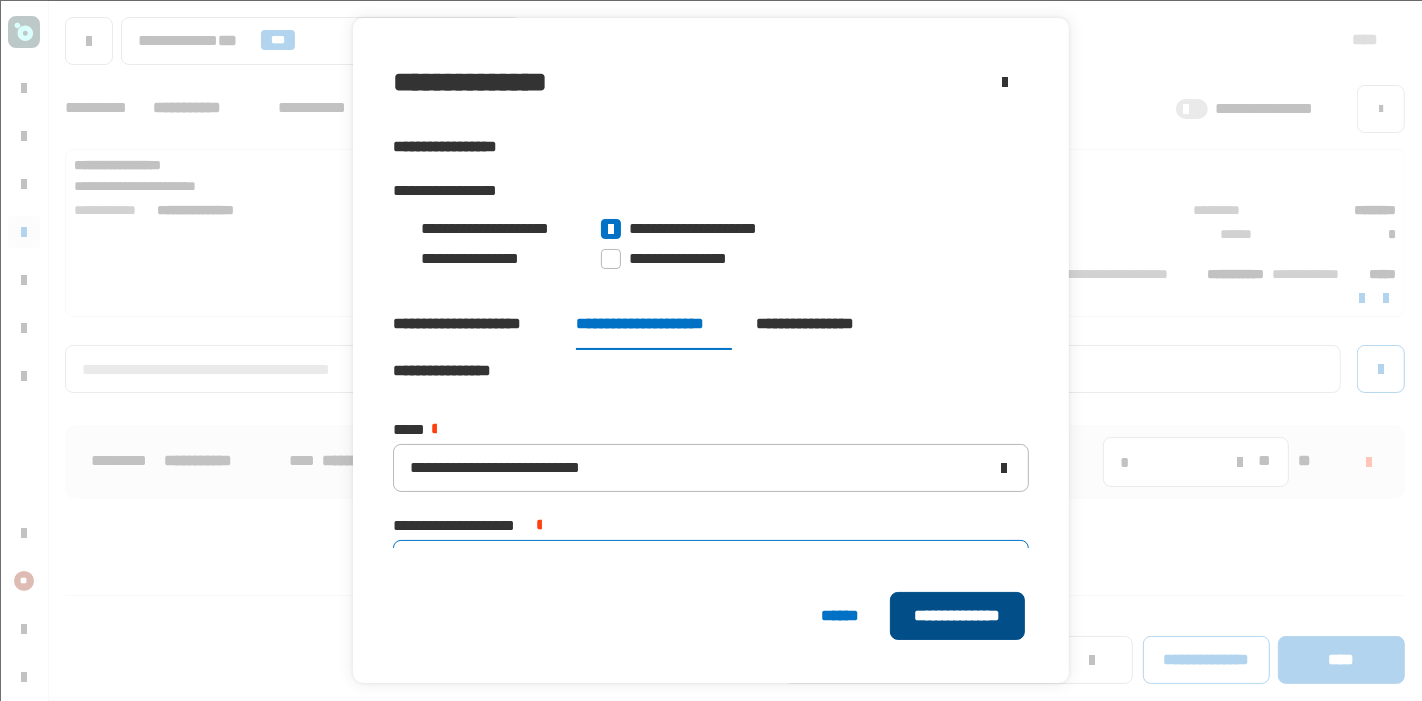 type on "*" 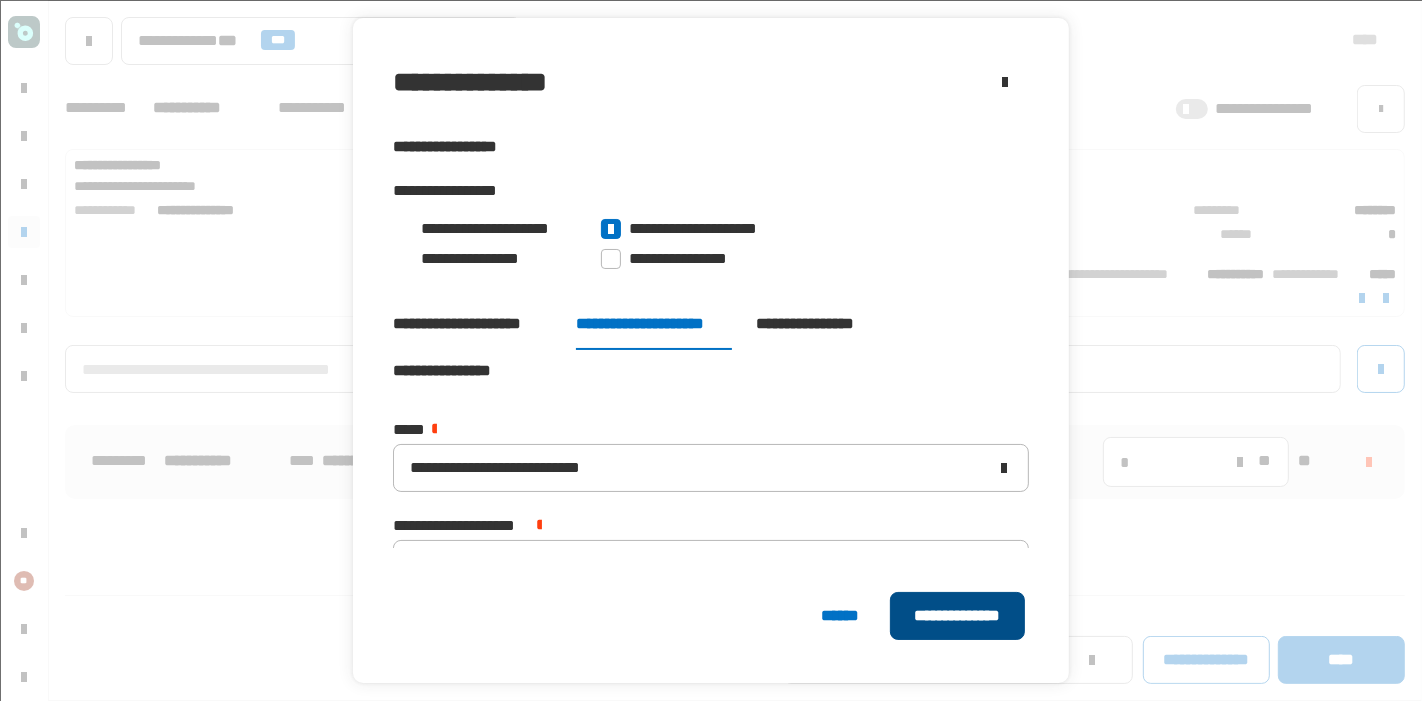 click on "**********" 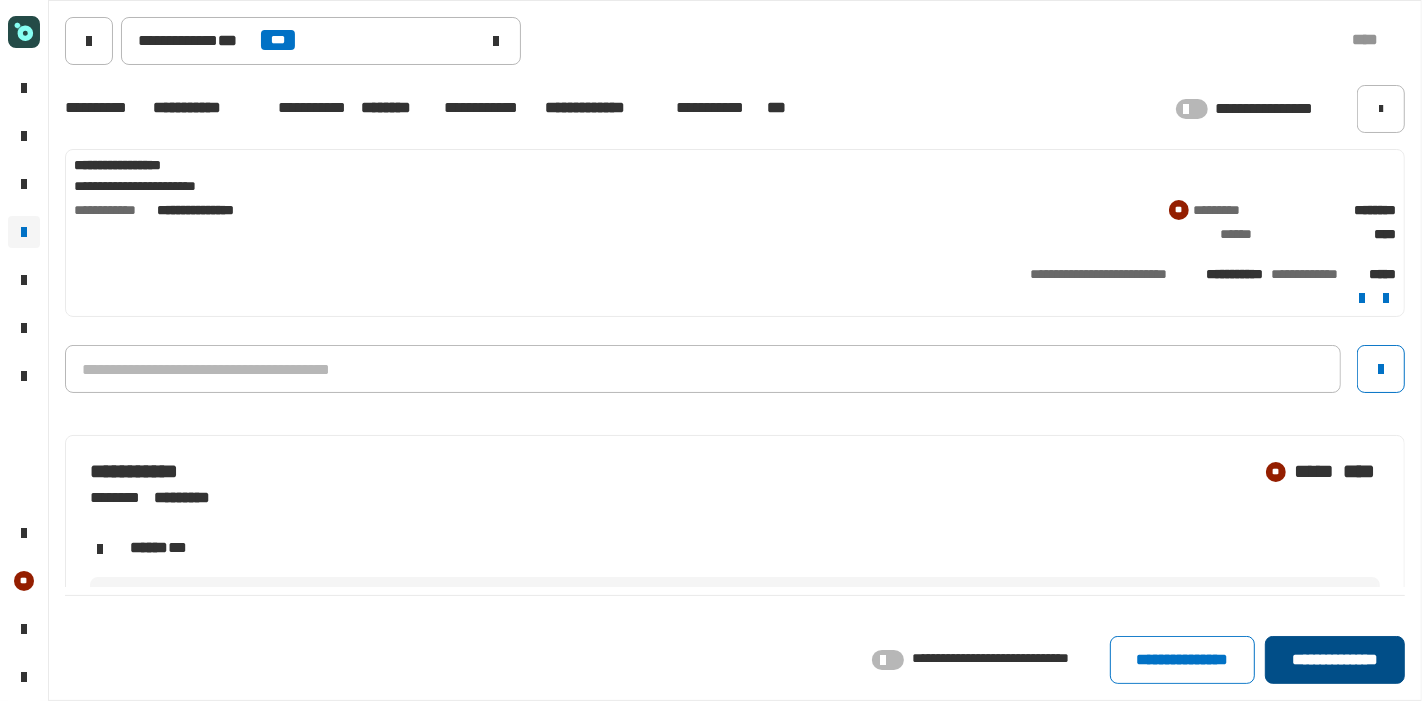 click on "**********" 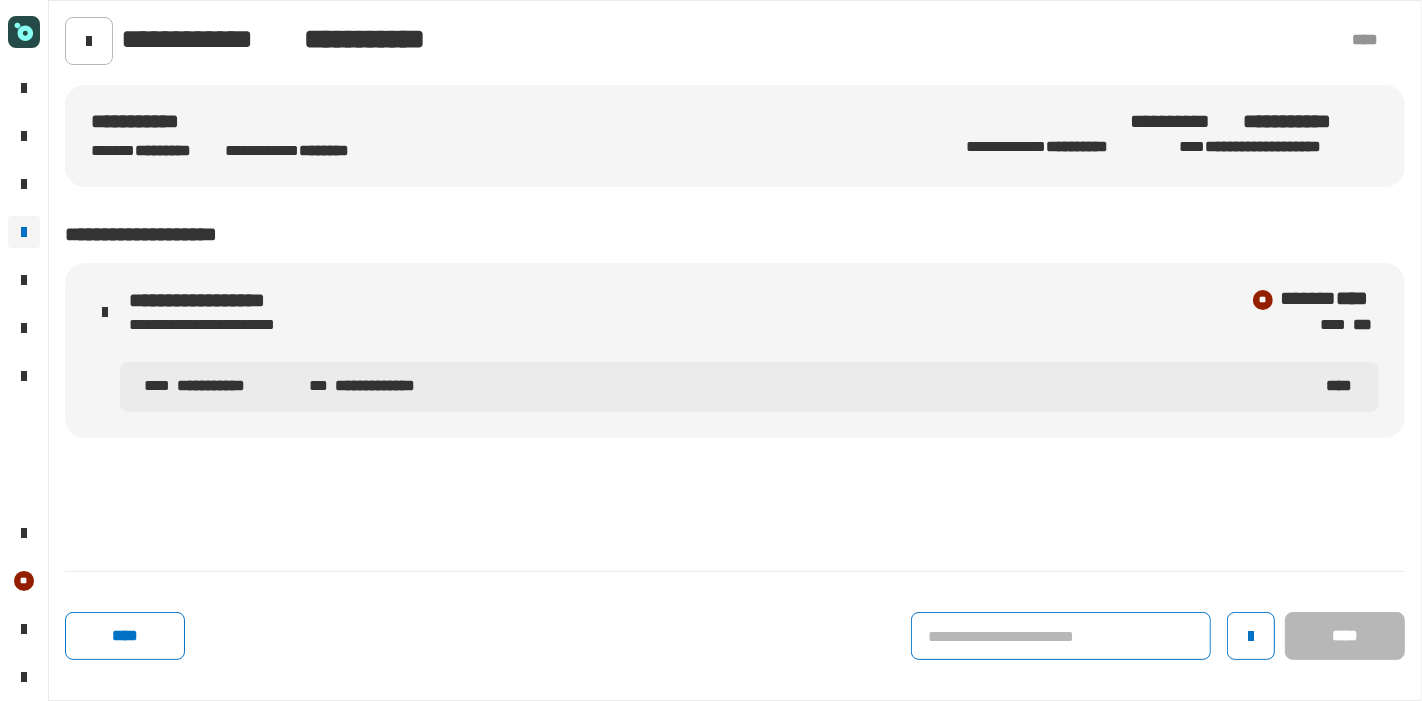 click 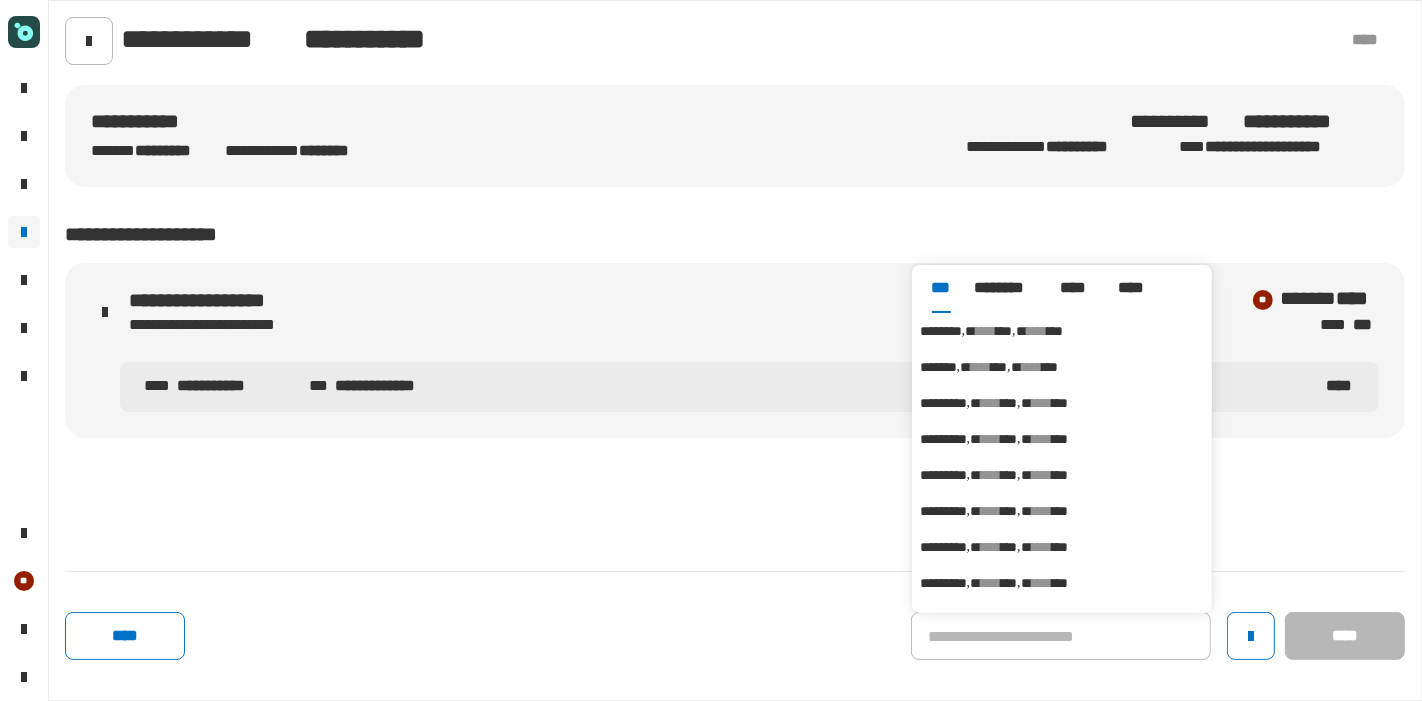 click on "****" at bounding box center [986, 331] 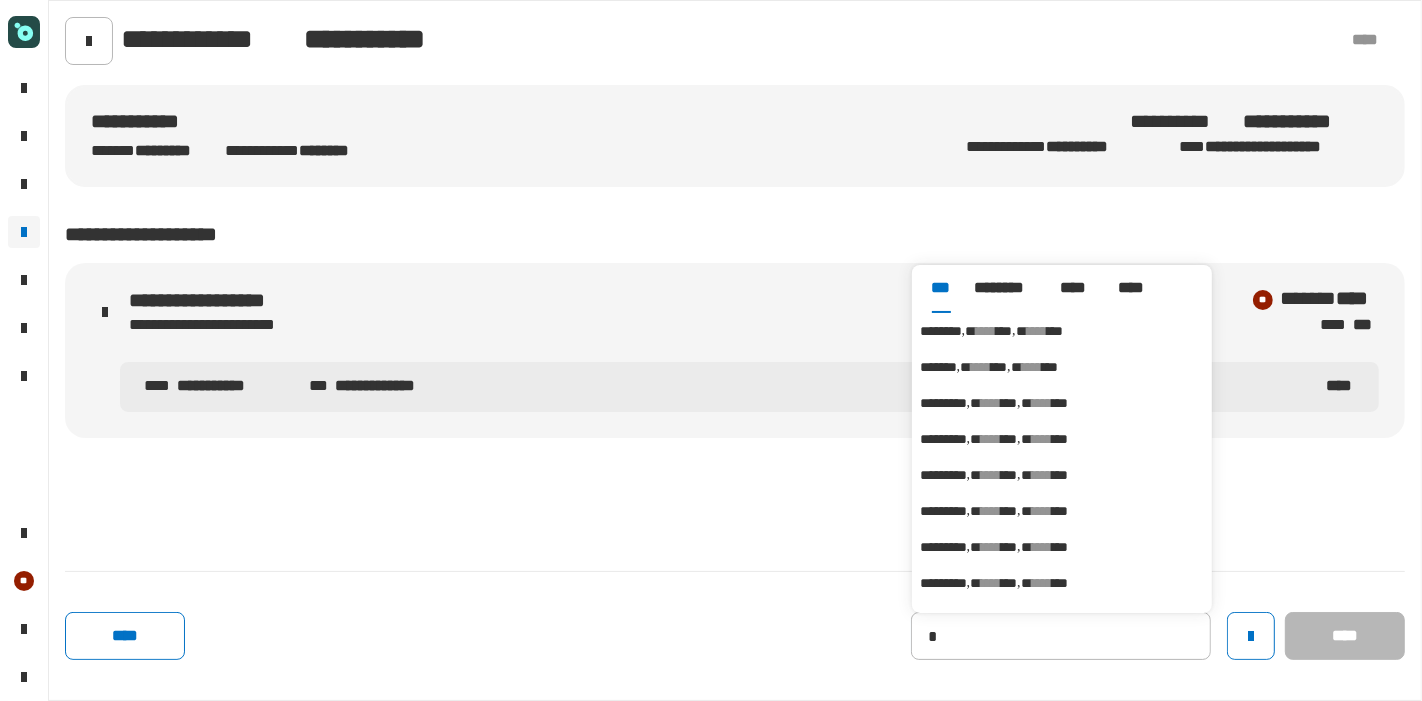 type on "********" 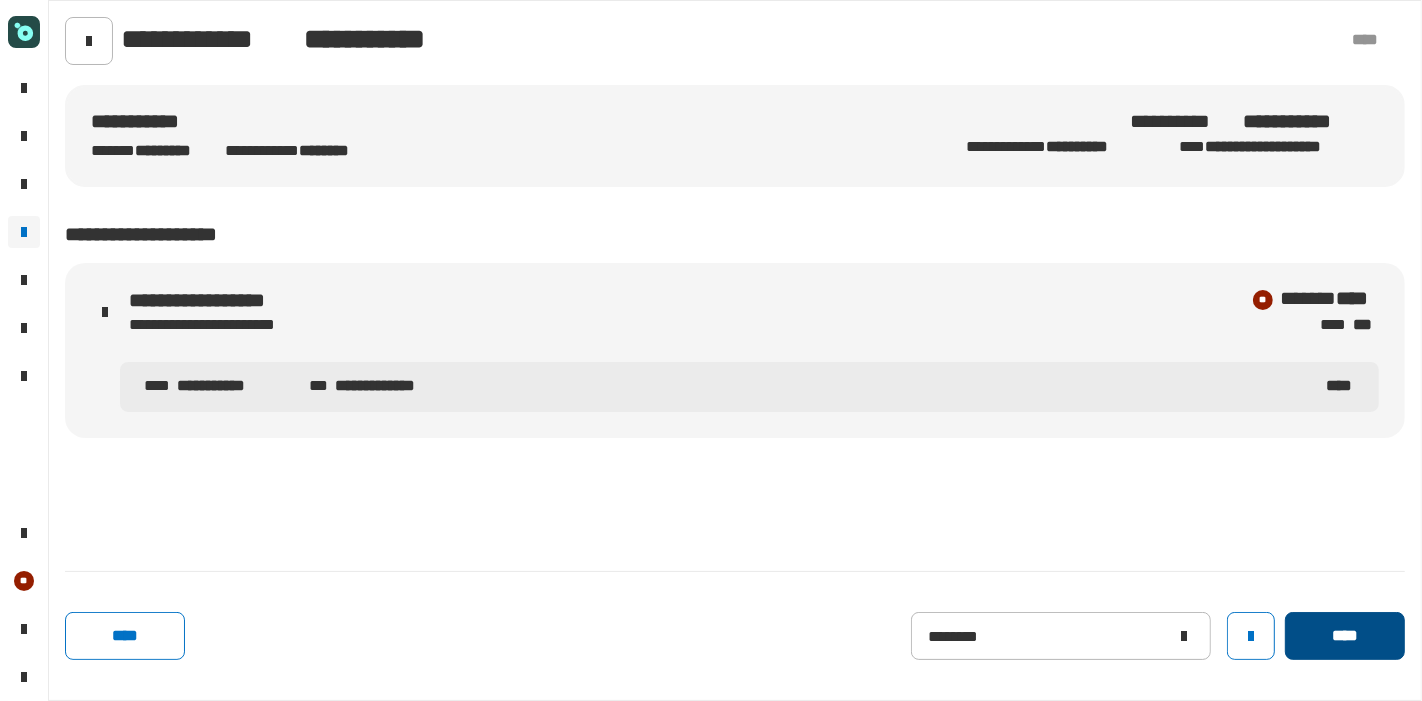 click on "****" 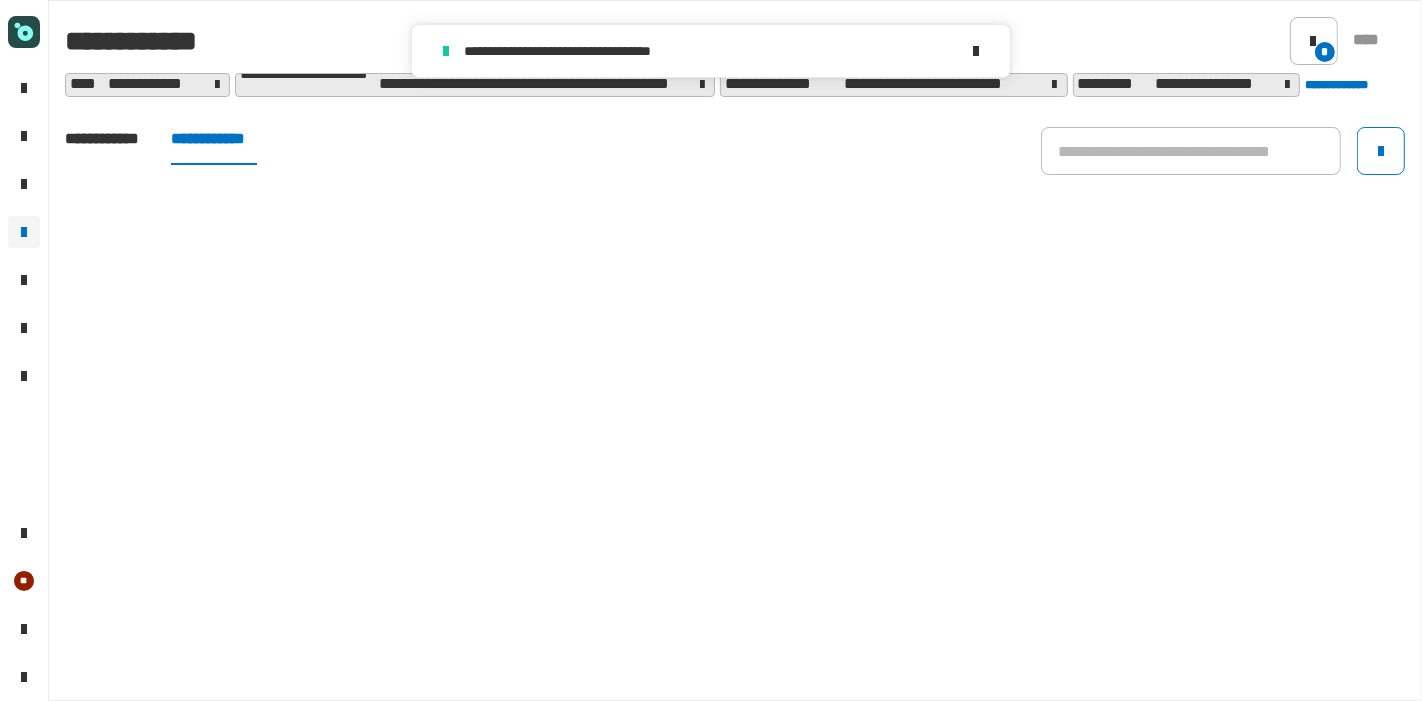 drag, startPoint x: 511, startPoint y: 241, endPoint x: 340, endPoint y: 169, distance: 185.53975 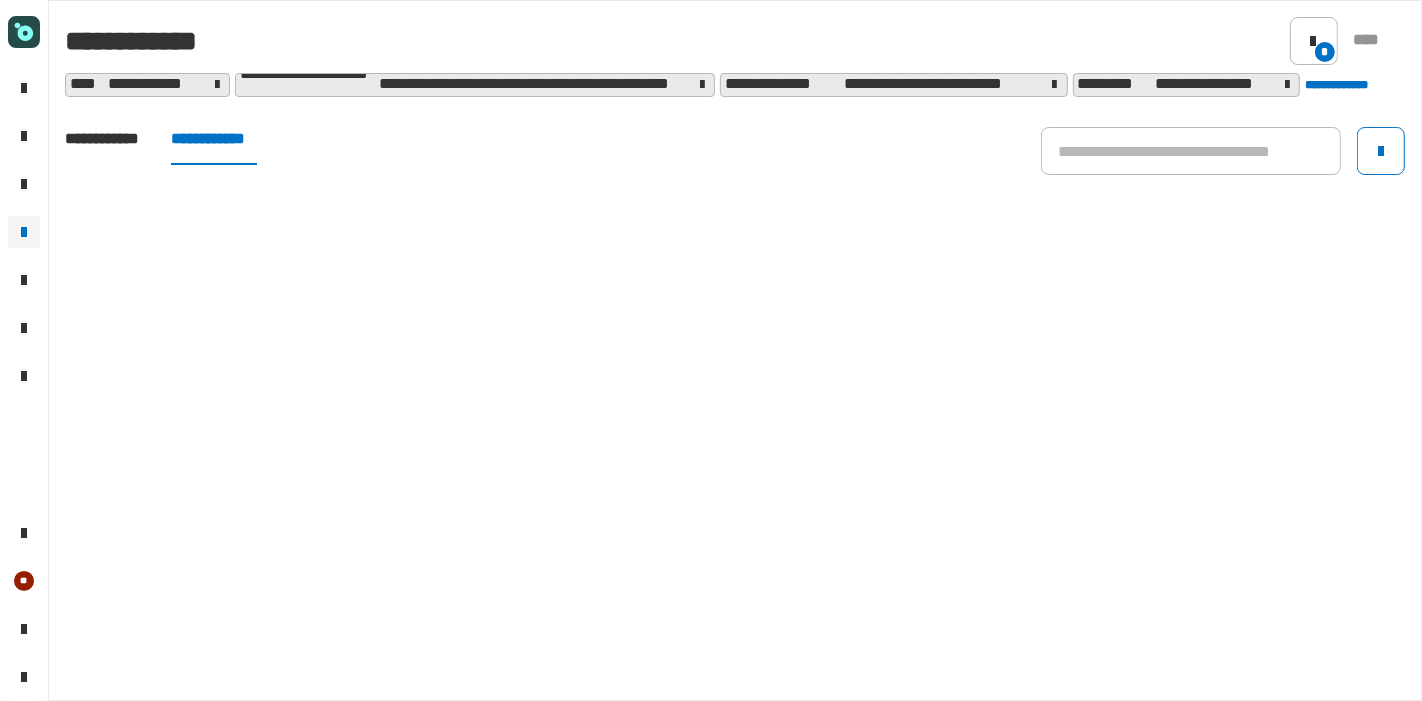 click on "**********" 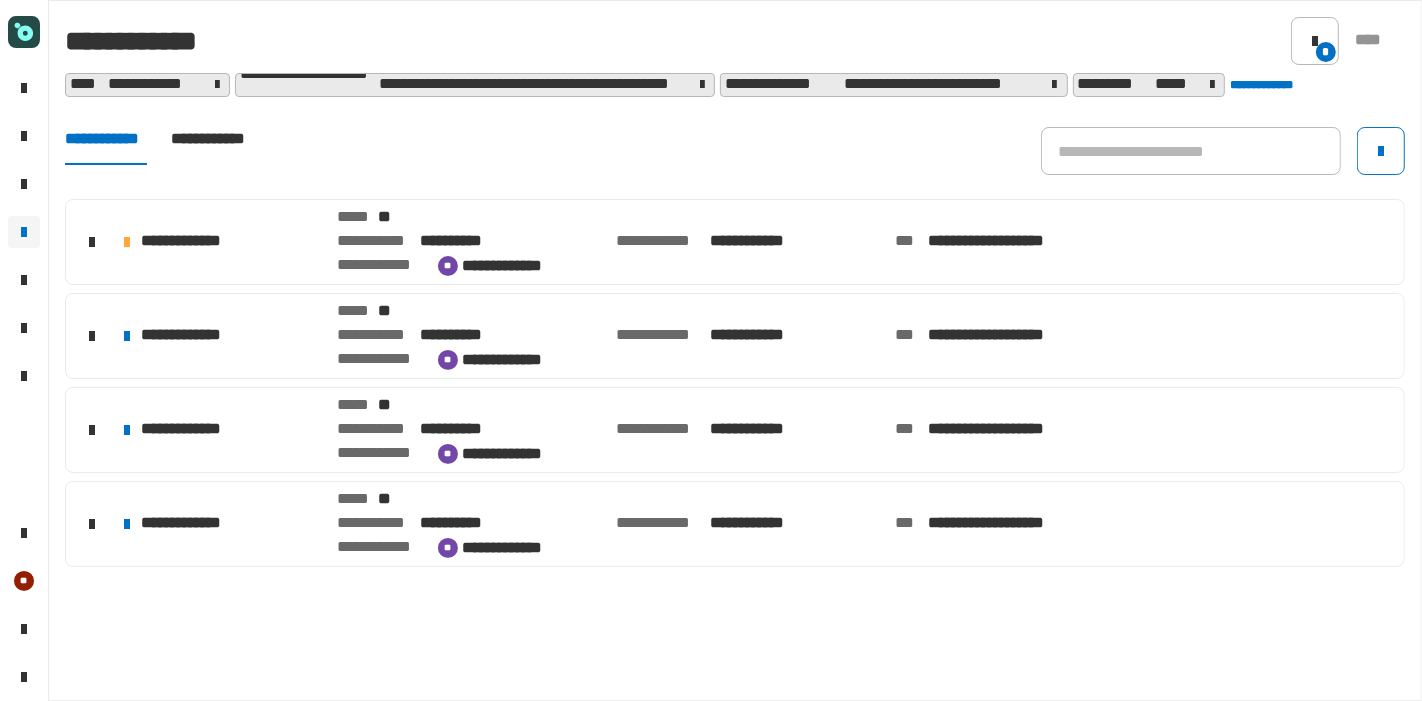 click on "**********" 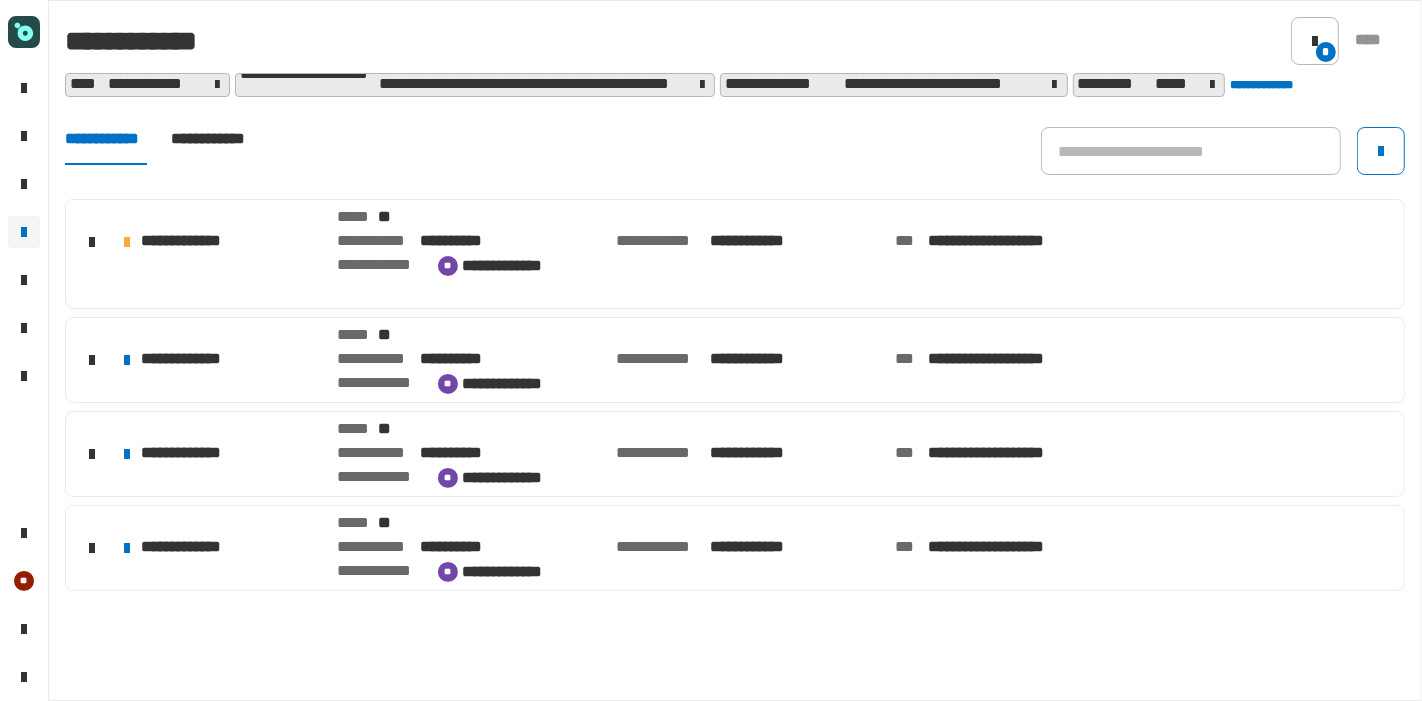 click on "**********" 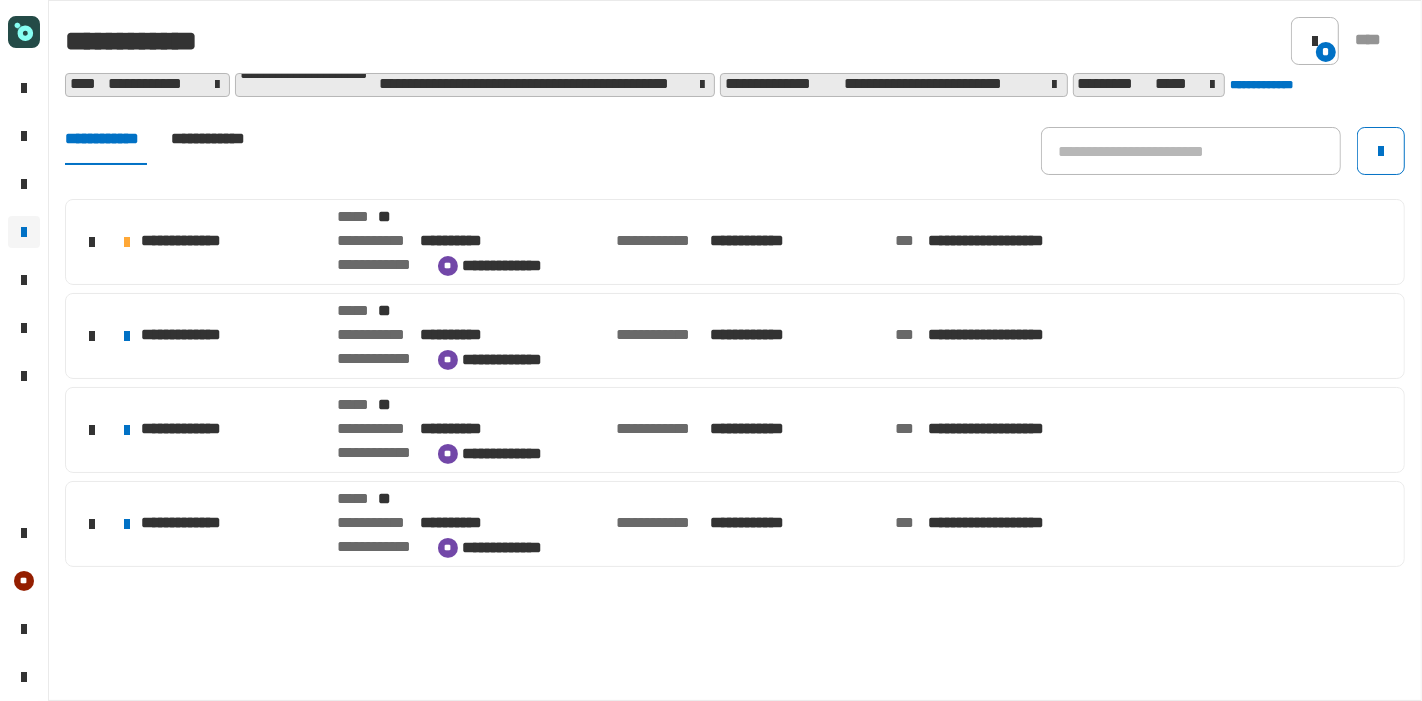click on "**********" 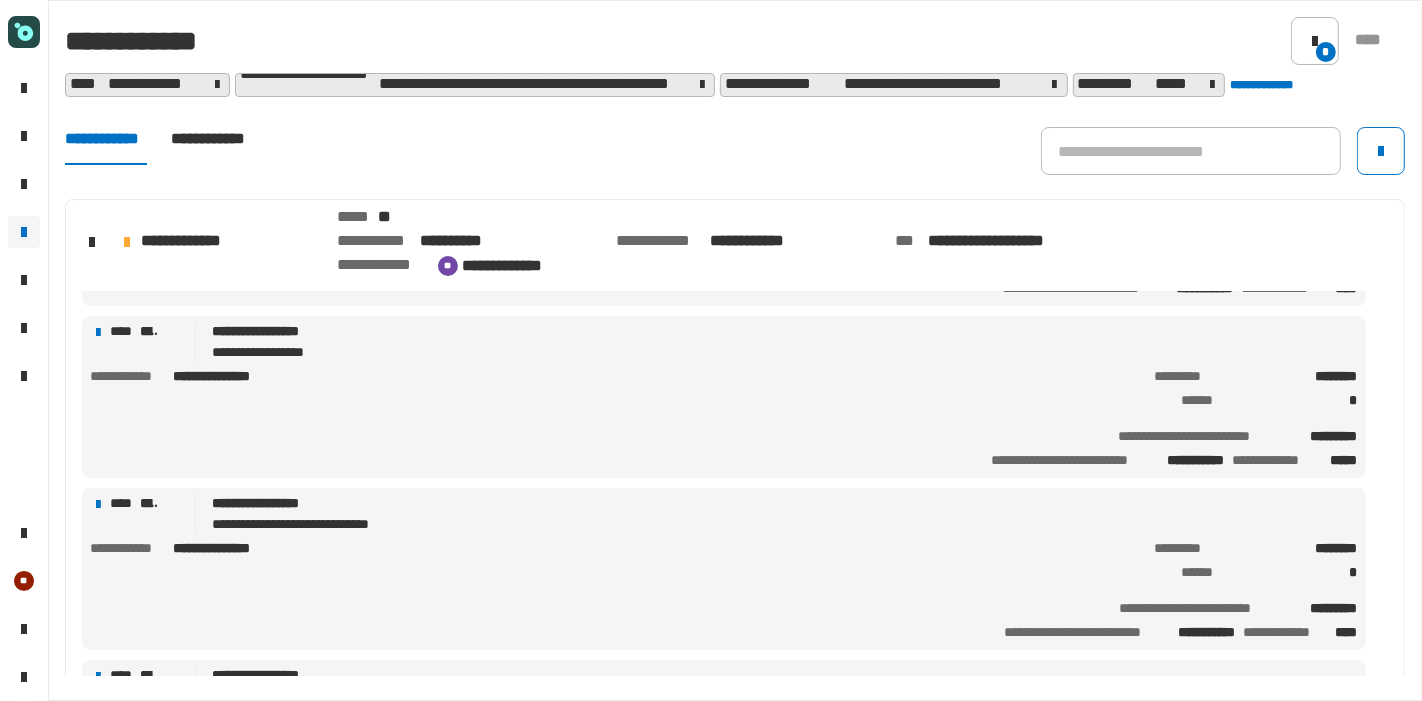 scroll, scrollTop: 148, scrollLeft: 0, axis: vertical 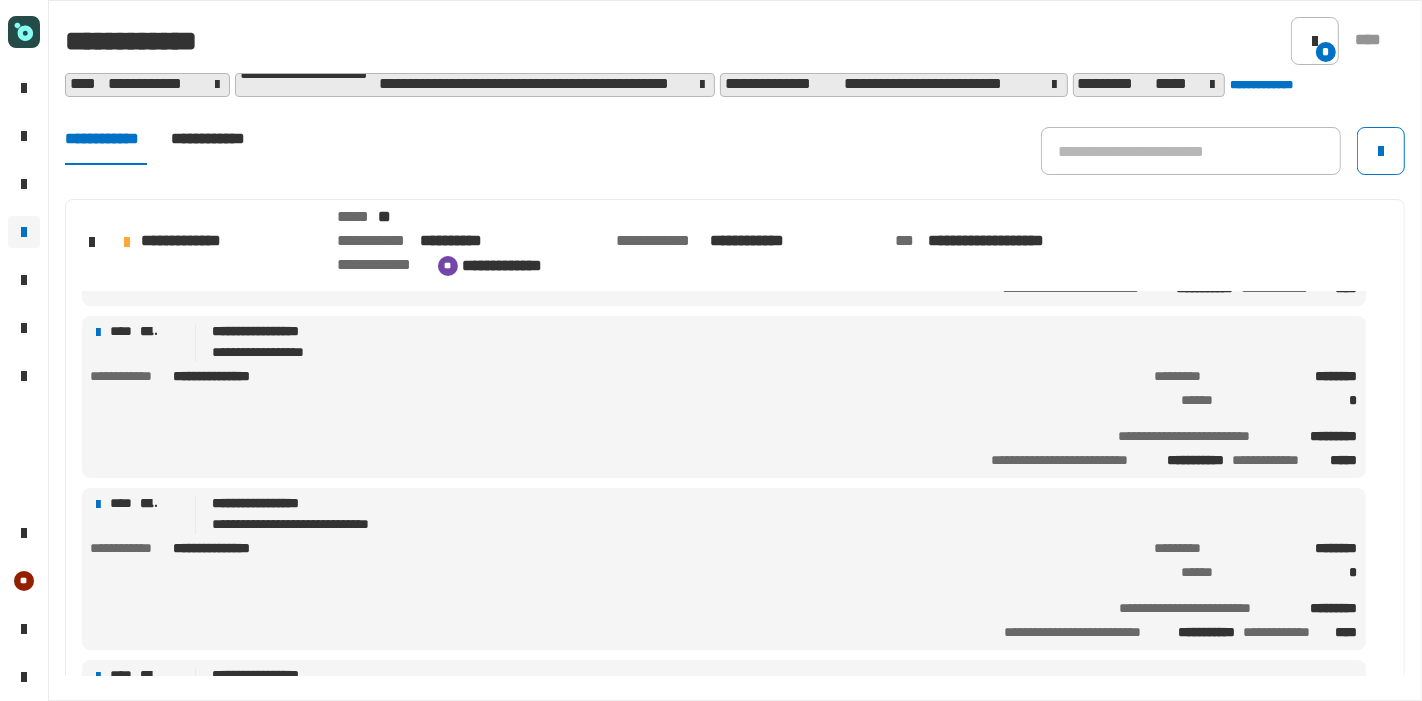 click on "**********" 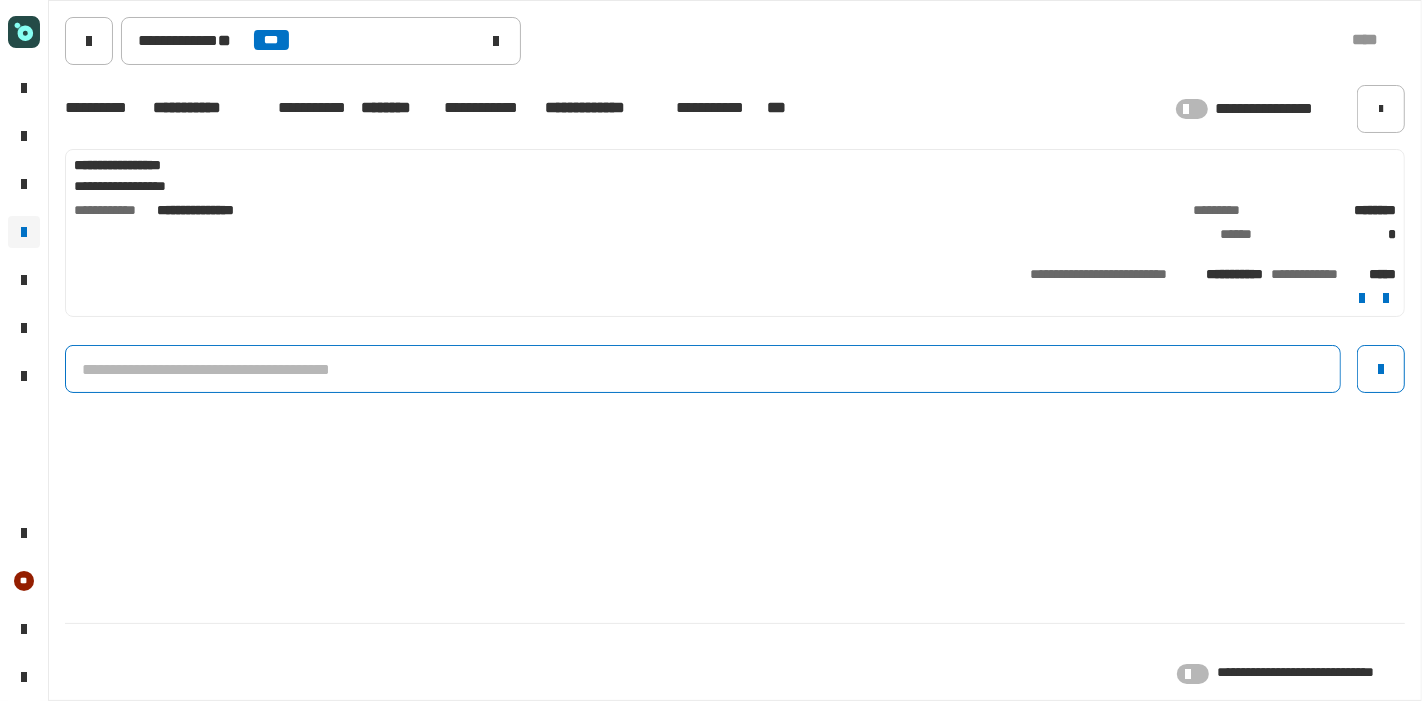 click 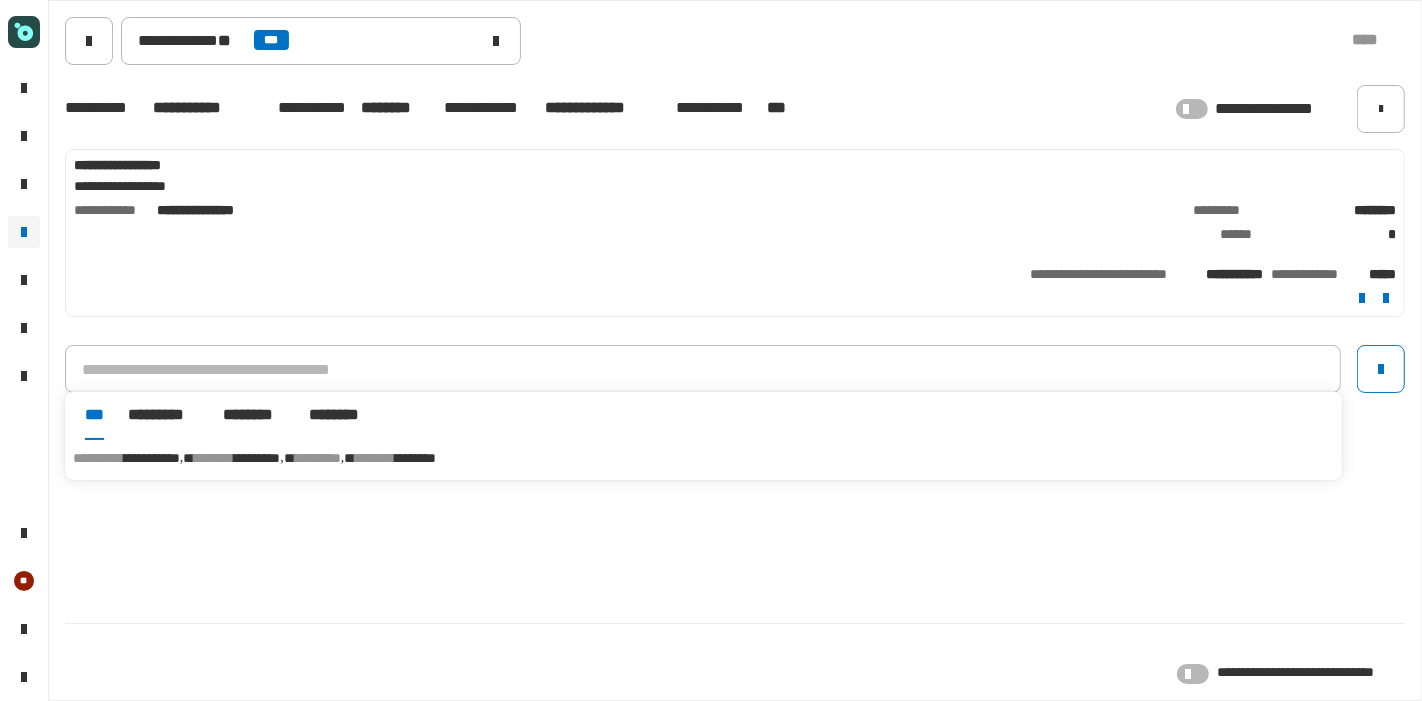 click on "*********" at bounding box center (257, 458) 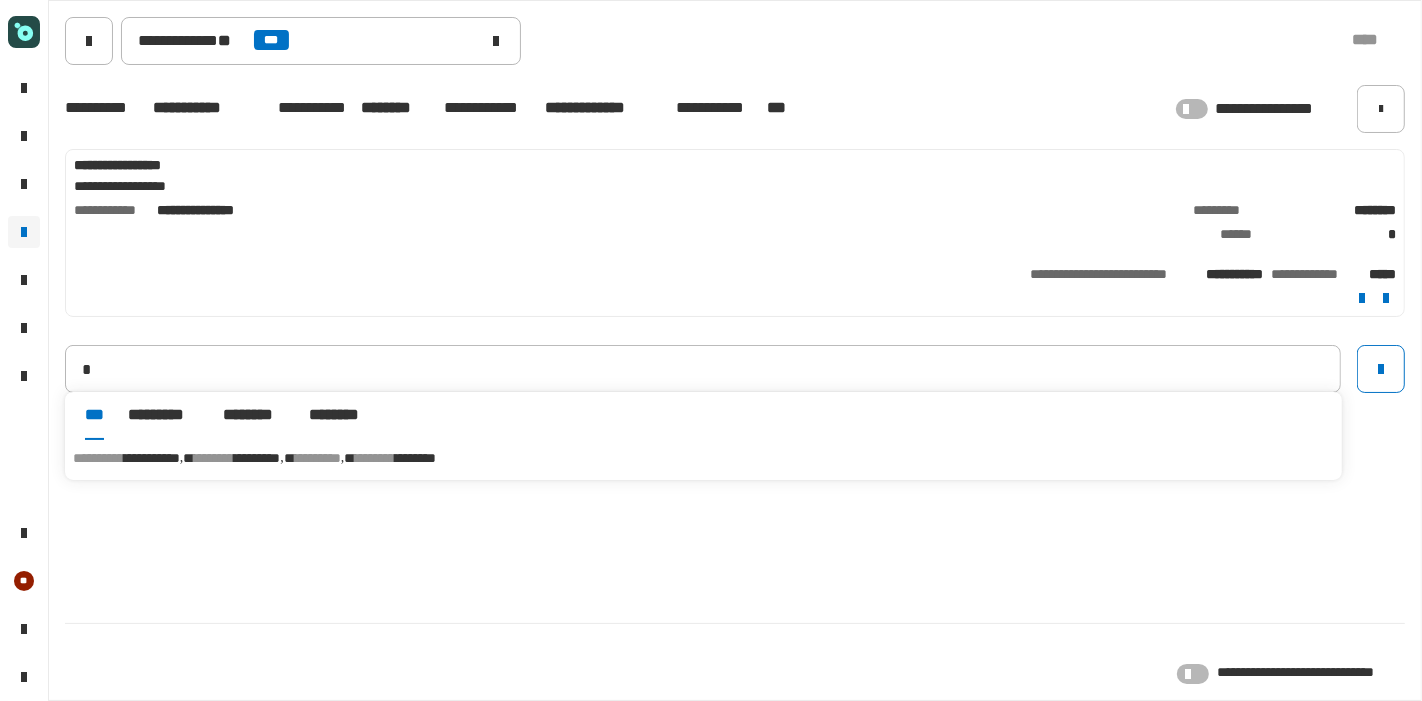 type on "**********" 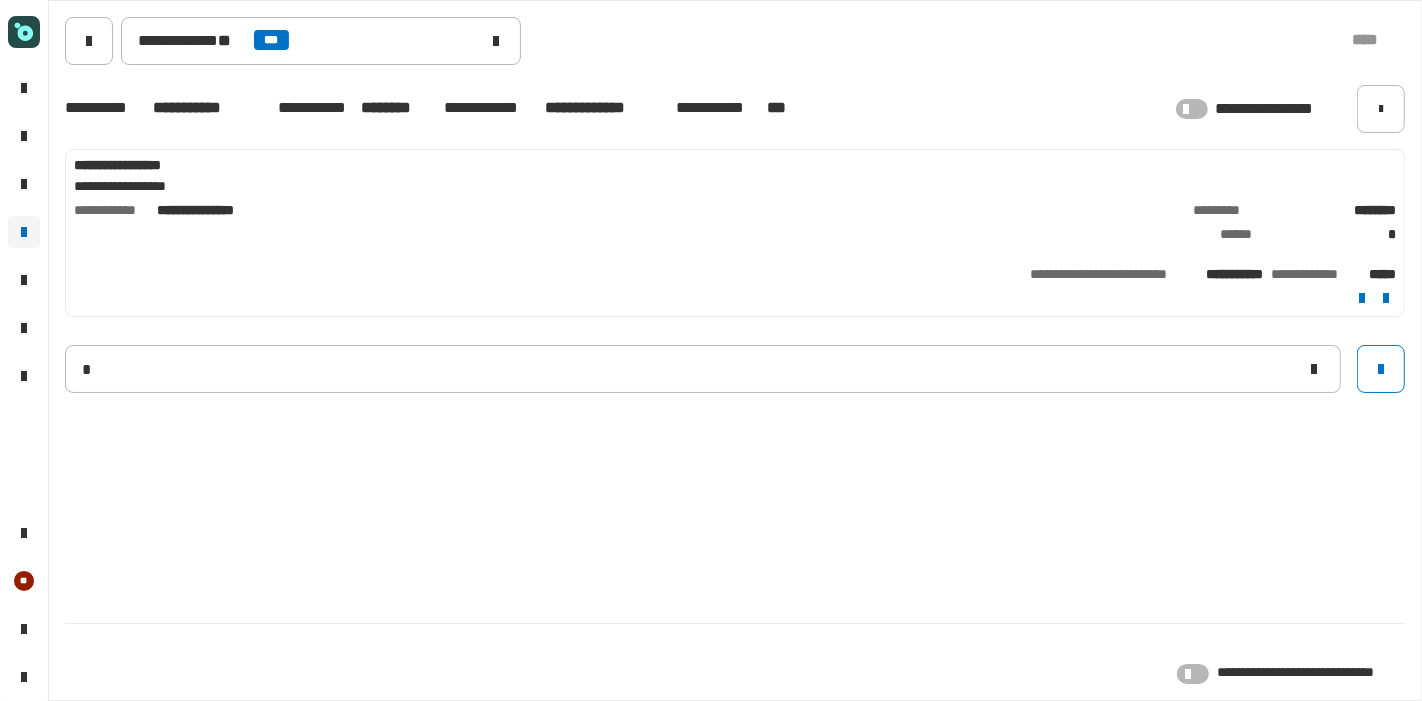 type 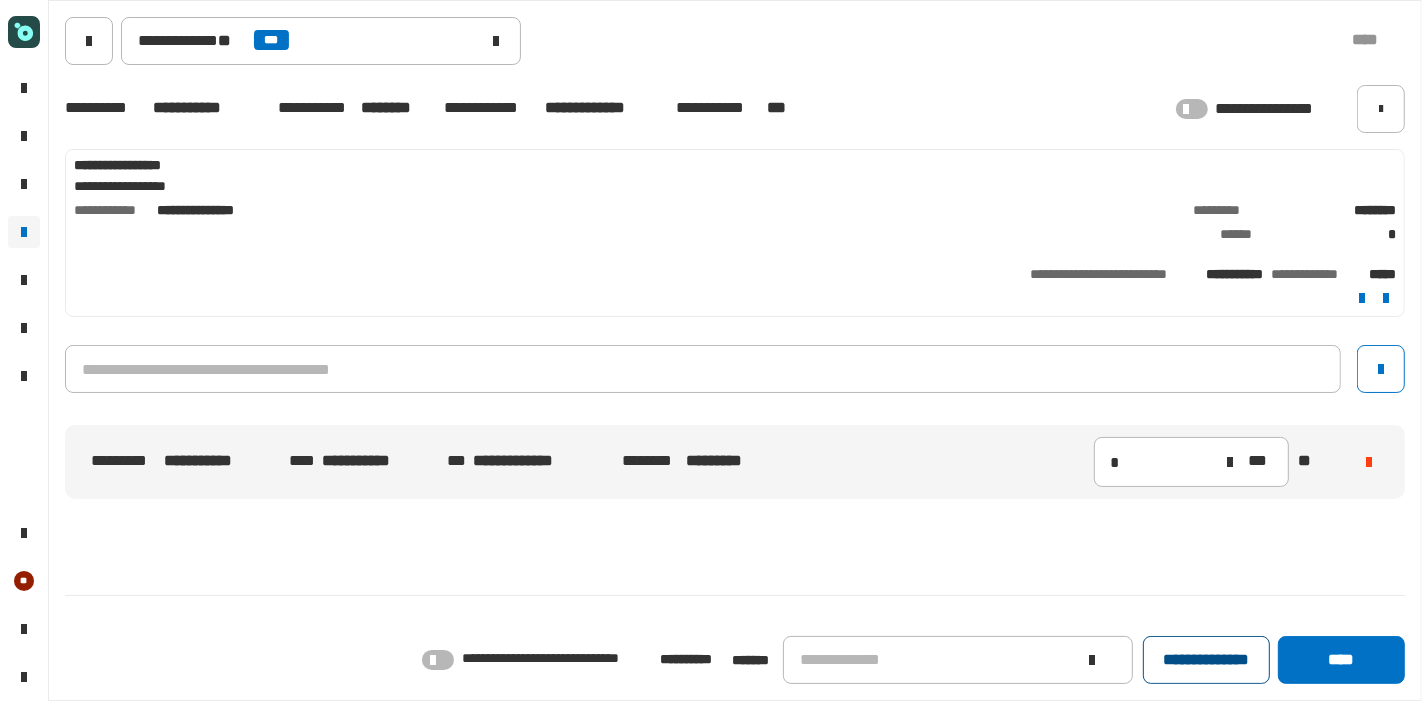 click on "**********" 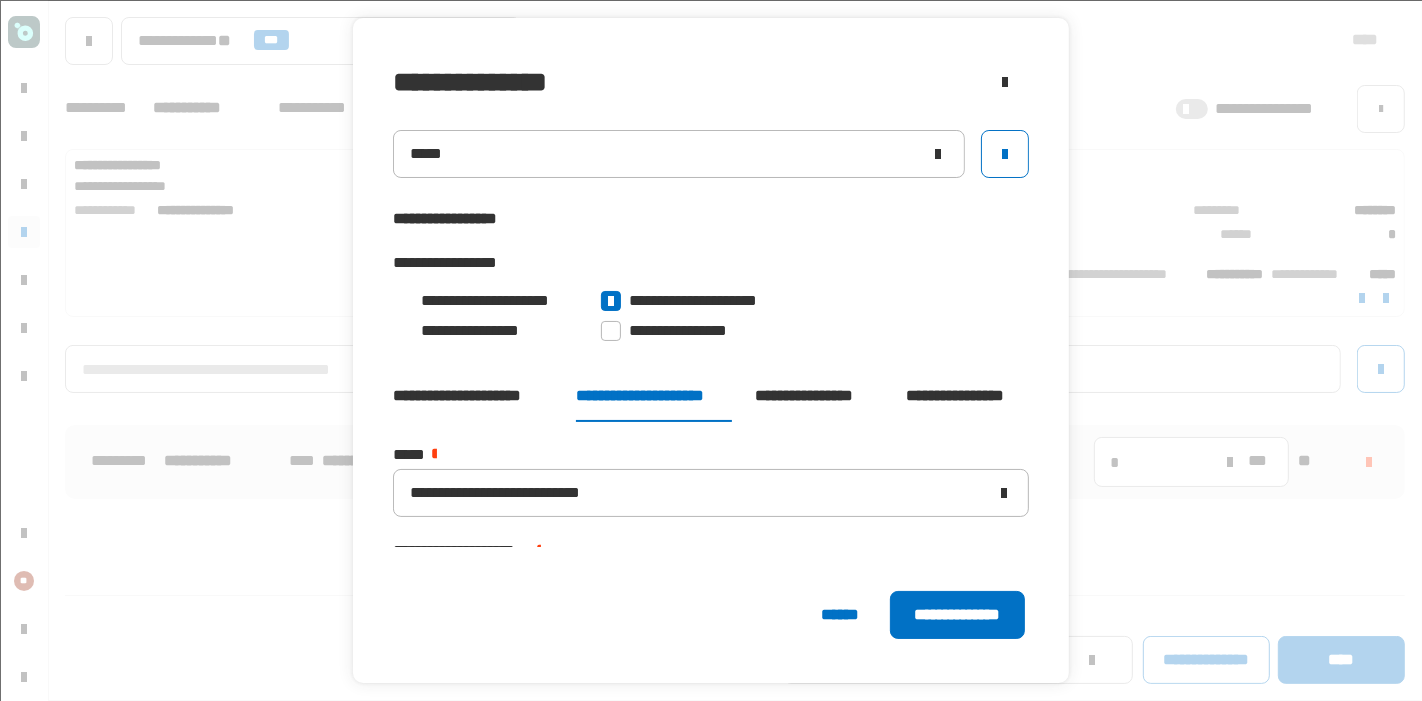 scroll, scrollTop: 72, scrollLeft: 0, axis: vertical 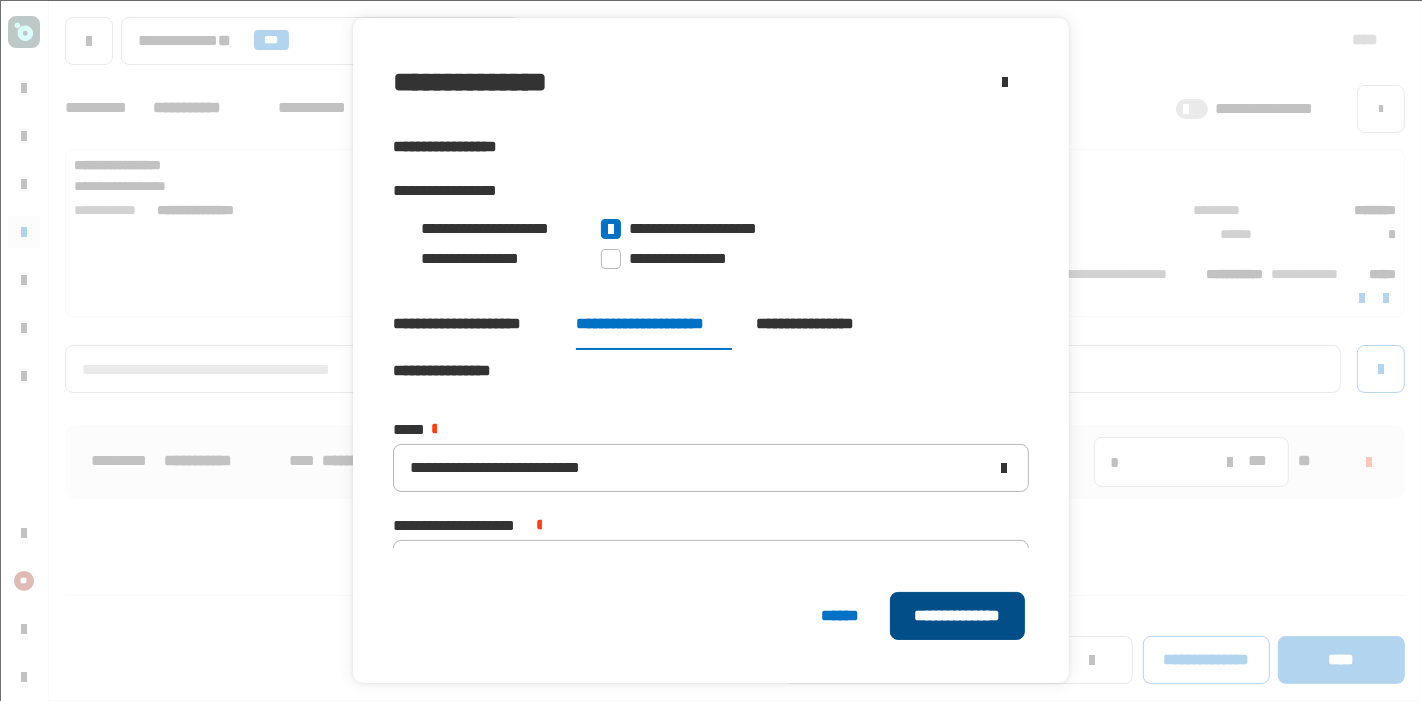 click on "**********" 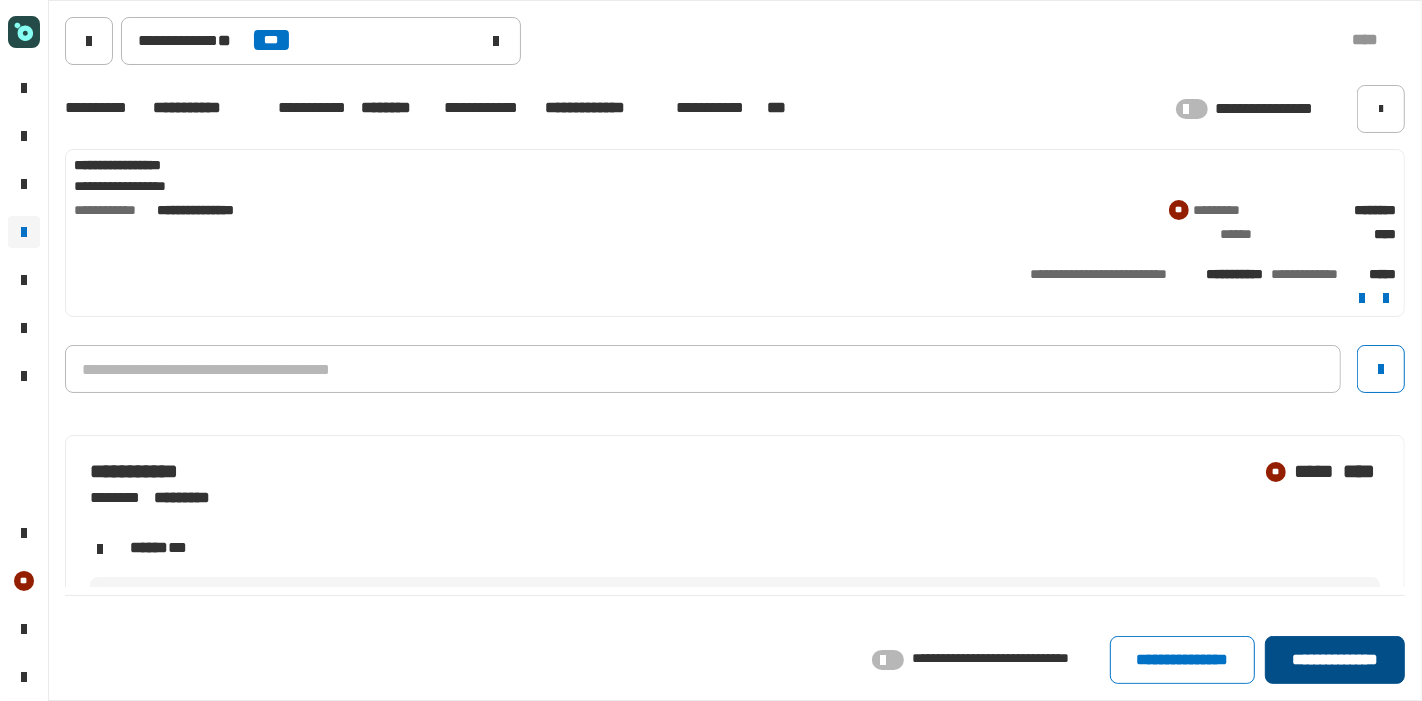 click on "**********" 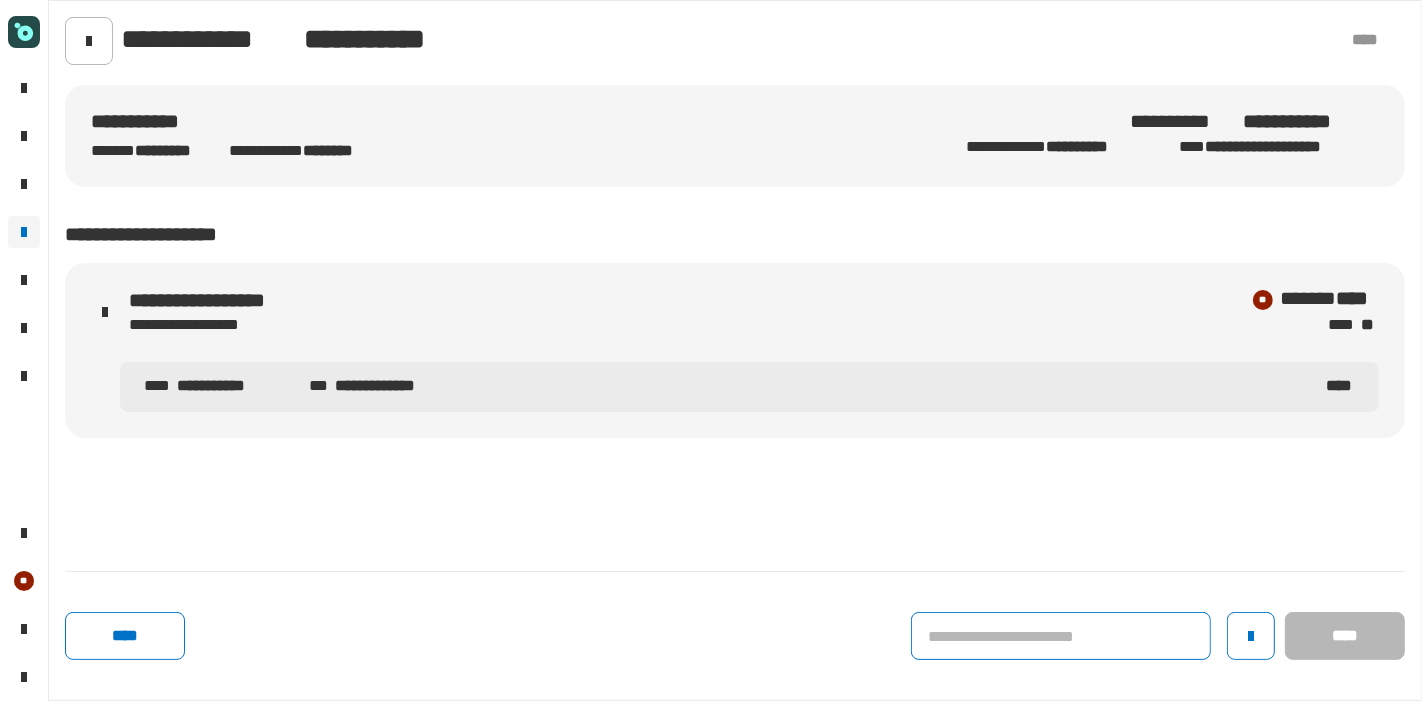 click 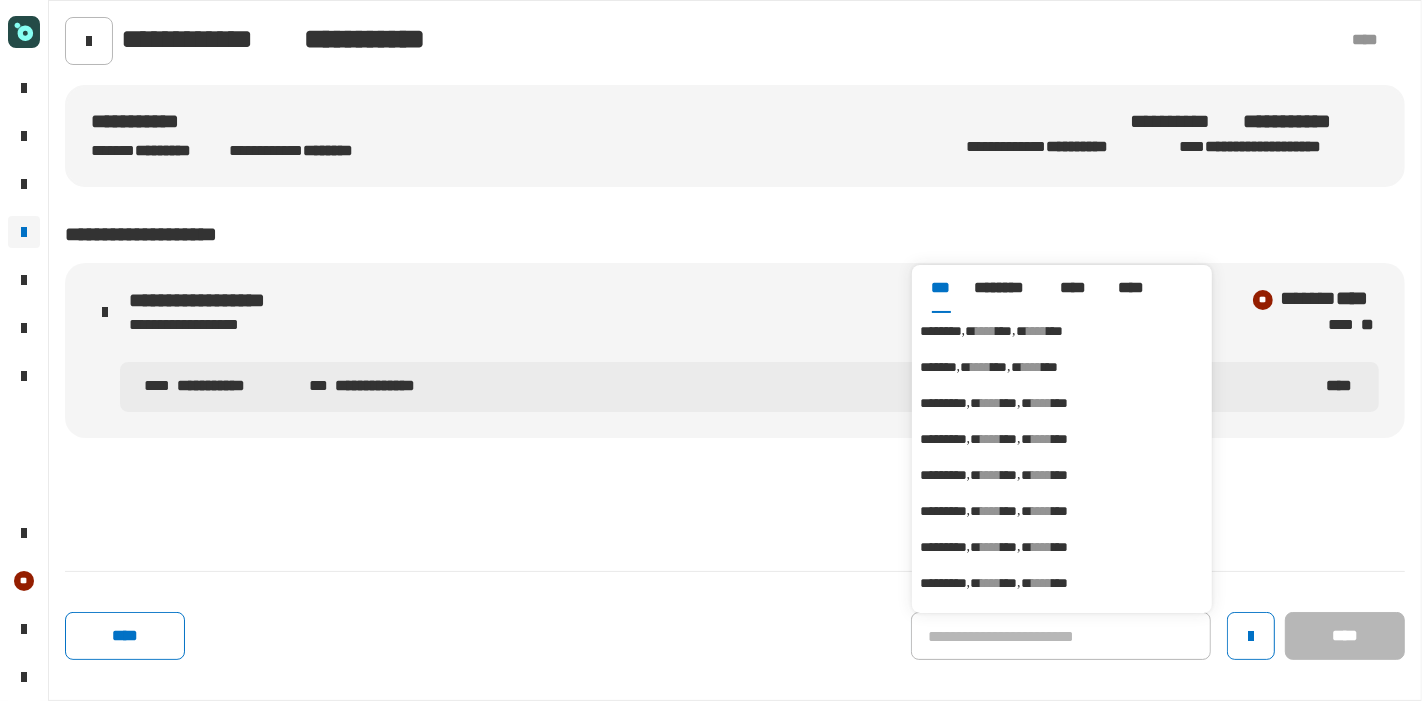 click on "***" at bounding box center (1004, 331) 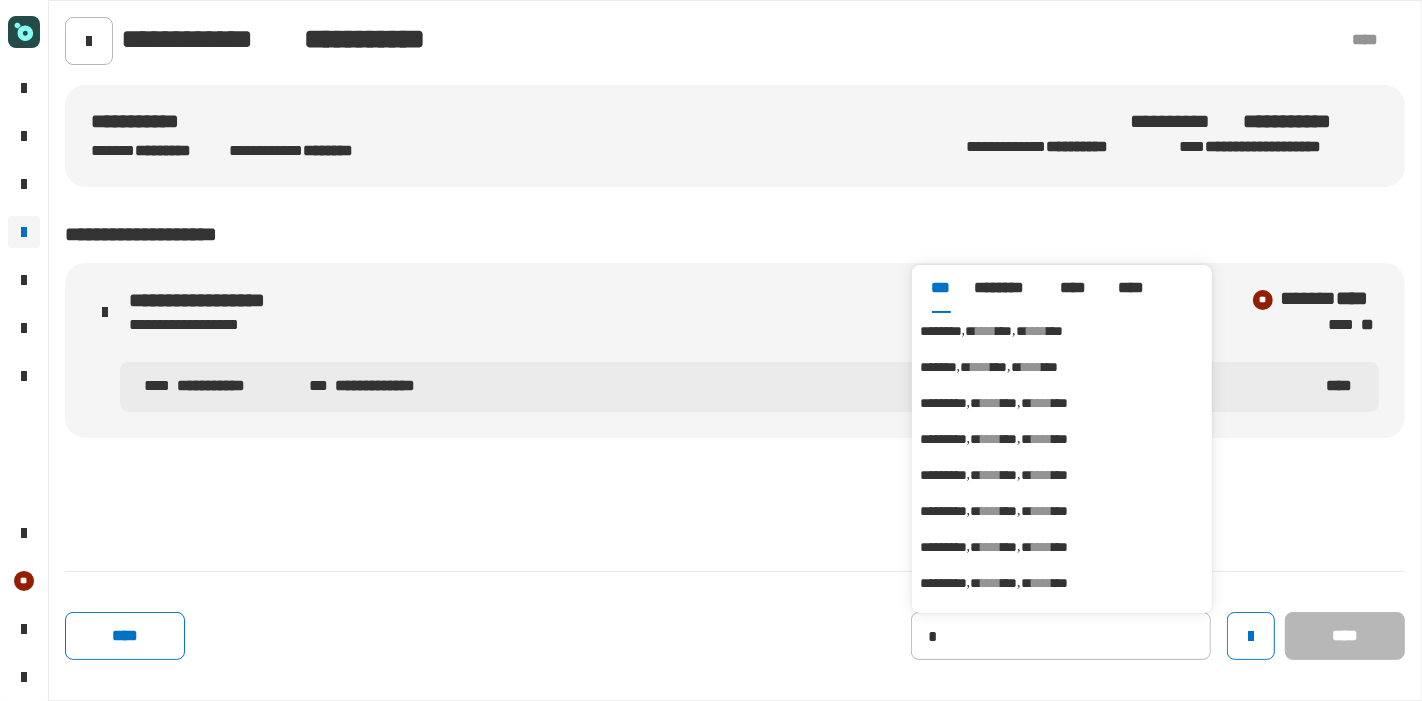 type on "********" 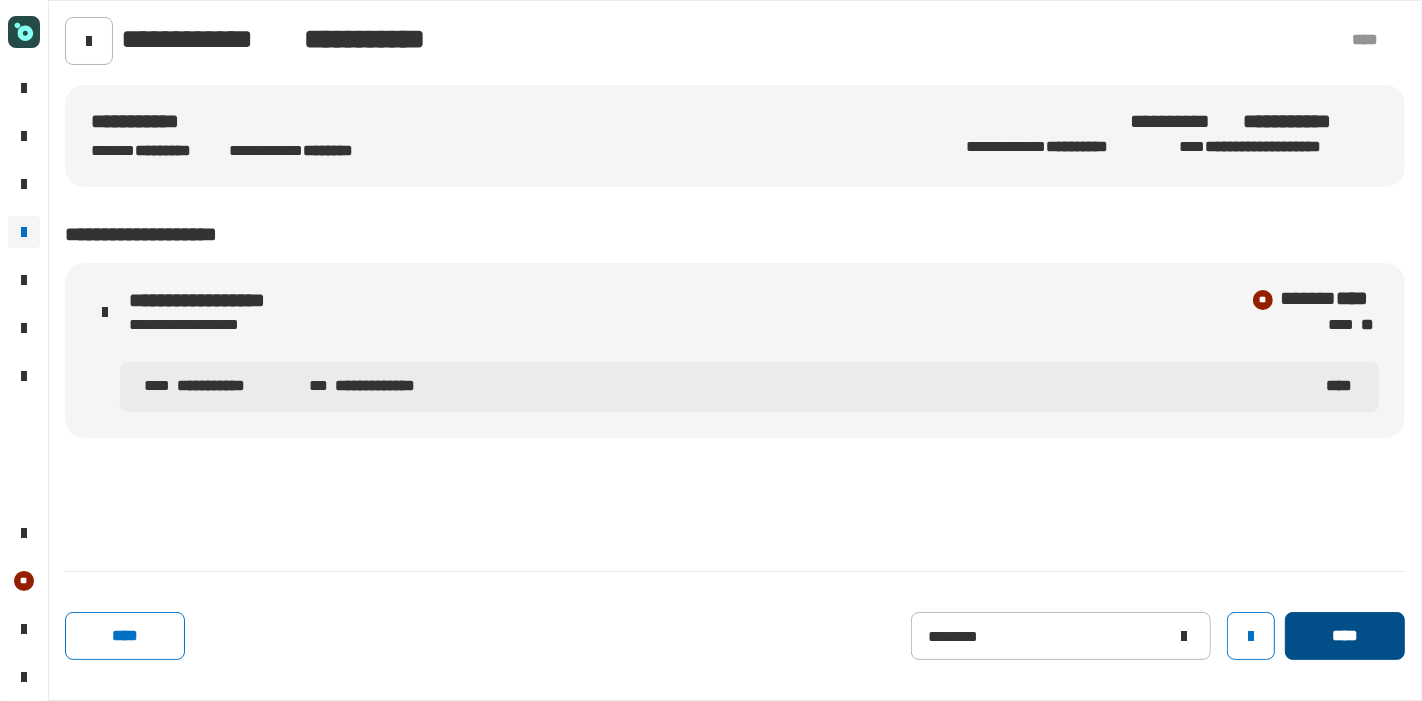 click on "****" 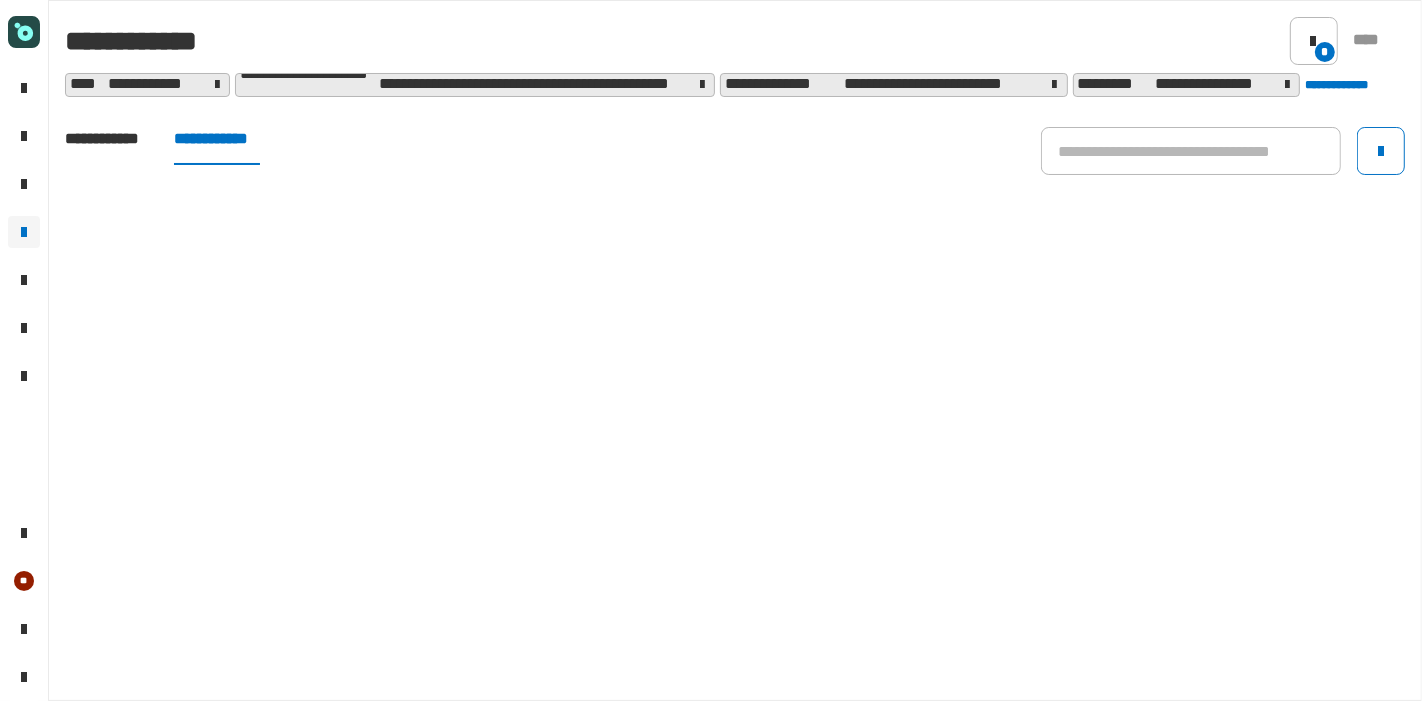 click on "**********" 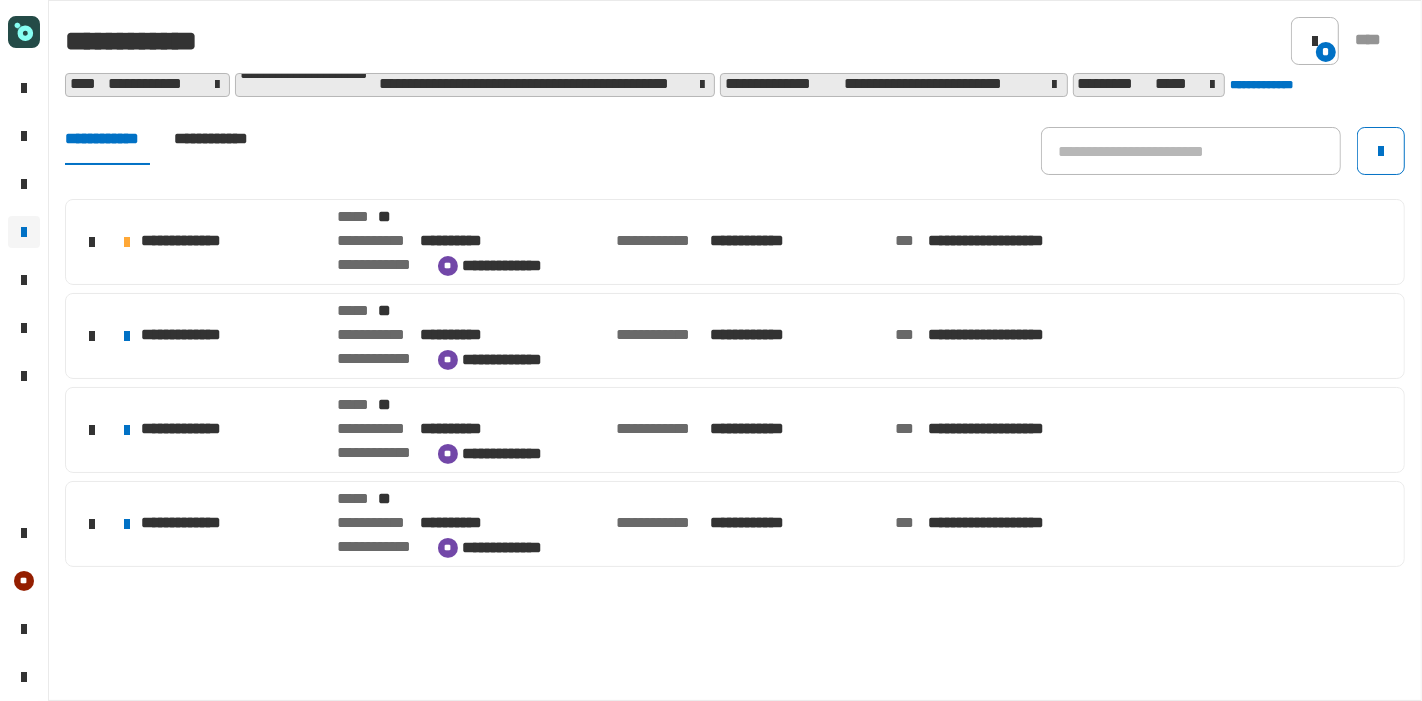 click on "**********" 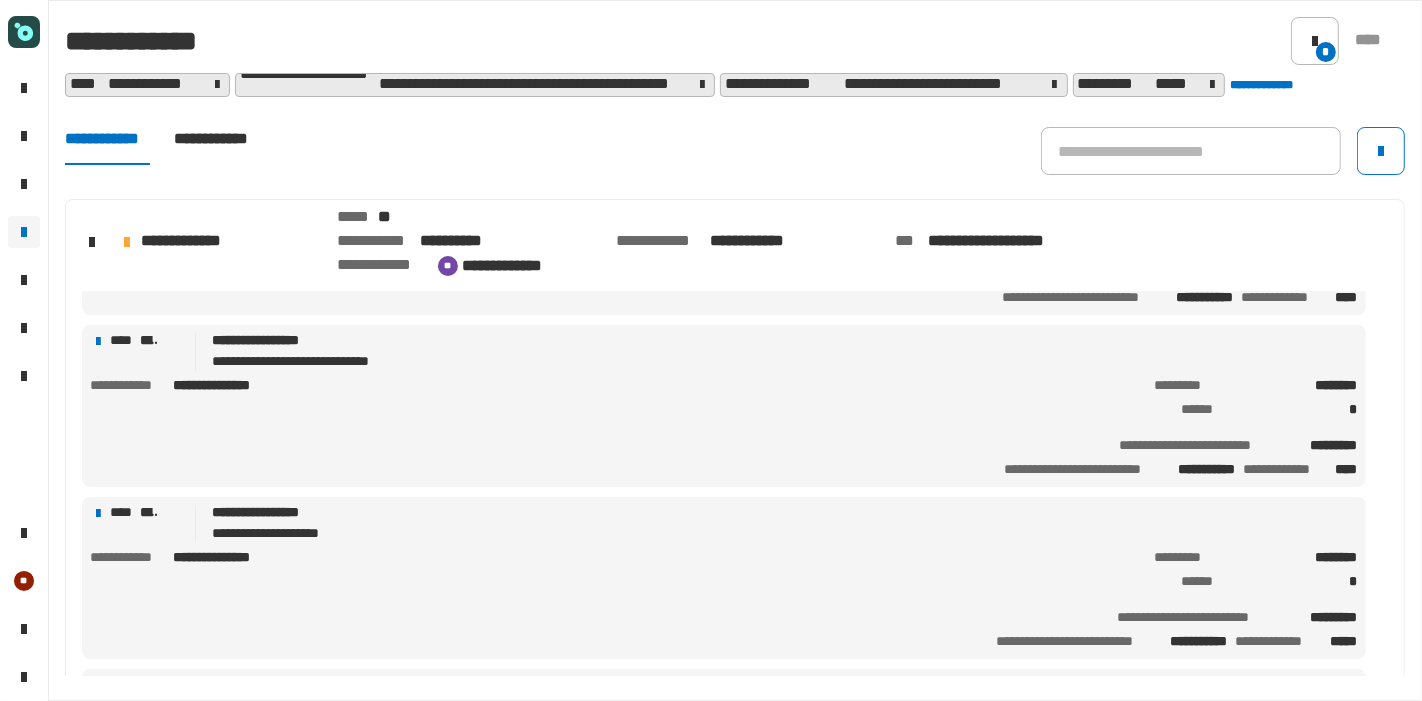 scroll, scrollTop: 140, scrollLeft: 0, axis: vertical 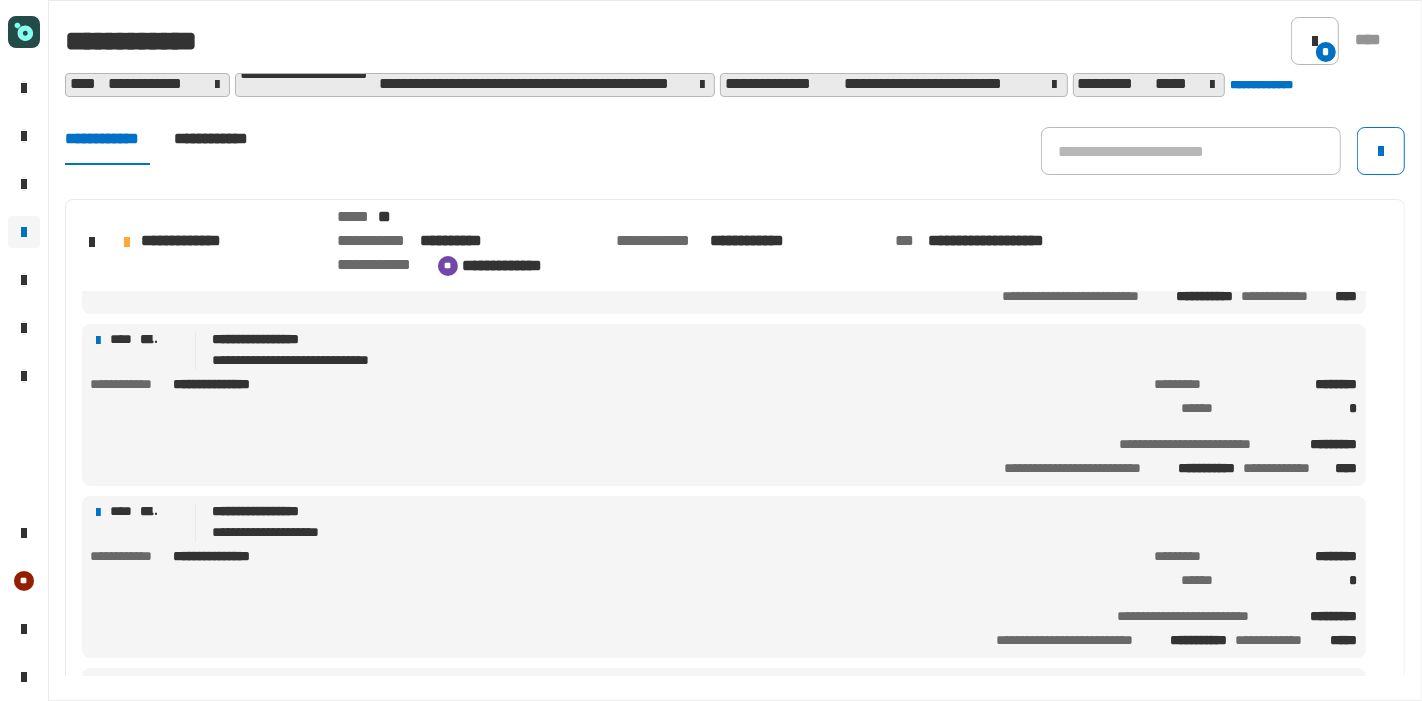 click on "**********" 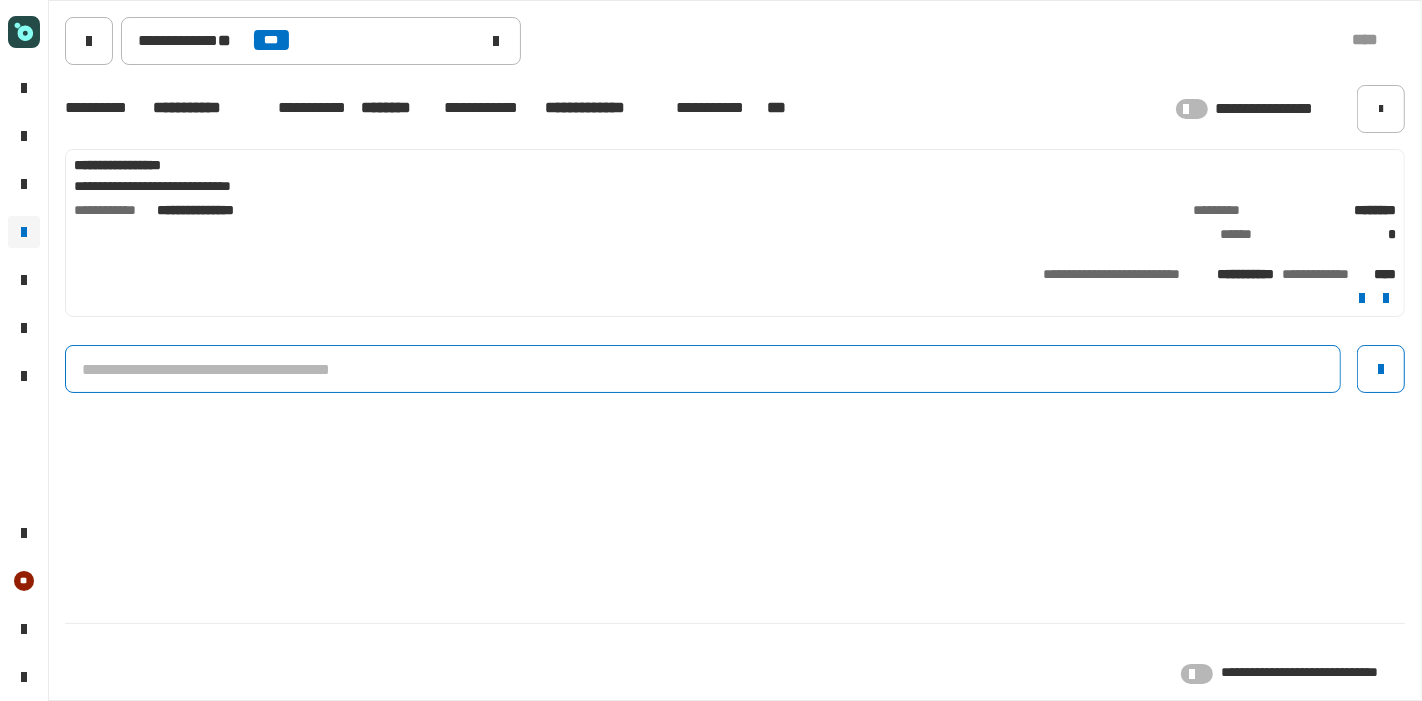 click 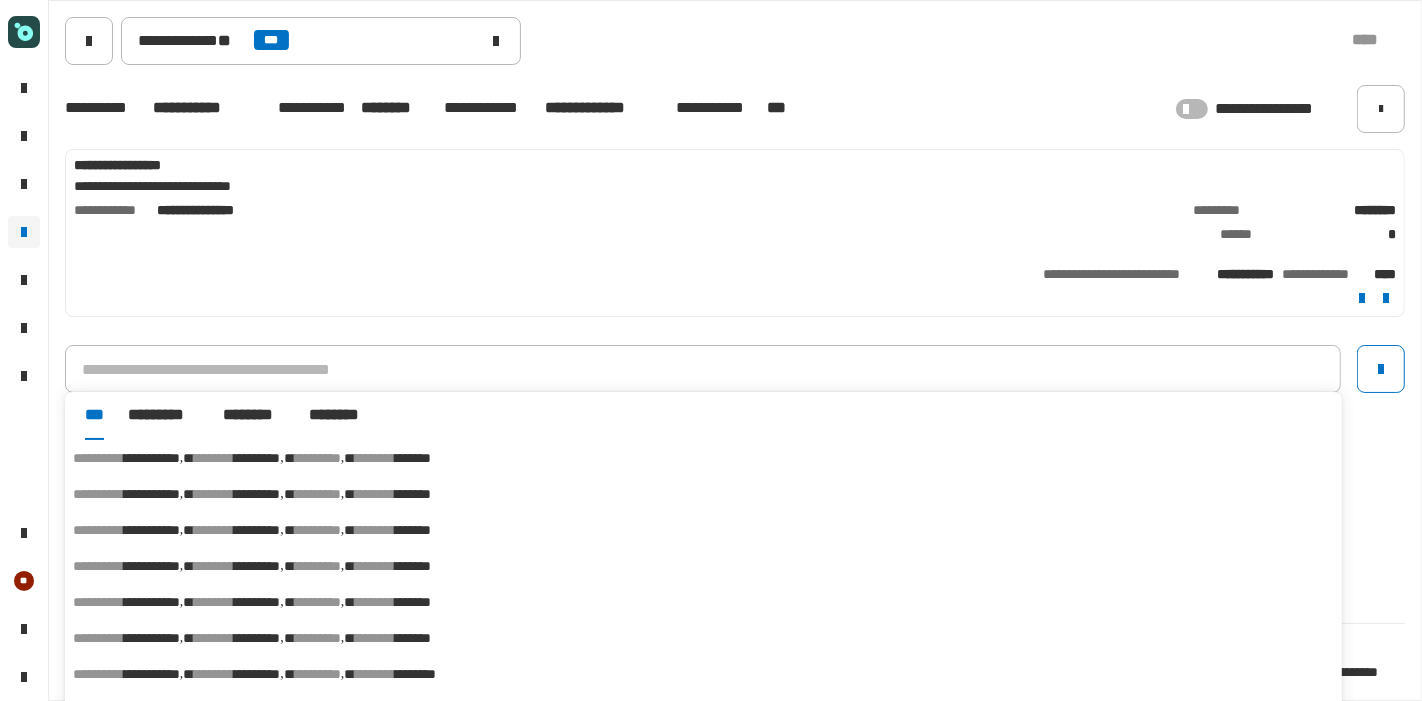 click on "*********" at bounding box center [257, 458] 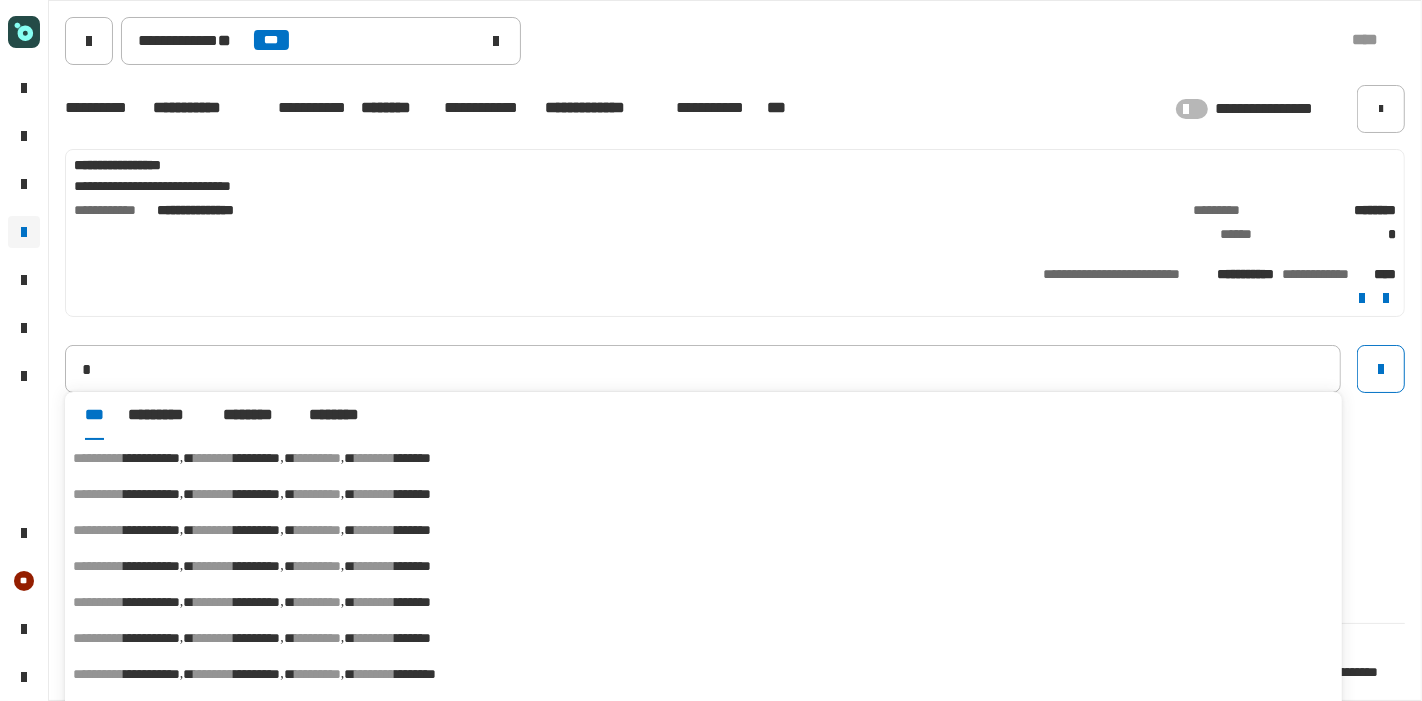 type on "**********" 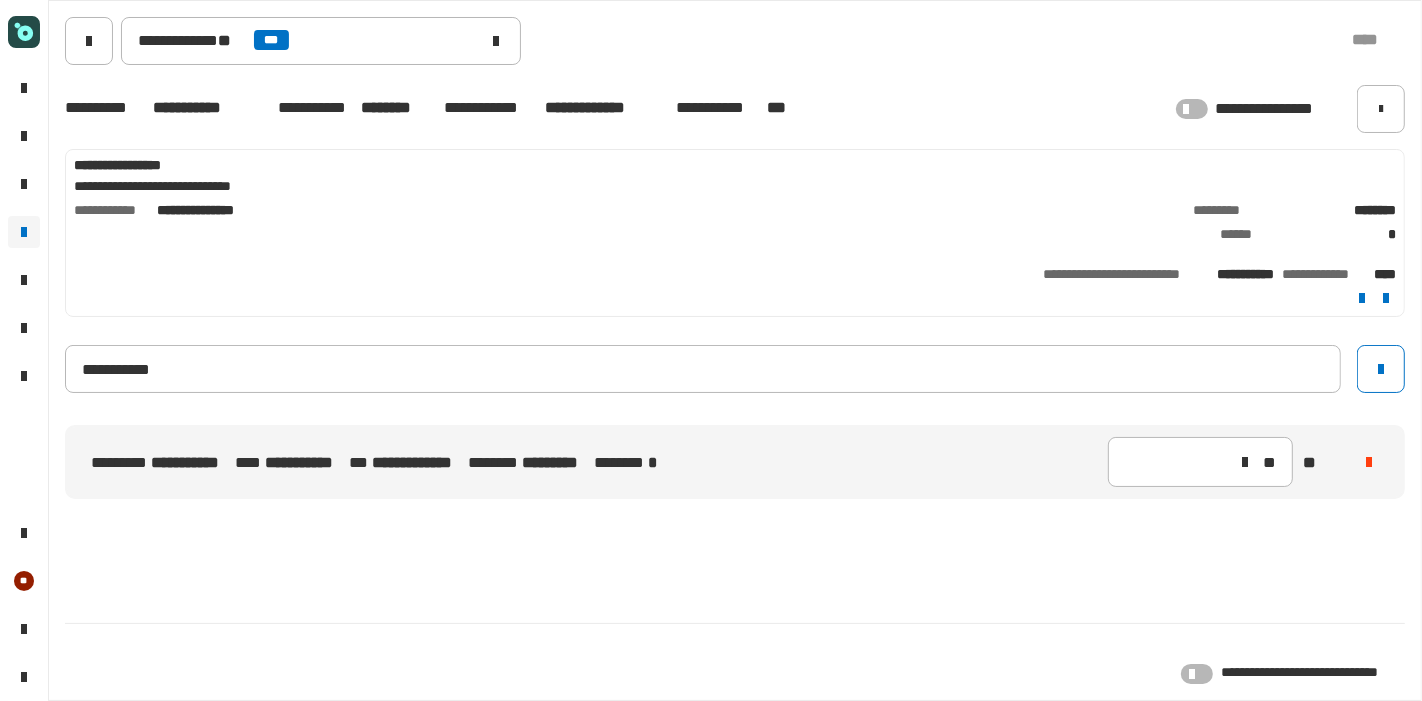 type 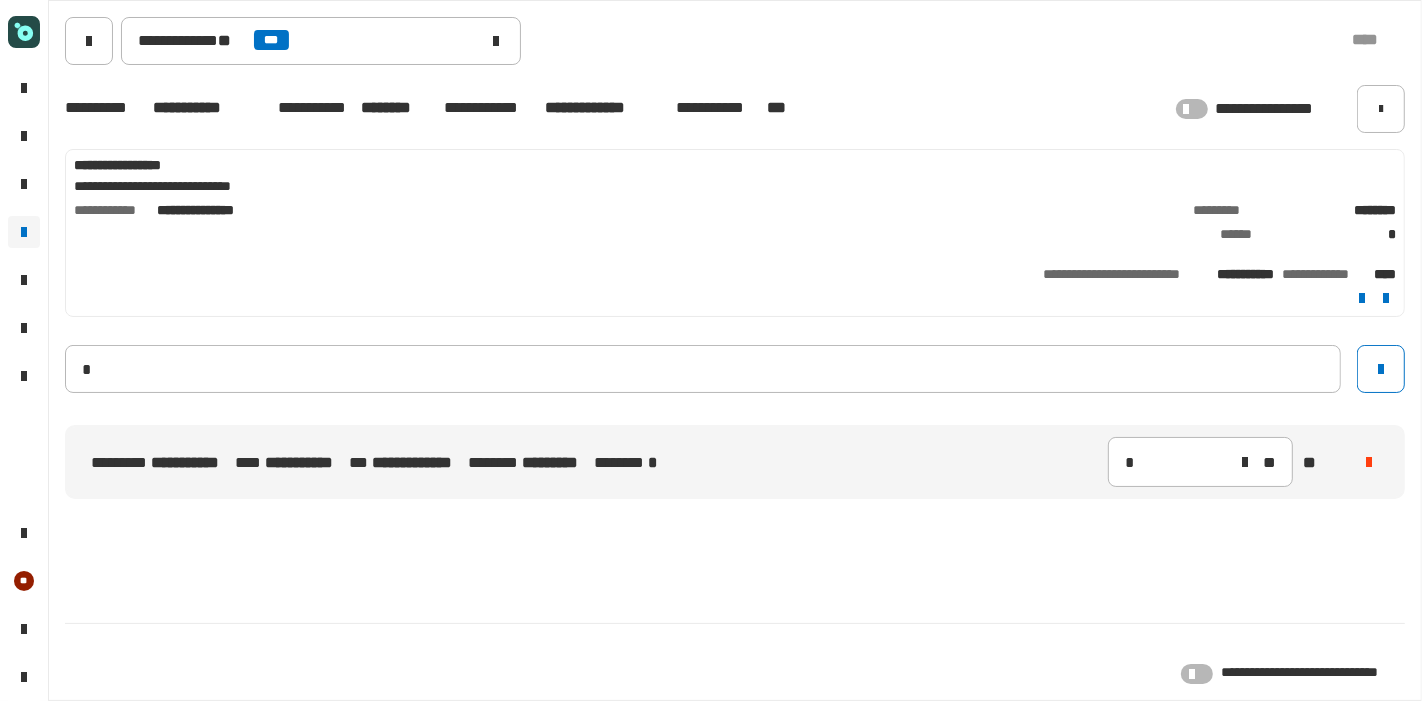 type 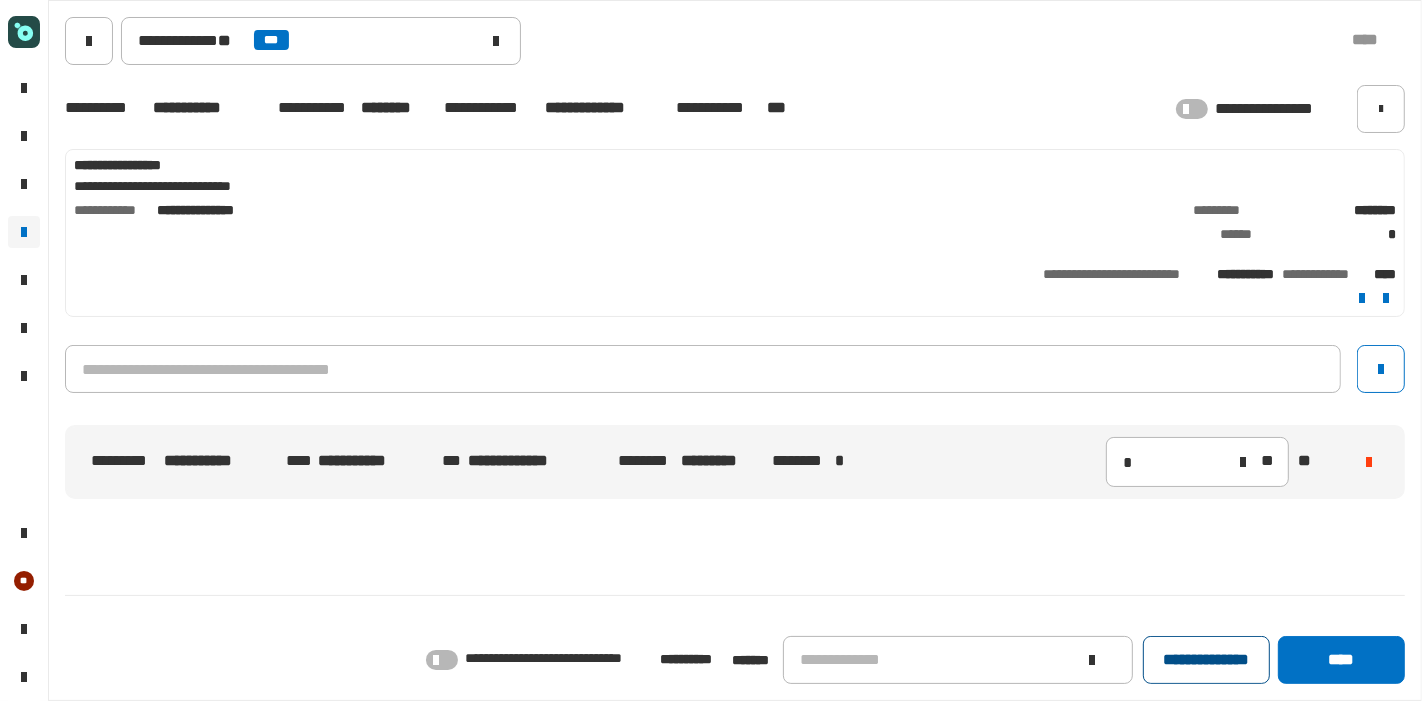 click on "**********" 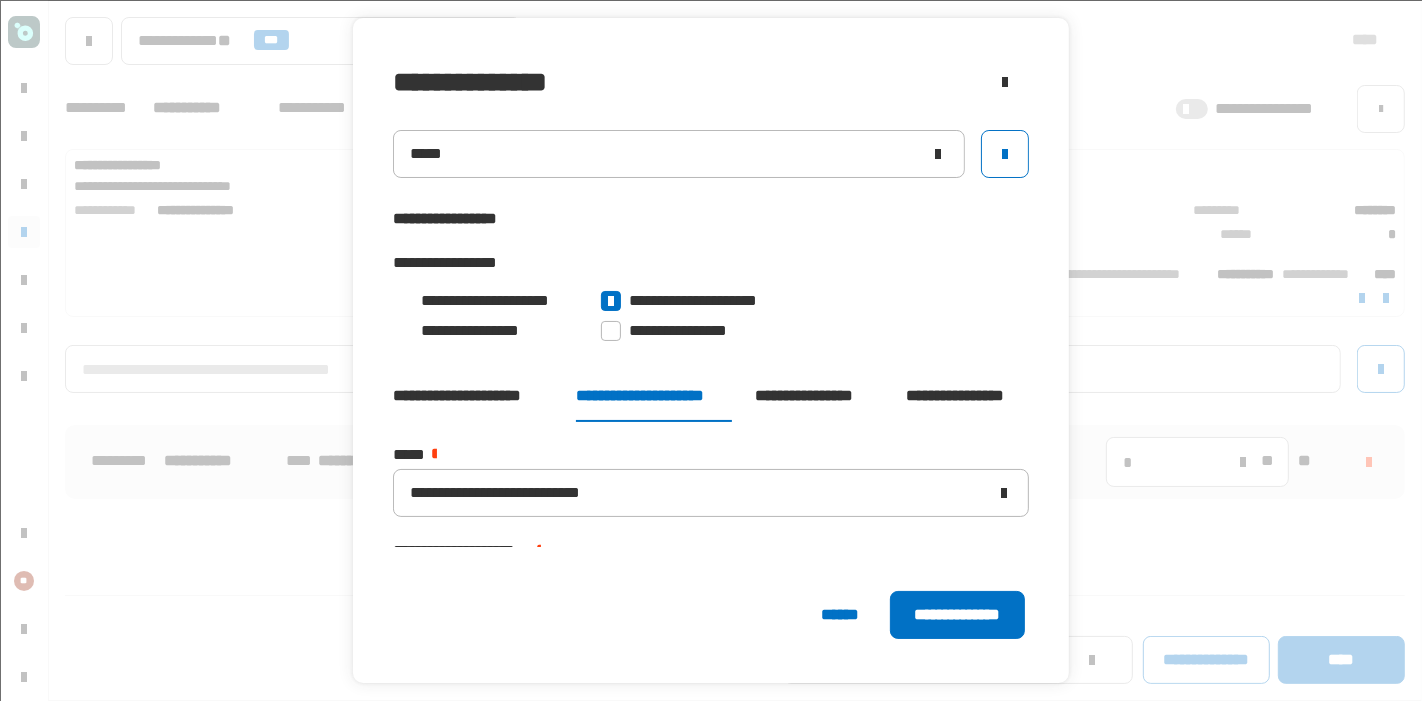 scroll, scrollTop: 72, scrollLeft: 0, axis: vertical 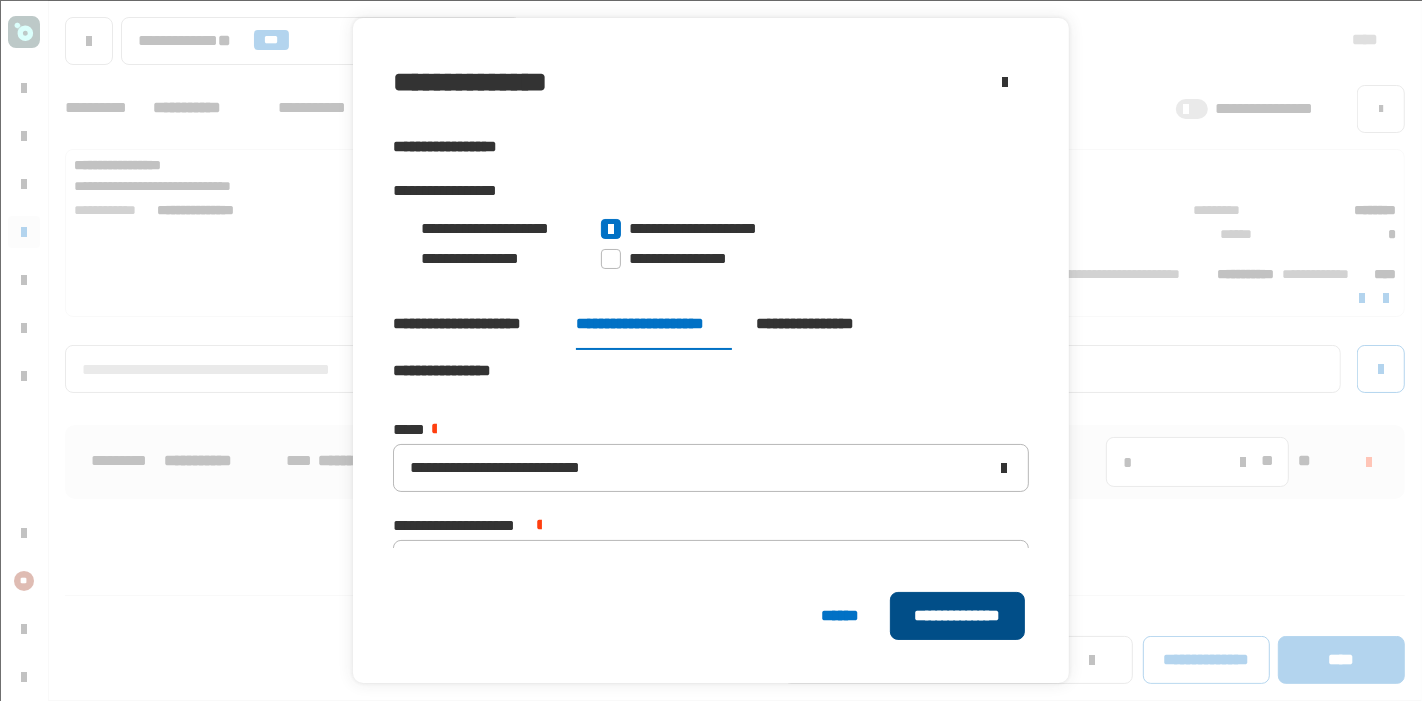 click on "**********" 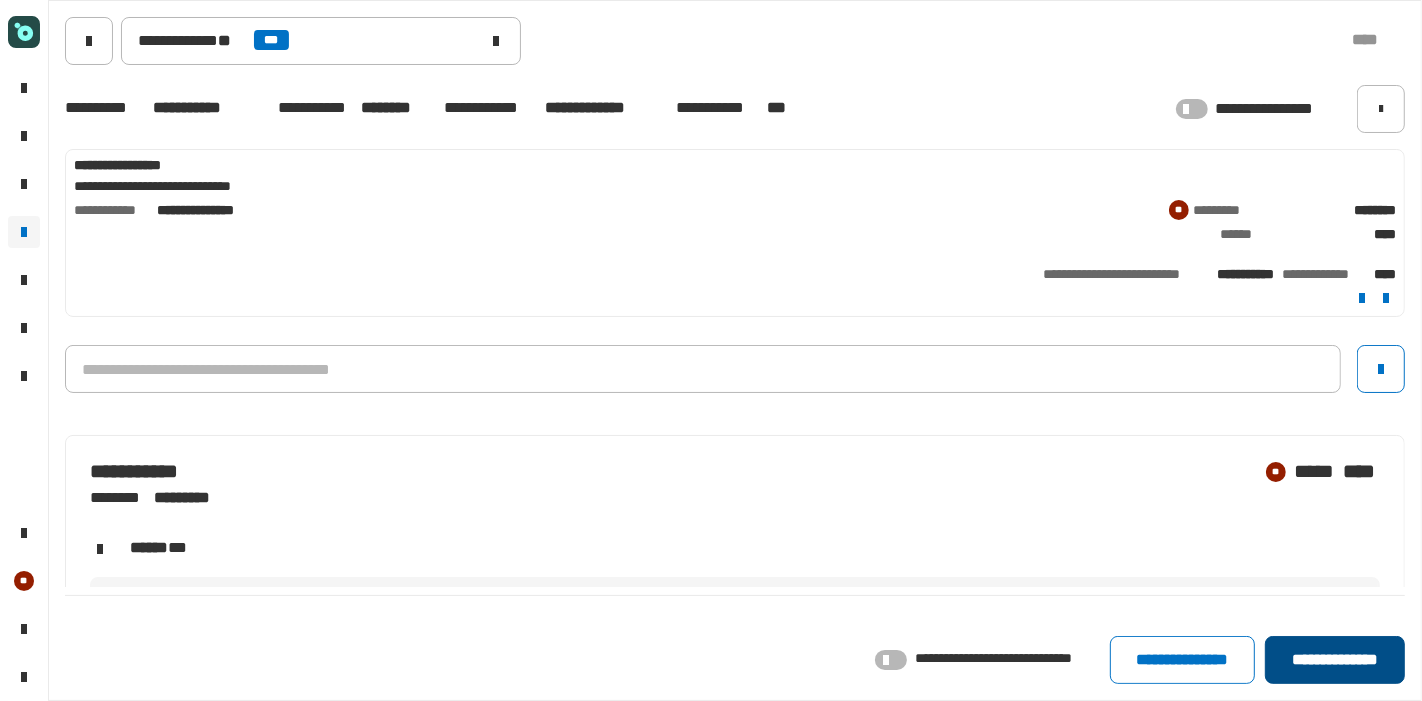 click on "**********" 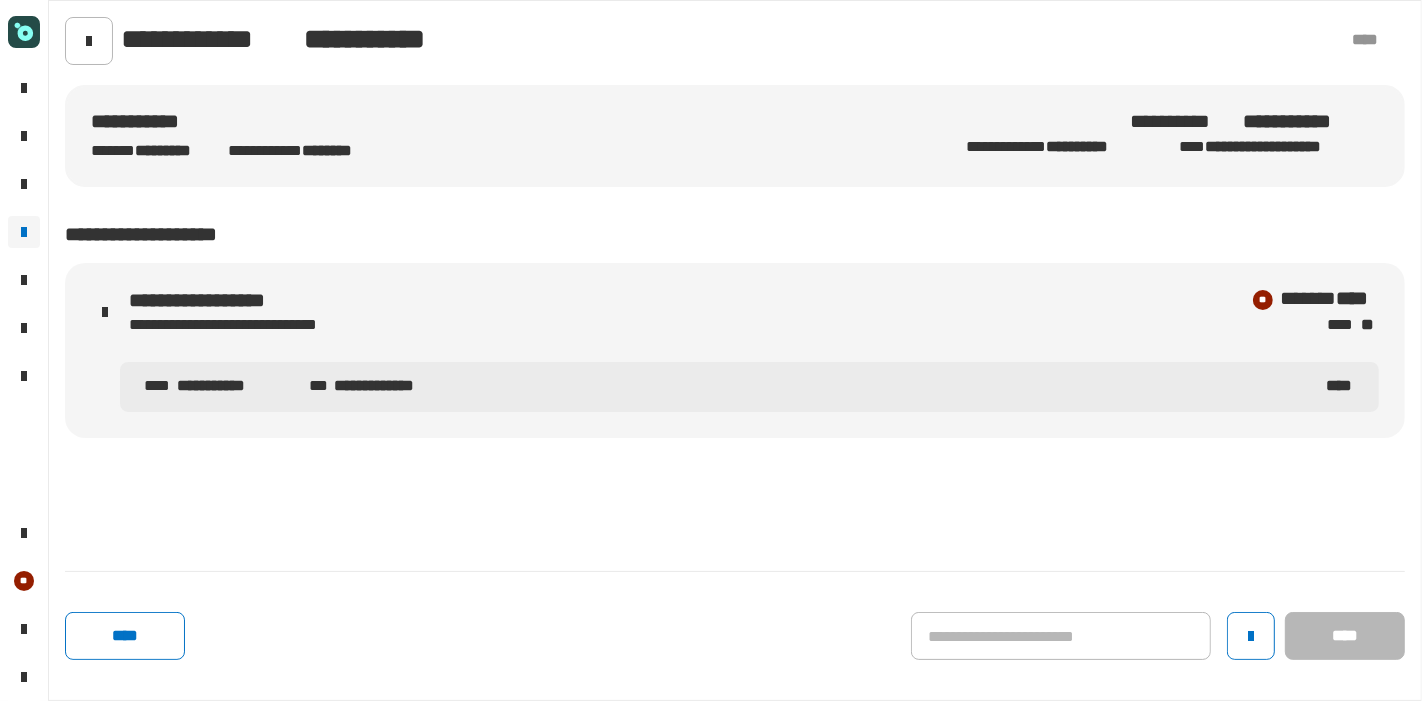 drag, startPoint x: 803, startPoint y: 435, endPoint x: 1267, endPoint y: 586, distance: 487.95184 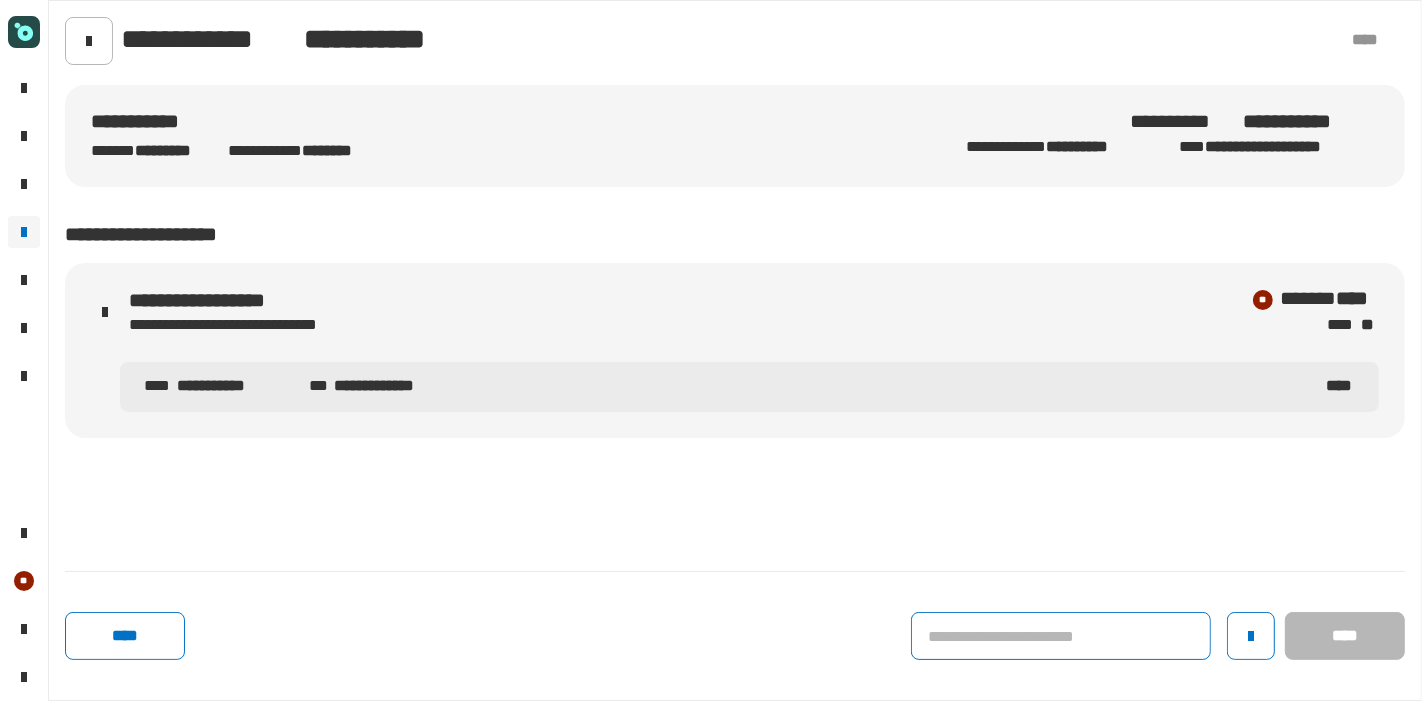 click 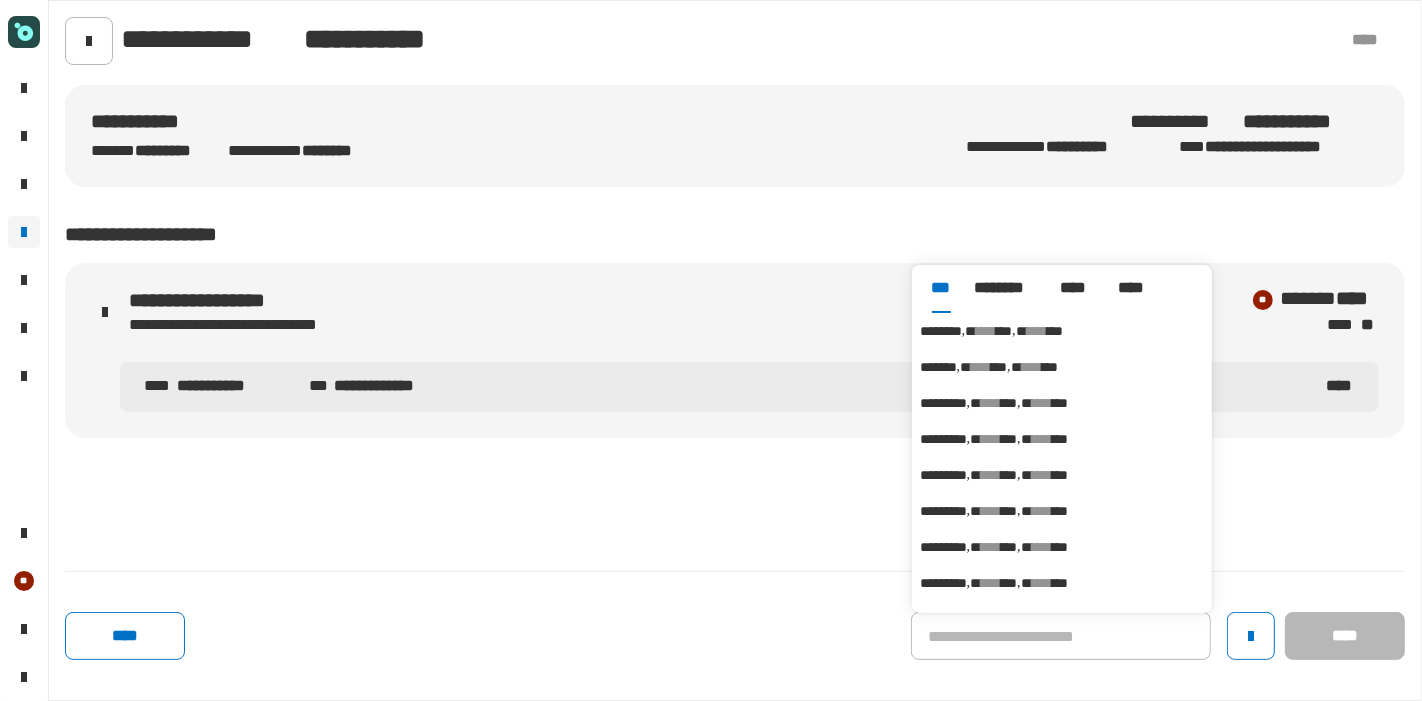 click on "****" at bounding box center (986, 331) 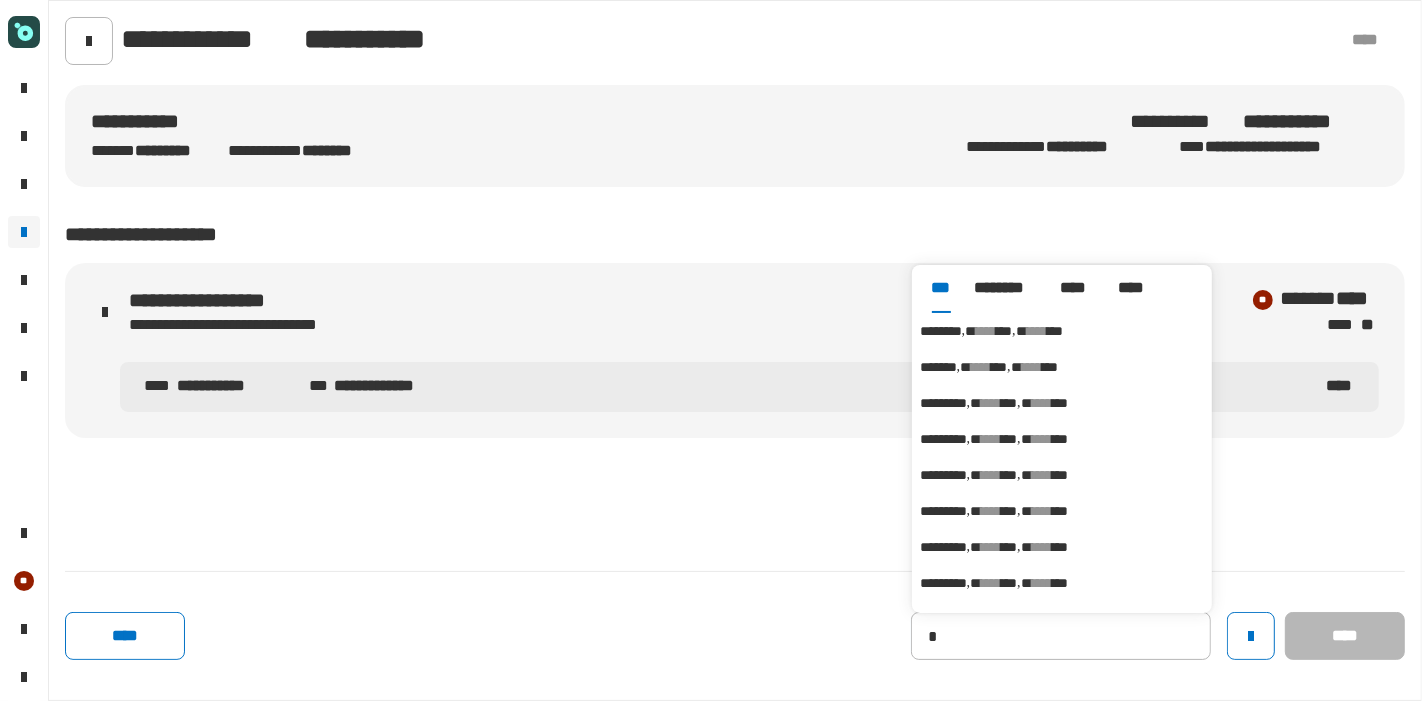 type on "********" 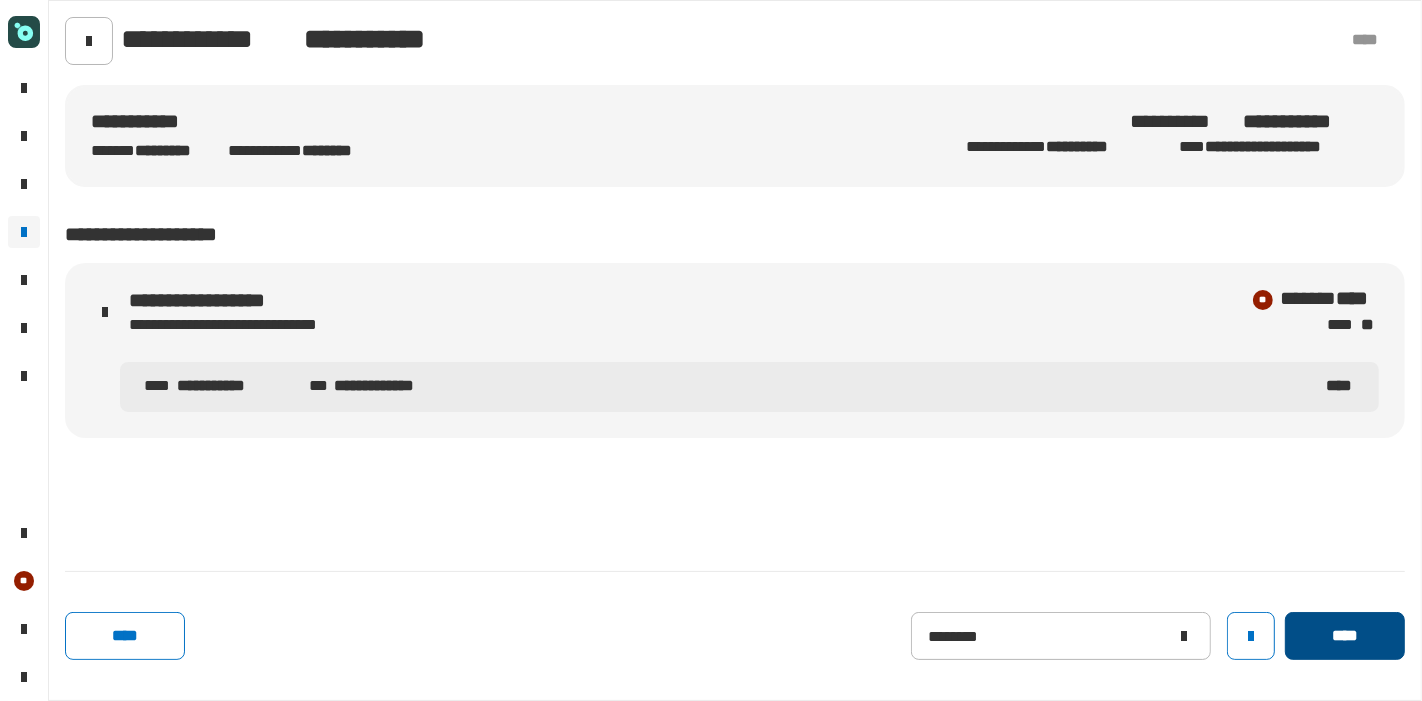 click on "****" 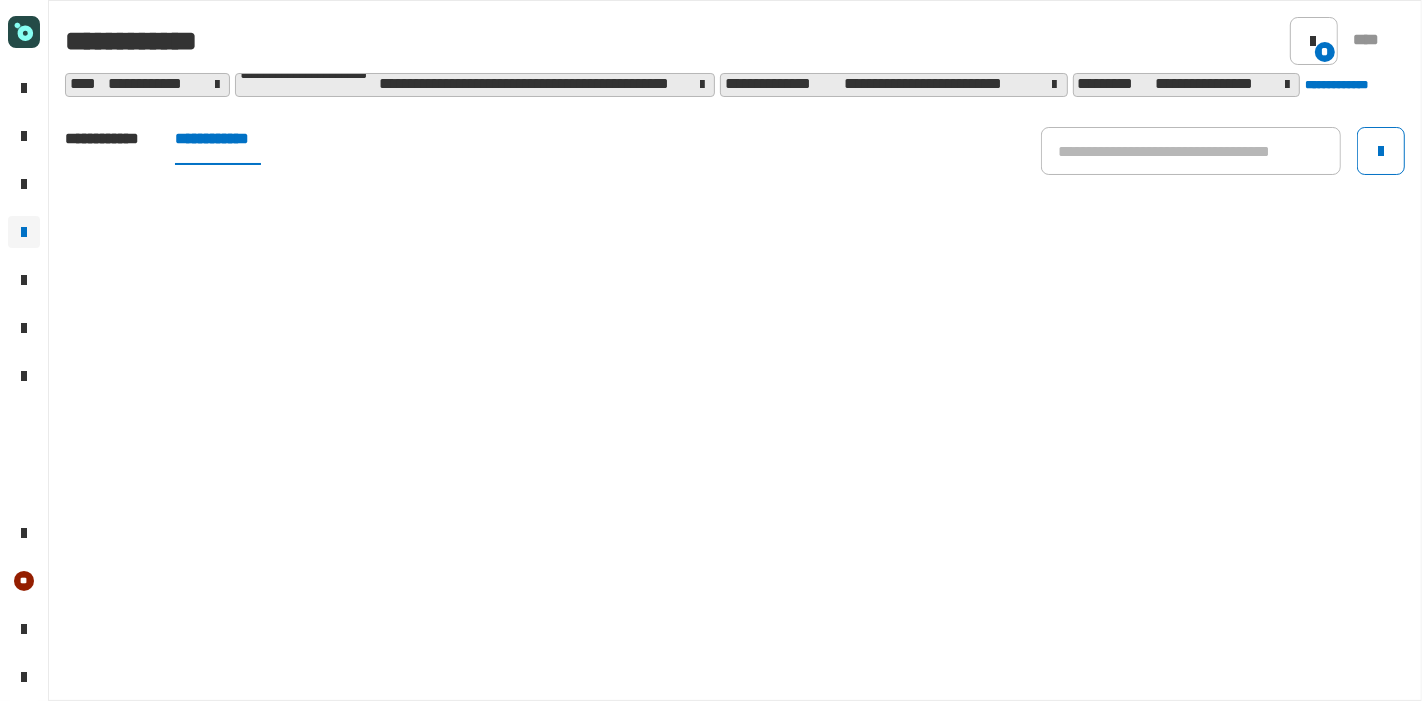 click on "**********" 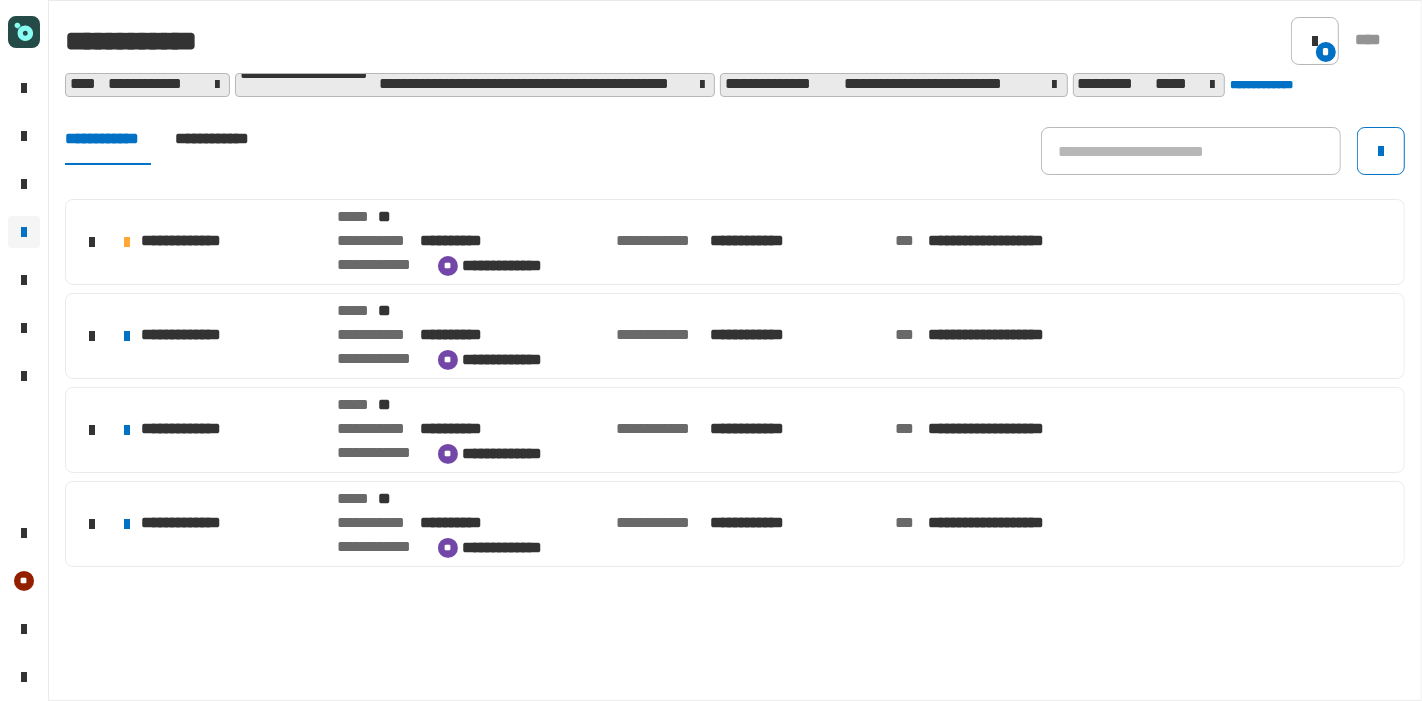 click on "**********" 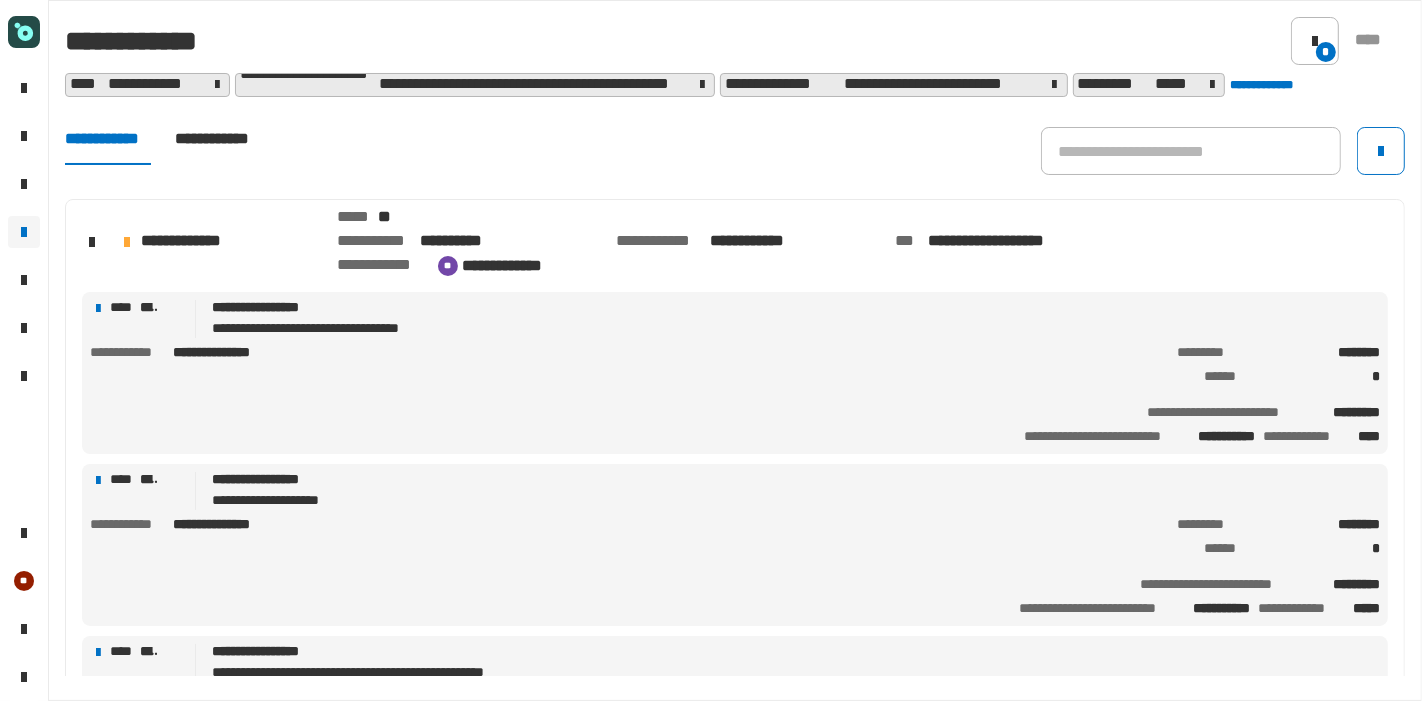 click on "**********" 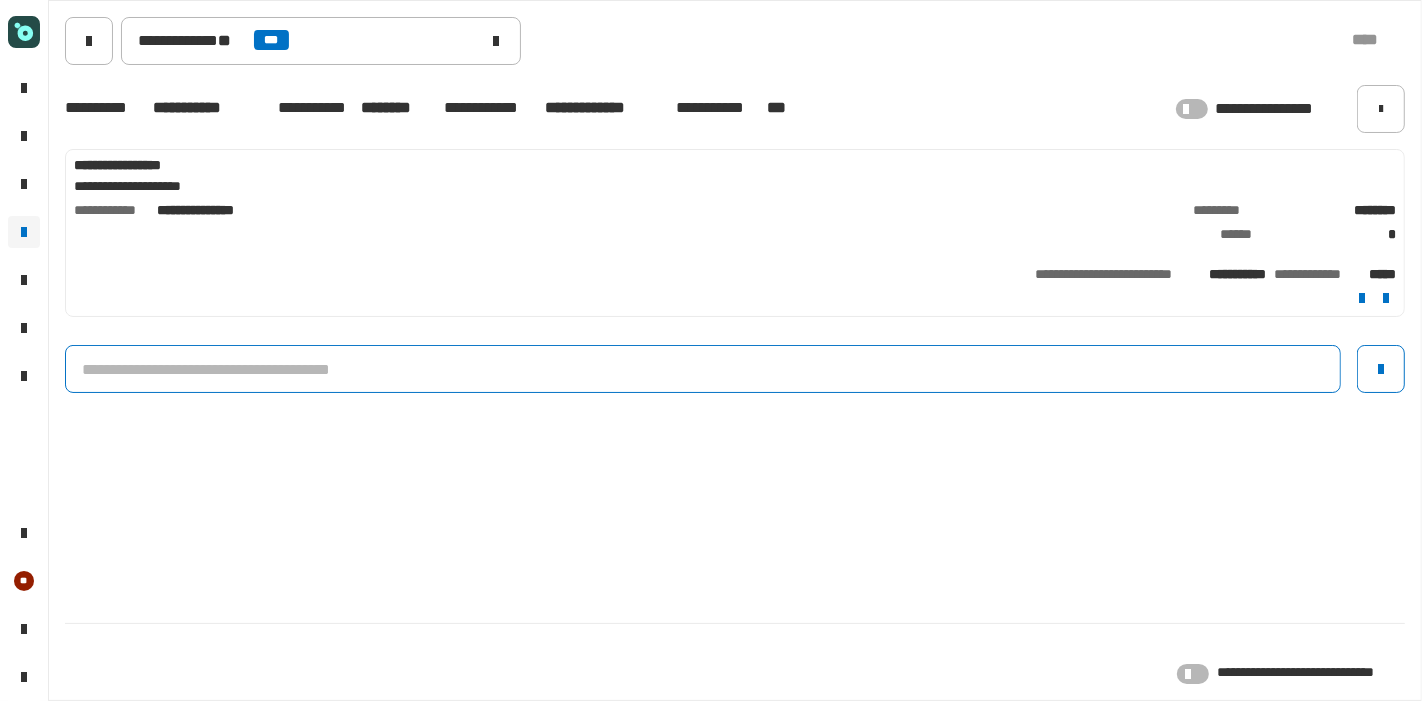 click 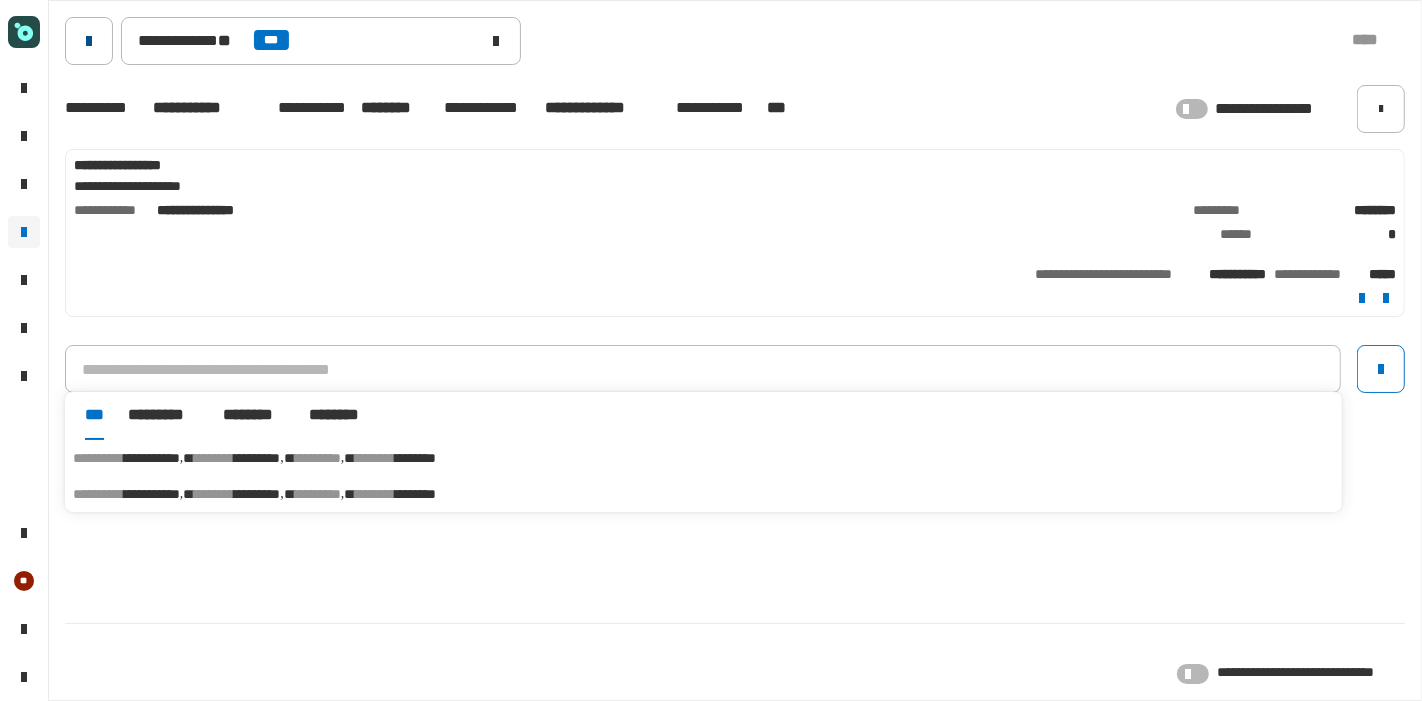 click 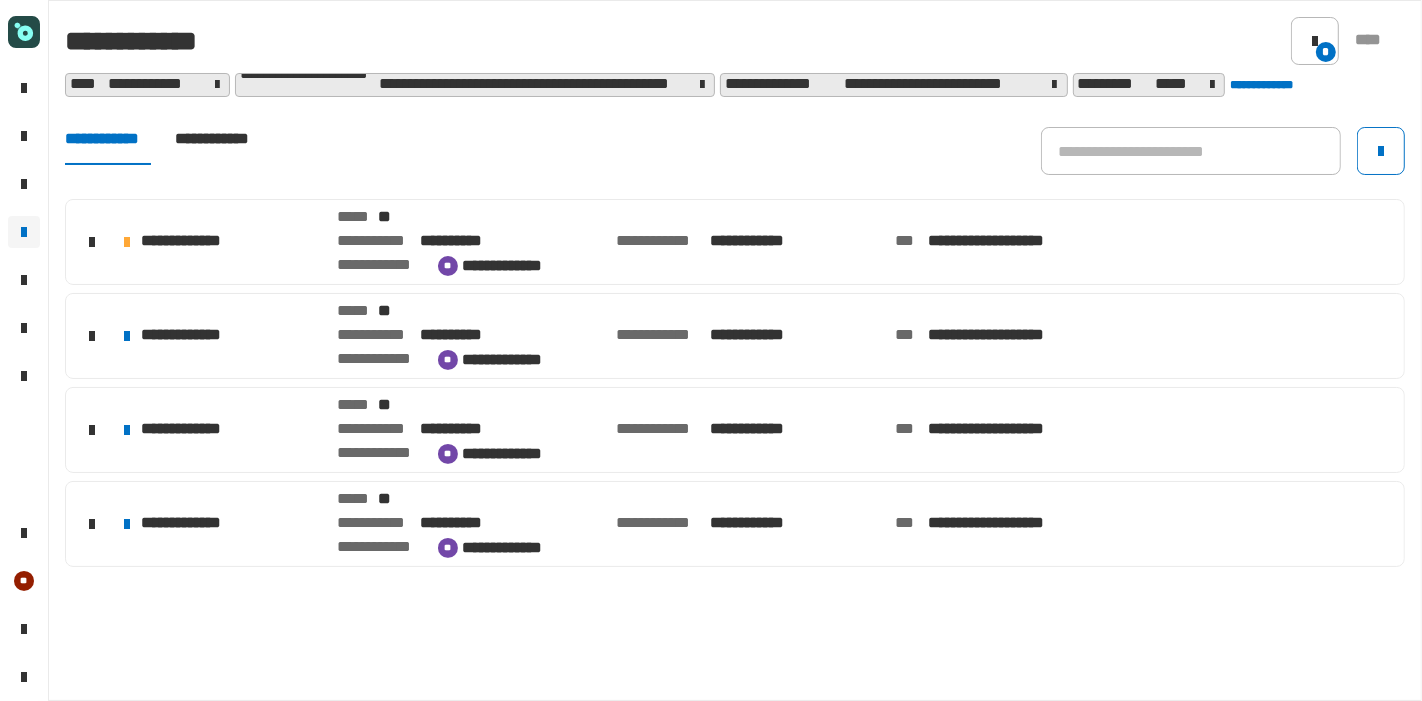 click on "**********" 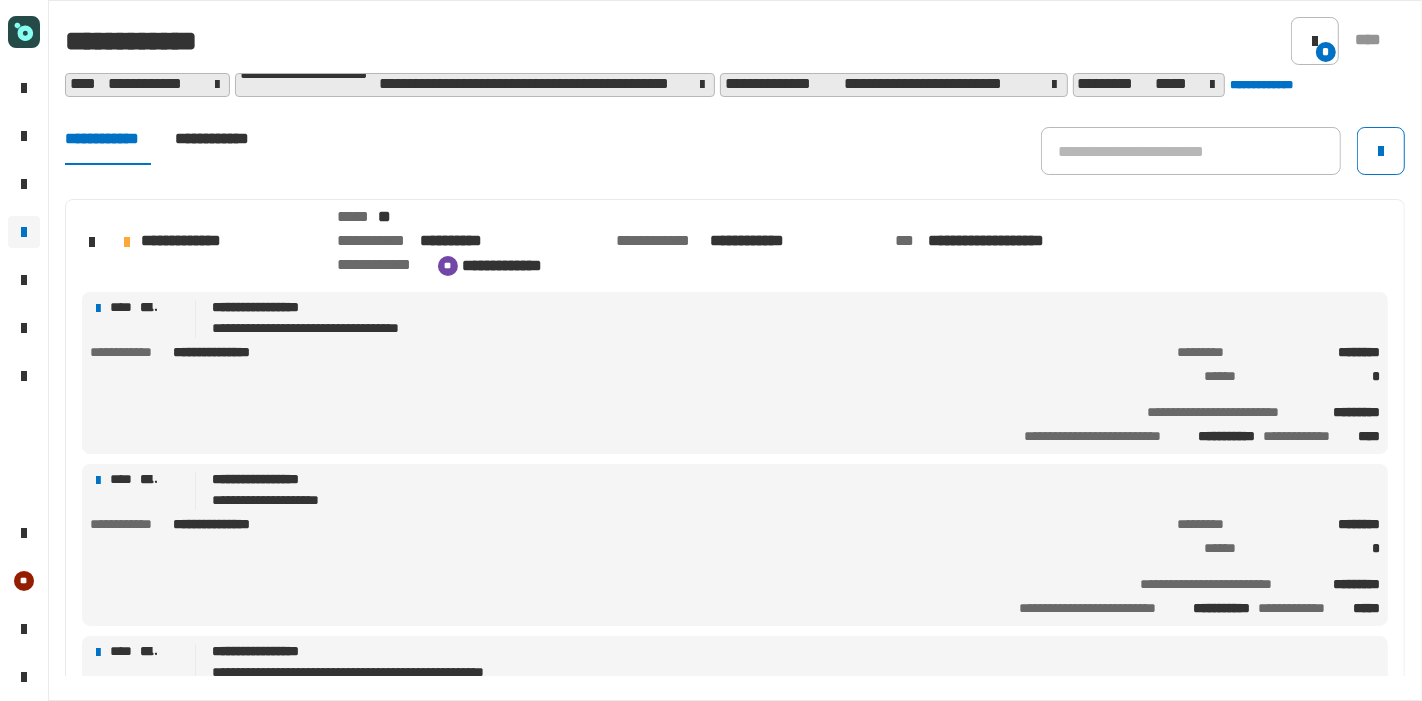 drag, startPoint x: 667, startPoint y: 546, endPoint x: 551, endPoint y: 538, distance: 116.275536 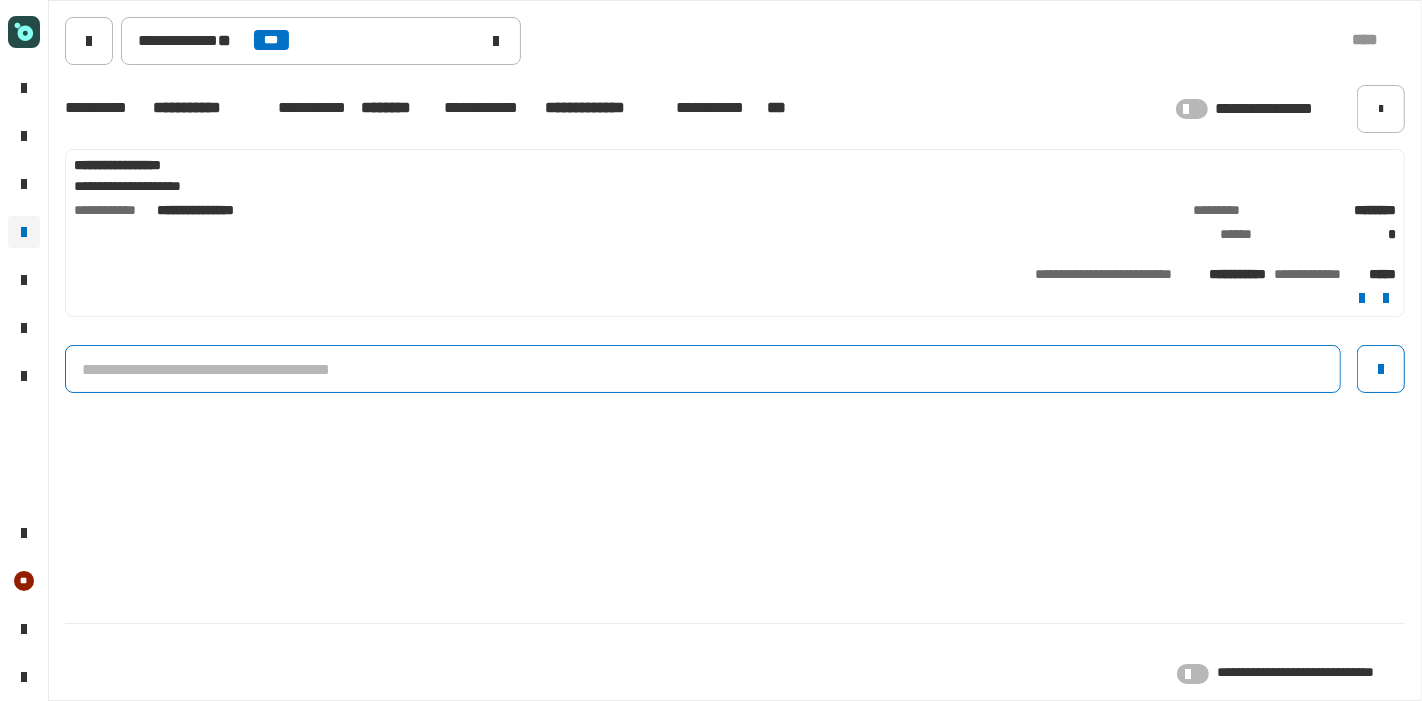 click 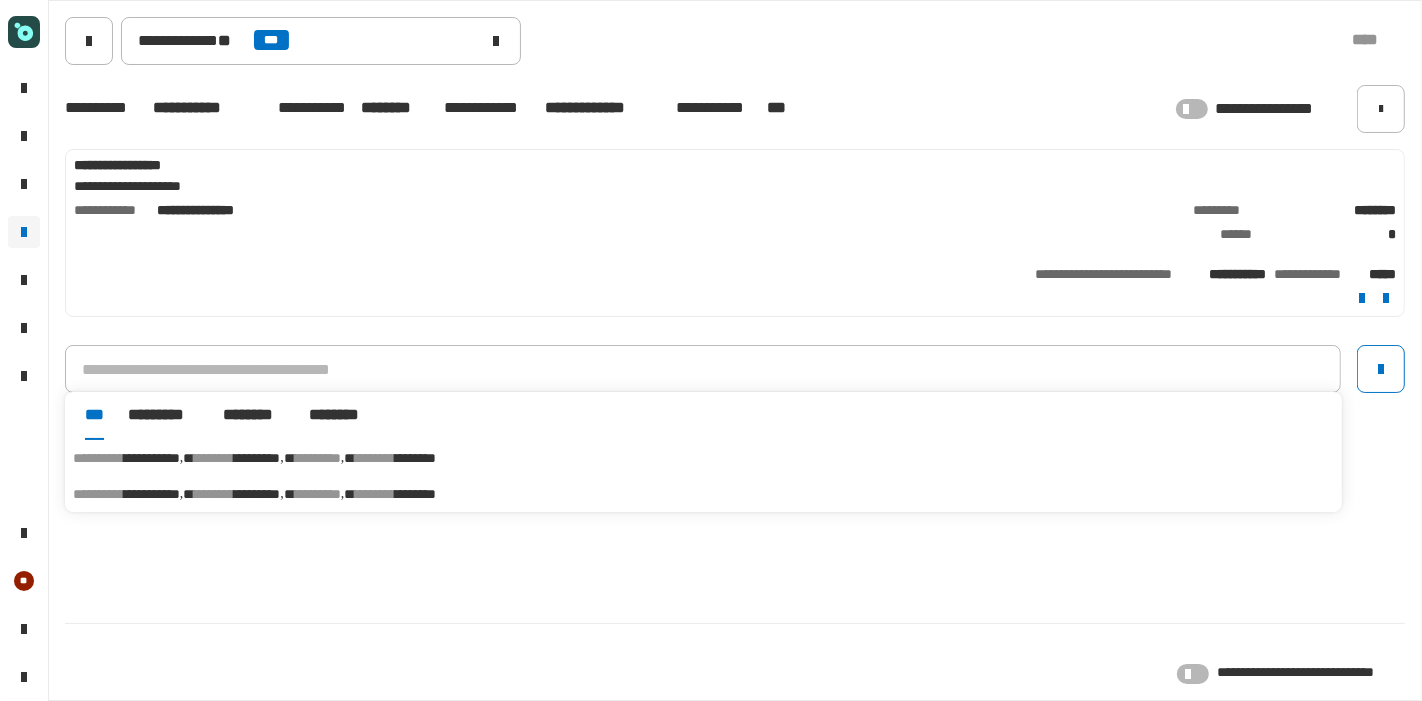 click on "********" at bounding box center [375, 458] 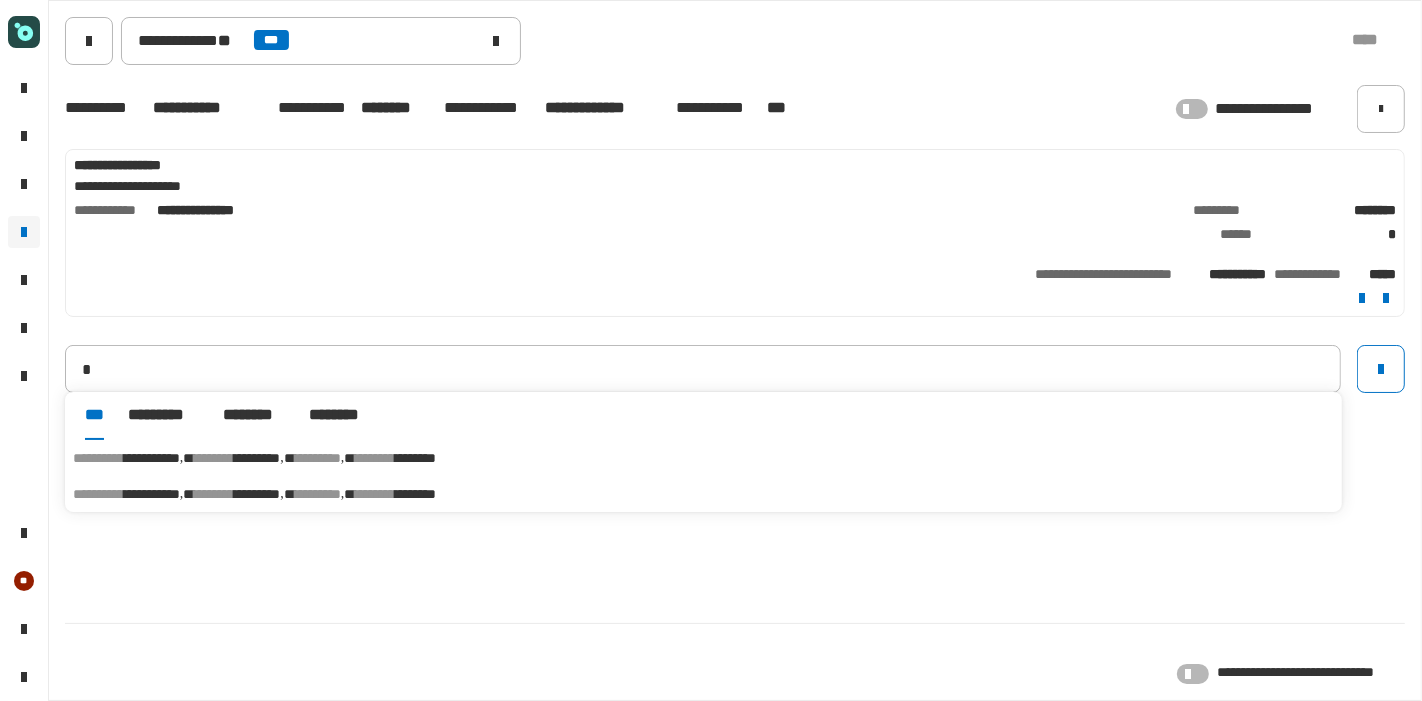 type on "**********" 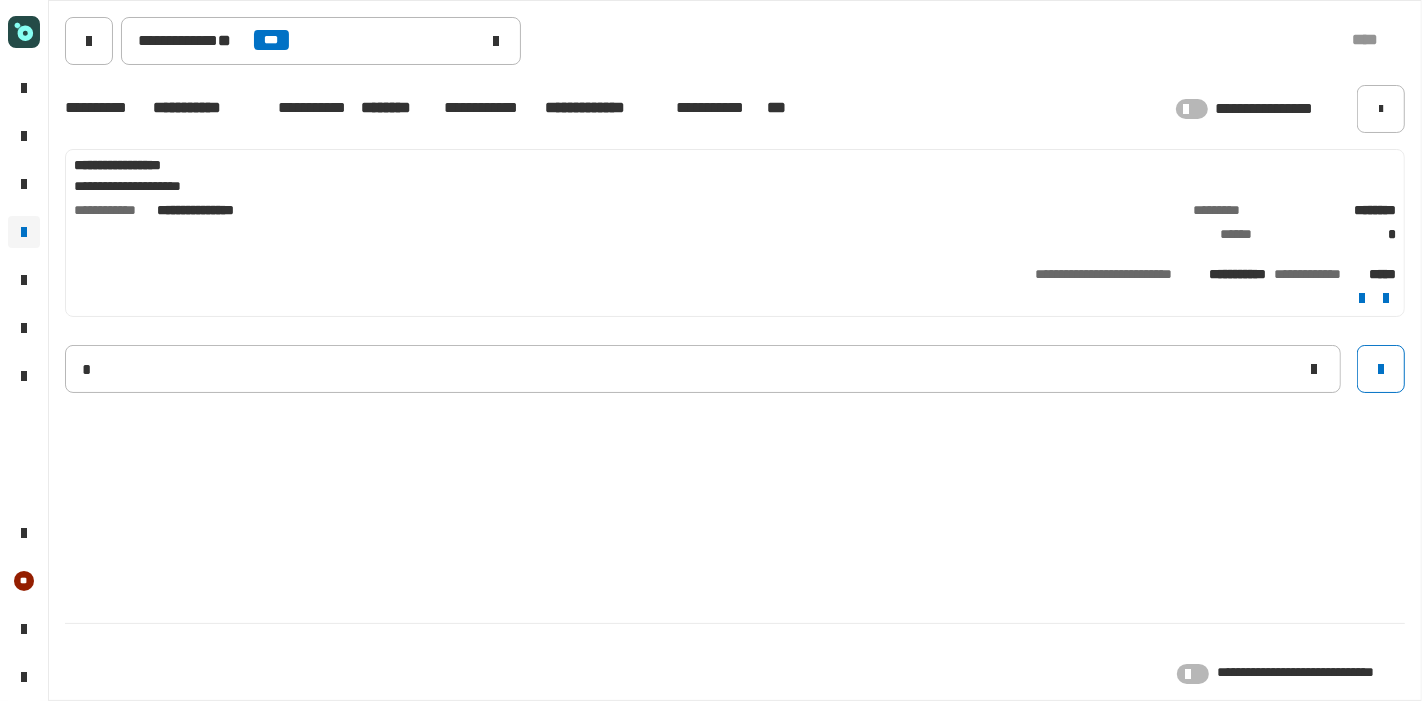 type 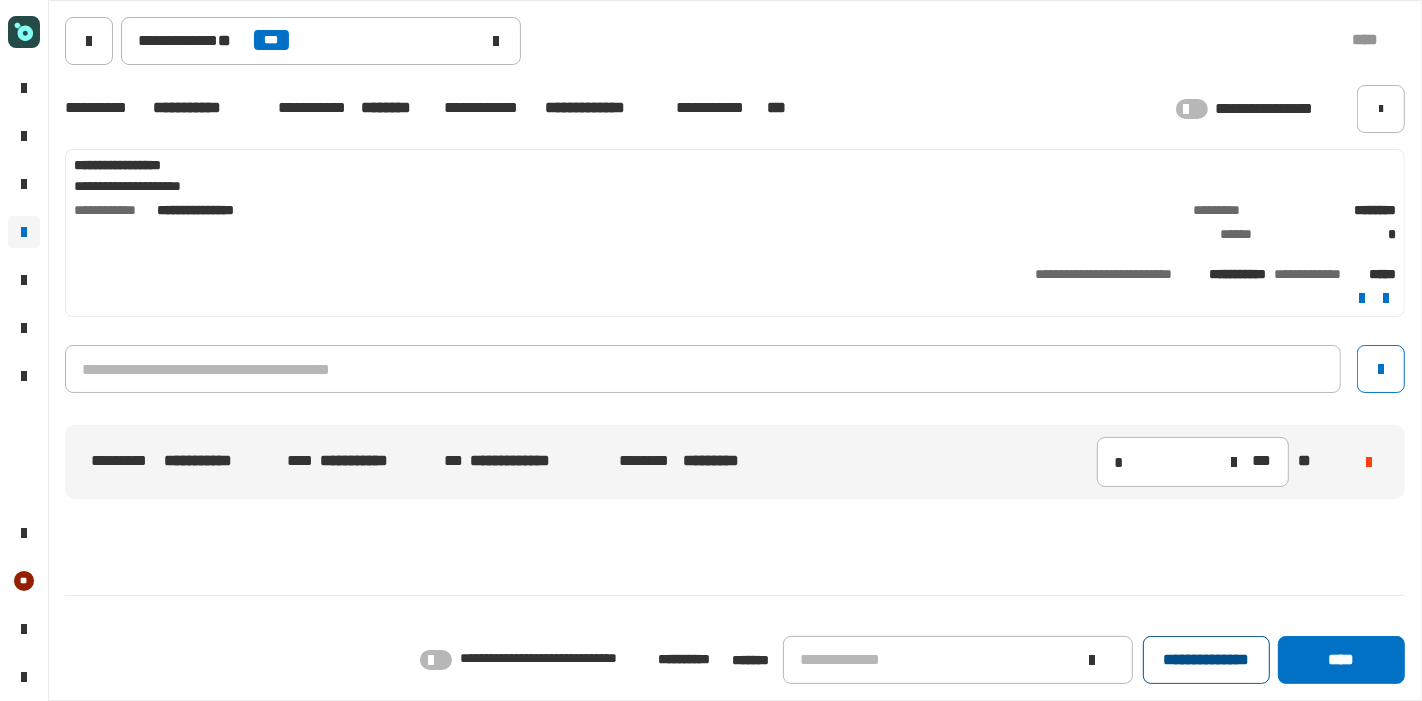 click on "**********" 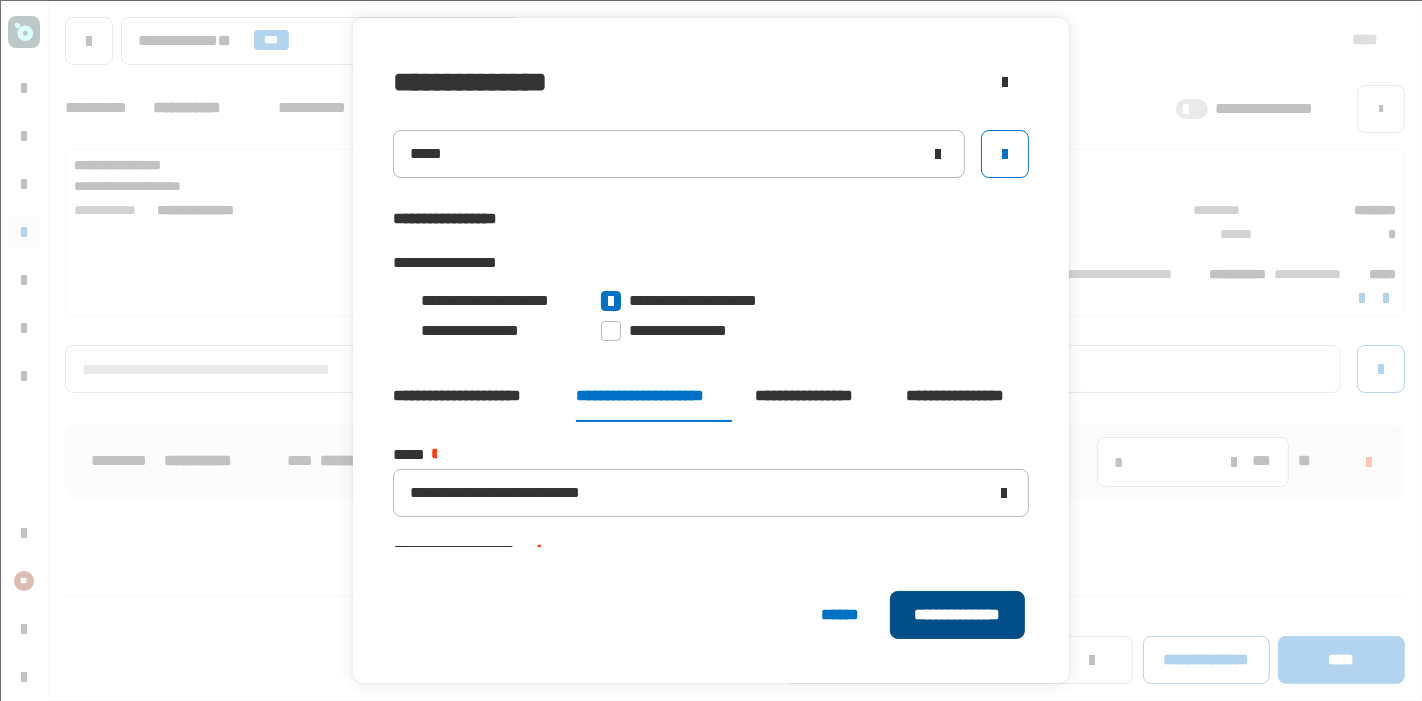 click on "**********" 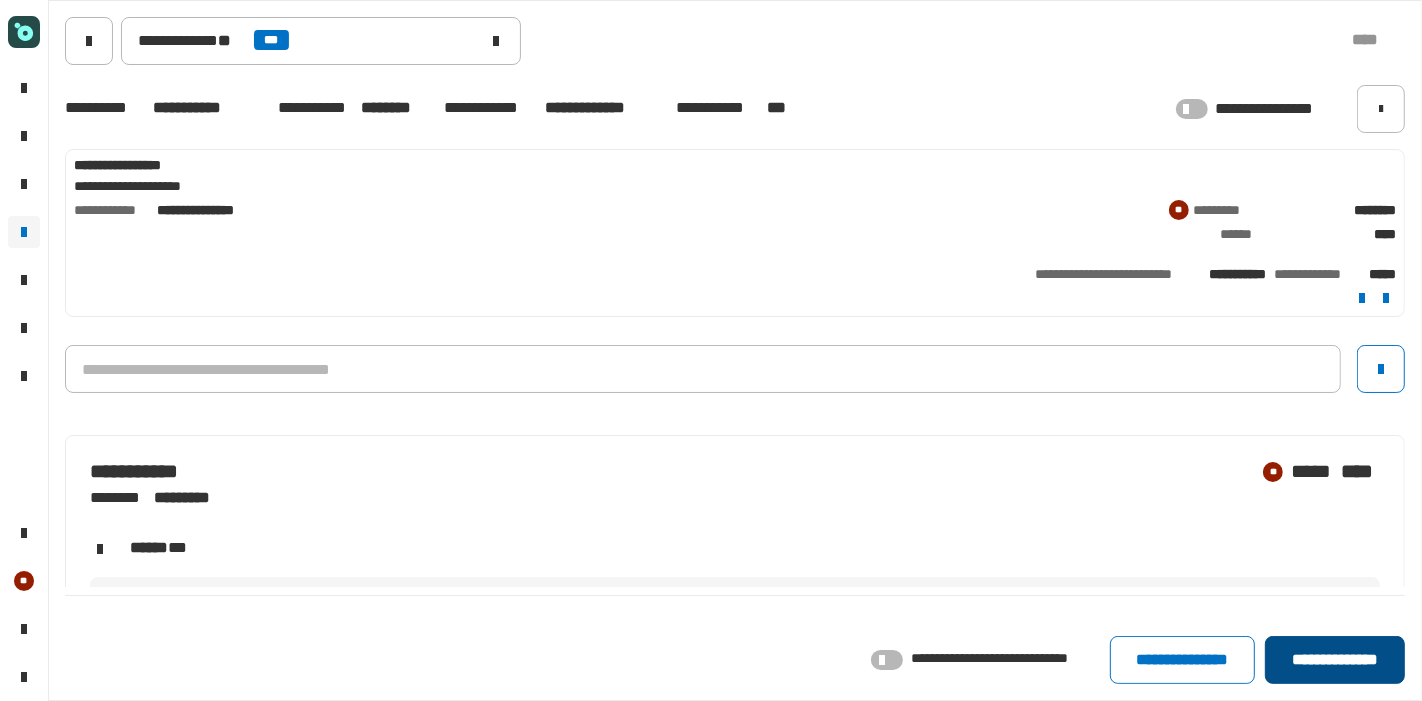 click on "**********" 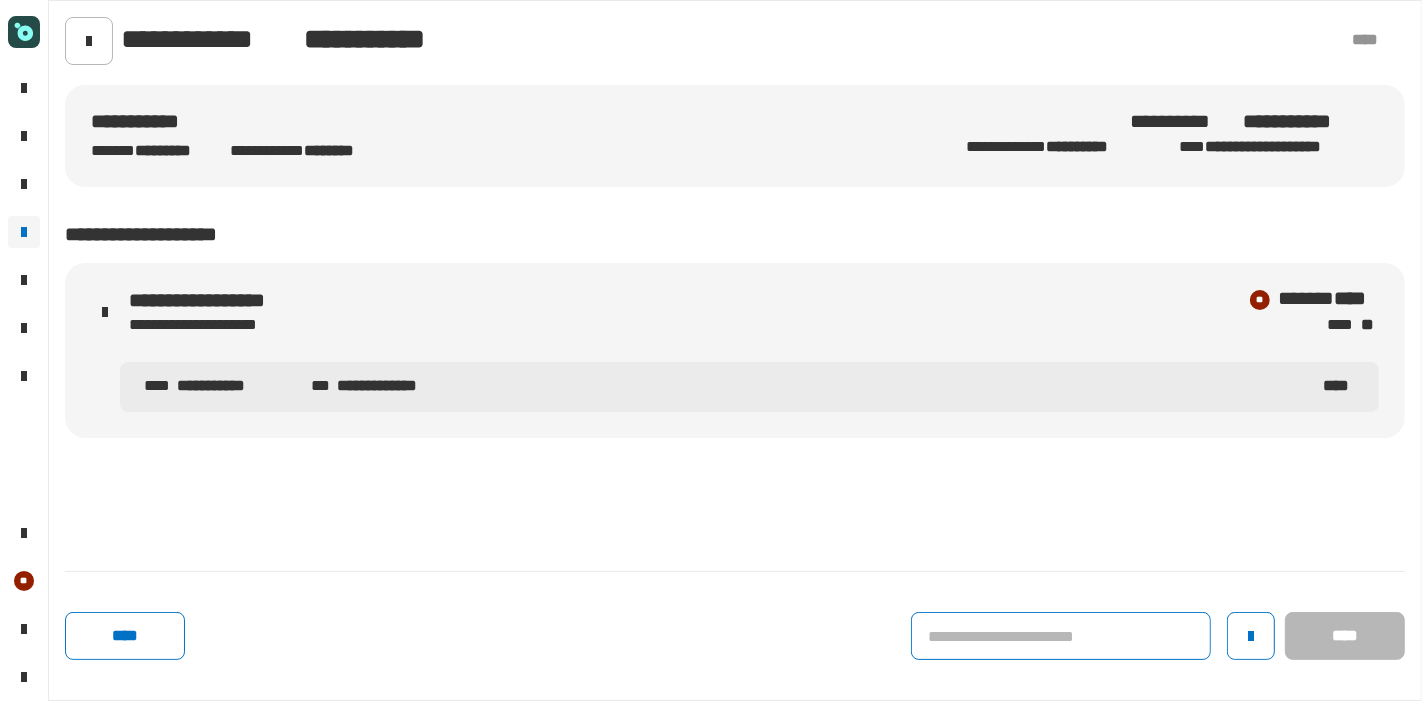 click 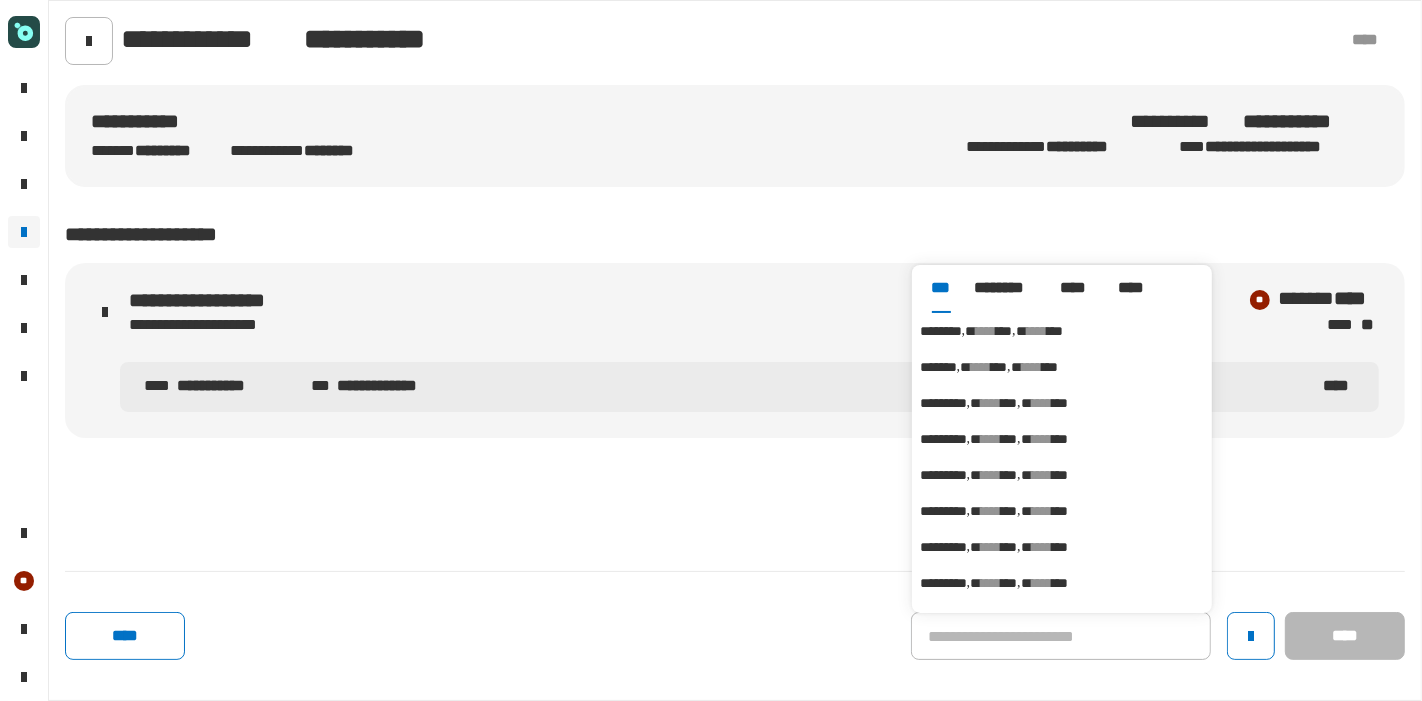 click on "****" at bounding box center (986, 331) 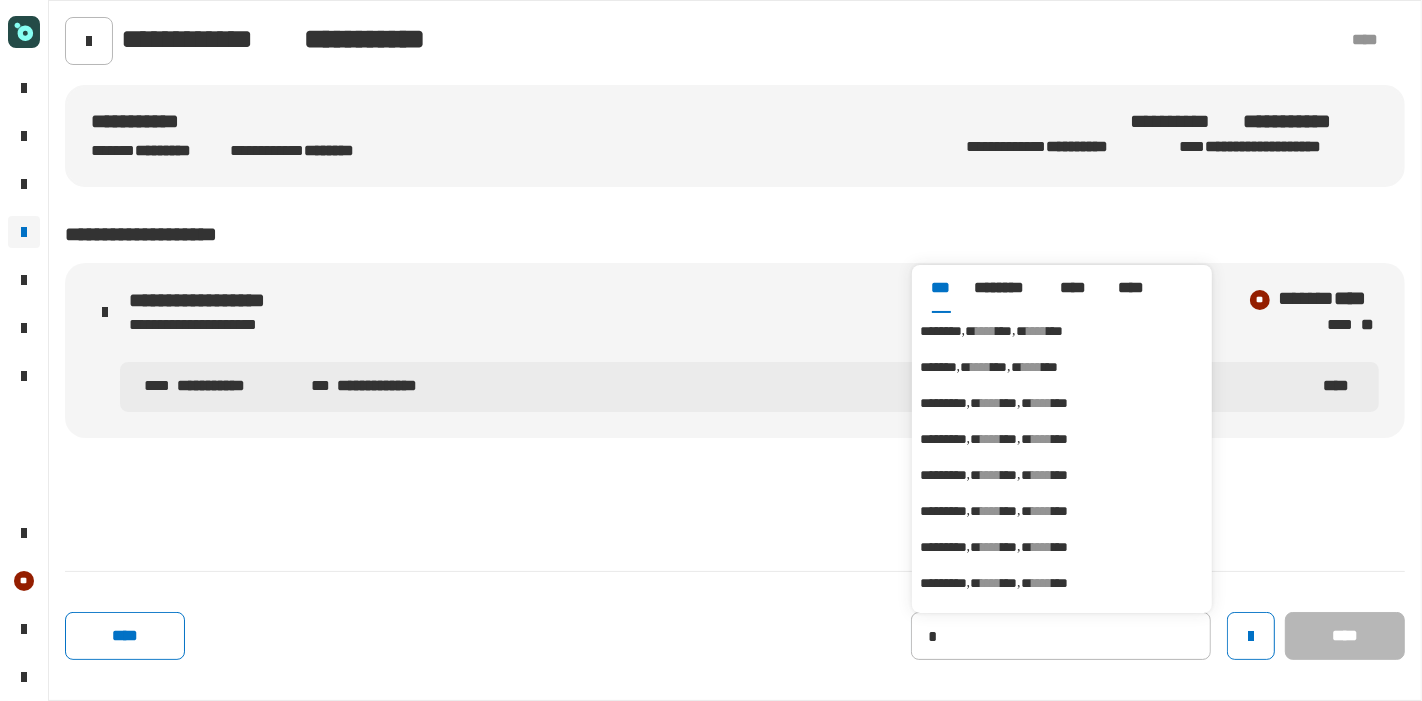 type on "********" 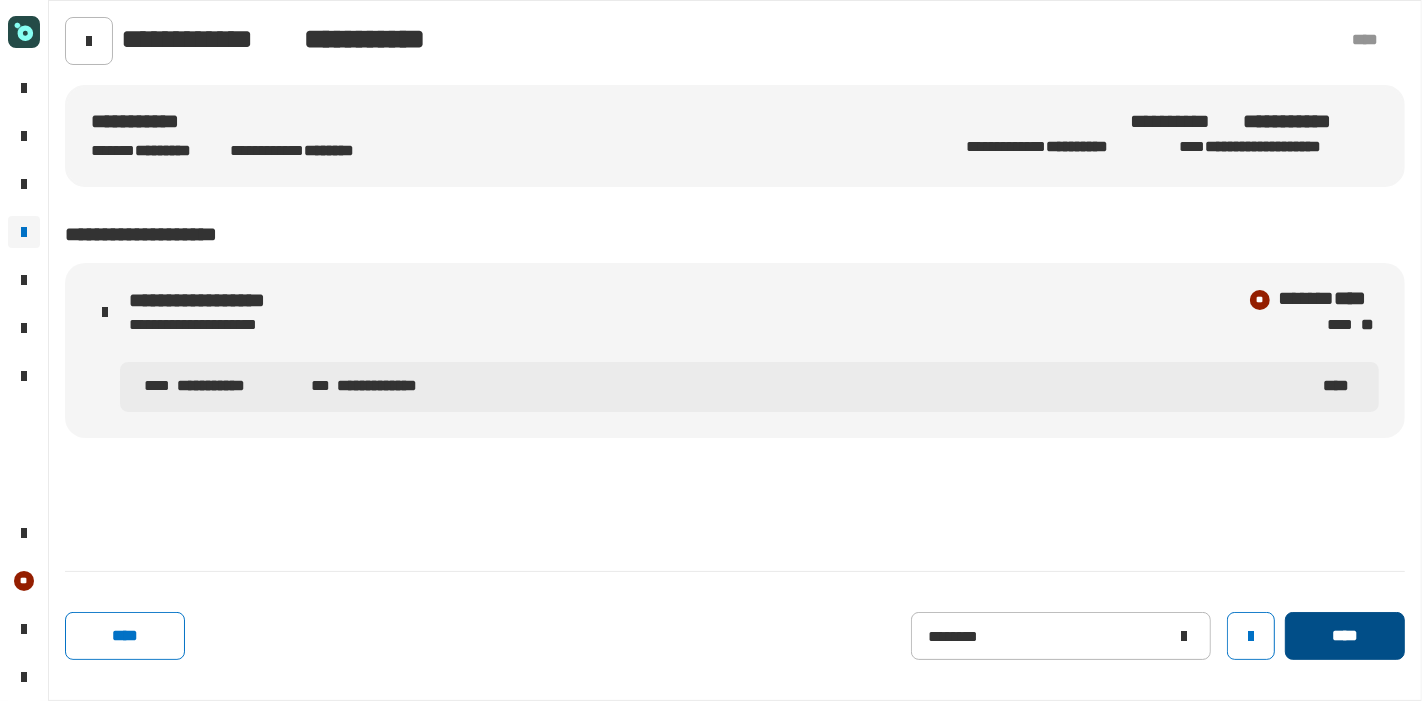 click on "****" 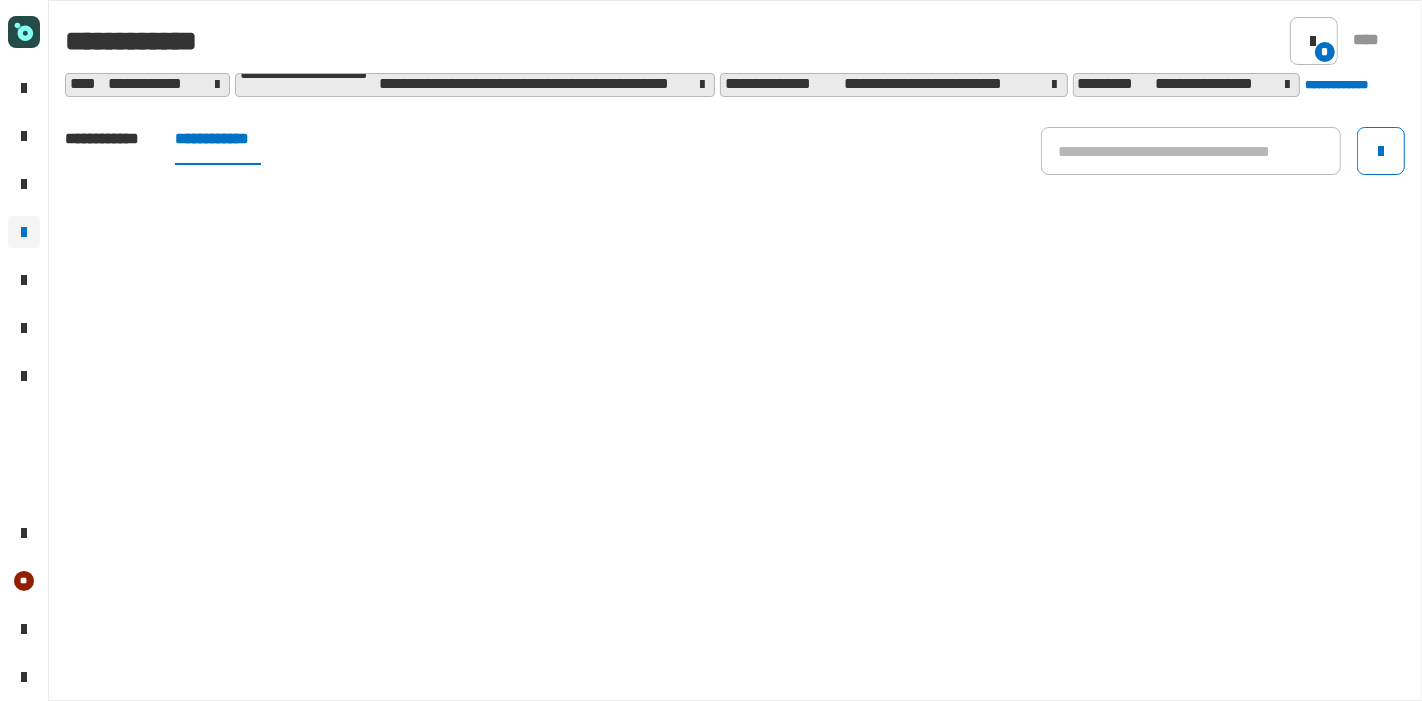 click on "**********" 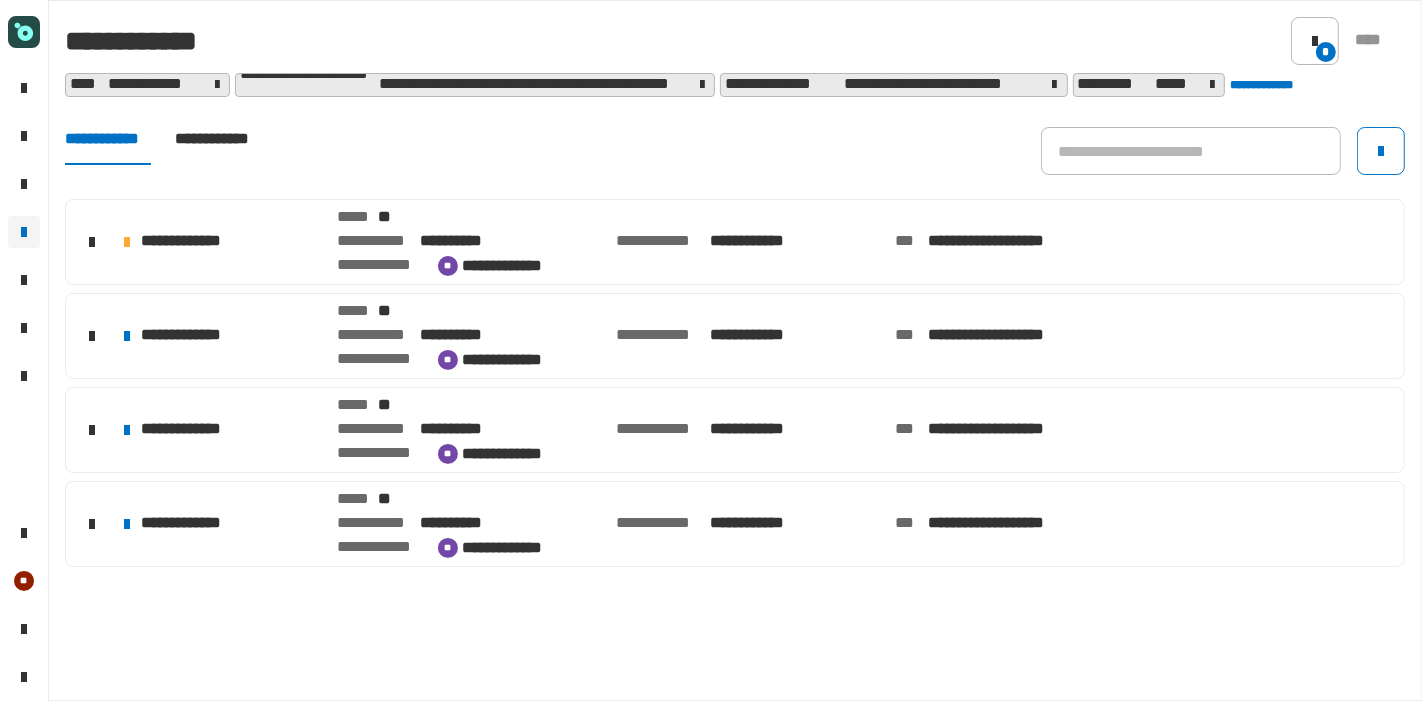 click on "**********" 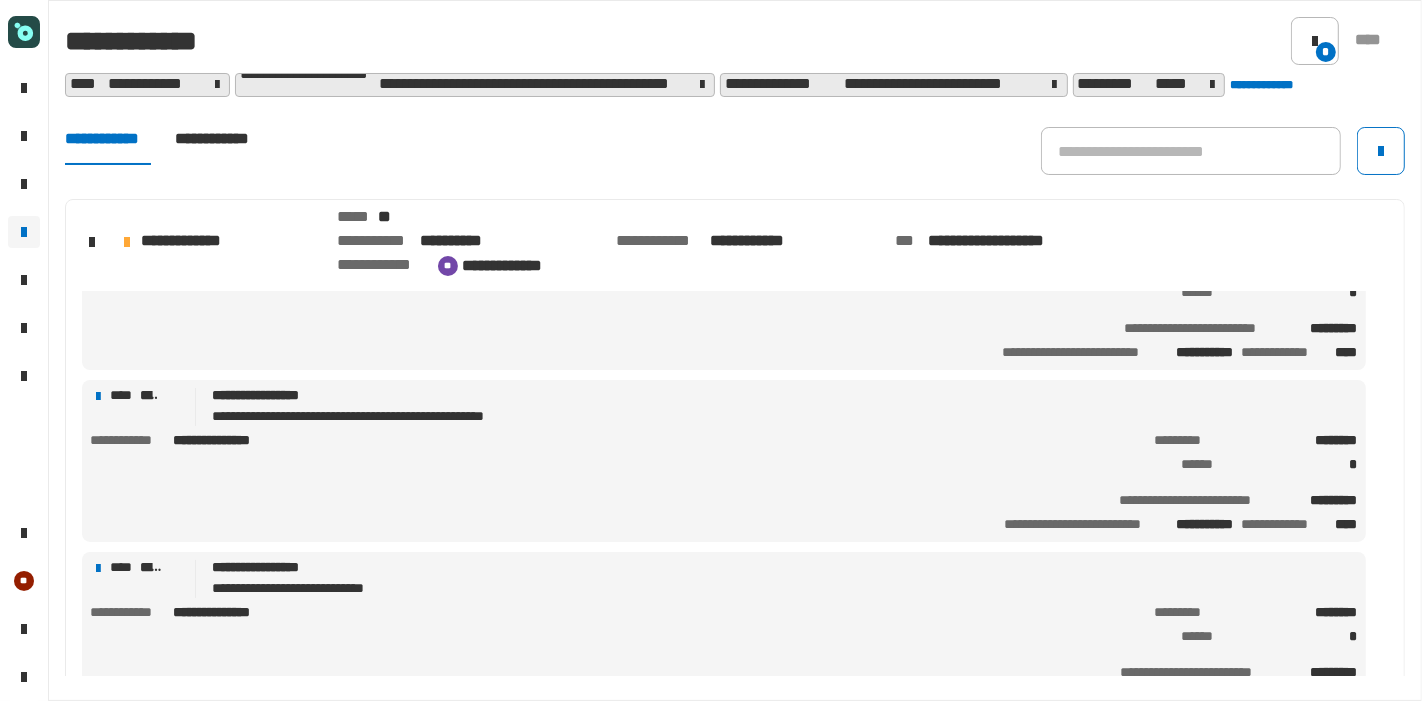 scroll, scrollTop: 86, scrollLeft: 0, axis: vertical 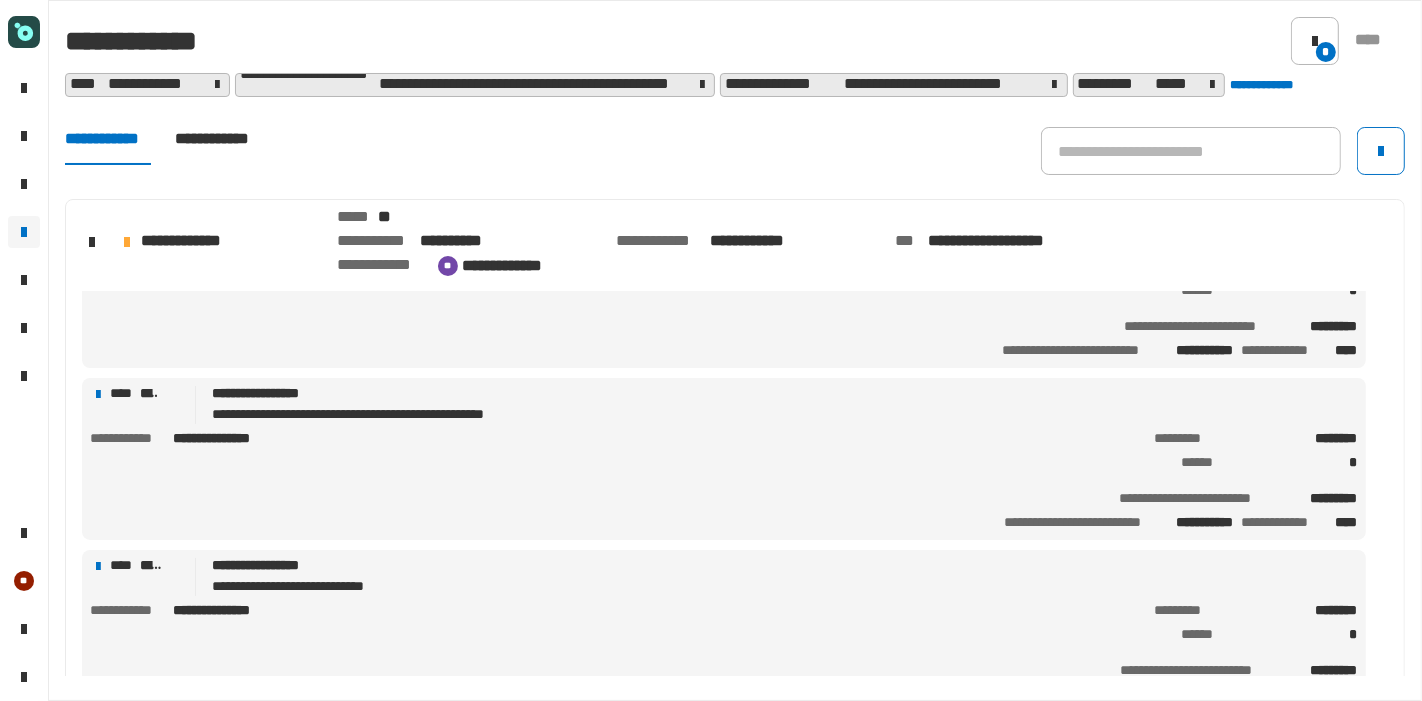 click on "**********" 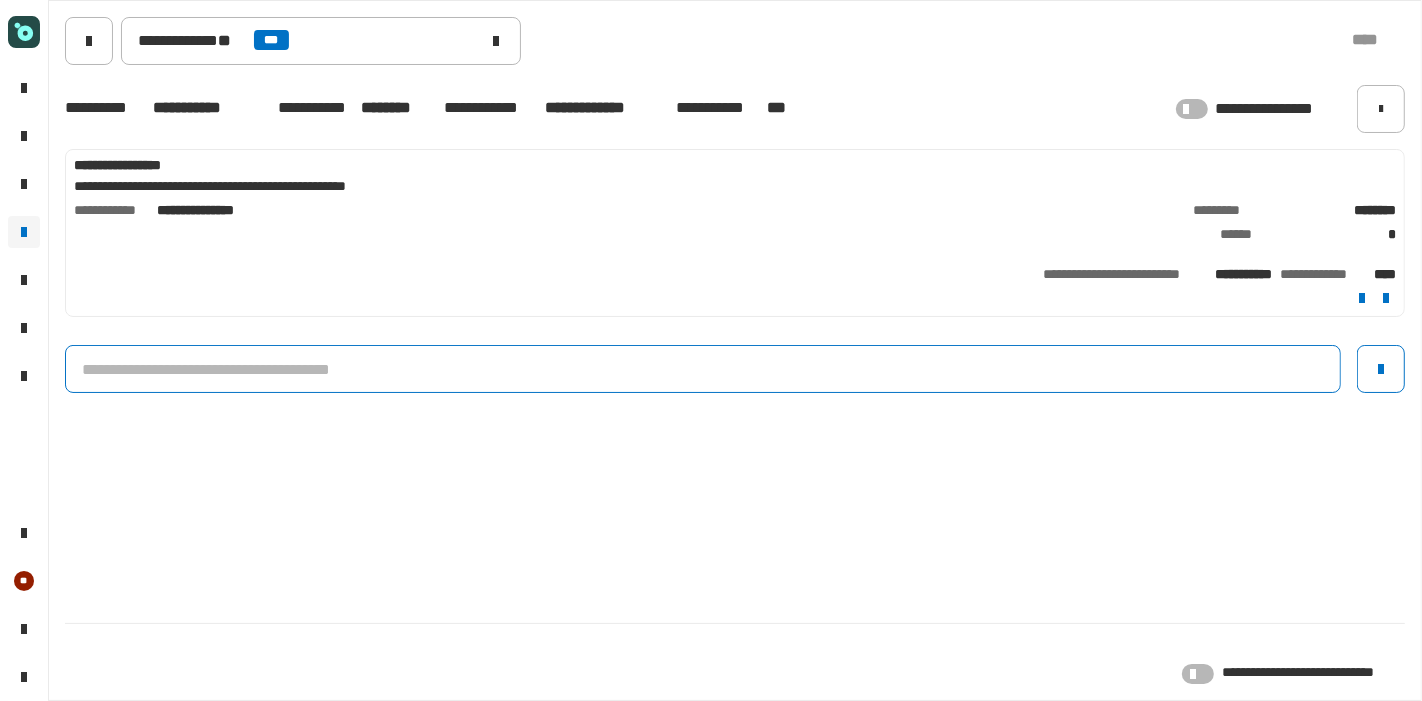 click 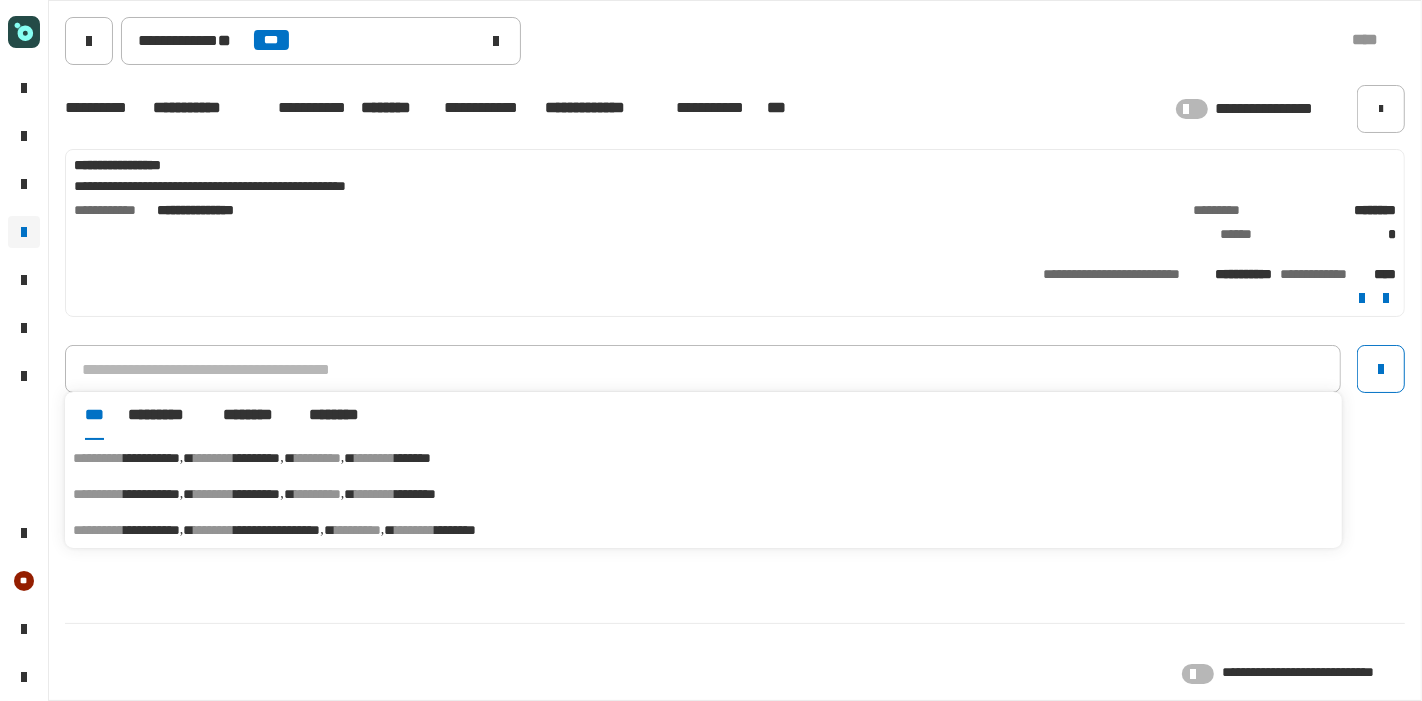 click on "********" at bounding box center (318, 458) 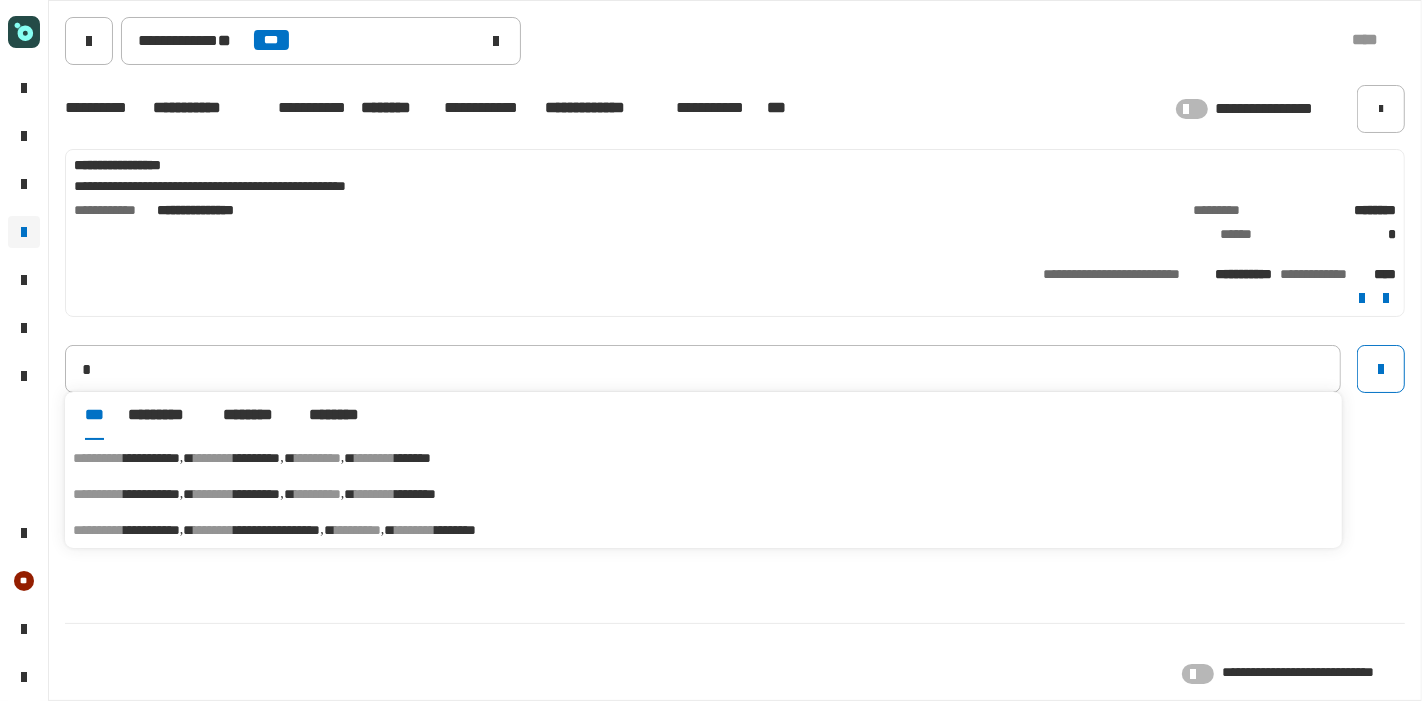type on "**********" 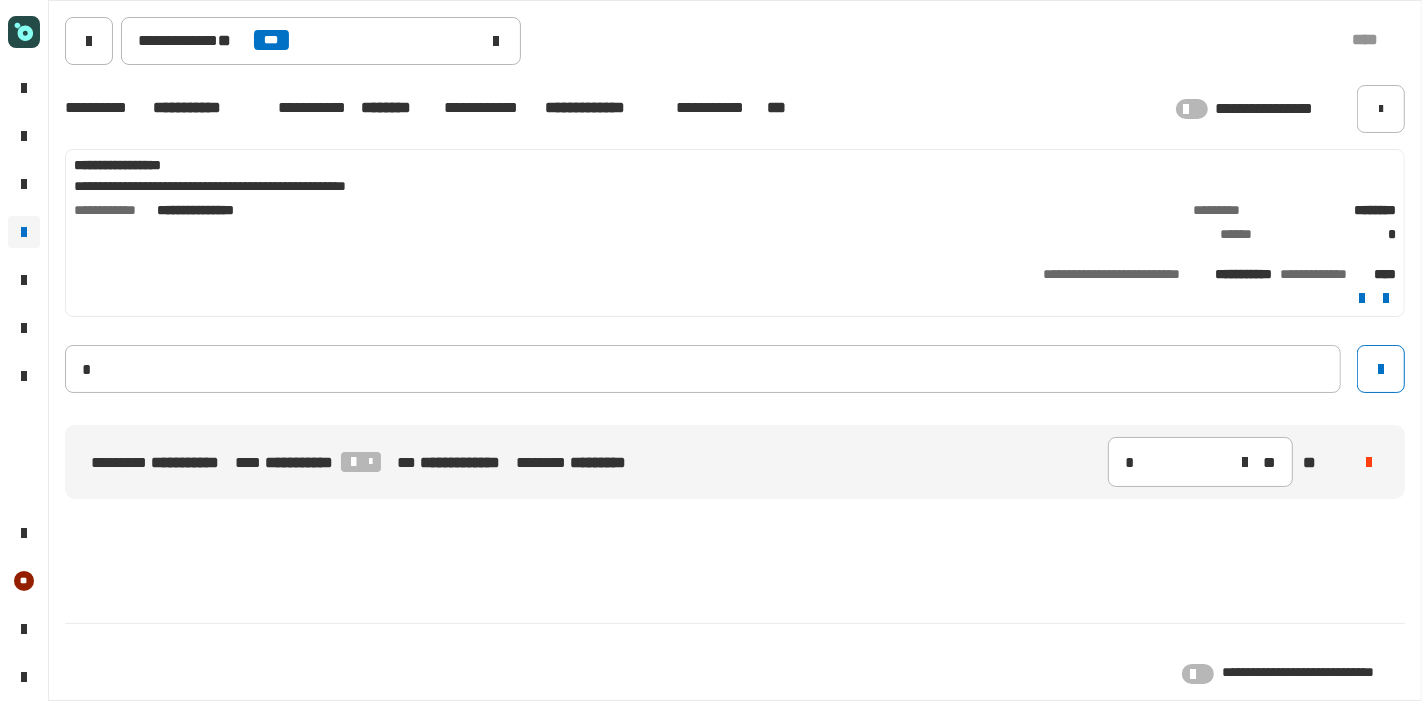type 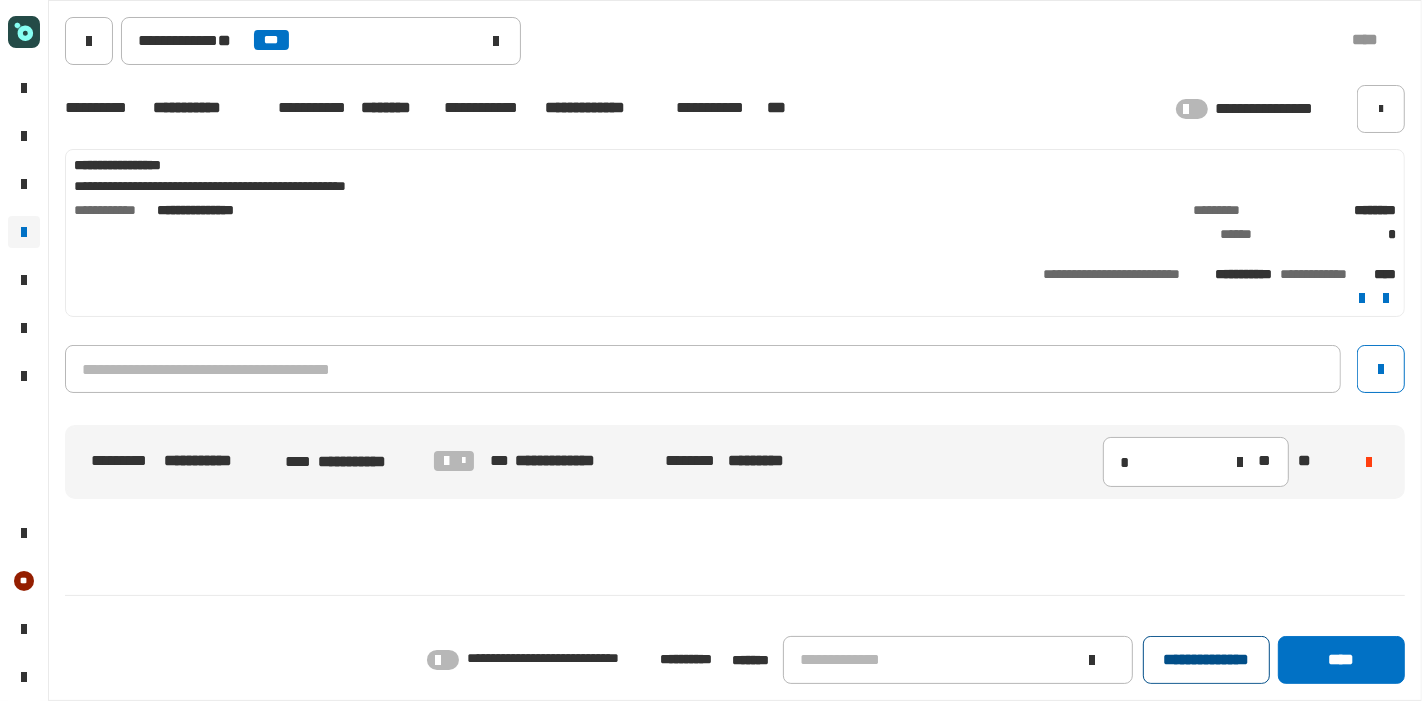click on "**********" 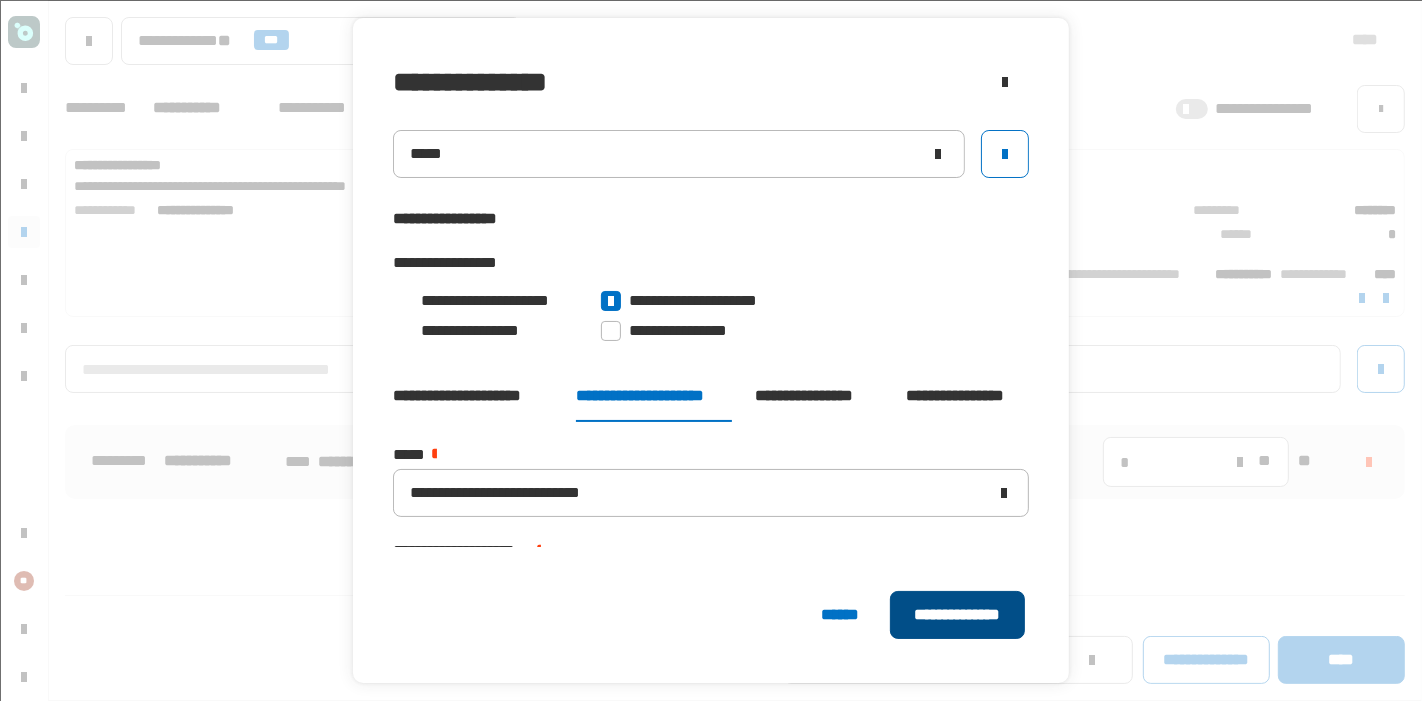 click on "**********" 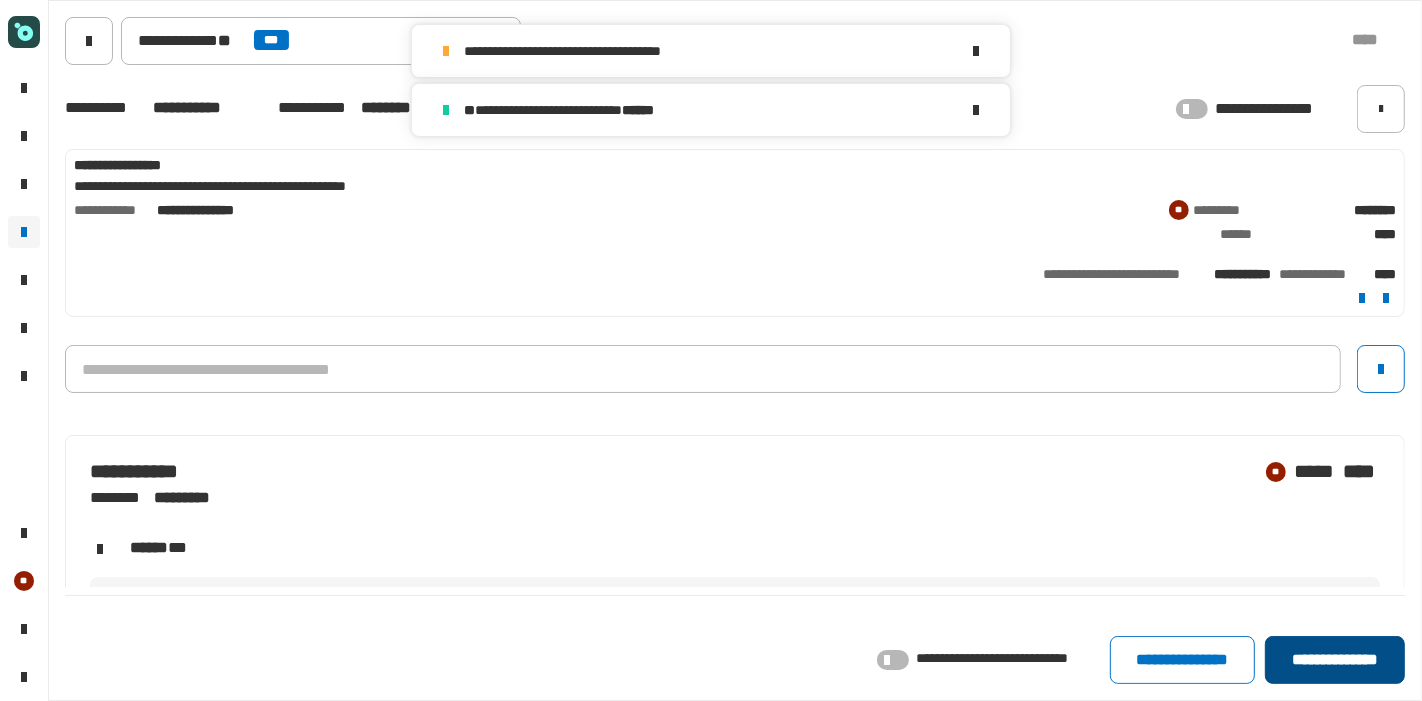 click on "**********" 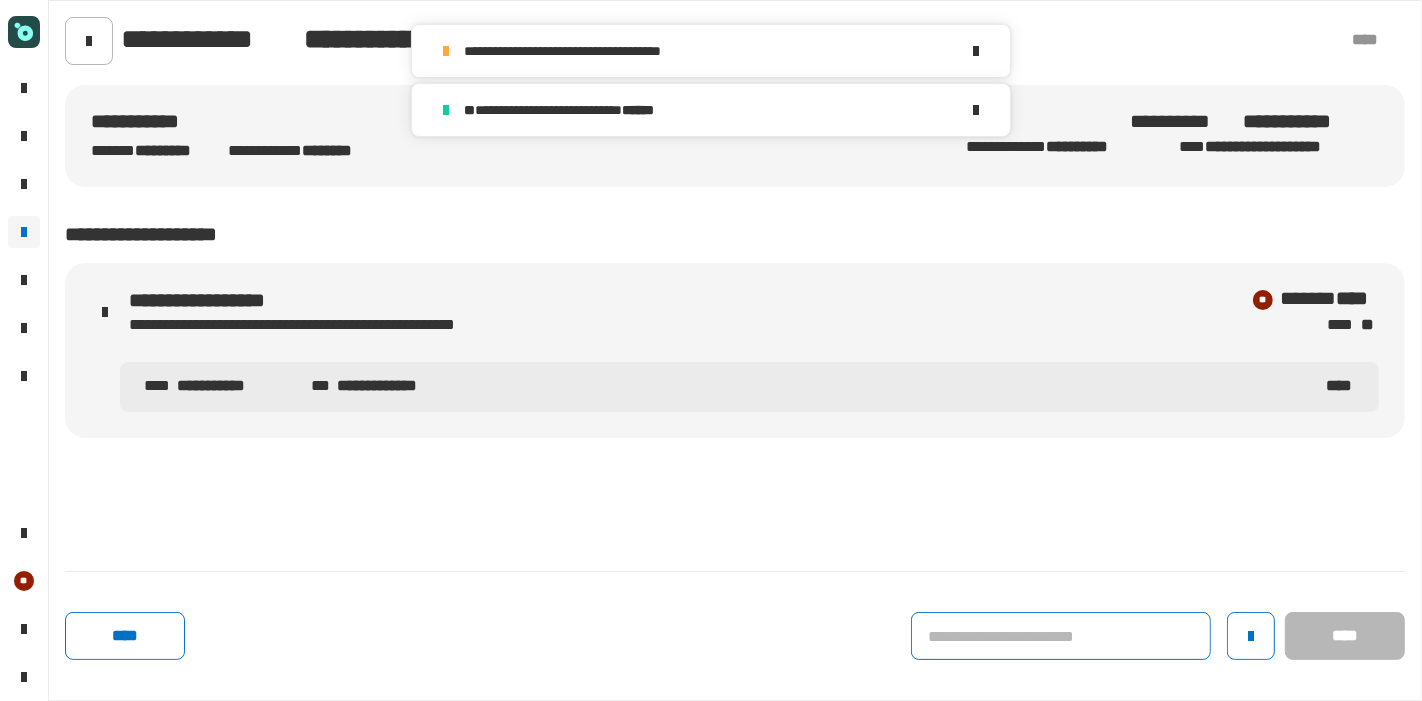 click 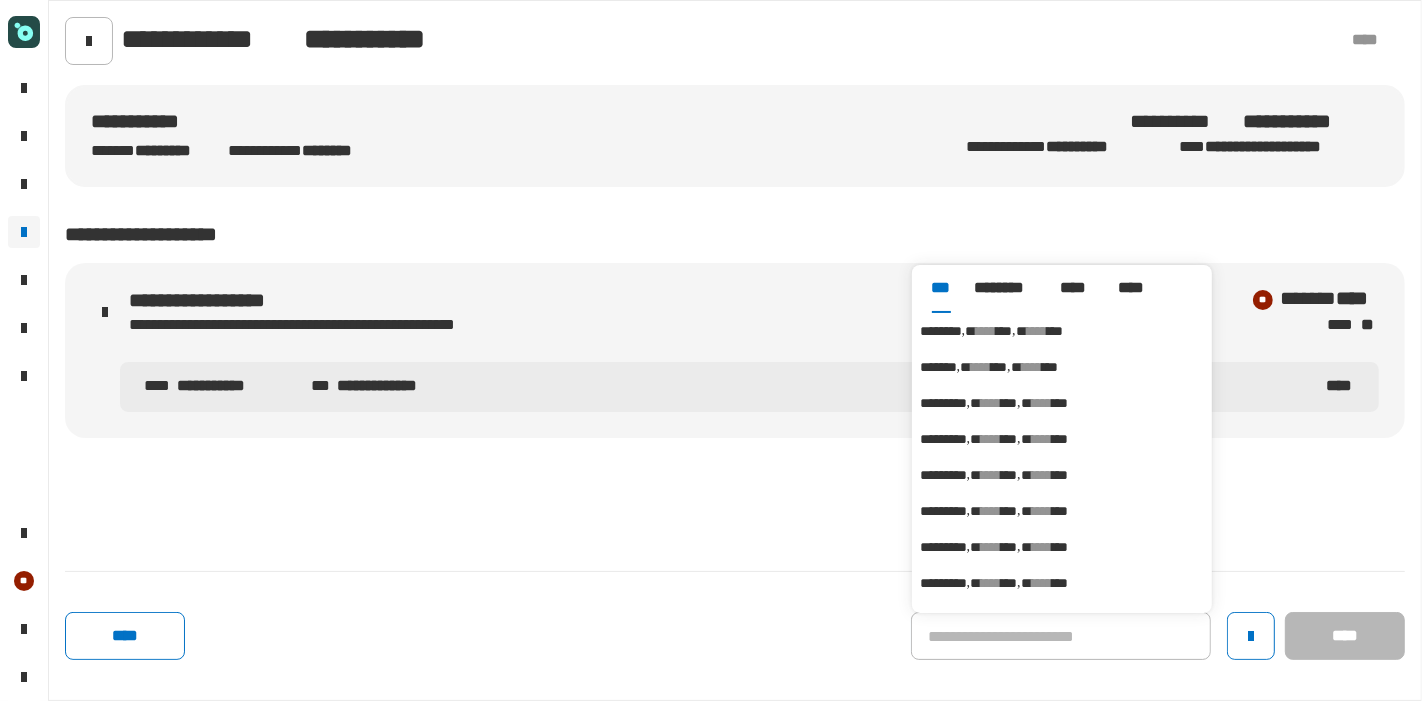 click on "****" at bounding box center [986, 331] 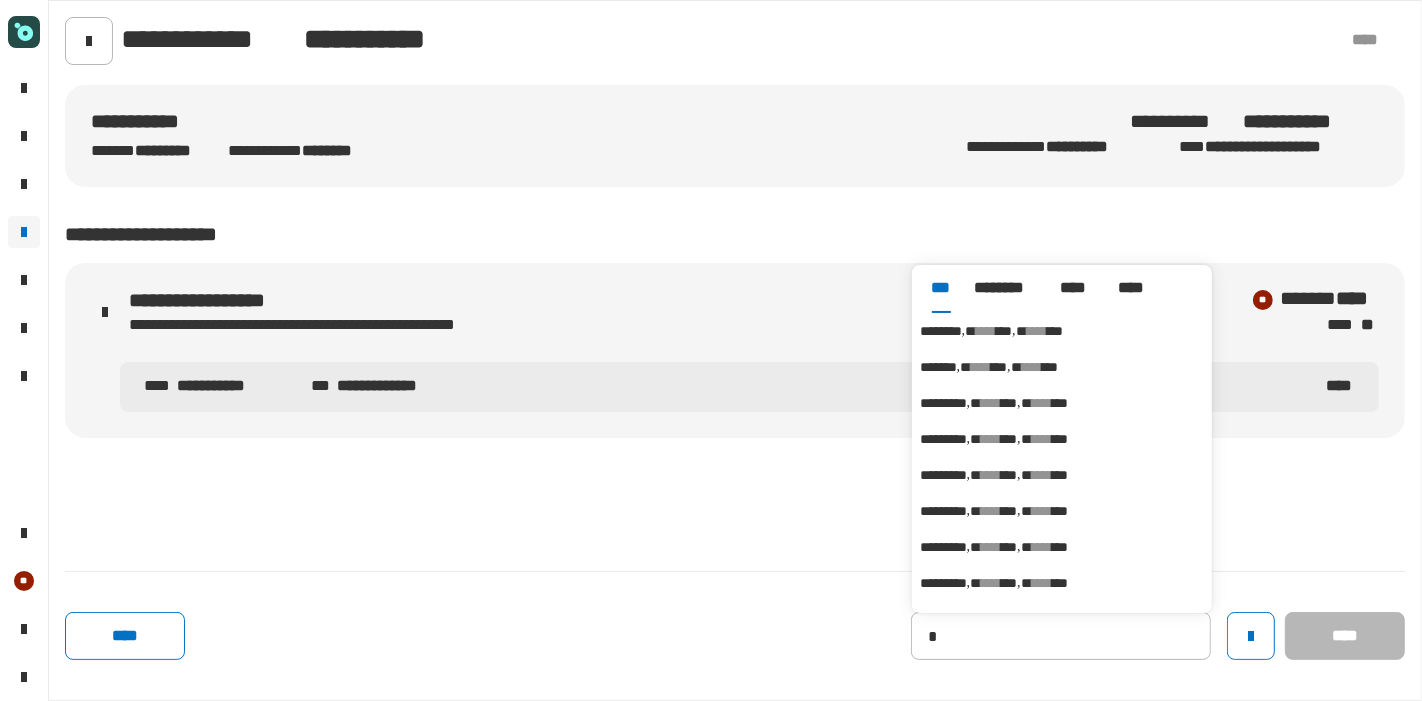 type on "********" 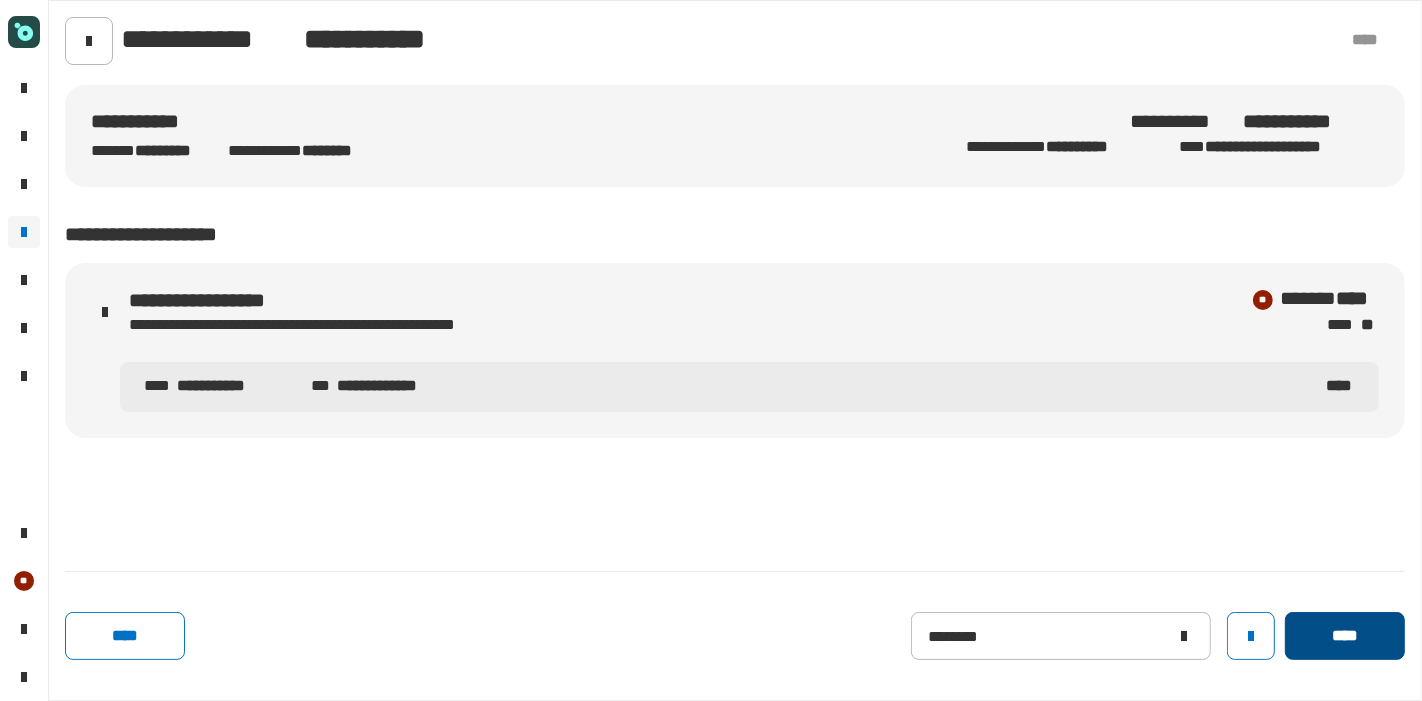 click on "****" 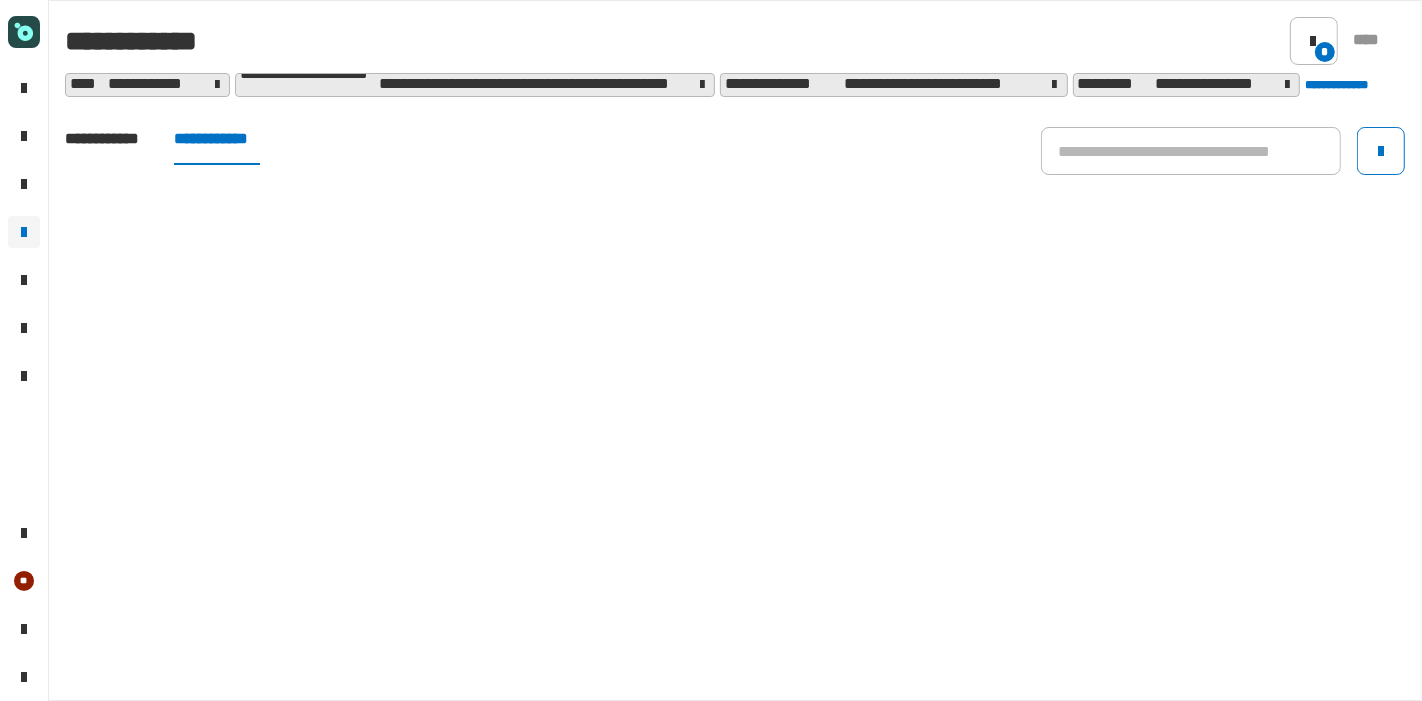 click on "**********" 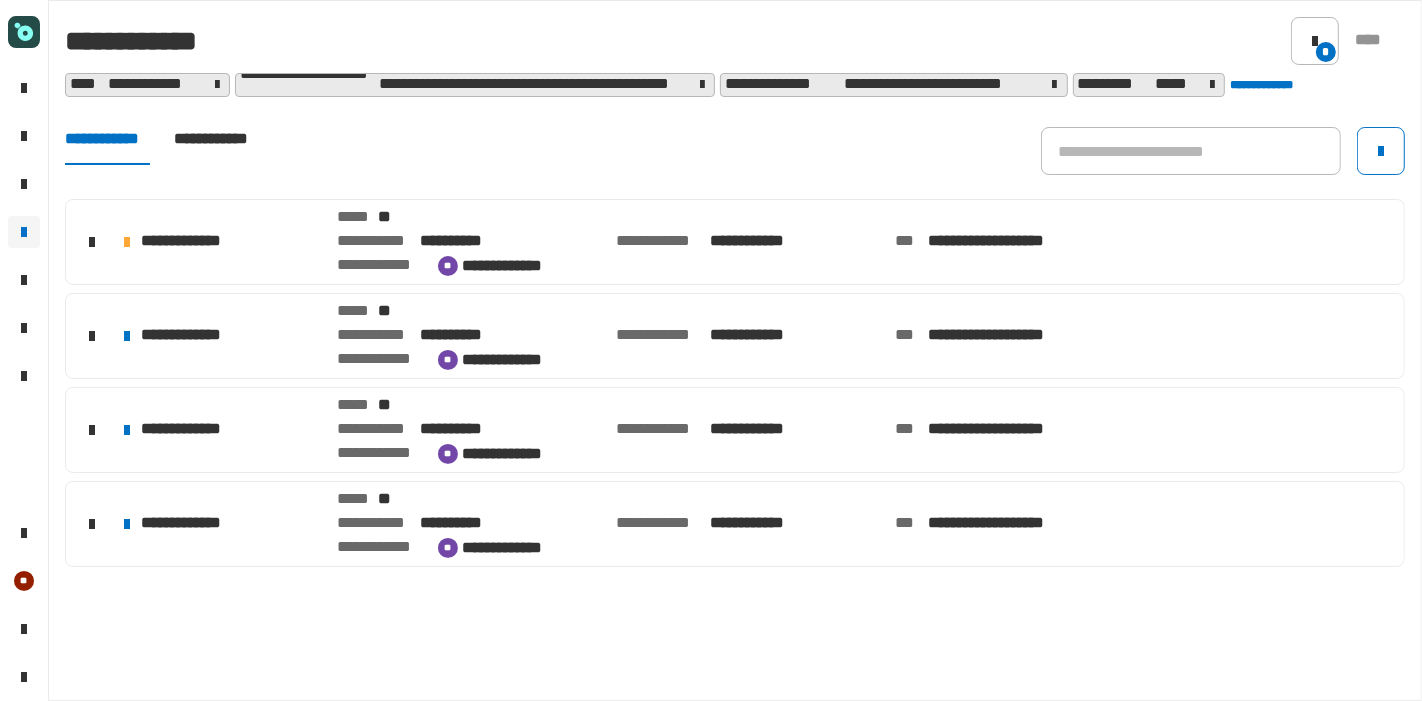 click on "**********" 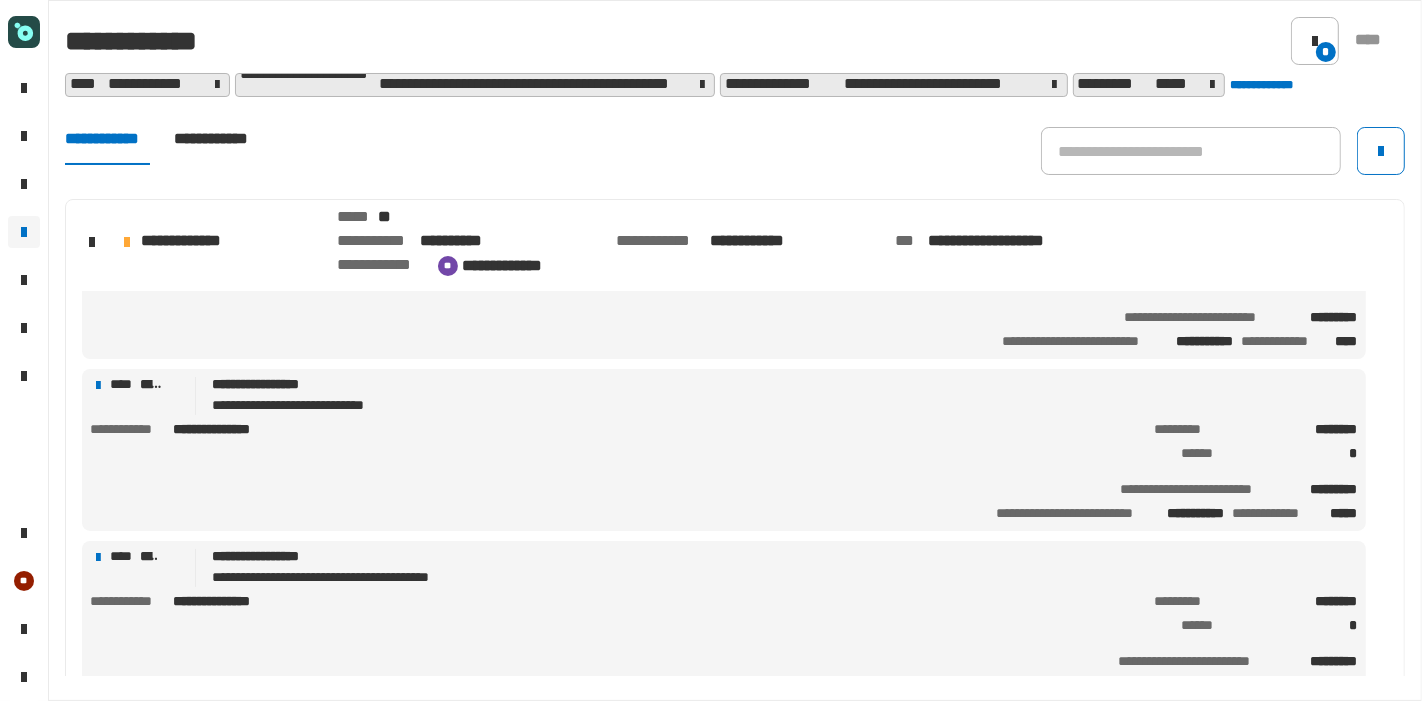 scroll, scrollTop: 92, scrollLeft: 0, axis: vertical 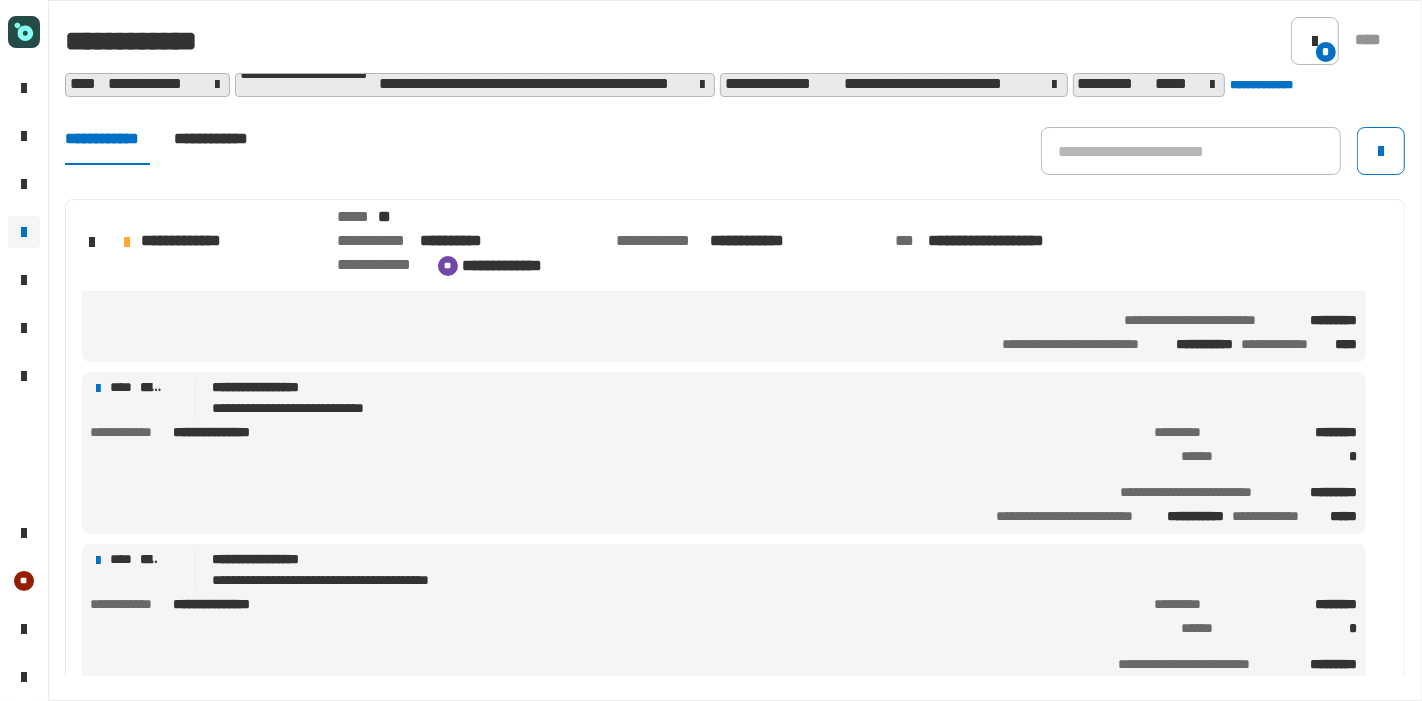 click on "**********" 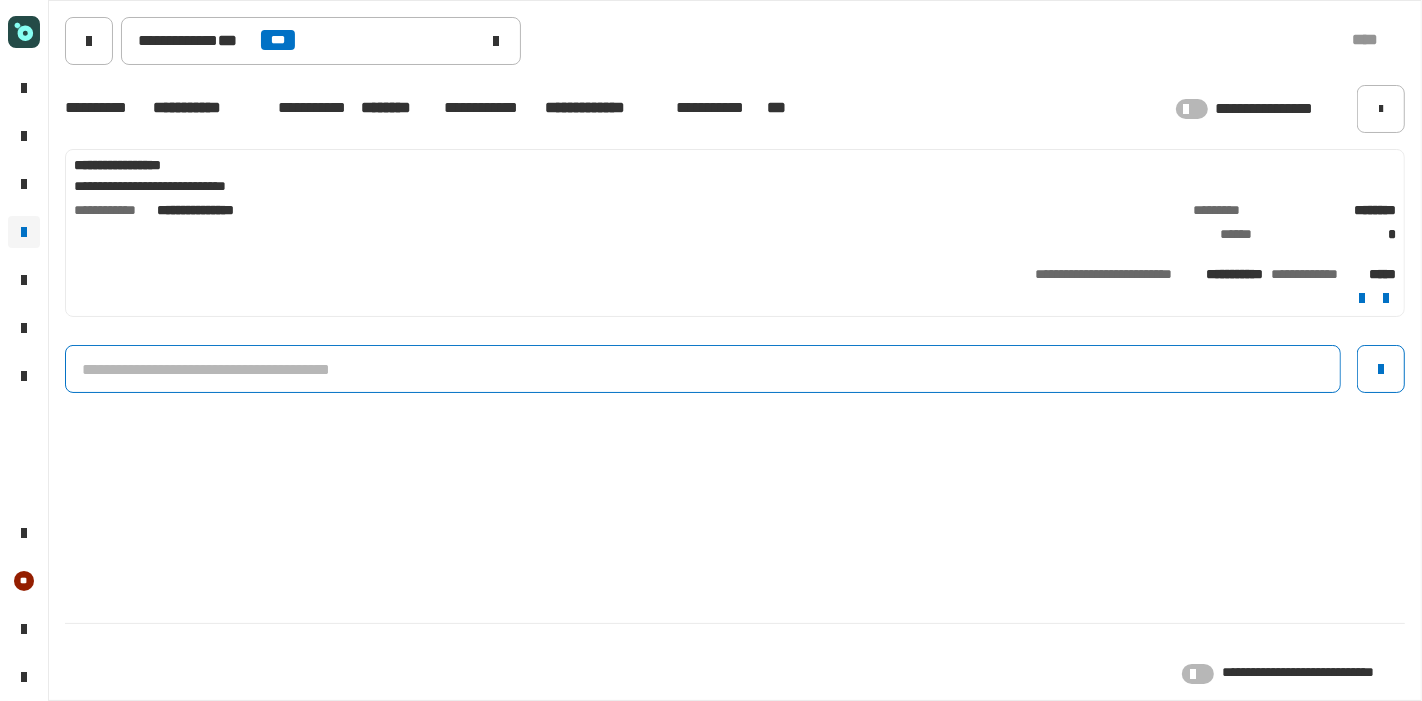 click 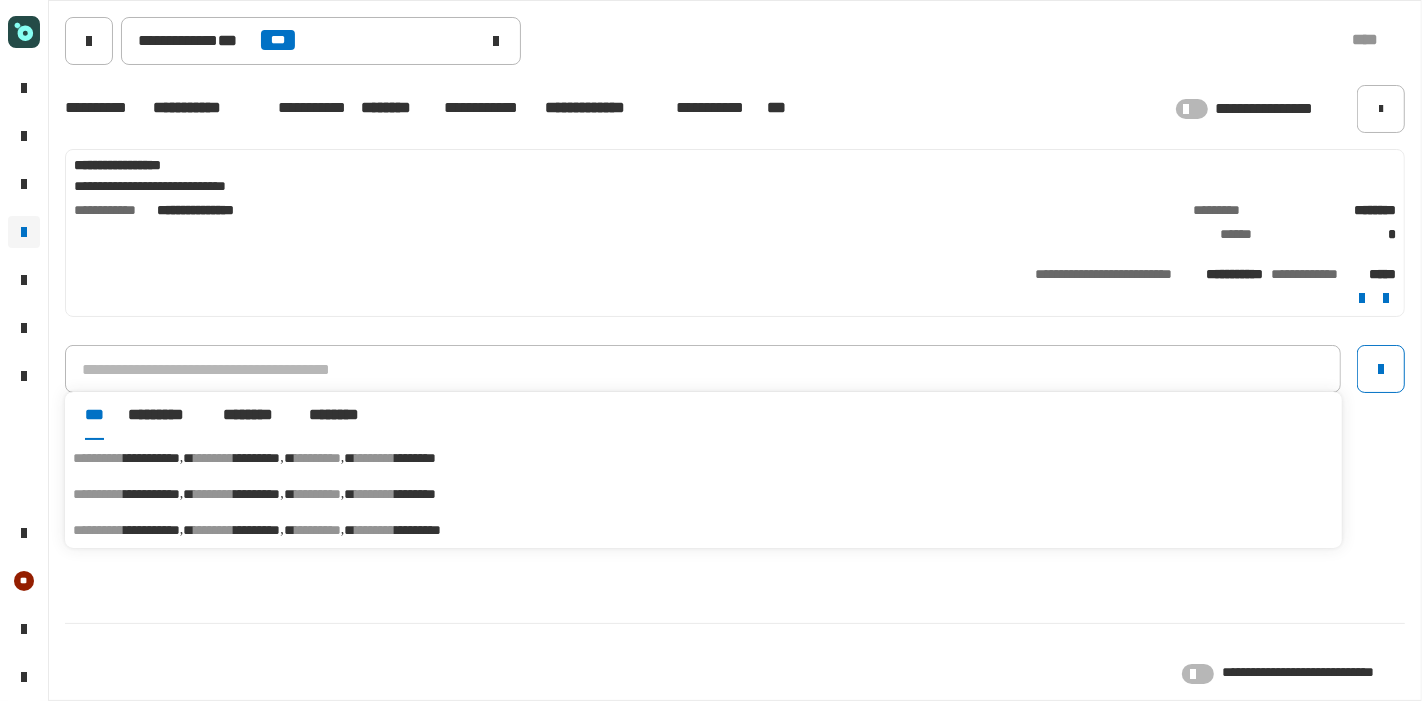 click on "******** *********" at bounding box center (244, 458) 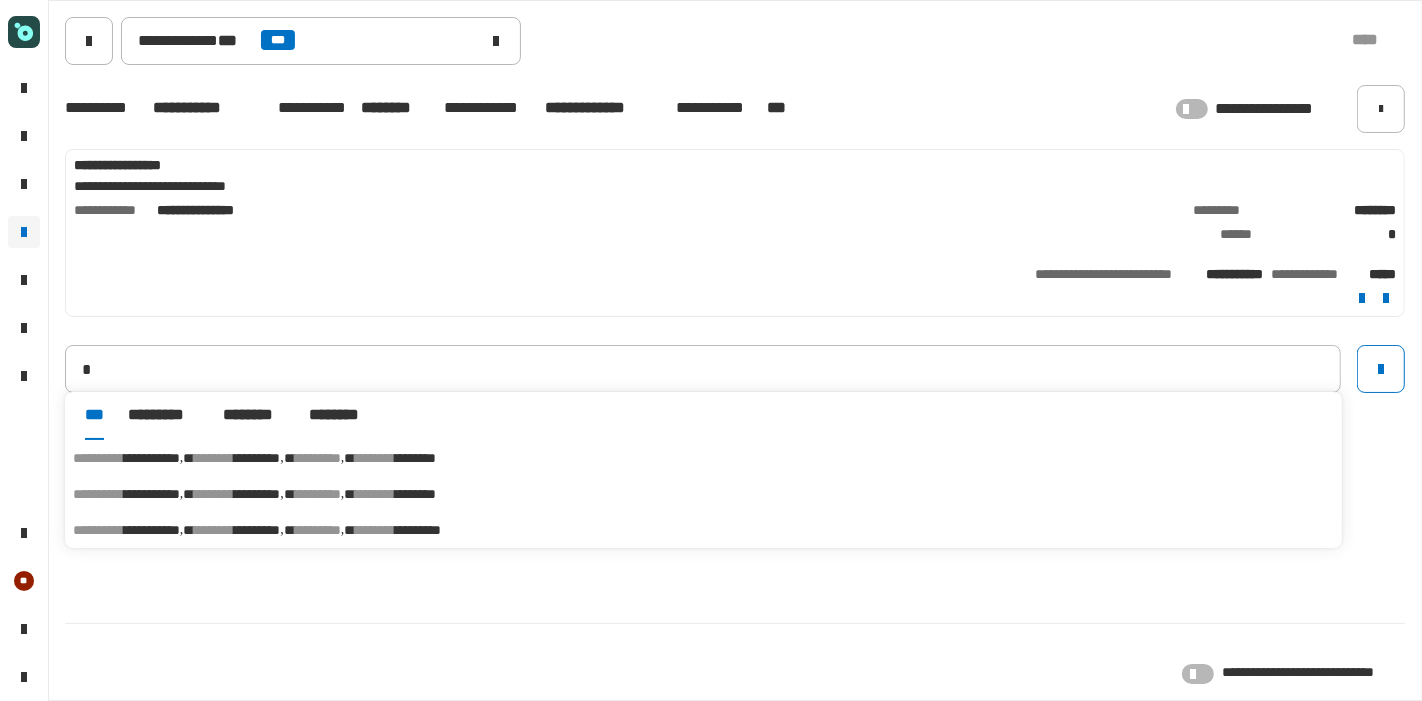 type on "**********" 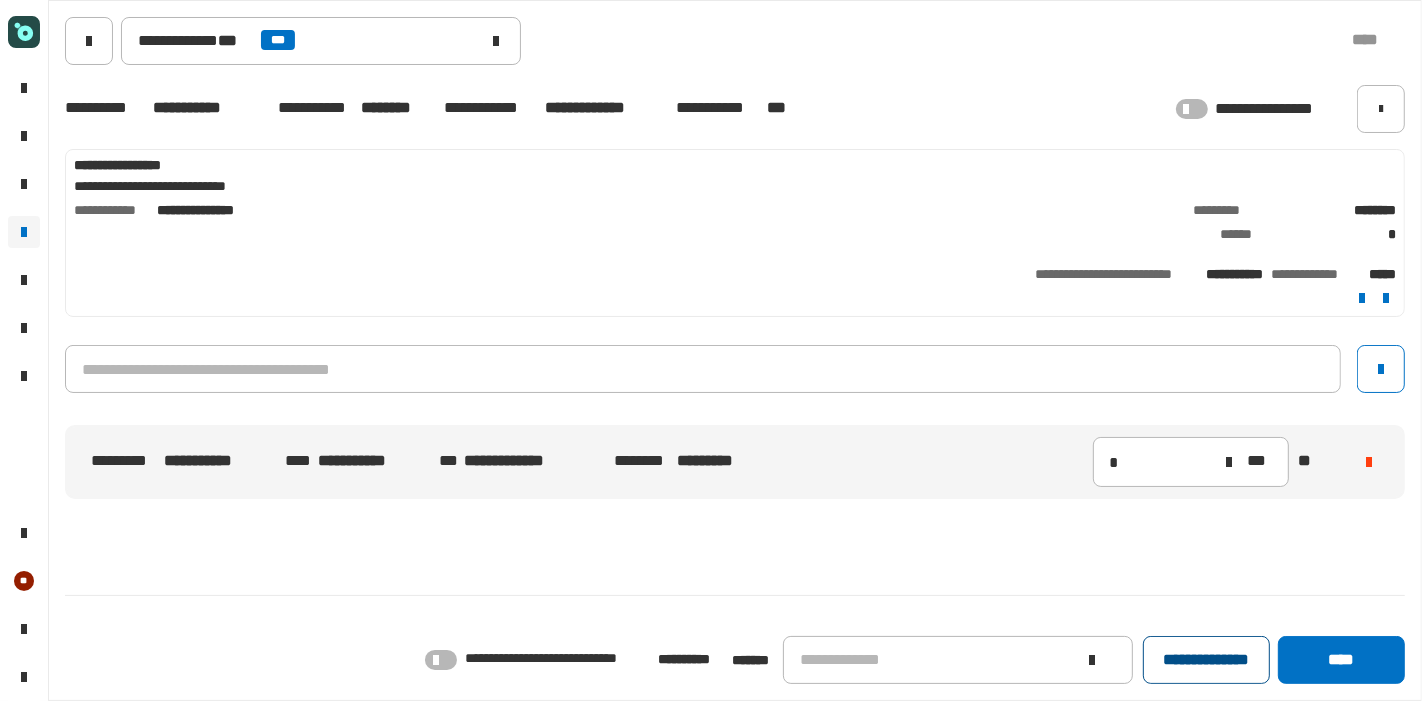click on "**********" 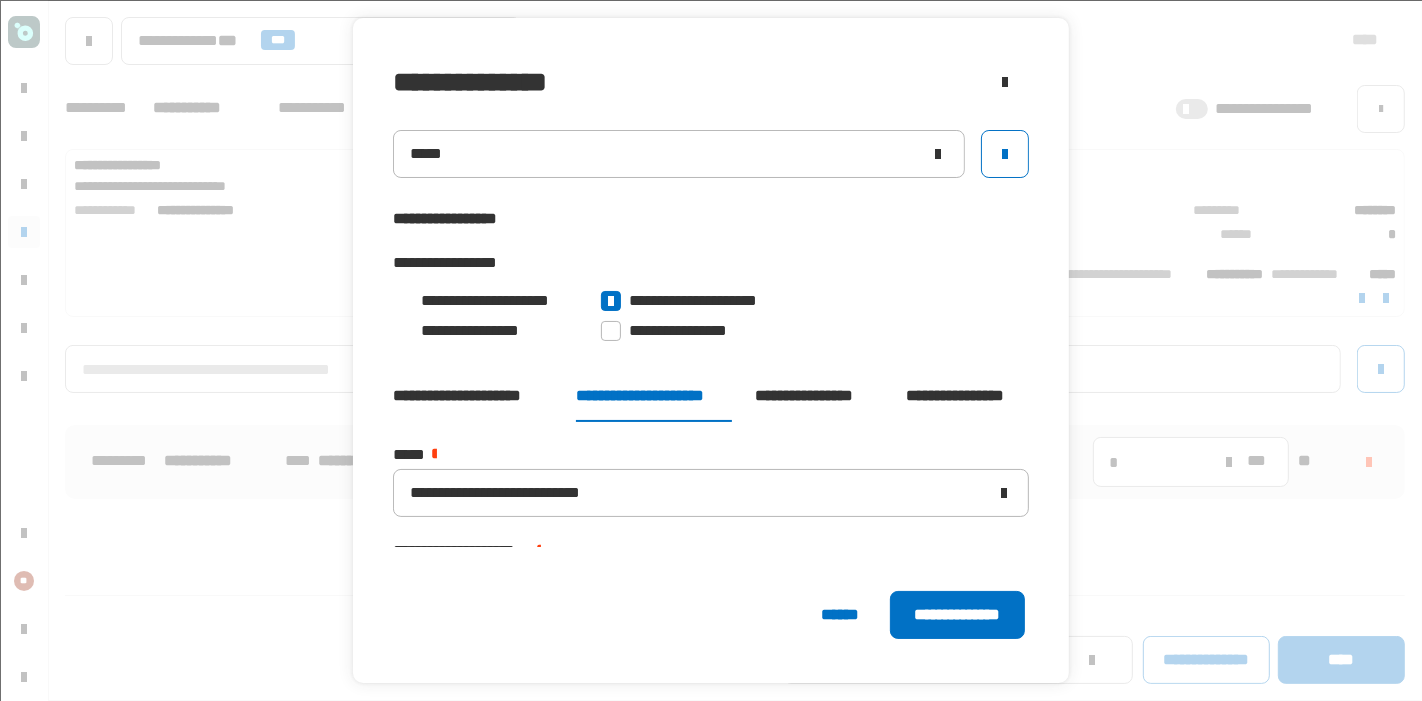 scroll, scrollTop: 72, scrollLeft: 0, axis: vertical 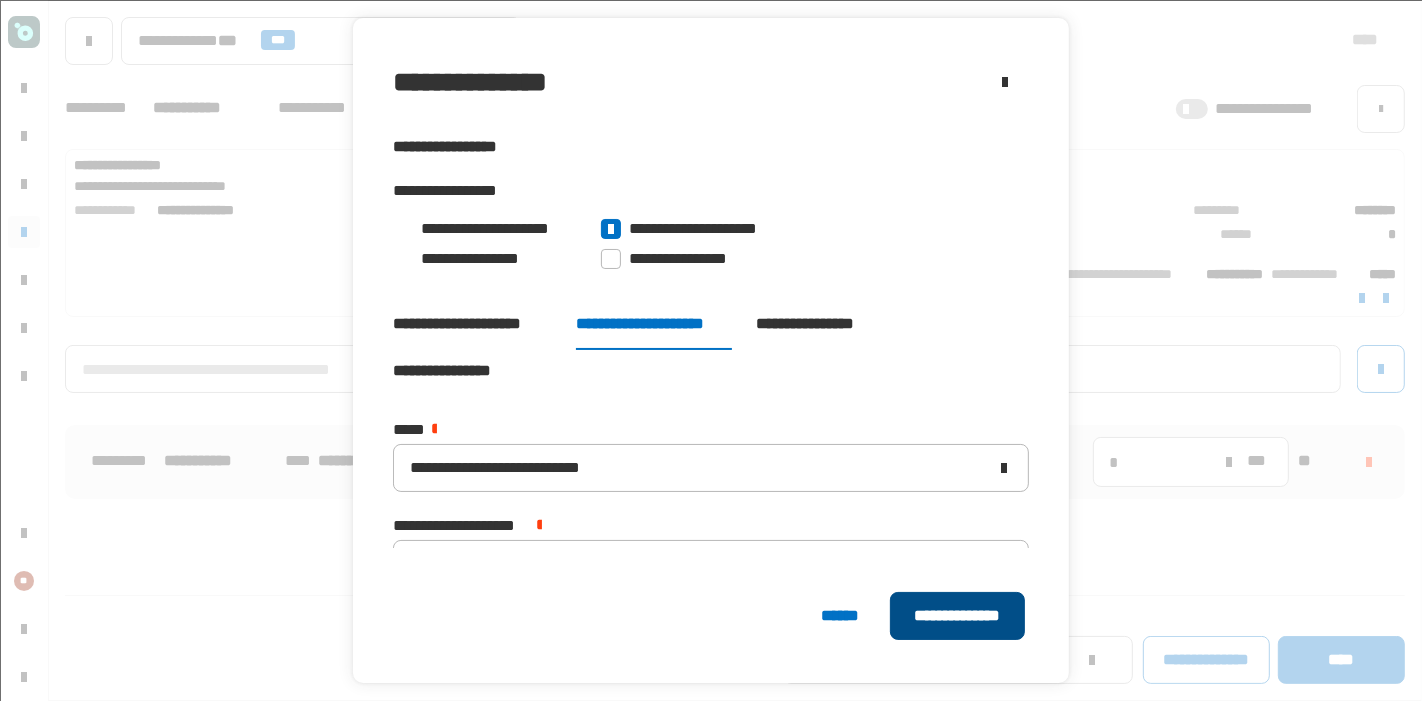 drag, startPoint x: 975, startPoint y: 493, endPoint x: 970, endPoint y: 616, distance: 123.101585 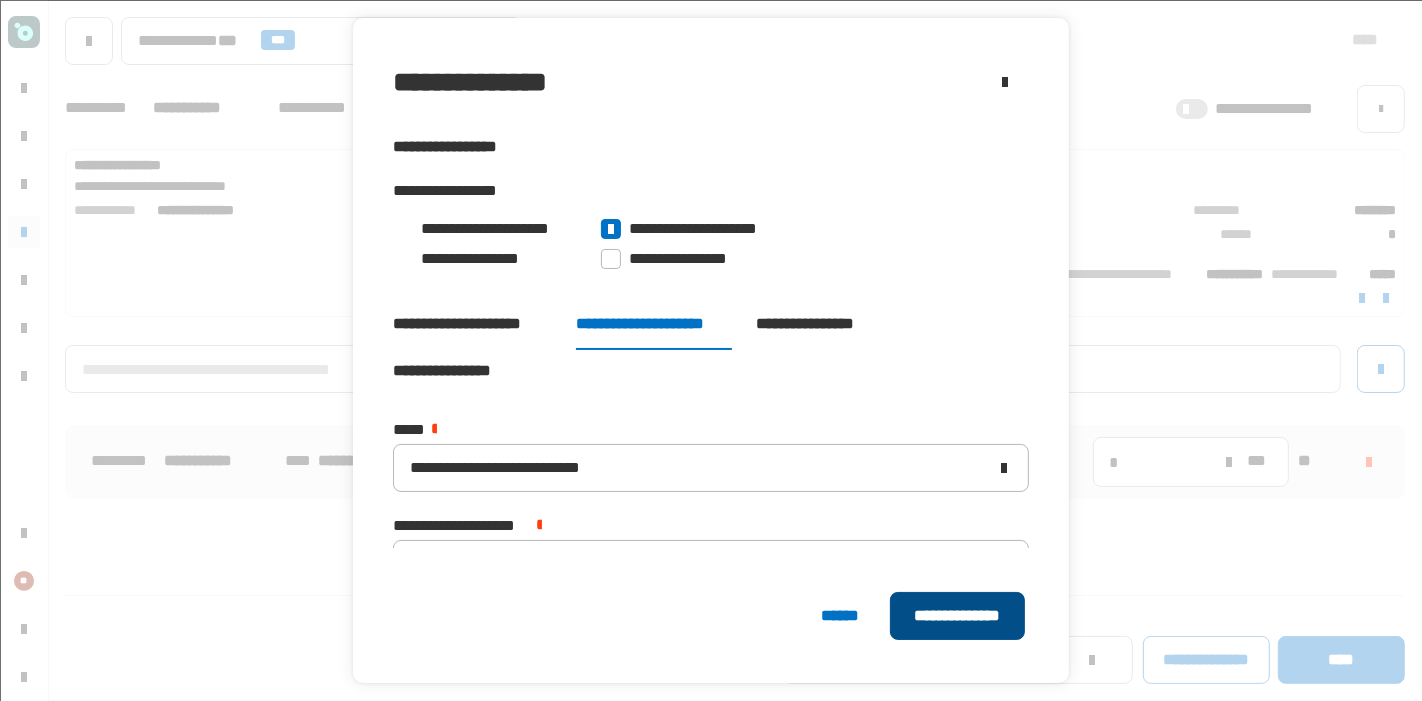 click on "**********" 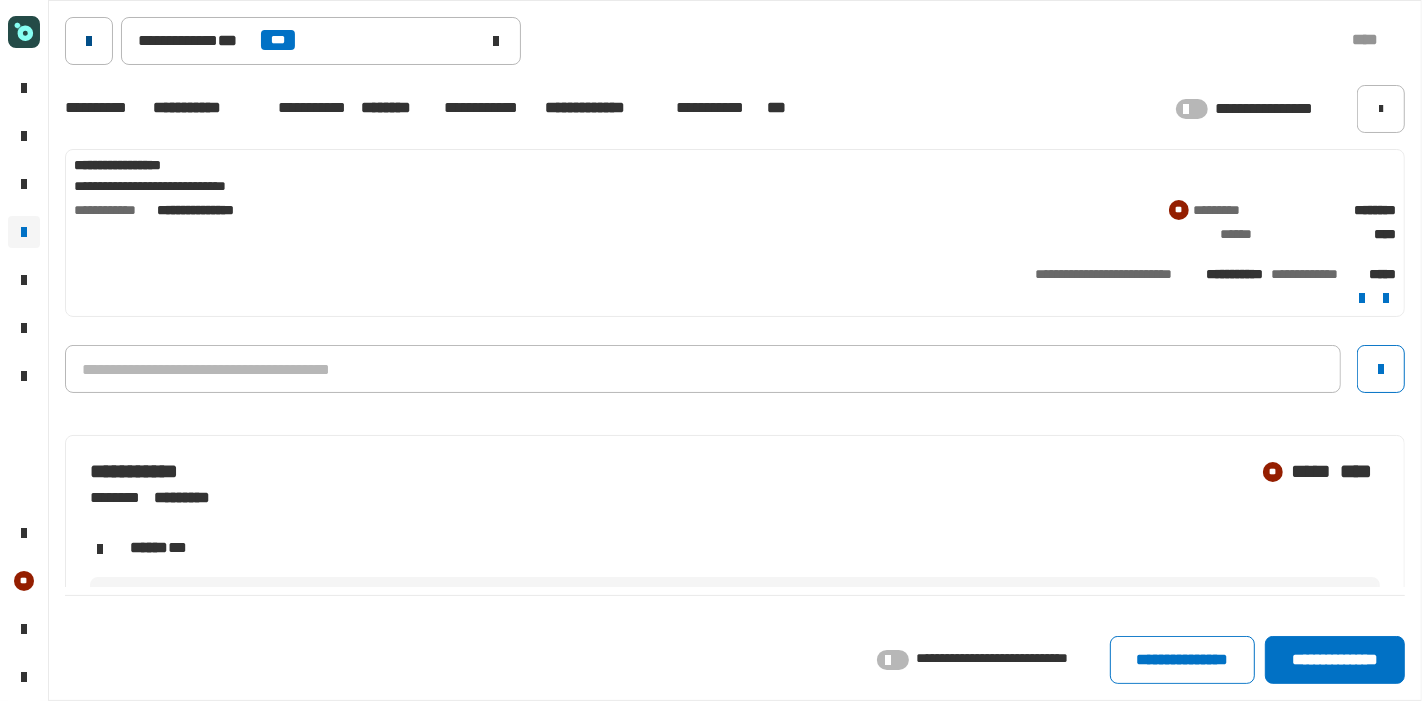 click 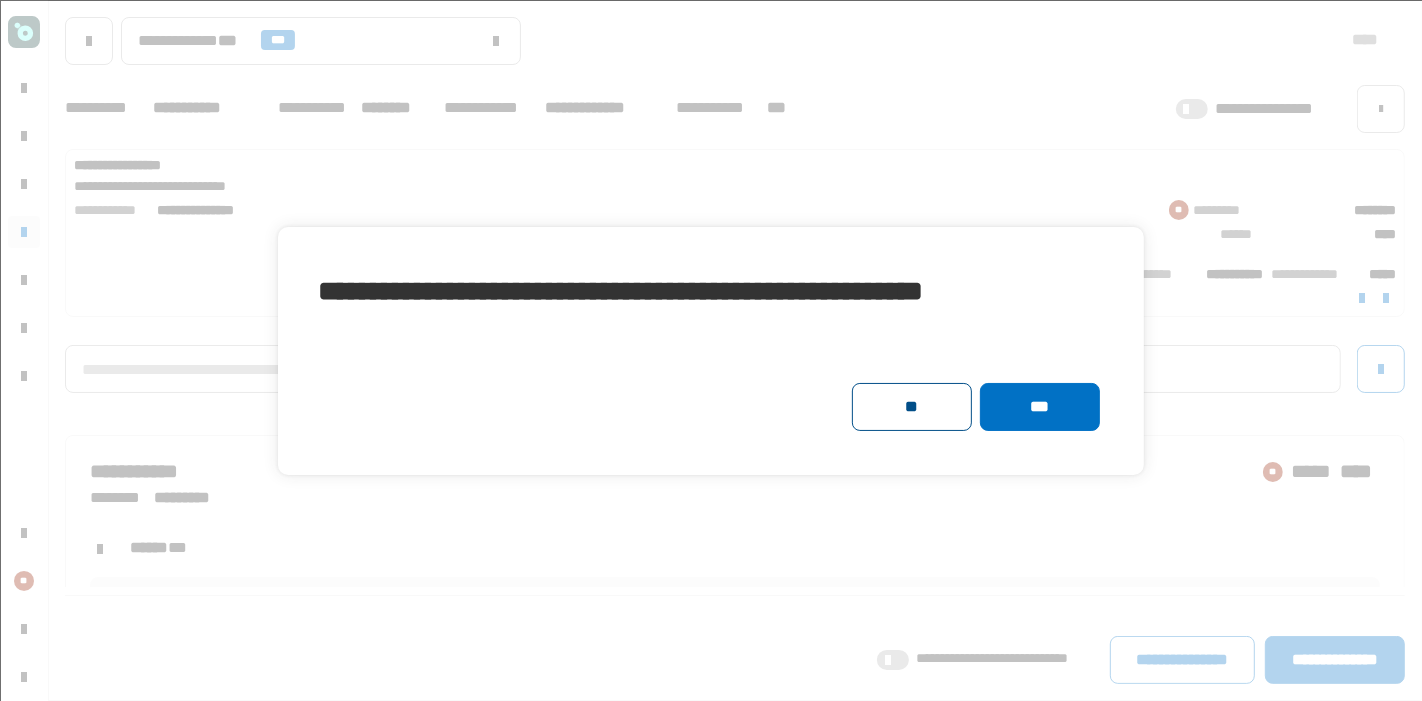 click on "**" 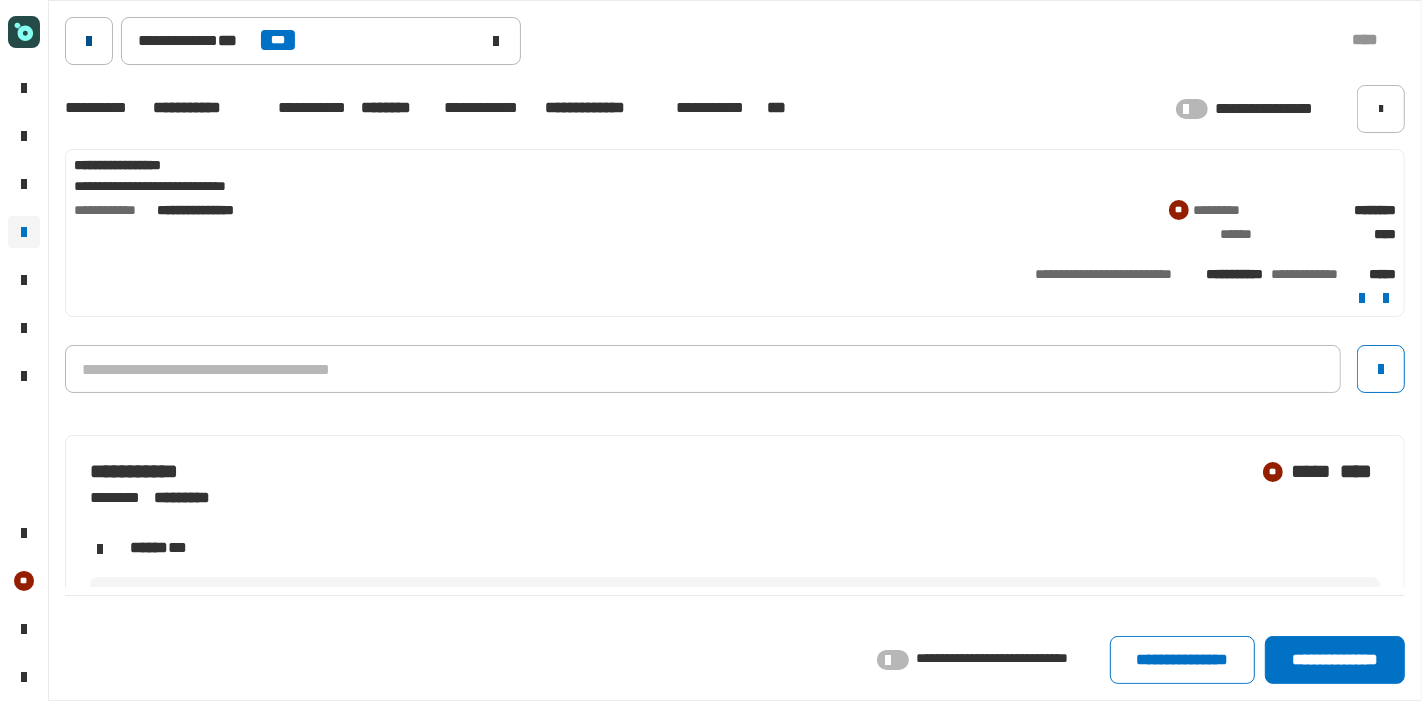 click 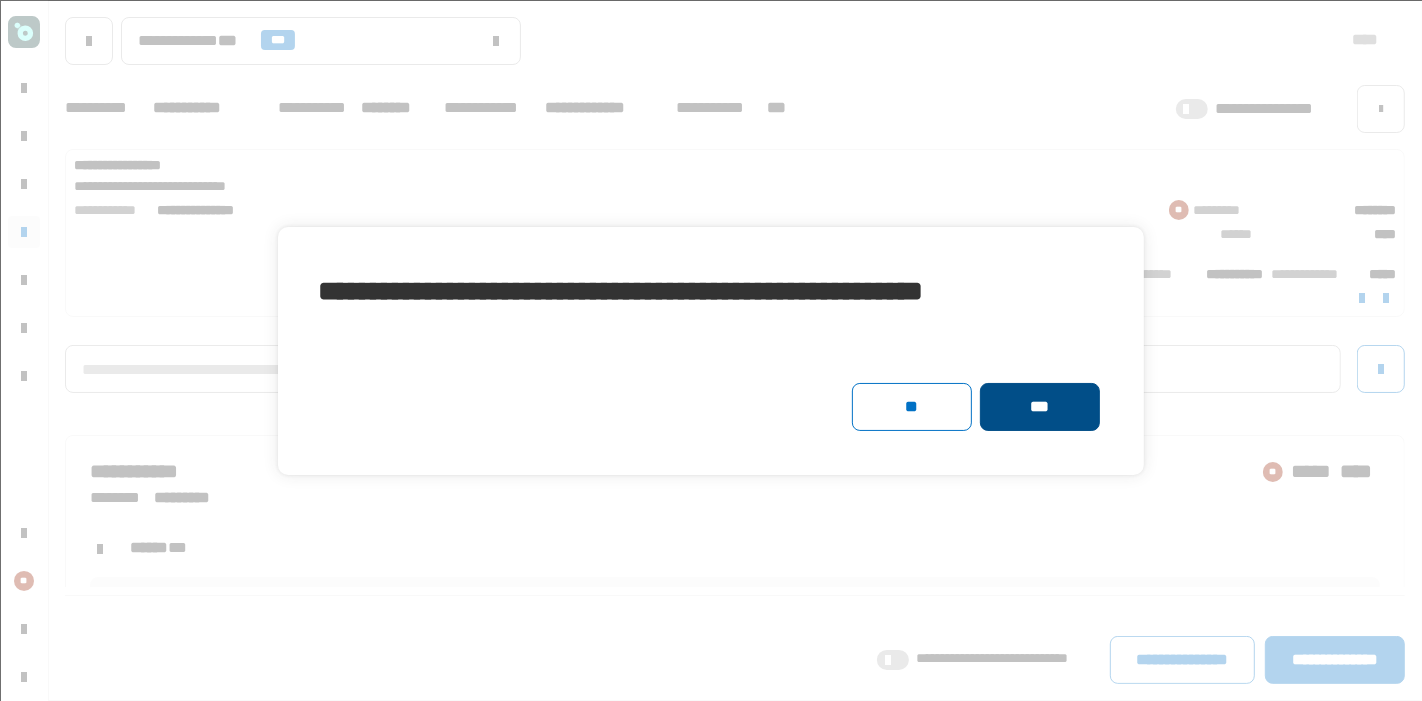 click on "***" 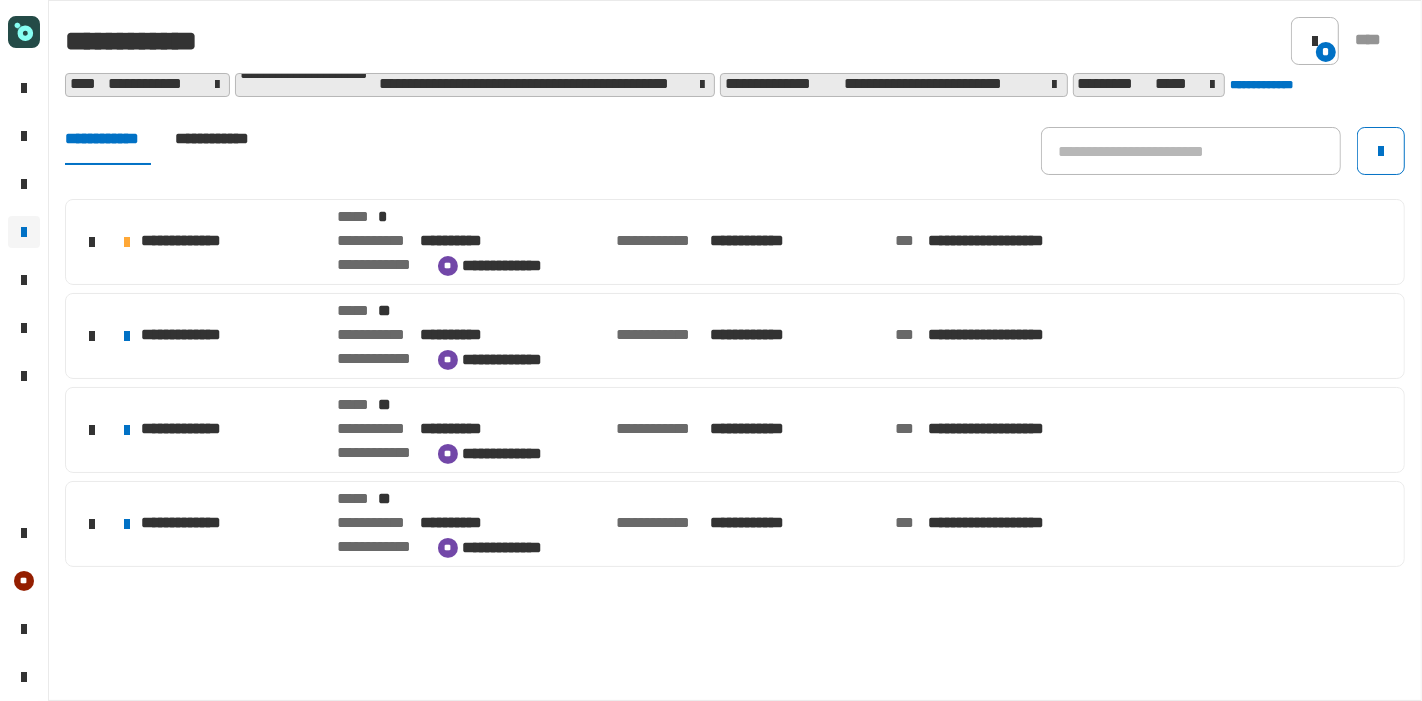 click on "**********" 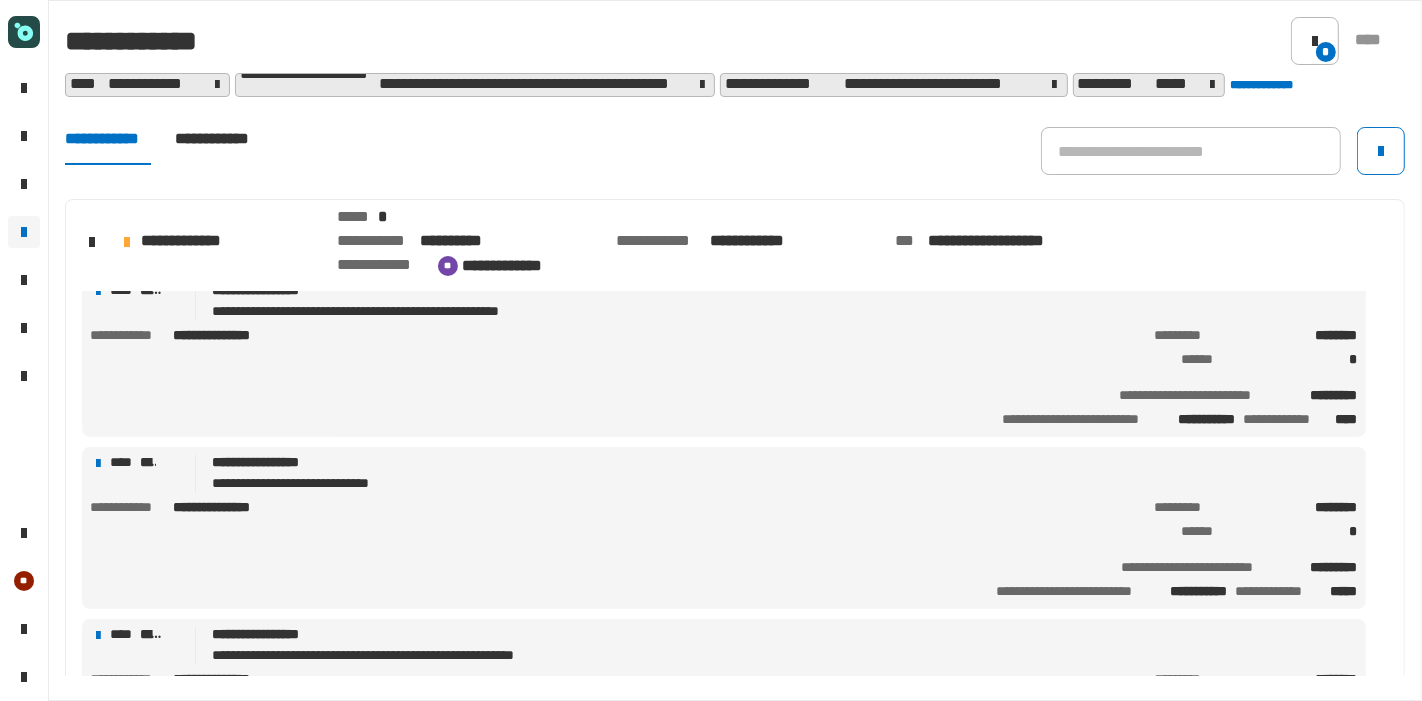 scroll, scrollTop: 988, scrollLeft: 0, axis: vertical 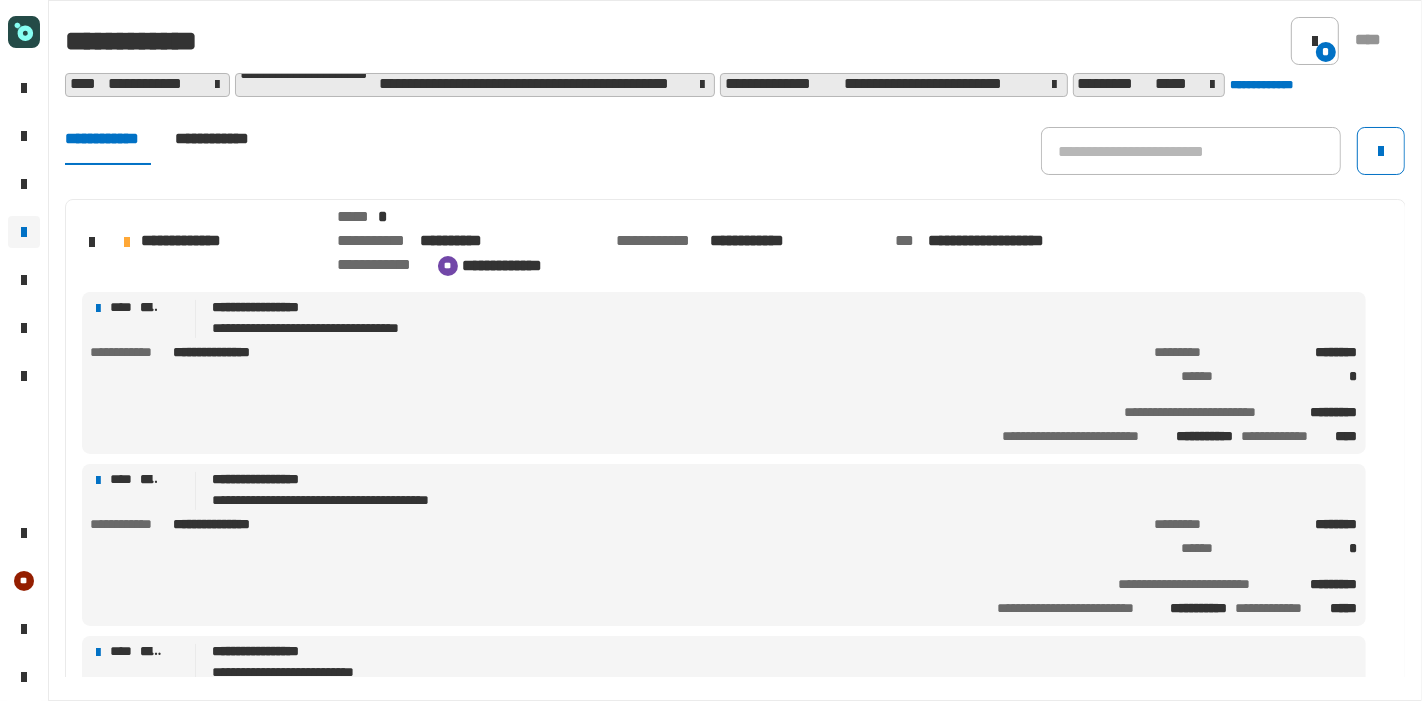 click on "**********" 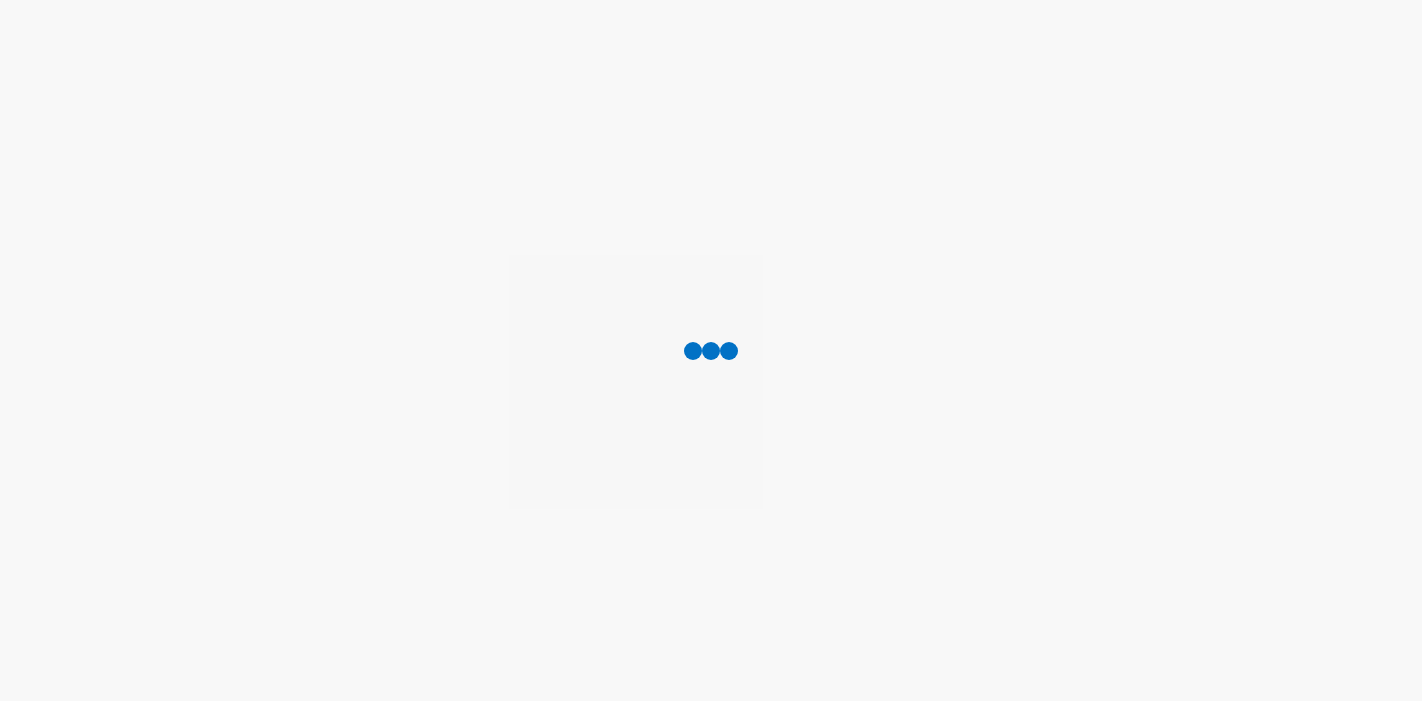 scroll, scrollTop: 0, scrollLeft: 0, axis: both 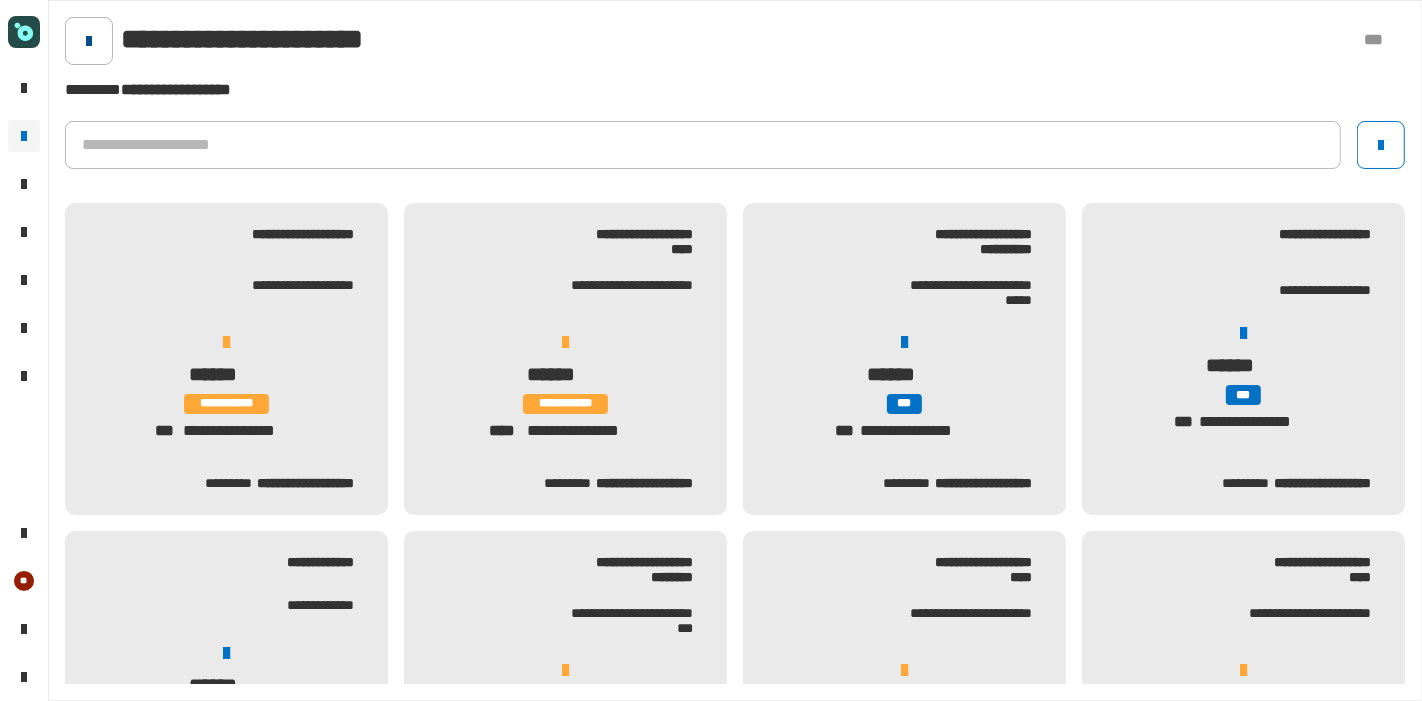 click 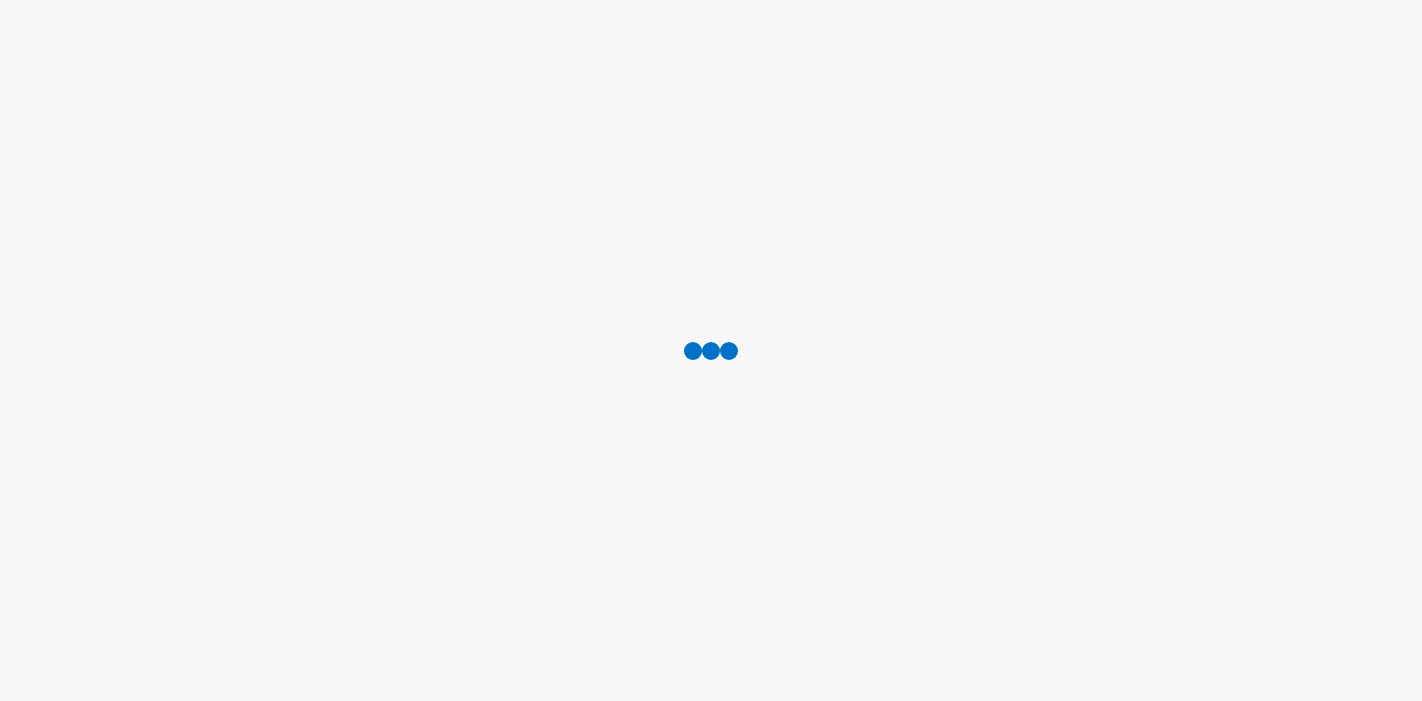 scroll, scrollTop: 0, scrollLeft: 0, axis: both 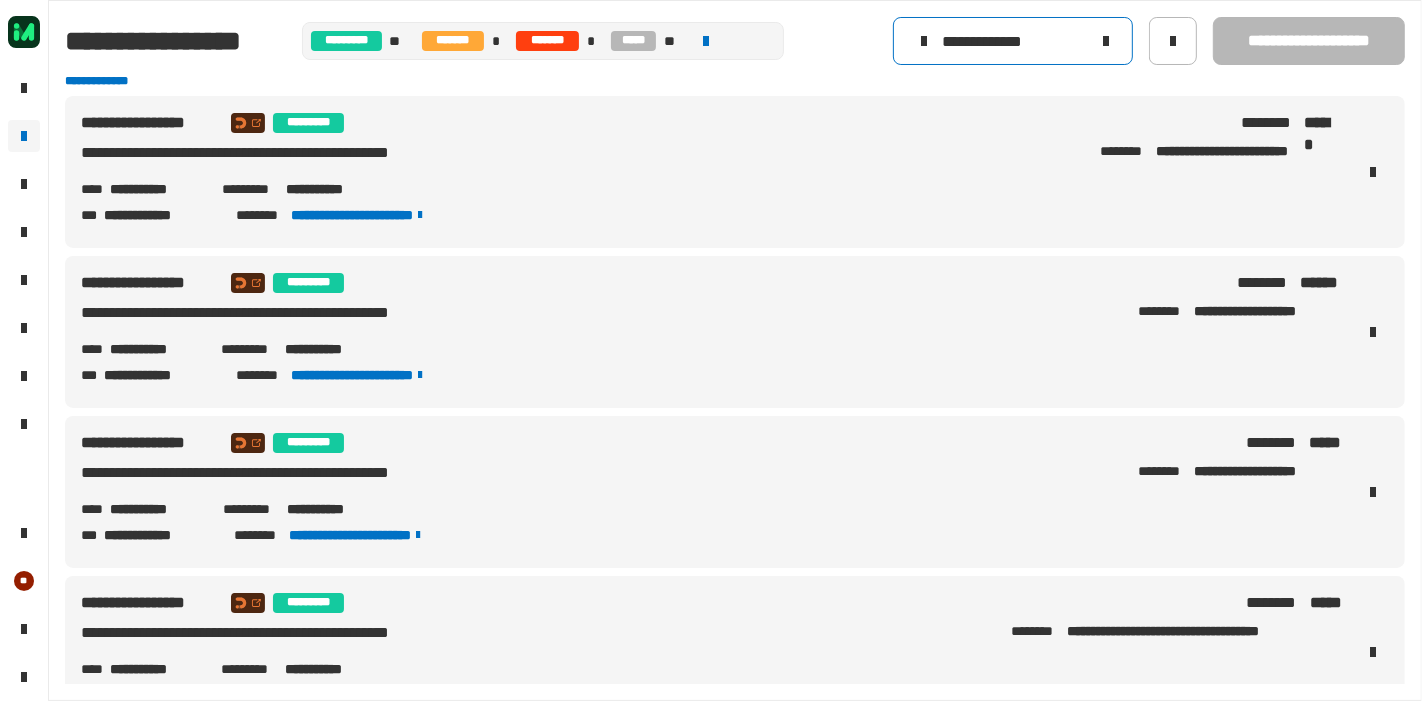 click on "**********" 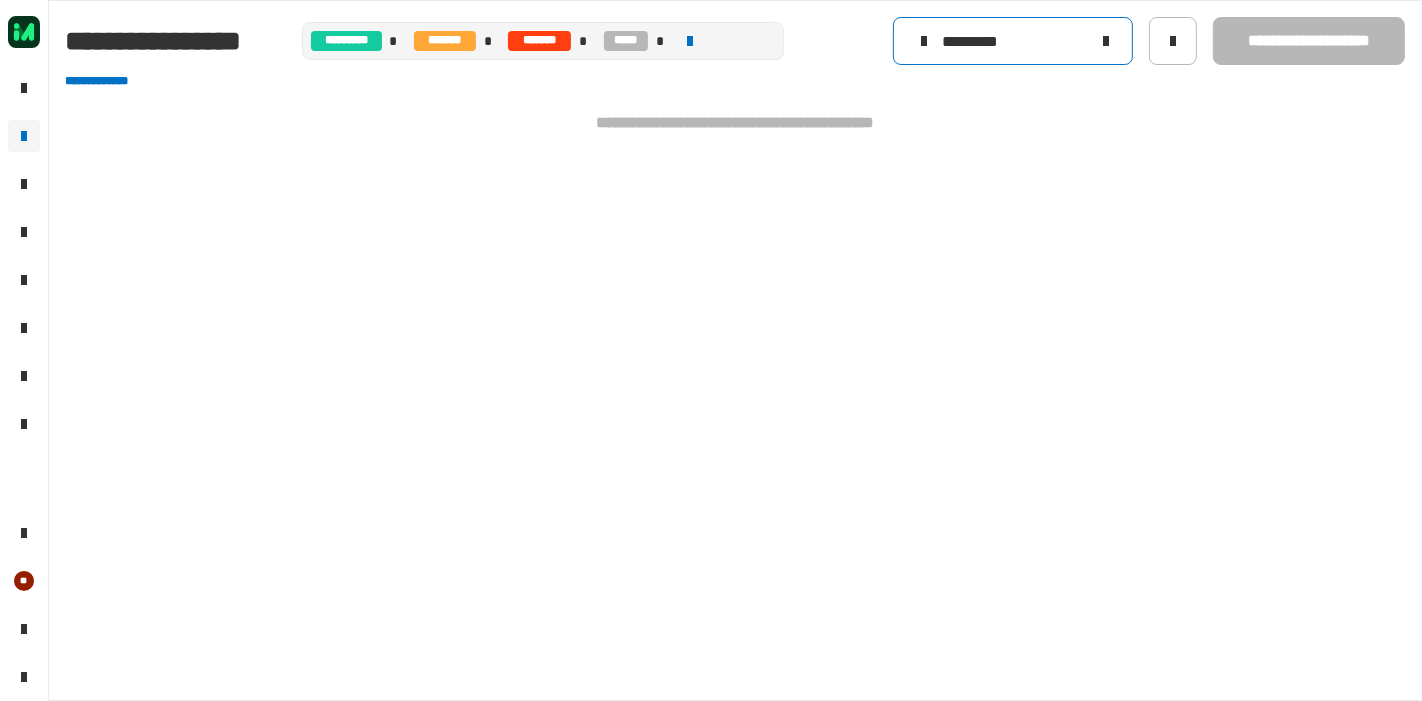 click on "*********" 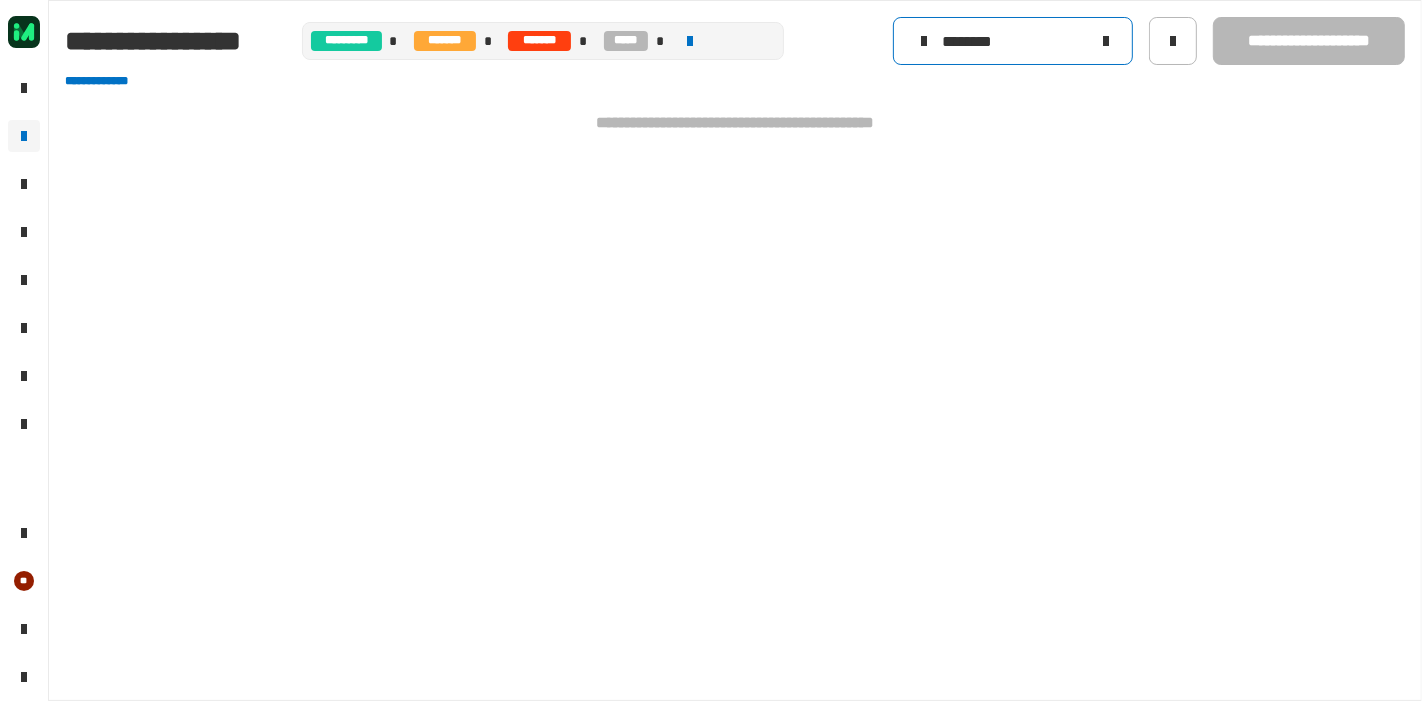 click on "********" 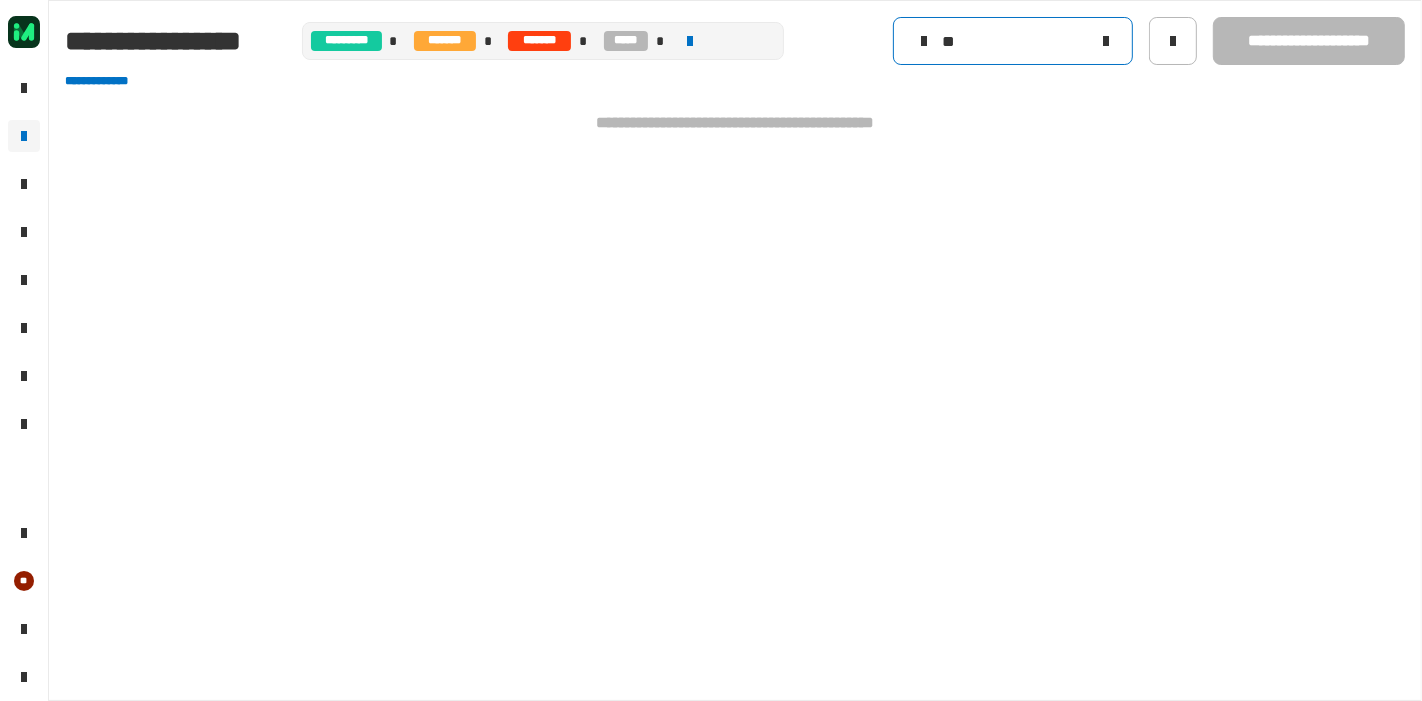 type on "*" 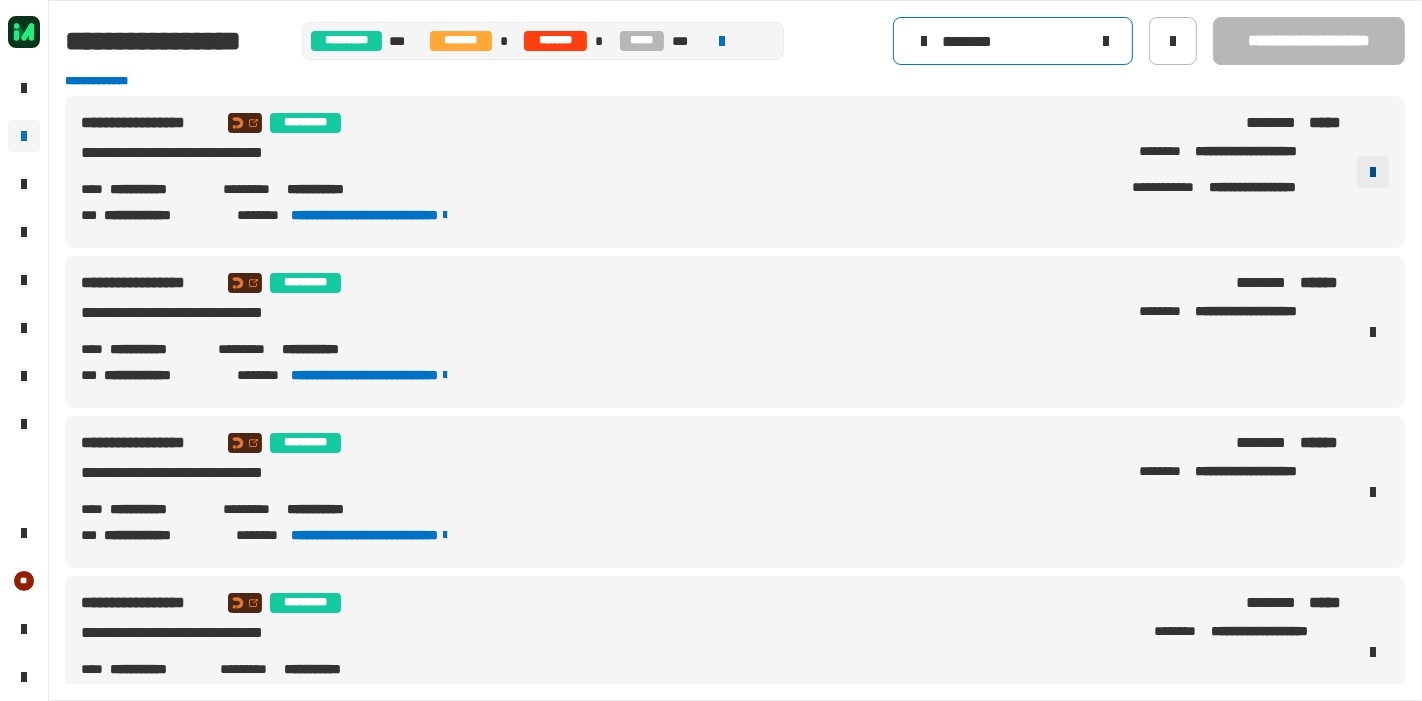 type on "********" 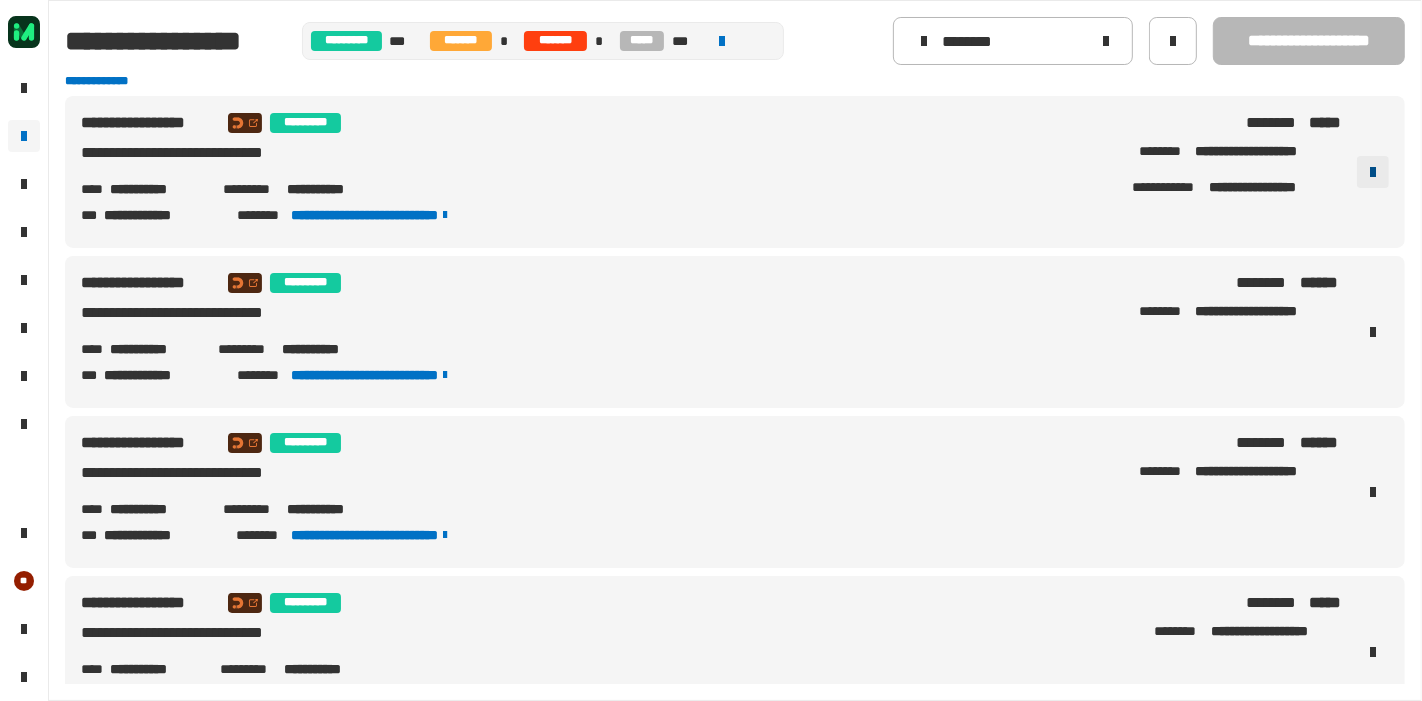 click at bounding box center [1373, 172] 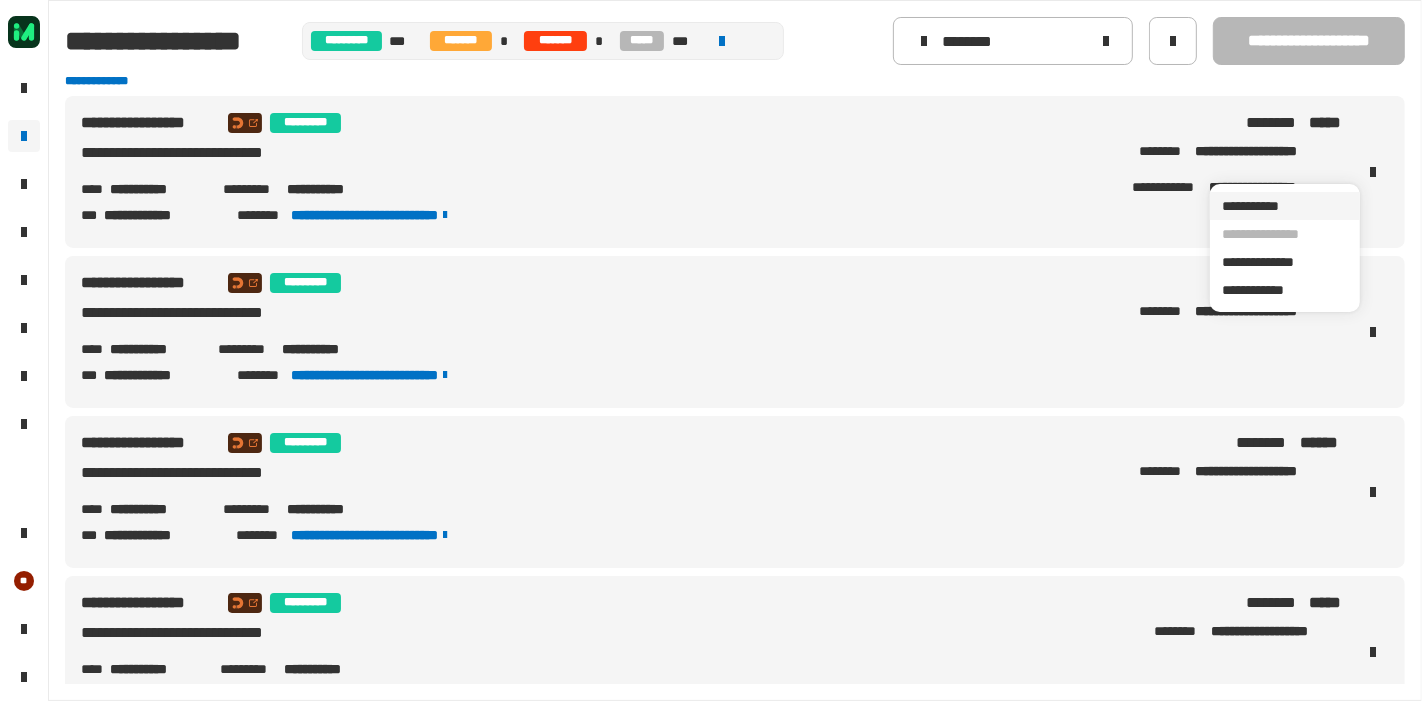click on "**********" at bounding box center [1285, 206] 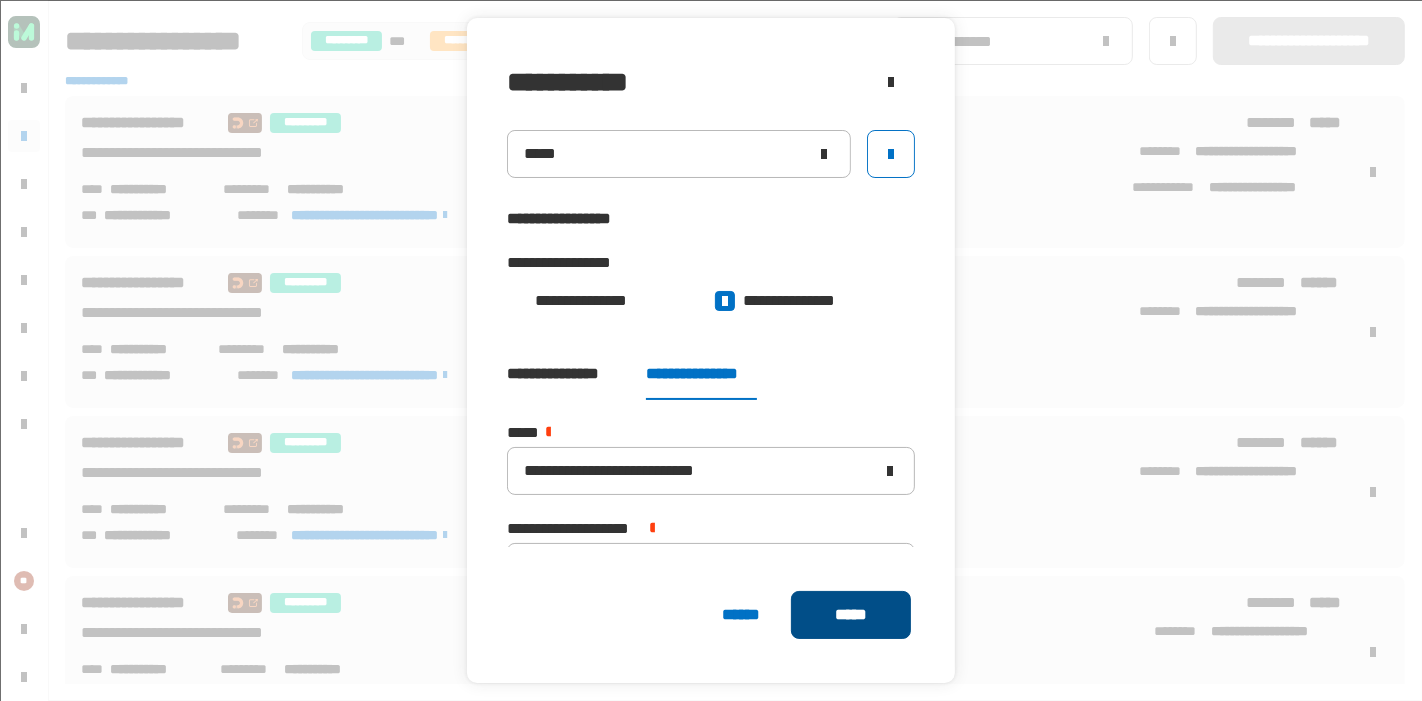 click on "*****" 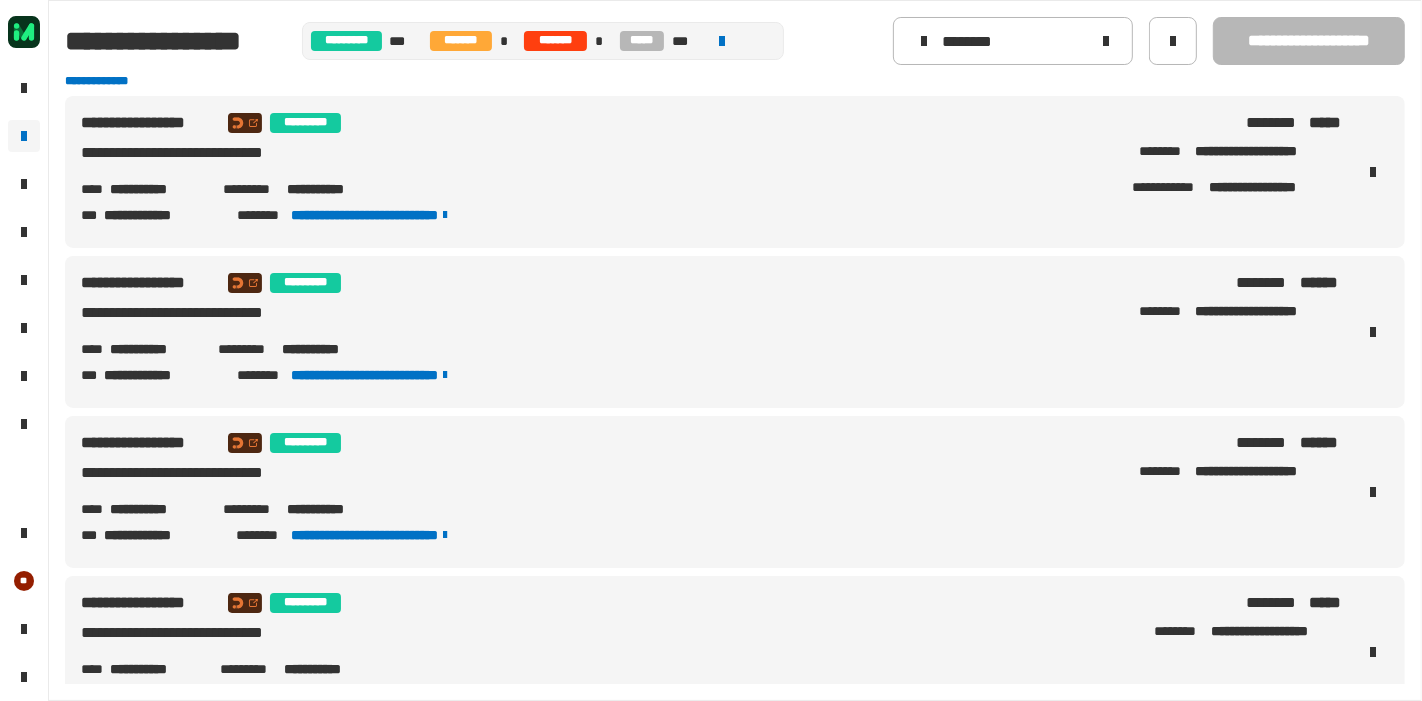 click on "**********" at bounding box center (711, 157) 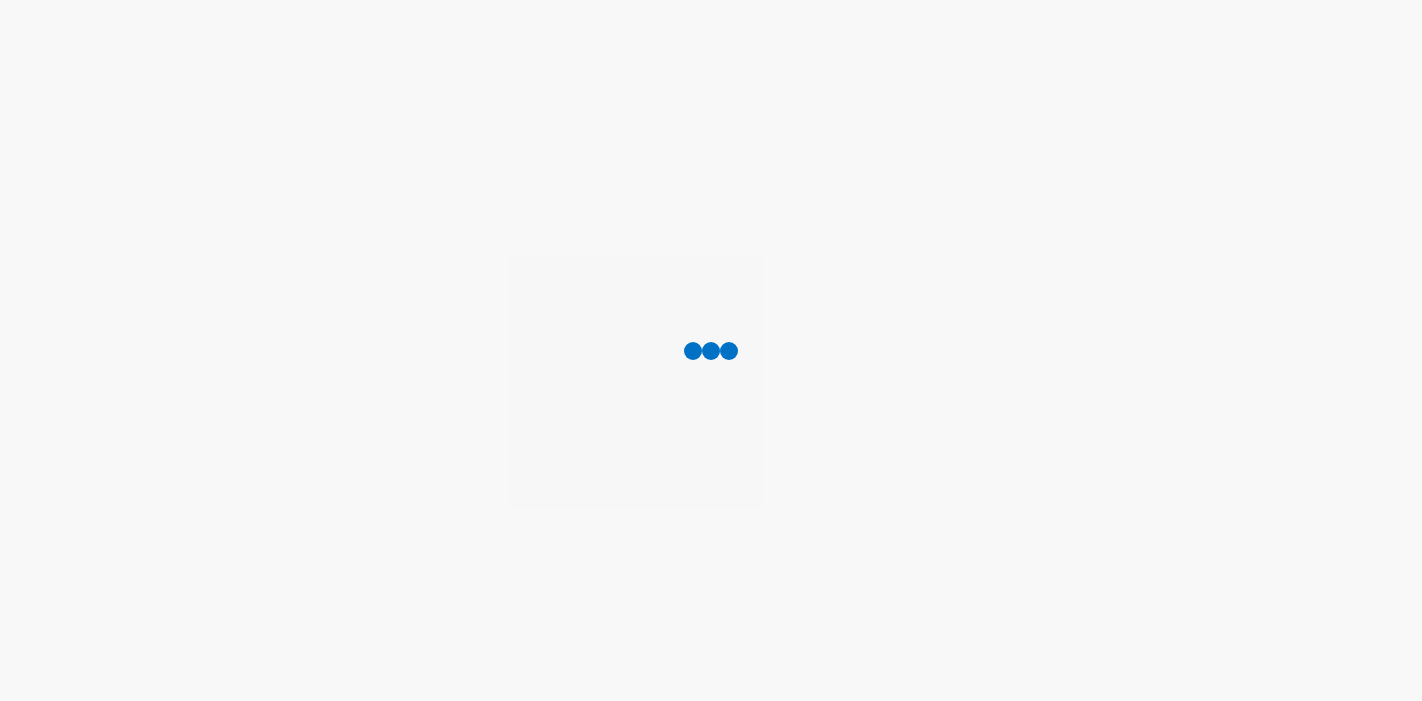 scroll, scrollTop: 0, scrollLeft: 0, axis: both 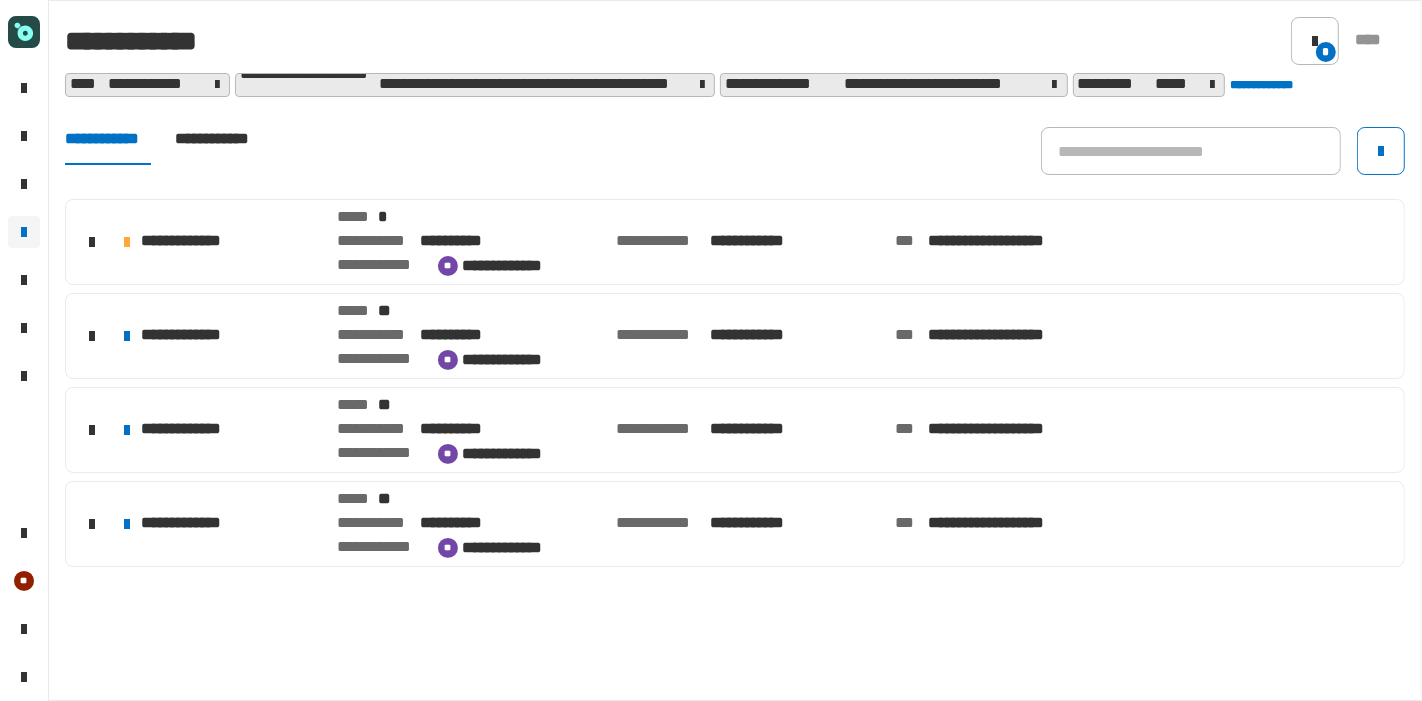 click on "**********" 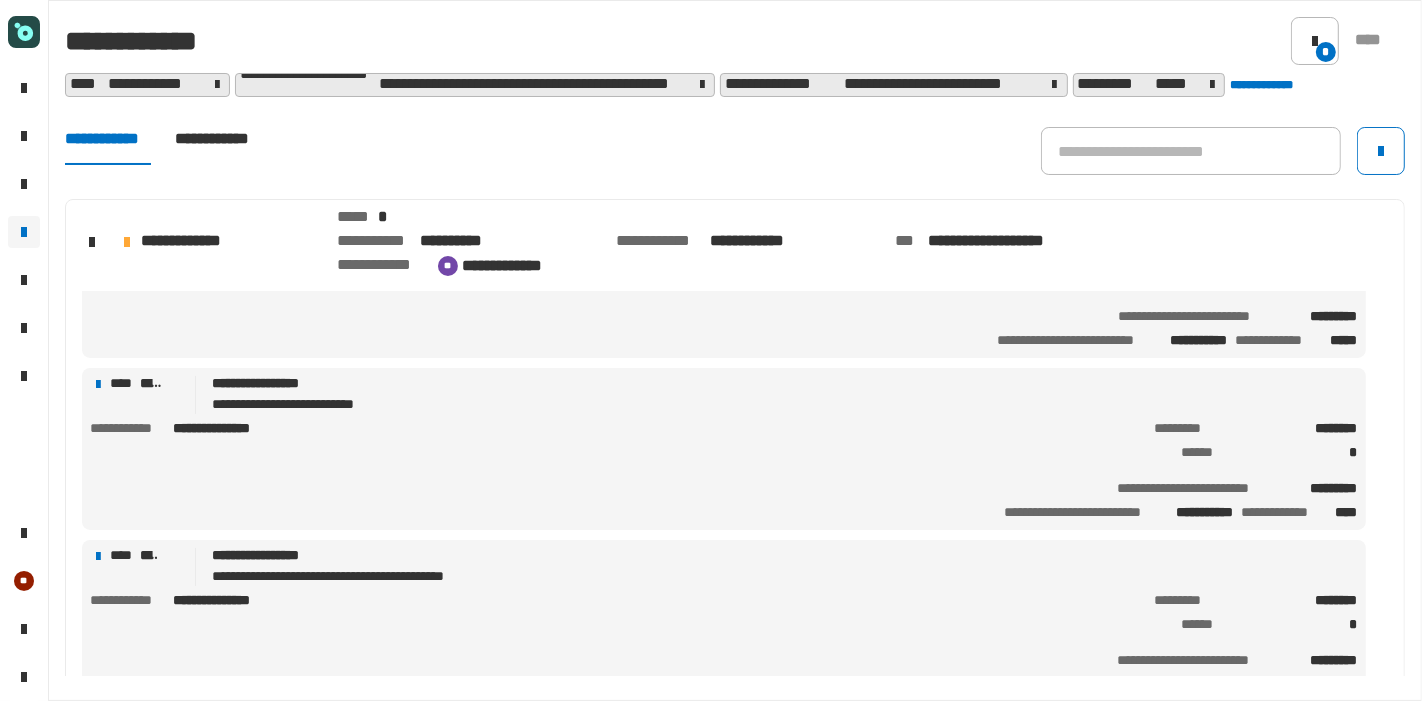 scroll, scrollTop: 273, scrollLeft: 0, axis: vertical 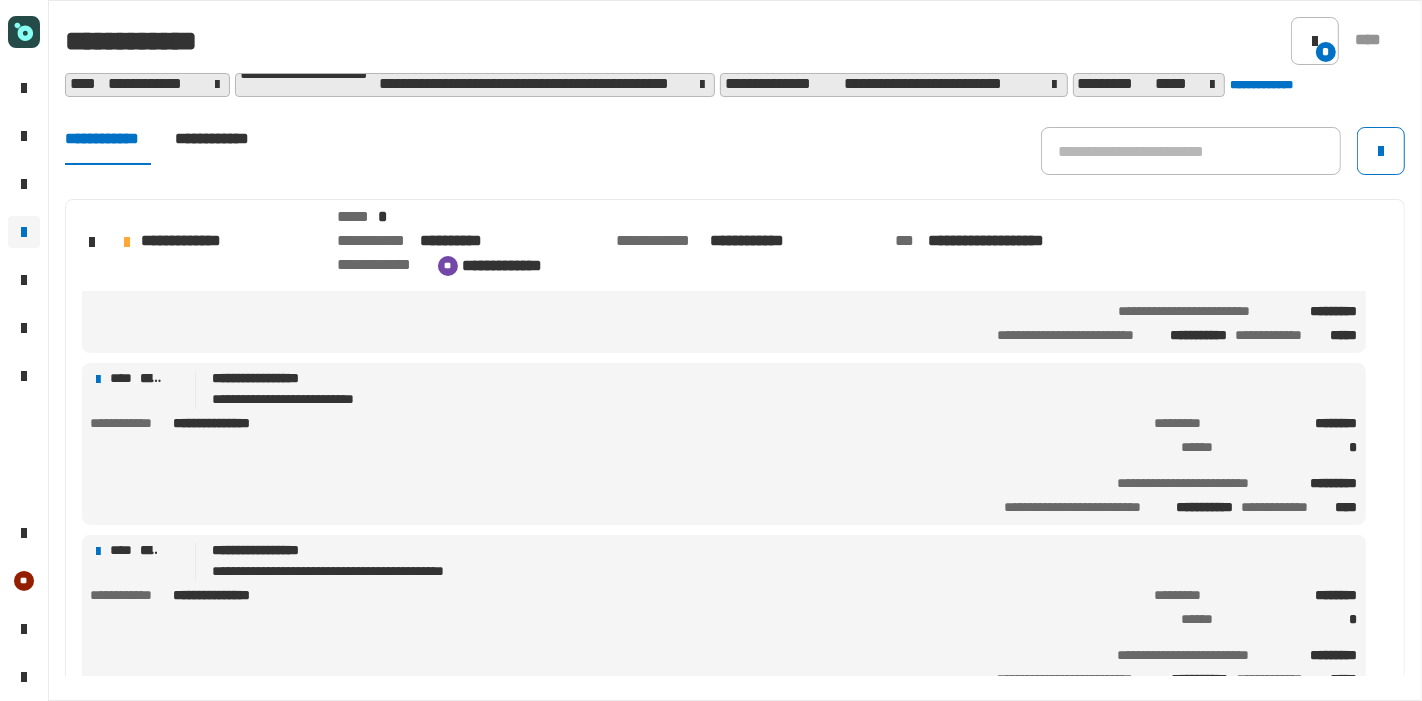 click on "**********" 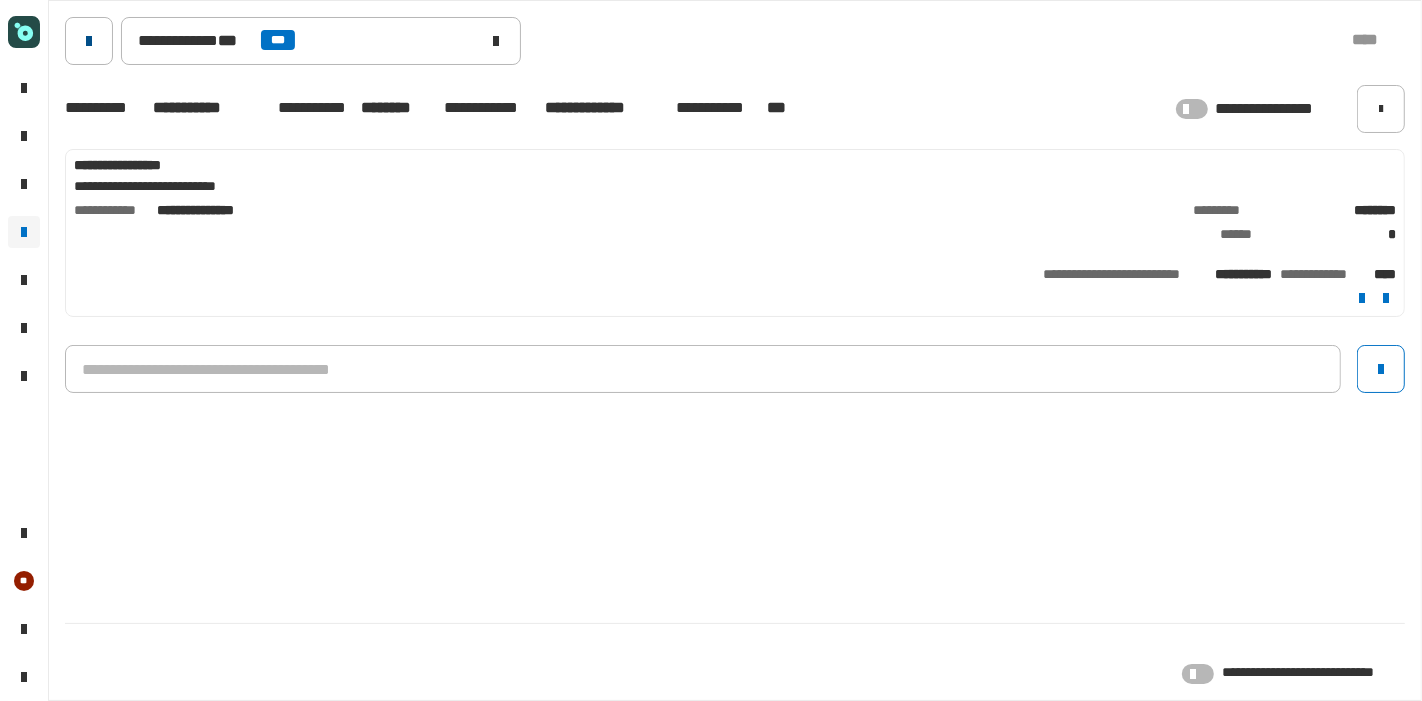 click 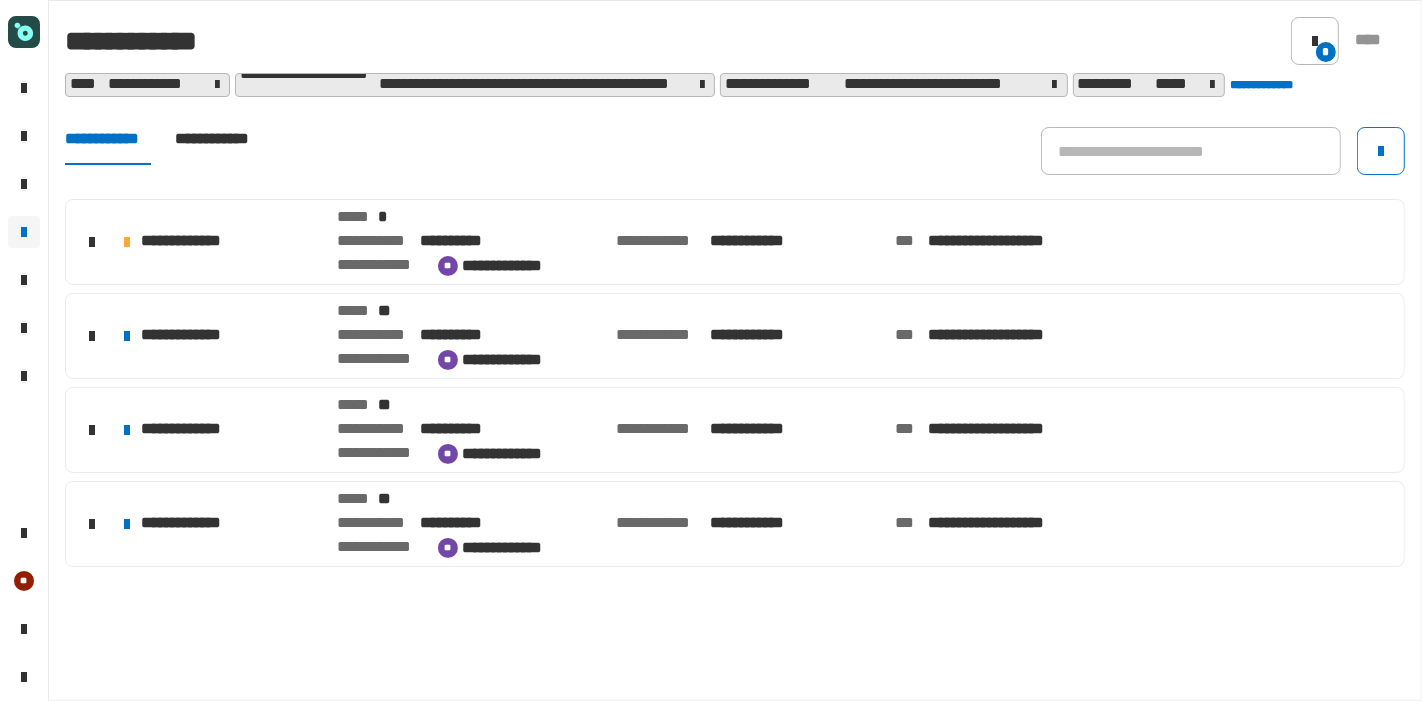 click on "**********" 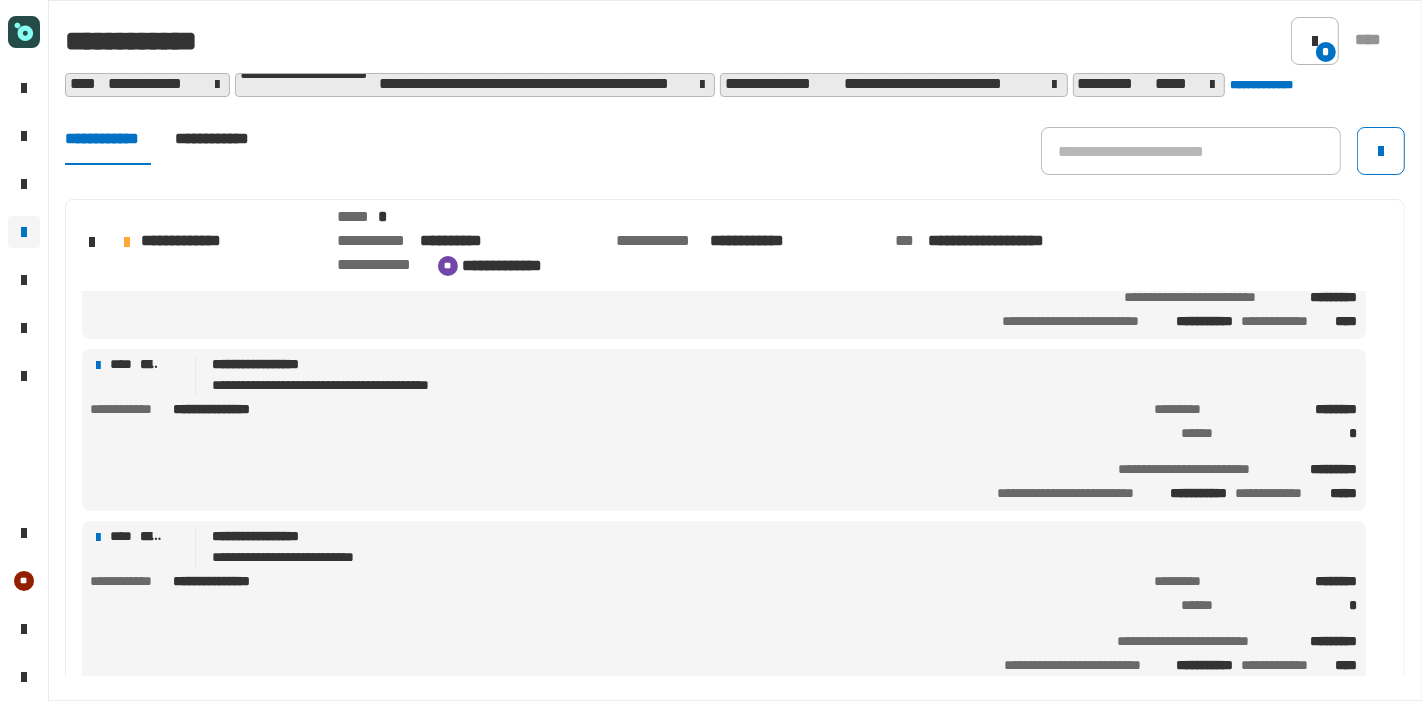 scroll, scrollTop: 139, scrollLeft: 0, axis: vertical 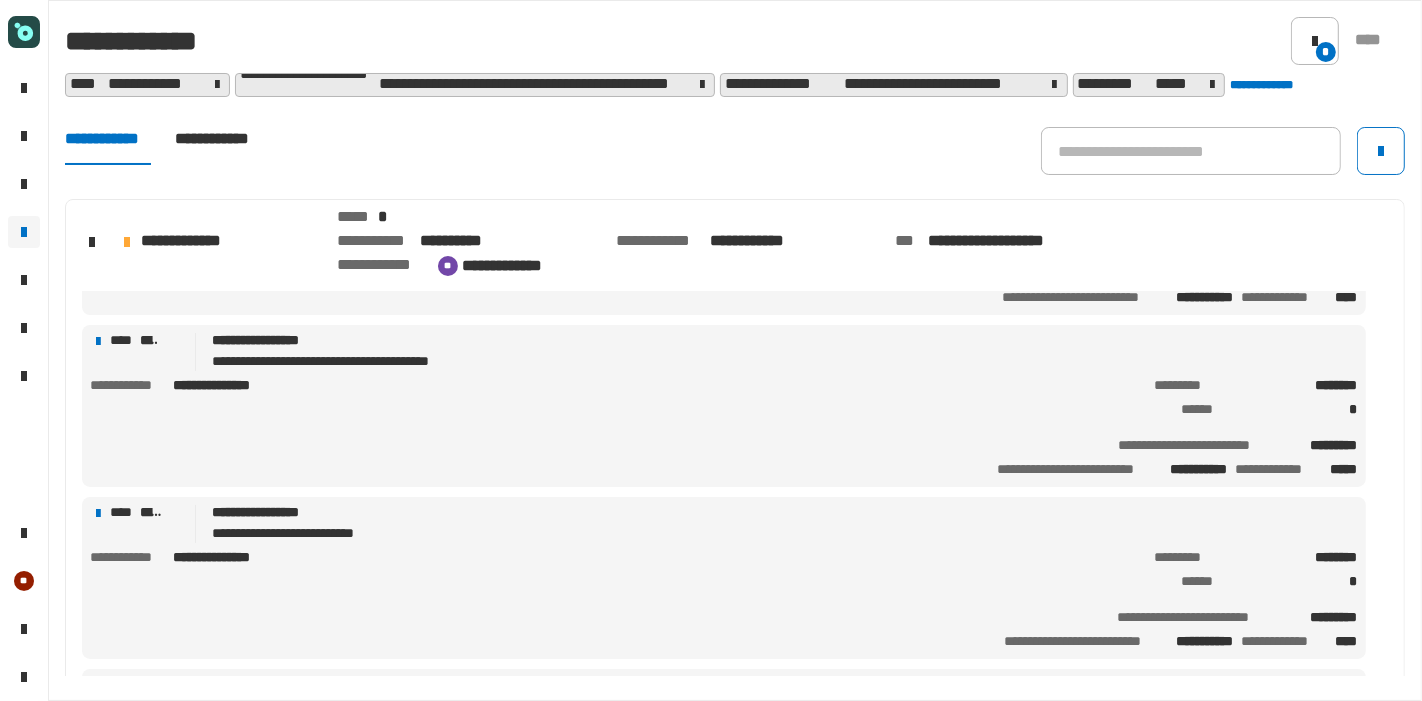 click on "**********" 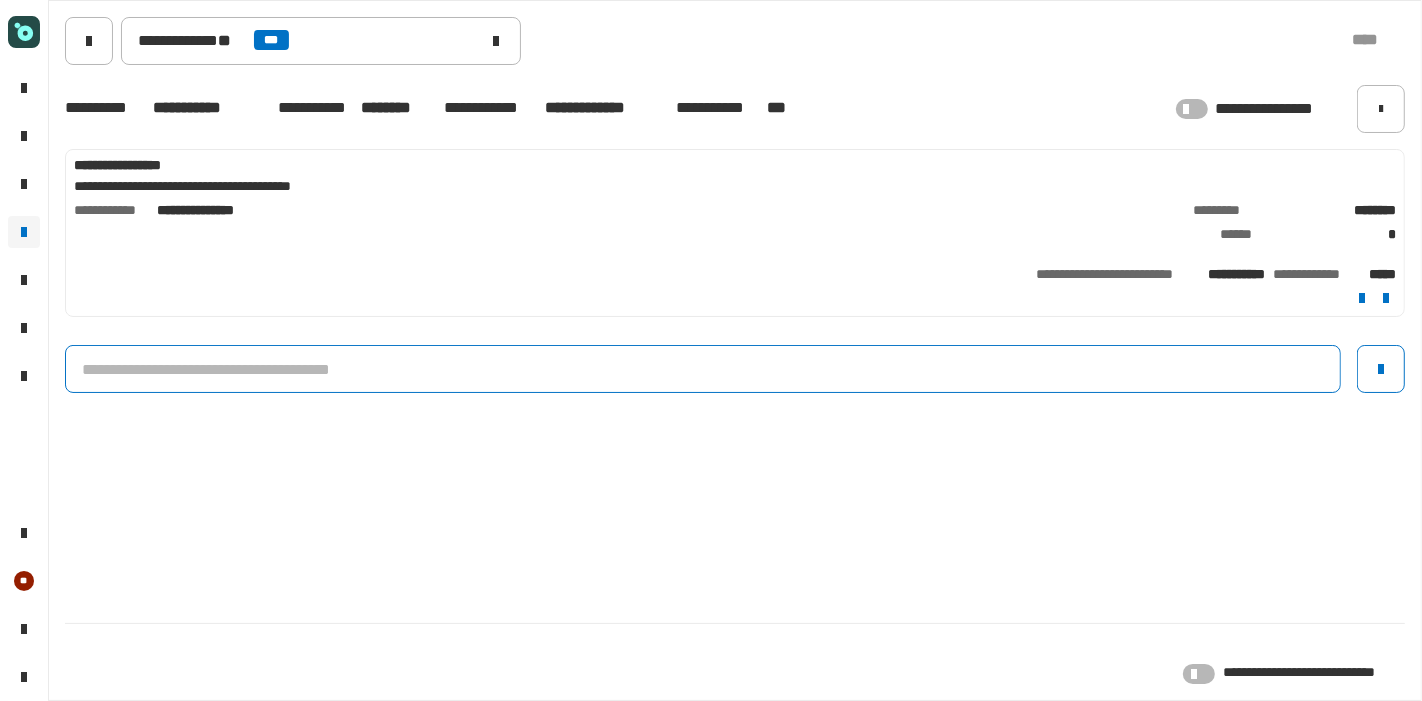 click 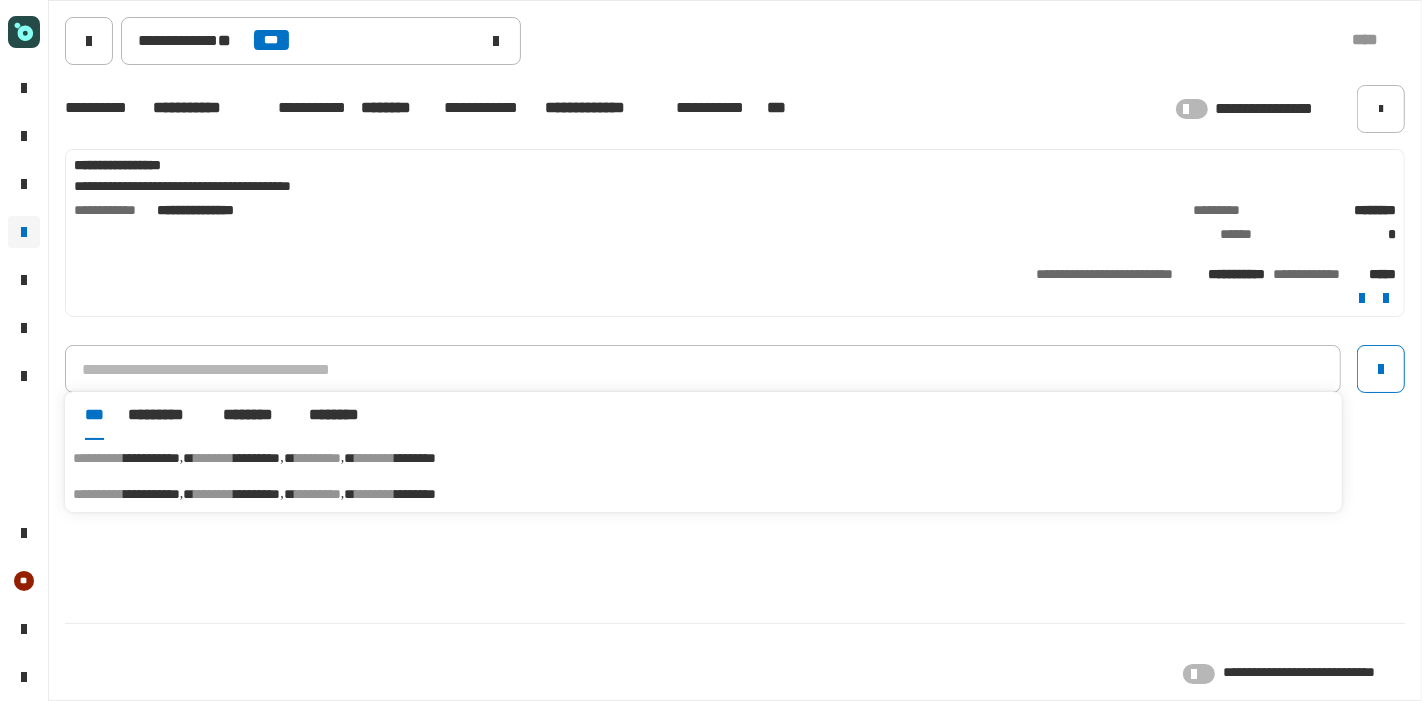 click on "*********" at bounding box center [257, 458] 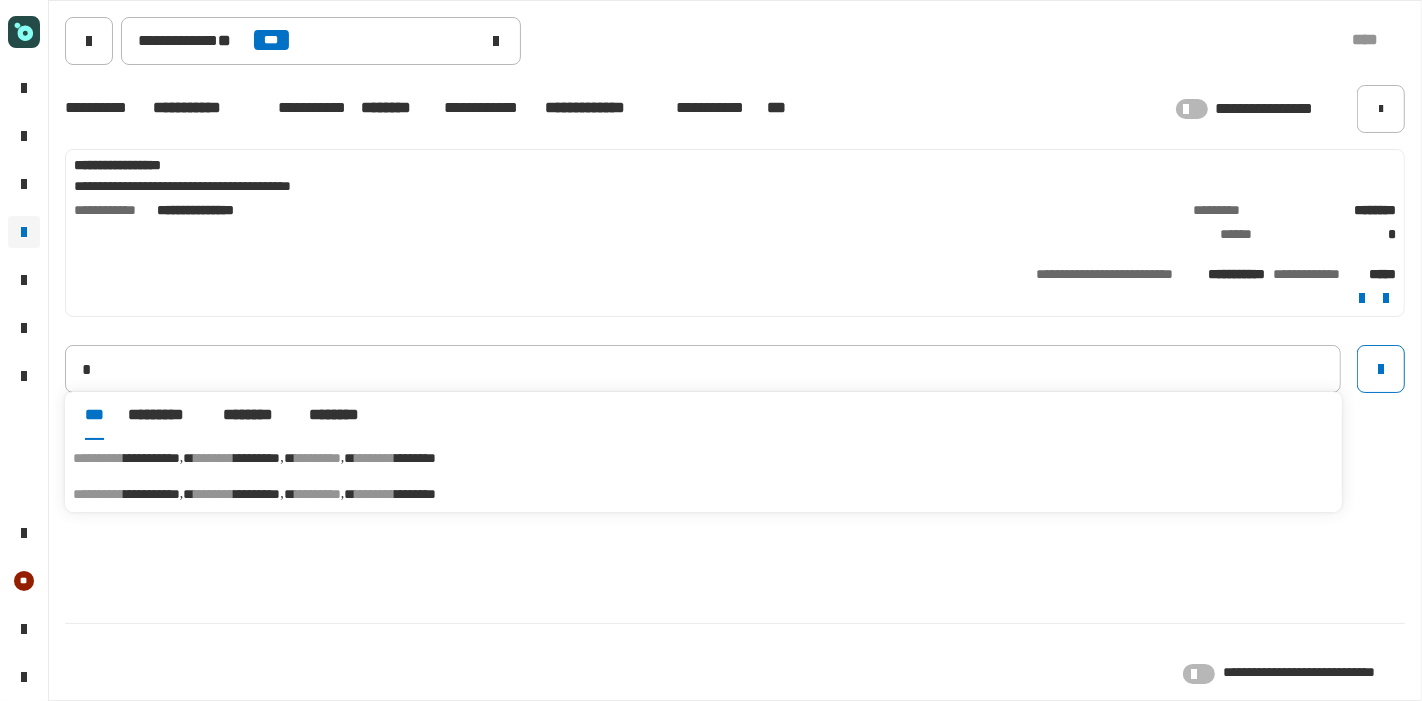 type on "**********" 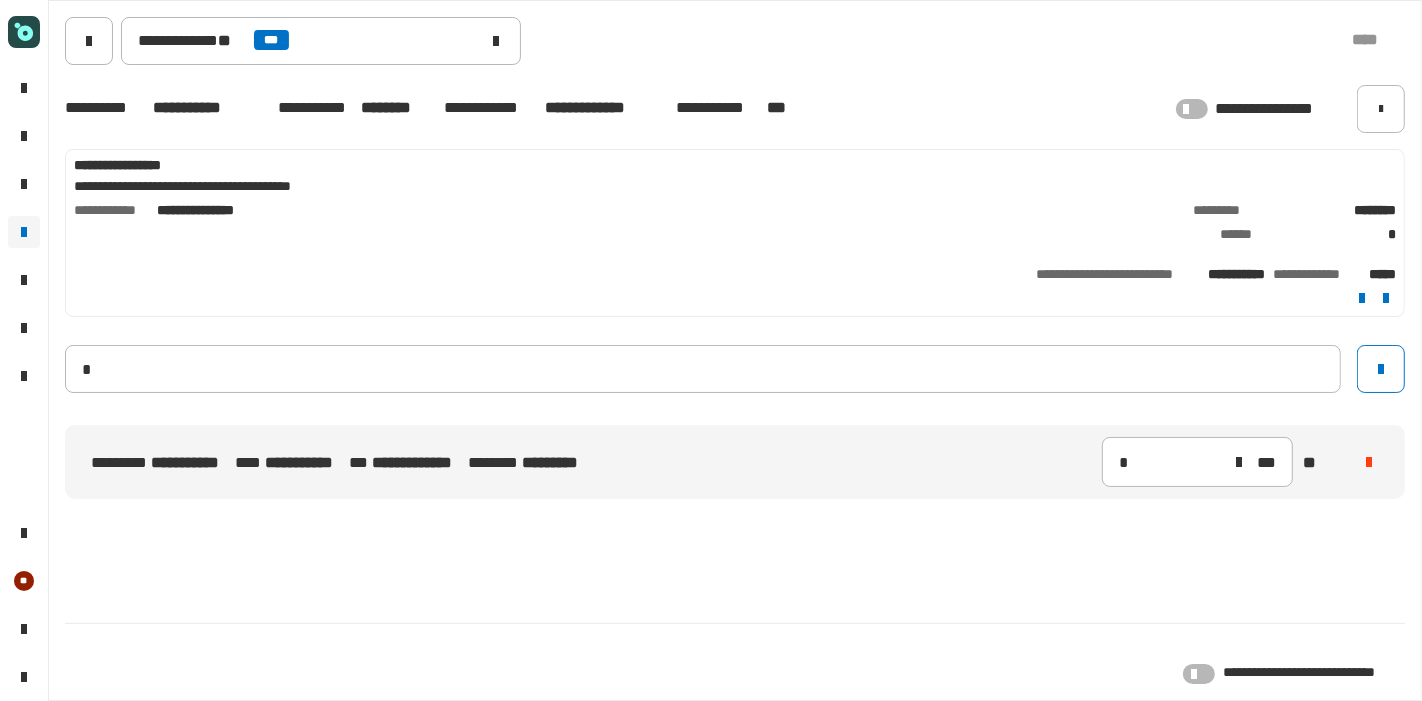 type 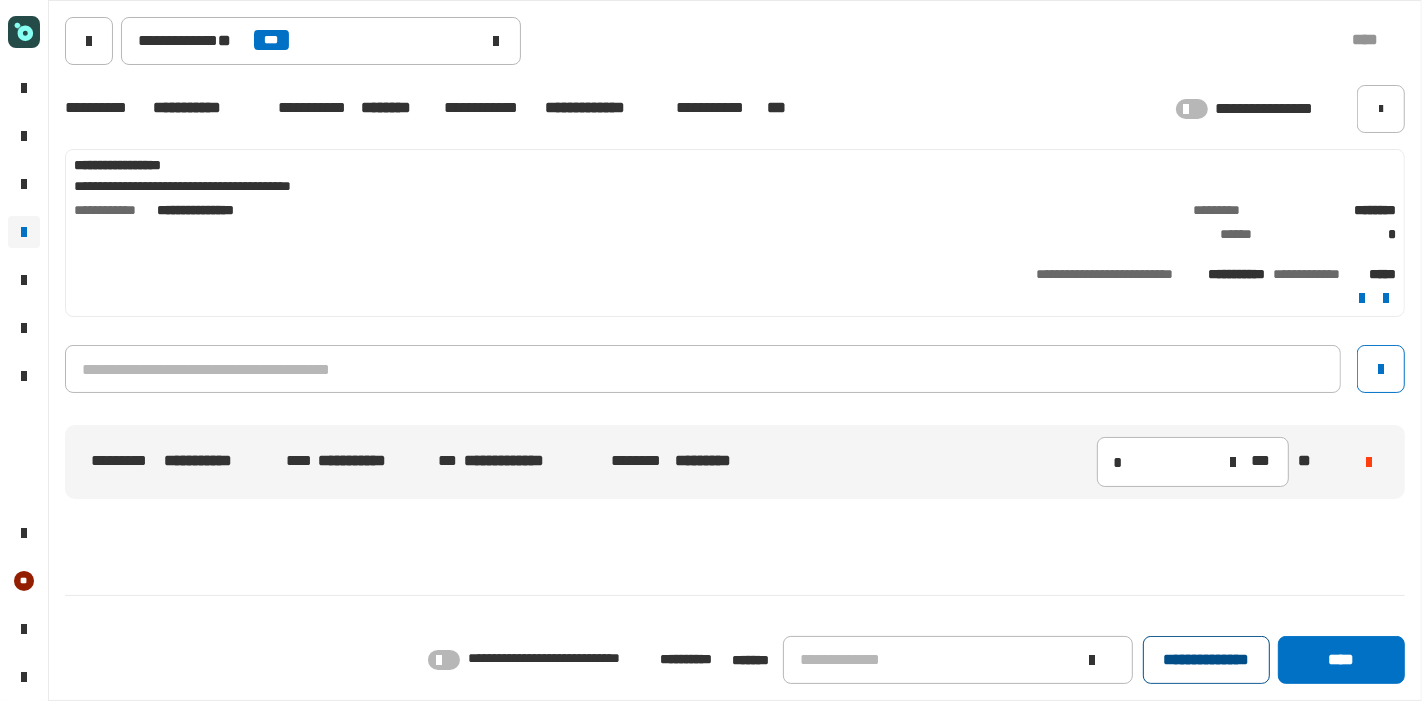 click on "**********" 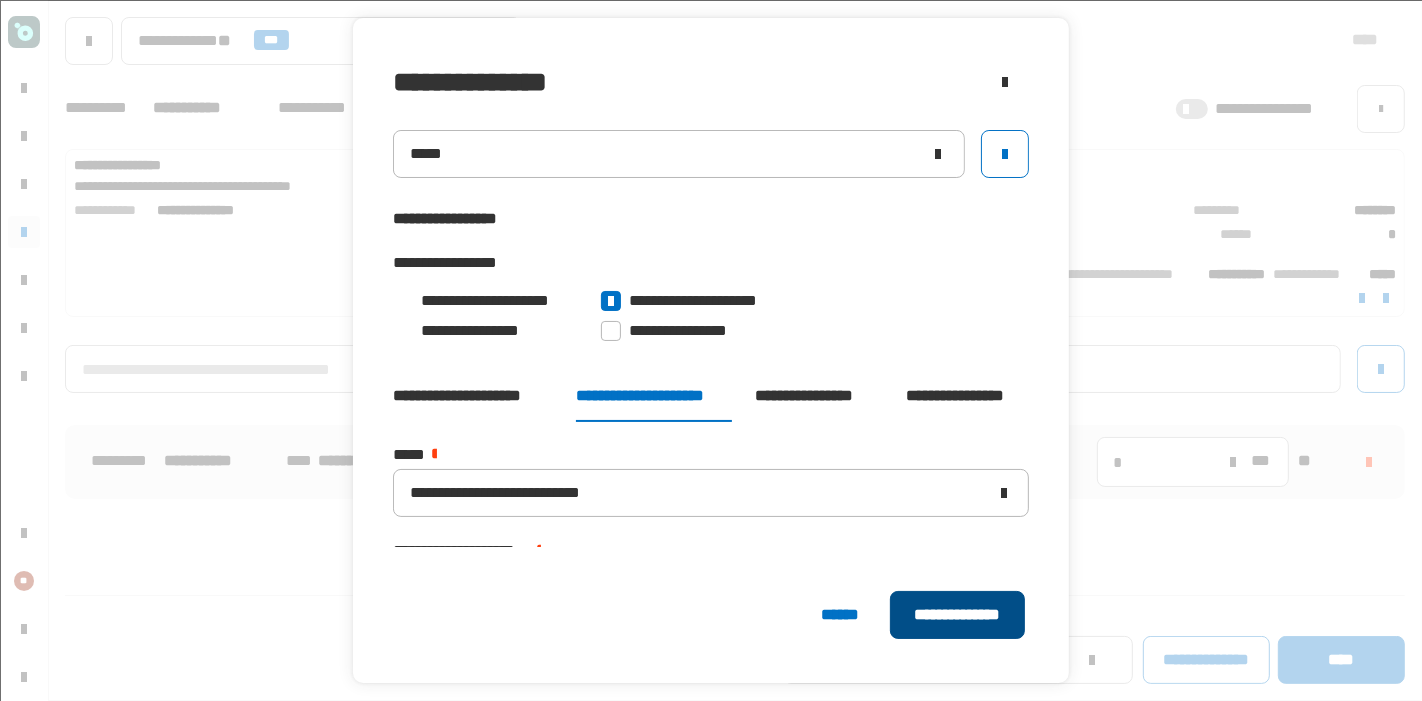 click on "**********" 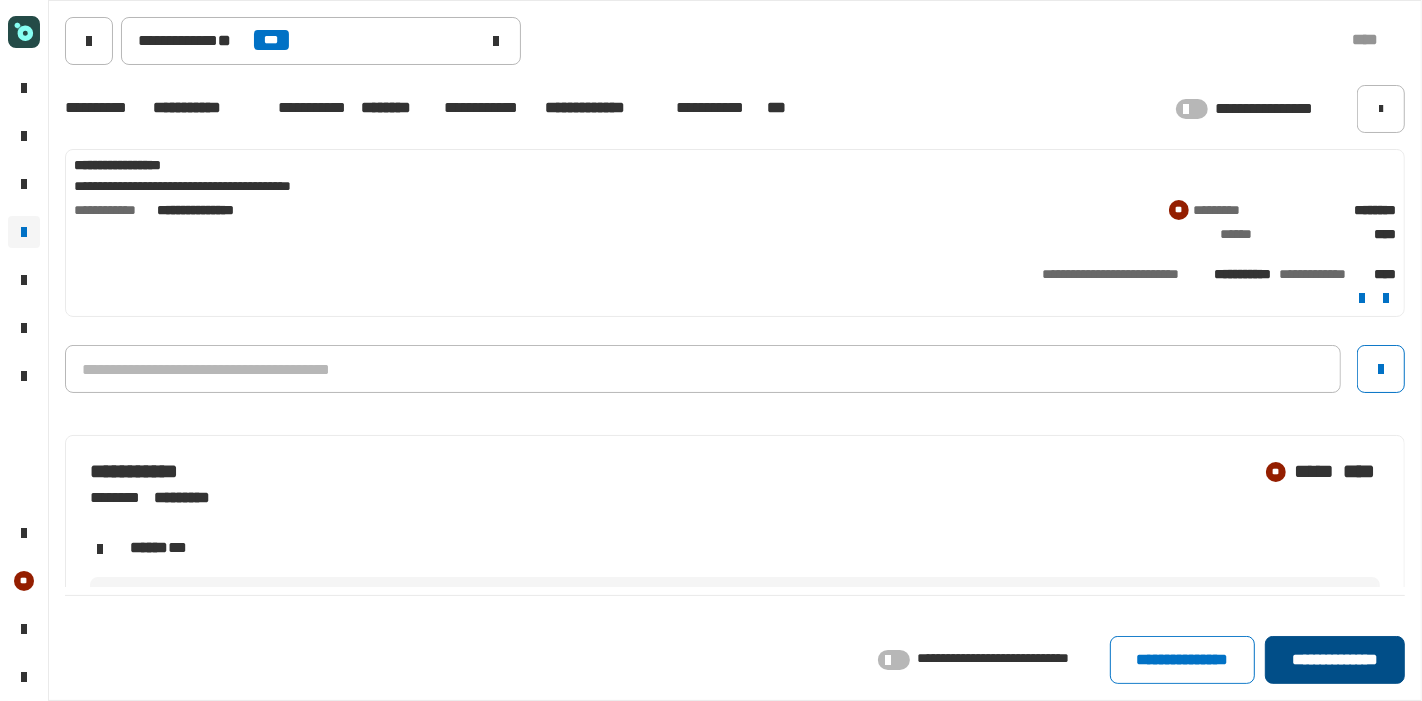 click on "**********" 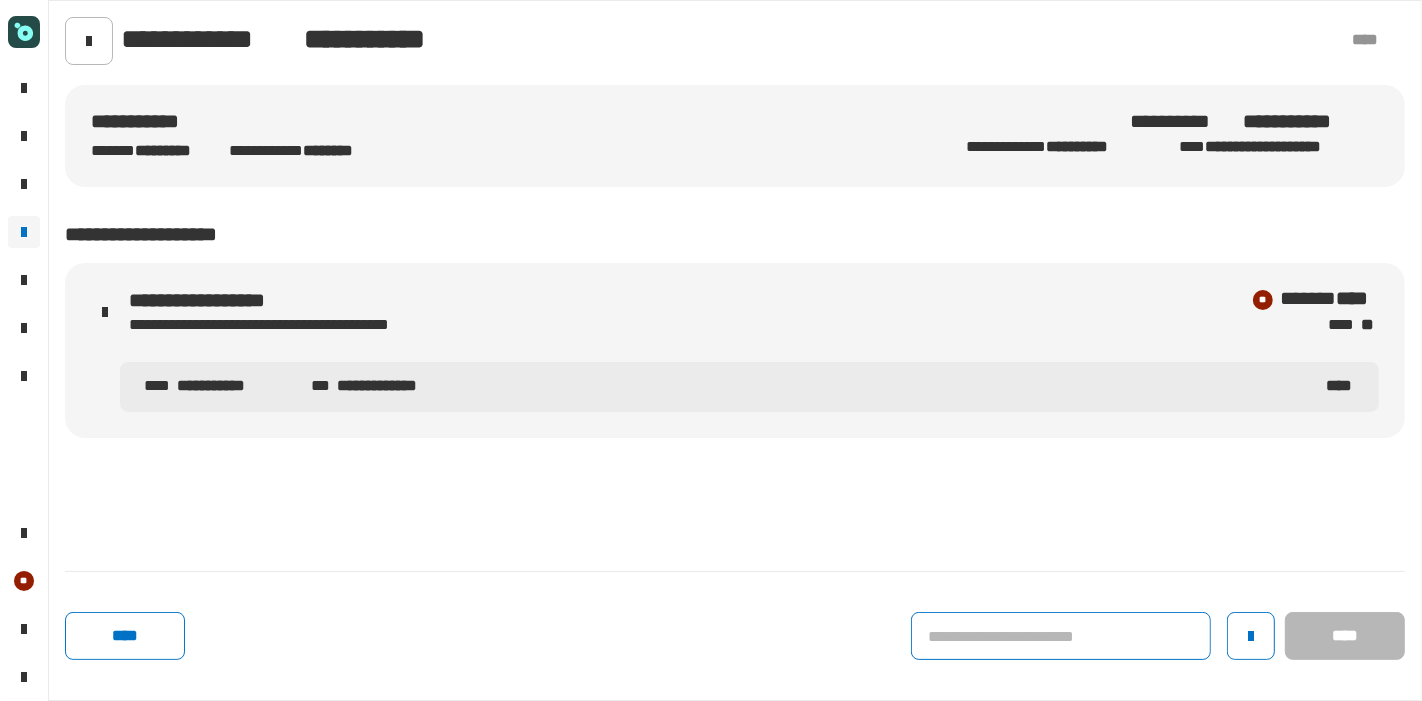 click 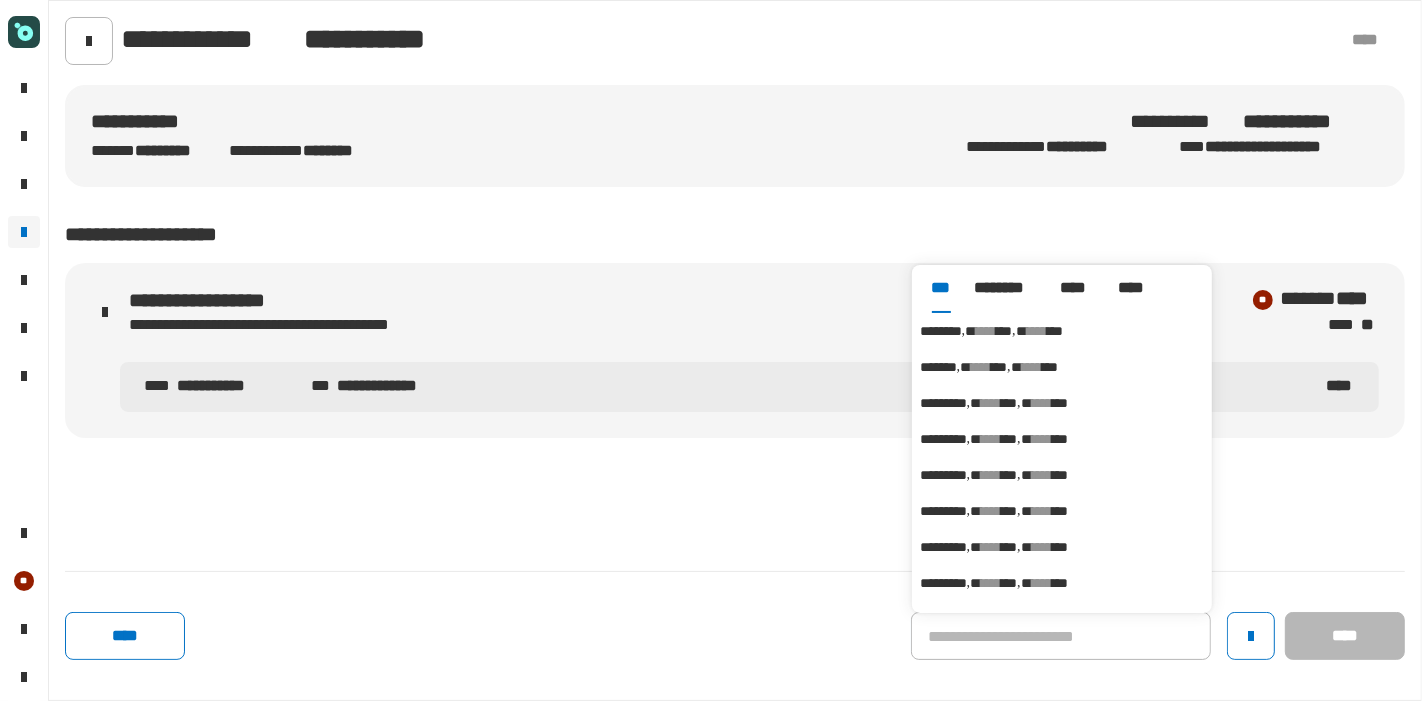 click on "**** ***" at bounding box center (1001, 331) 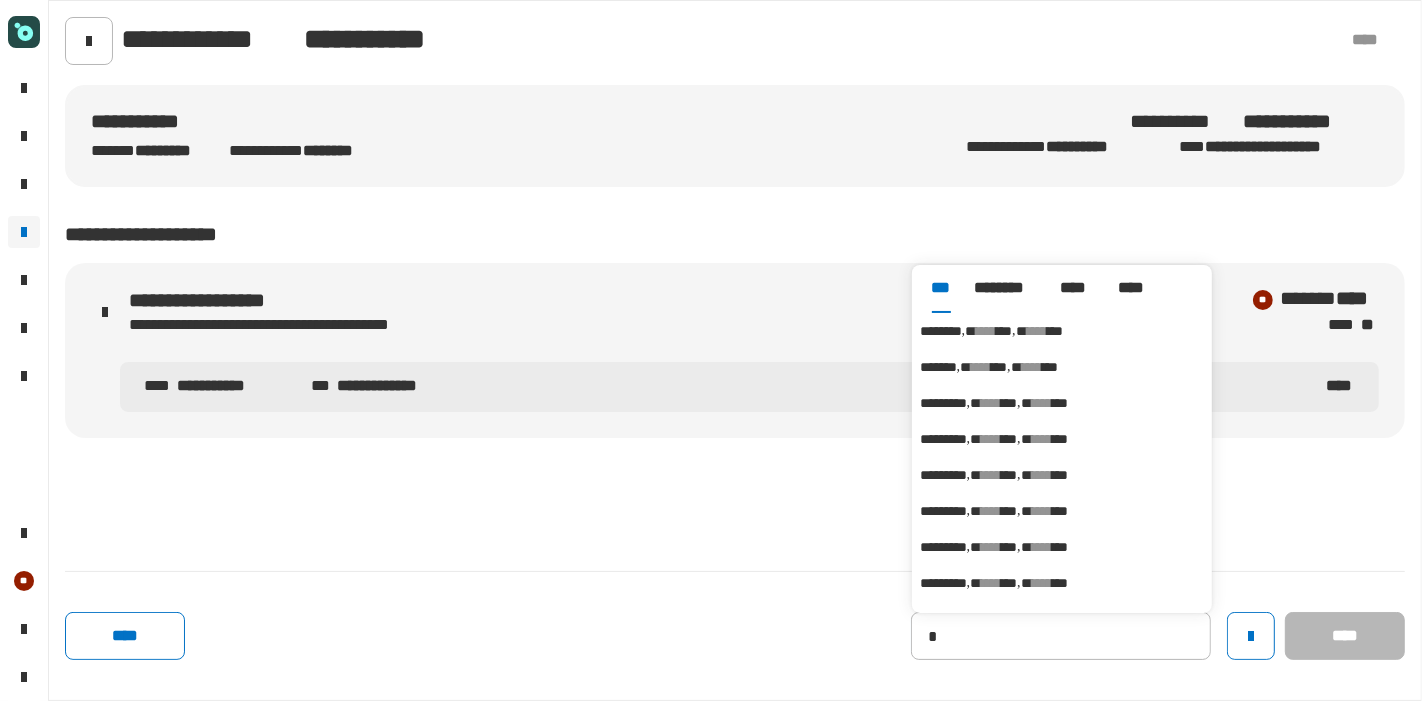 type on "********" 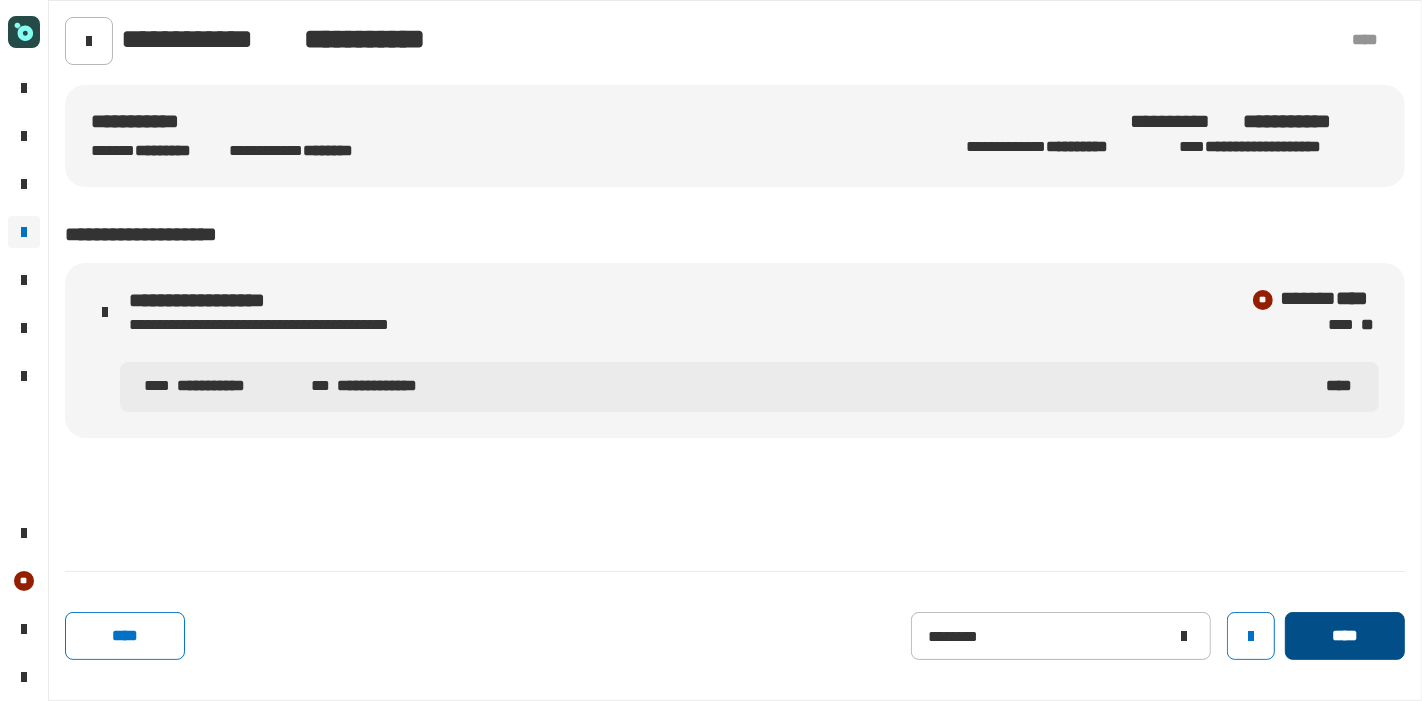 click on "****" 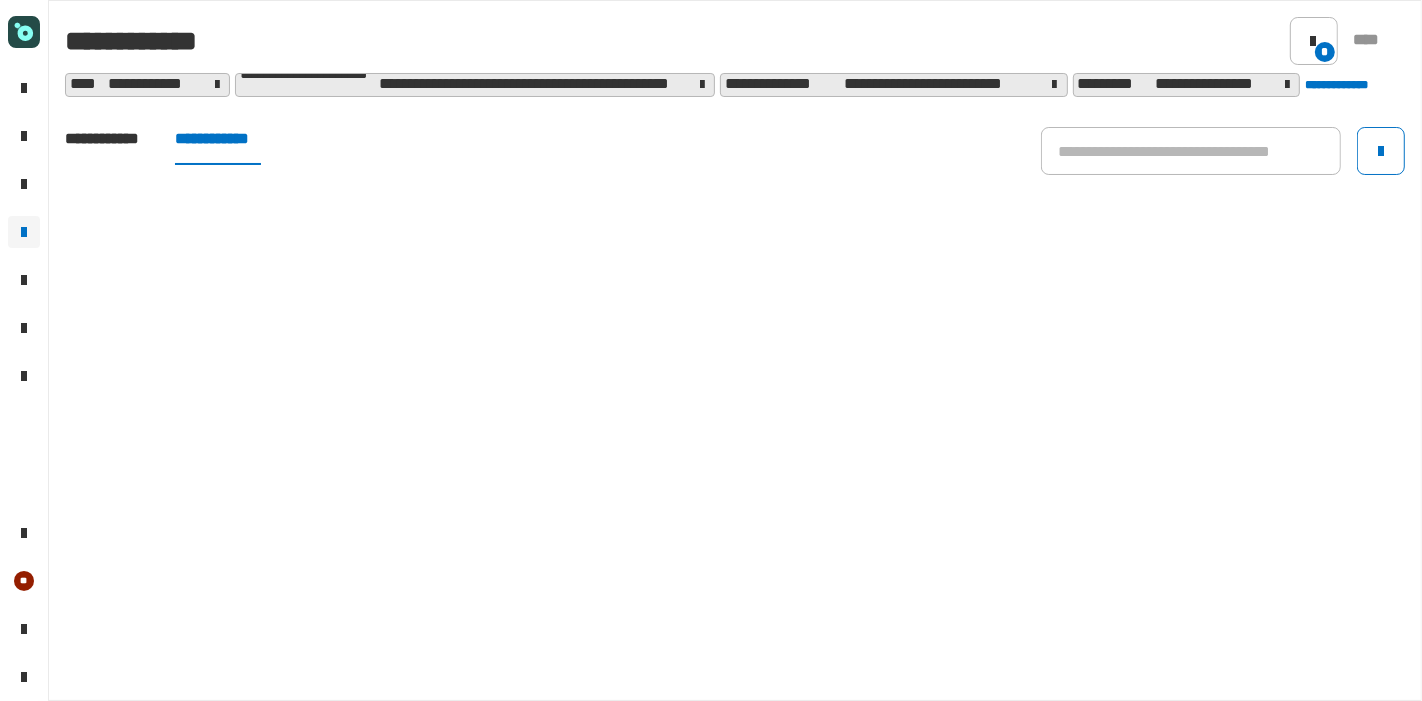 click on "**********" 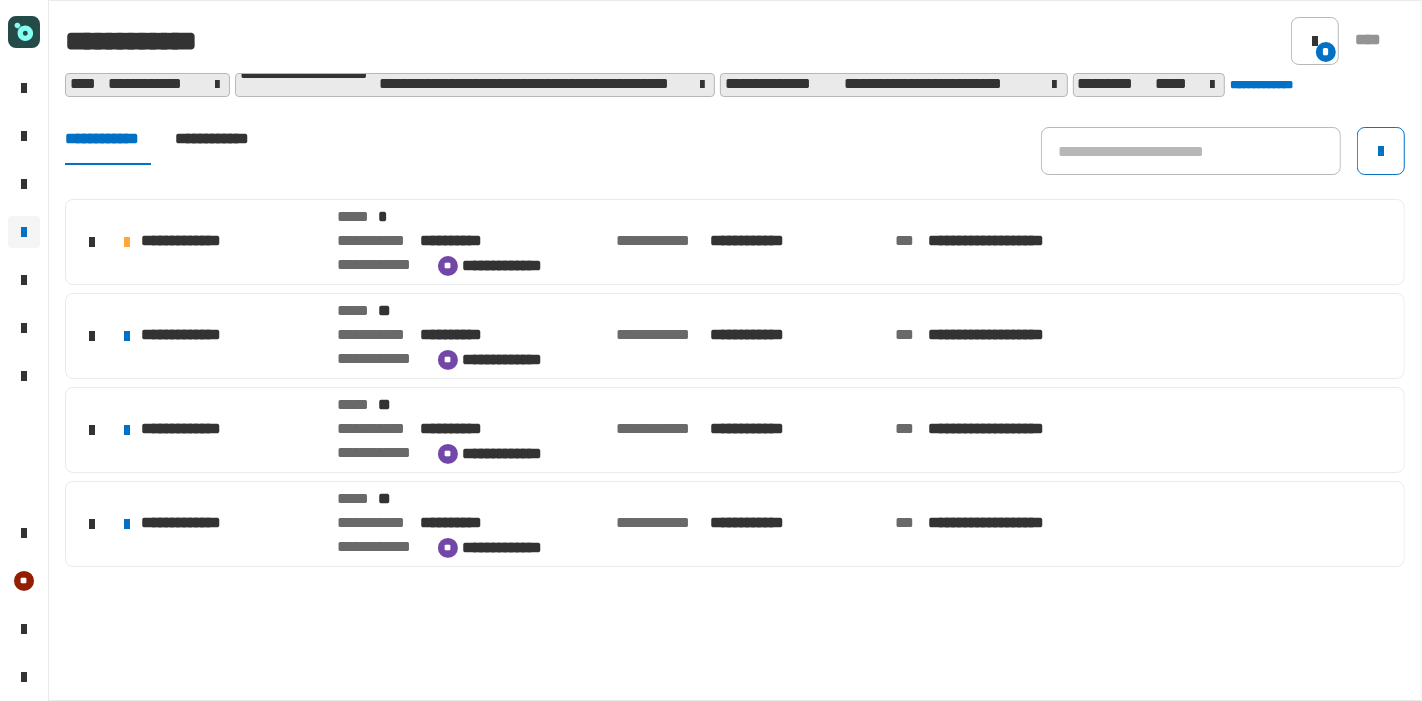 click on "**********" 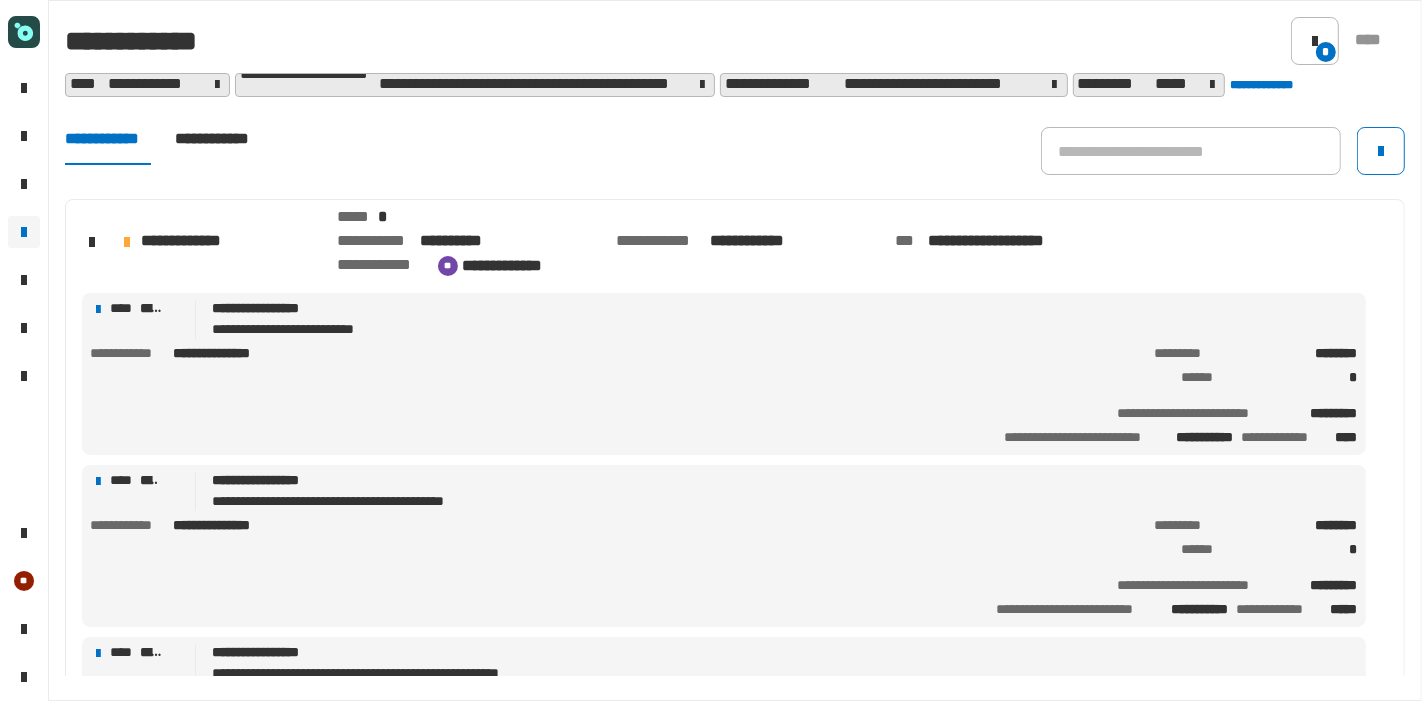 scroll, scrollTop: 173, scrollLeft: 0, axis: vertical 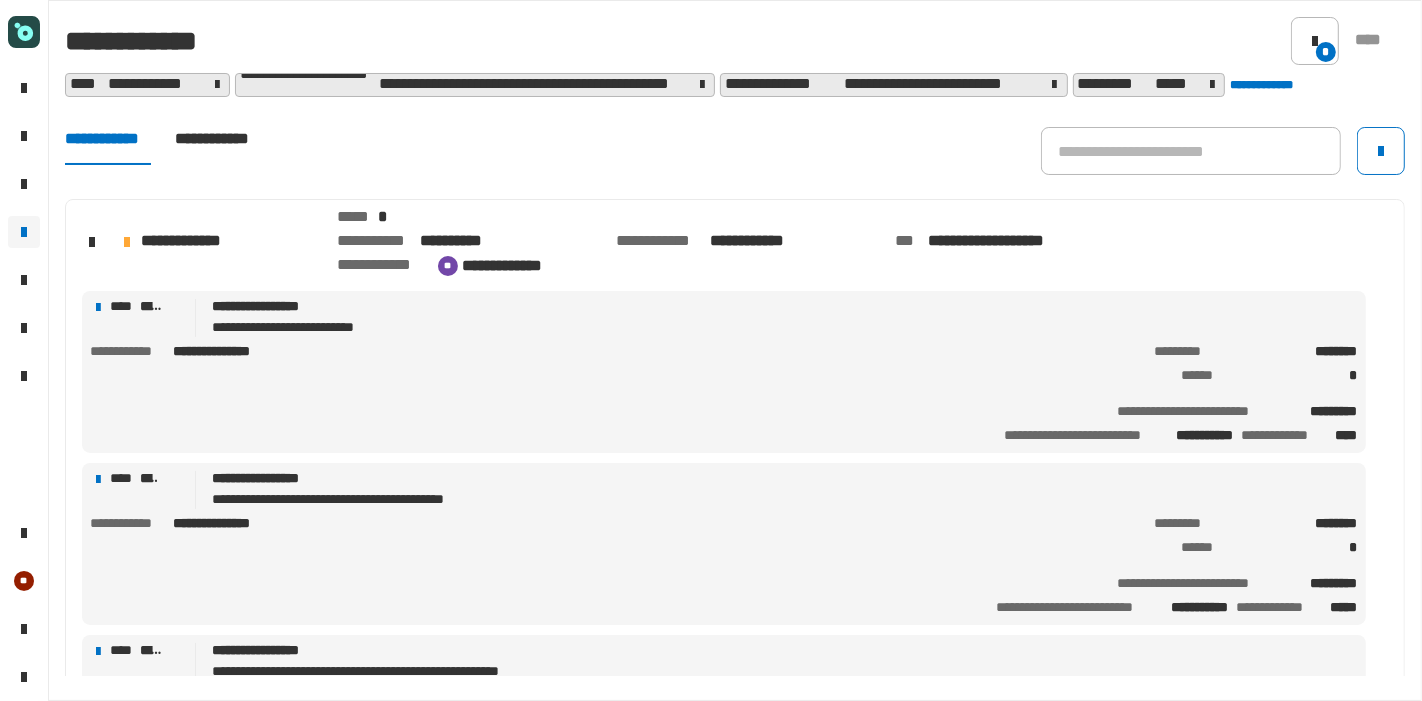 click on "**********" 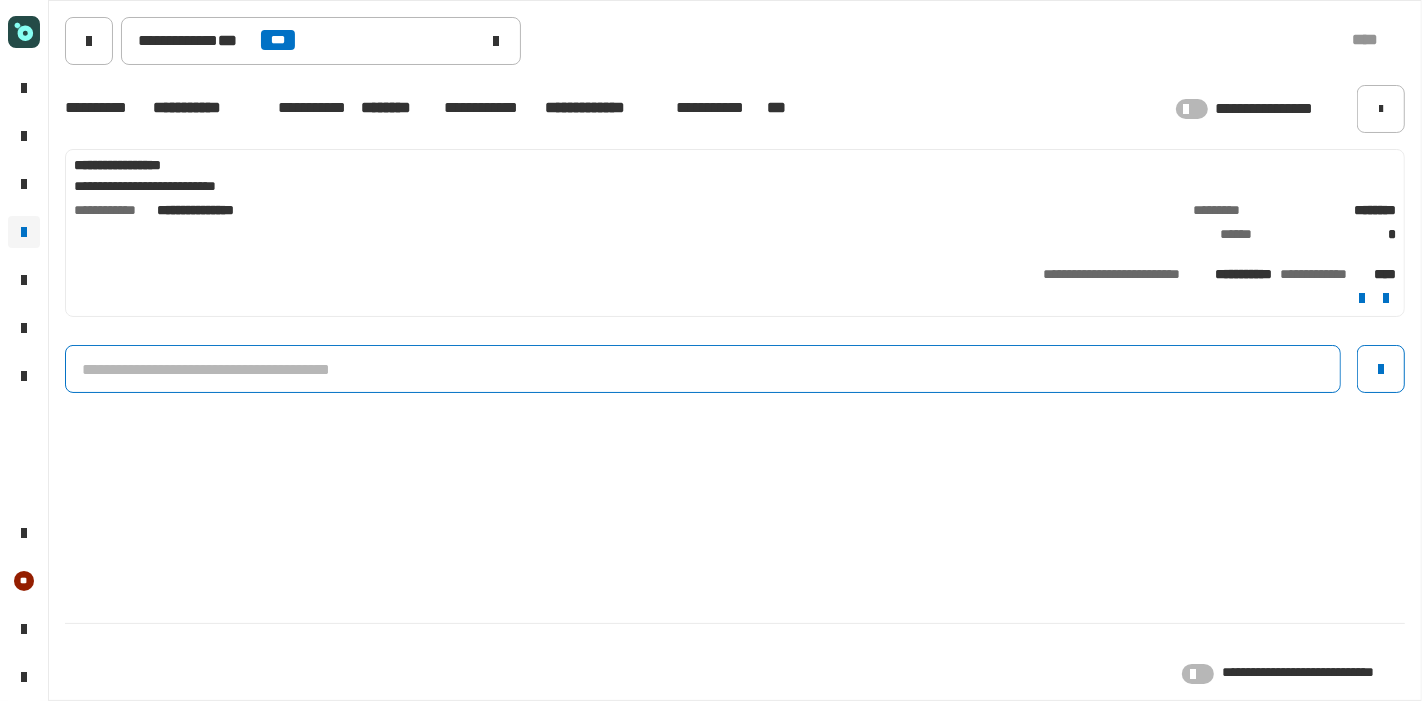 click 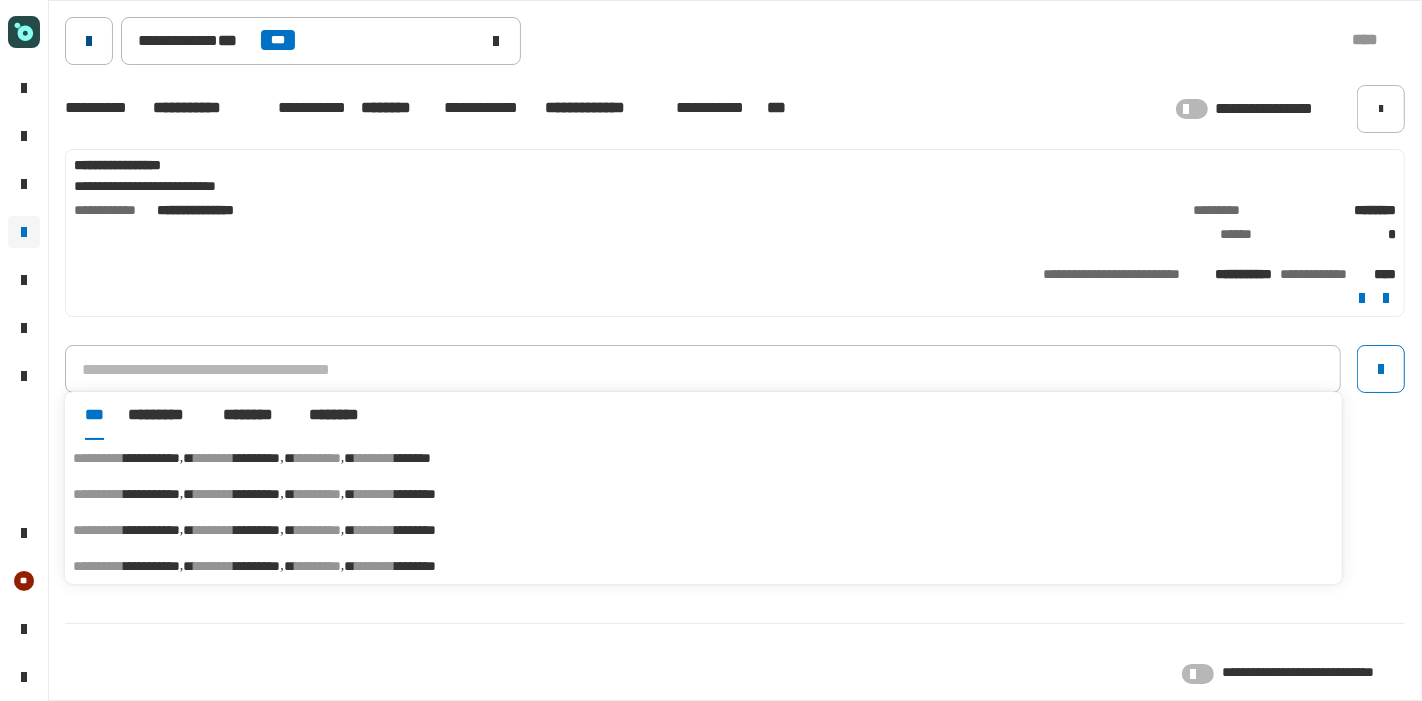 click 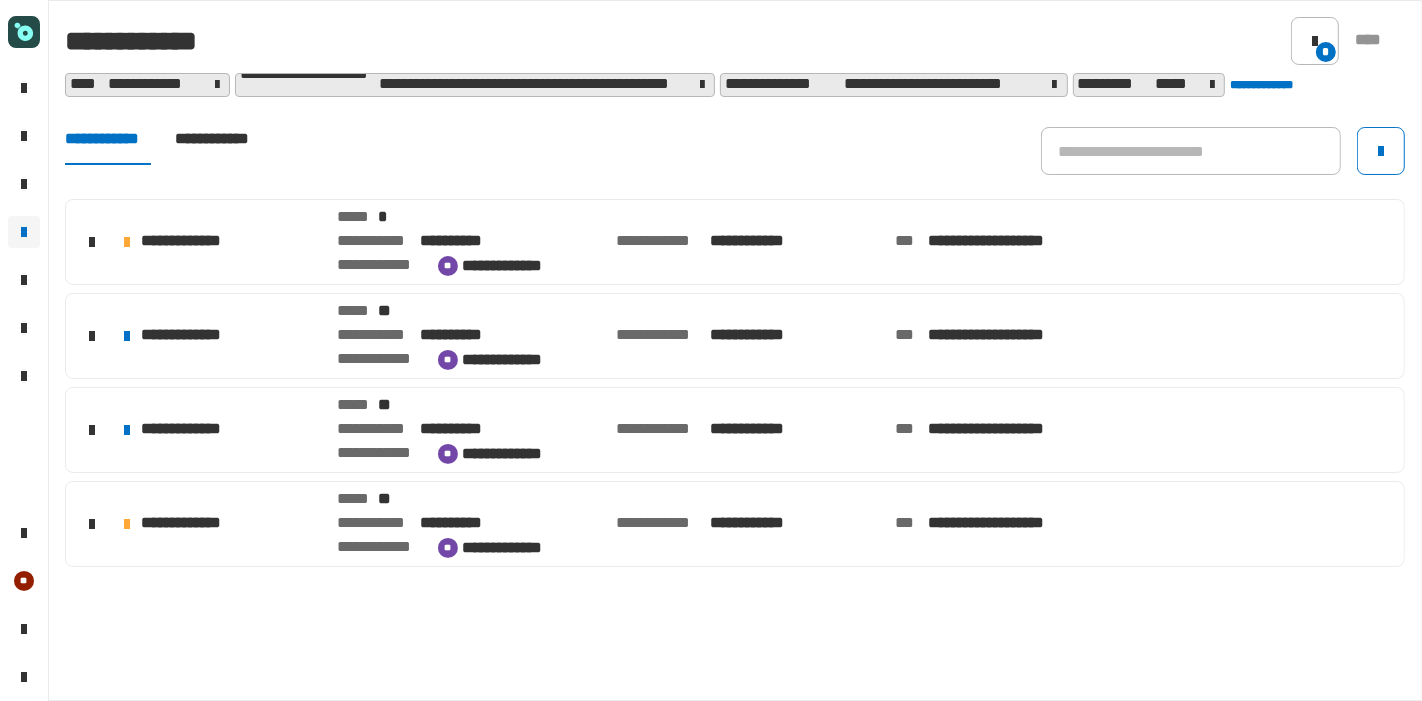 drag, startPoint x: 382, startPoint y: 227, endPoint x: 278, endPoint y: 224, distance: 104.04326 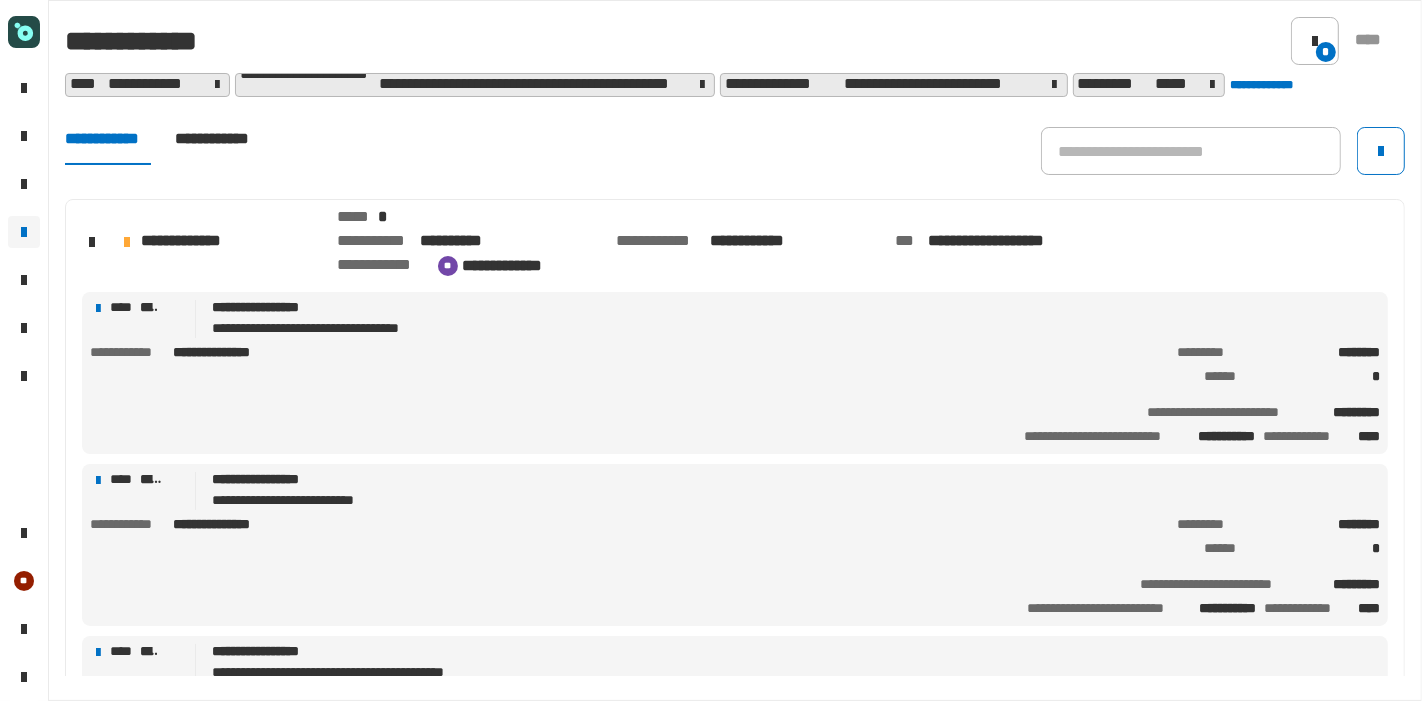 click on "**********" 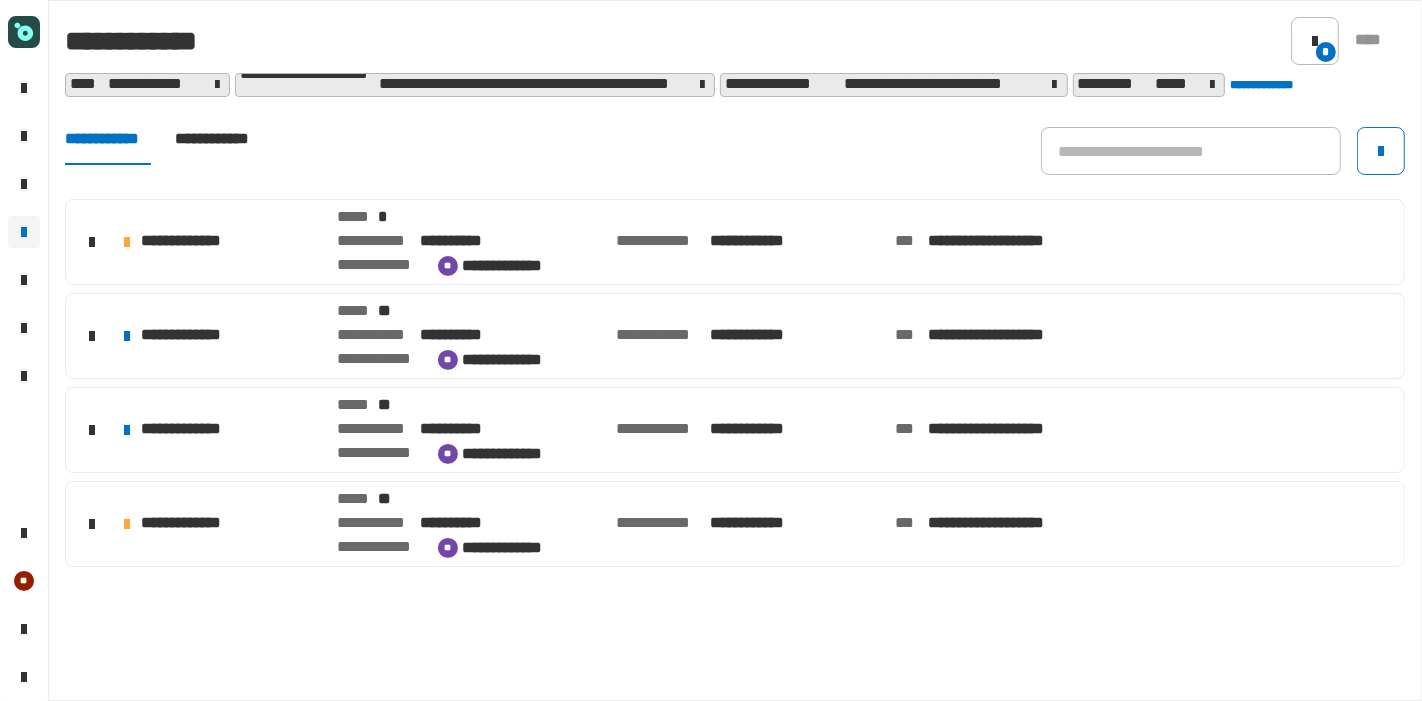 click on "**********" 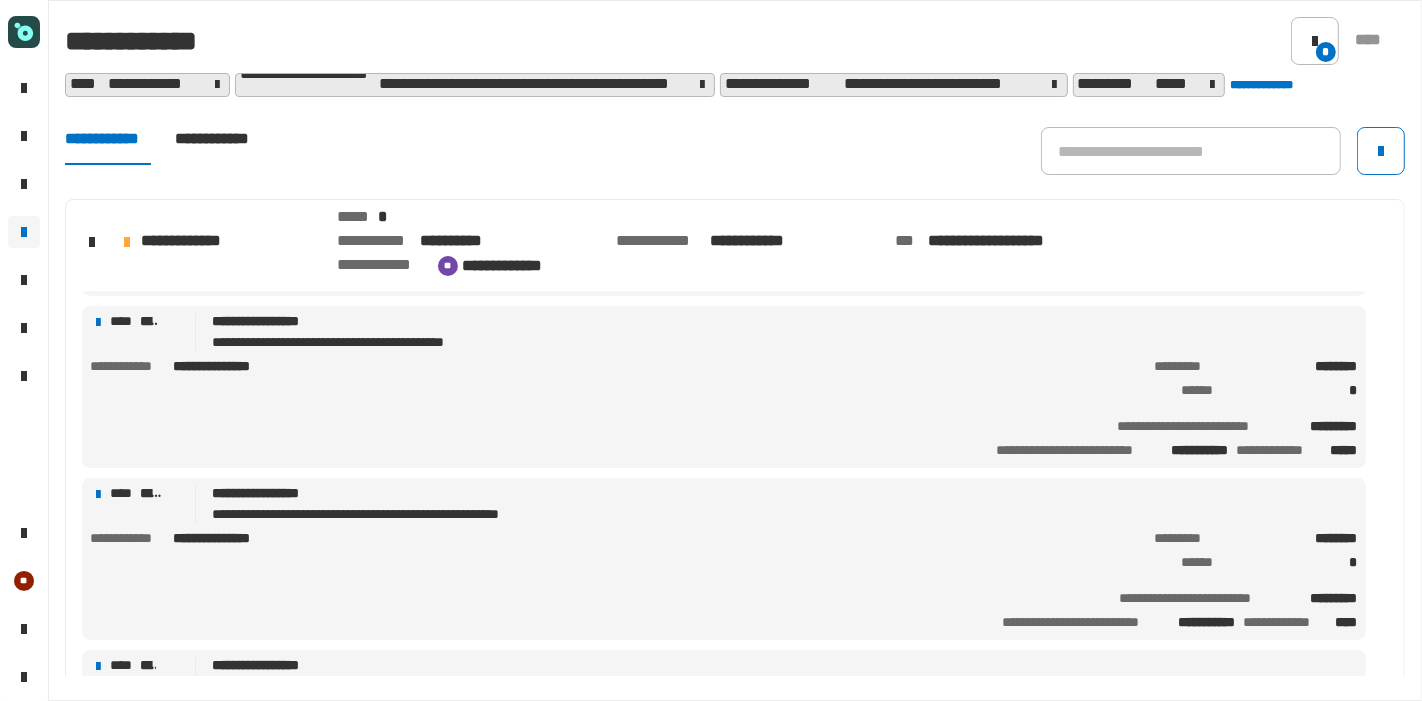scroll, scrollTop: 331, scrollLeft: 0, axis: vertical 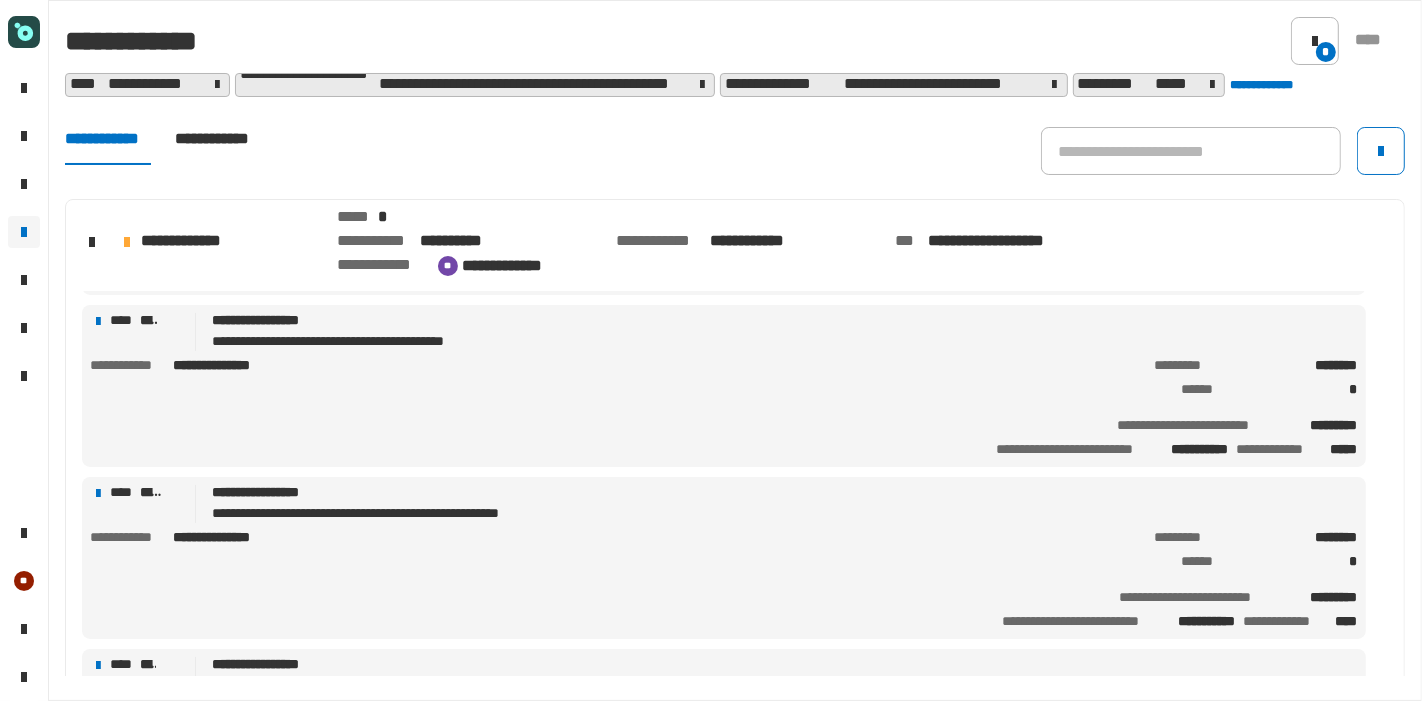 click on "**********" 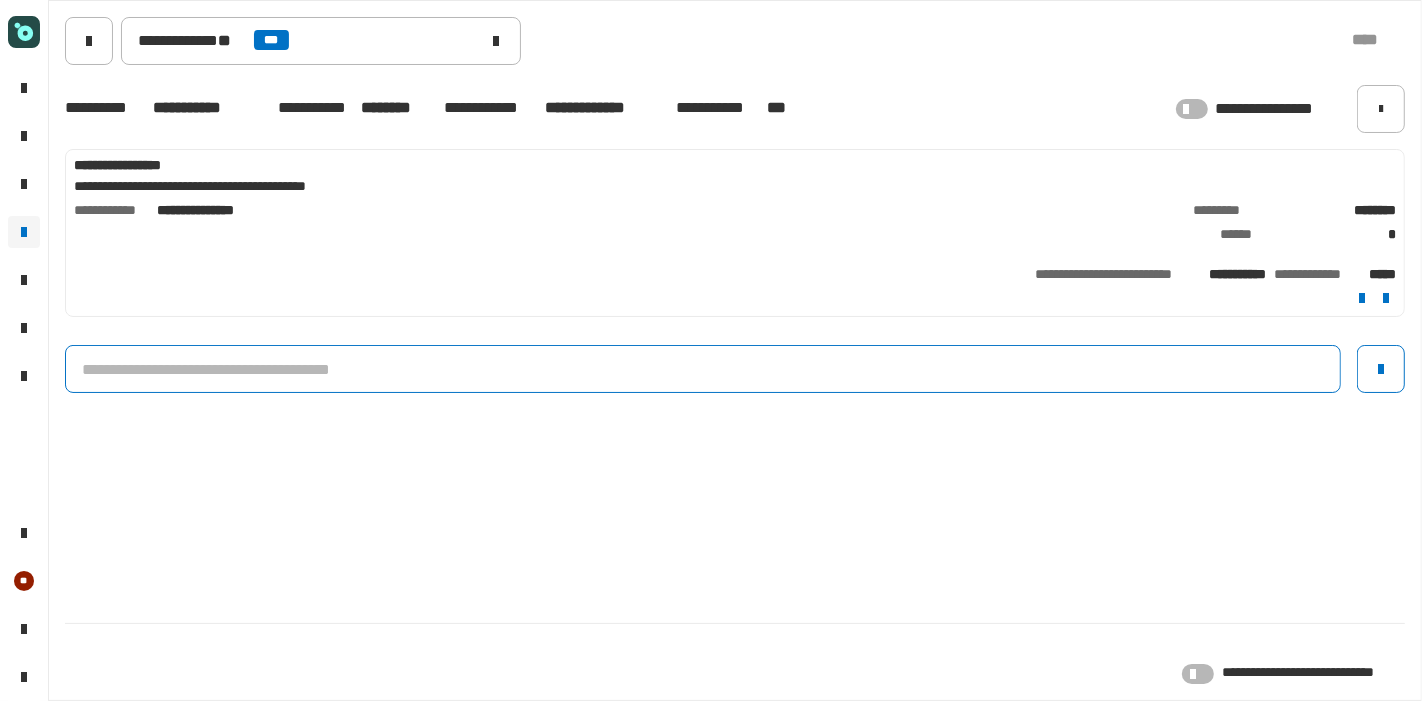 click 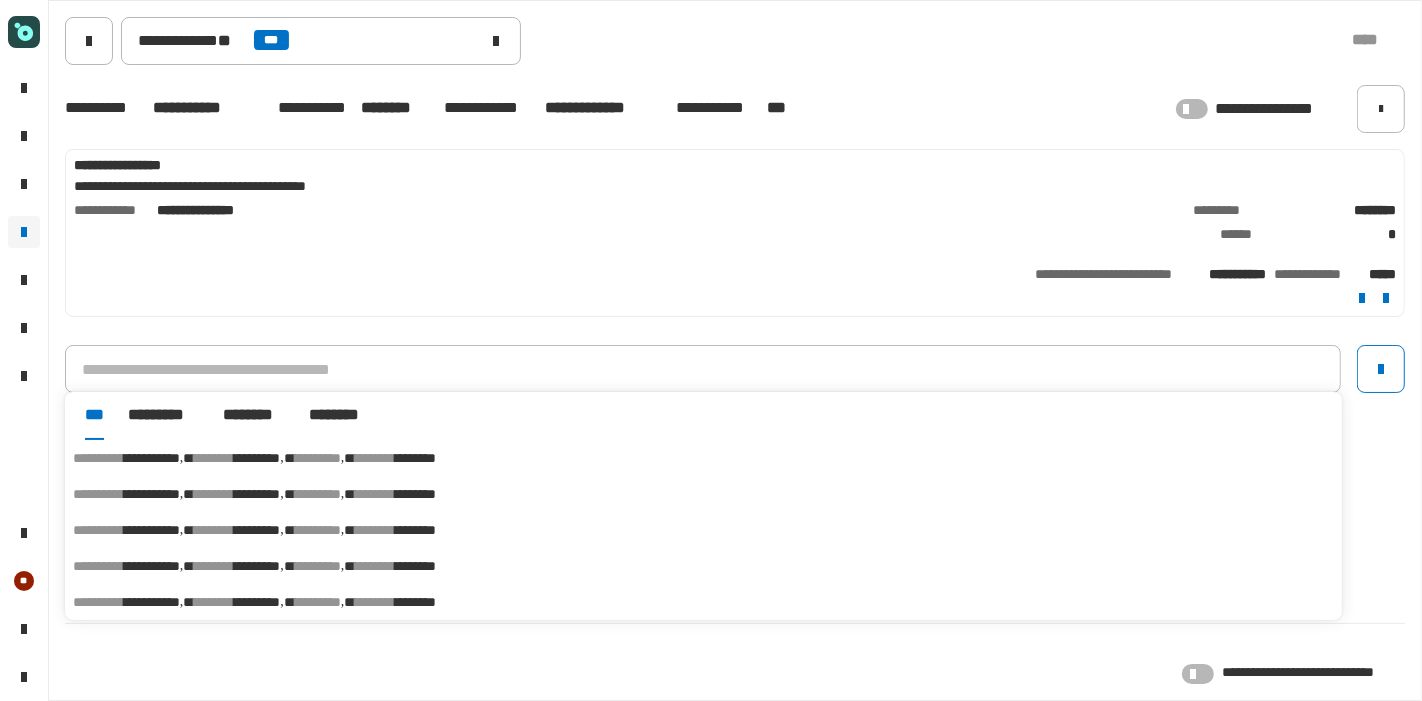 click on "*********" at bounding box center (257, 458) 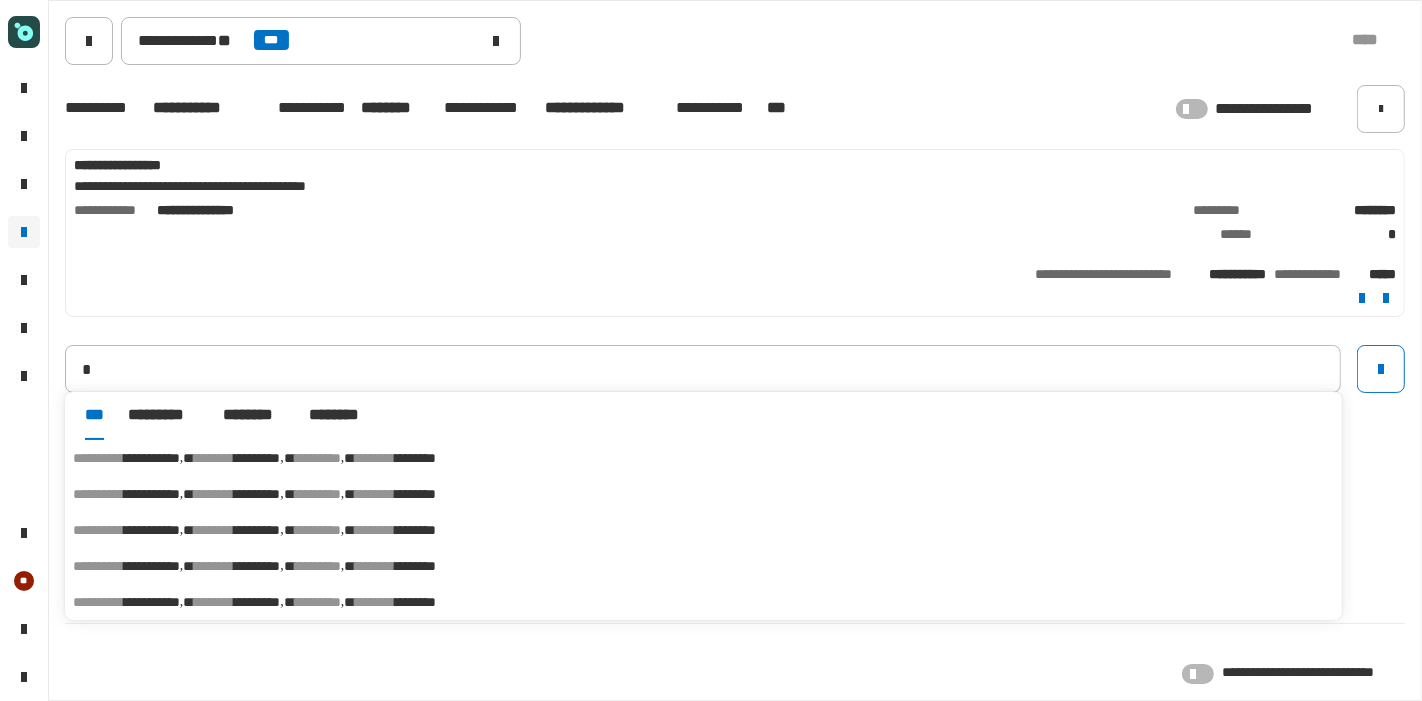 type on "**********" 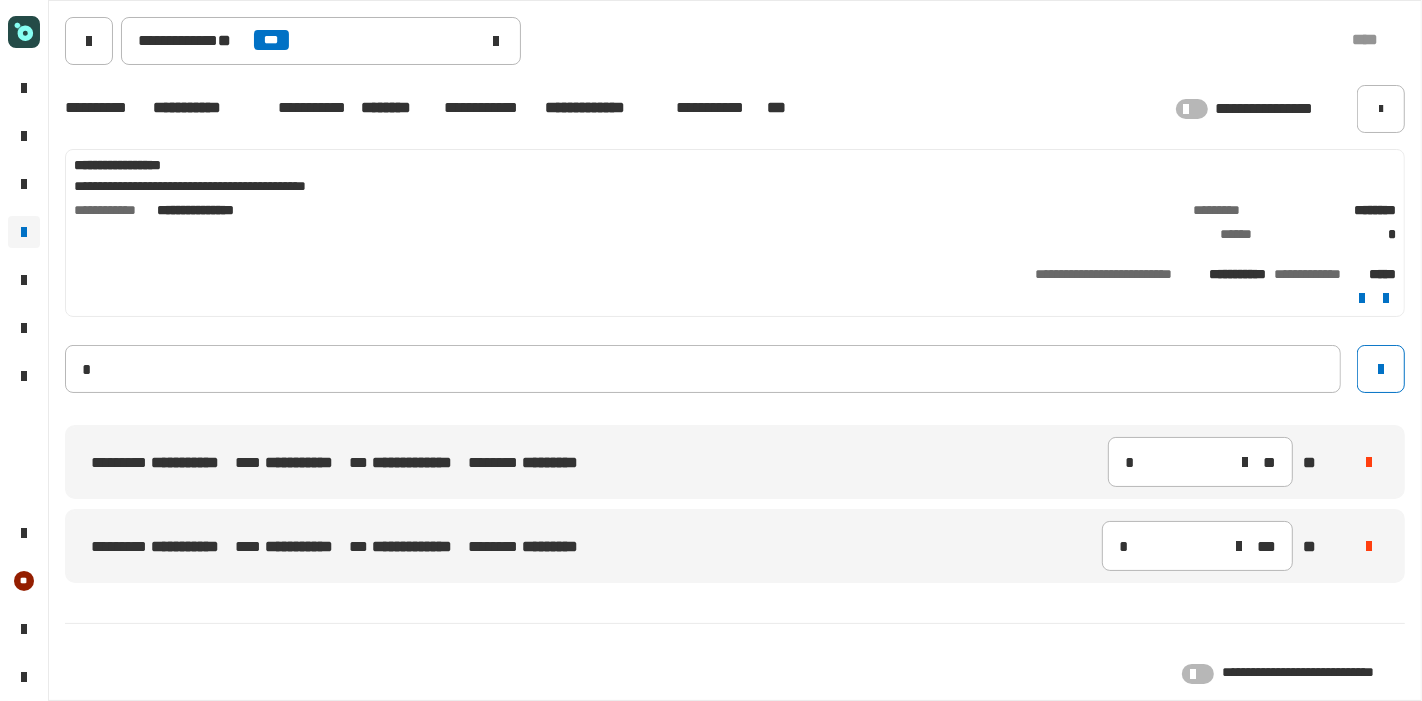 type 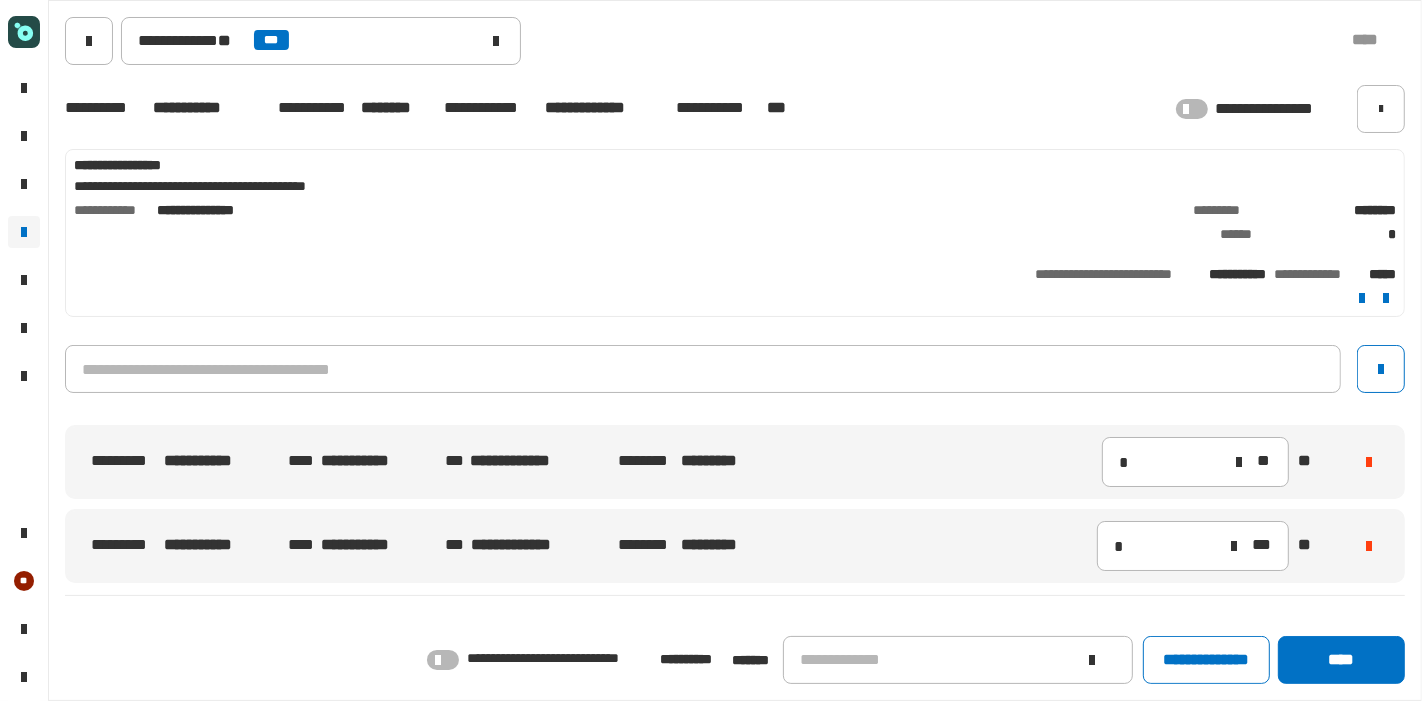 click 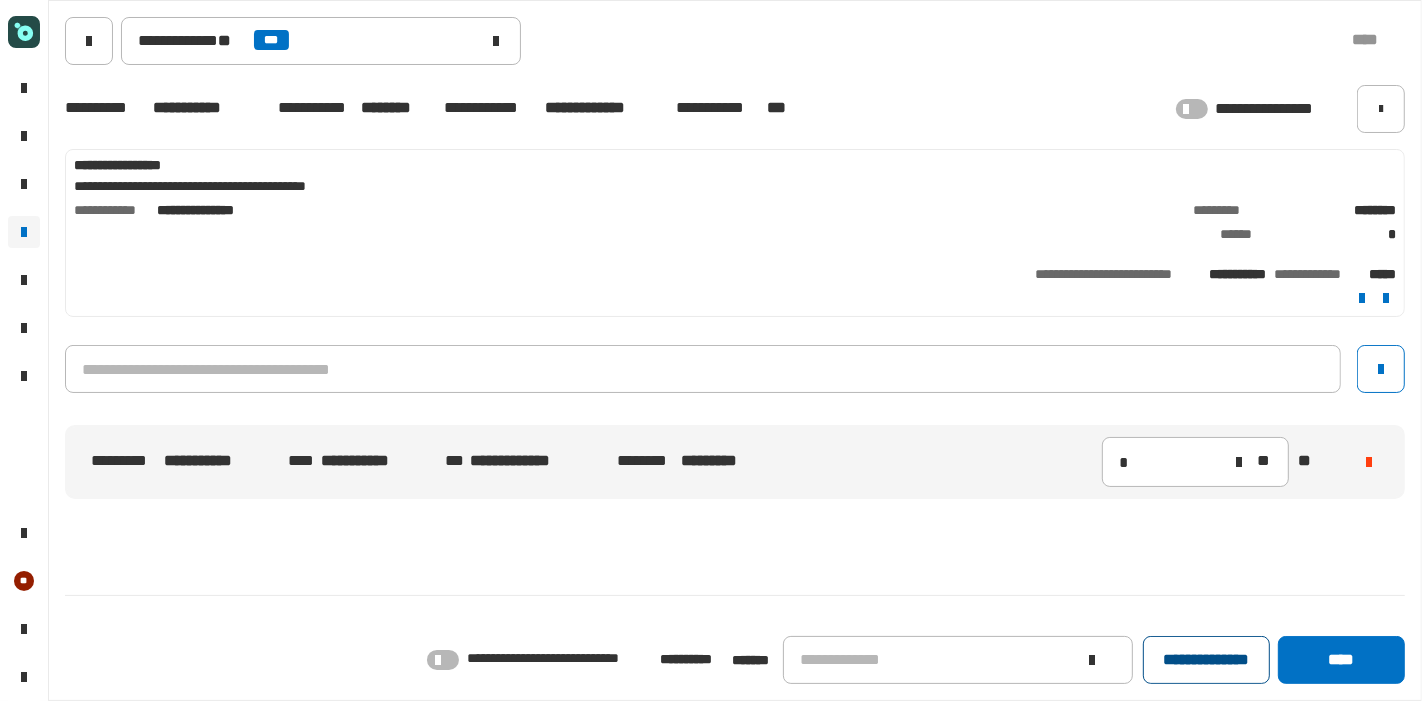 click on "**********" 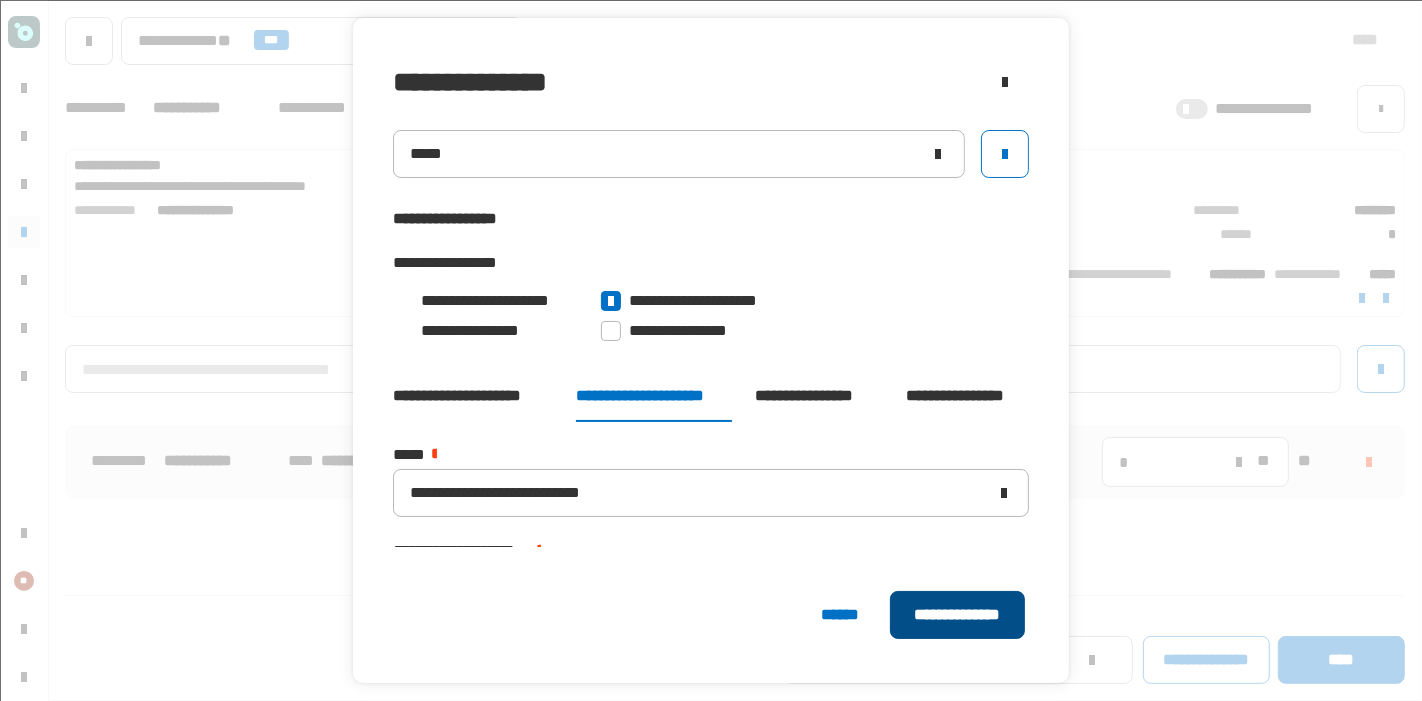click on "**********" 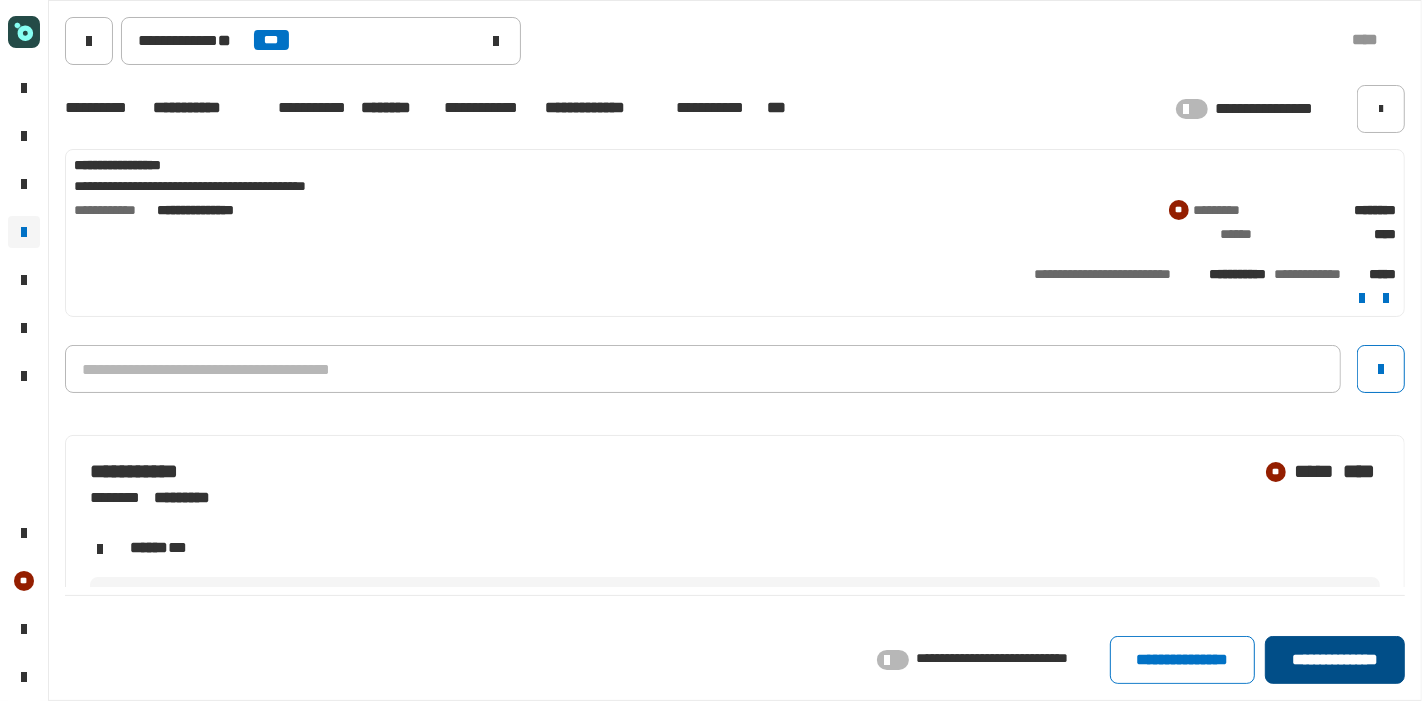 click on "**********" 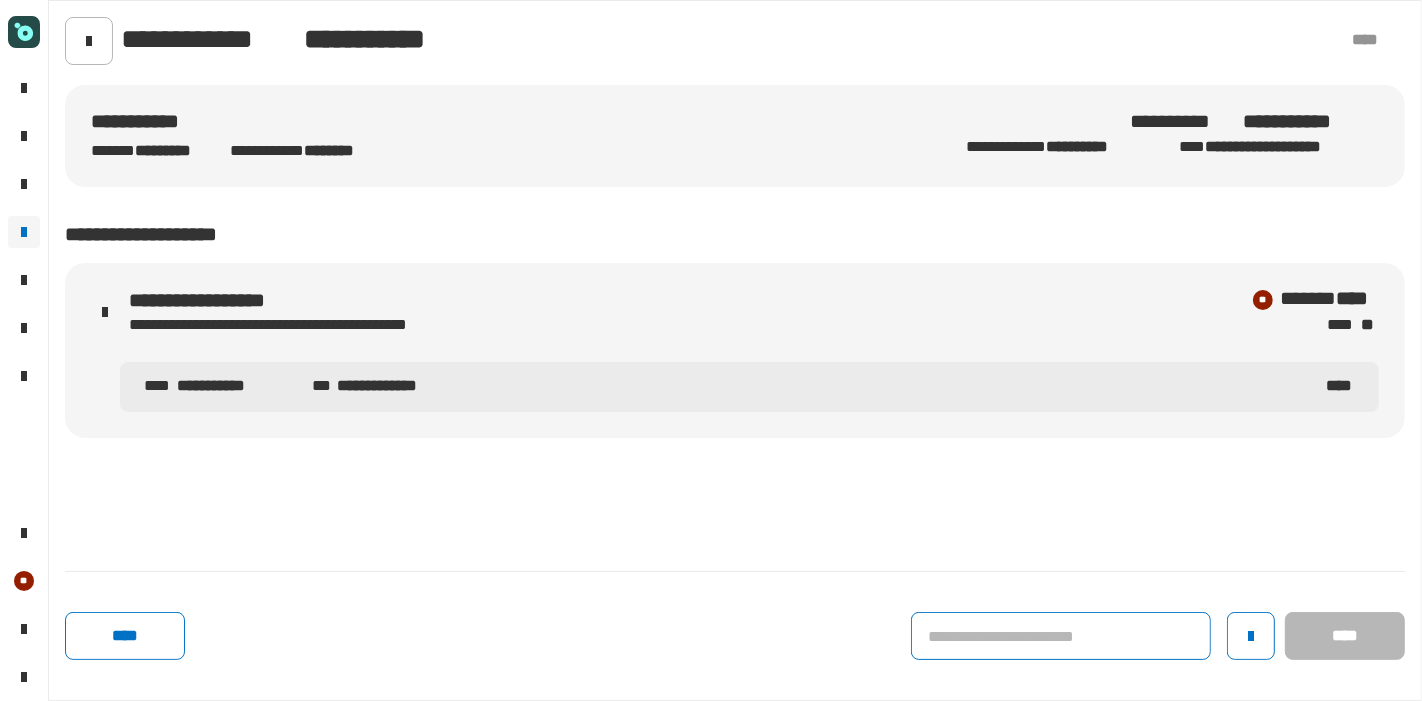 click 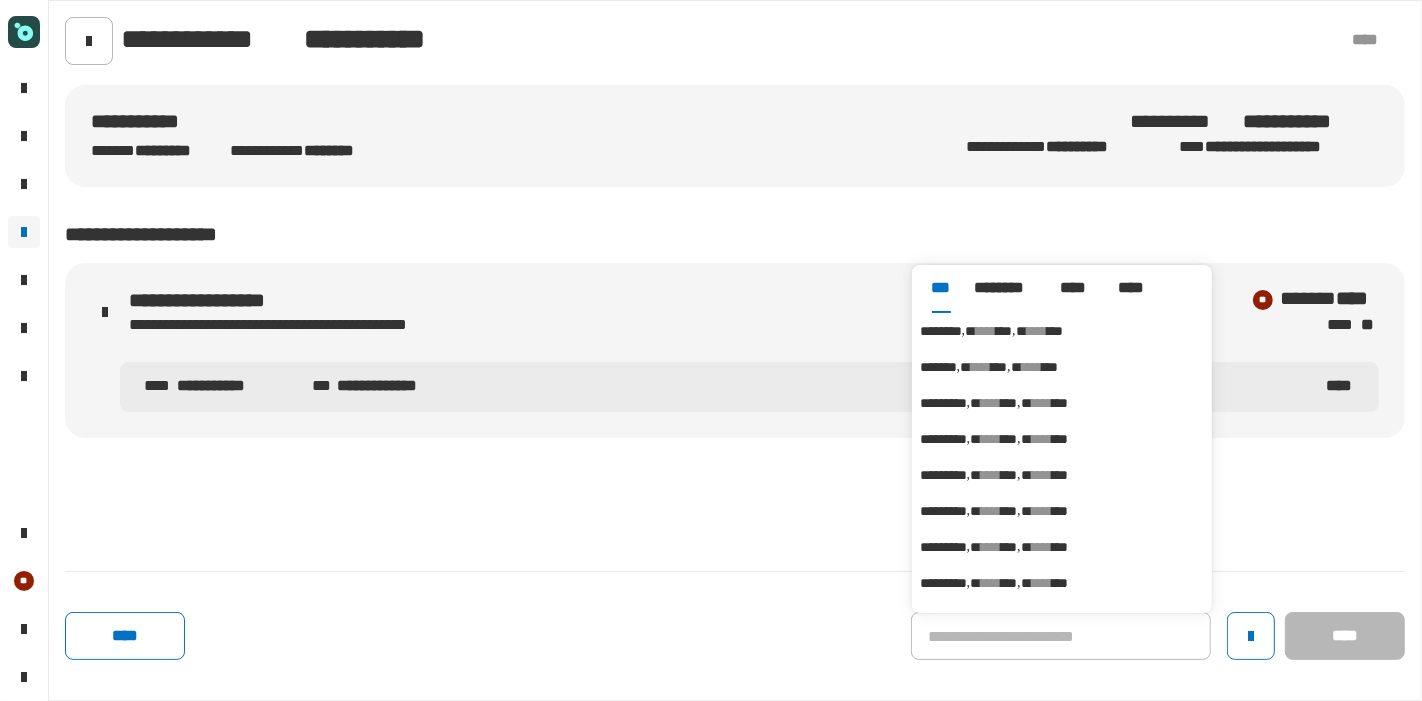 click on "***" at bounding box center (1055, 331) 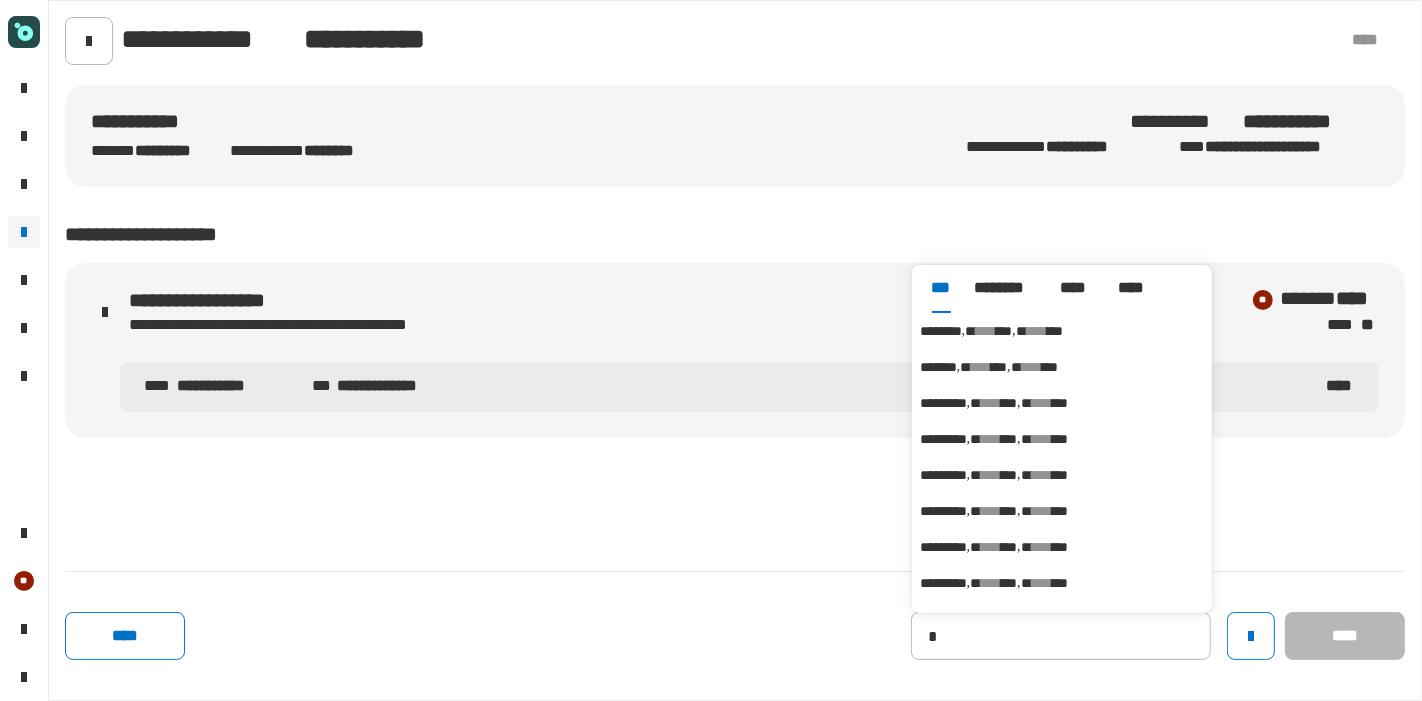 type on "********" 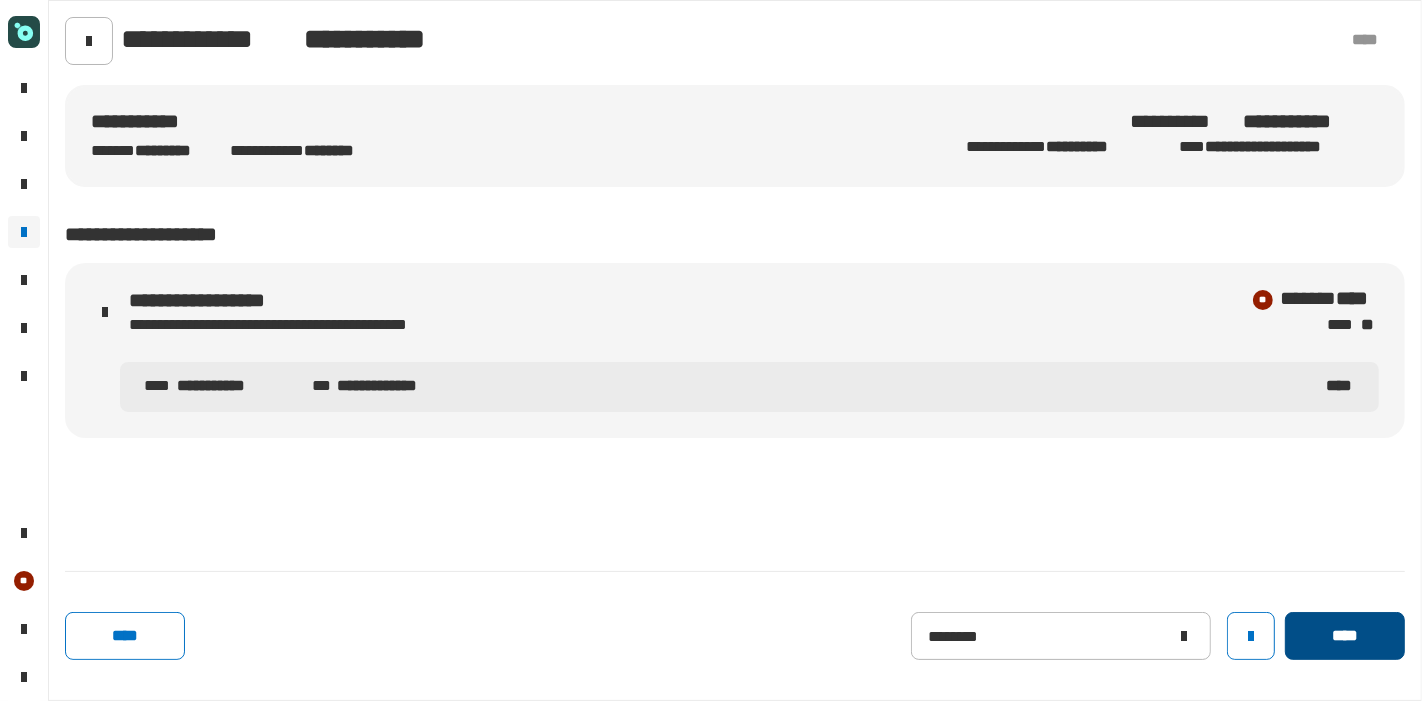 click on "****" 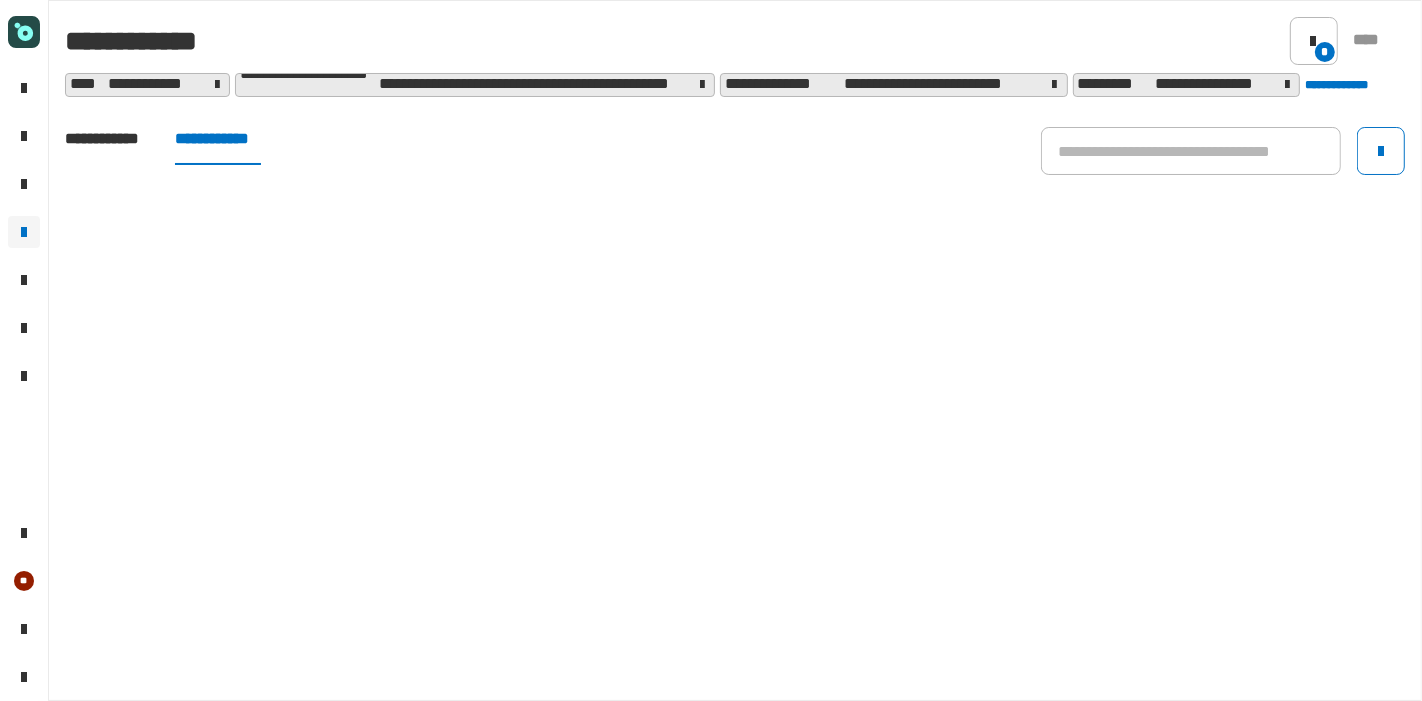 click on "**********" 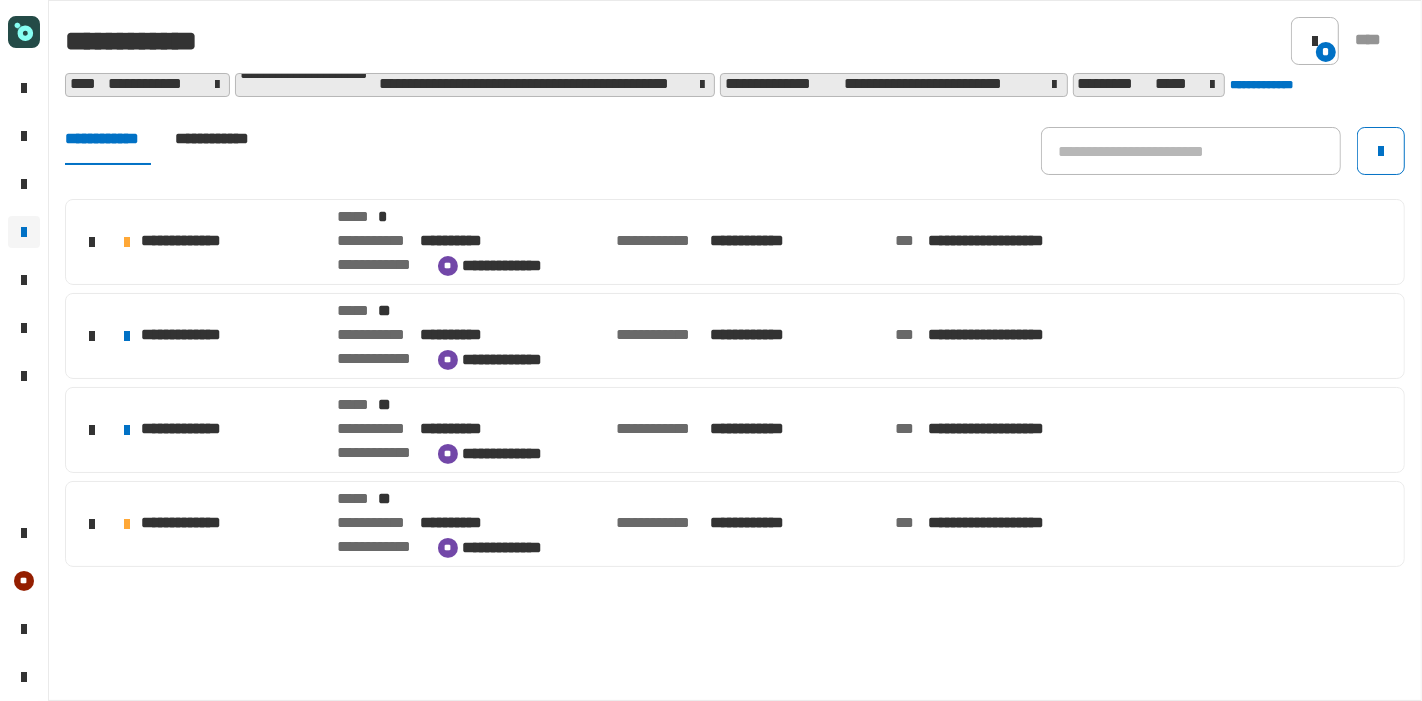 click on "**********" 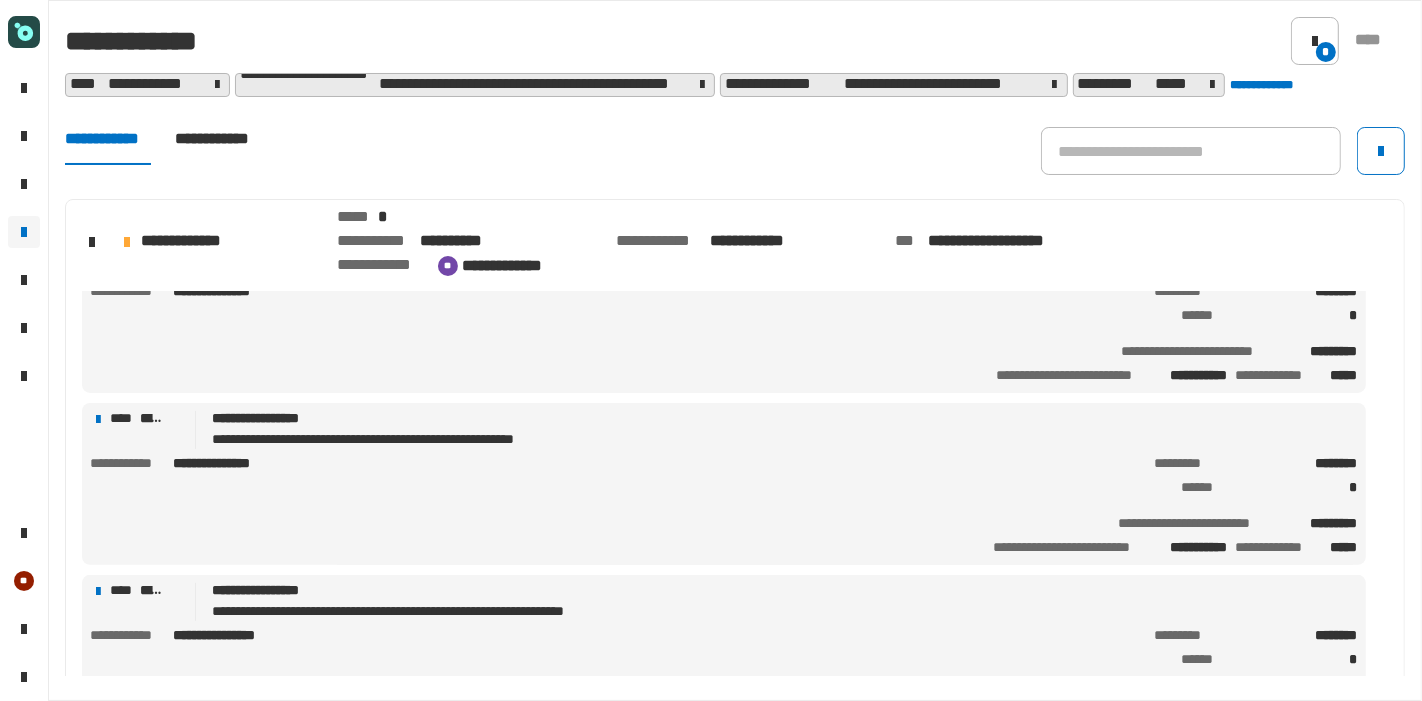 scroll, scrollTop: 643, scrollLeft: 0, axis: vertical 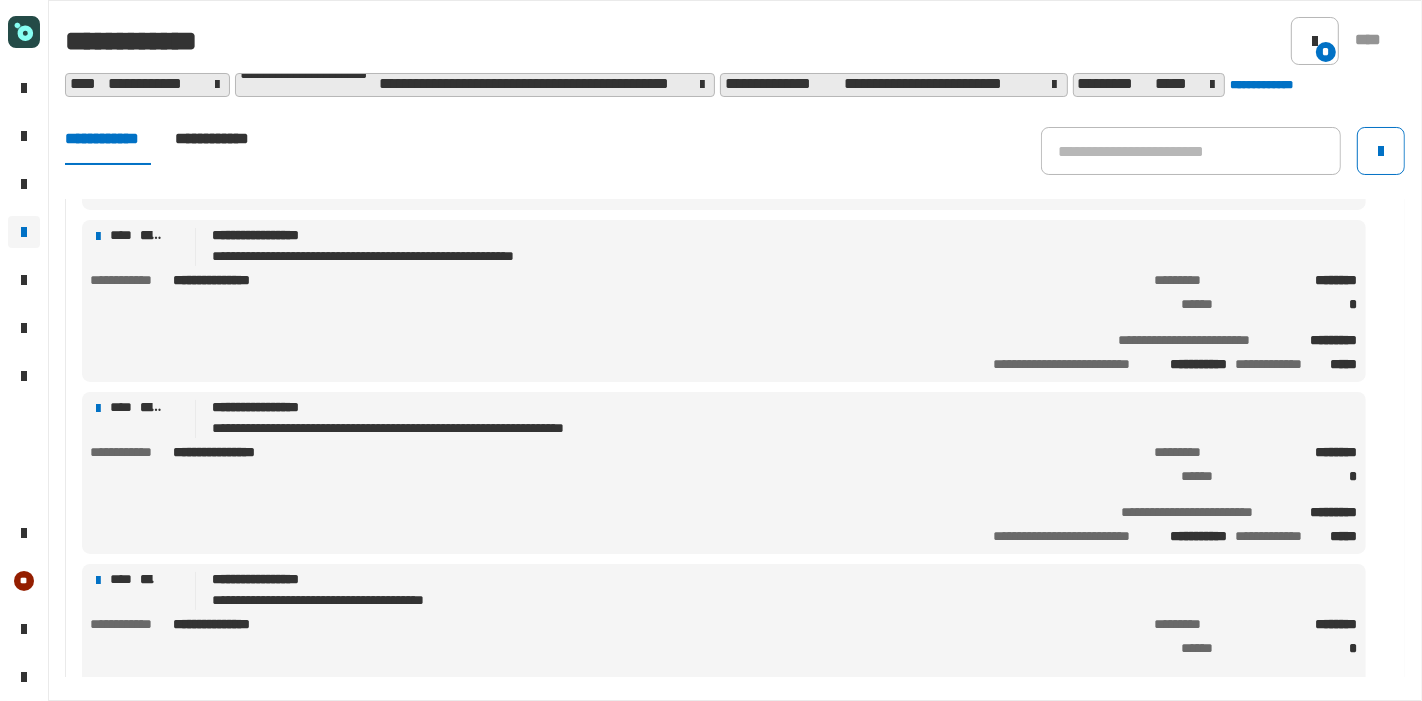 click on "**********" 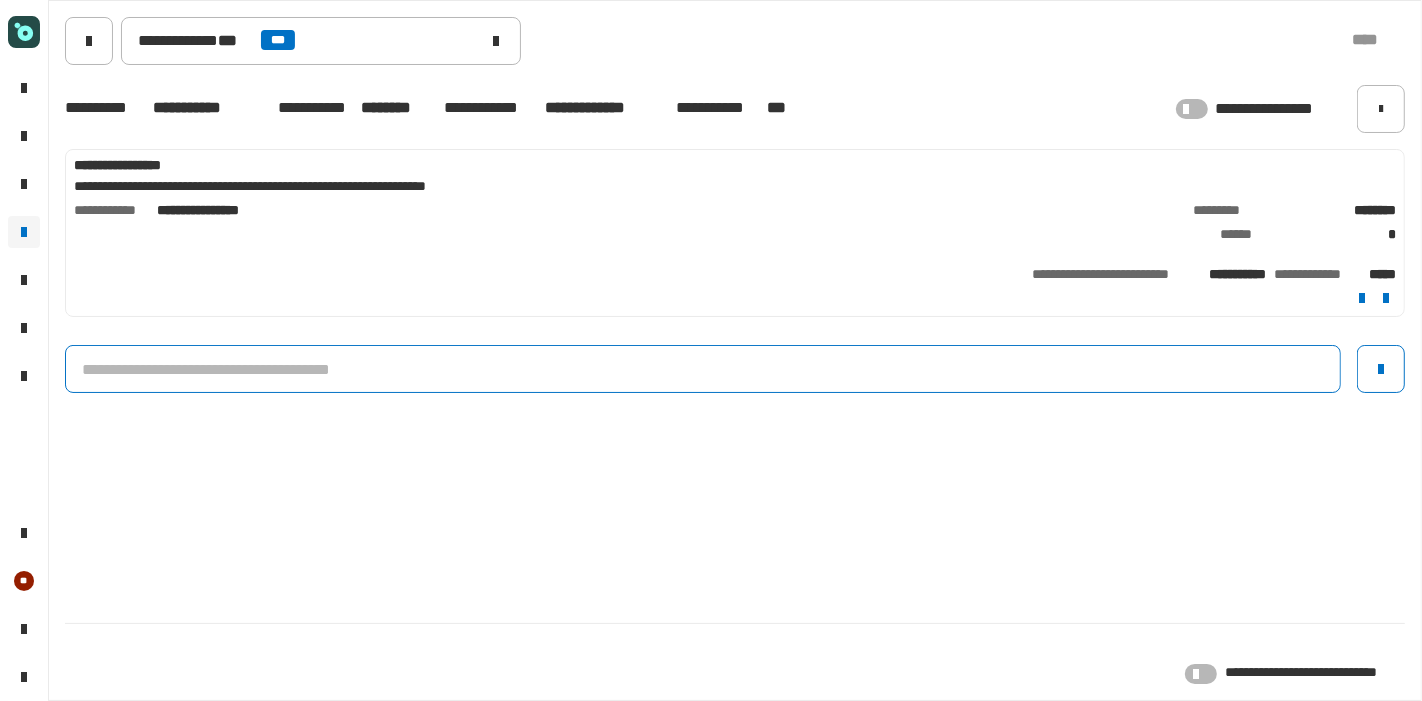 click 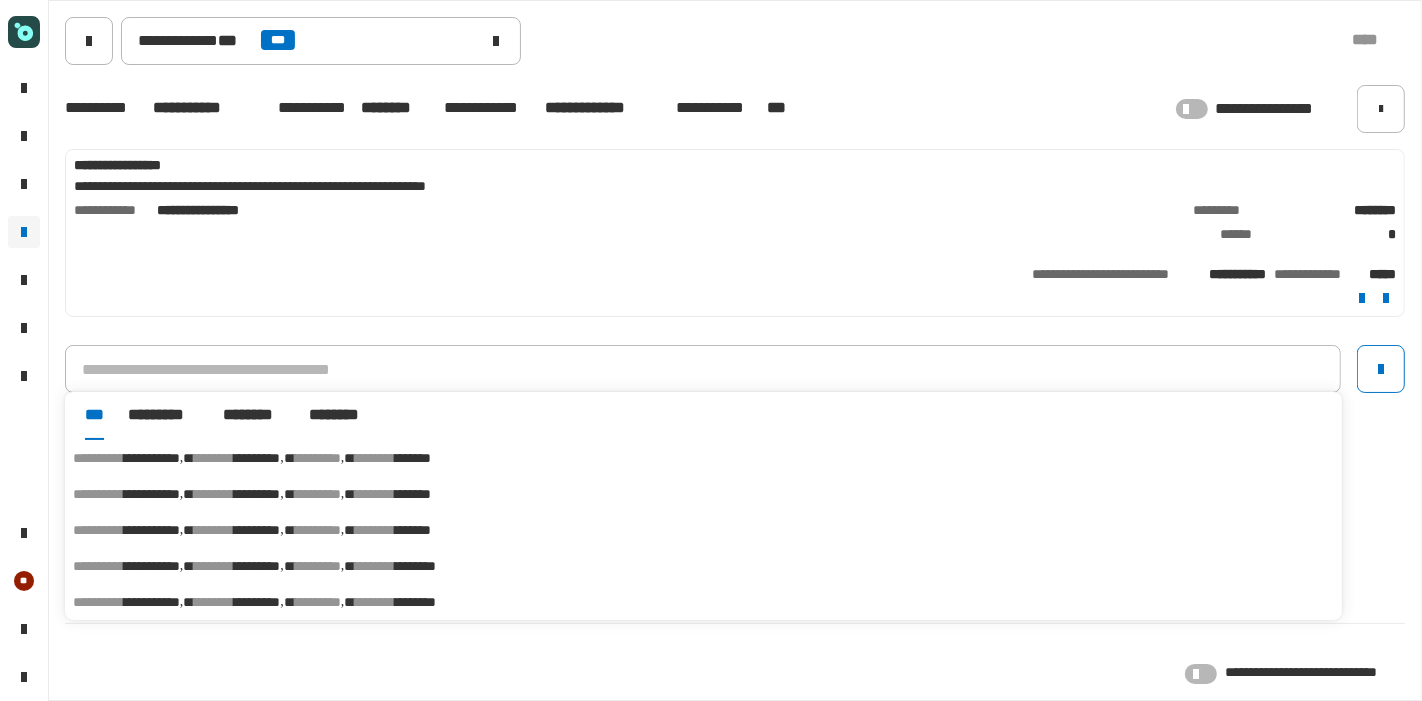 click on "*********" at bounding box center (257, 458) 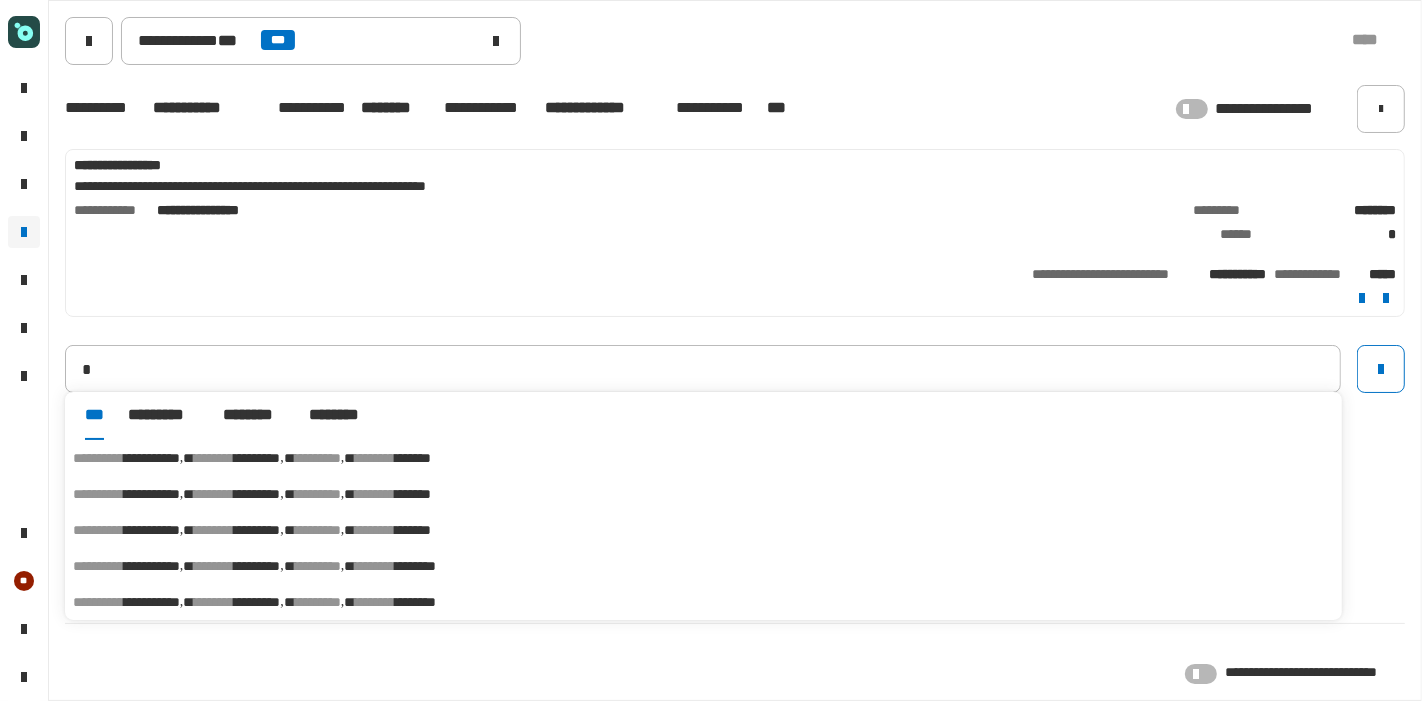 type on "**********" 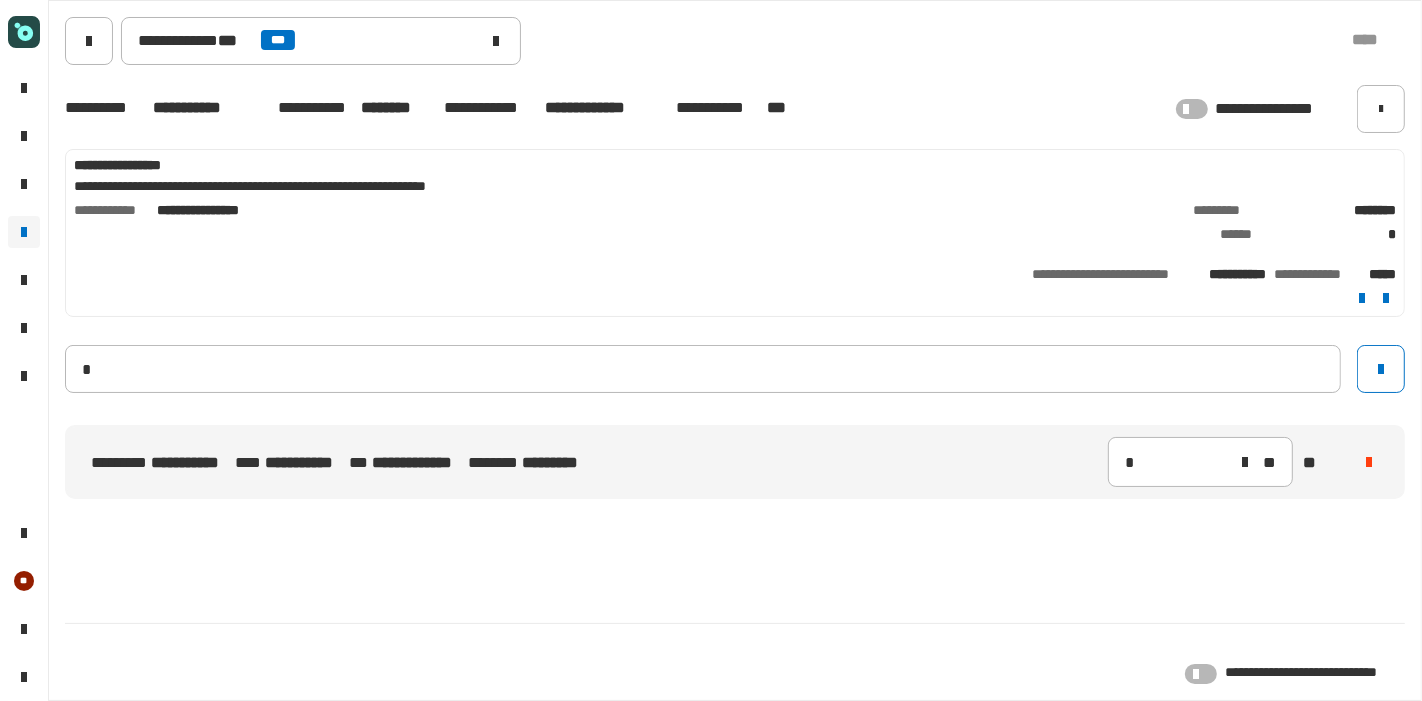 type 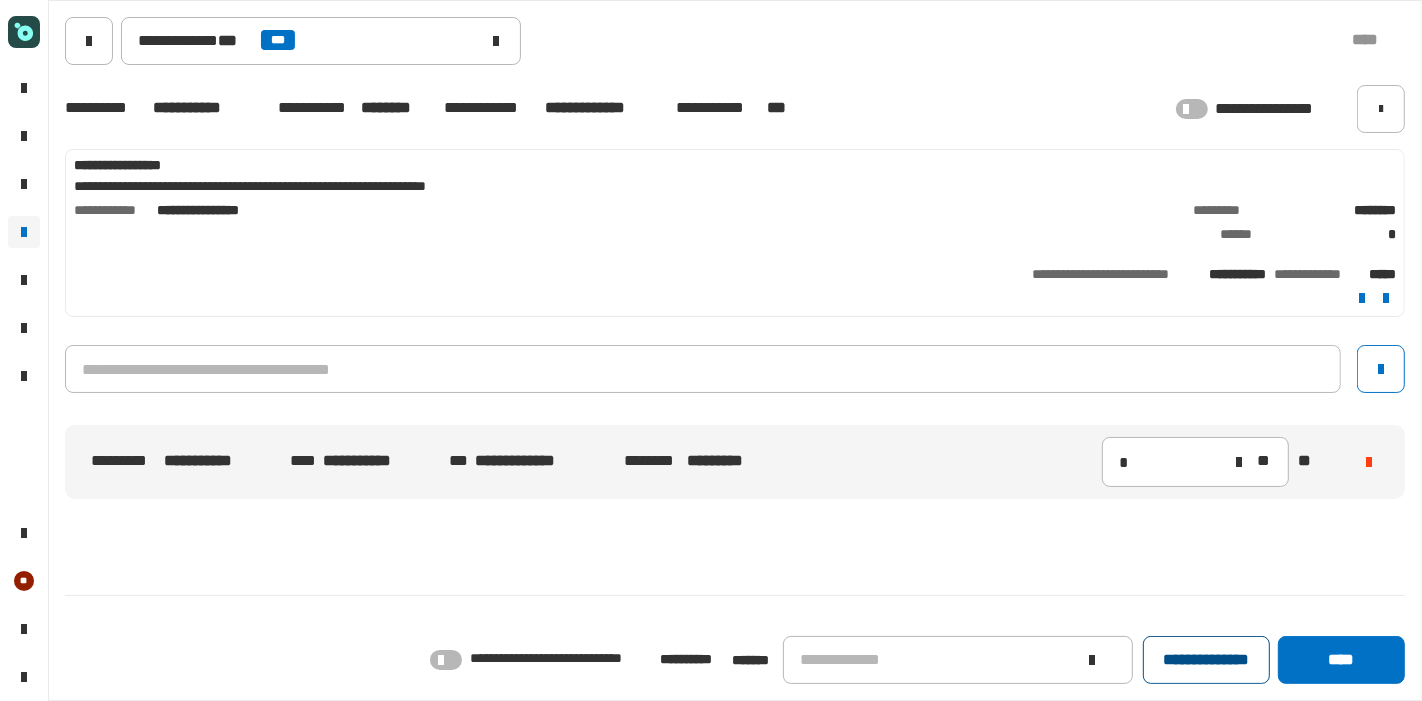click on "**********" 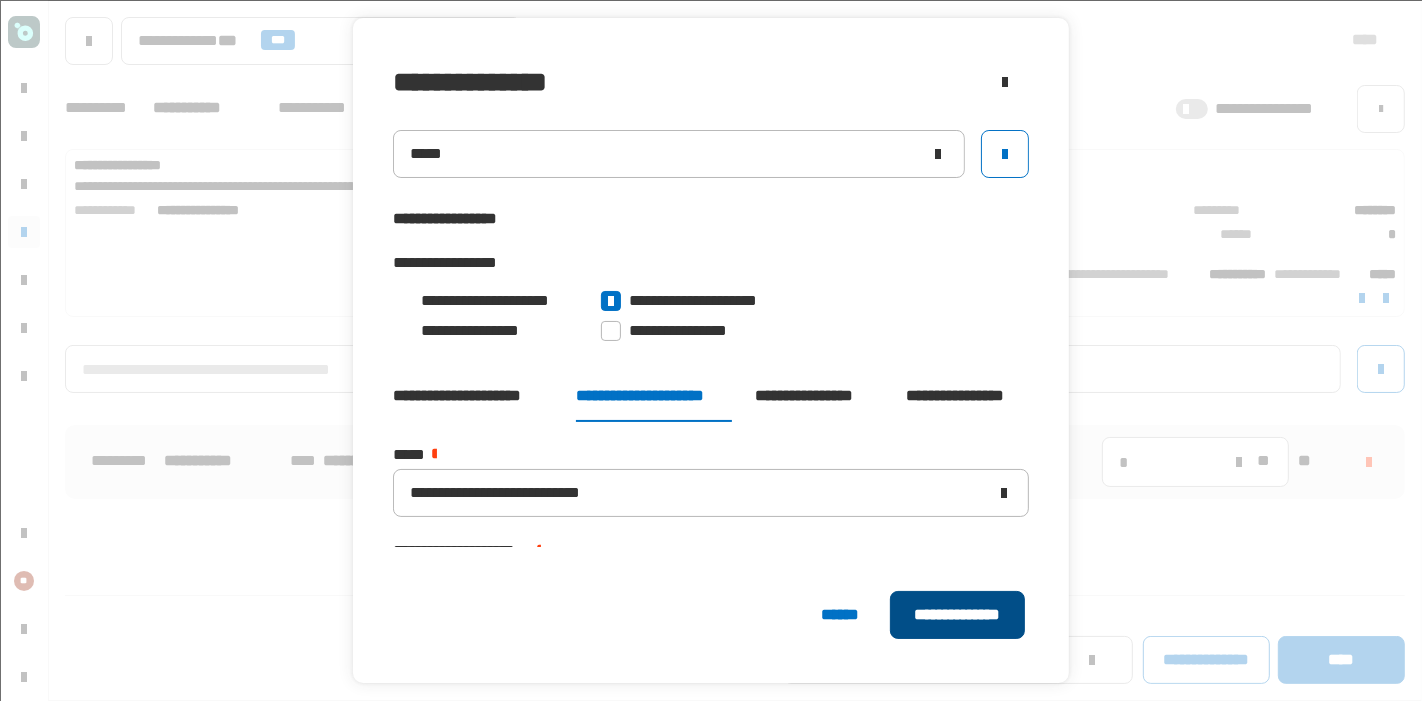 click on "**********" 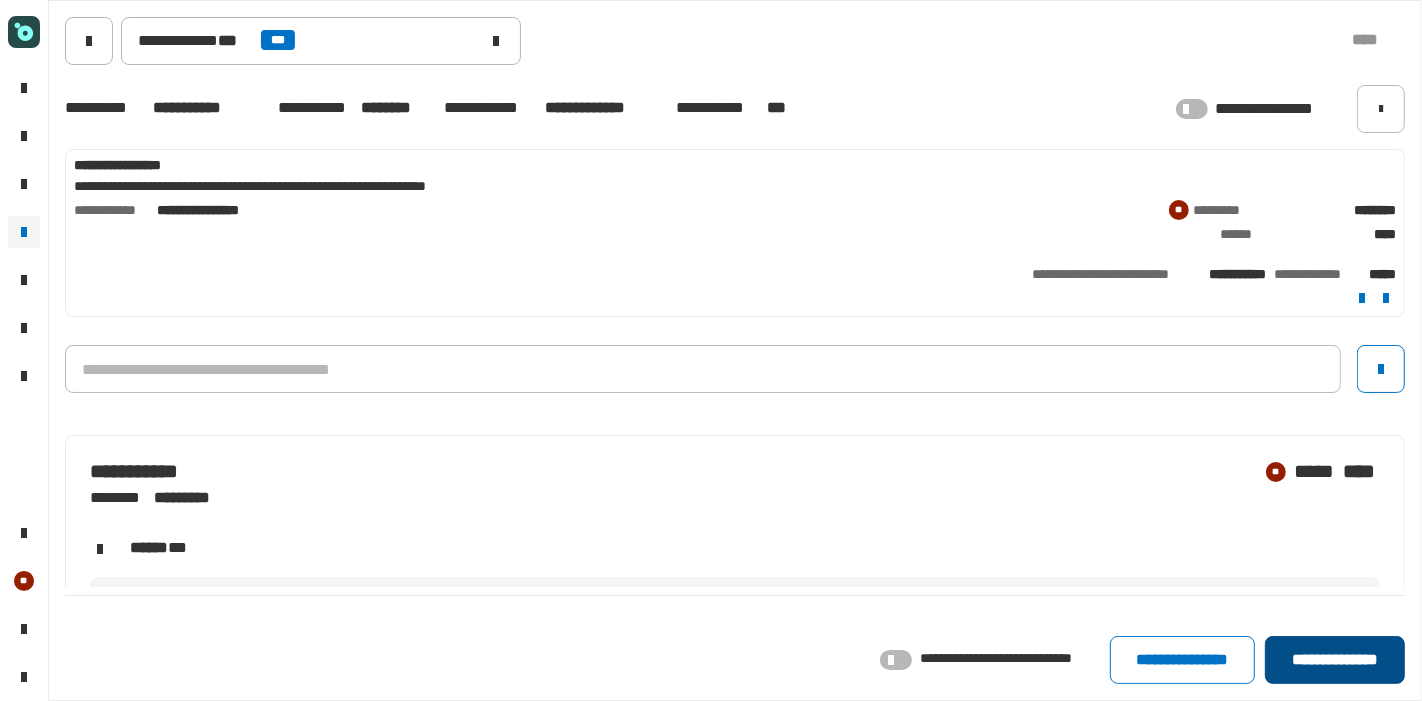 click on "**********" 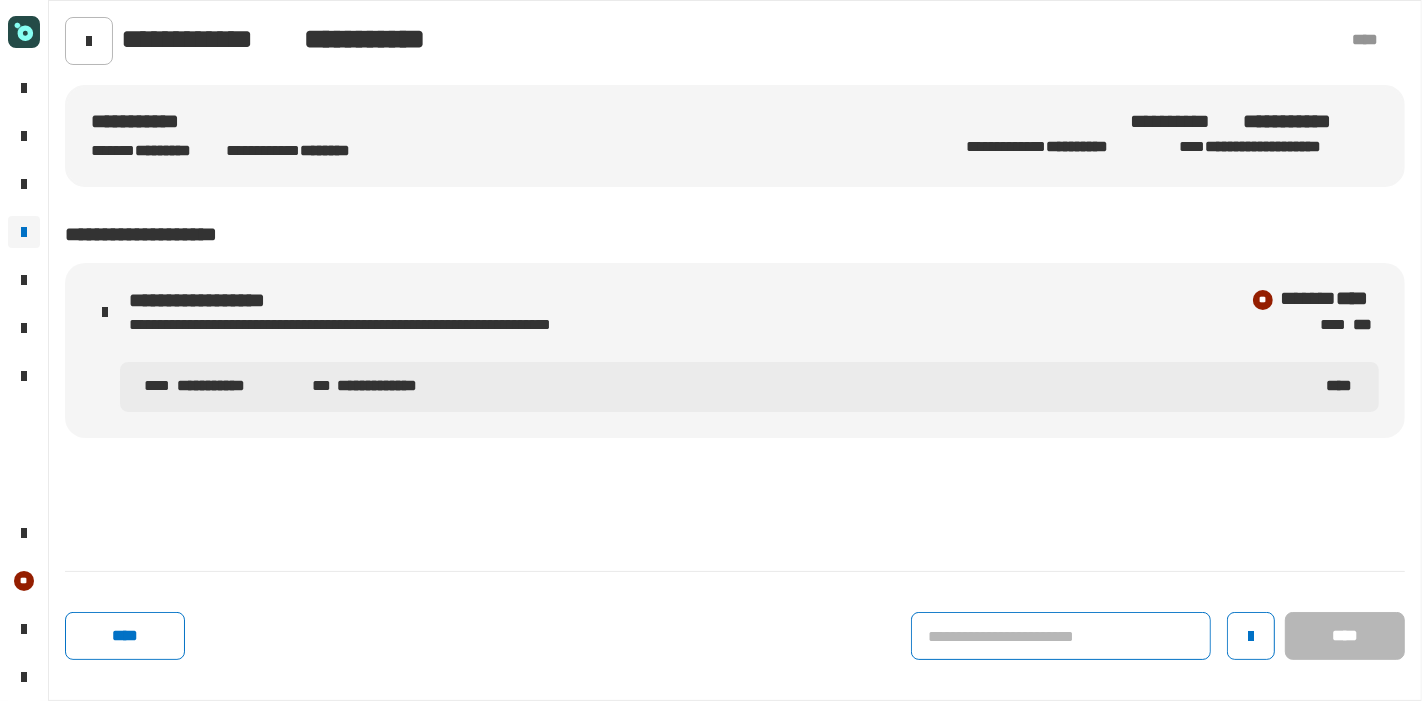 click 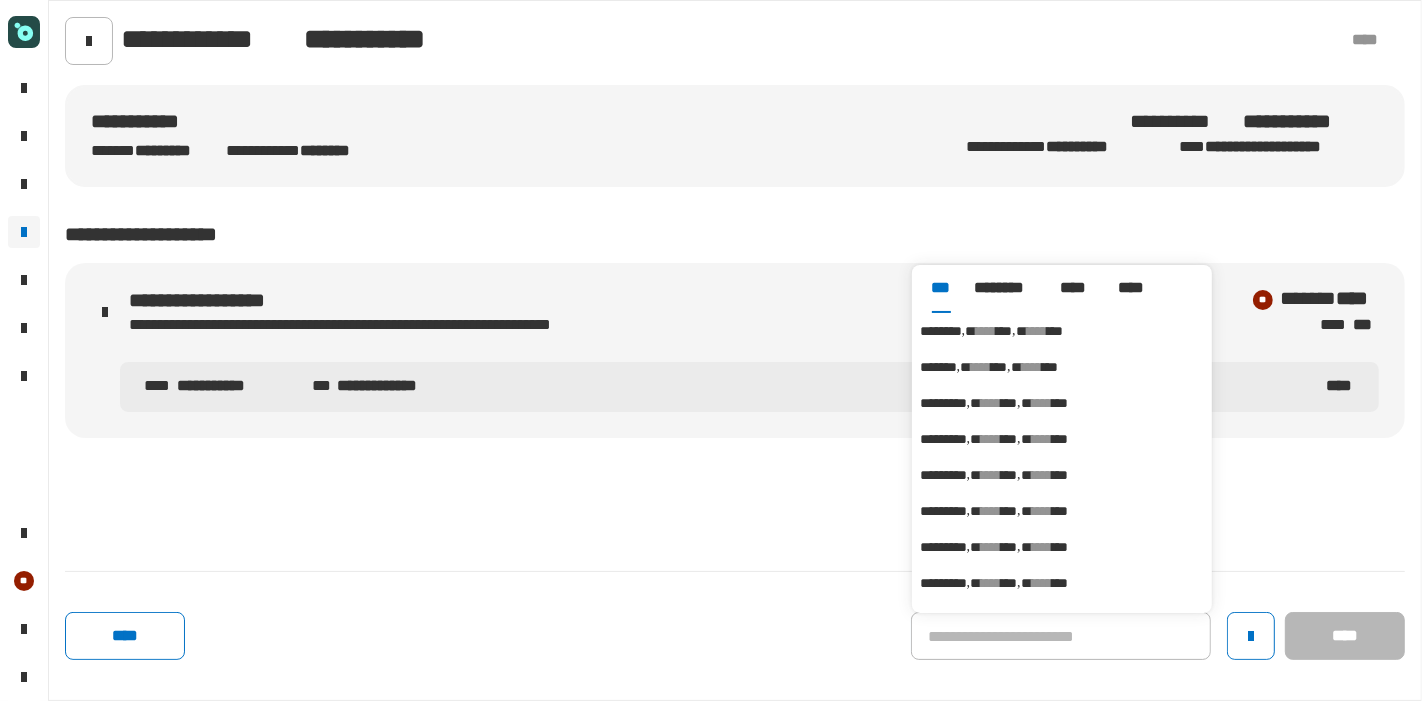 click on "****" at bounding box center [1037, 331] 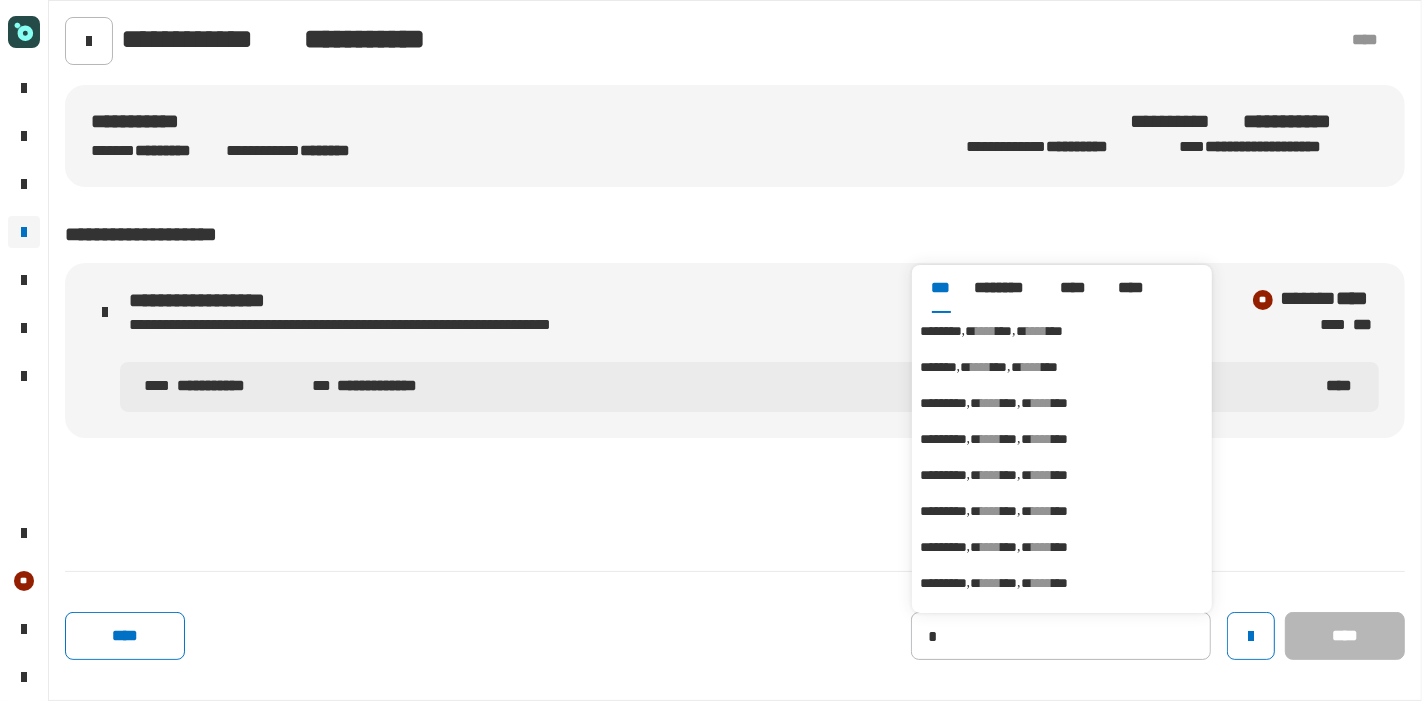 type on "********" 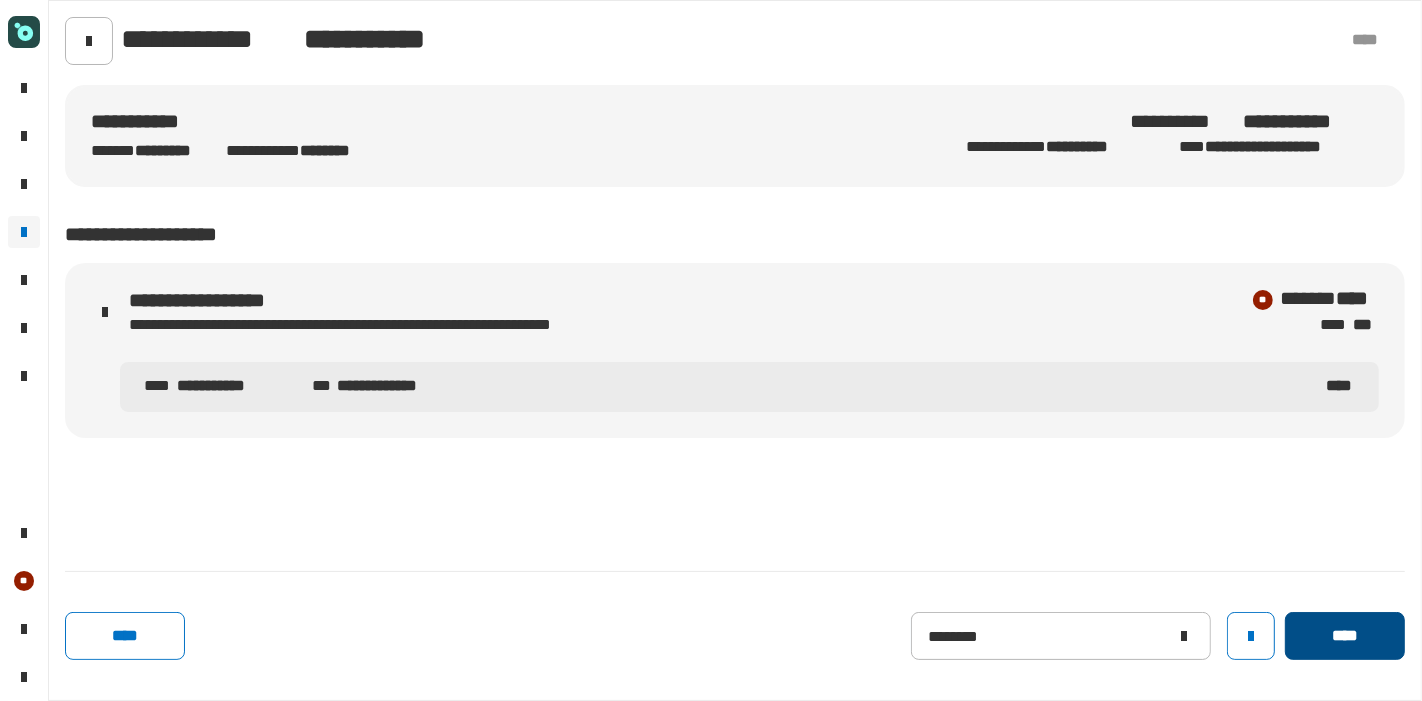 drag, startPoint x: 1351, startPoint y: 623, endPoint x: 1375, endPoint y: 657, distance: 41.617306 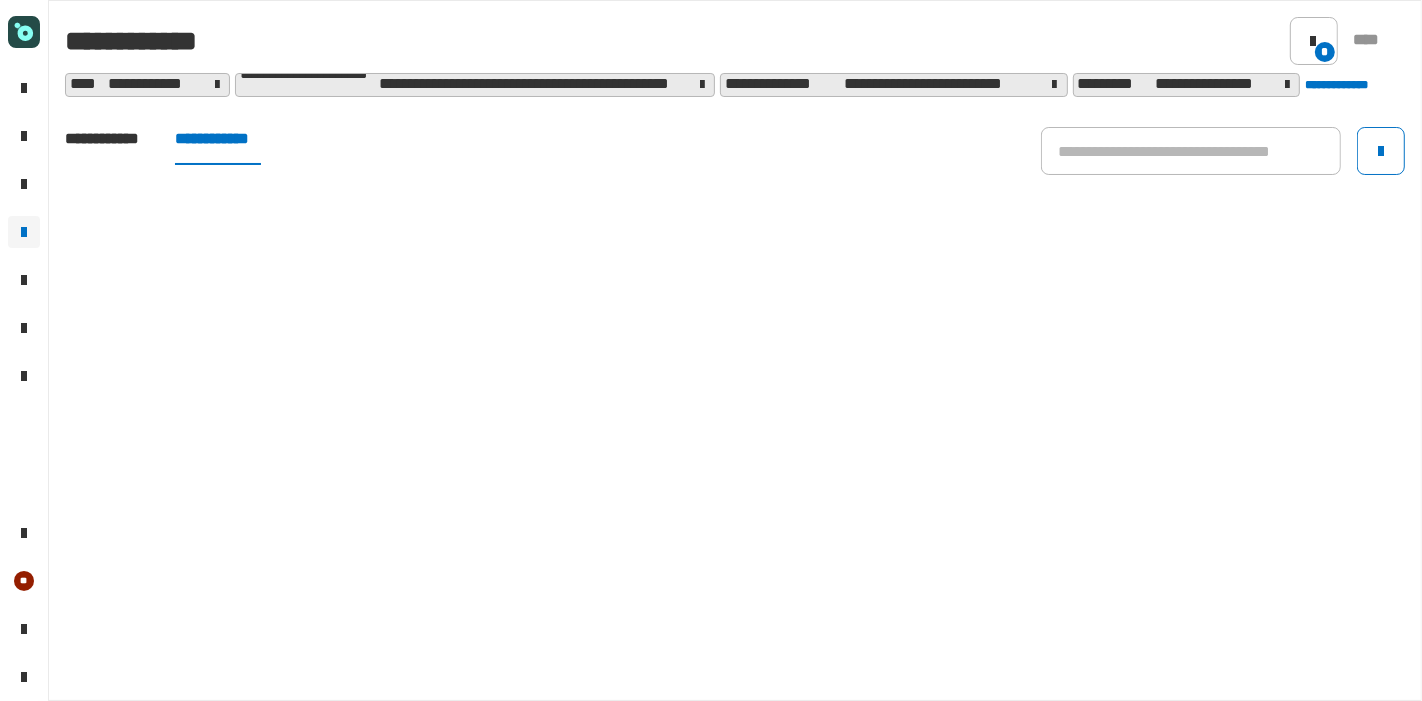 click on "**********" 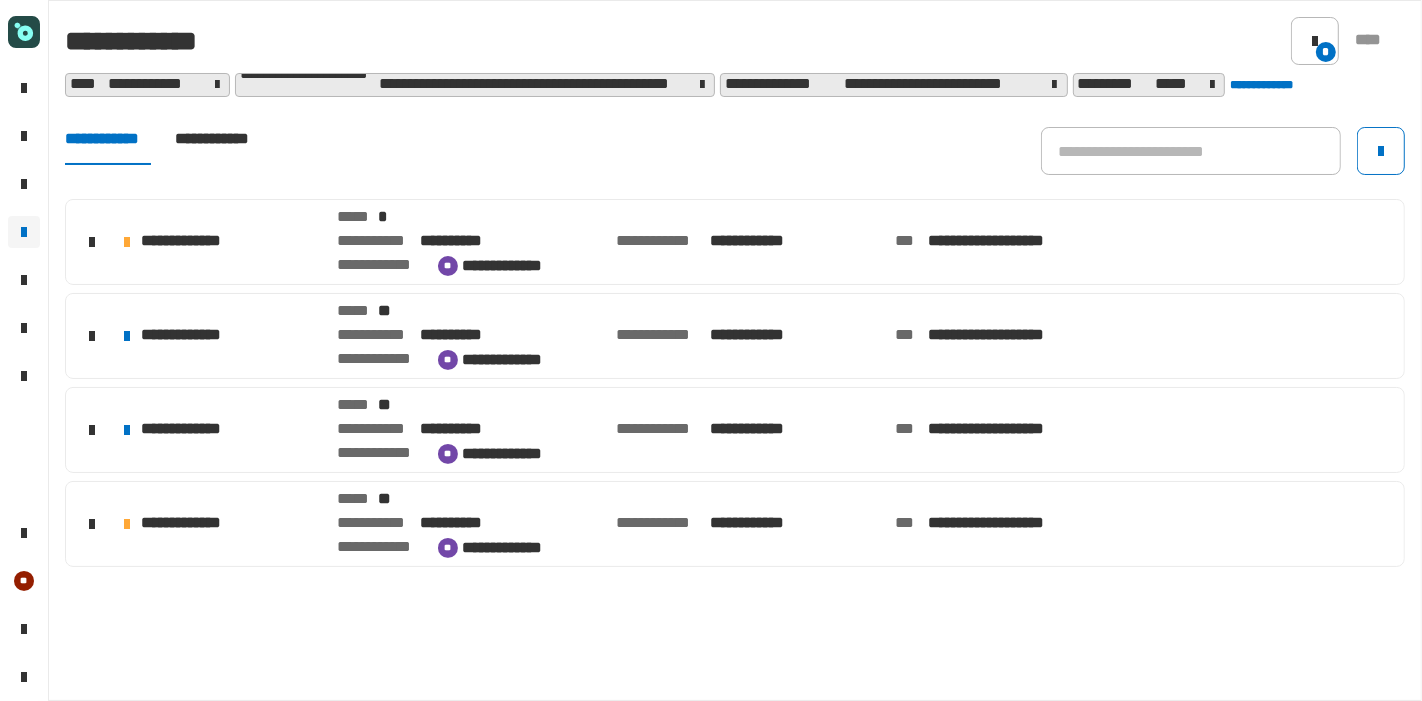 click on "**********" 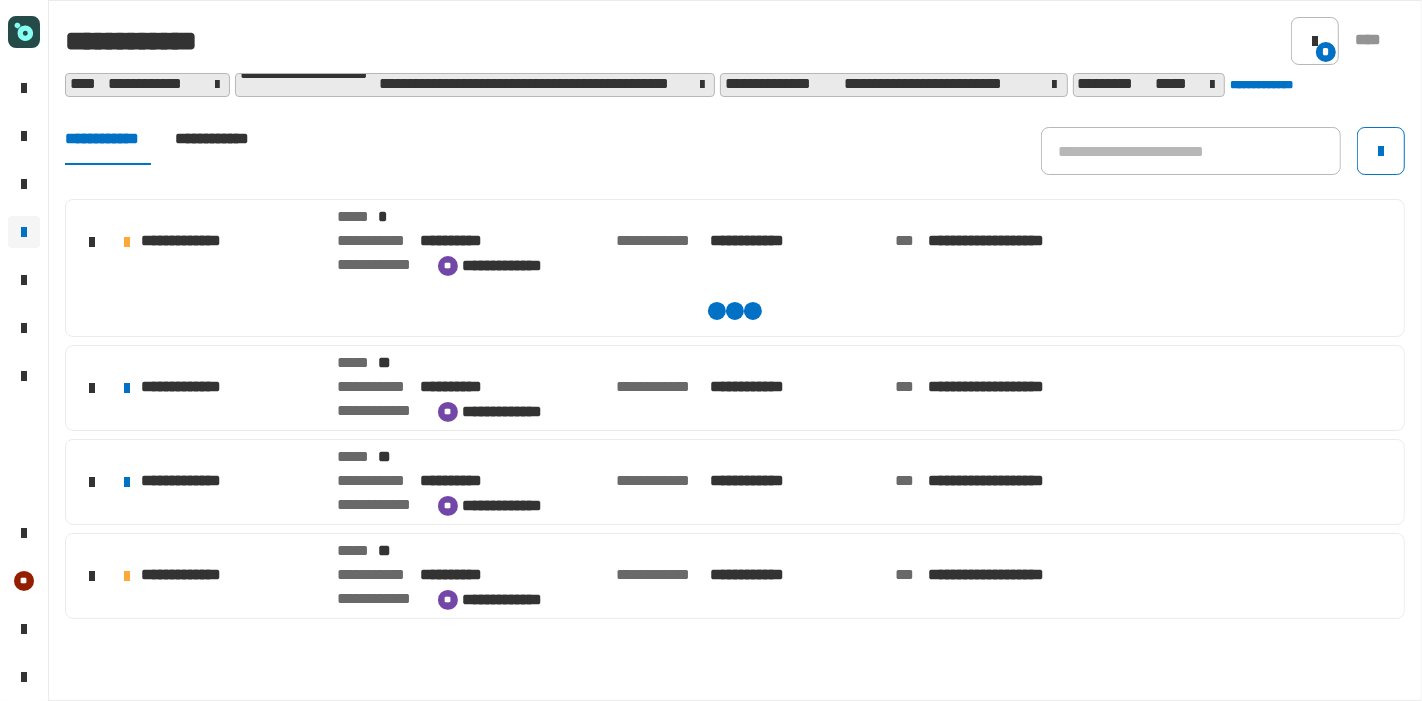 click on "**********" 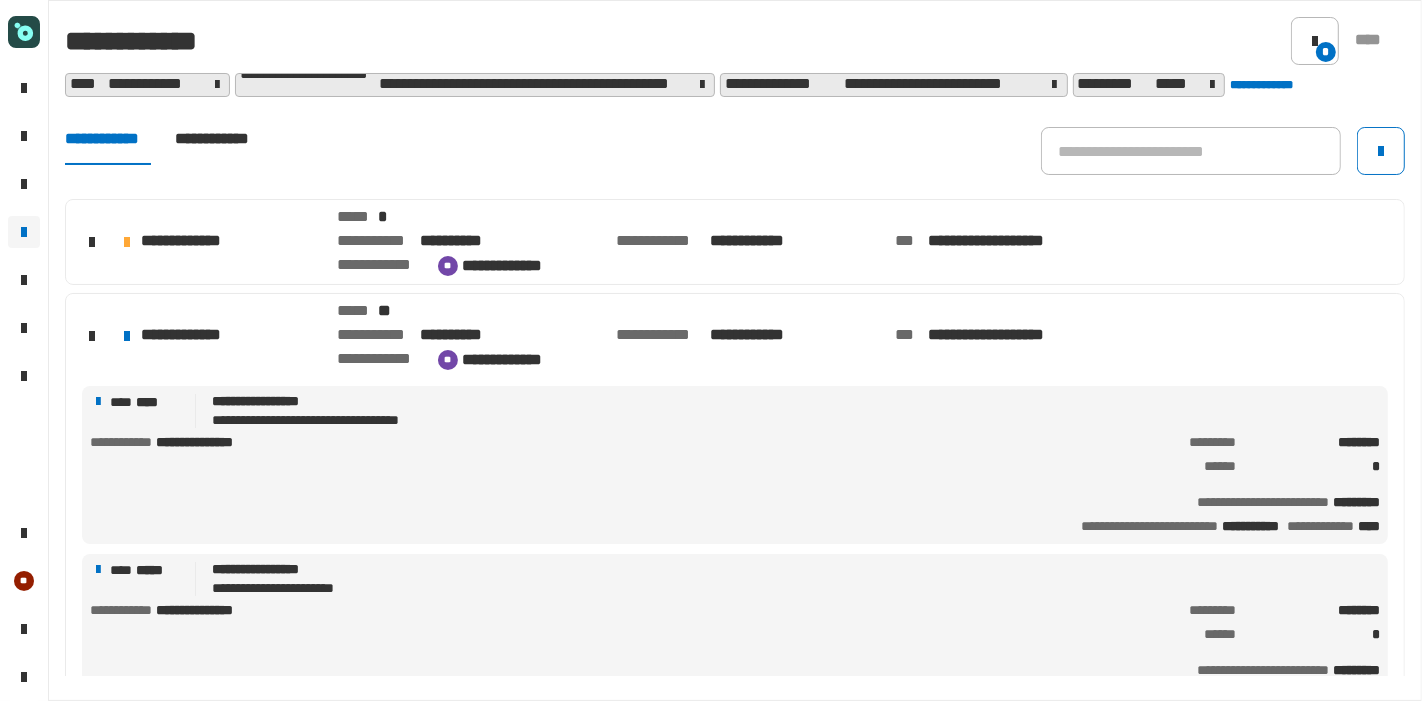 scroll, scrollTop: 2708, scrollLeft: 0, axis: vertical 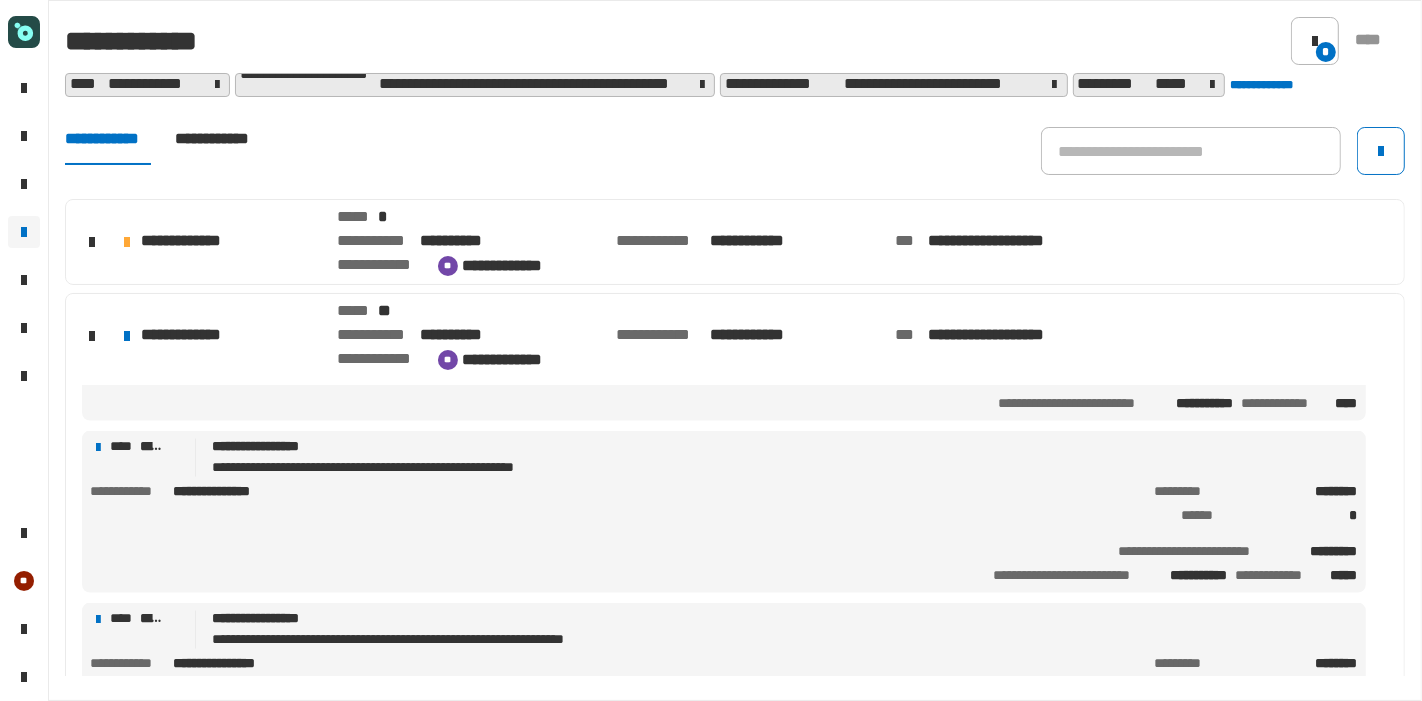 click on "**********" 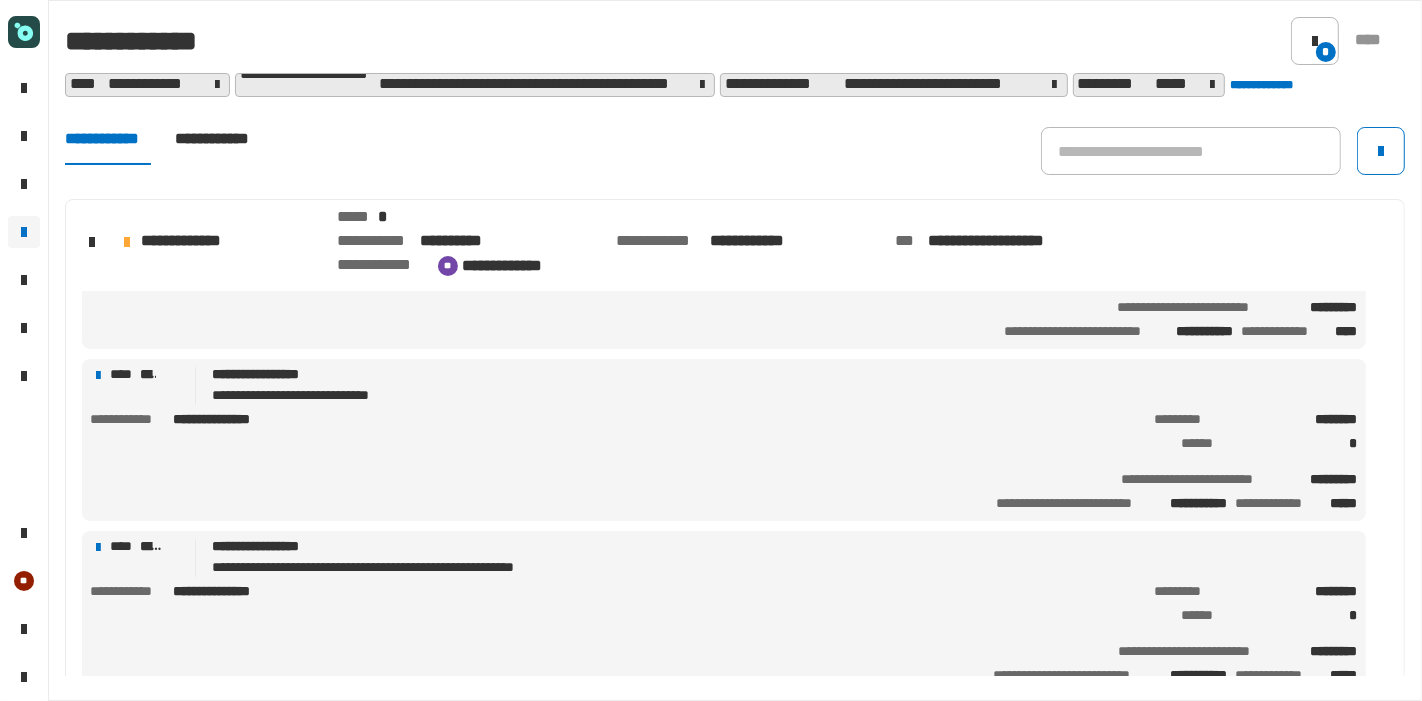 scroll, scrollTop: 300, scrollLeft: 0, axis: vertical 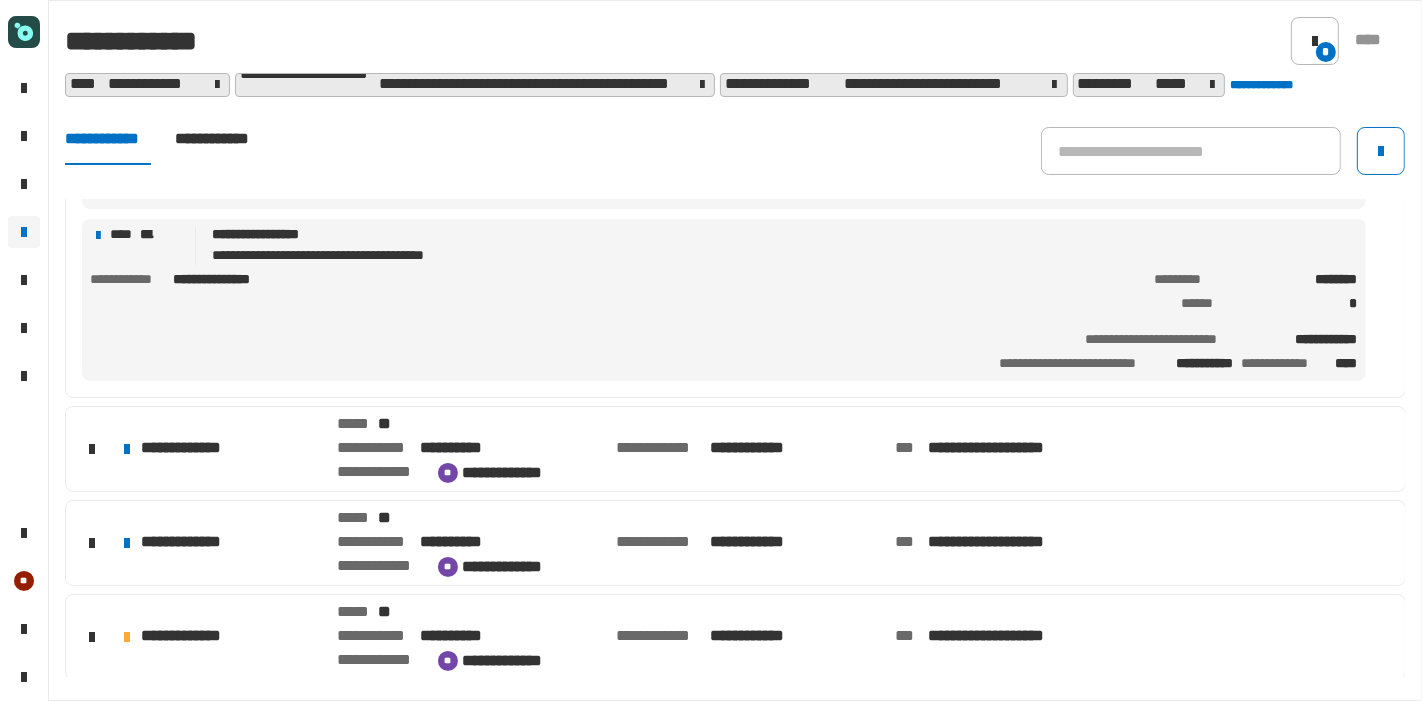 click on "**********" 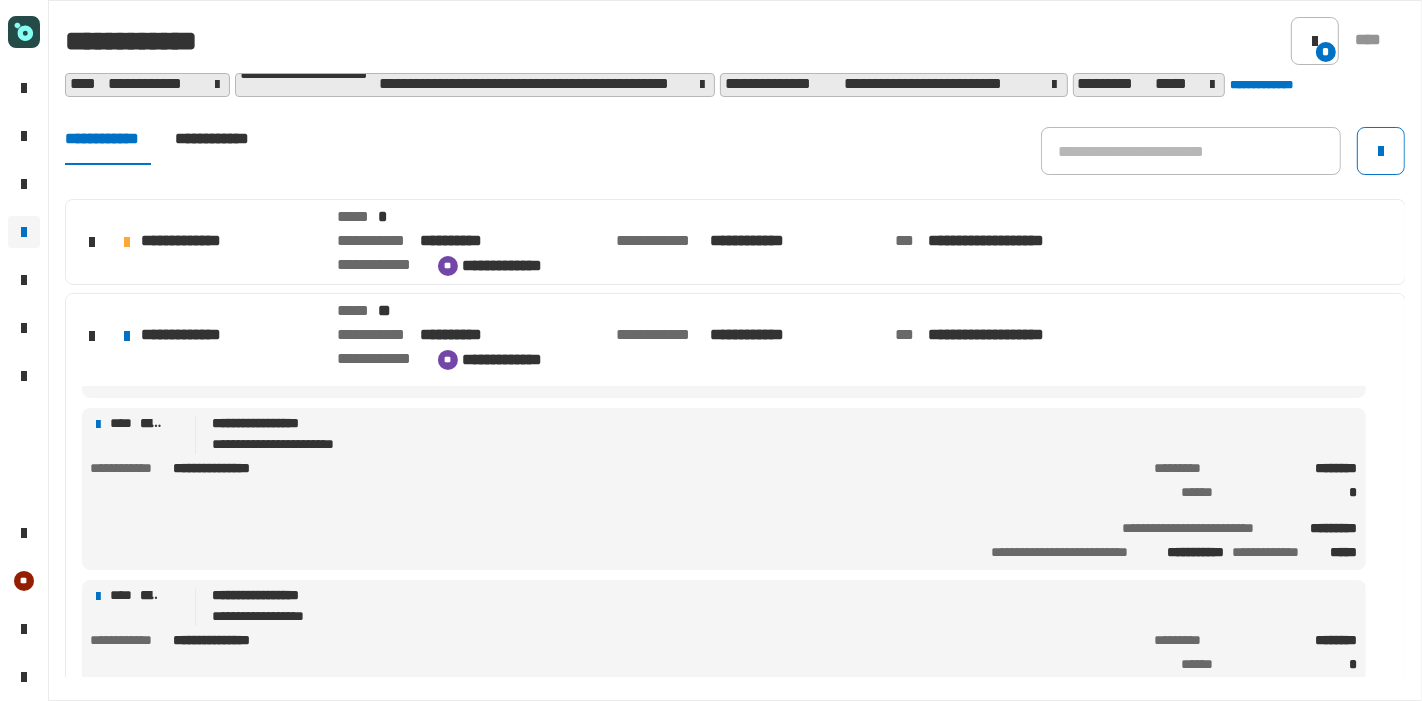 scroll, scrollTop: 164, scrollLeft: 0, axis: vertical 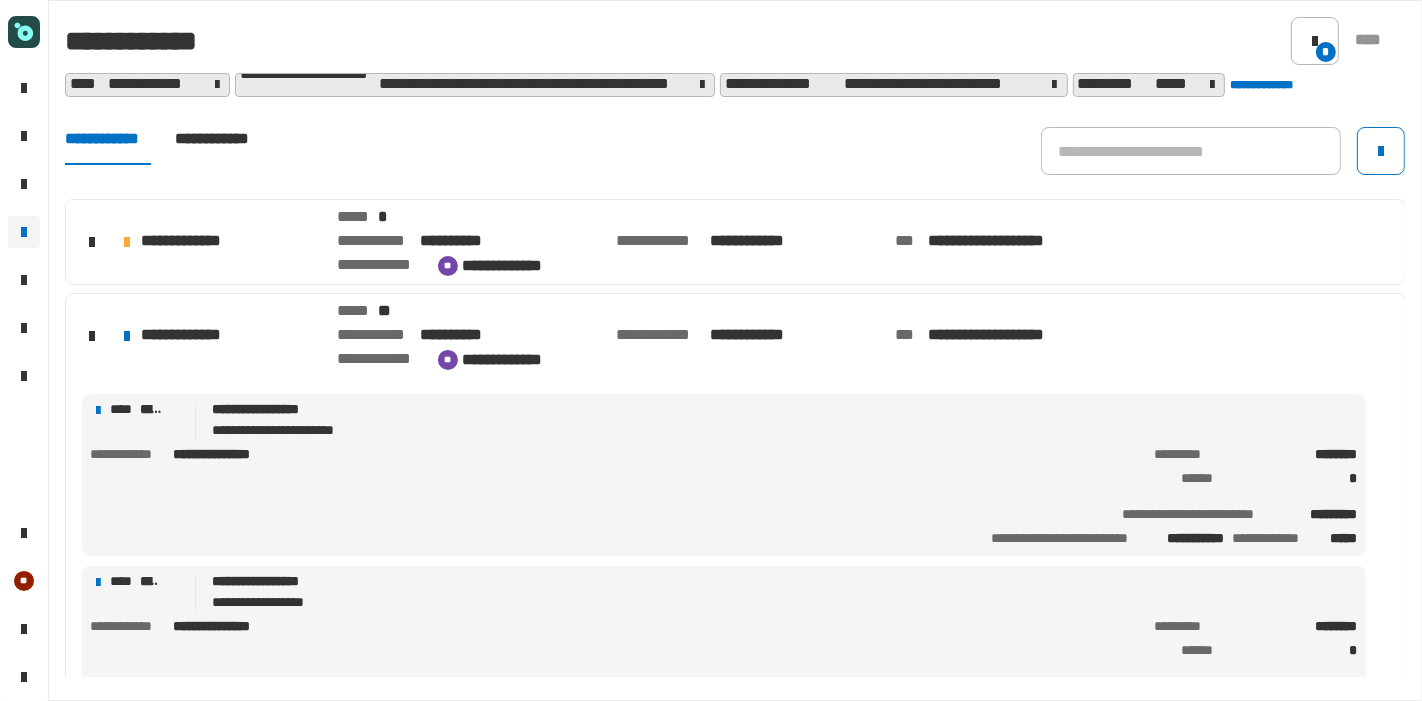 click on "**********" 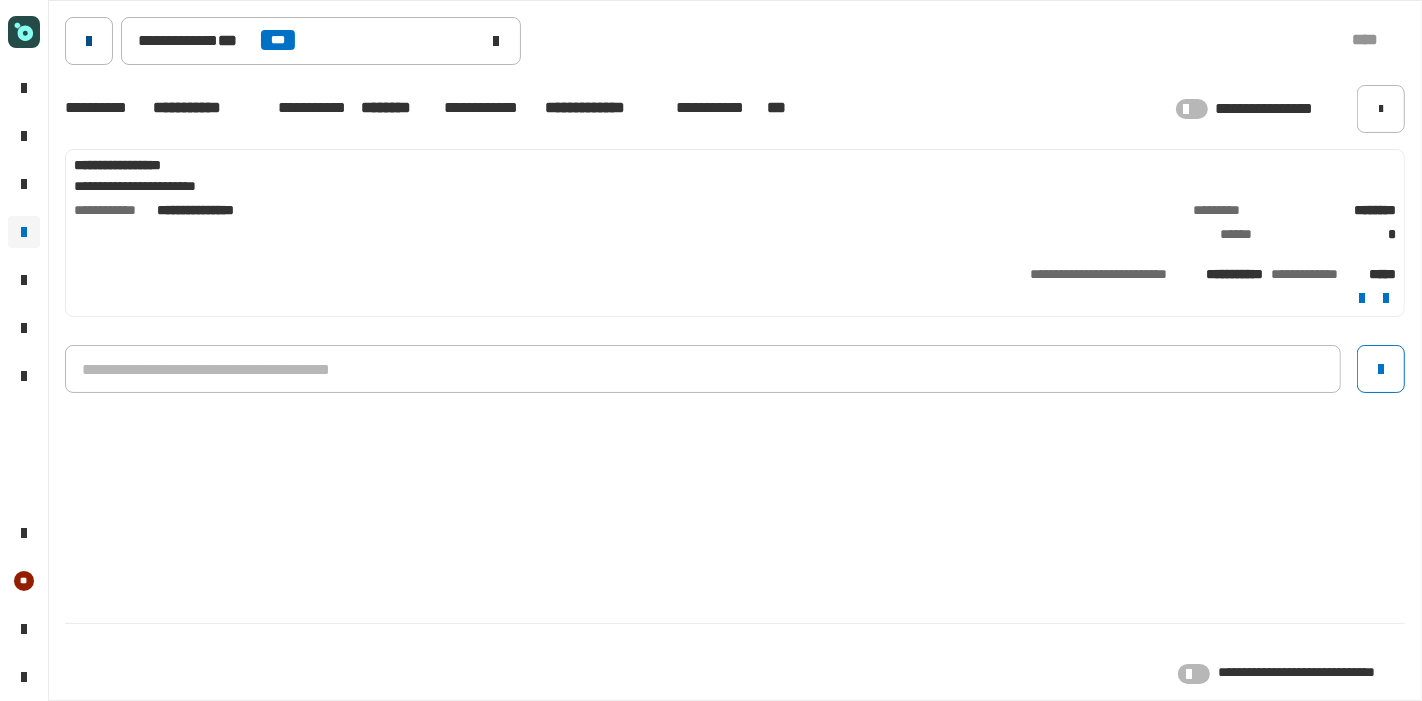 click 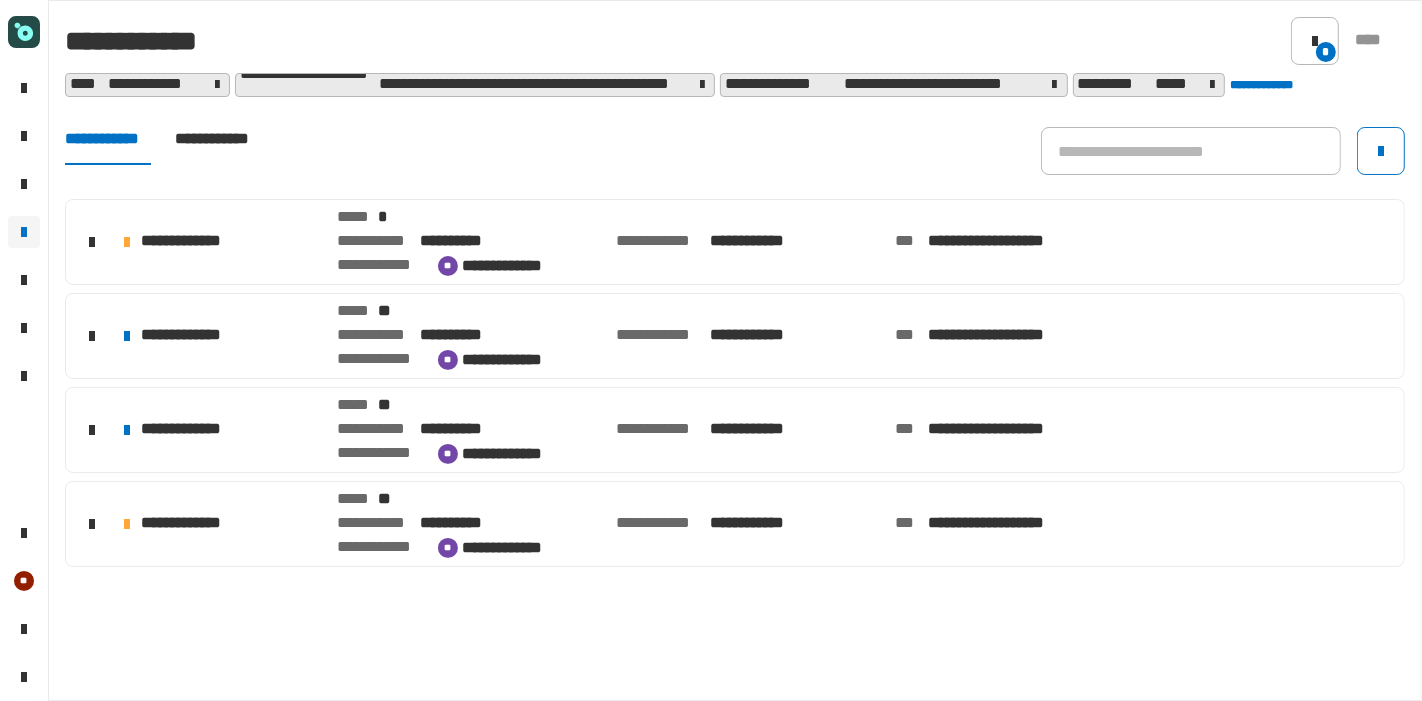 click on "**********" 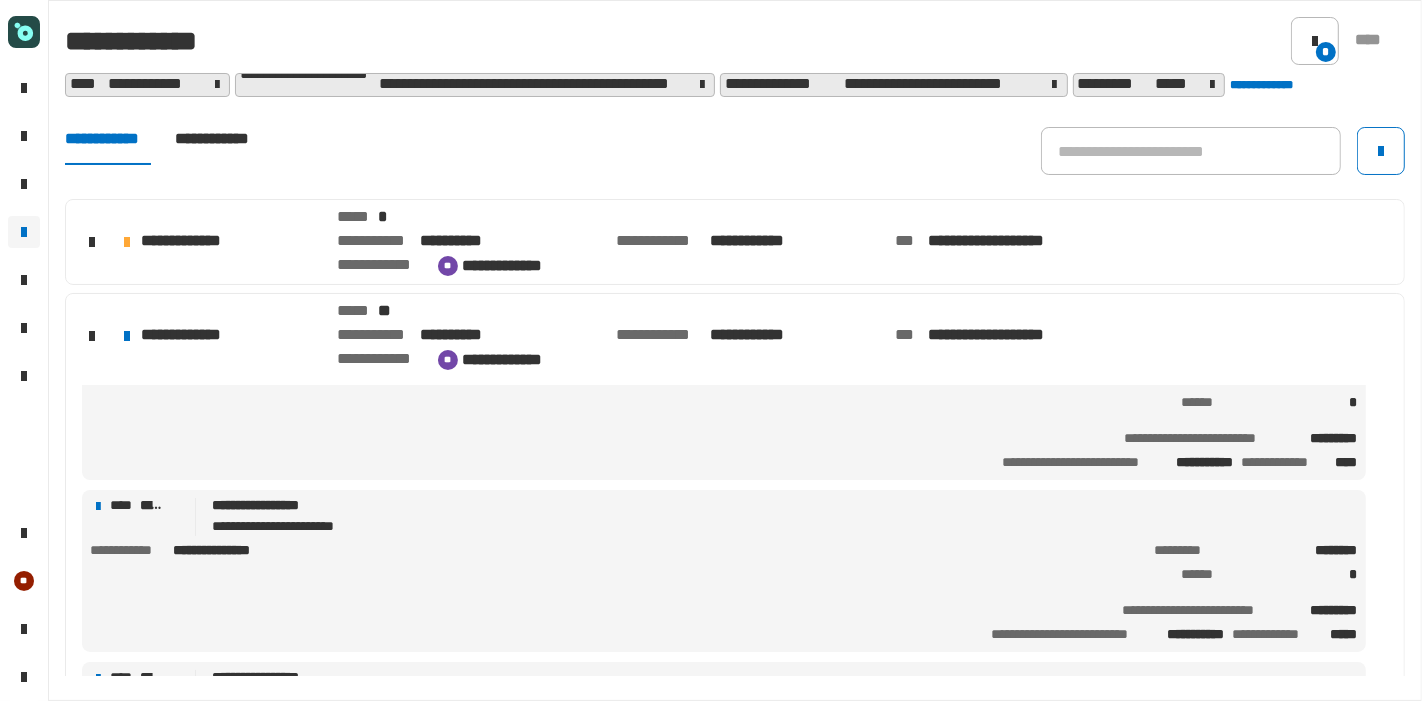 scroll, scrollTop: 74, scrollLeft: 0, axis: vertical 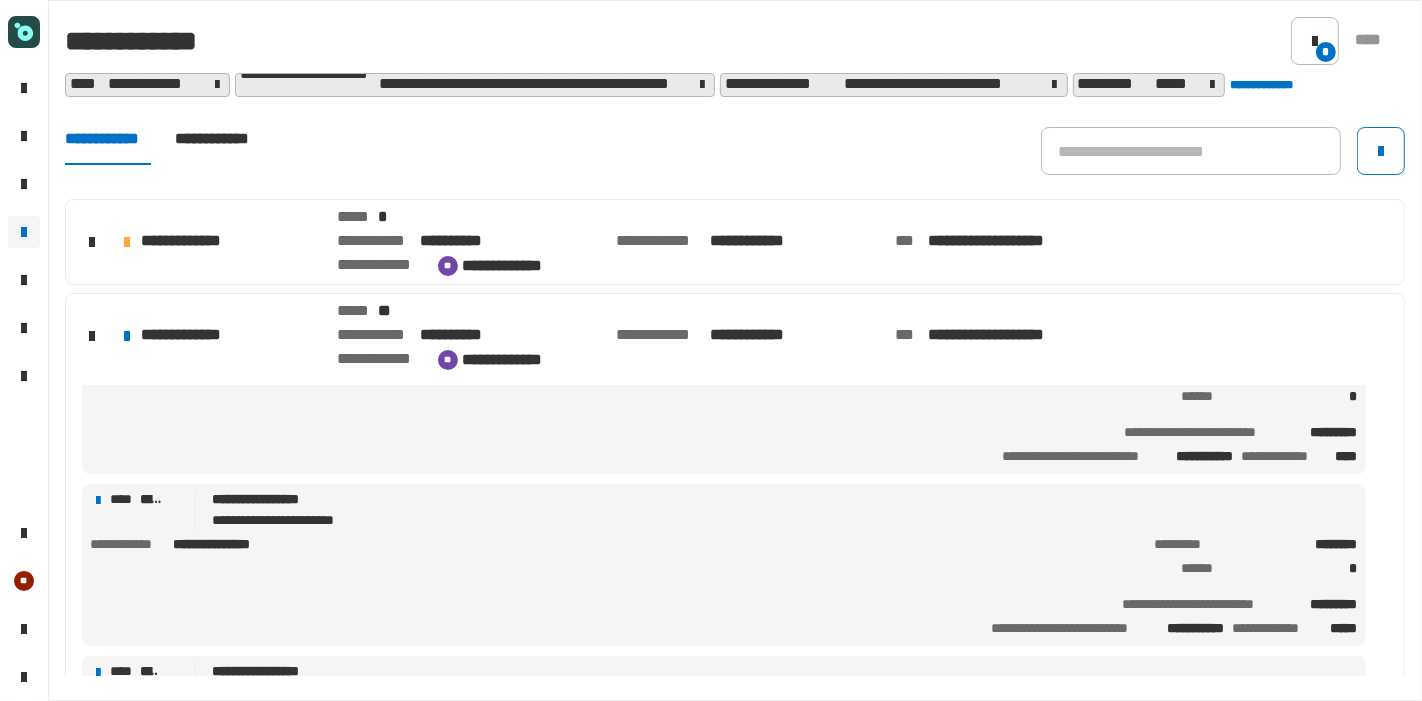 click on "**********" 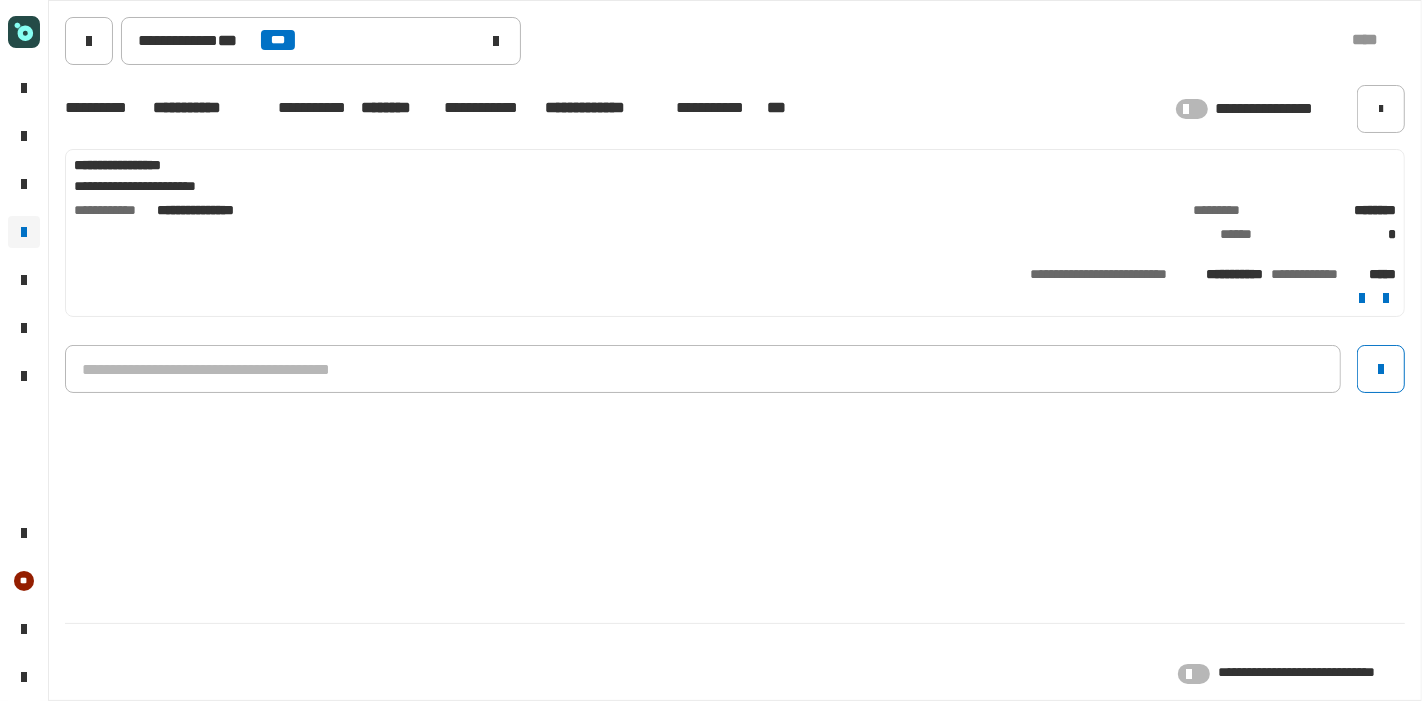 click 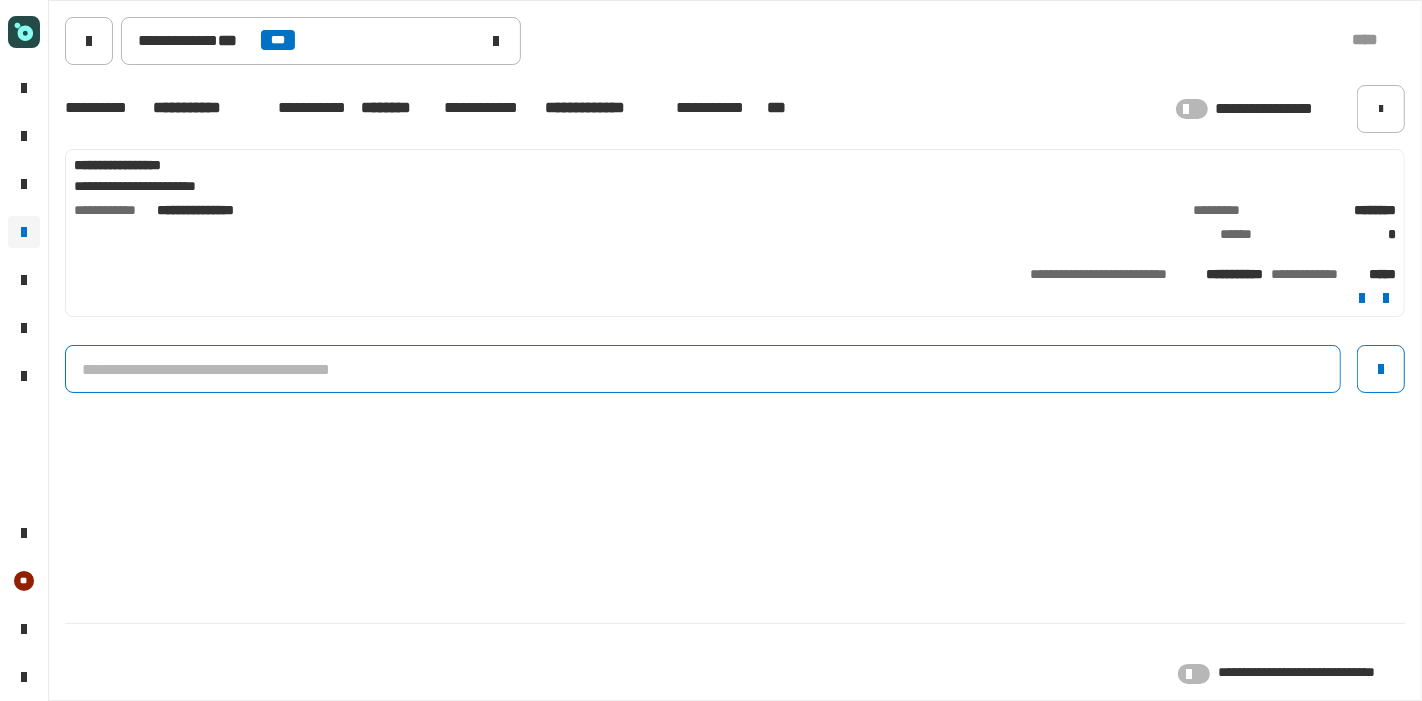 click 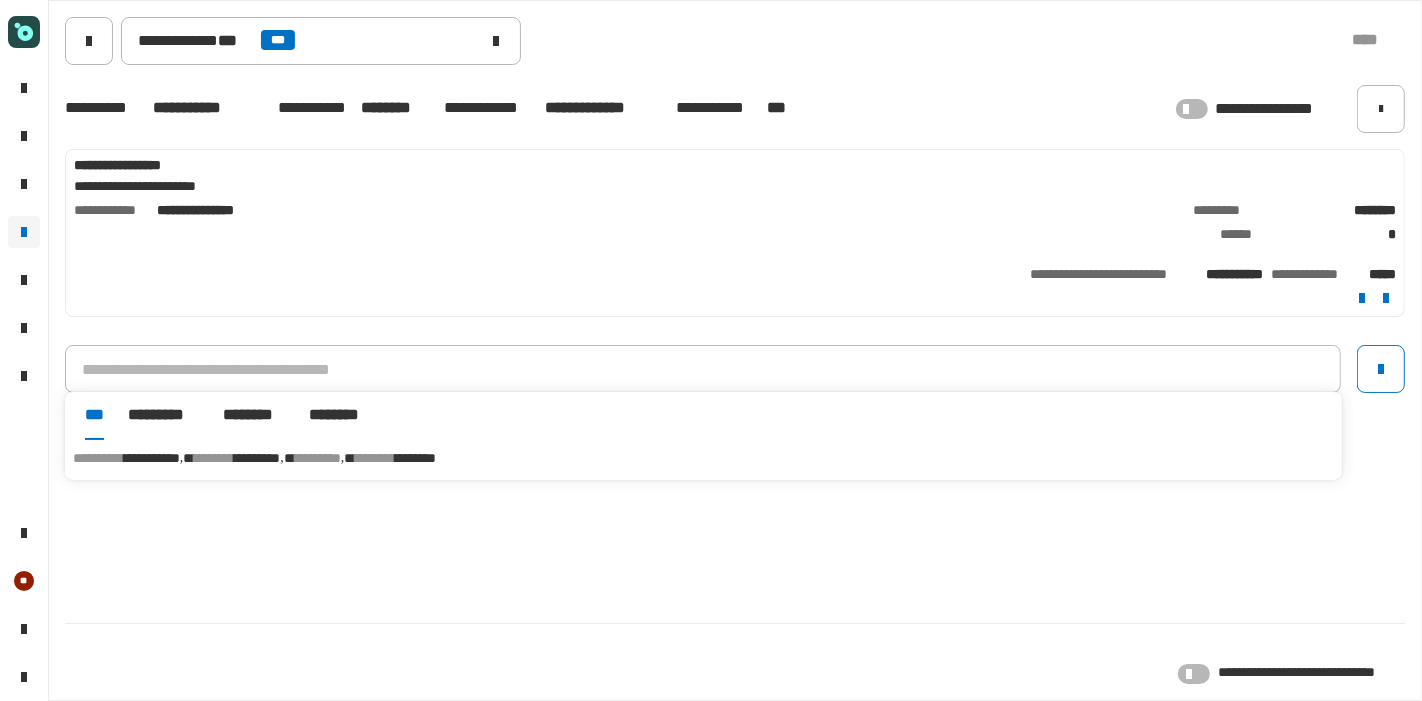 click on "*********" at bounding box center [257, 458] 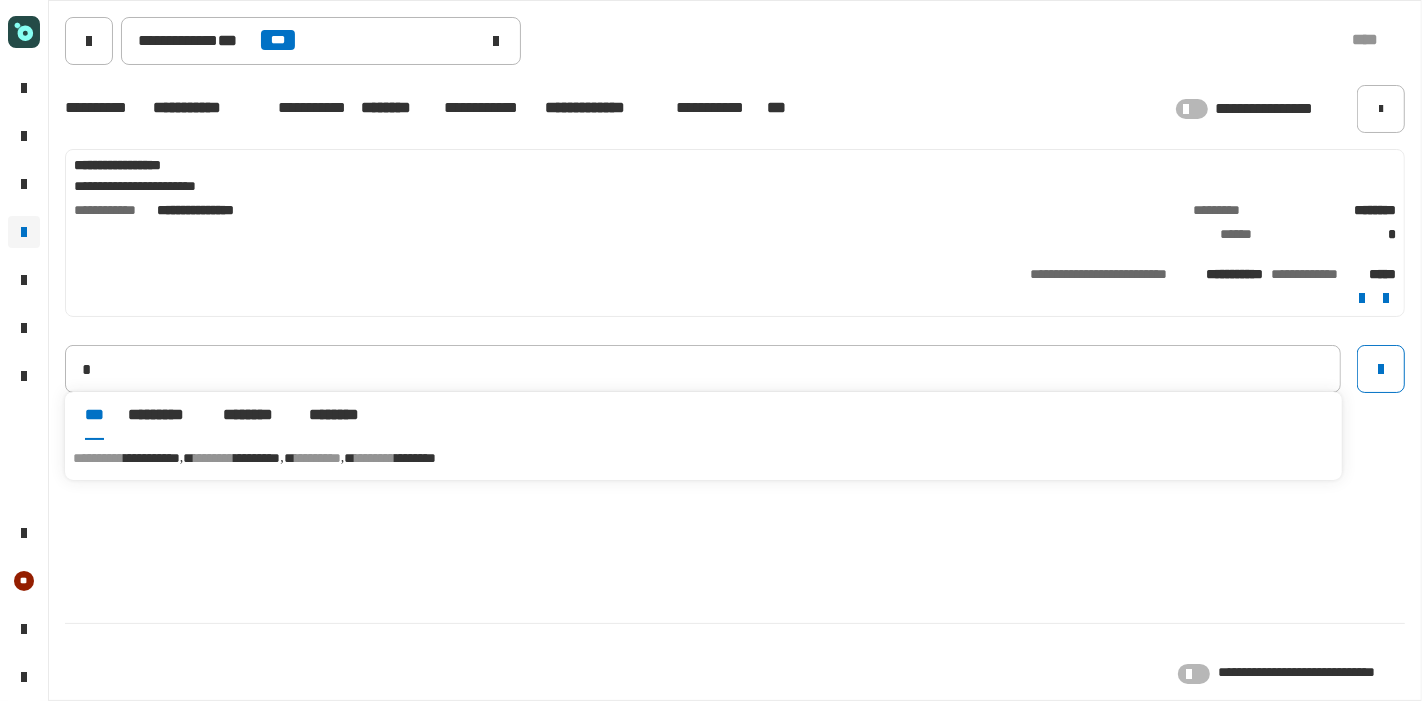 type on "**********" 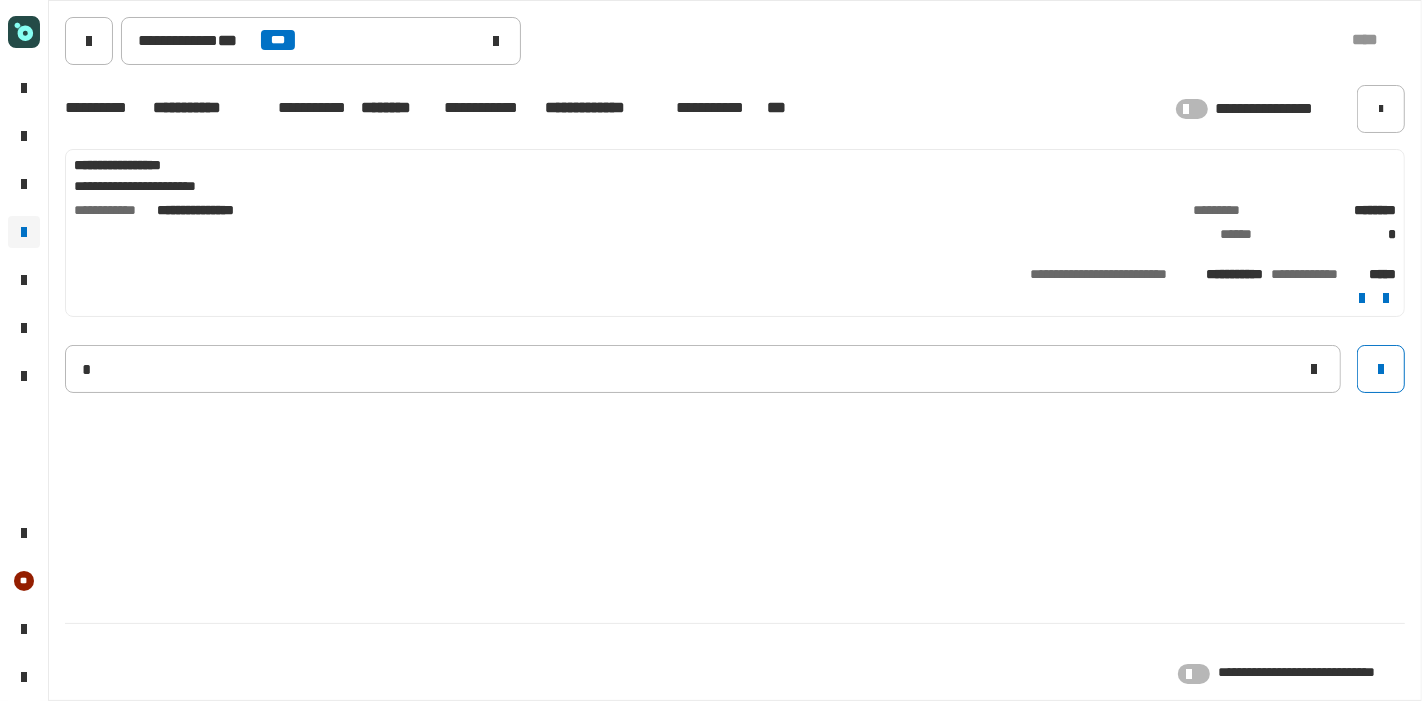 type 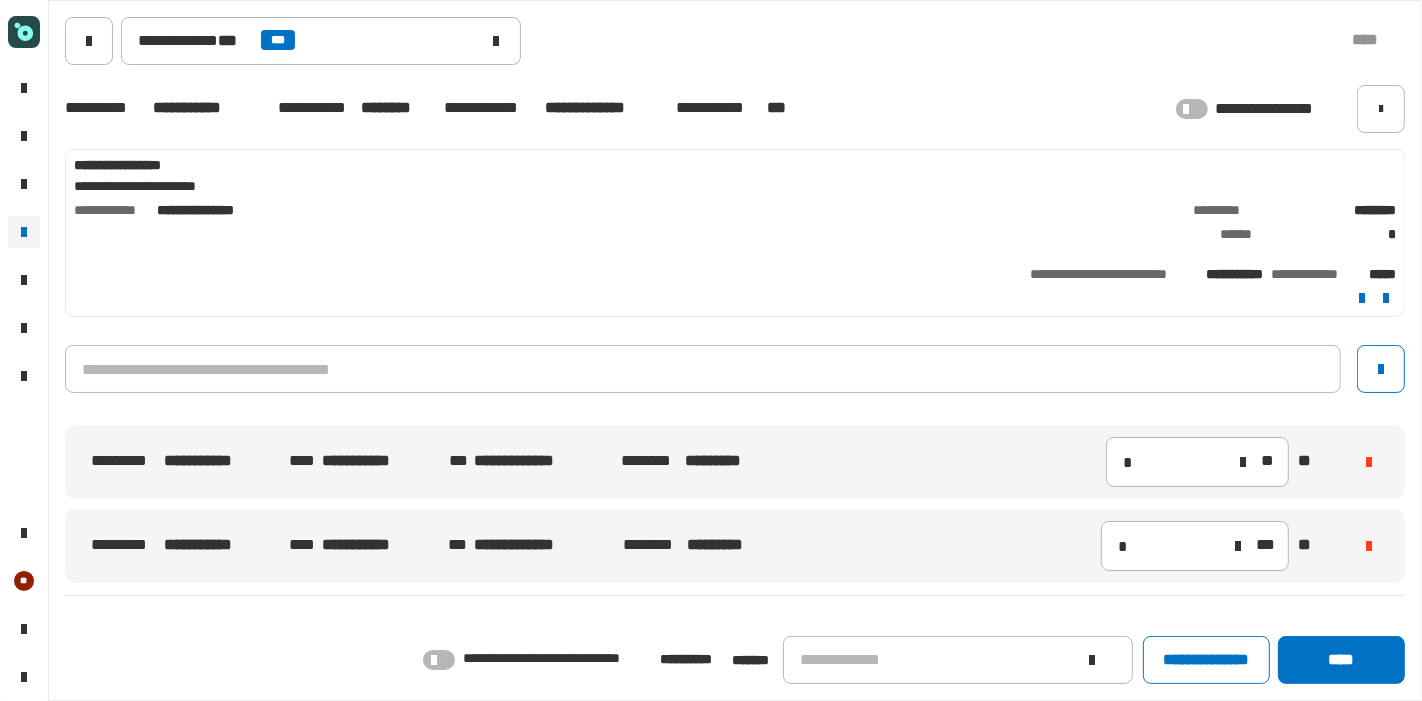 click 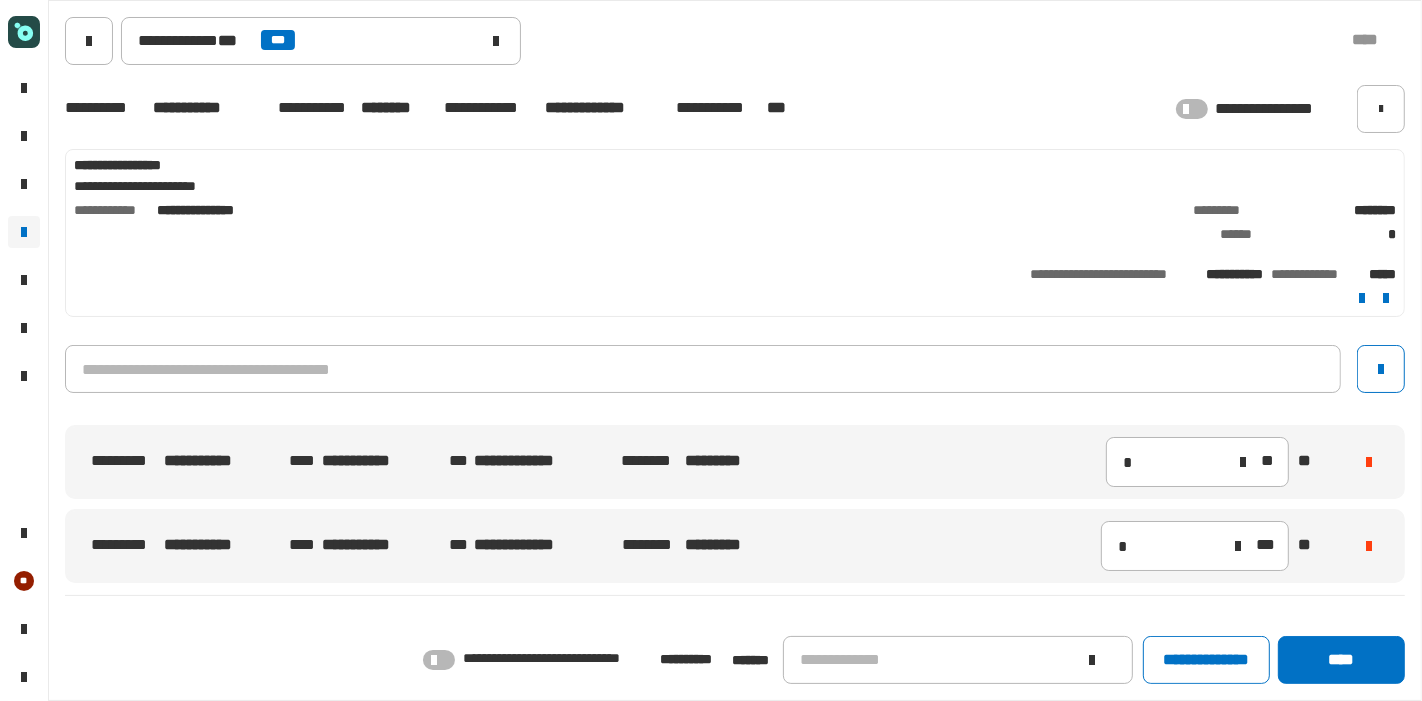 click 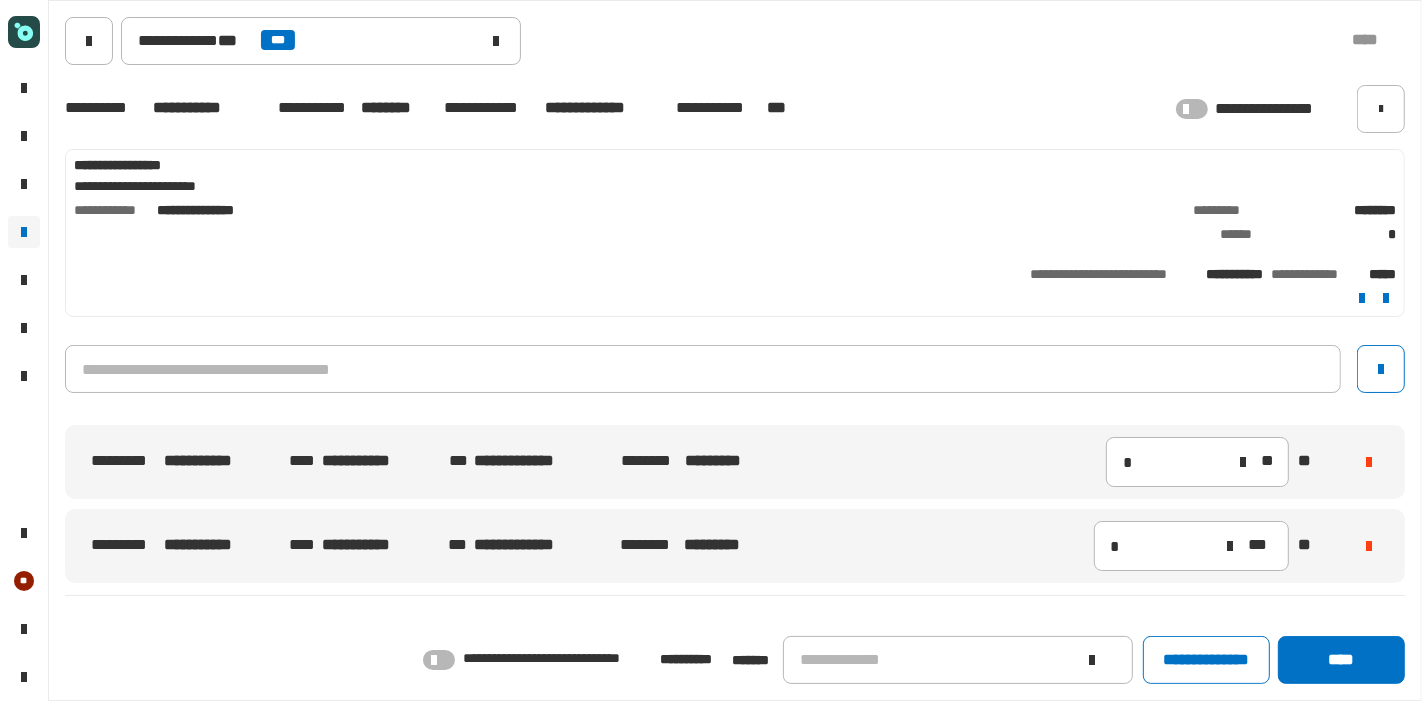 click 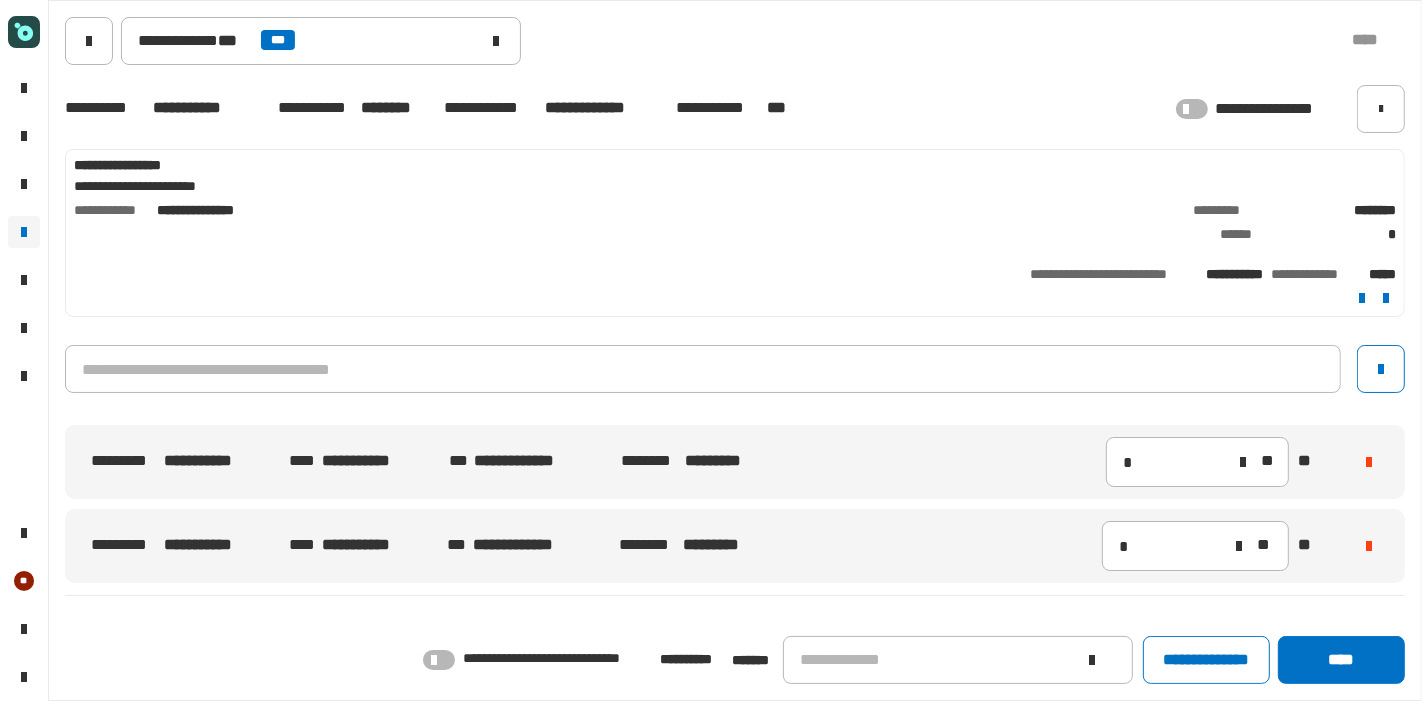 click 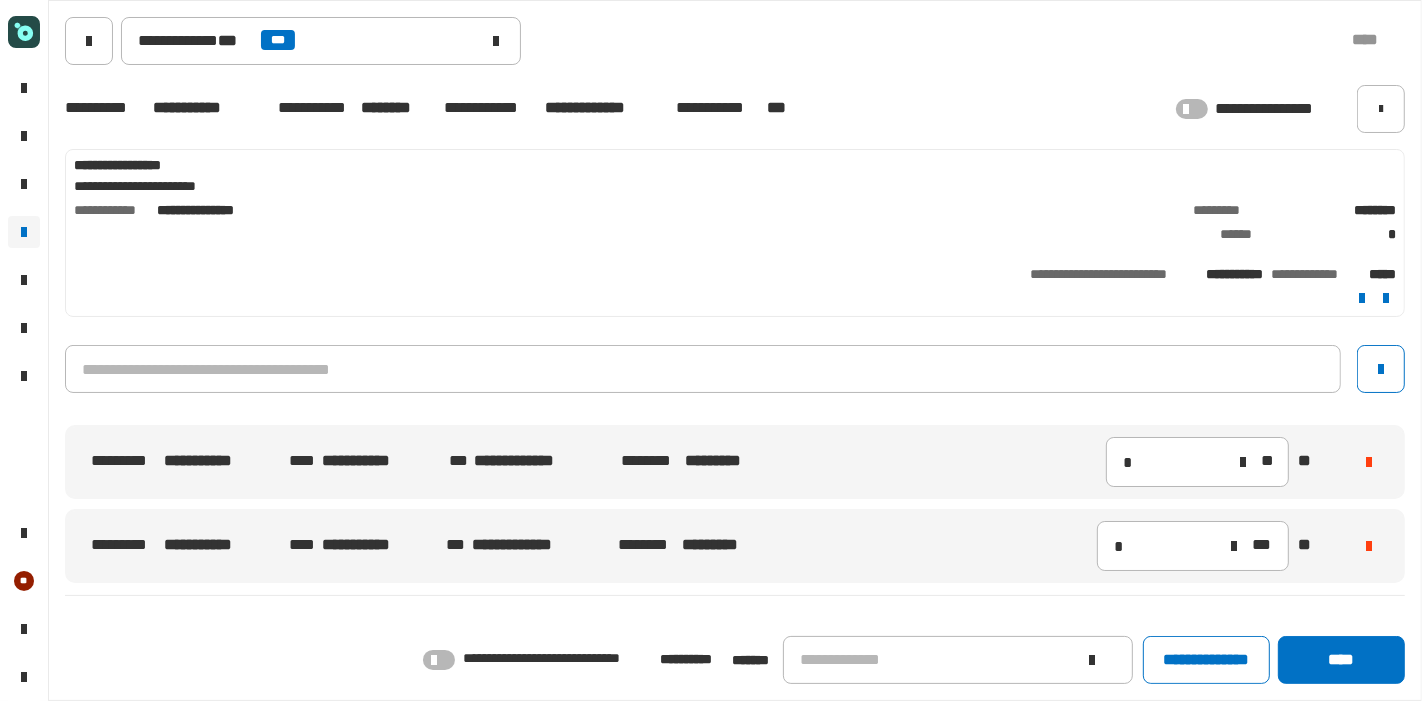 click 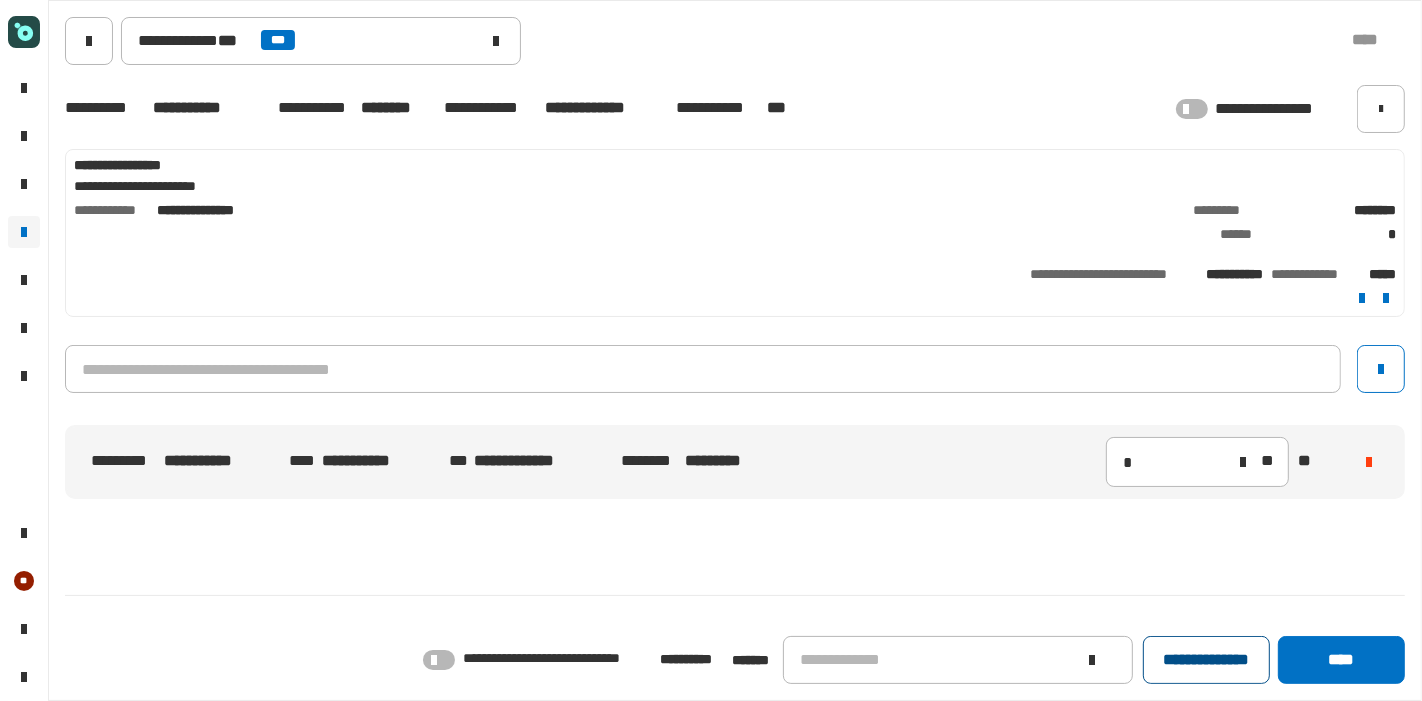 click on "**********" 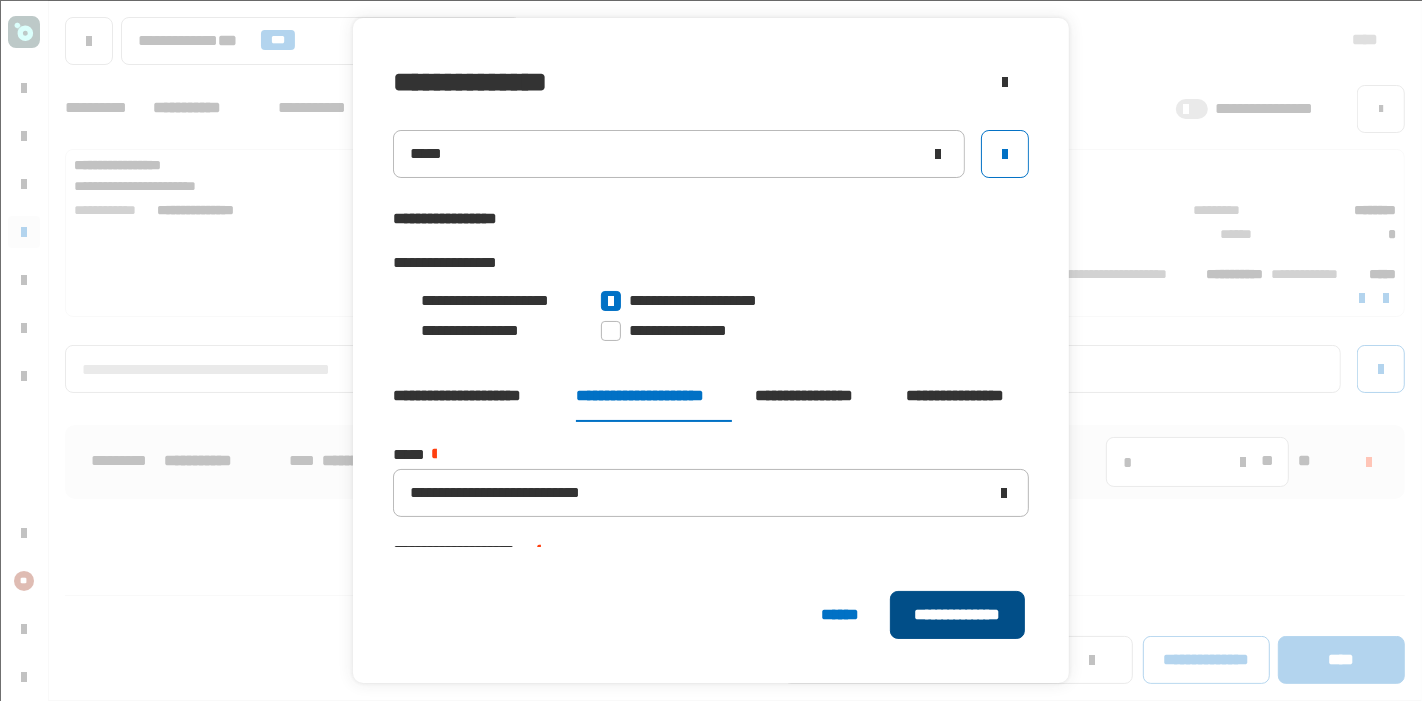 click on "**********" 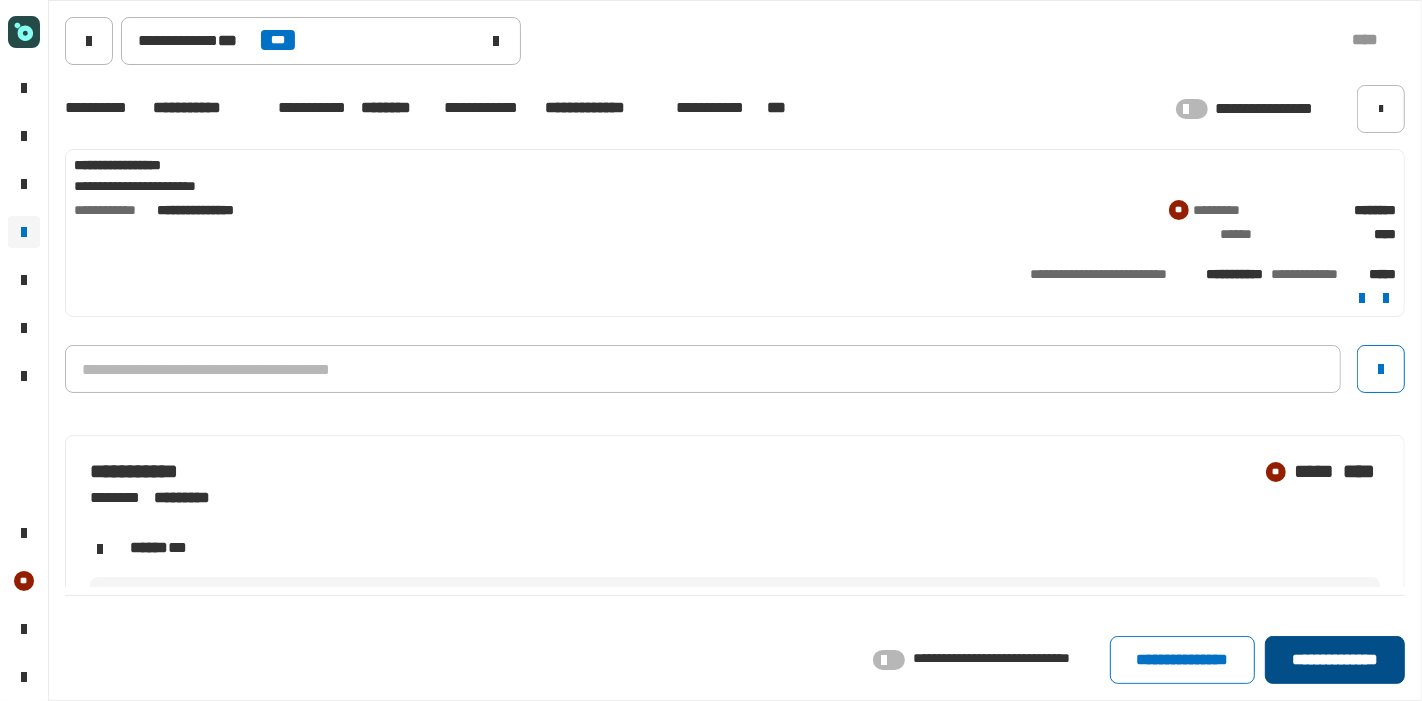 click on "**********" 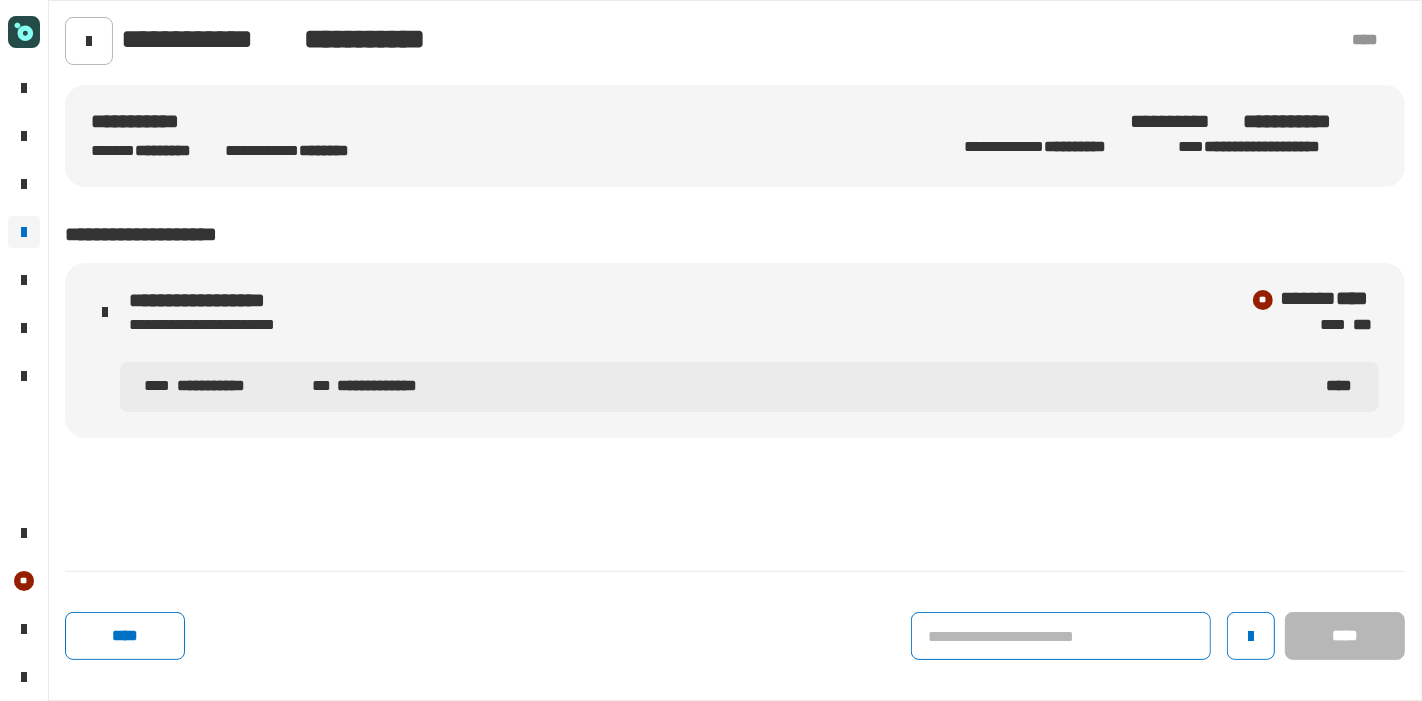 click 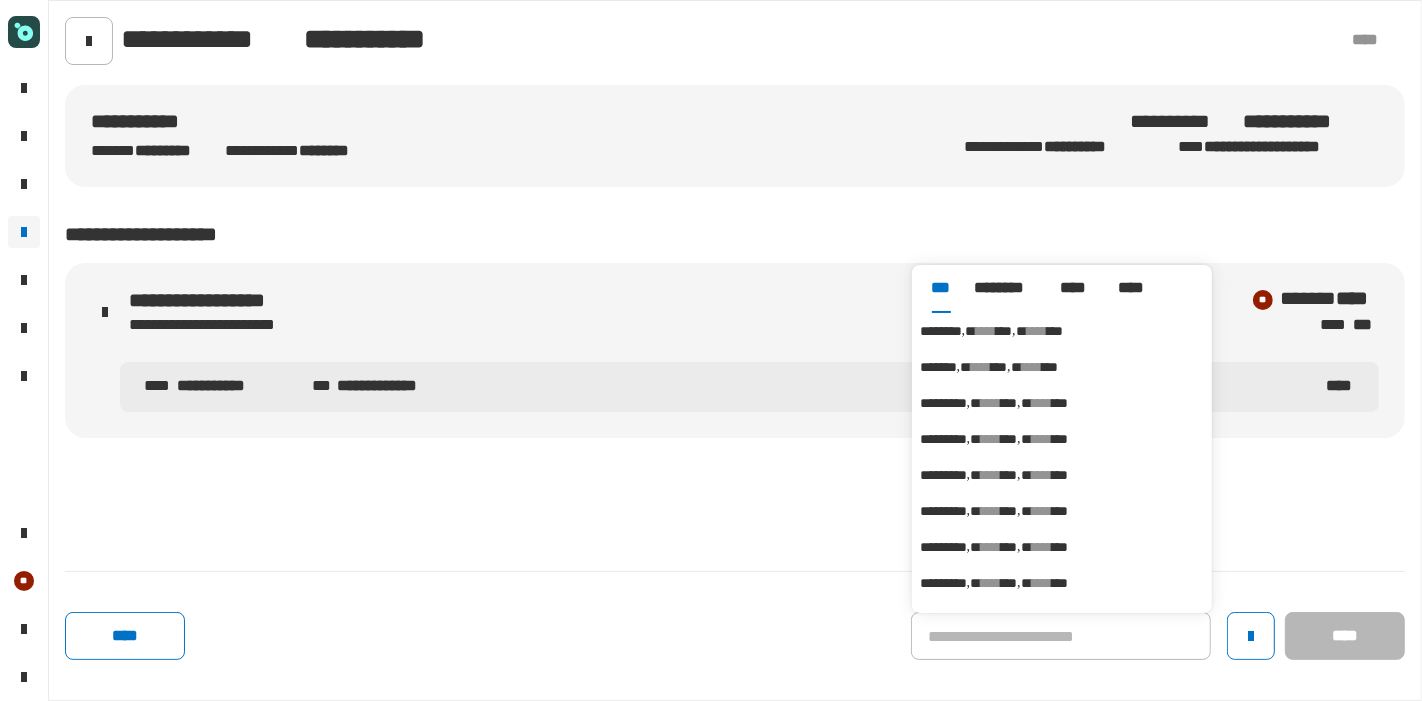 click on "****" at bounding box center [986, 331] 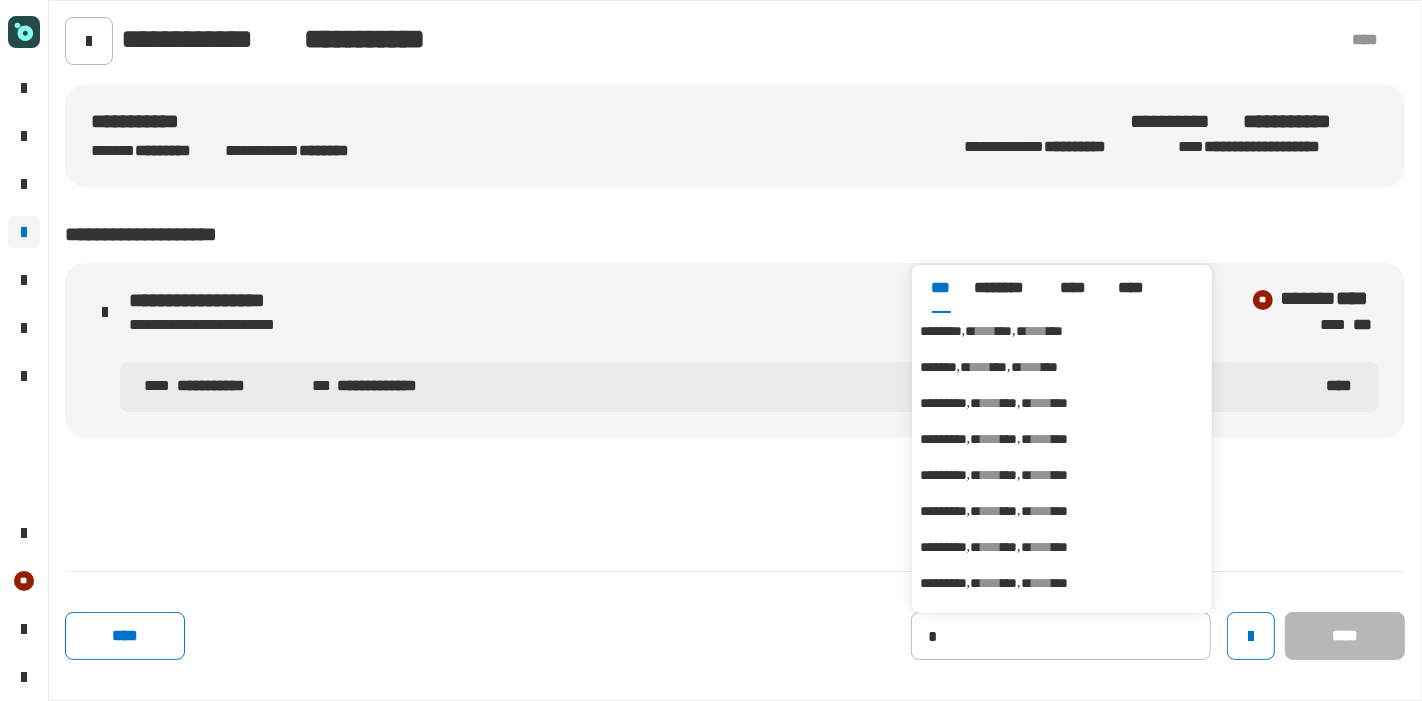 type on "********" 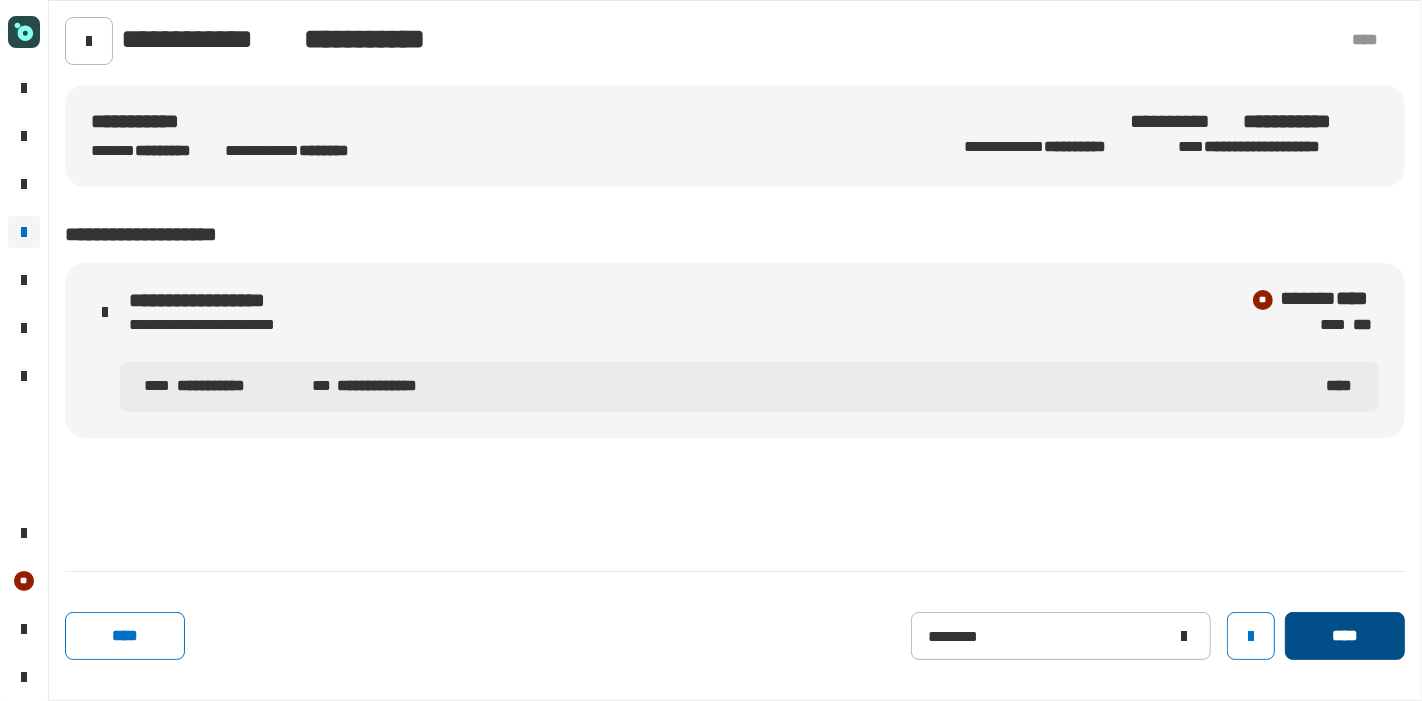 click on "****" 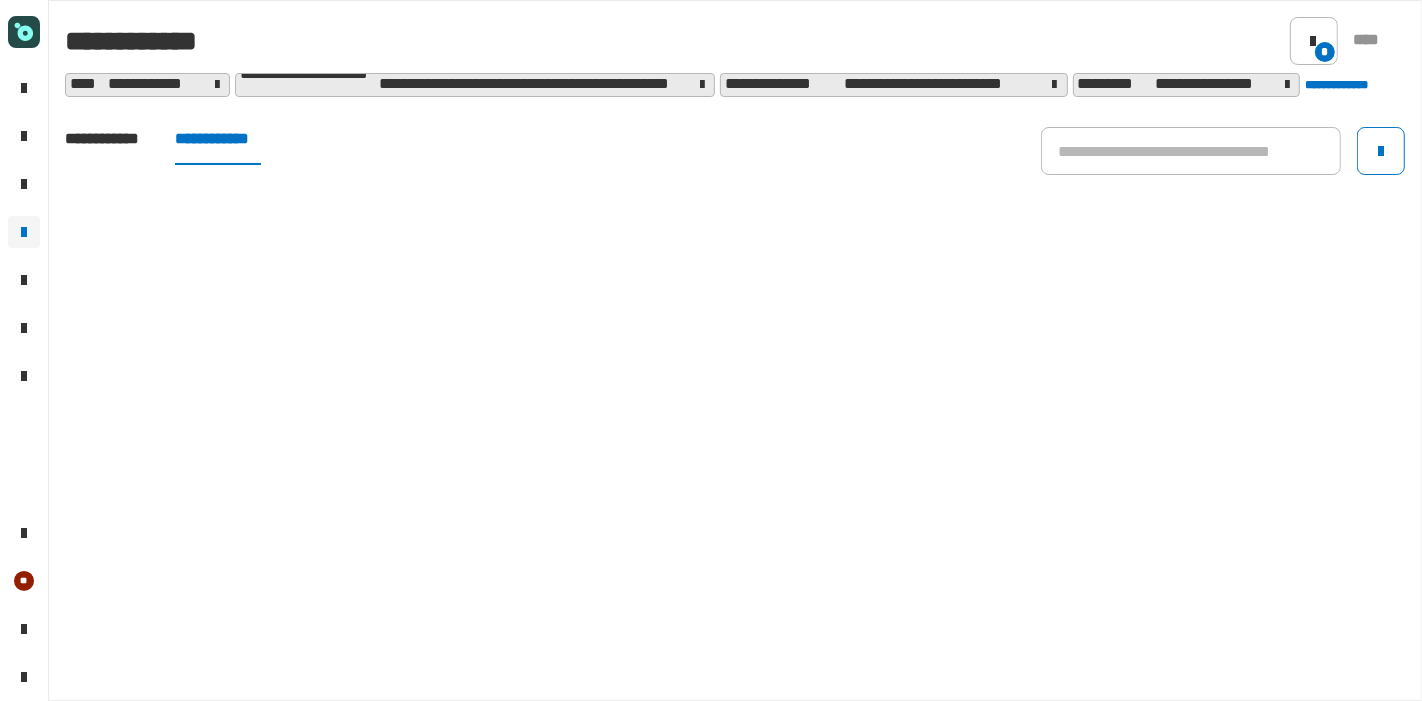 click on "**********" 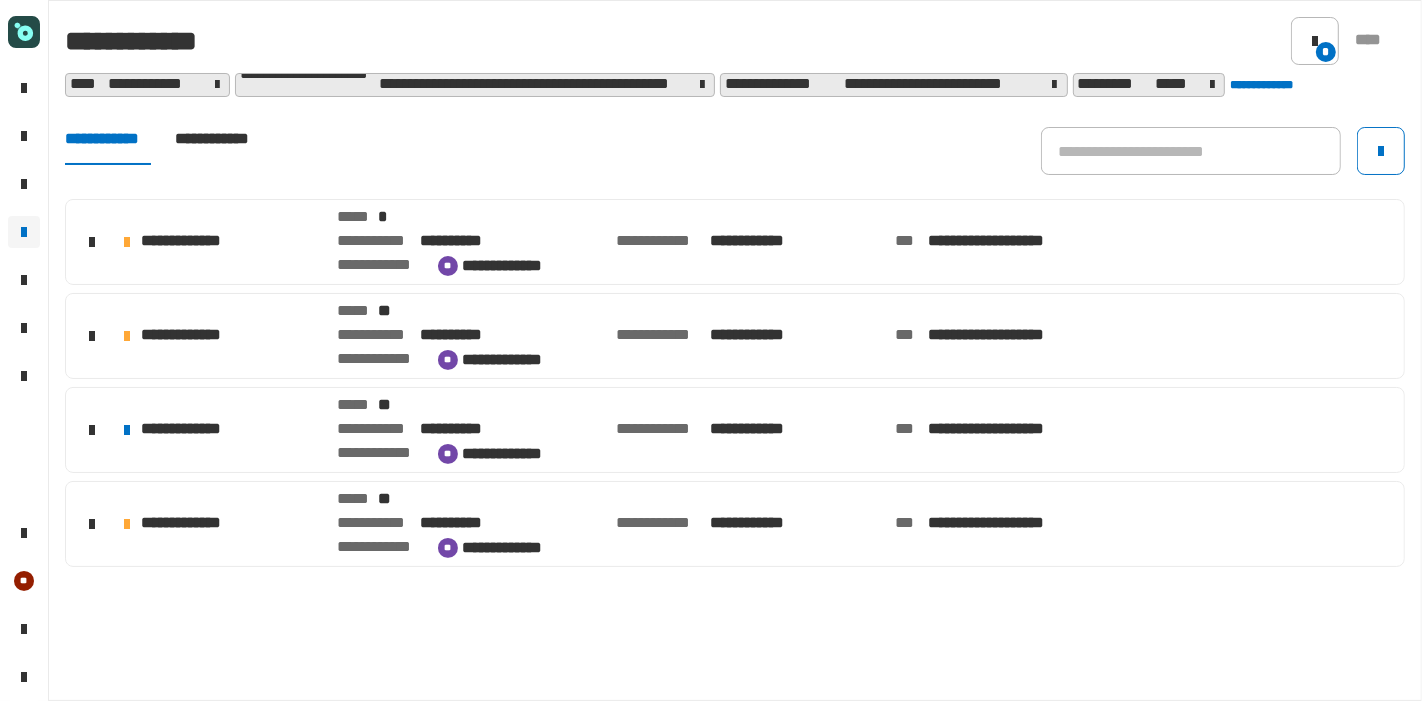 click on "**********" 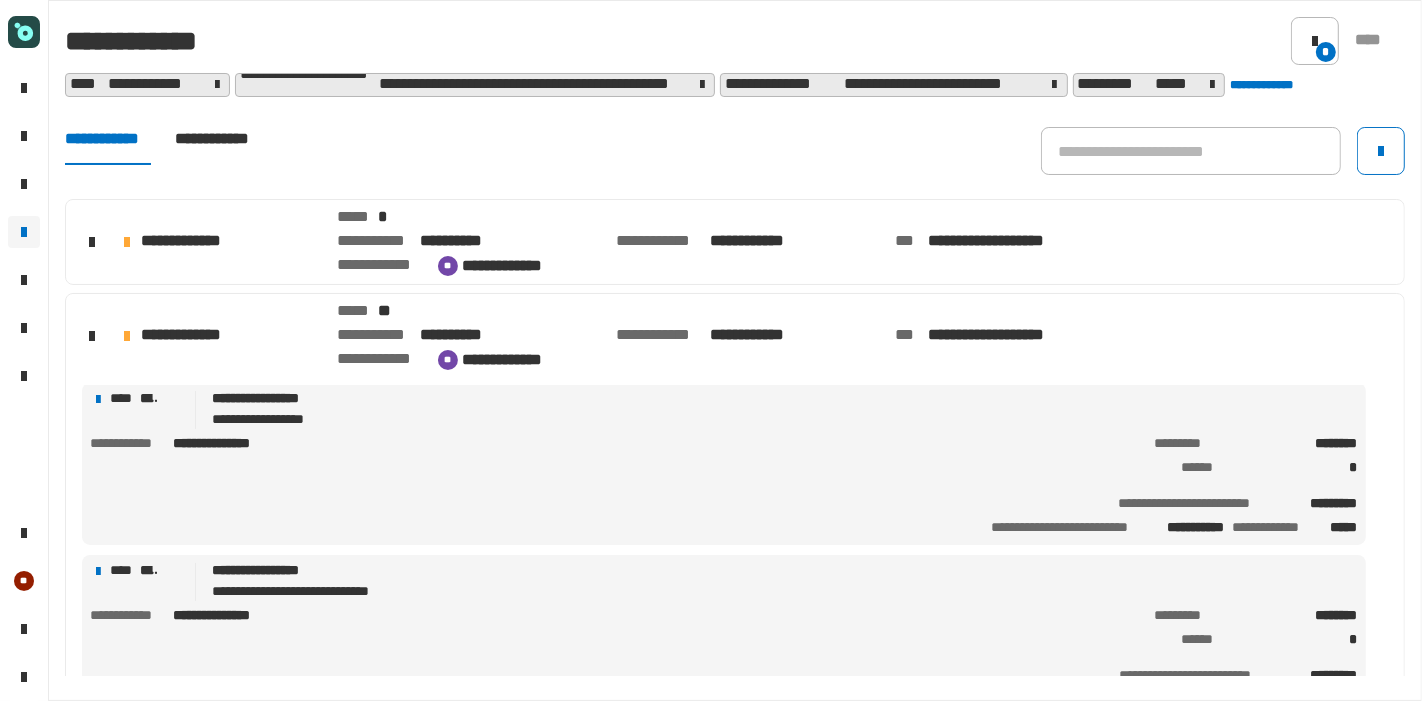scroll, scrollTop: 171, scrollLeft: 0, axis: vertical 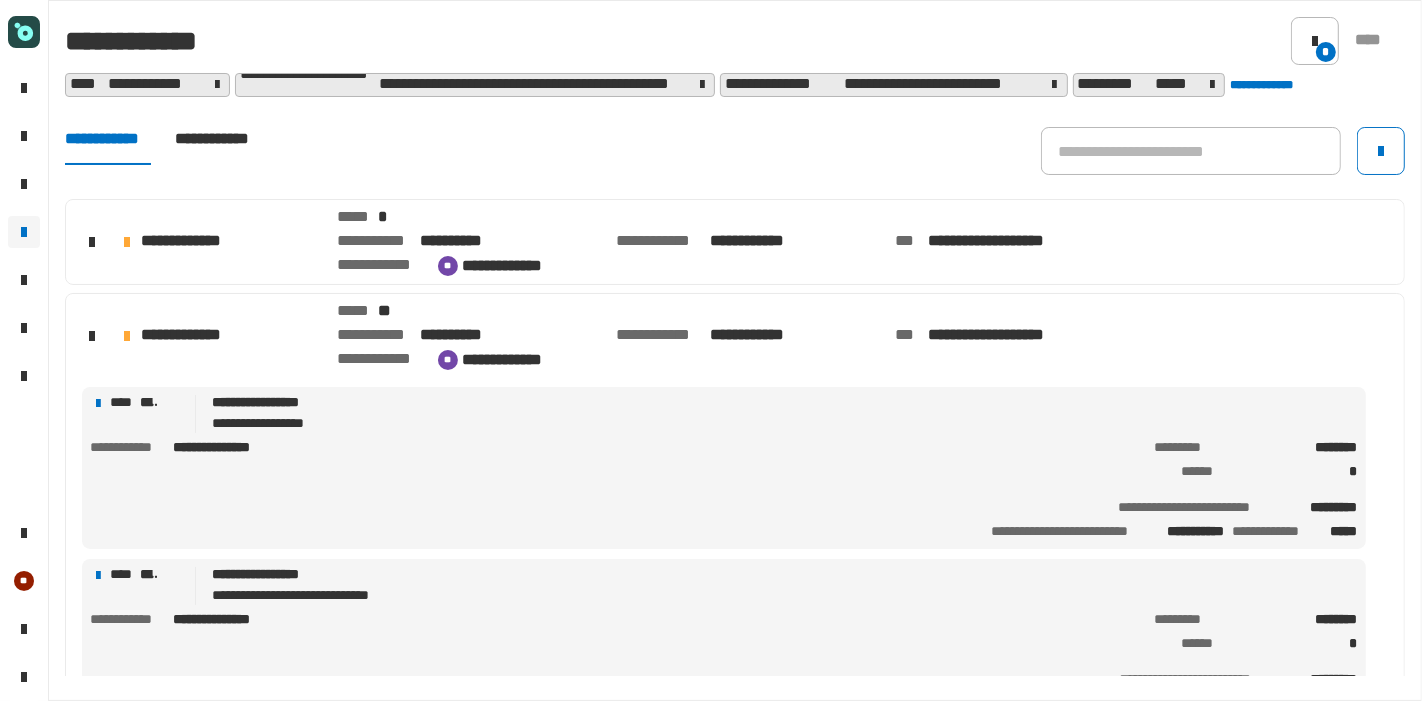 click on "**********" 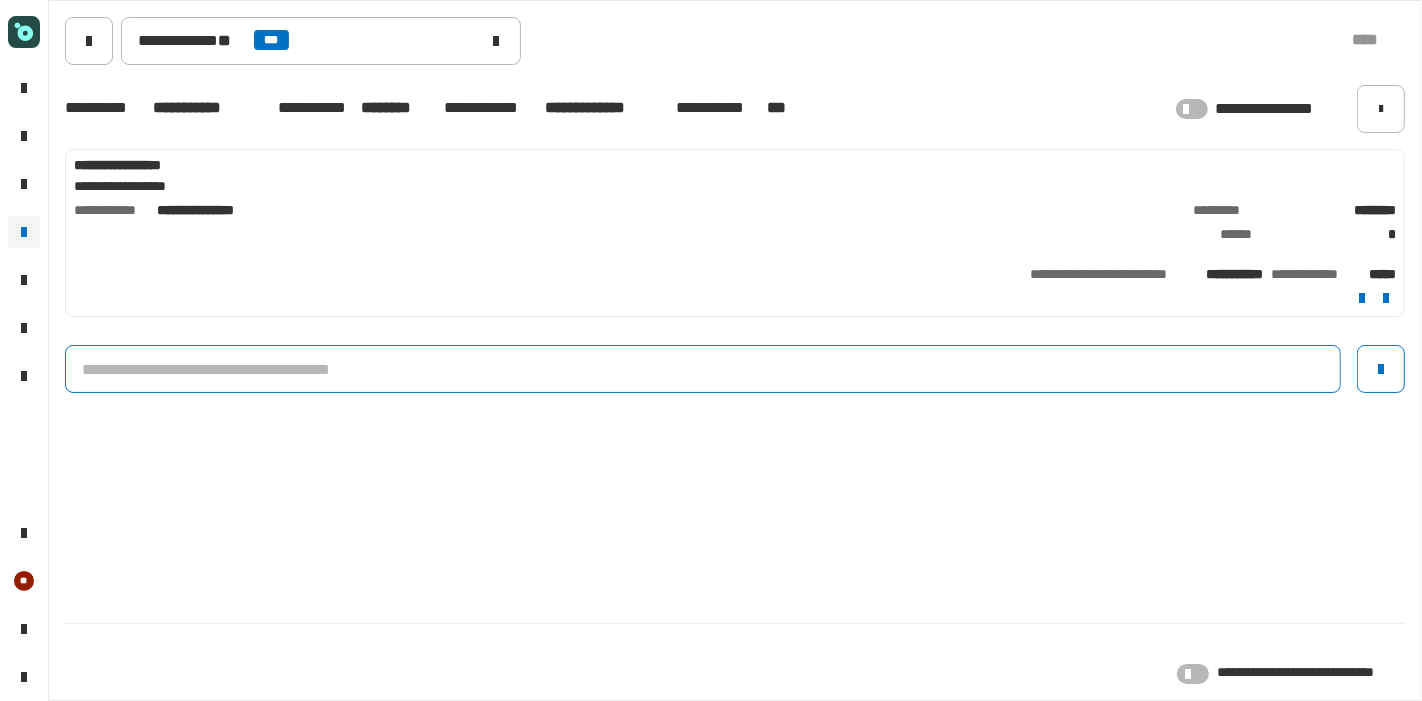 click 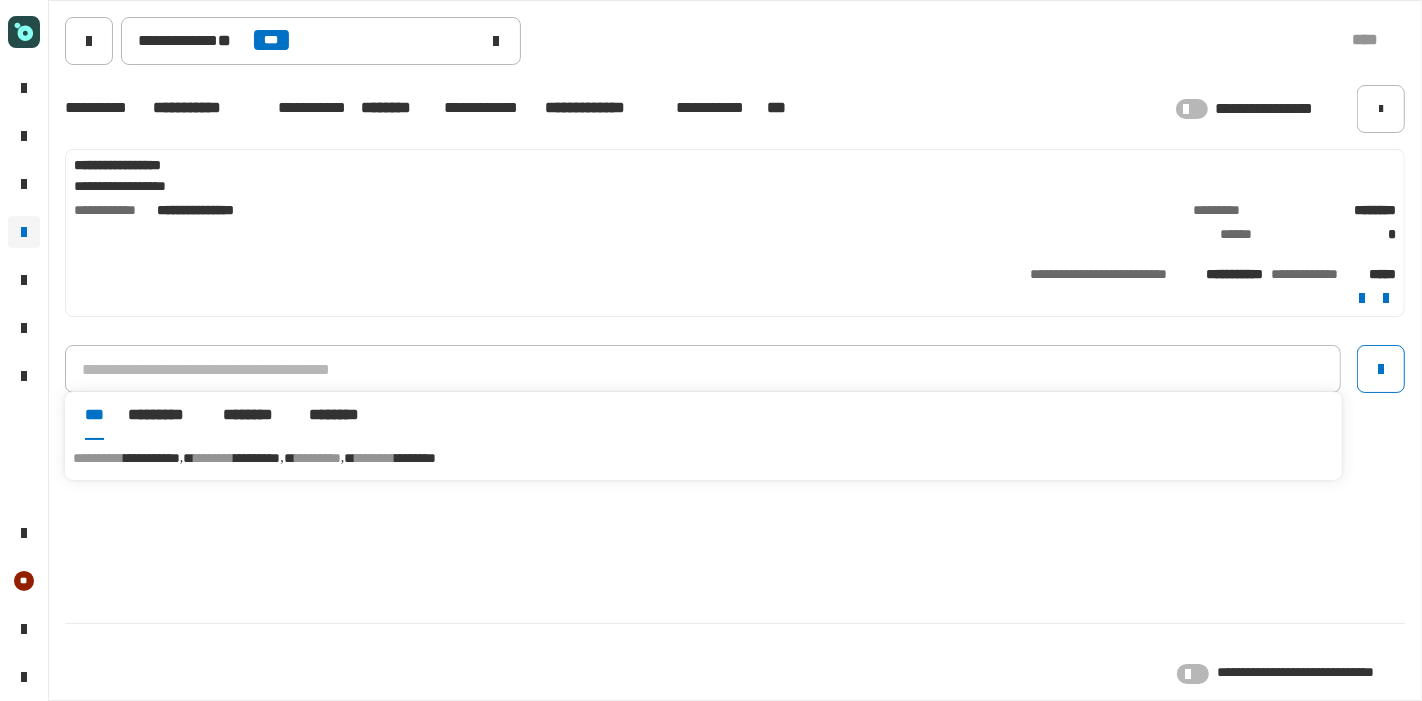 click on "********" at bounding box center (214, 458) 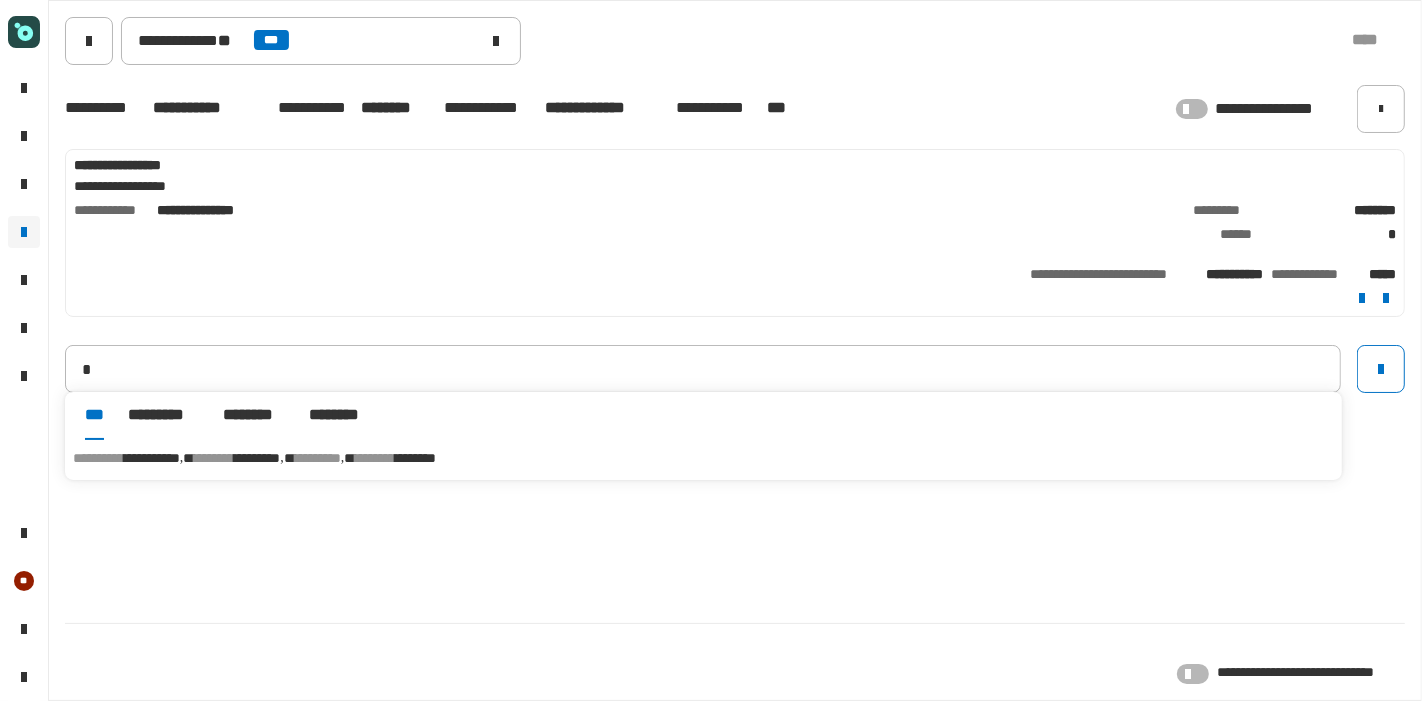 type on "**********" 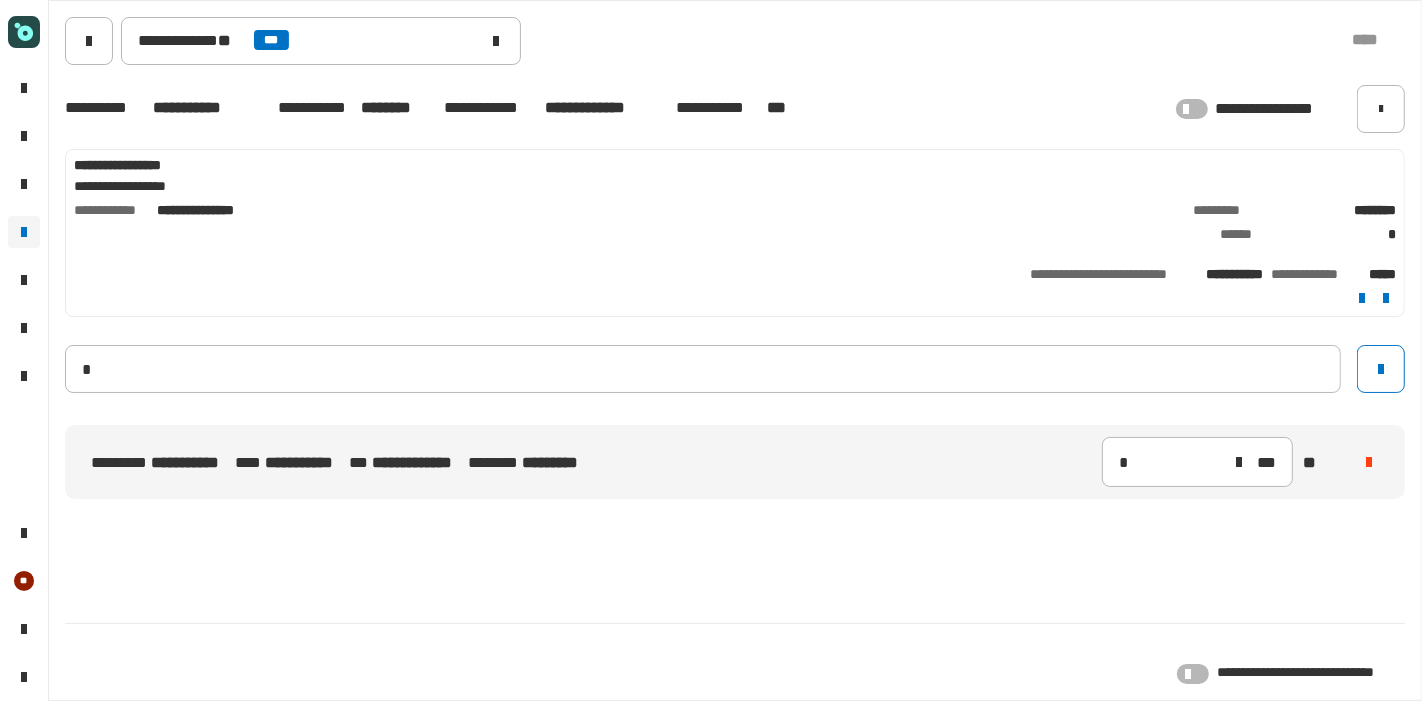 type 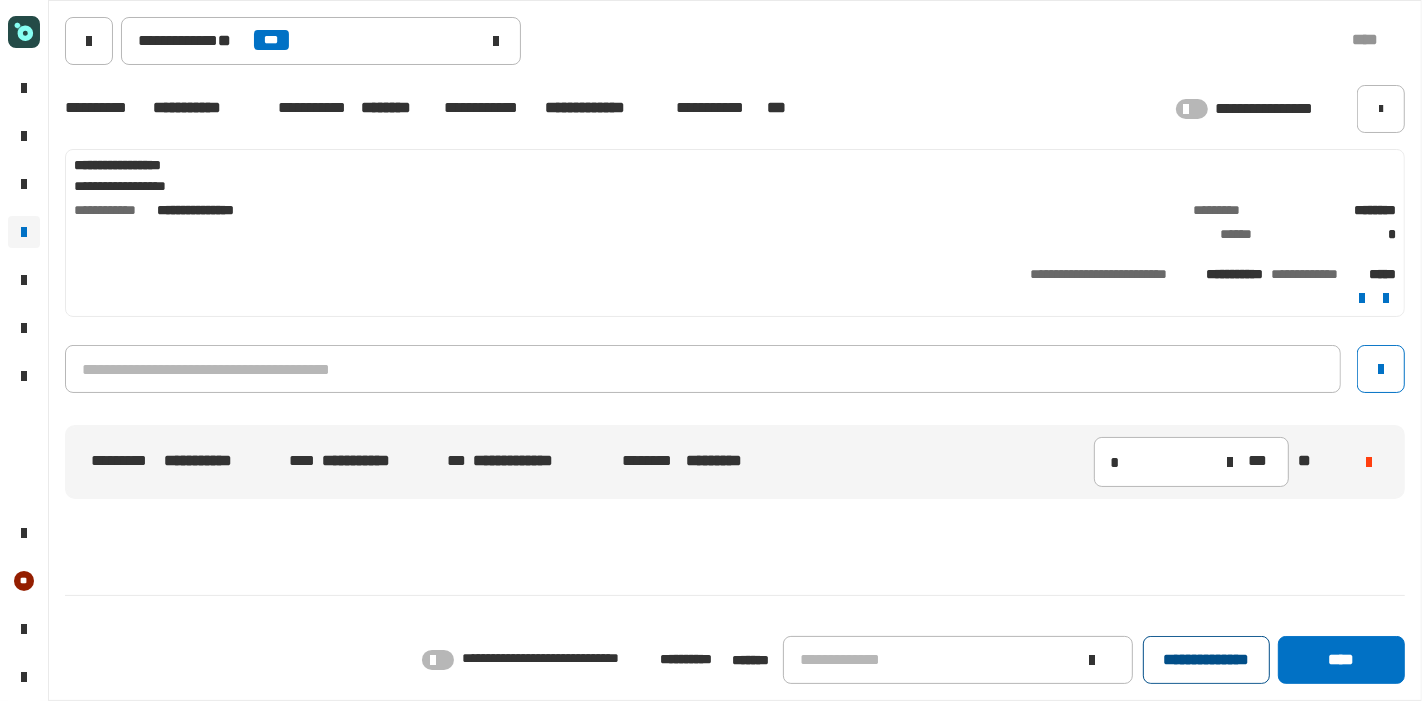 click on "**********" 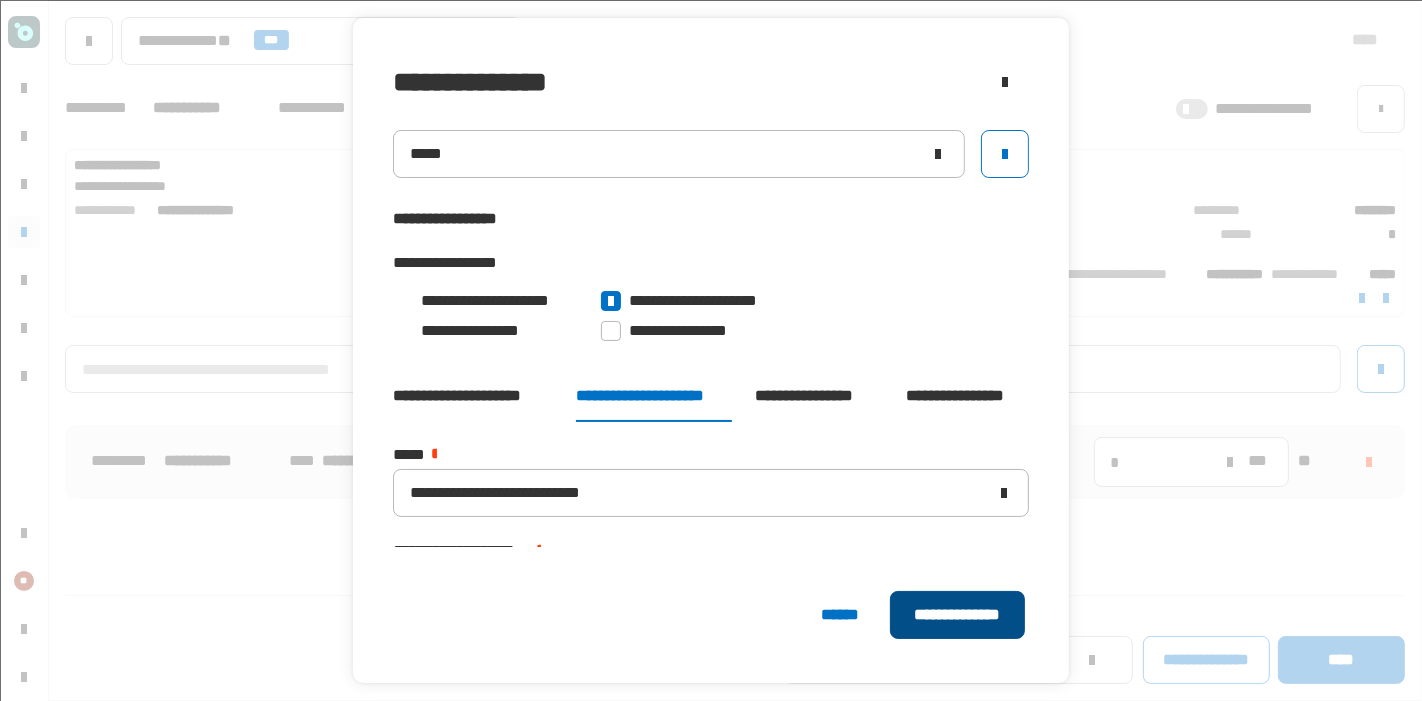 click on "**********" 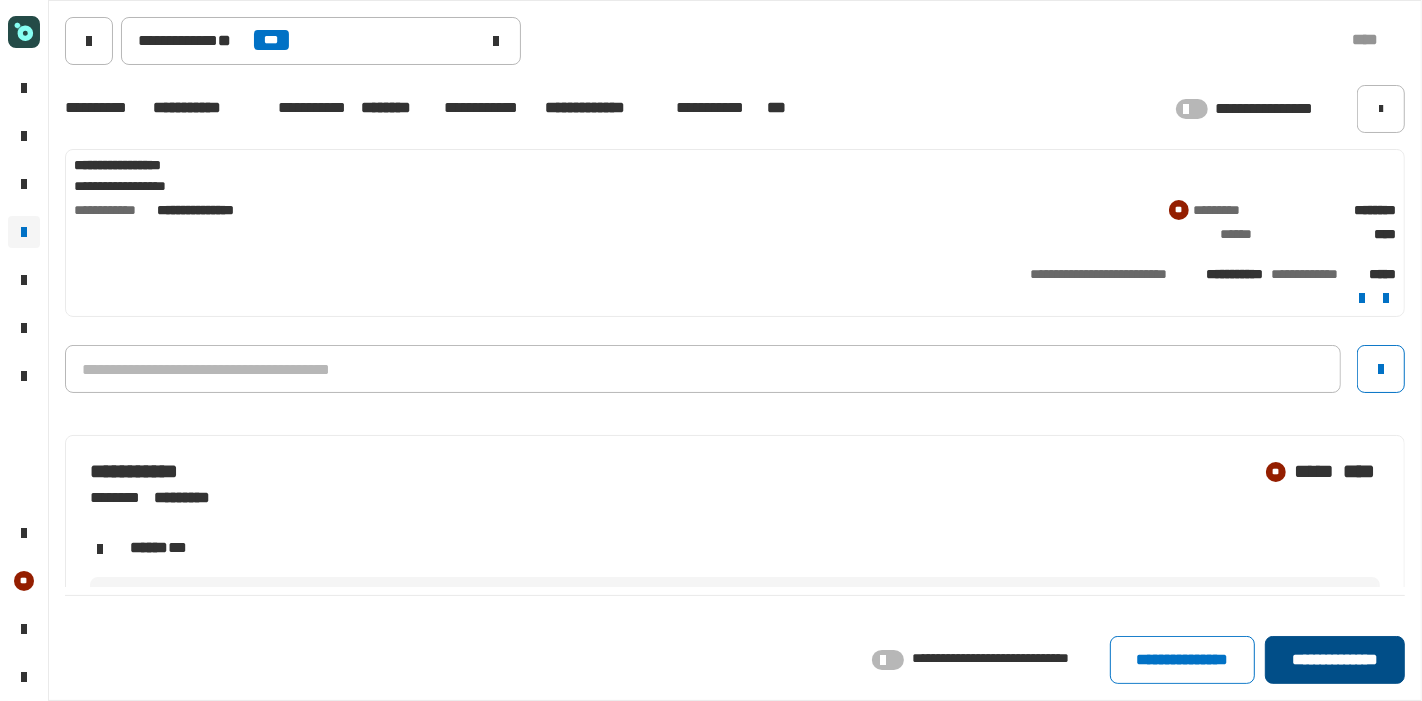 click on "**********" 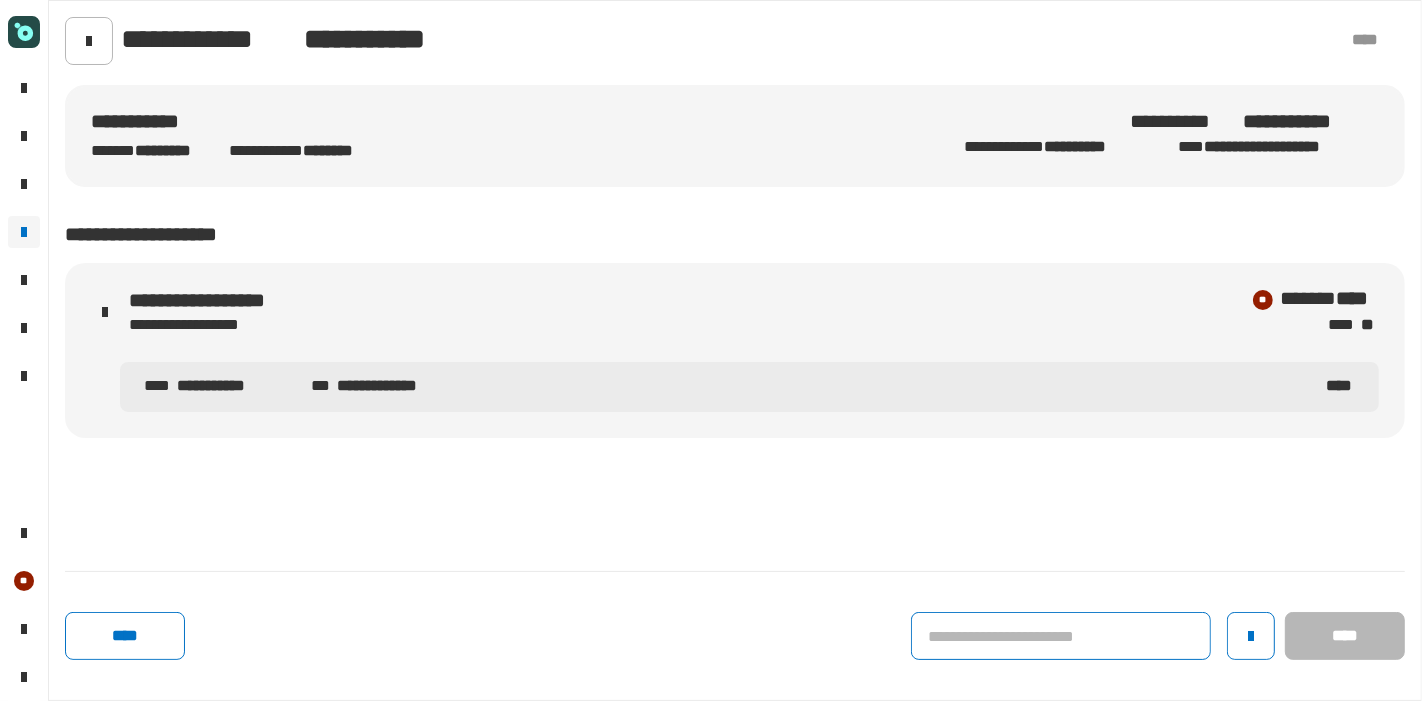 click 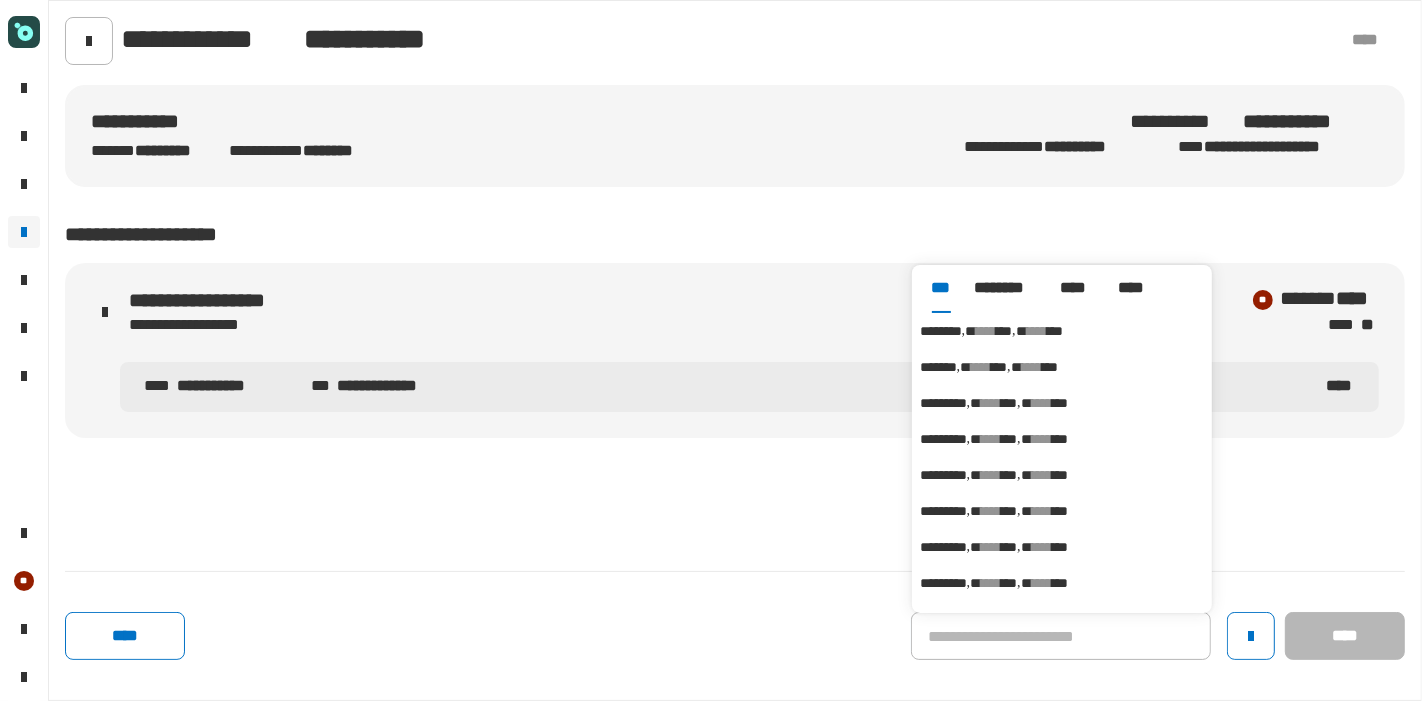 click on "**** ***" at bounding box center (1001, 331) 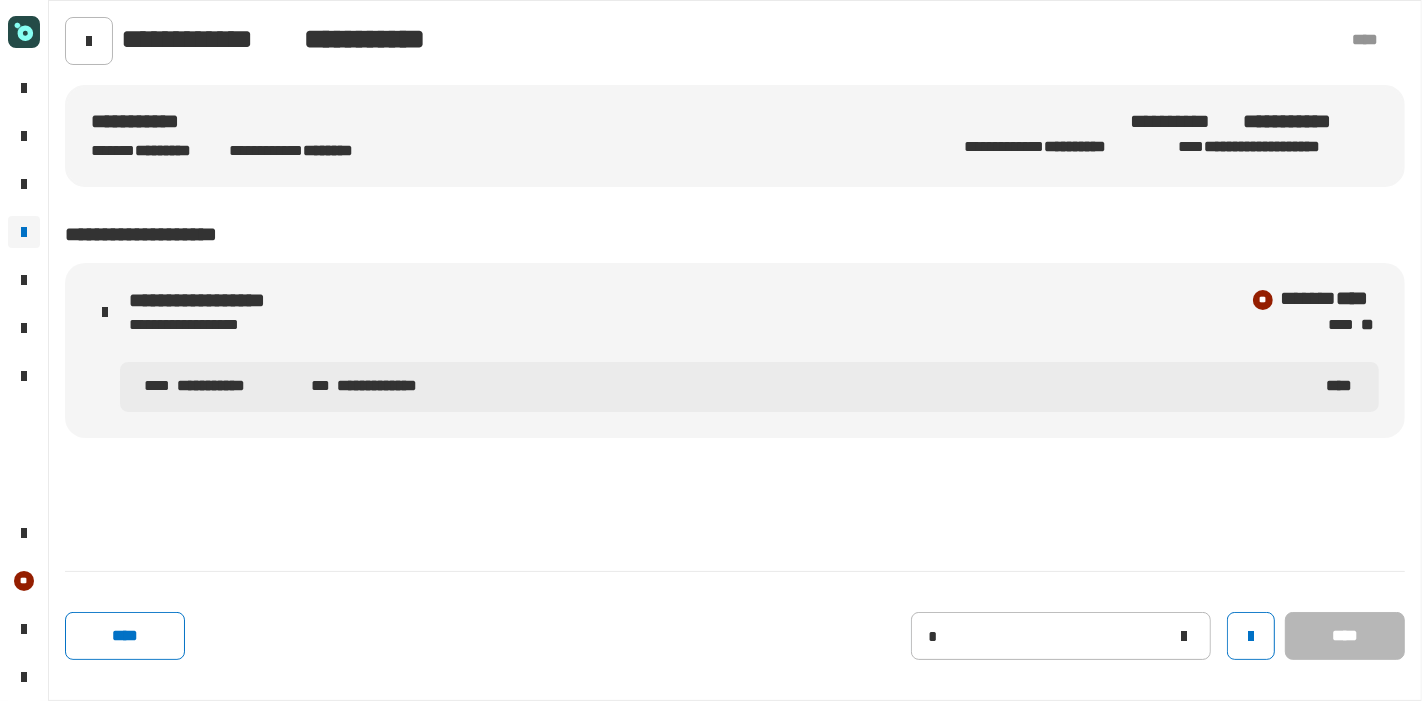 type on "********" 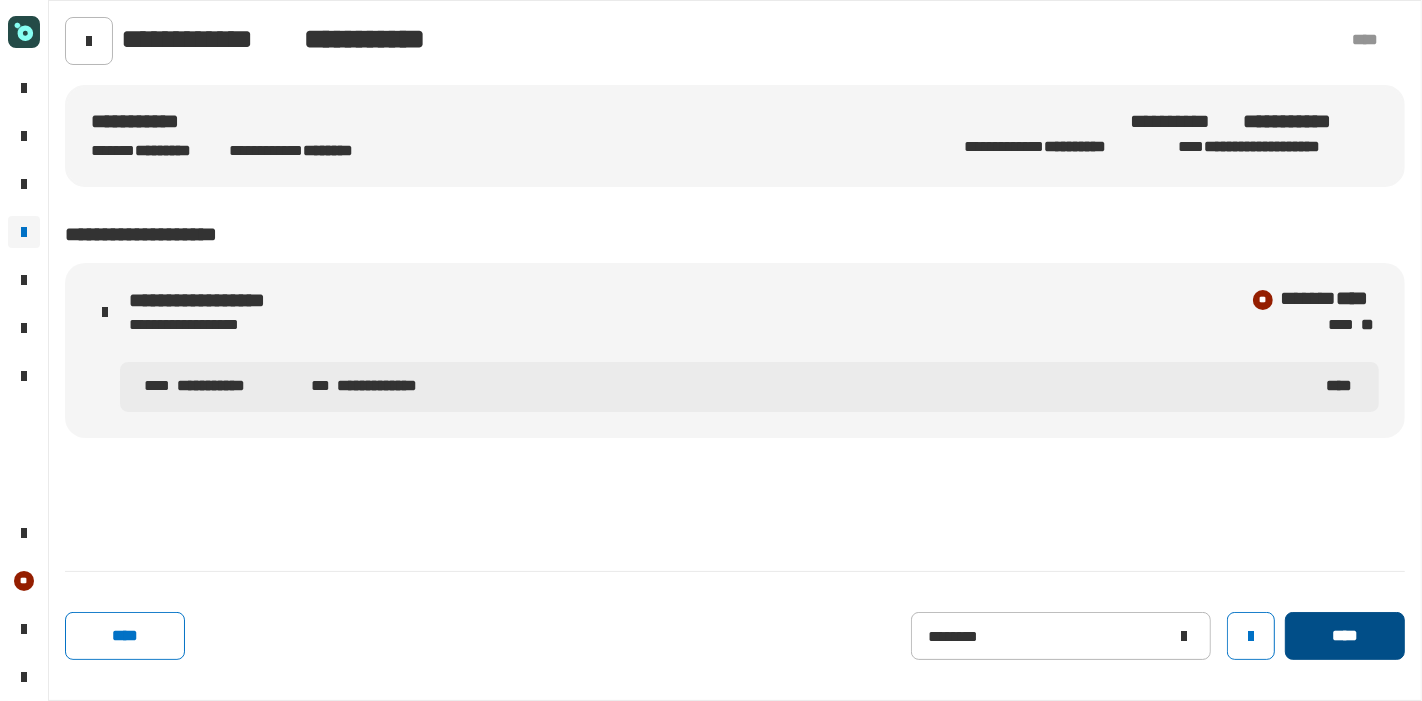 click on "****" 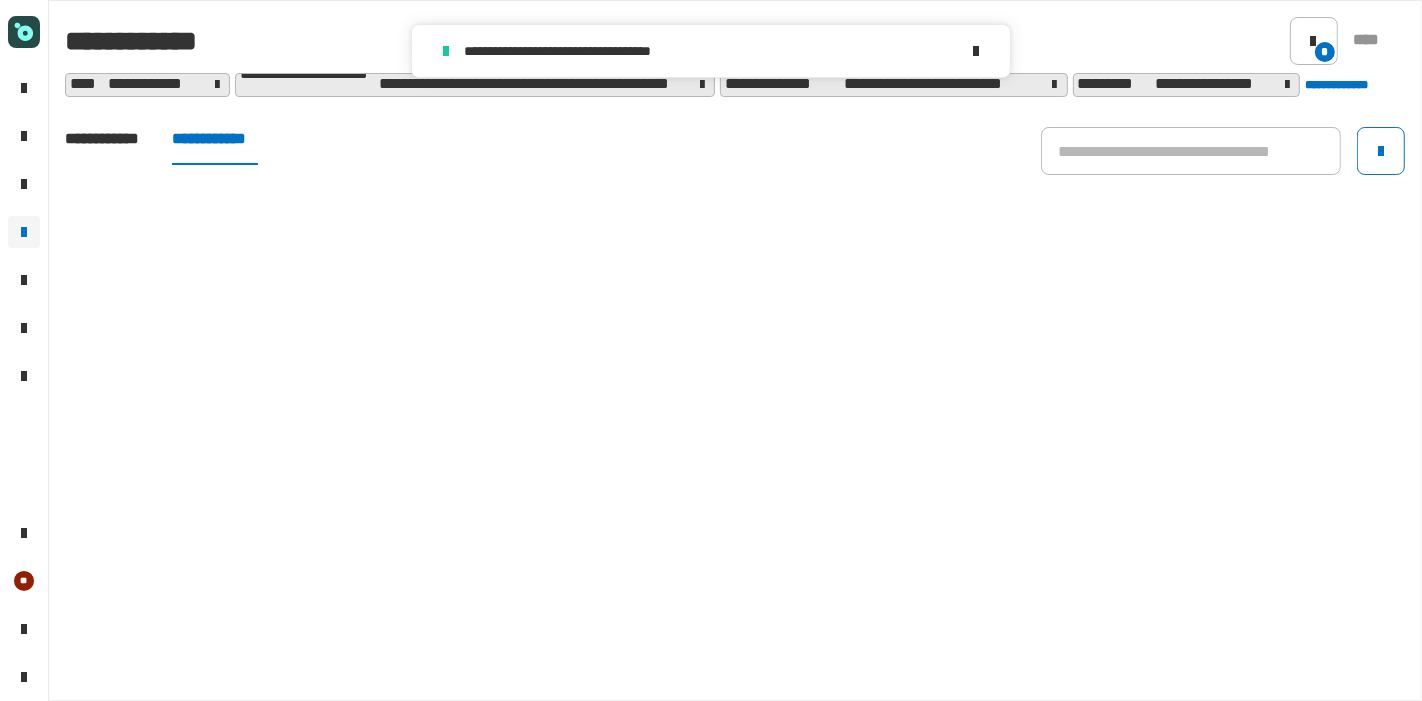 click on "**********" 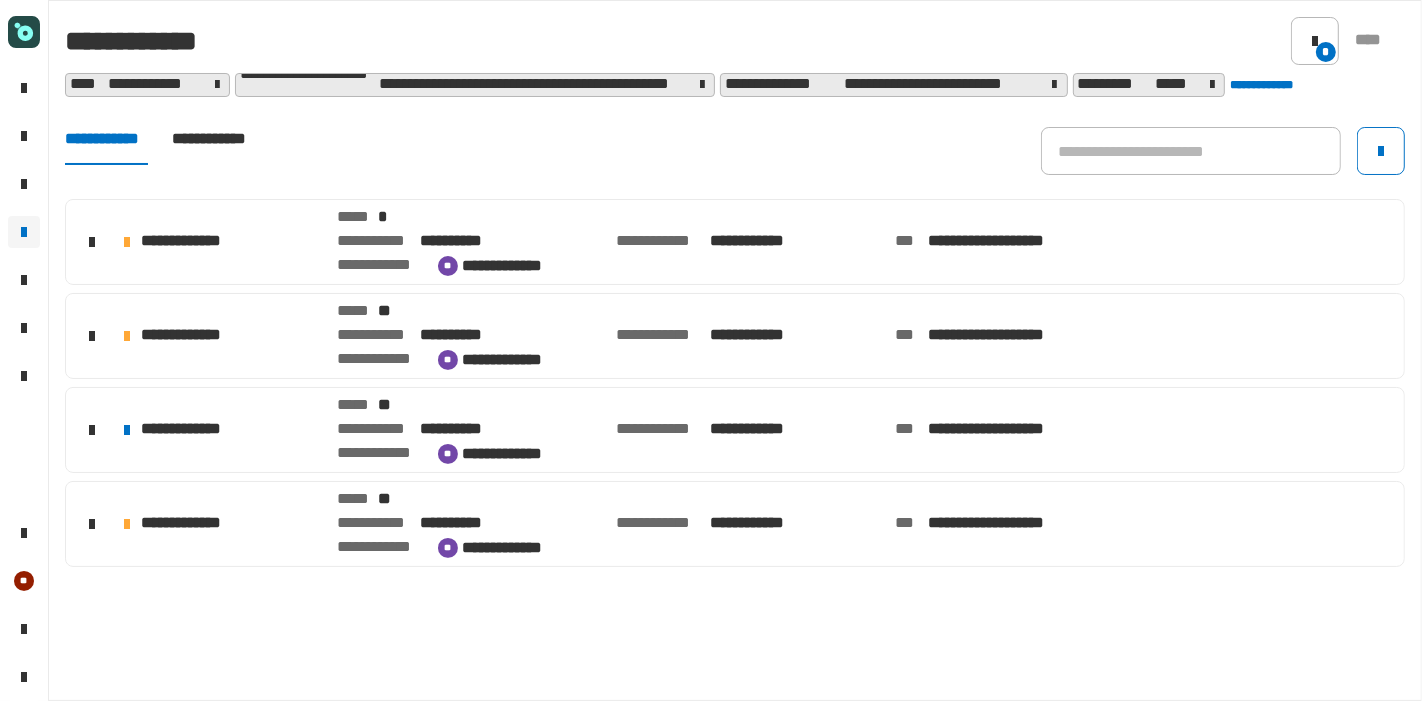click on "**********" 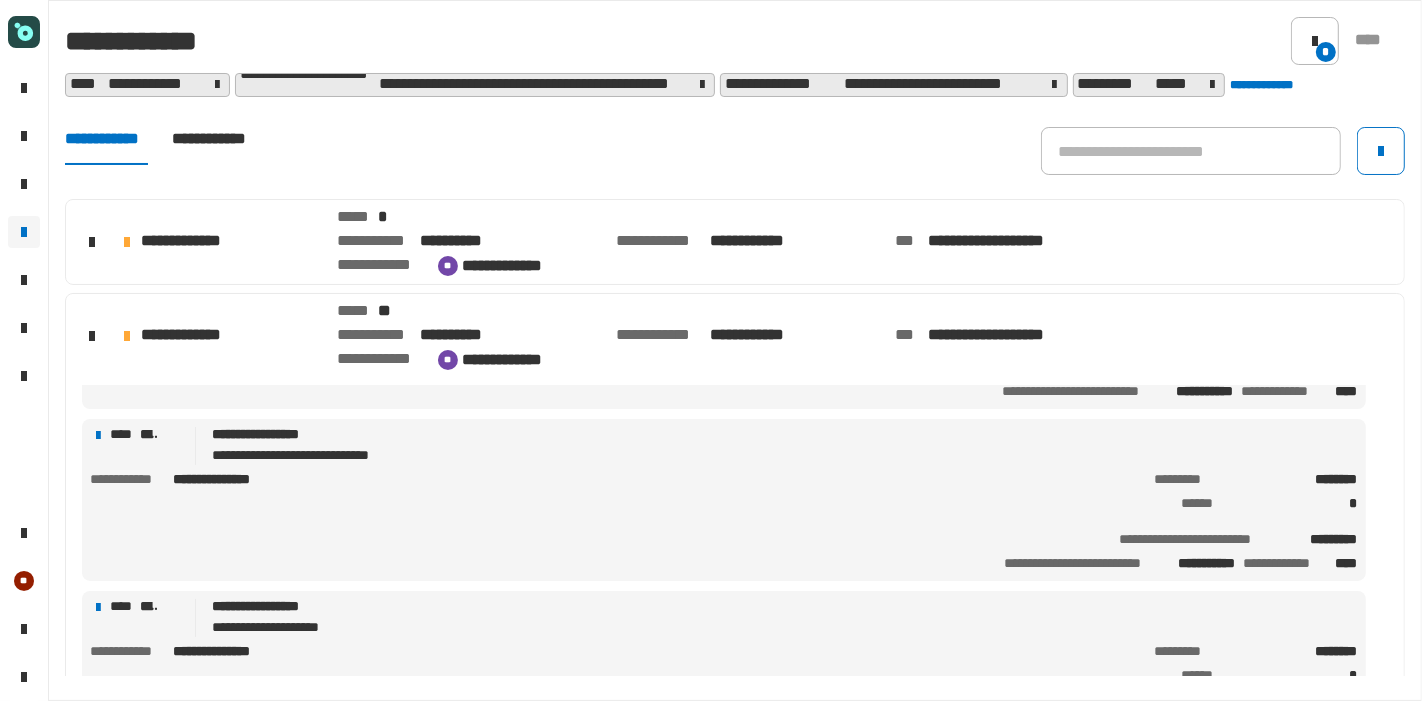 scroll, scrollTop: 148, scrollLeft: 0, axis: vertical 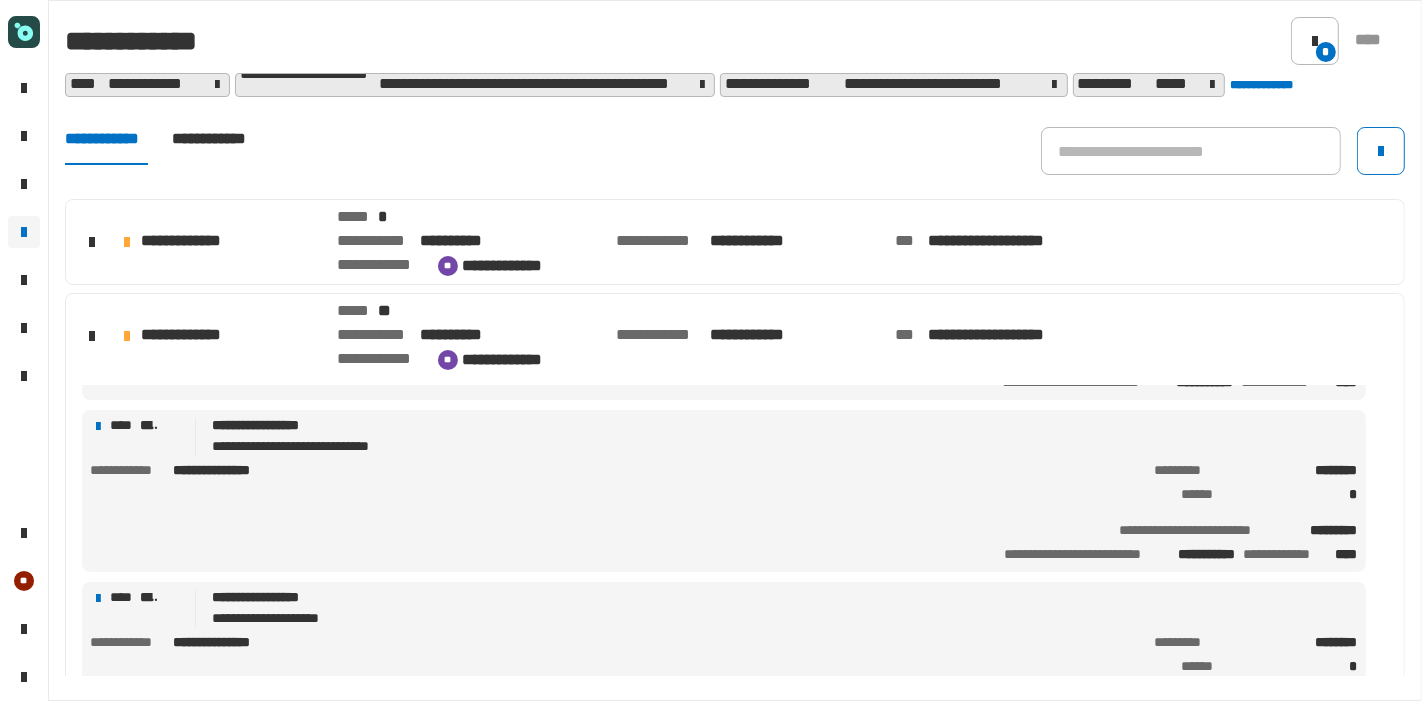 click on "**********" 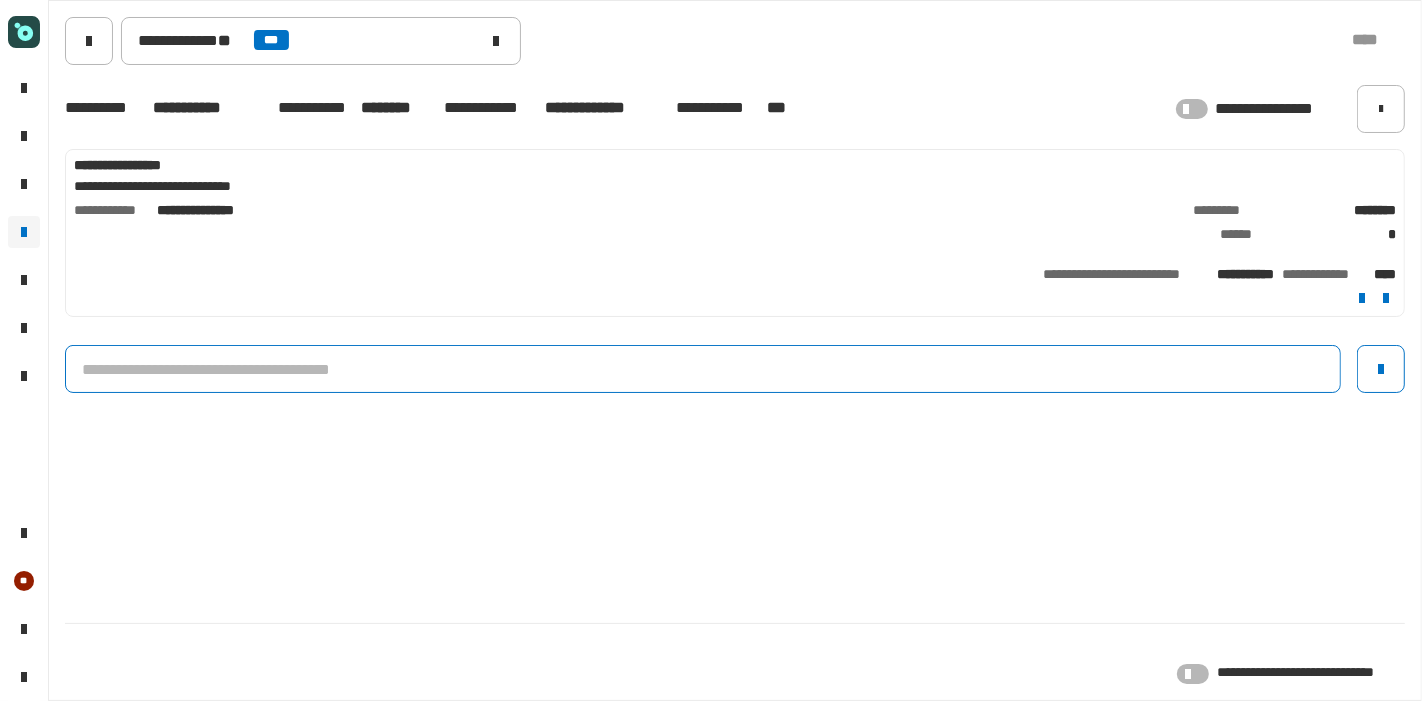 click 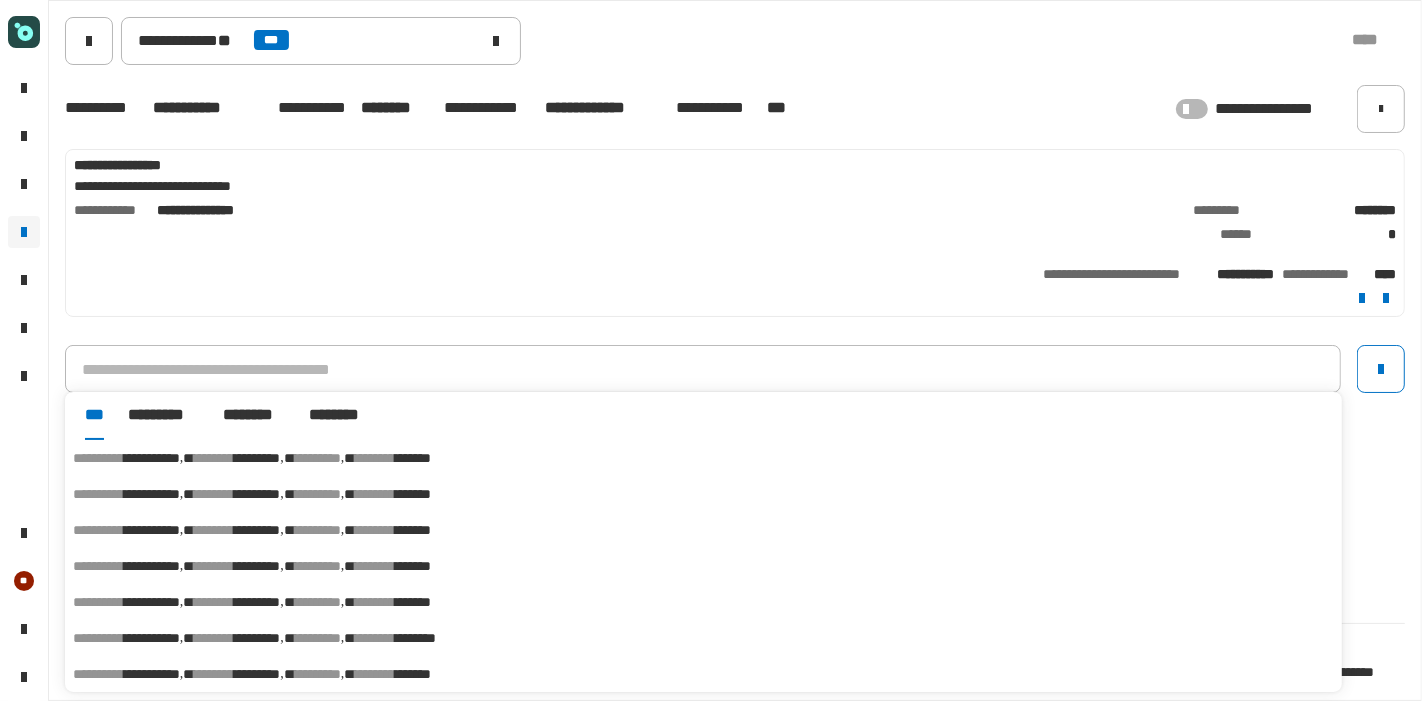 click on "*********" at bounding box center (257, 458) 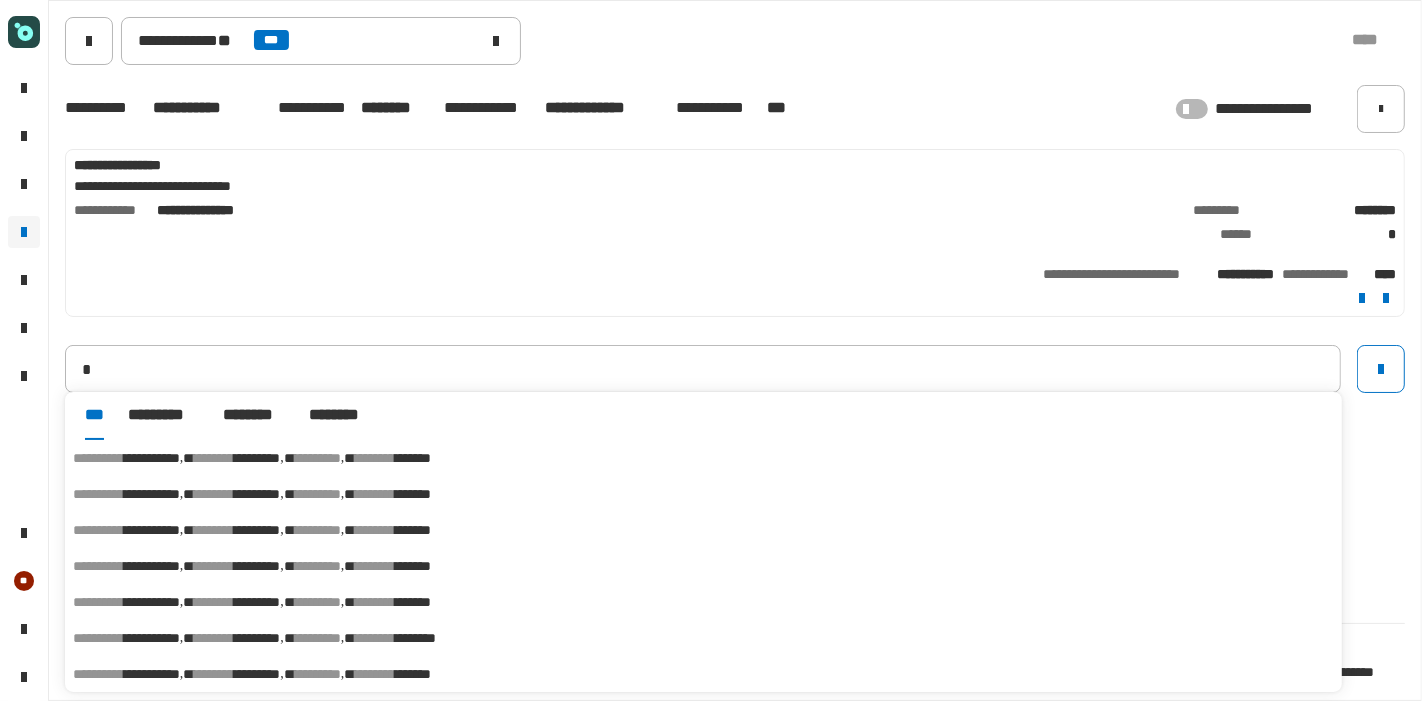 type on "**********" 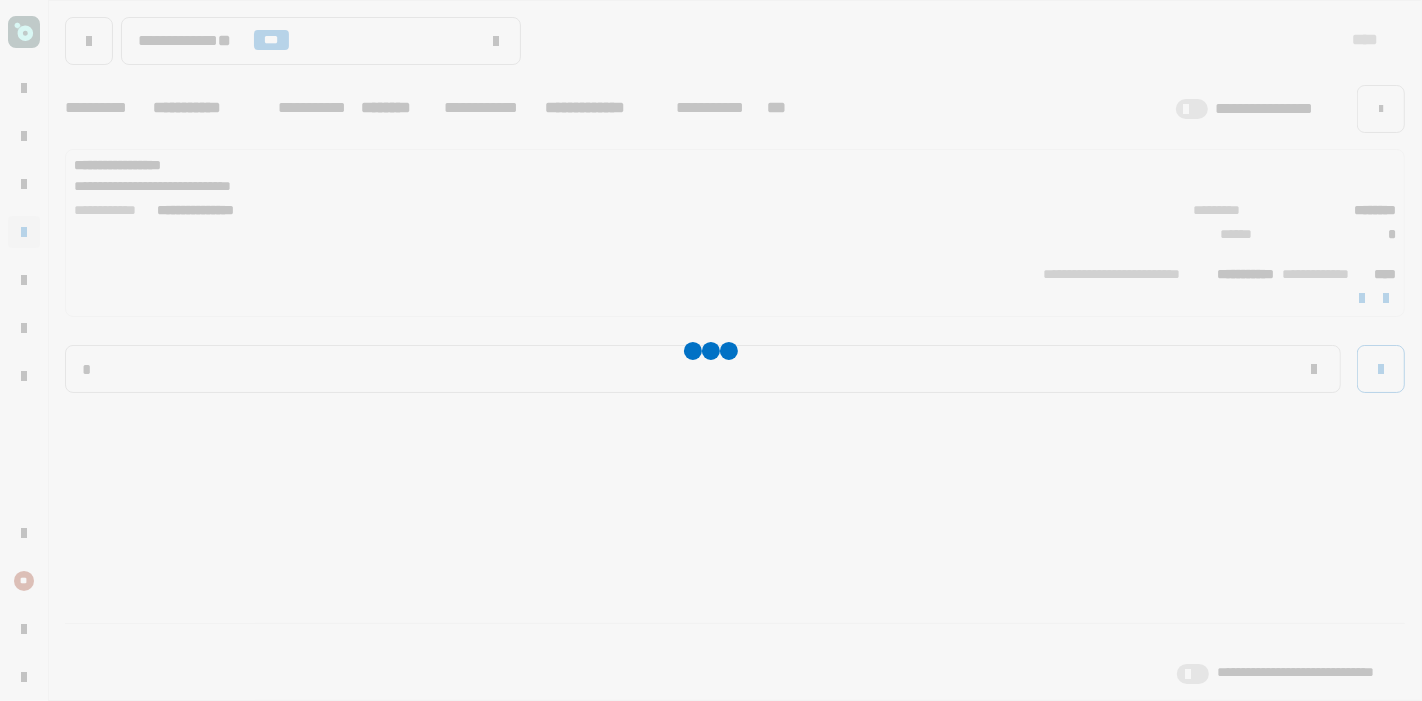 type 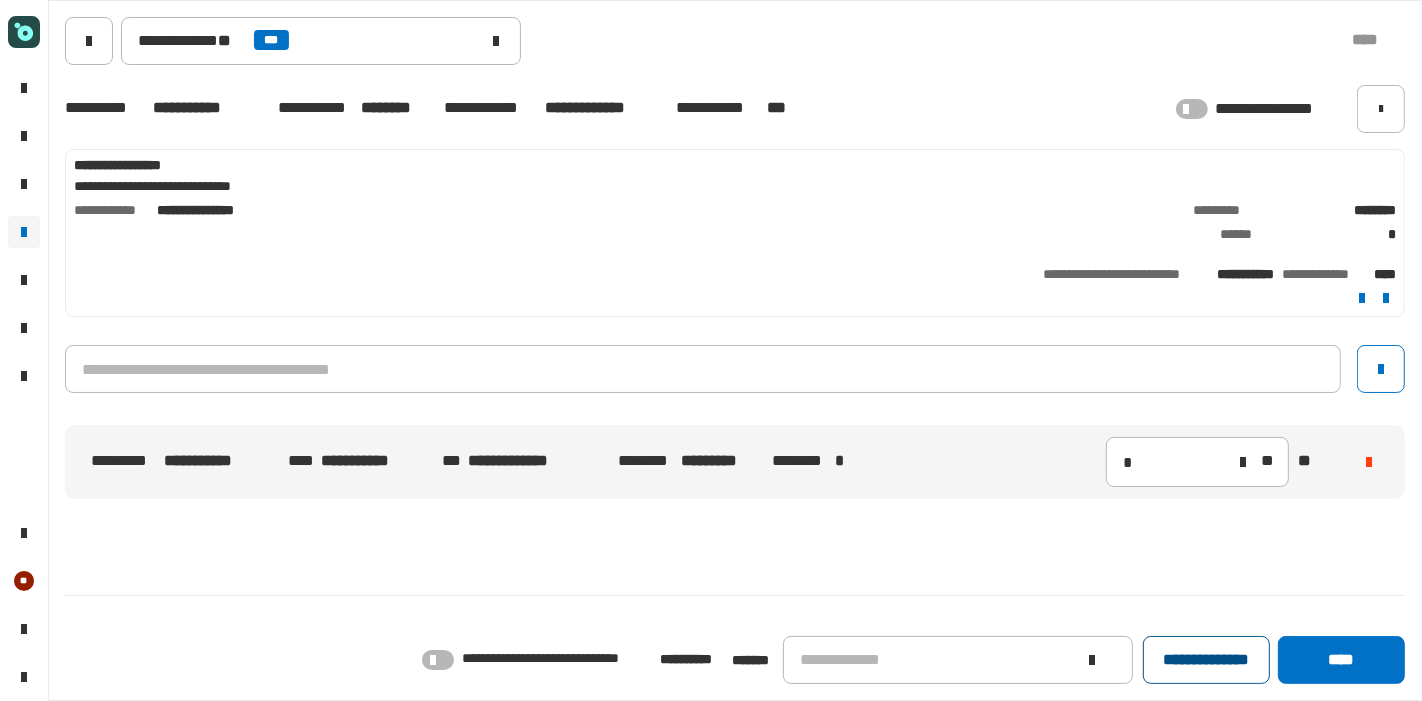 click on "**********" 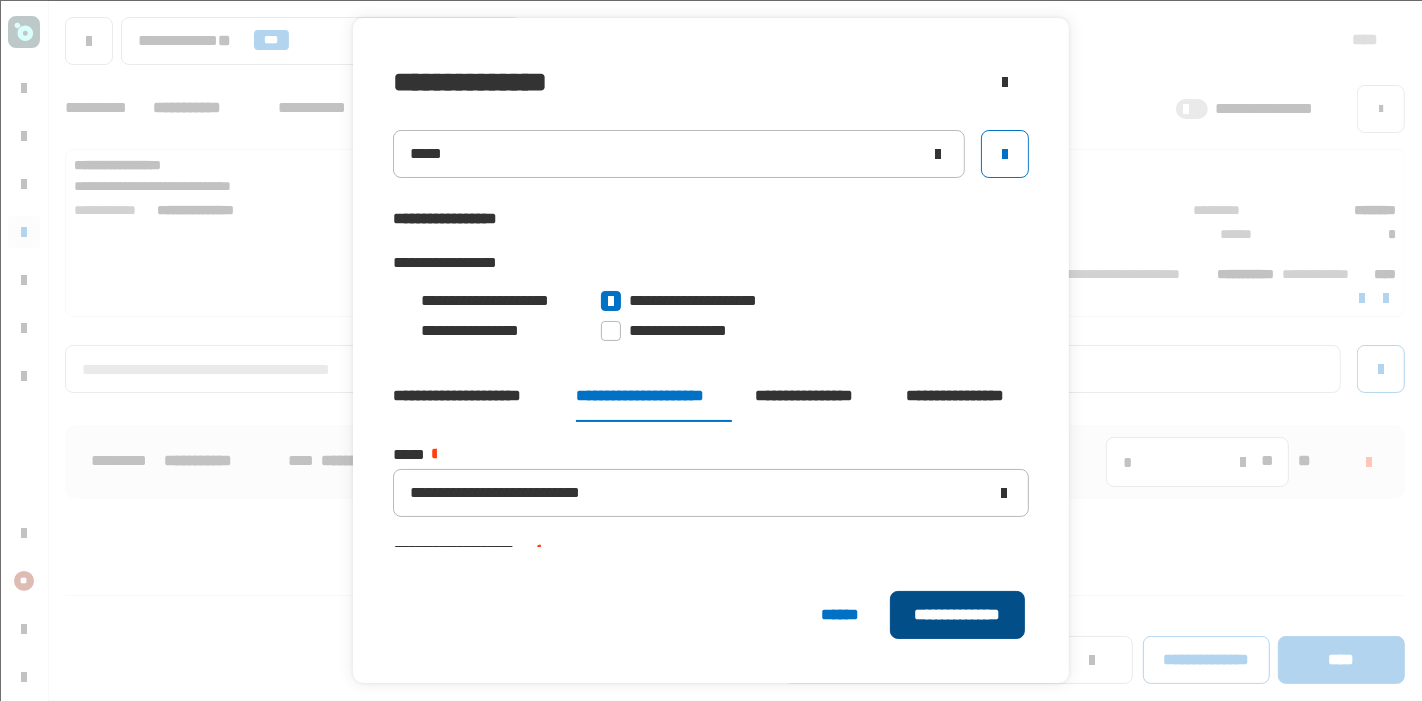click on "**********" 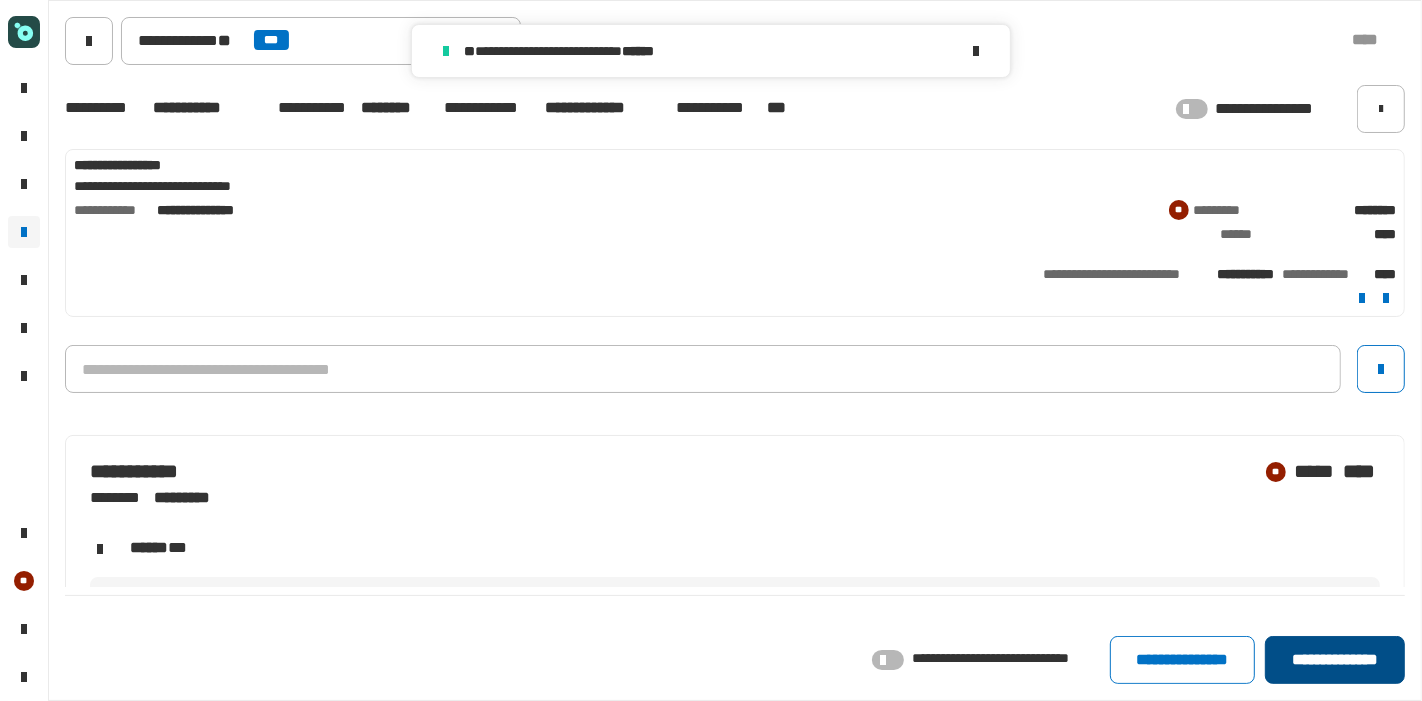 click on "**********" 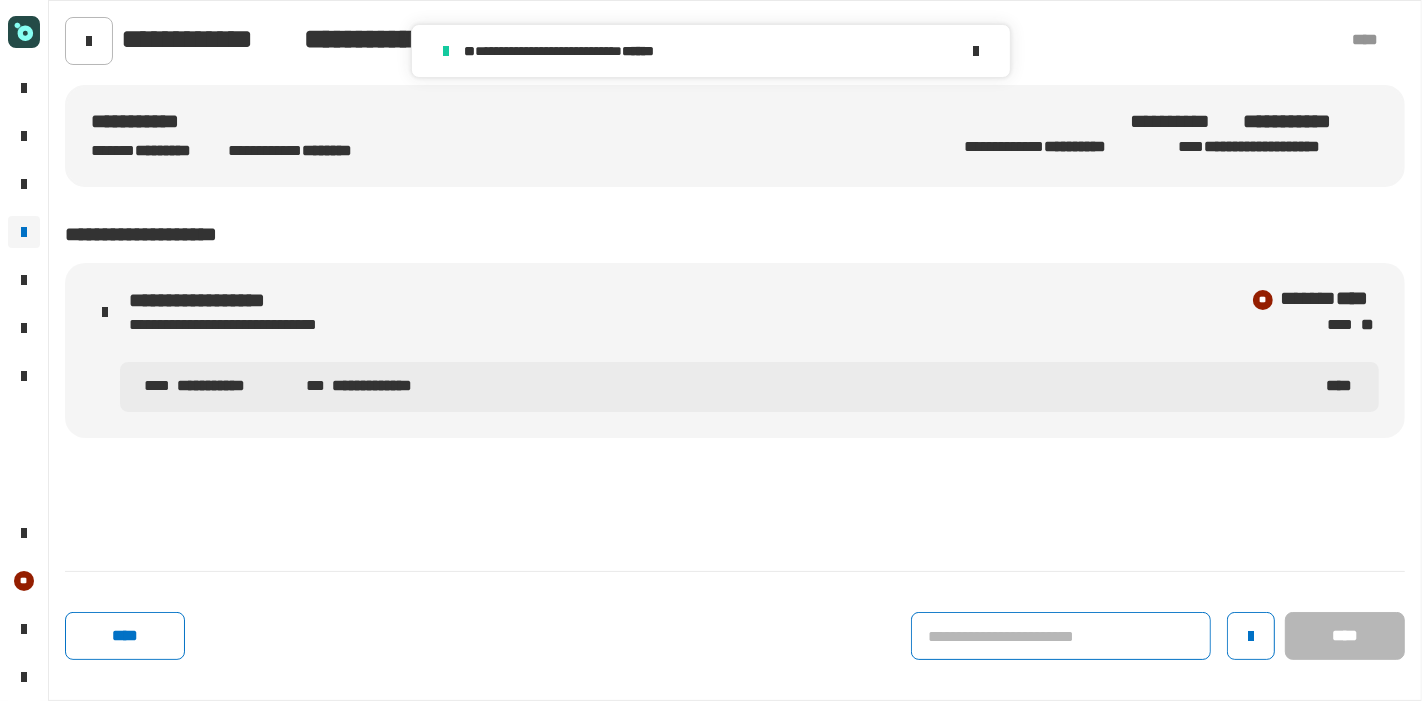 click 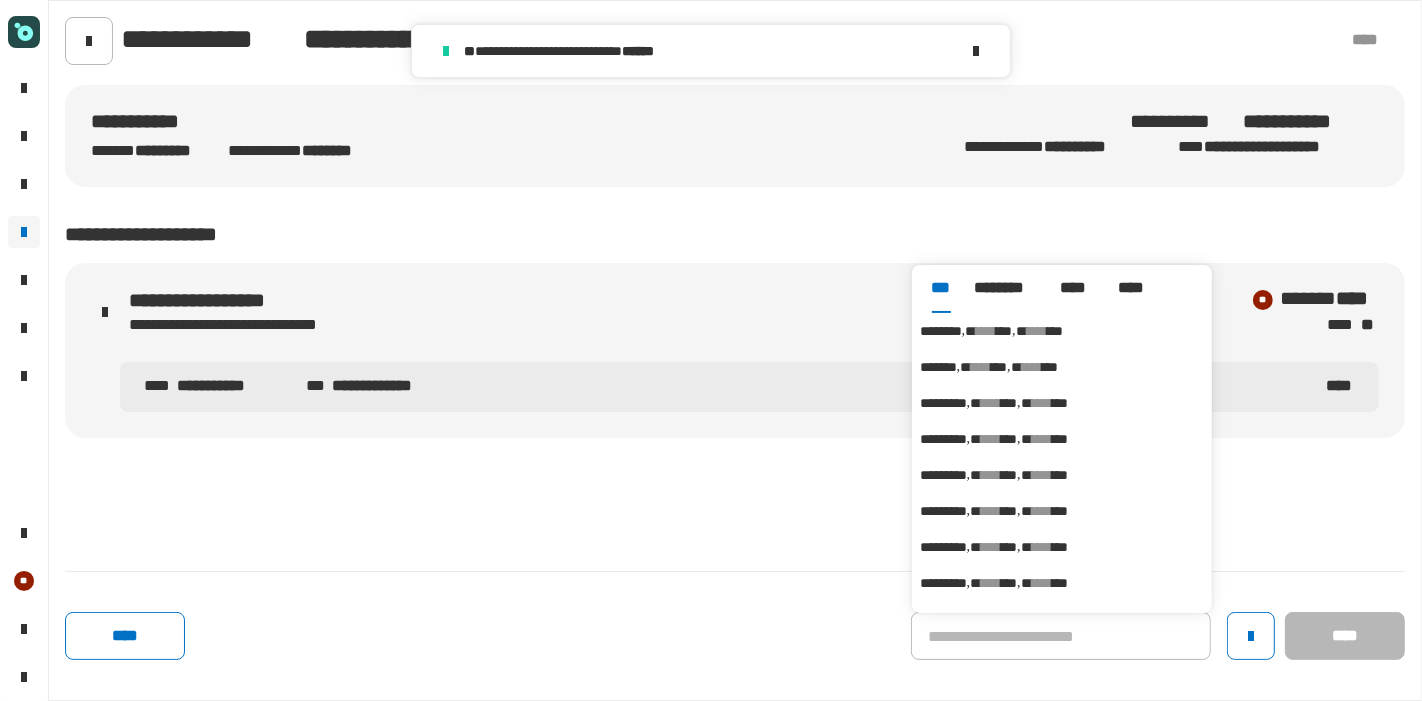 click on "***" at bounding box center (1004, 331) 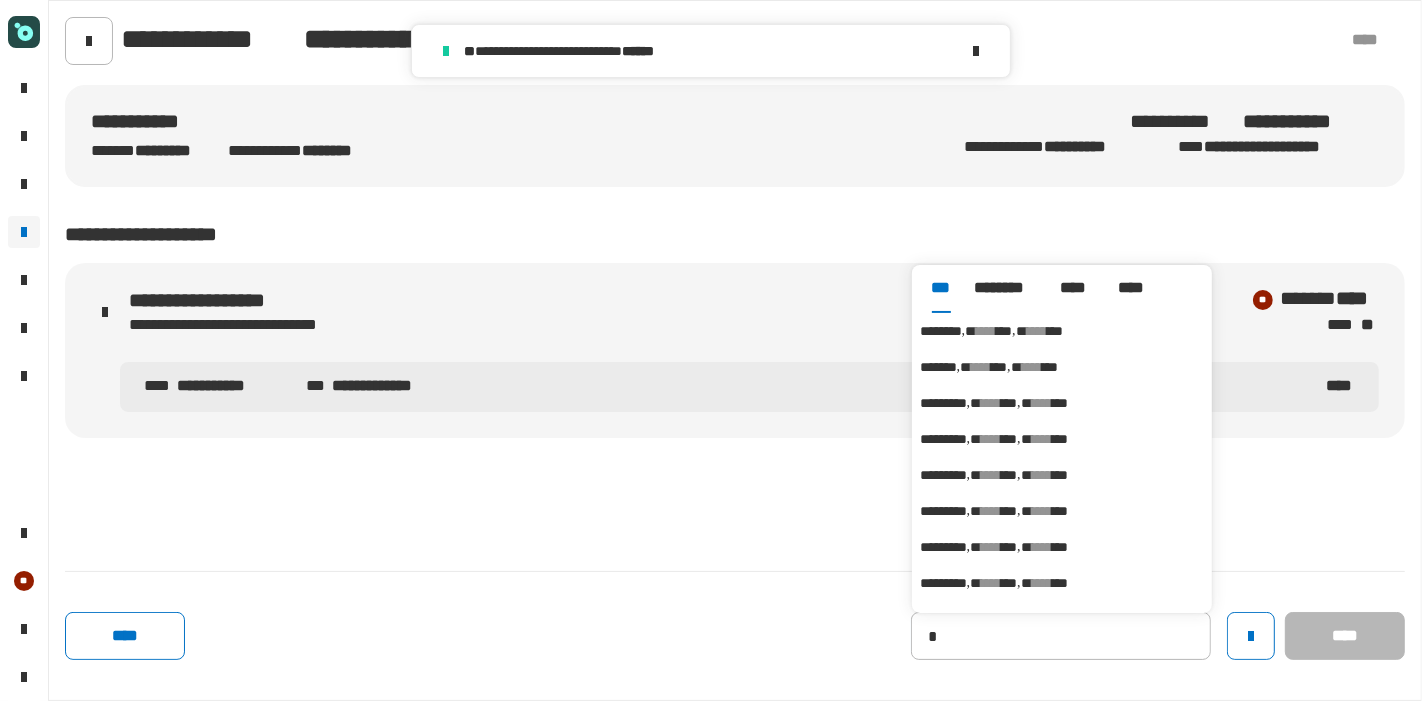 type on "********" 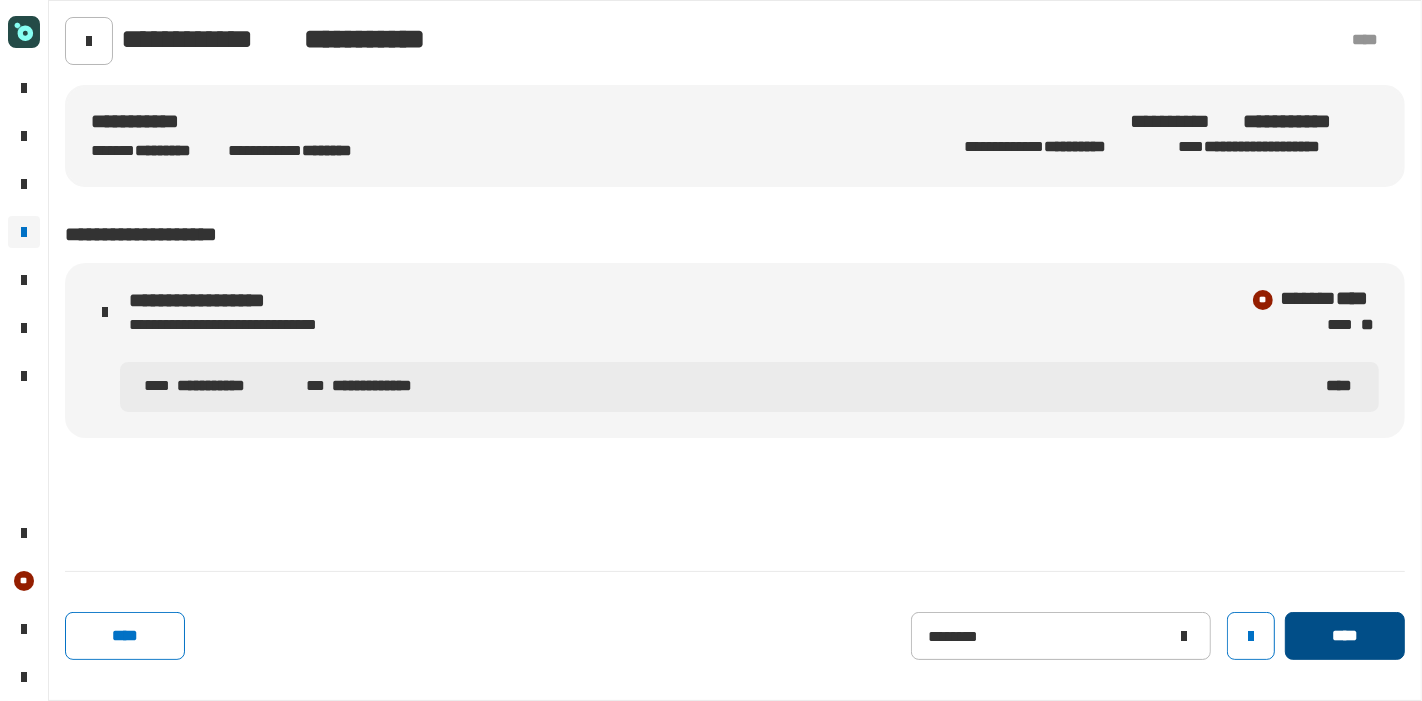 click on "****" 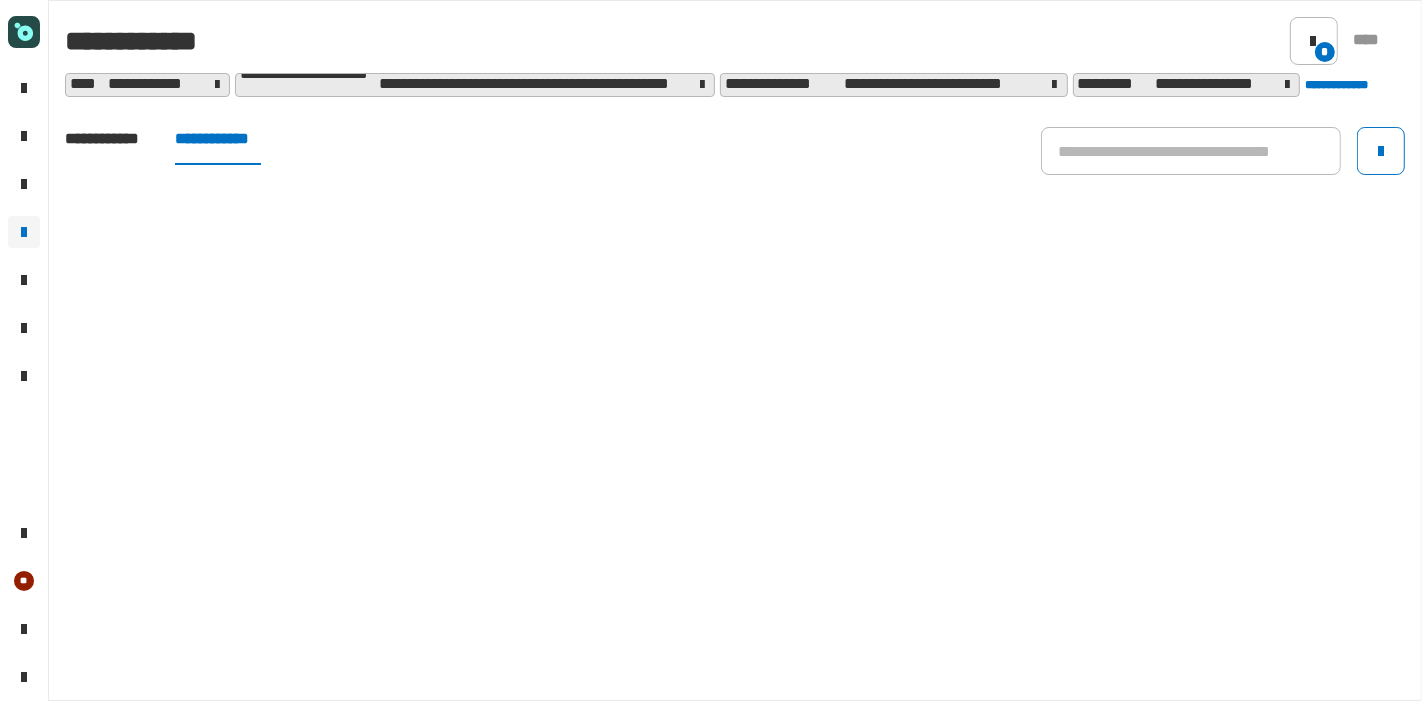 click on "**********" 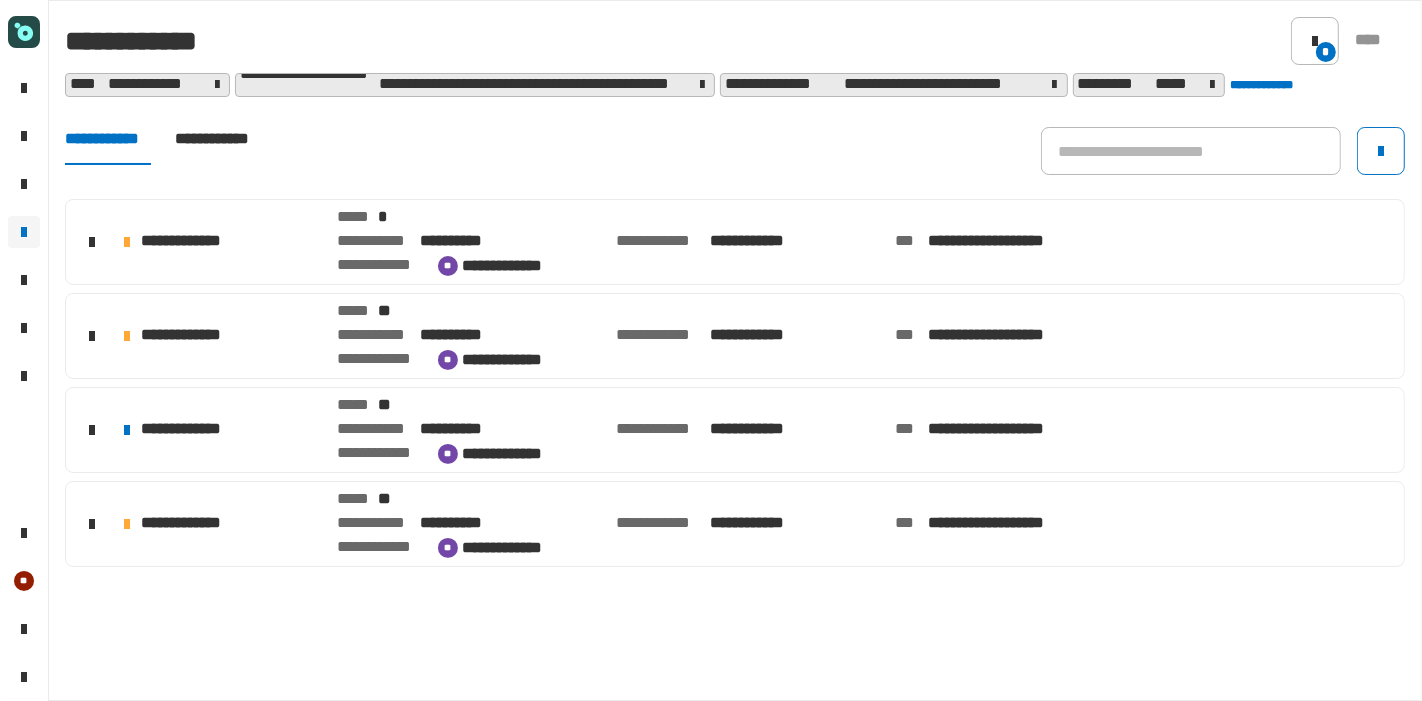 click on "**********" 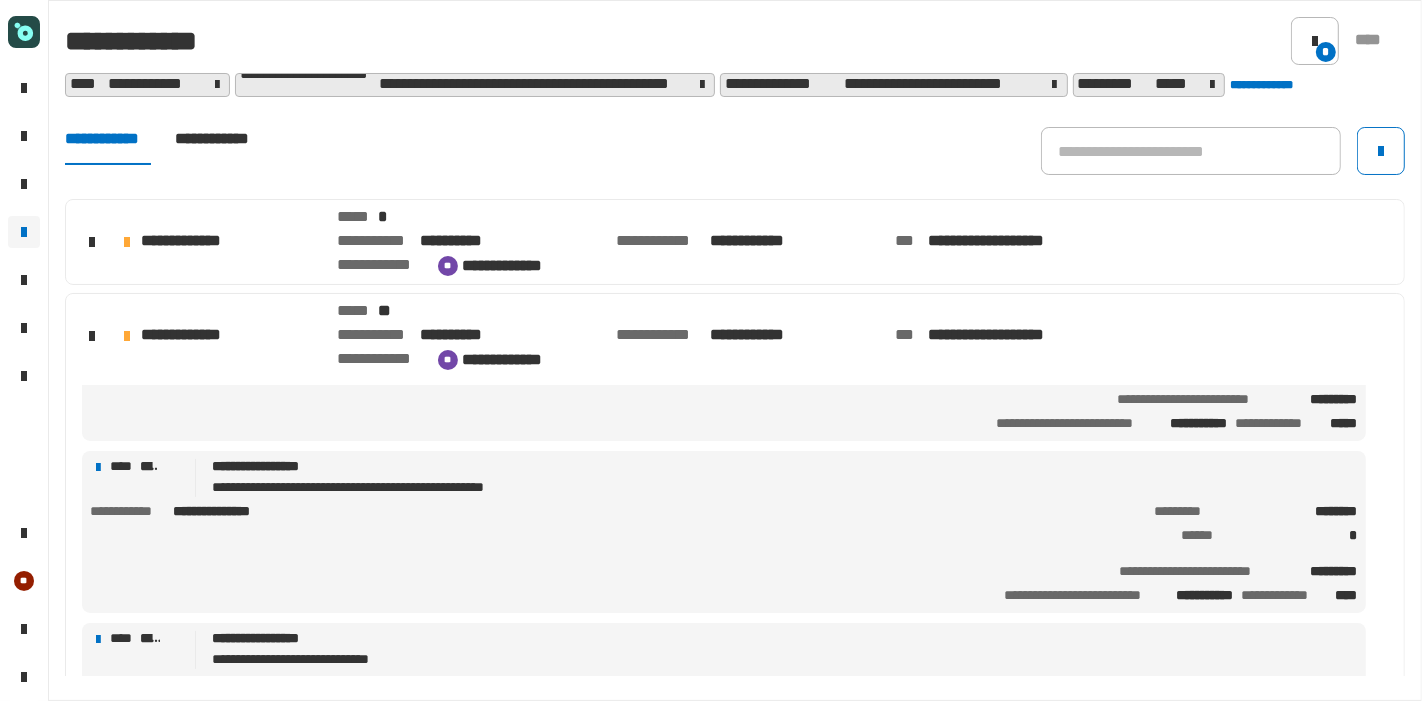 scroll, scrollTop: 281, scrollLeft: 0, axis: vertical 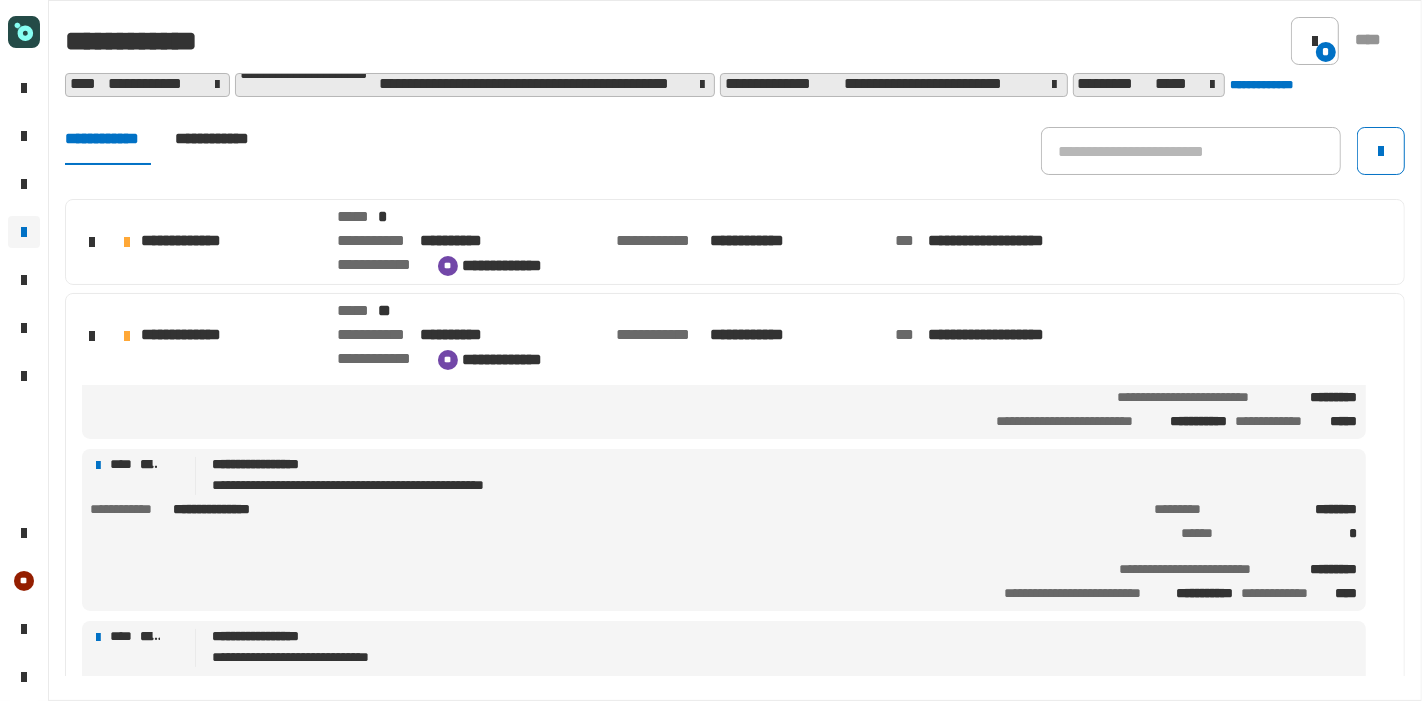 click on "**********" 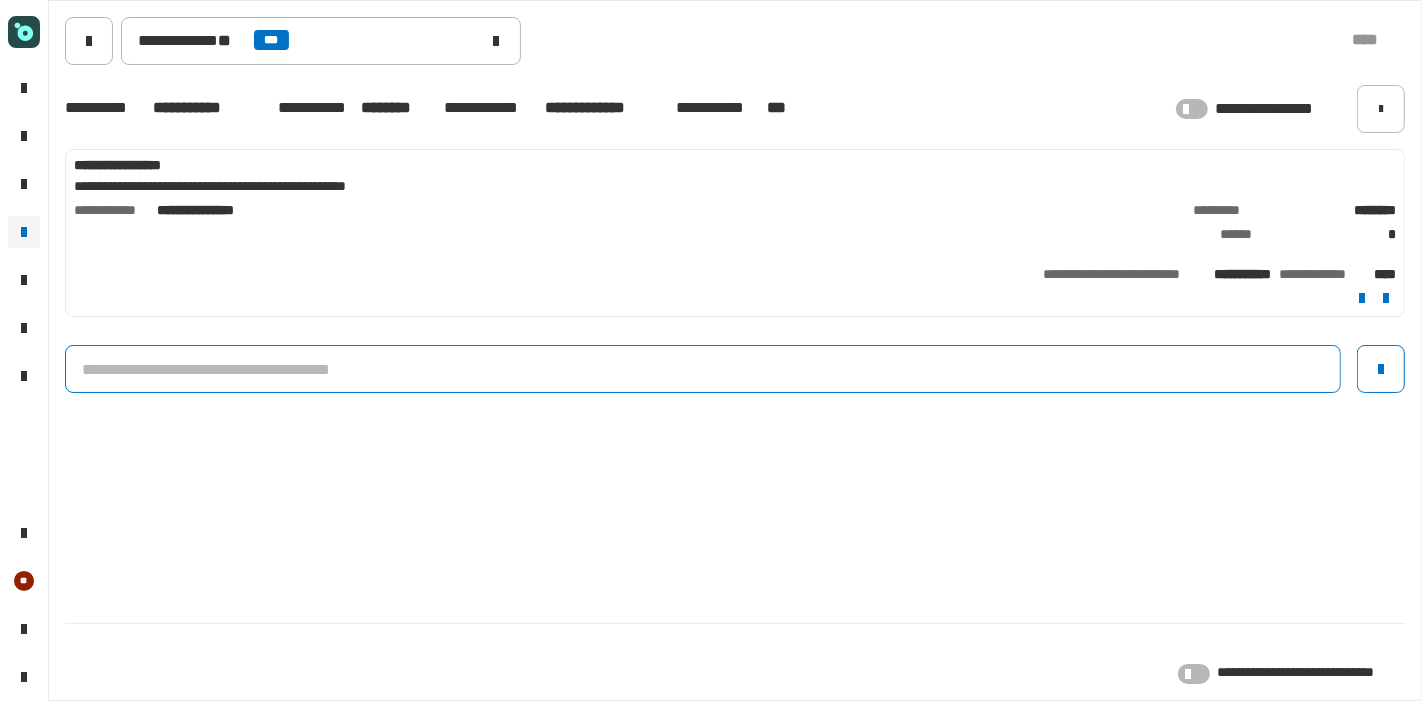 click 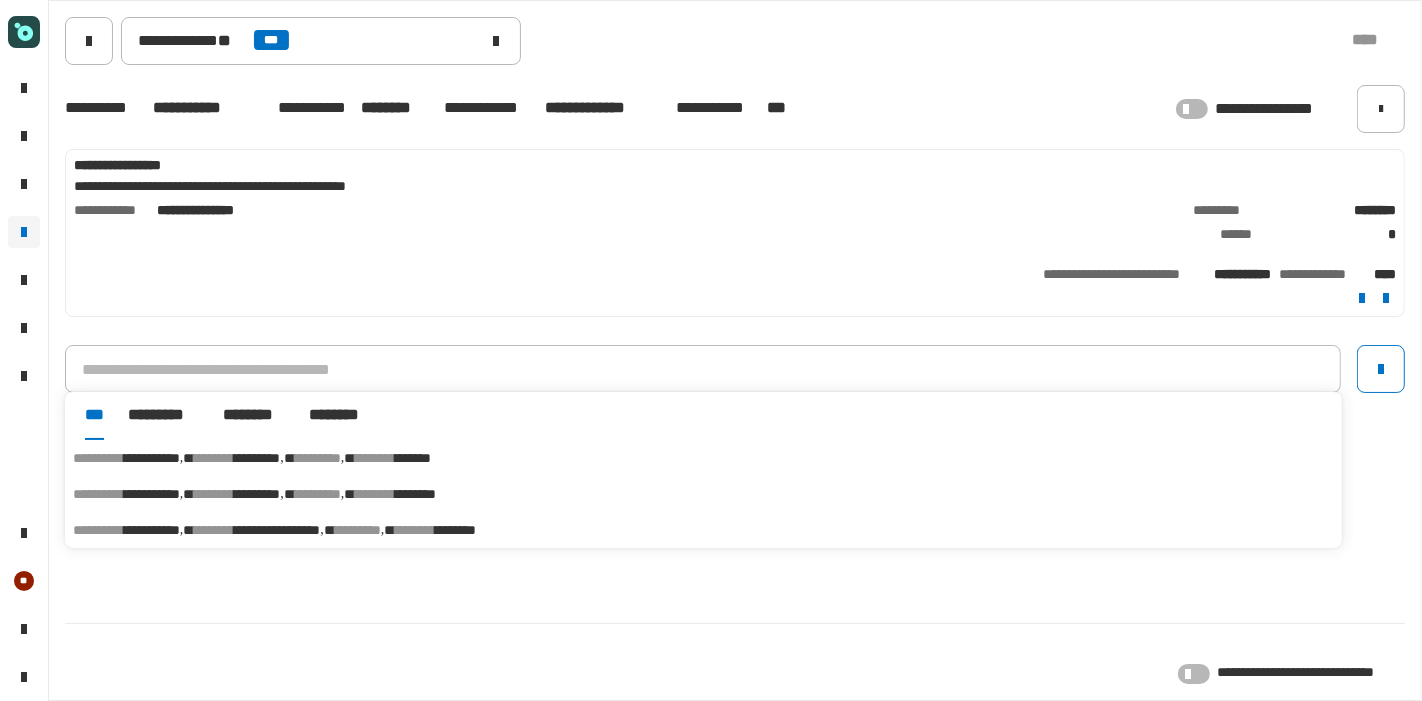 click on "*********" at bounding box center (257, 458) 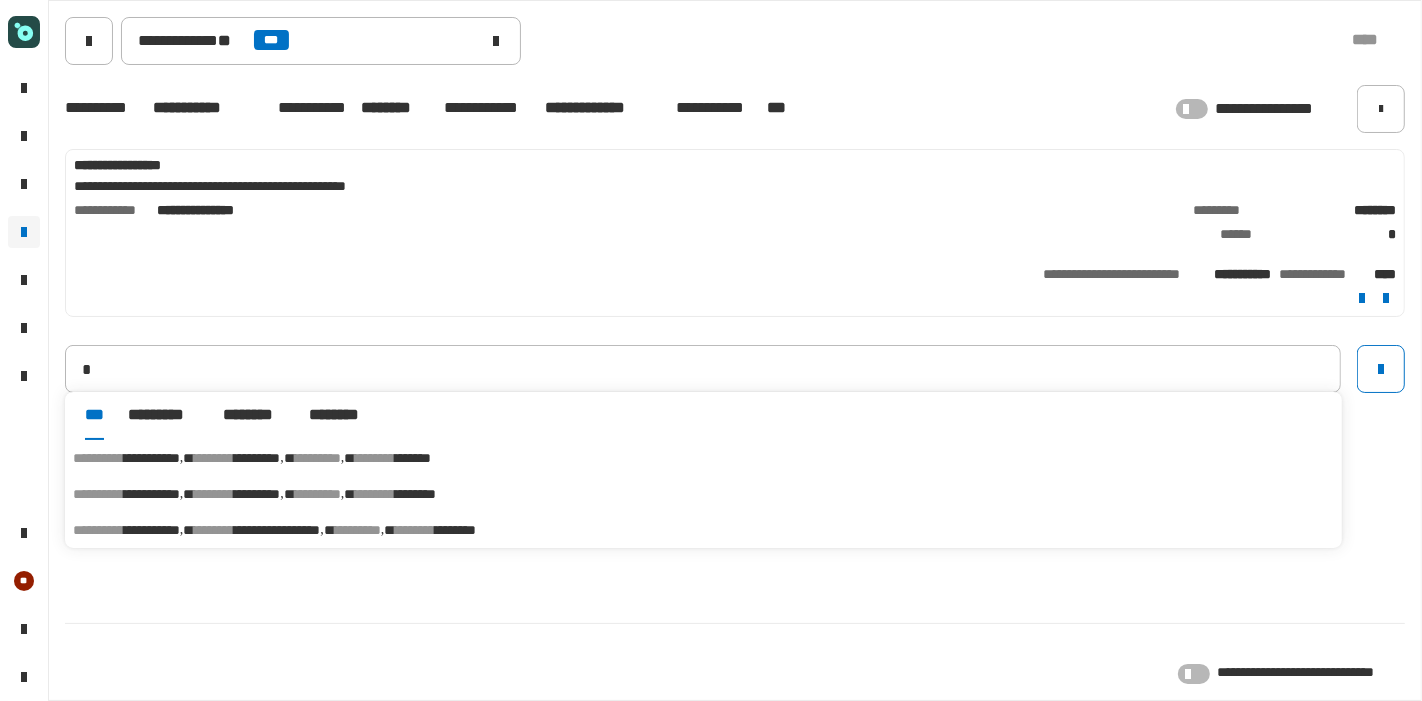 type on "**********" 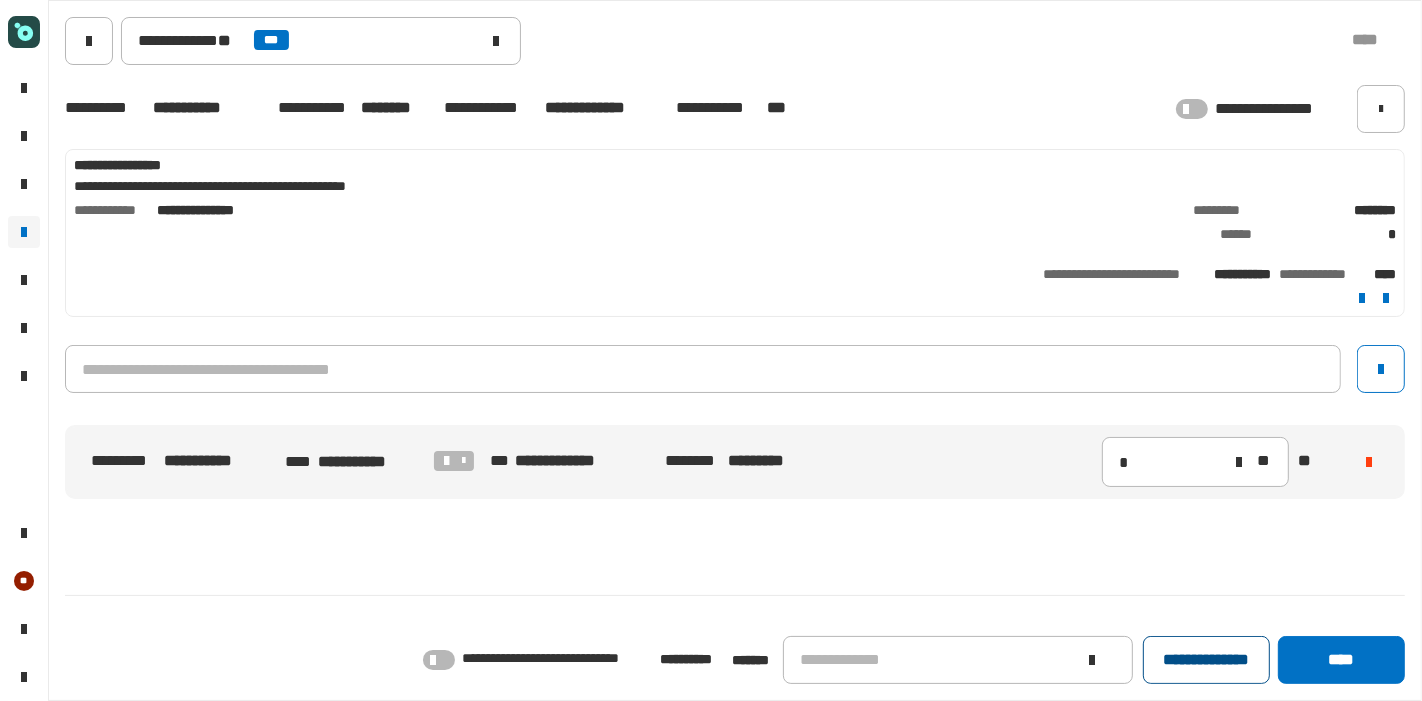 click on "**********" 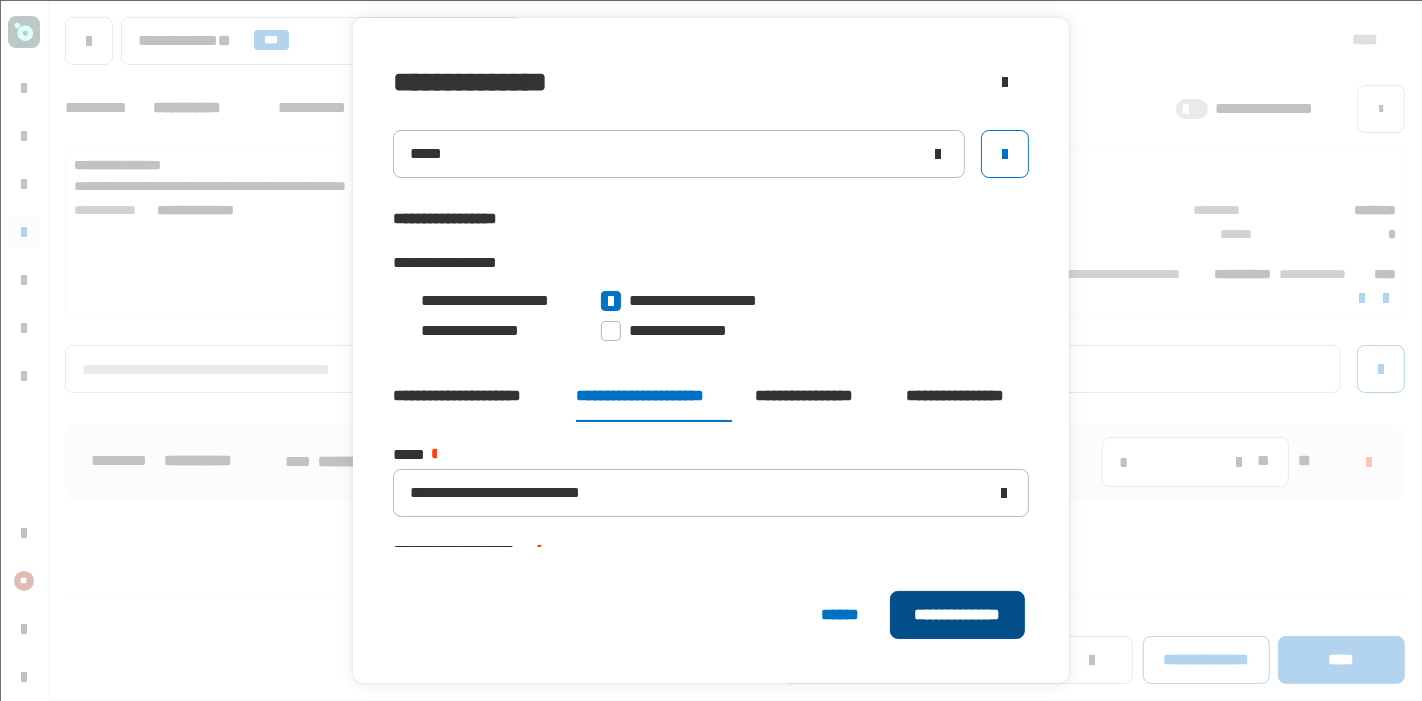 click on "**********" 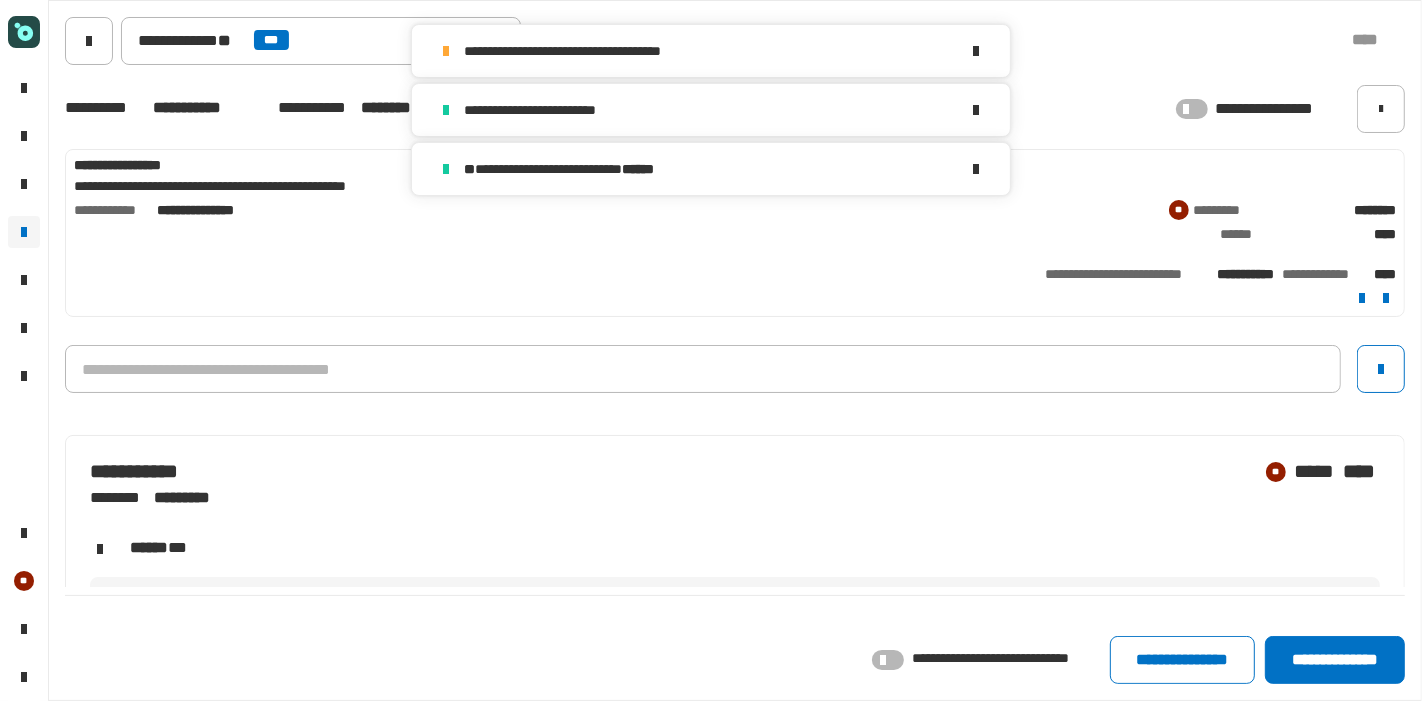 click on "**********" 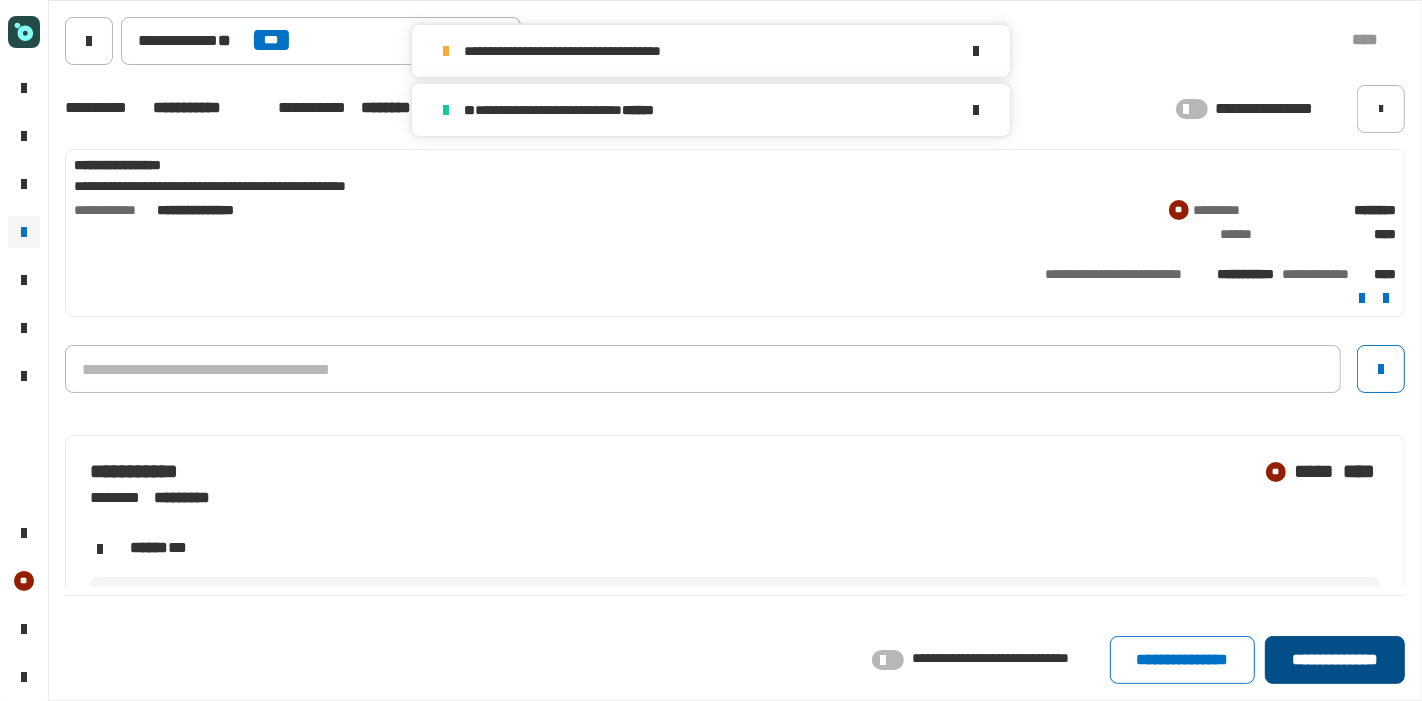click on "**********" 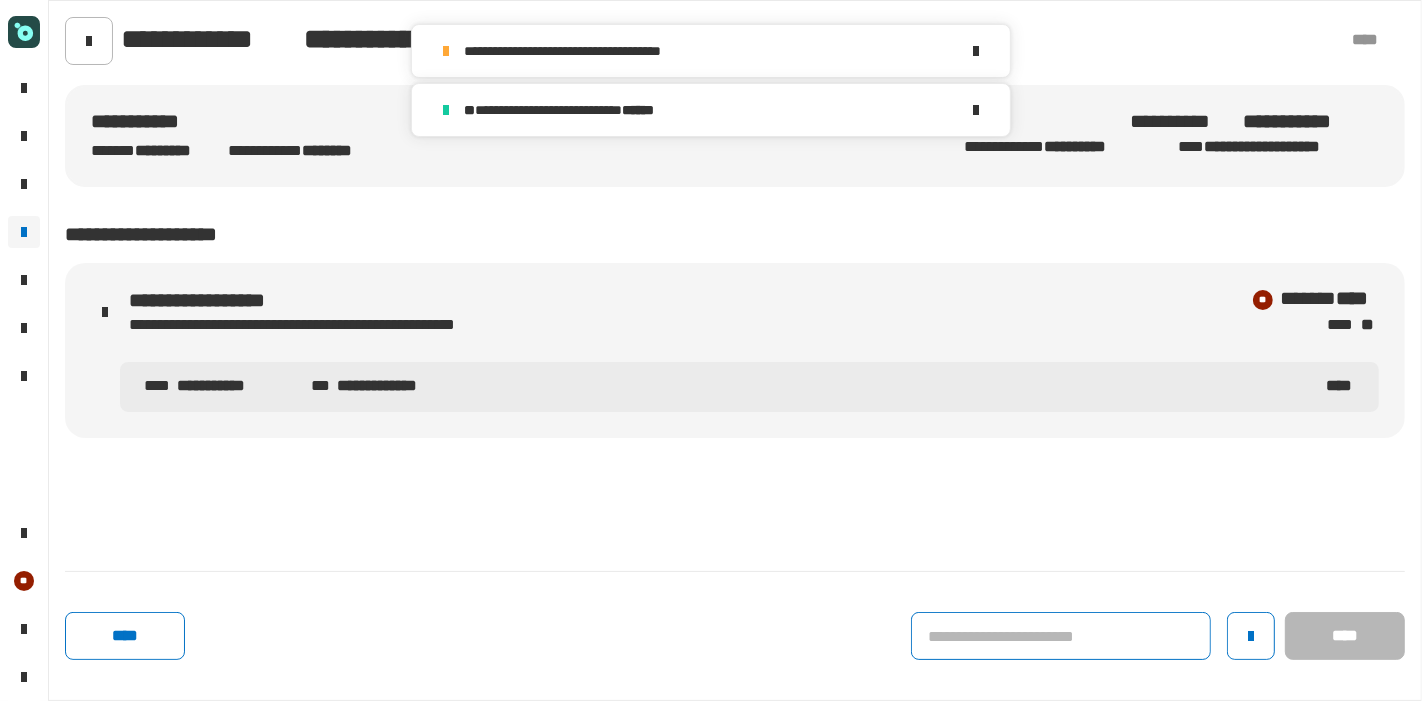 click 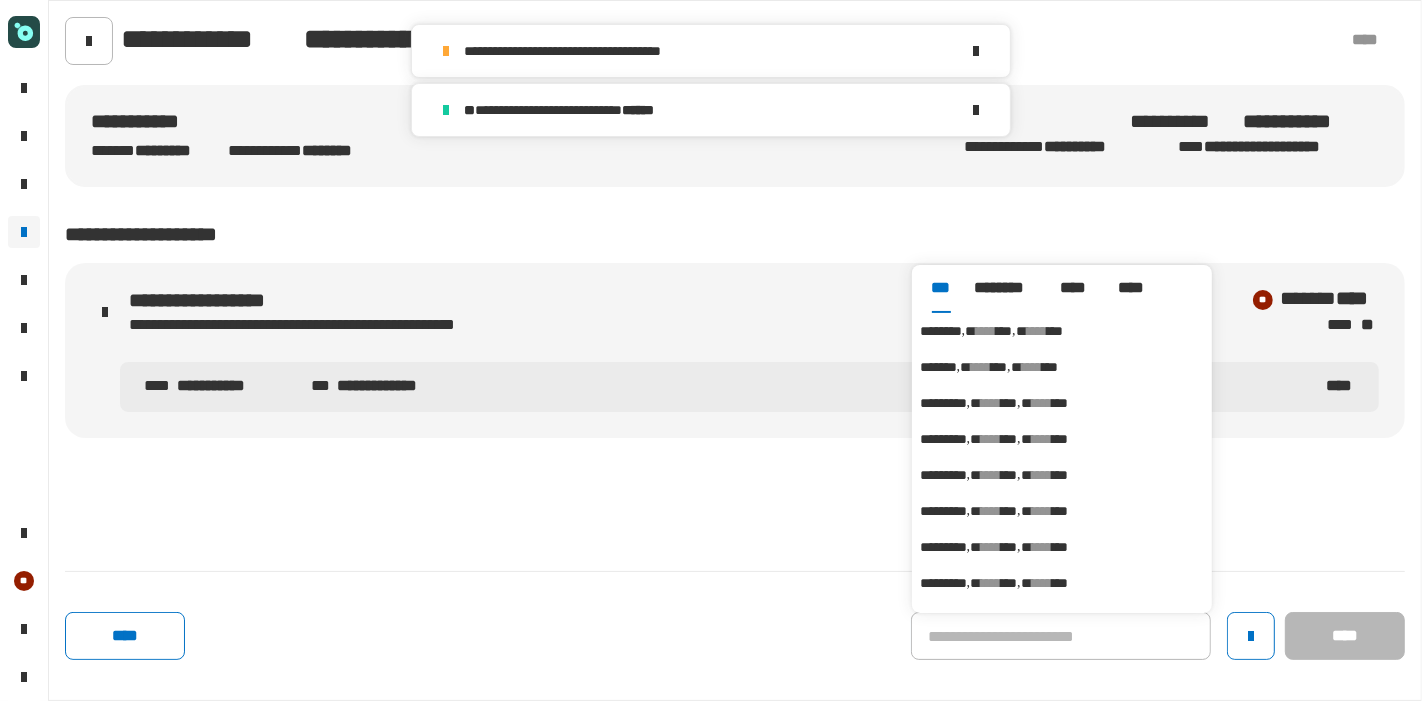 click on "***" at bounding box center (1004, 331) 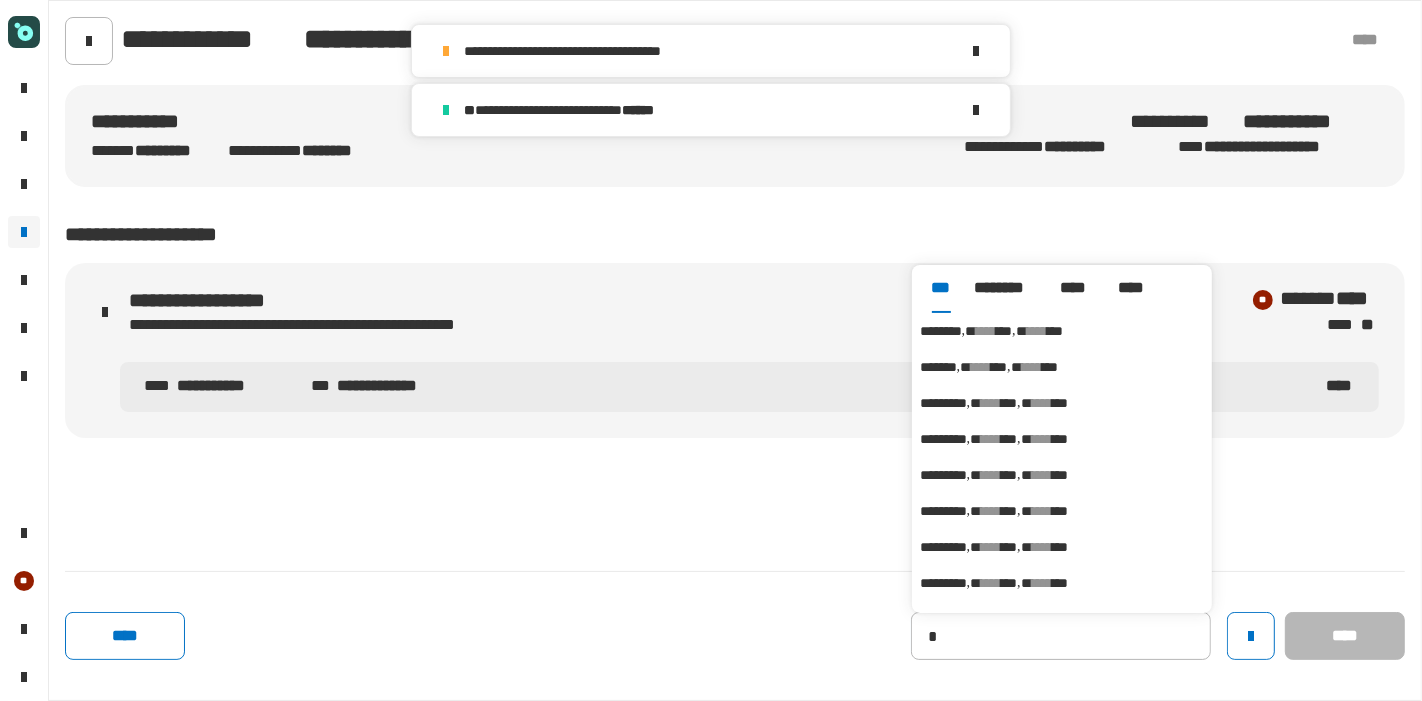 type on "********" 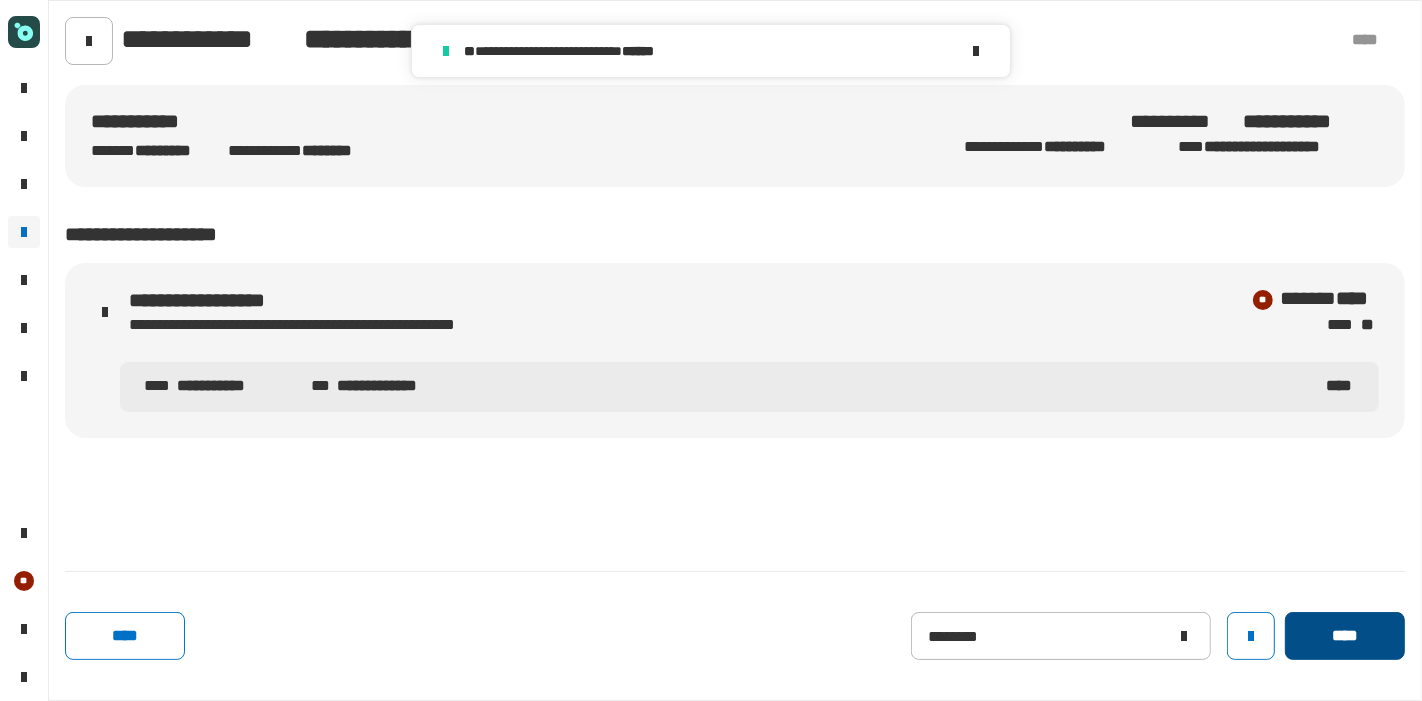 click on "****" 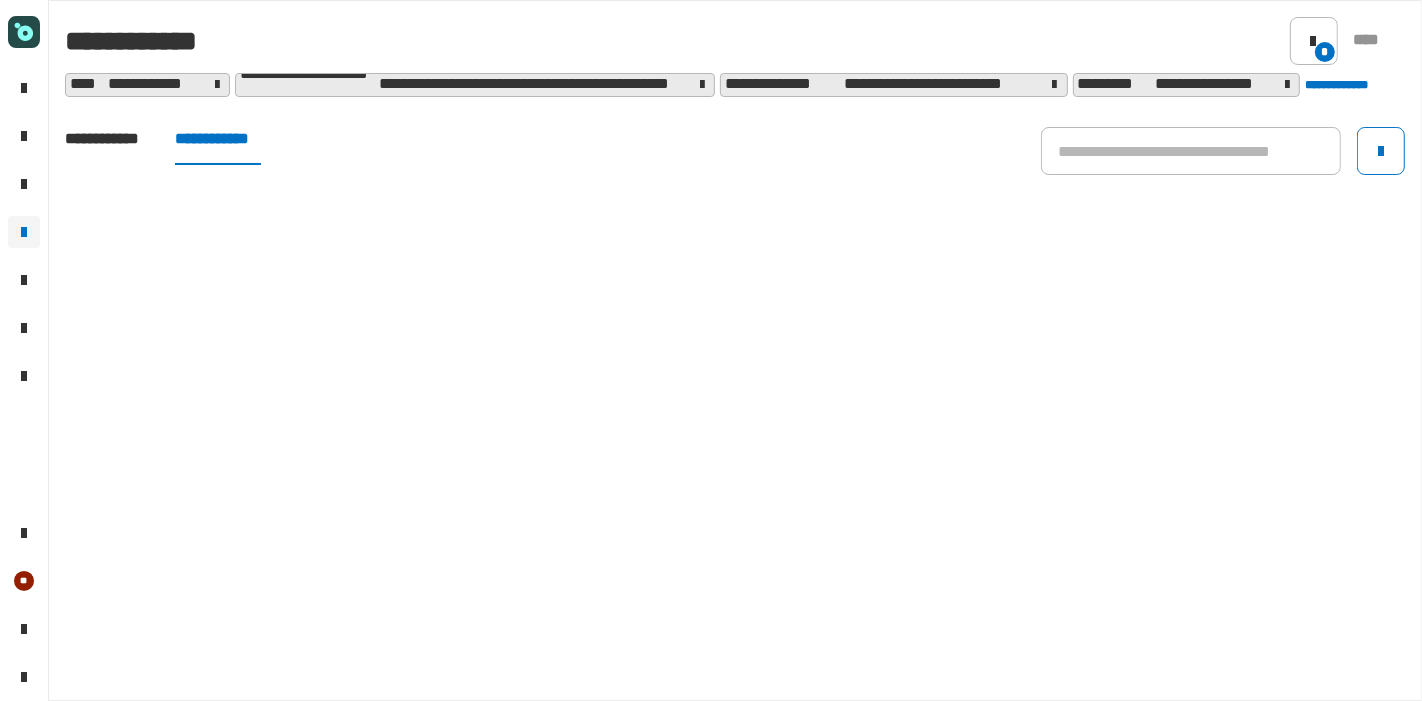 click on "**********" 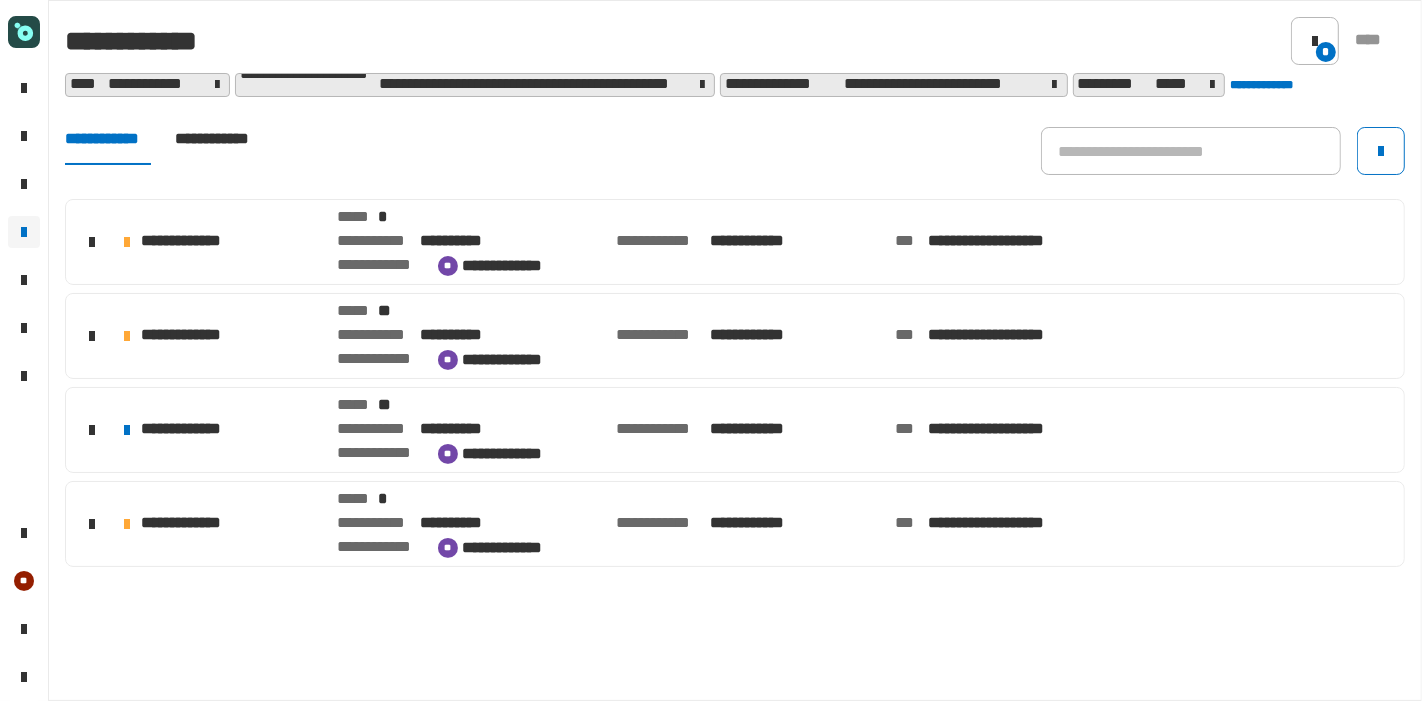 click on "**********" 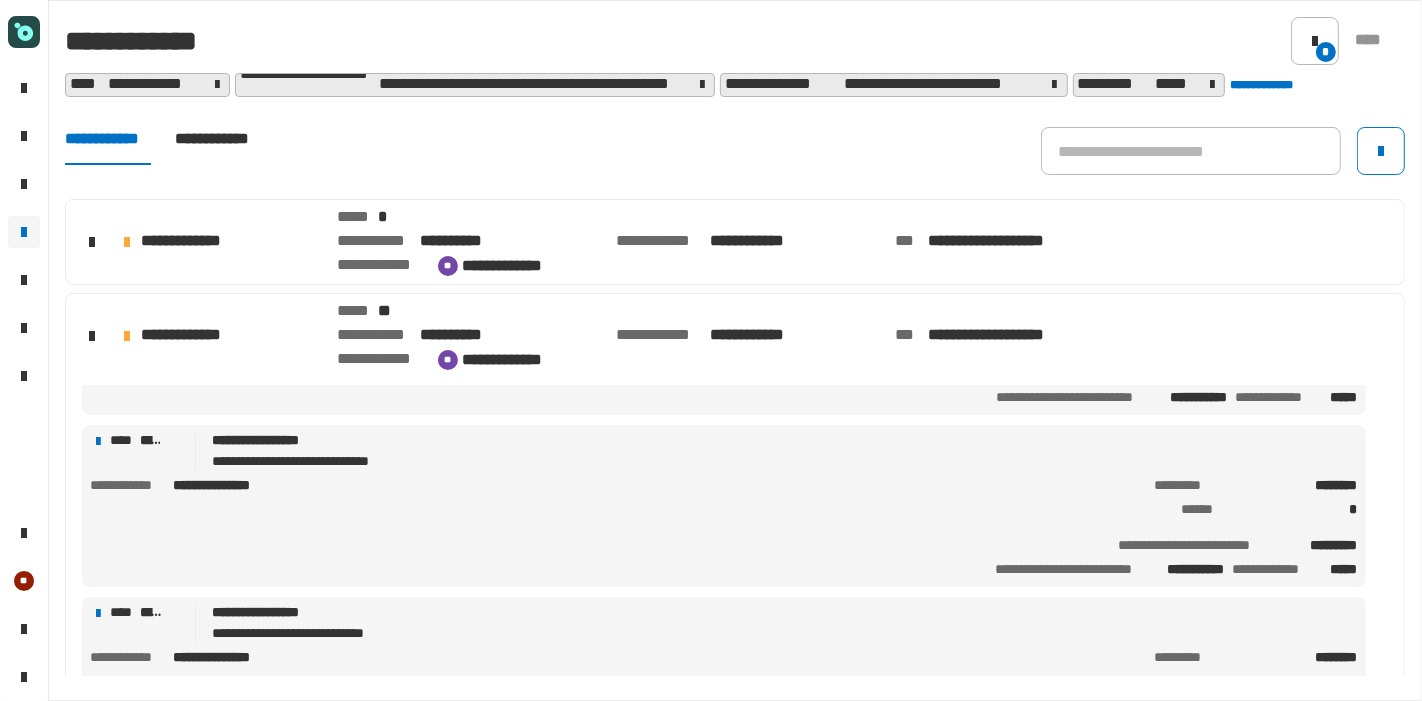 scroll, scrollTop: 306, scrollLeft: 0, axis: vertical 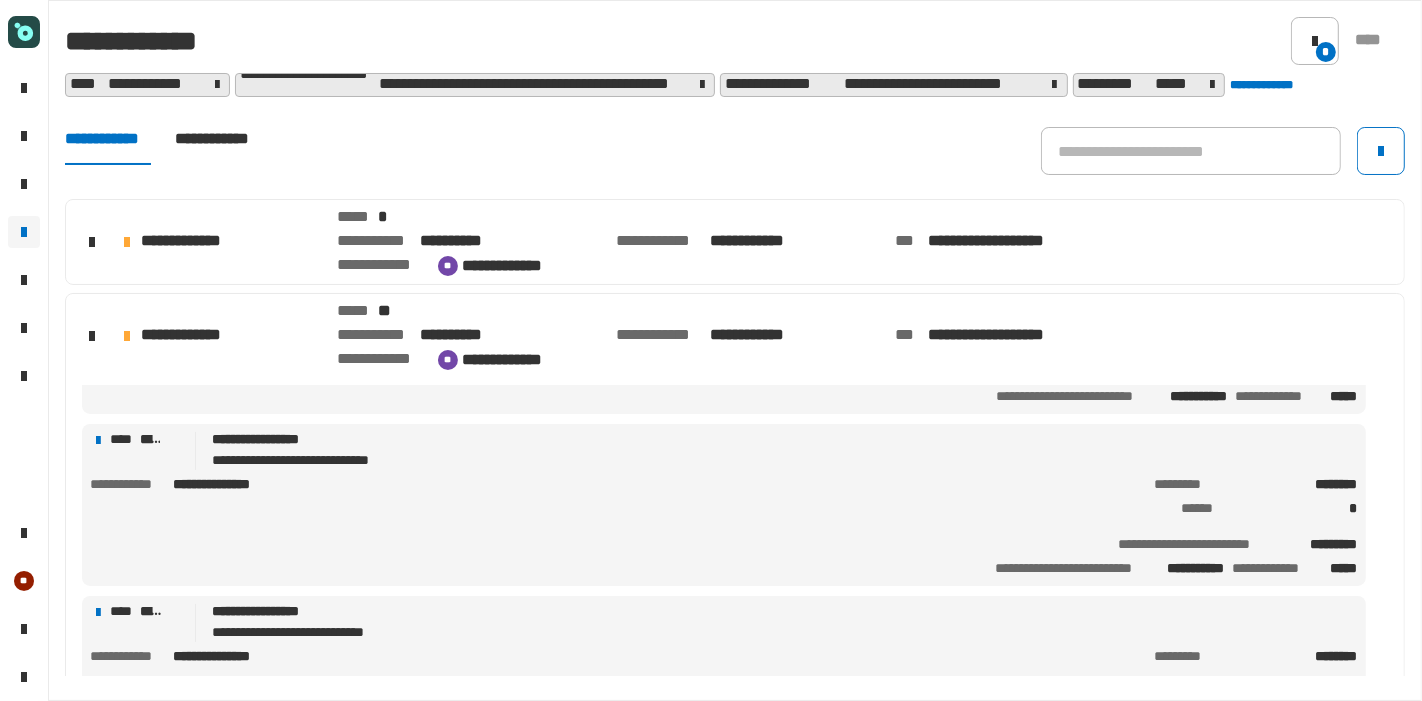 click on "**********" 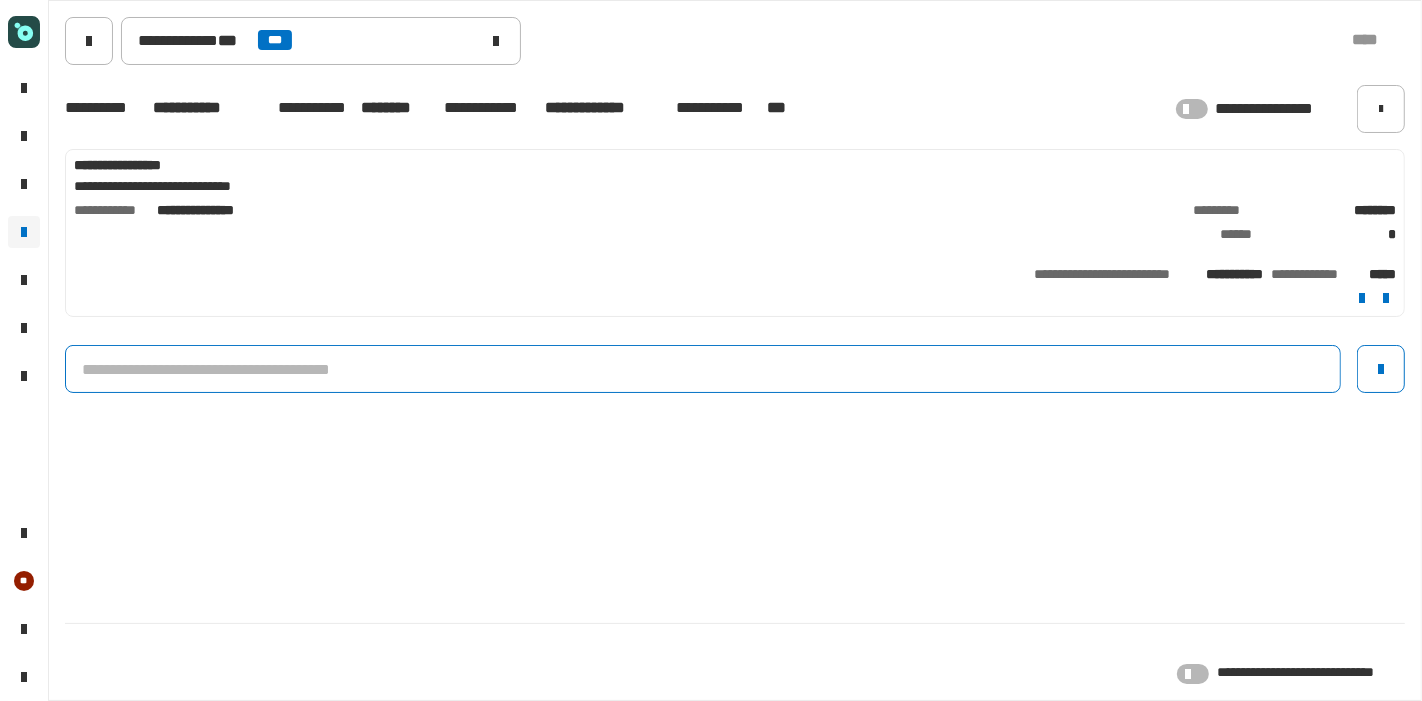 click 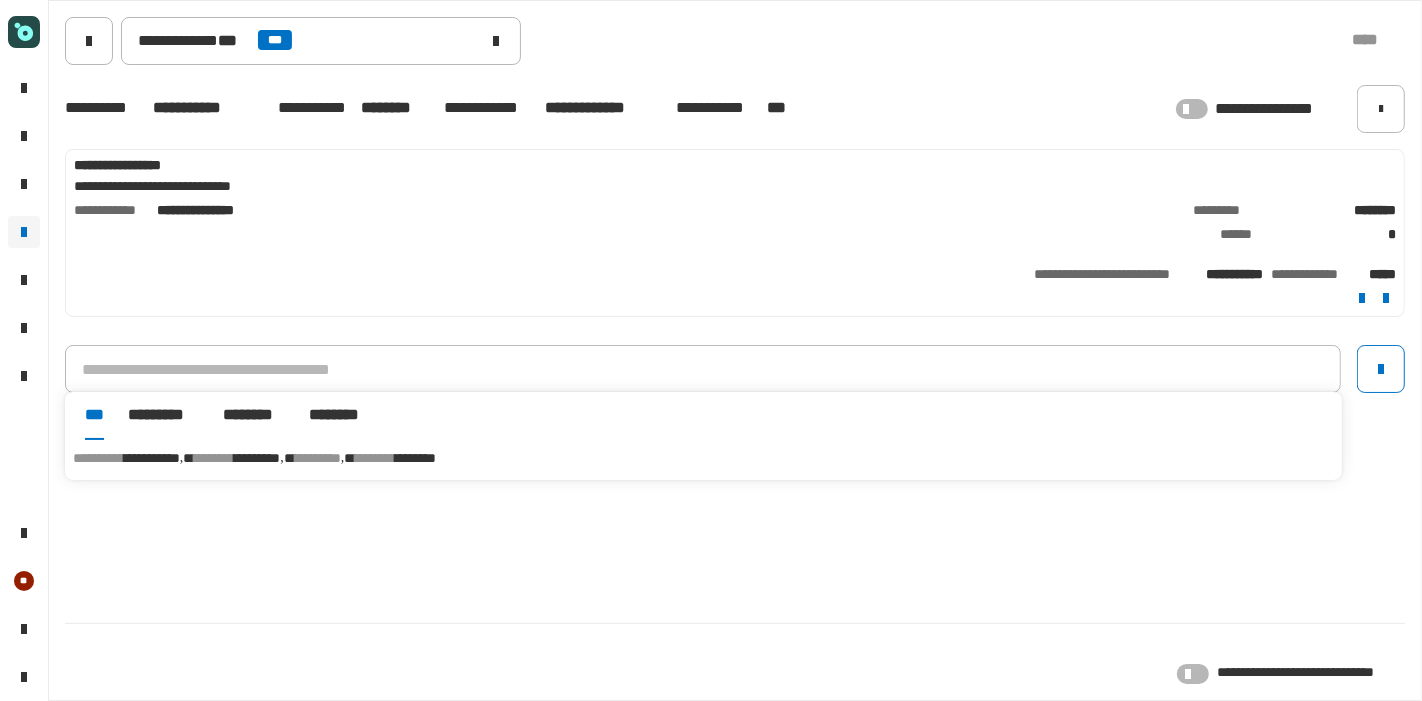 click on "********" at bounding box center (318, 458) 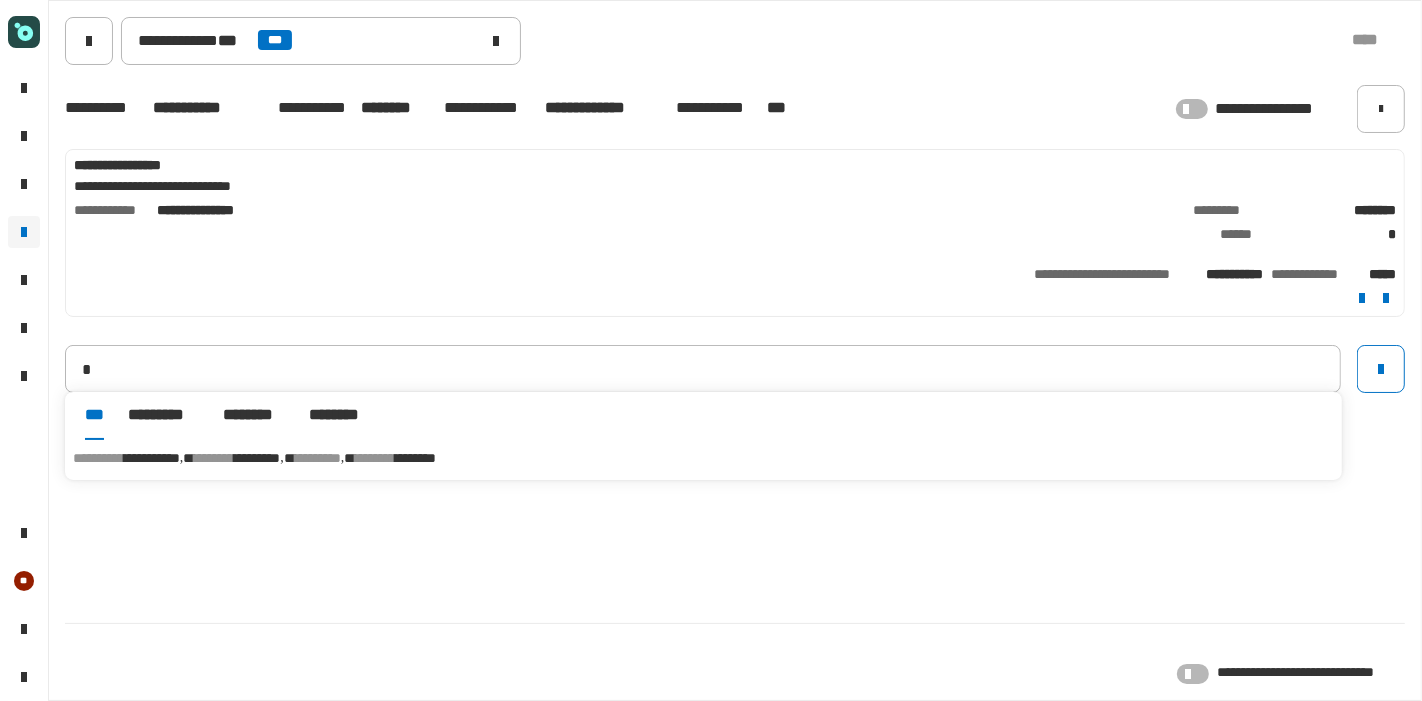 type on "**********" 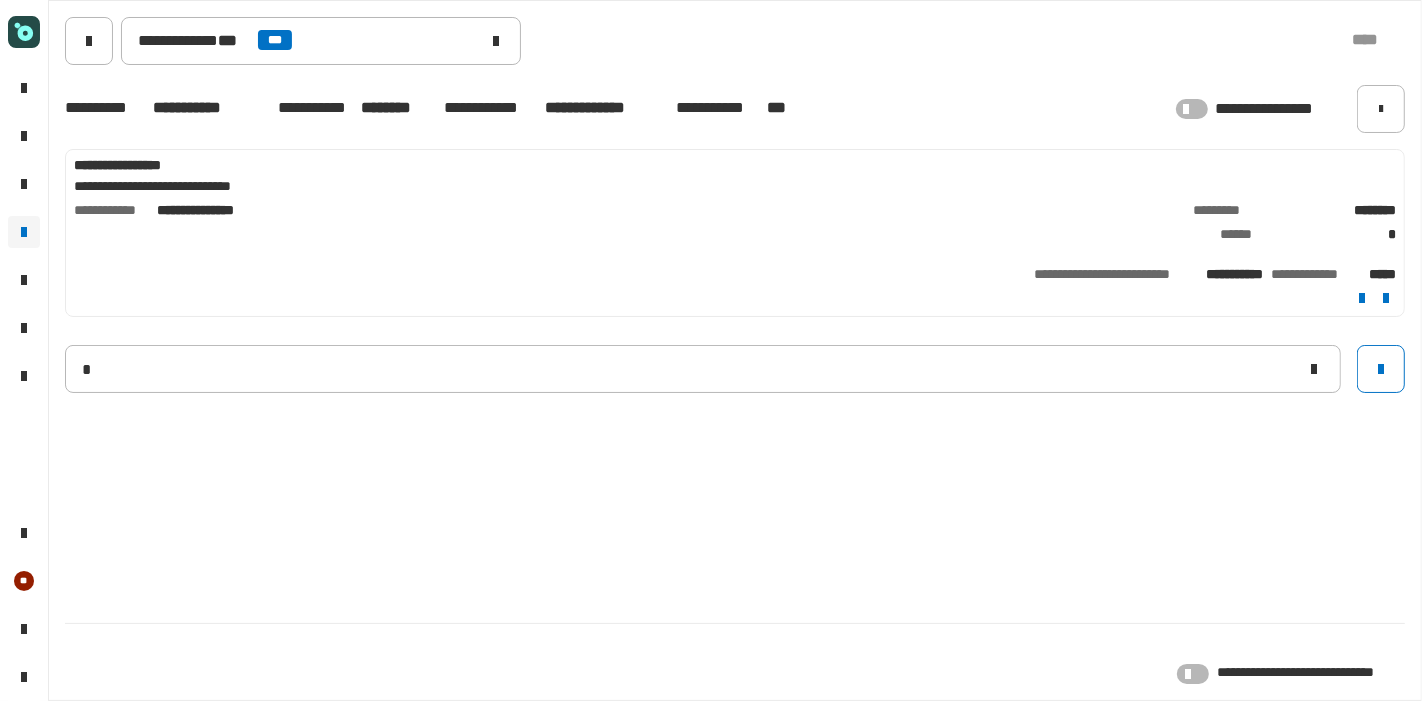 type 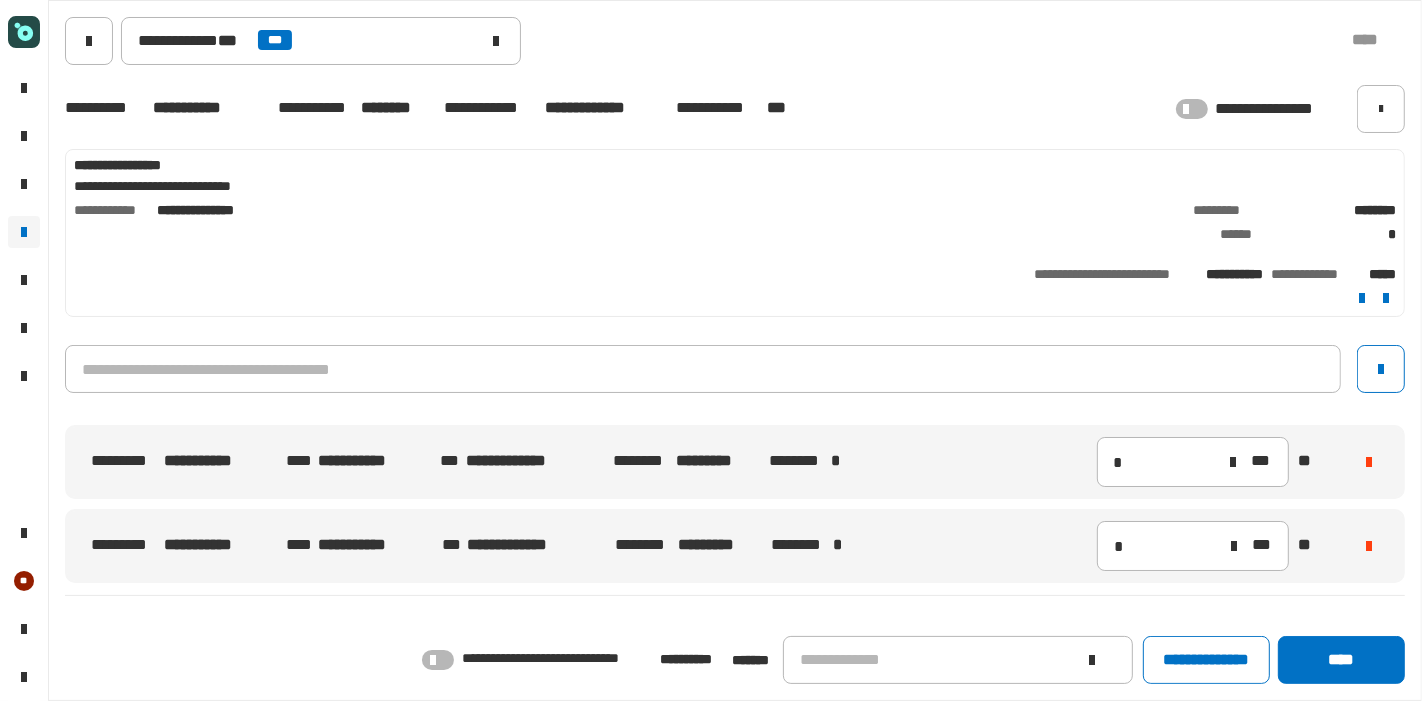 click 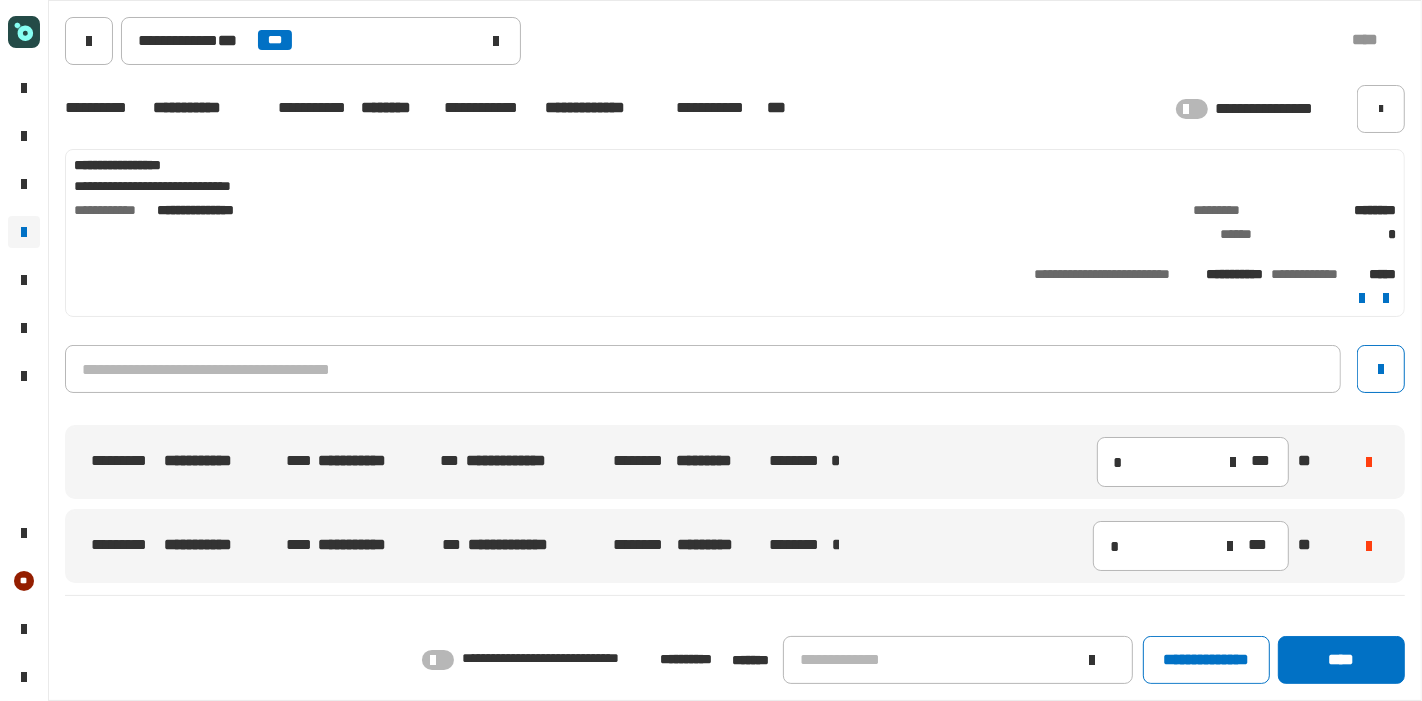 click 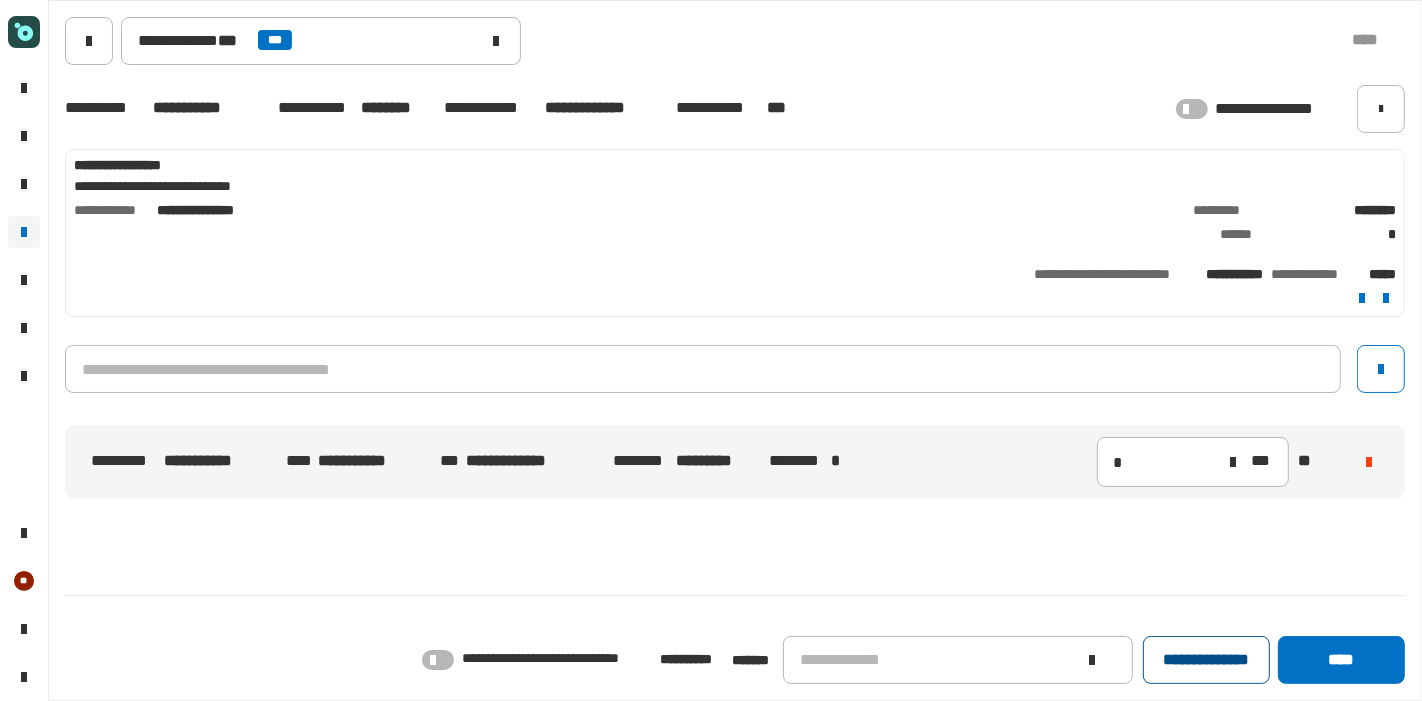 click on "**********" 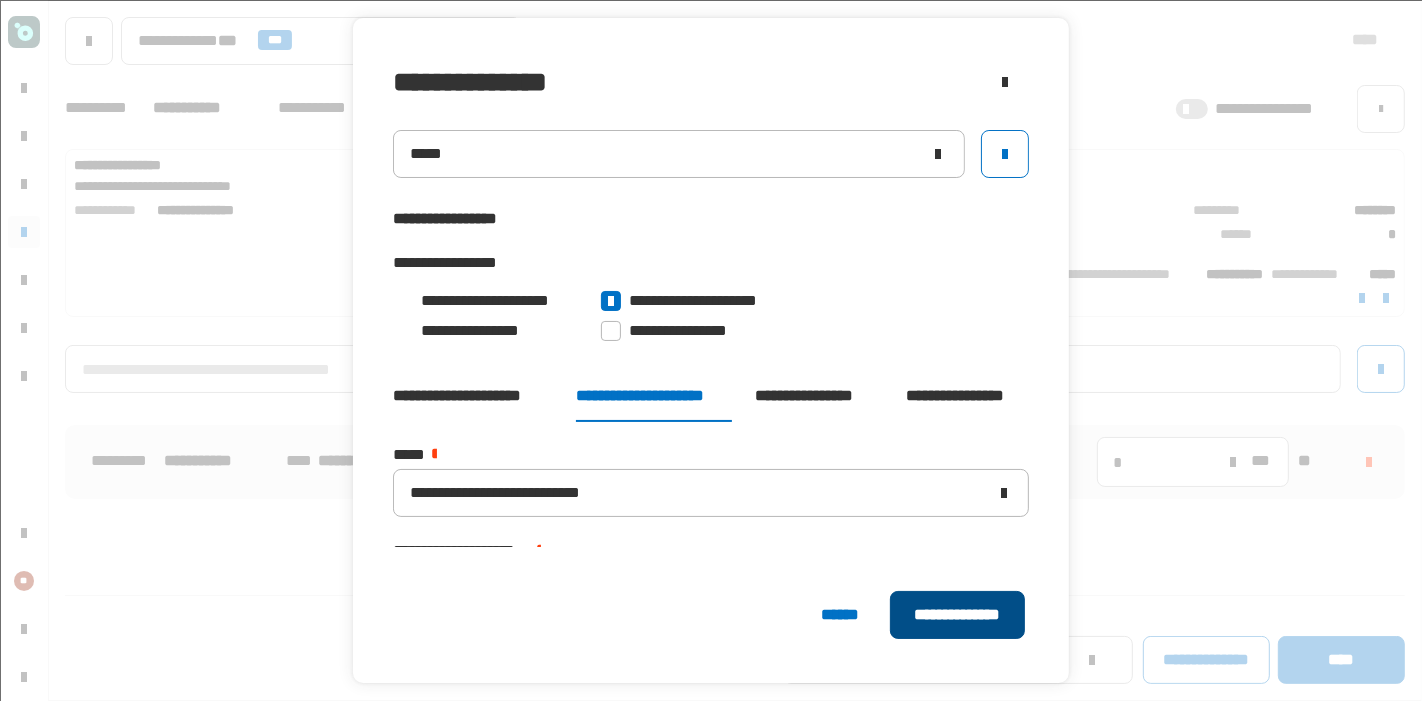 click on "**********" 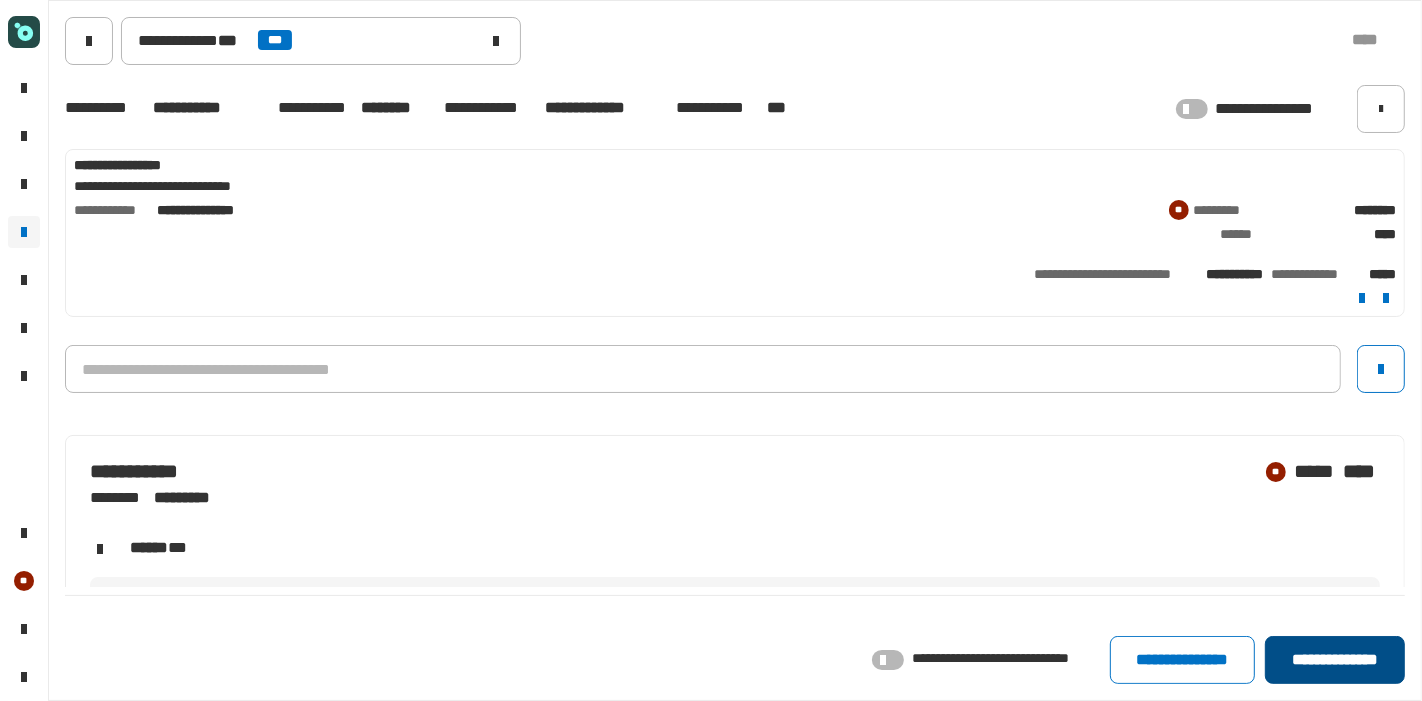 click on "**********" 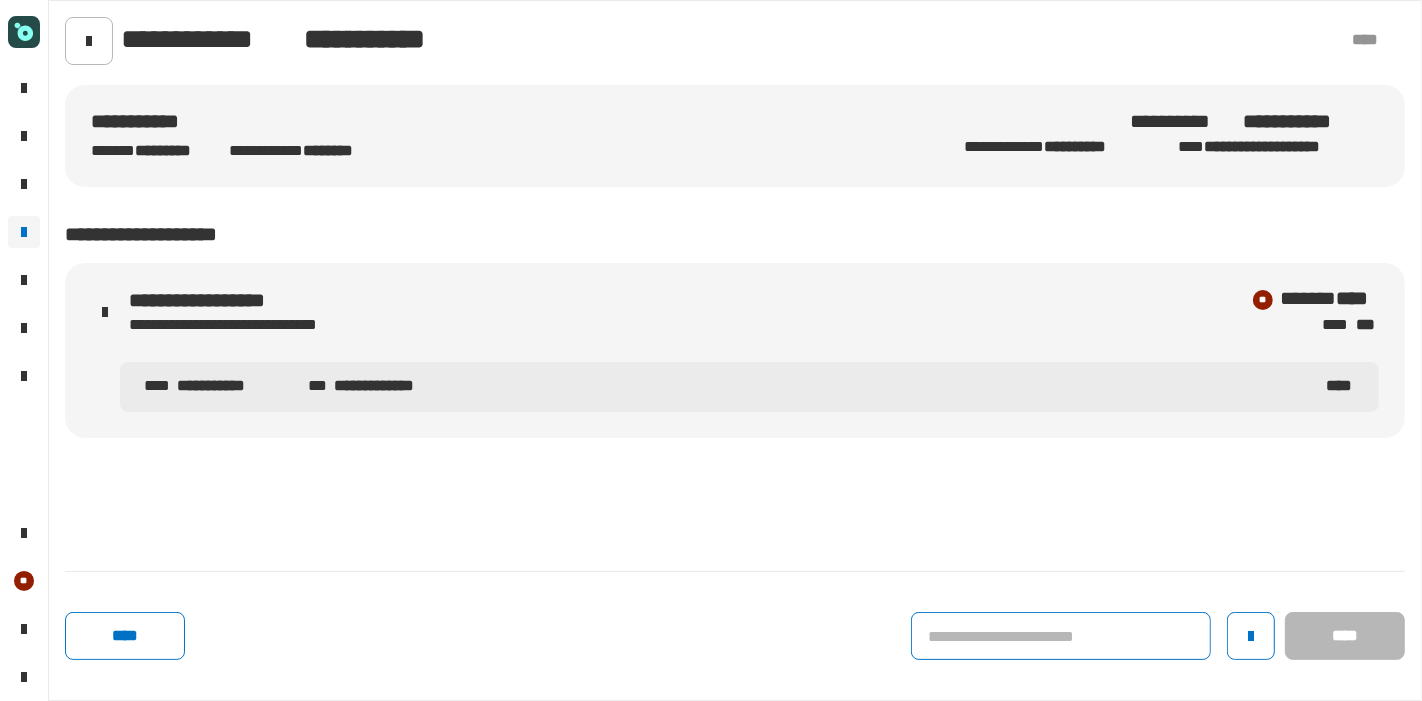 click 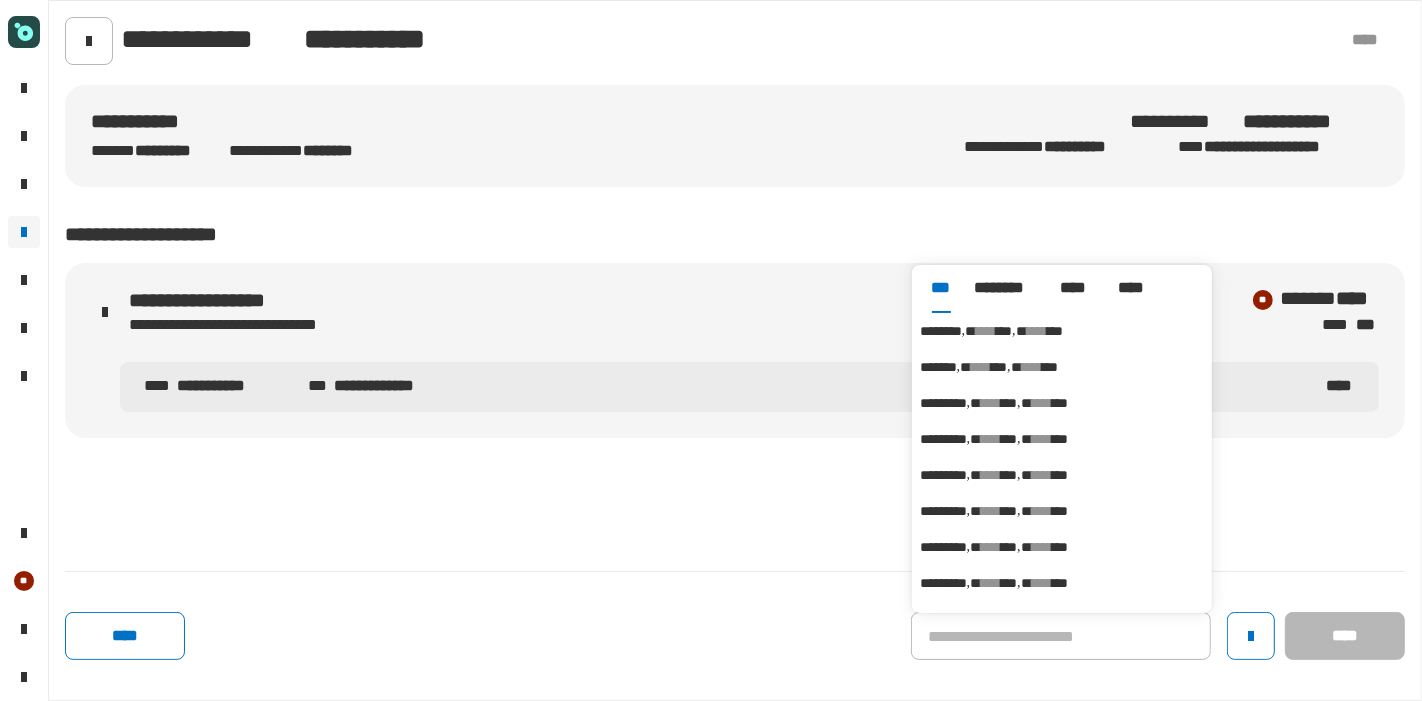 click on "***" at bounding box center [1004, 331] 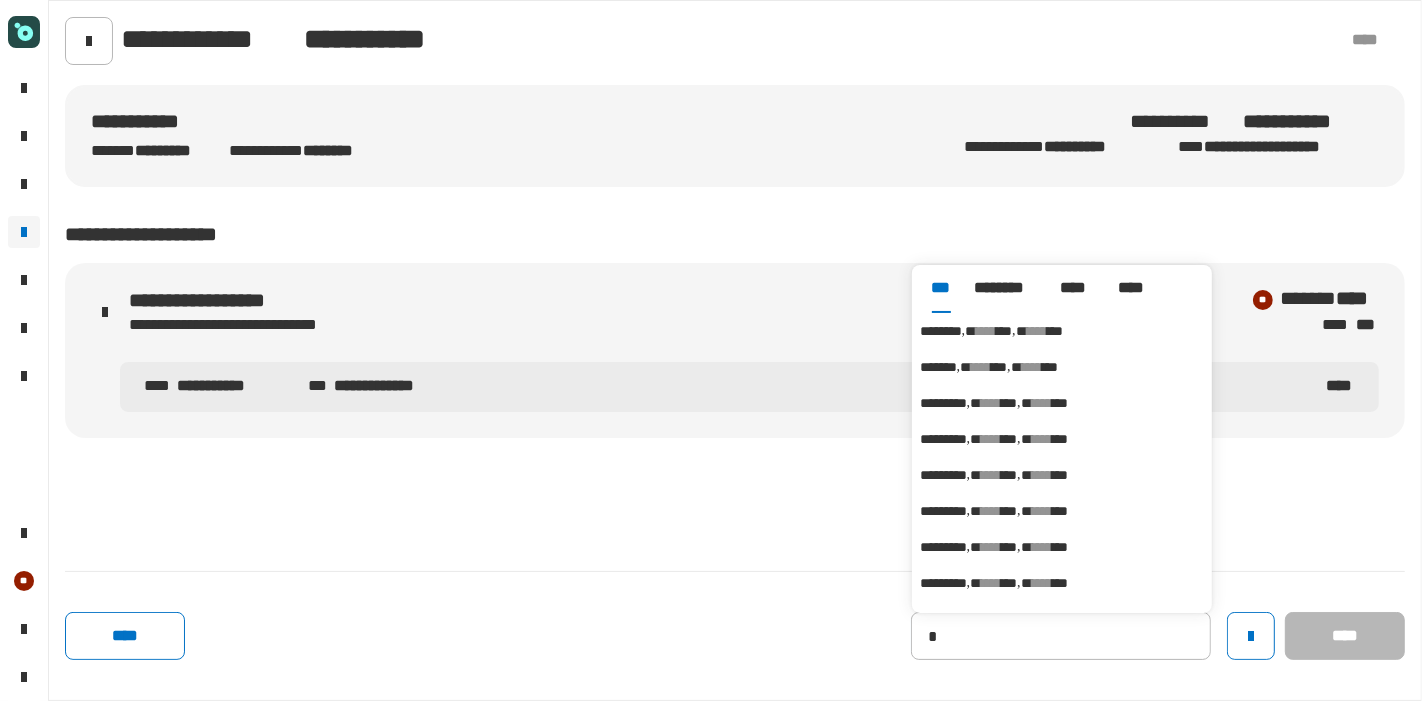 type on "********" 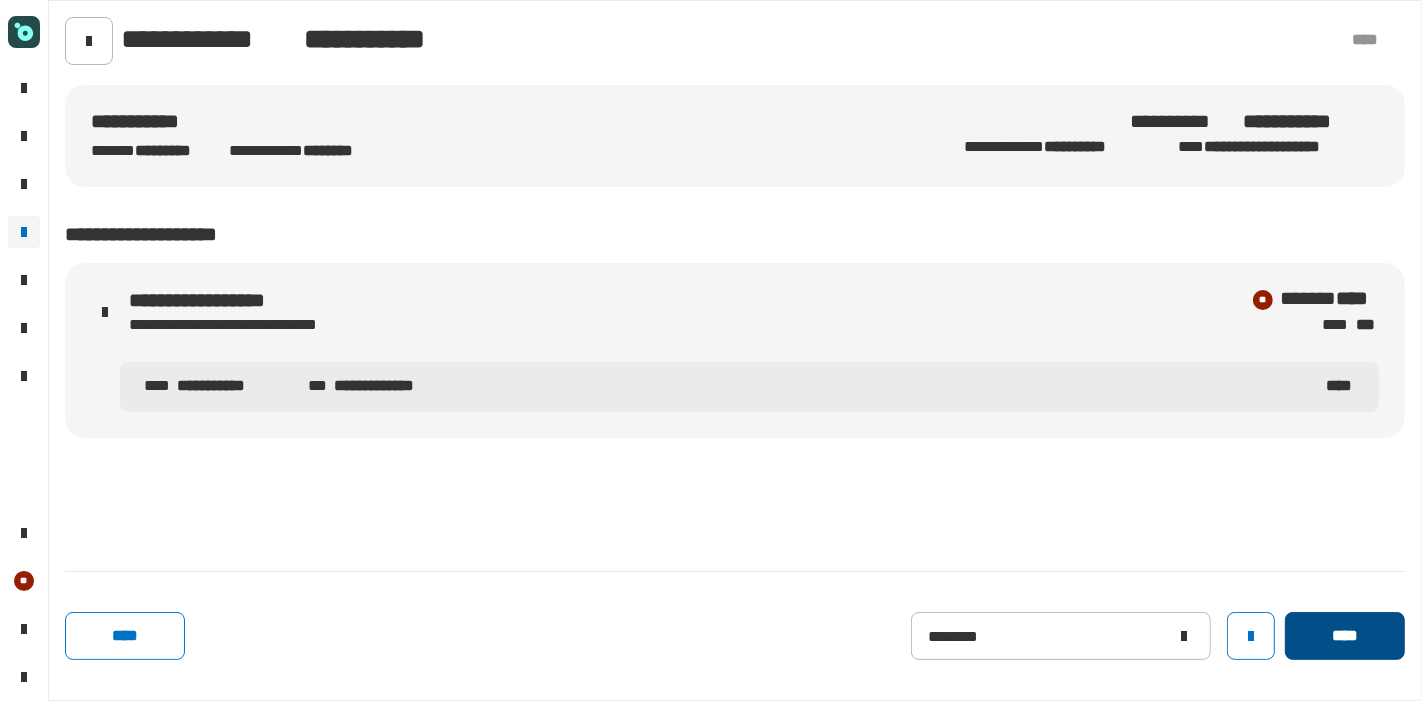 click on "****" 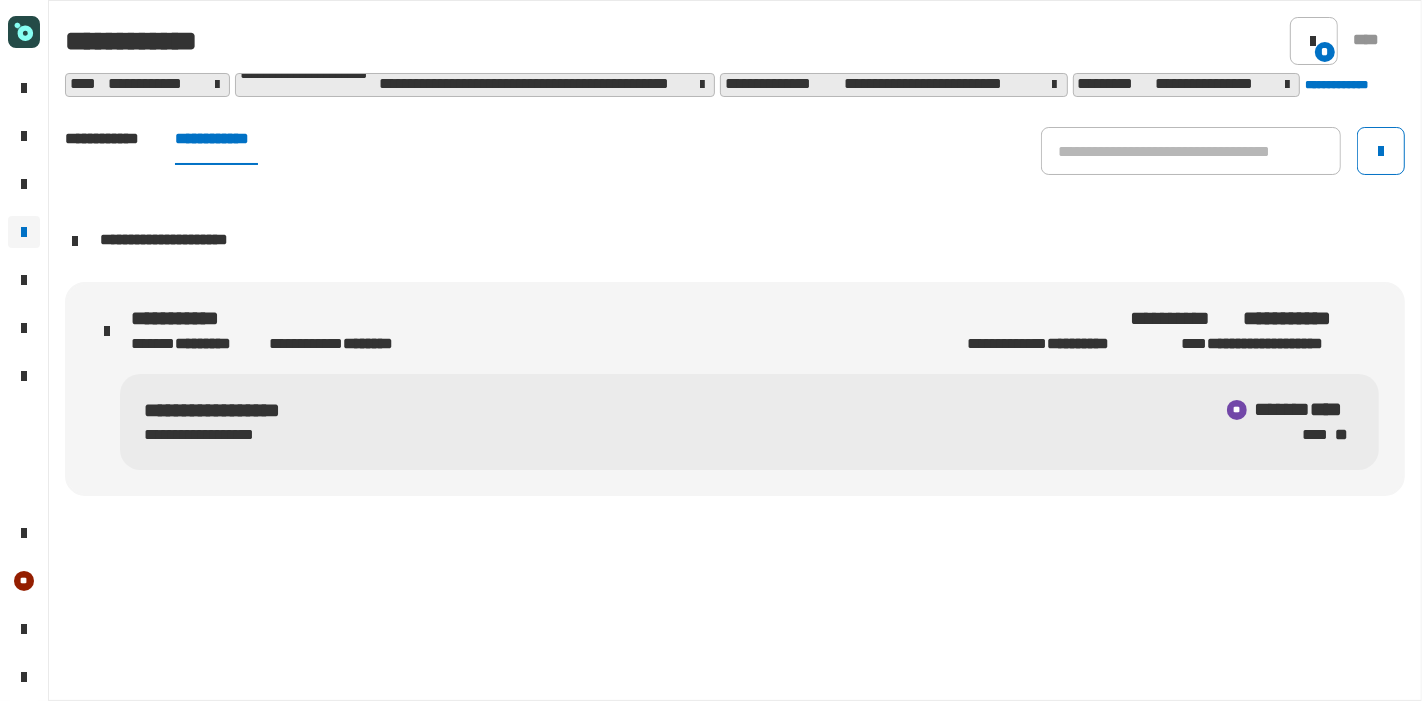 click on "**********" 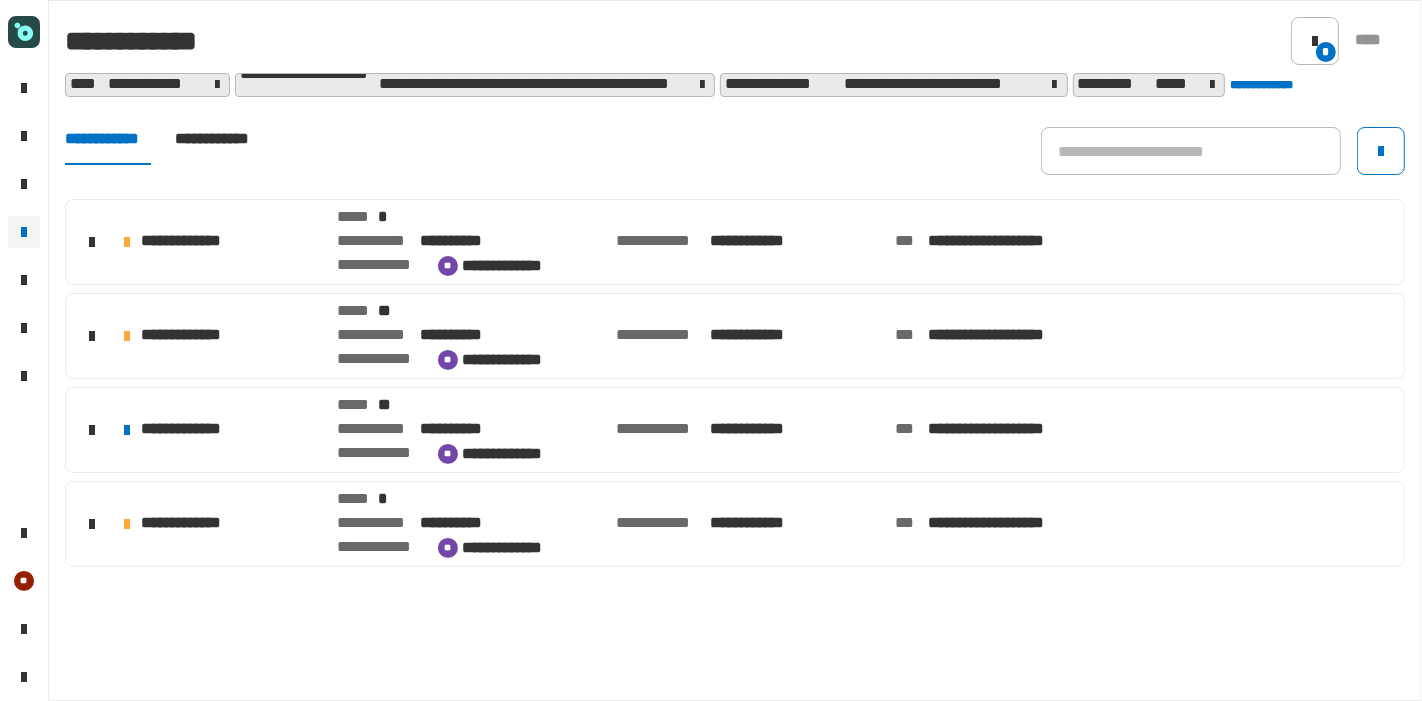 click on "**********" 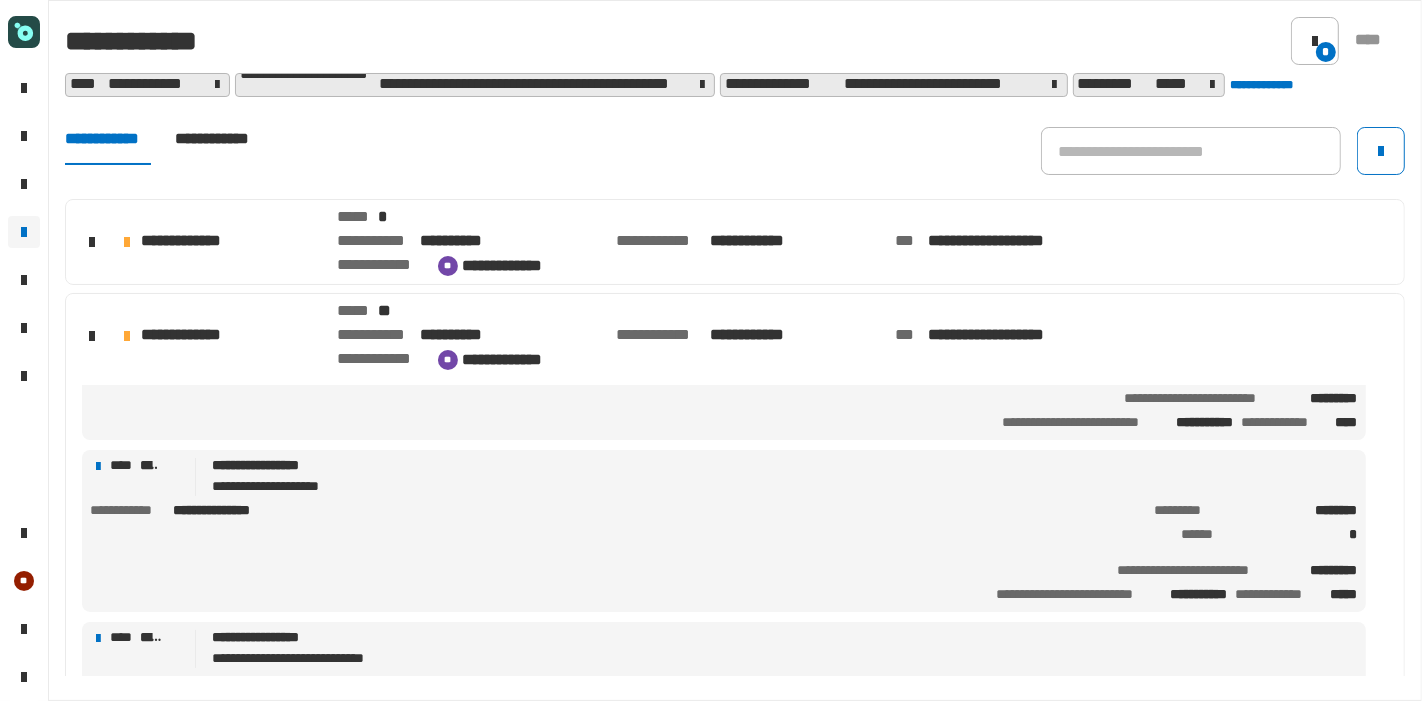 scroll, scrollTop: 108, scrollLeft: 0, axis: vertical 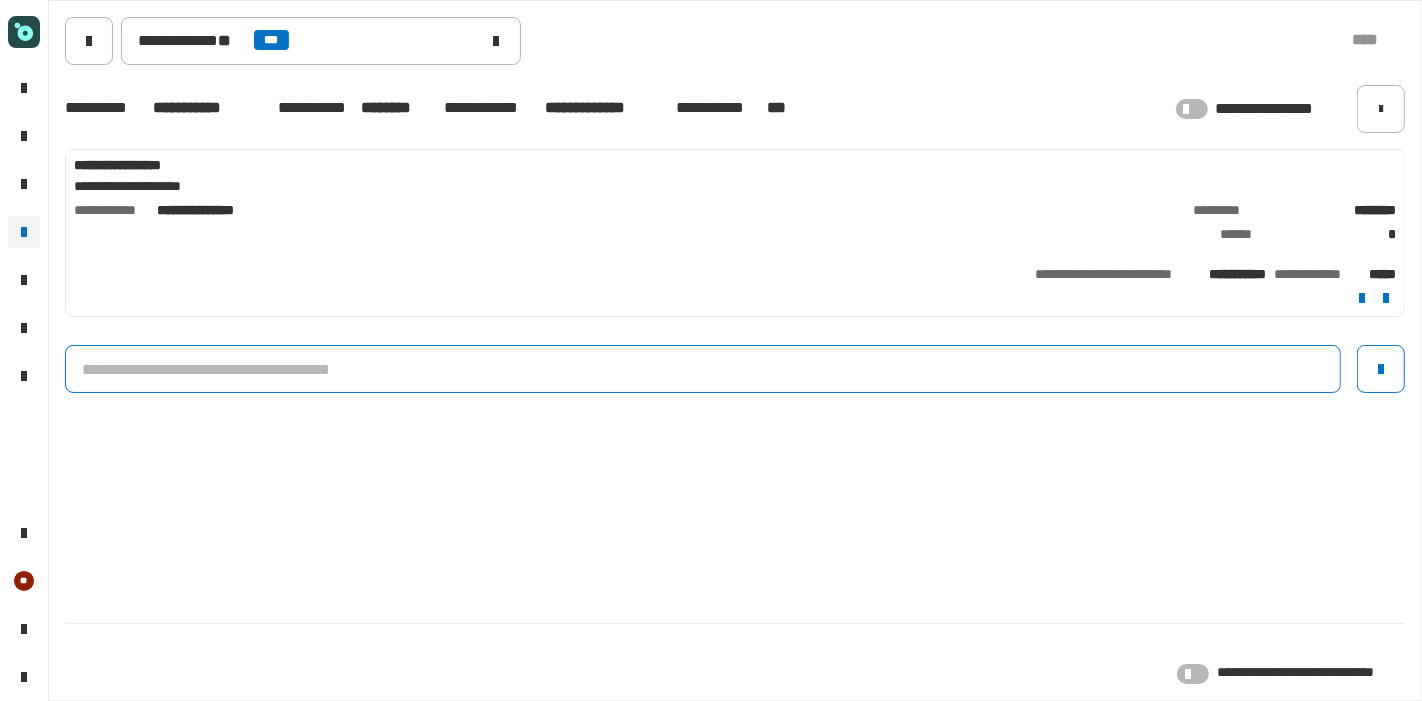 click 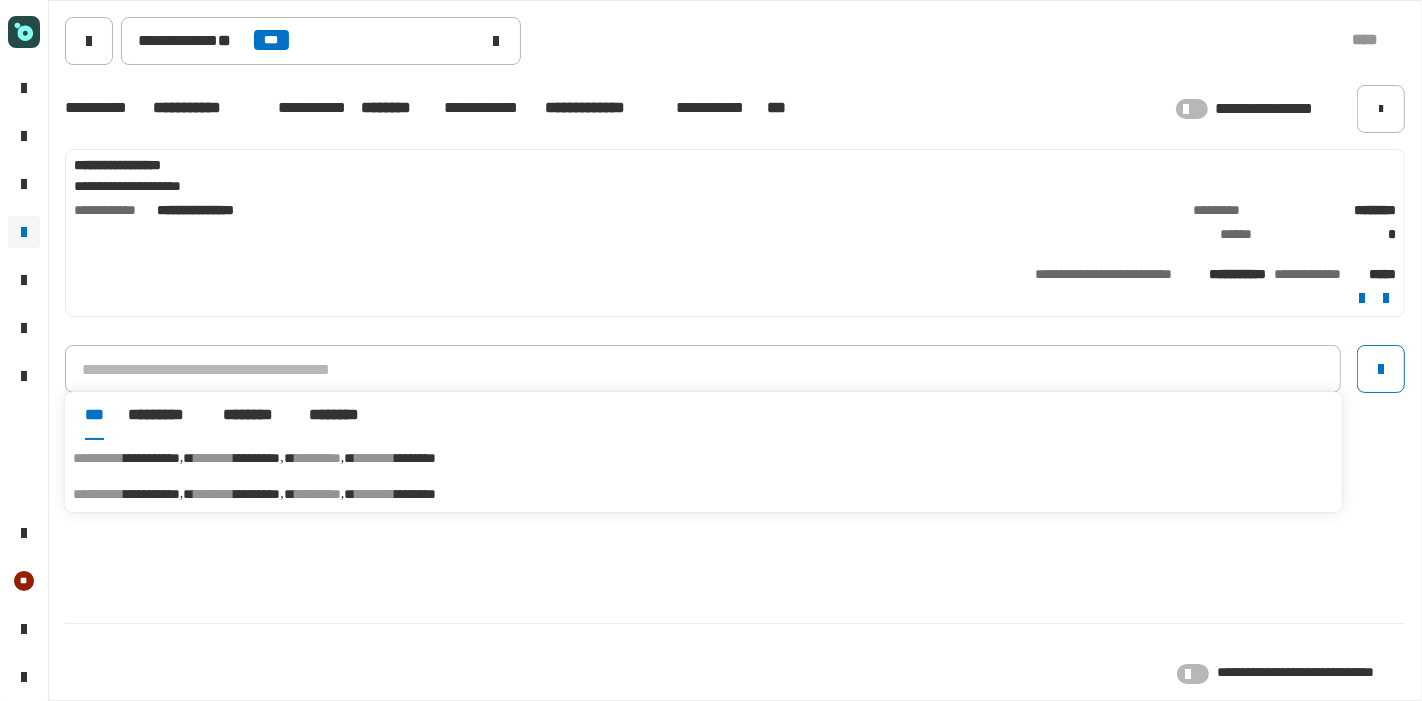 click on "*********" at bounding box center (257, 458) 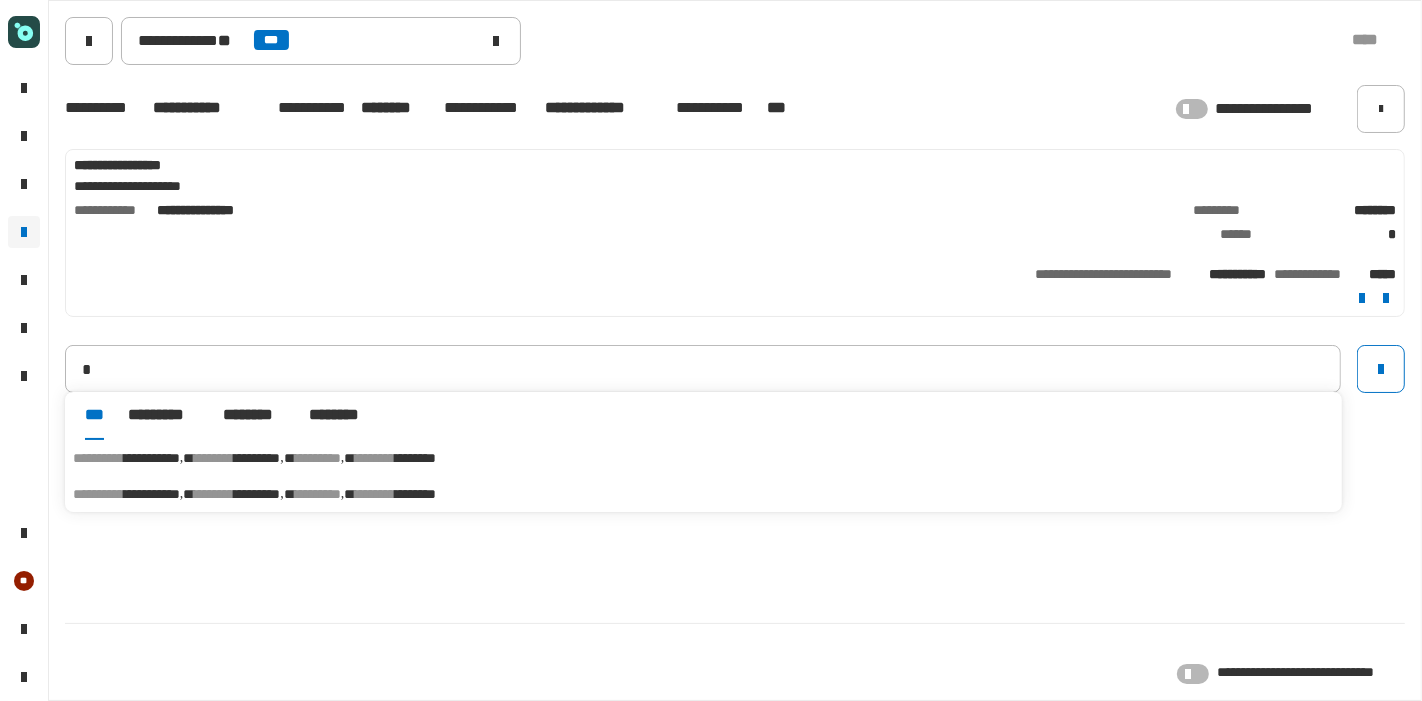 type on "**********" 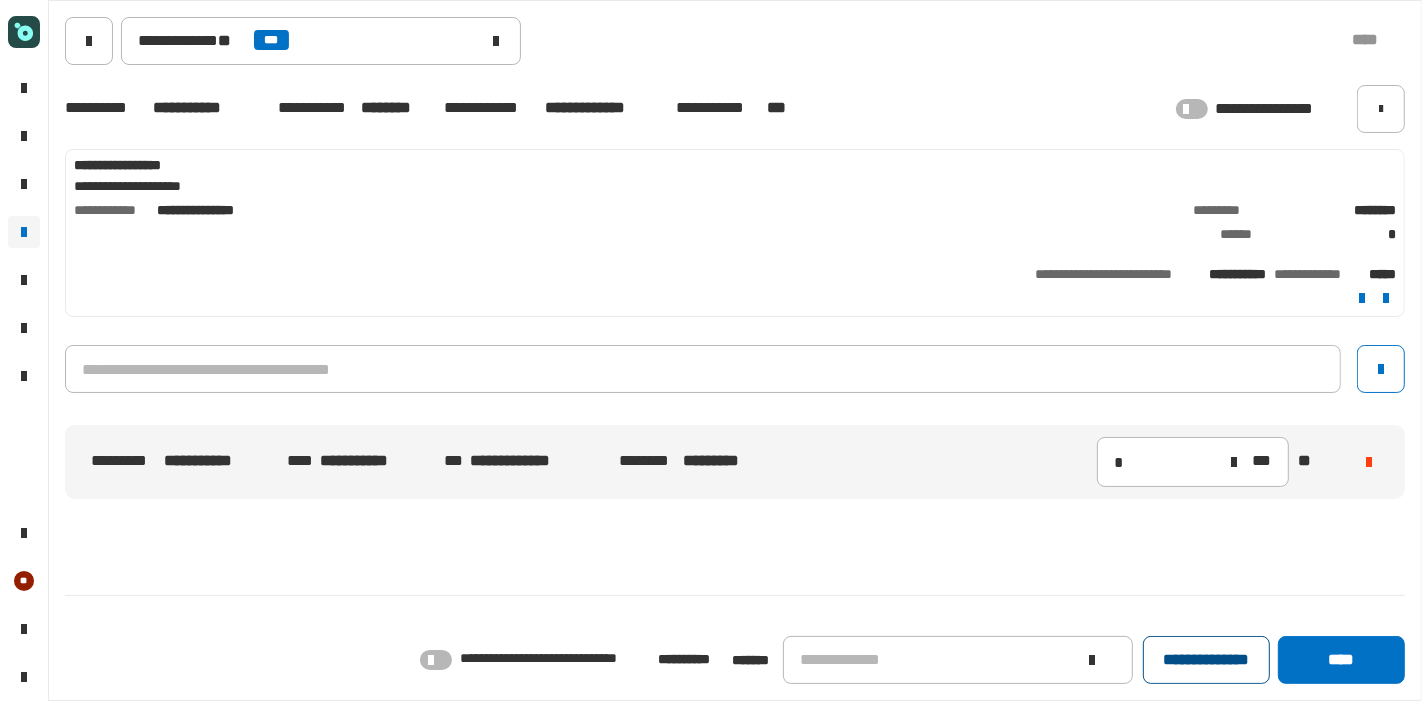 click on "**********" 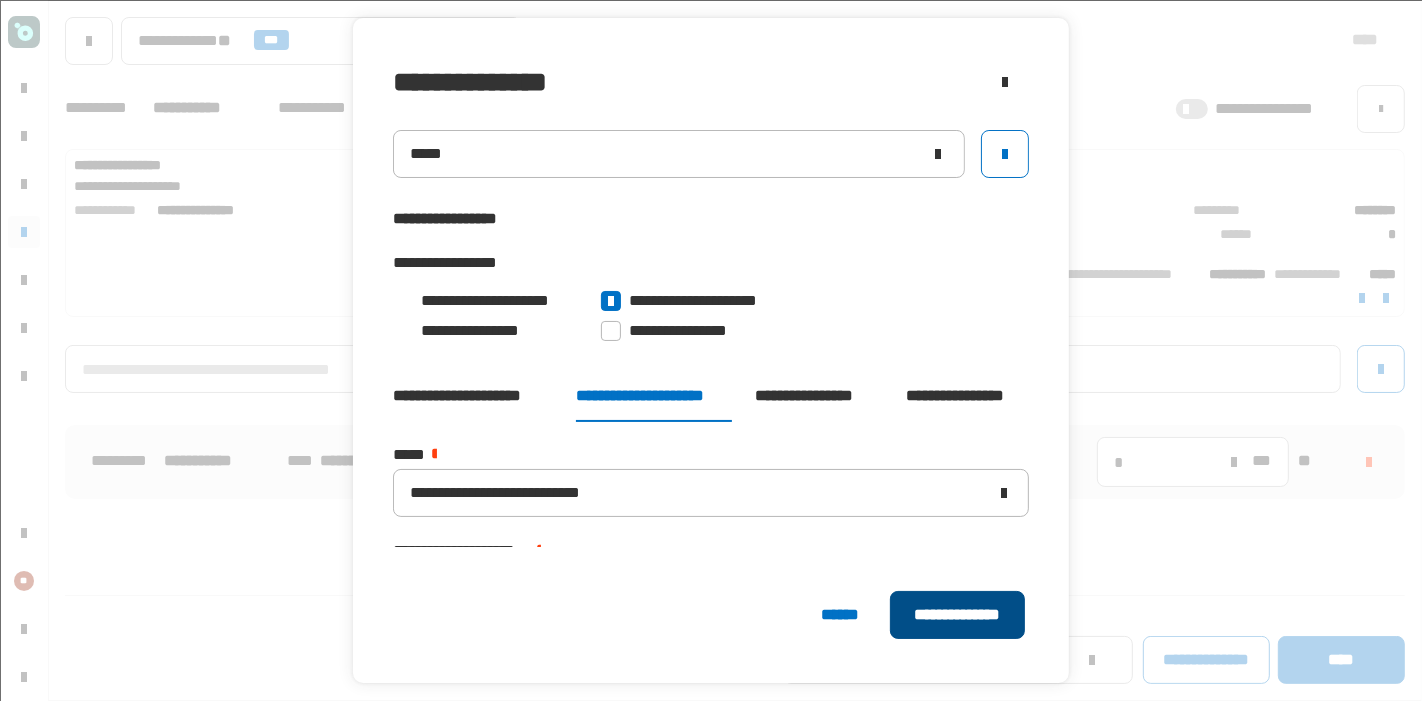 click on "**********" 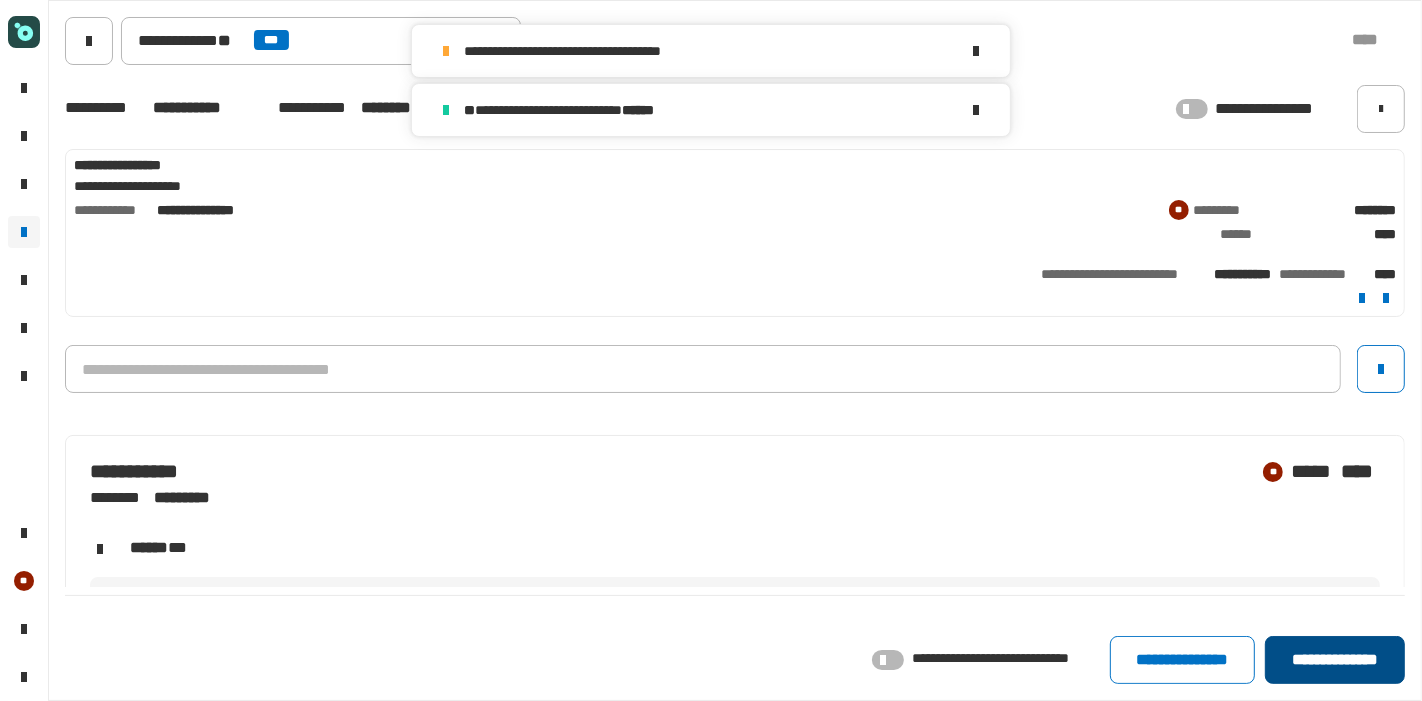 click on "**********" 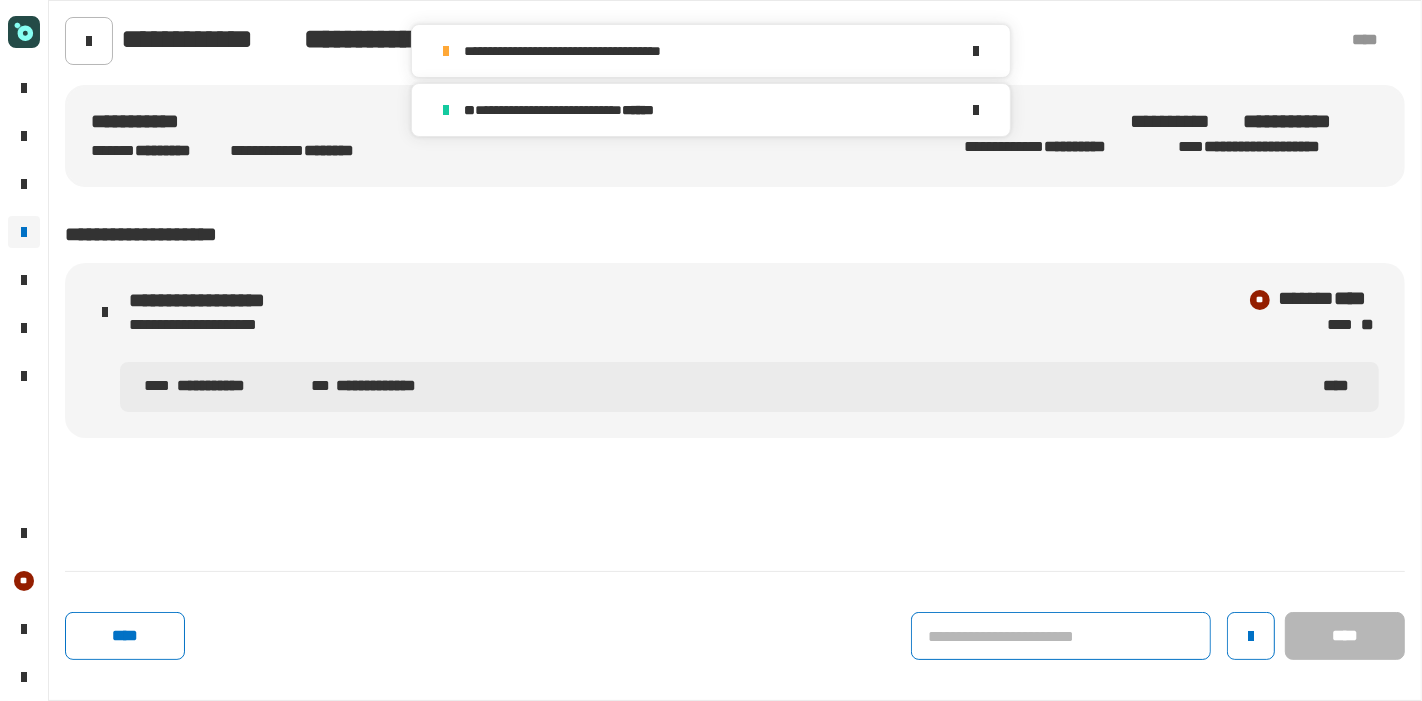 click 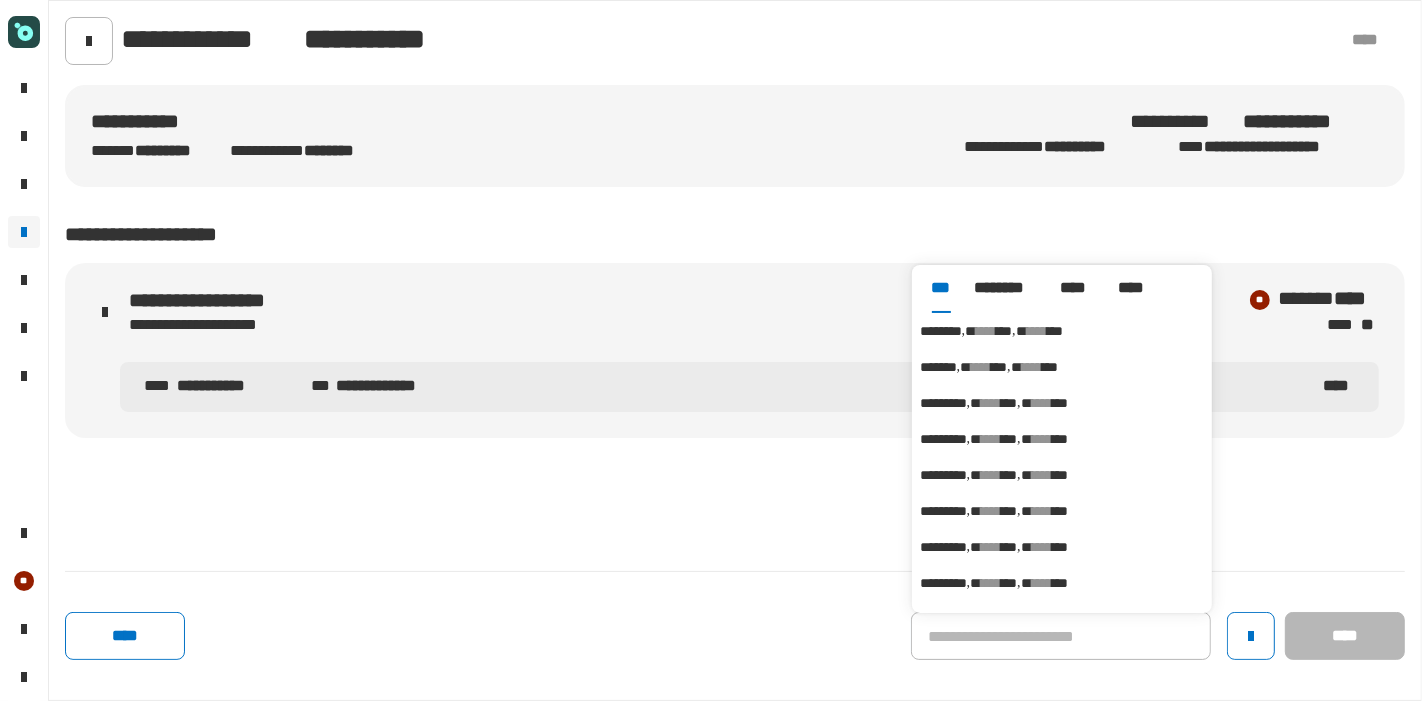 click on "***" at bounding box center [1004, 331] 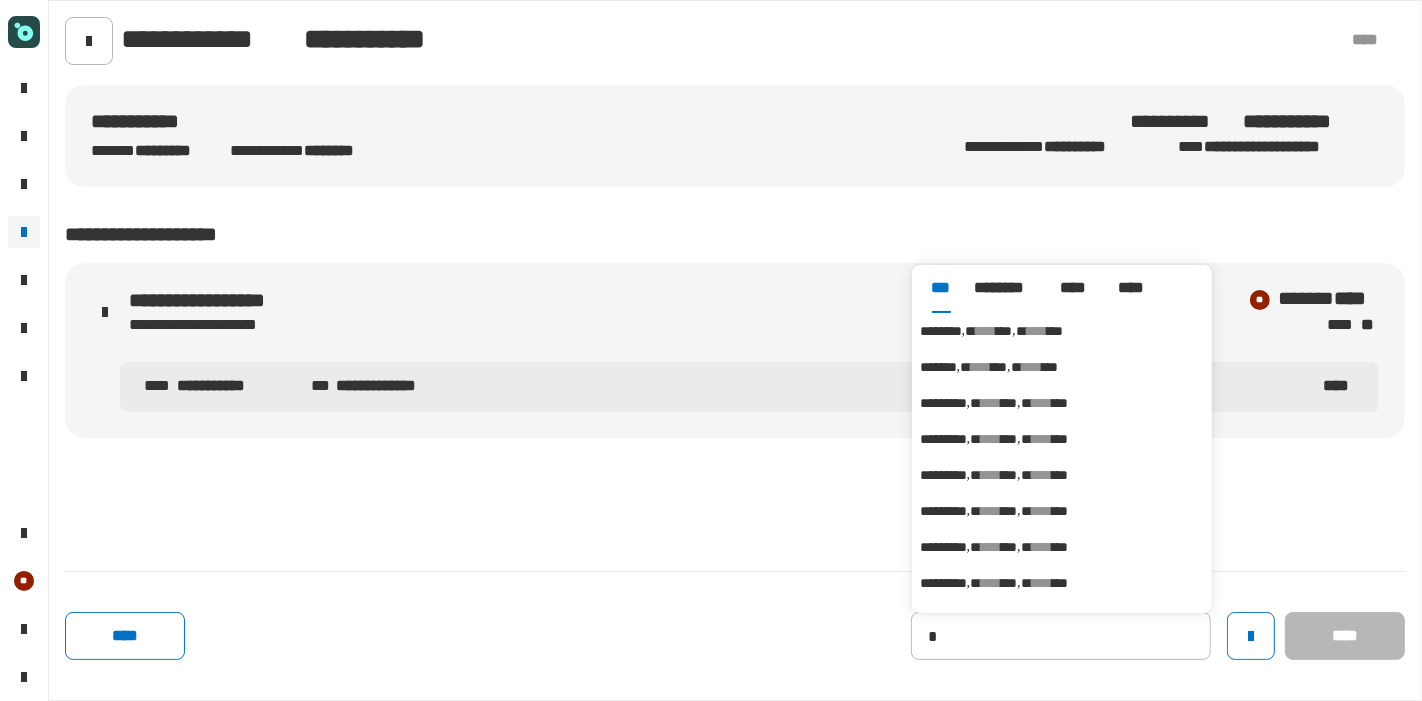 type on "********" 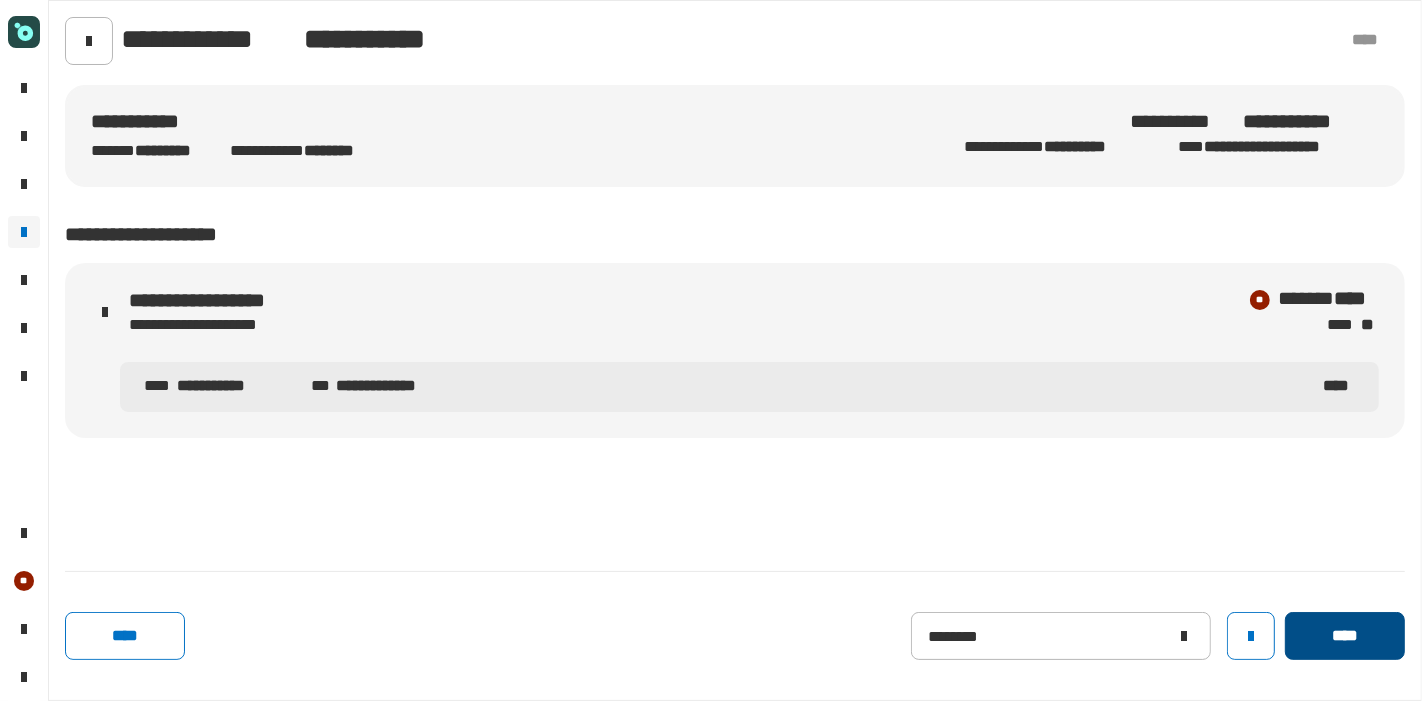 click on "****" 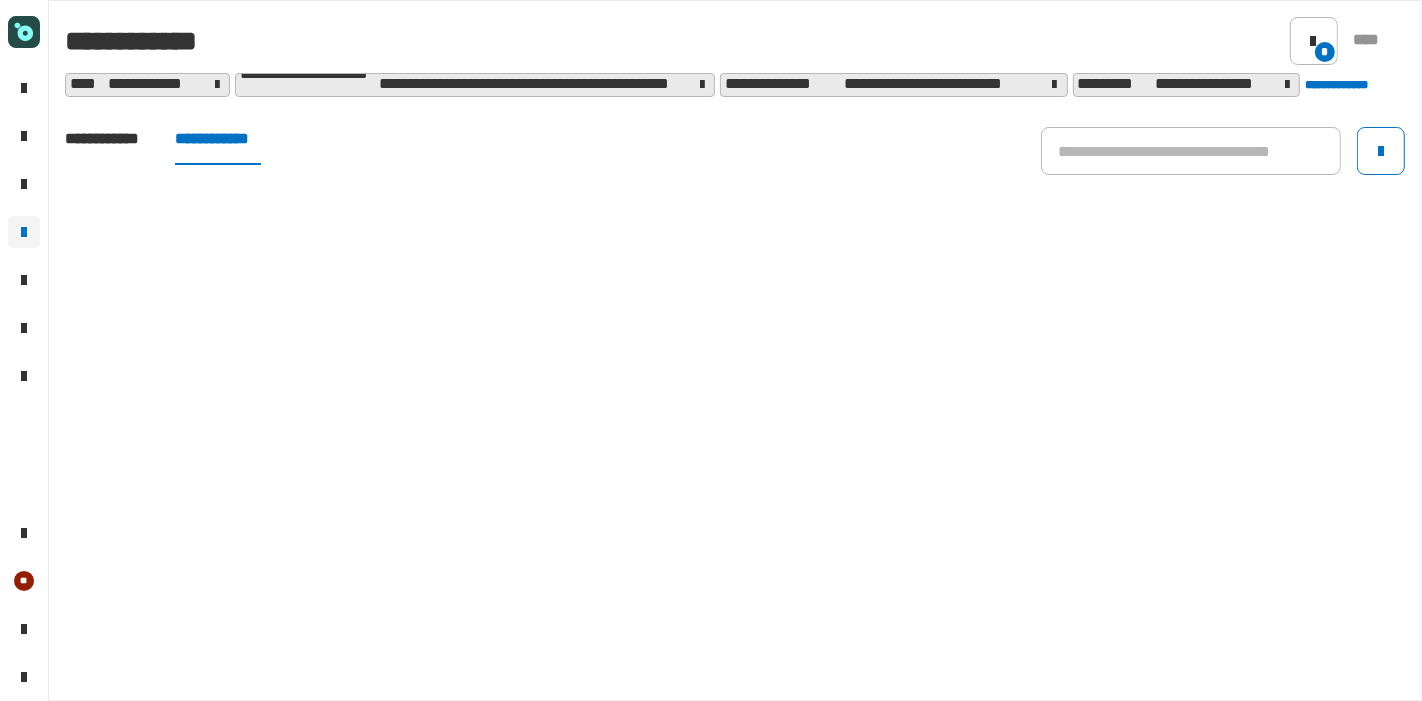 click on "**********" 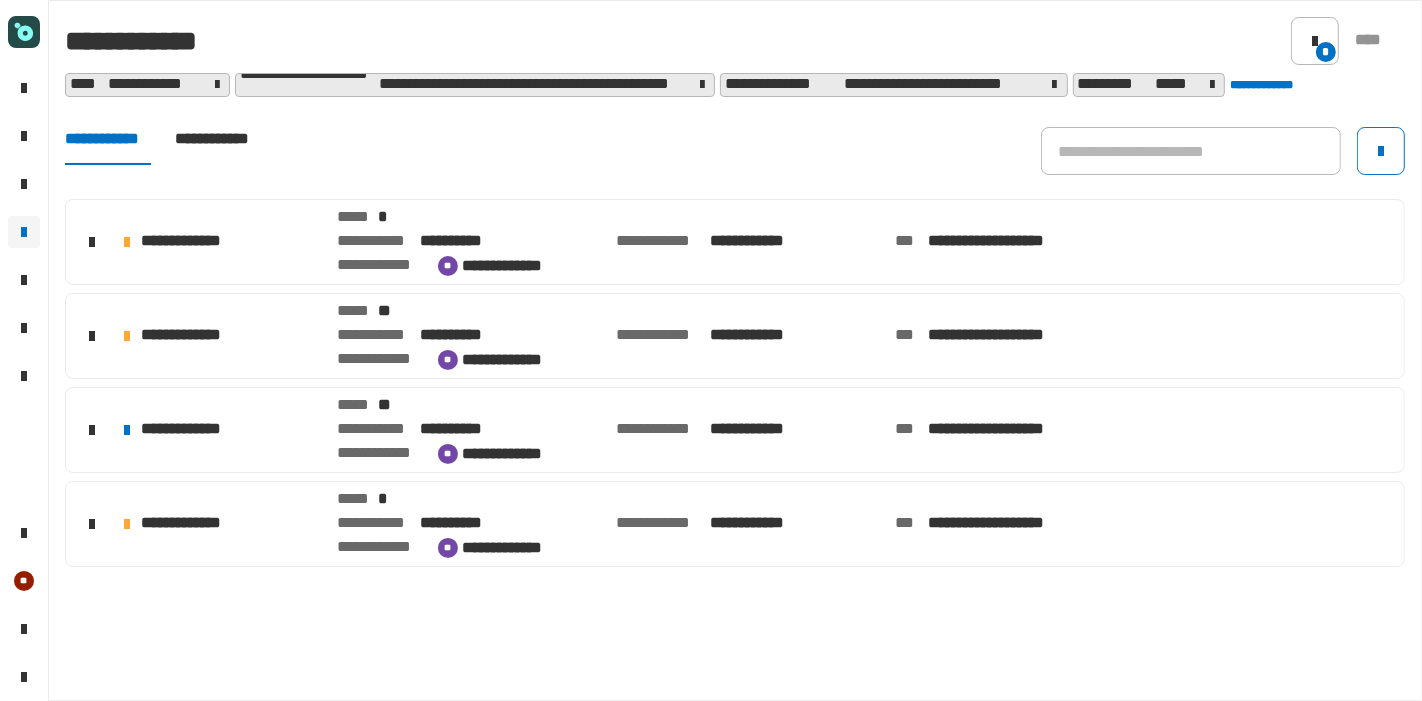 click on "**********" 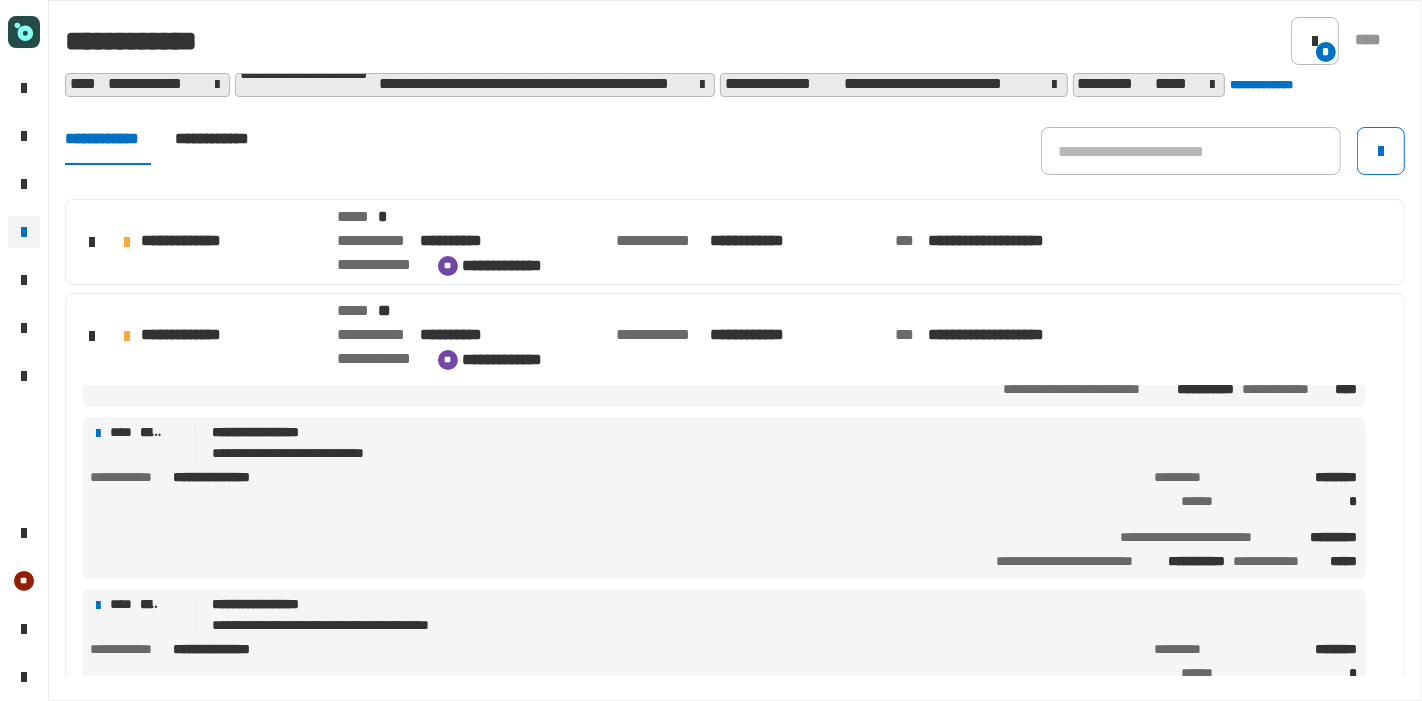 scroll, scrollTop: 153, scrollLeft: 0, axis: vertical 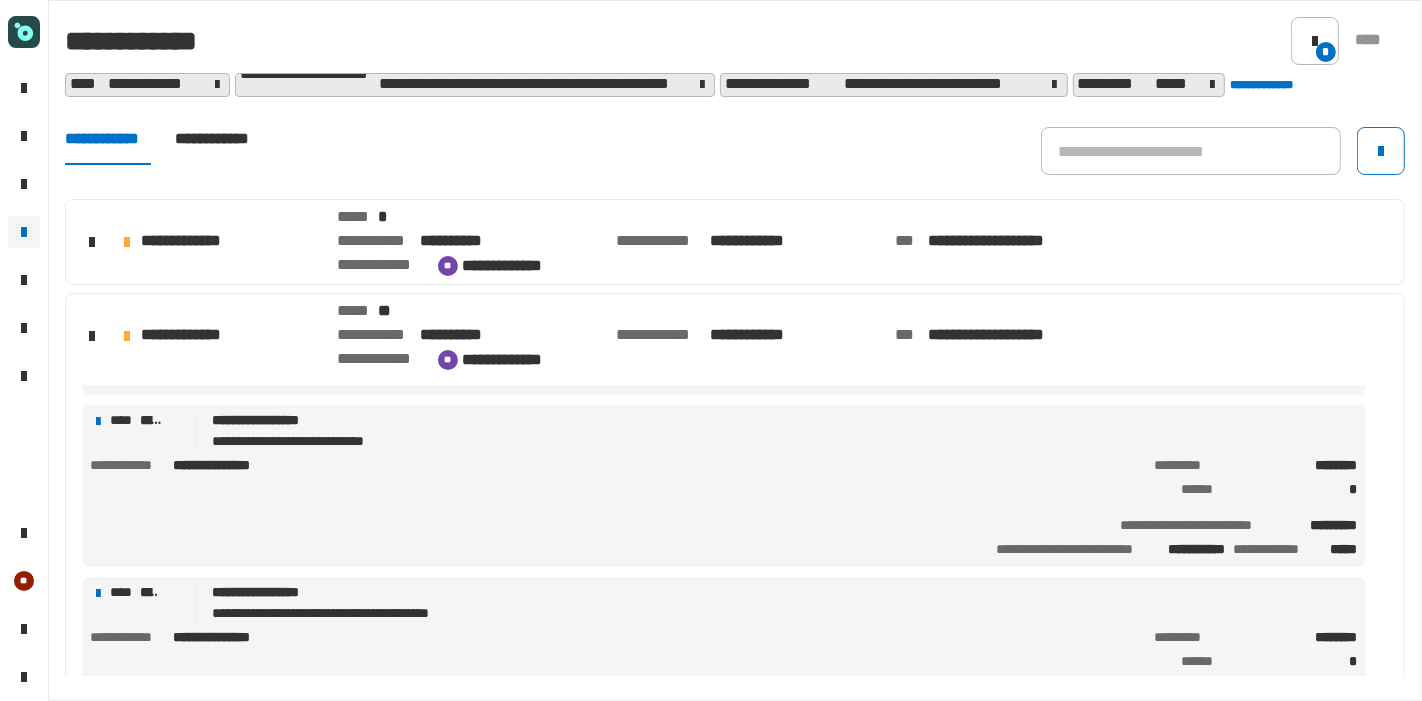 click on "**********" 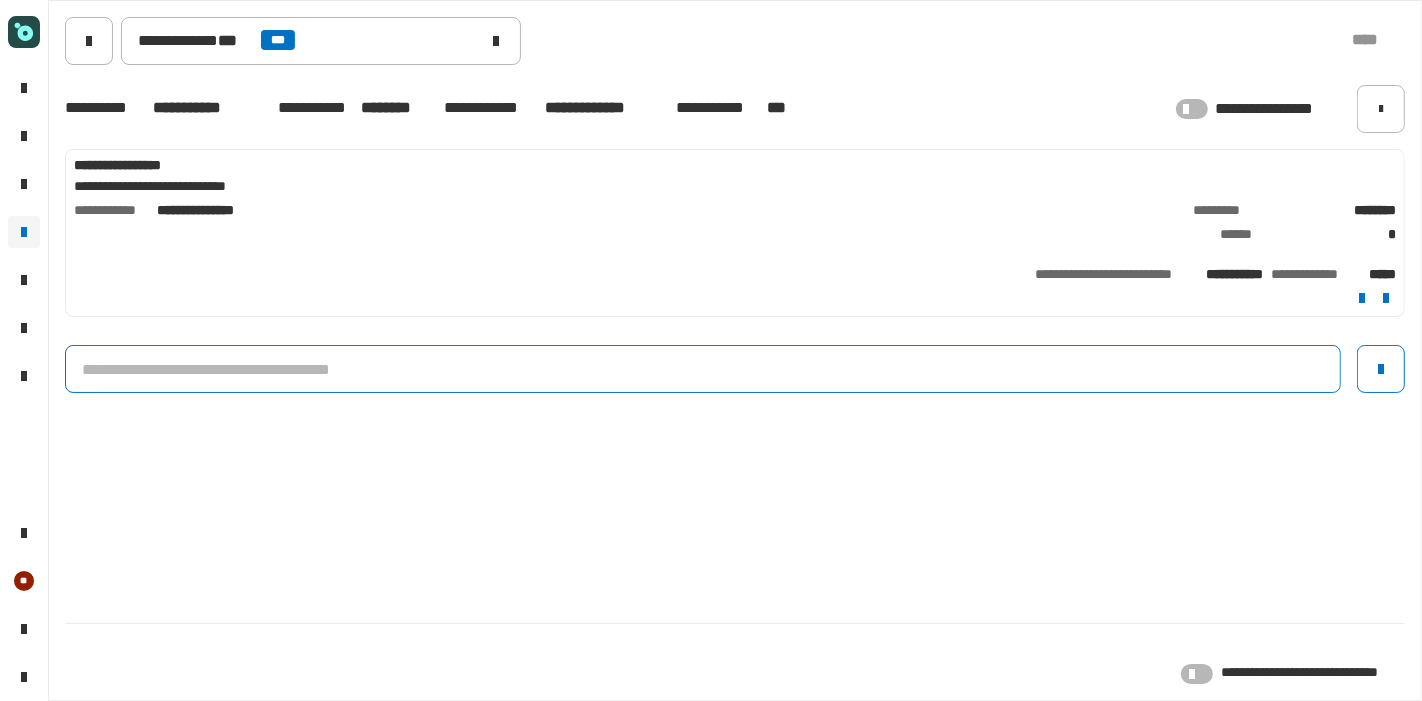 click 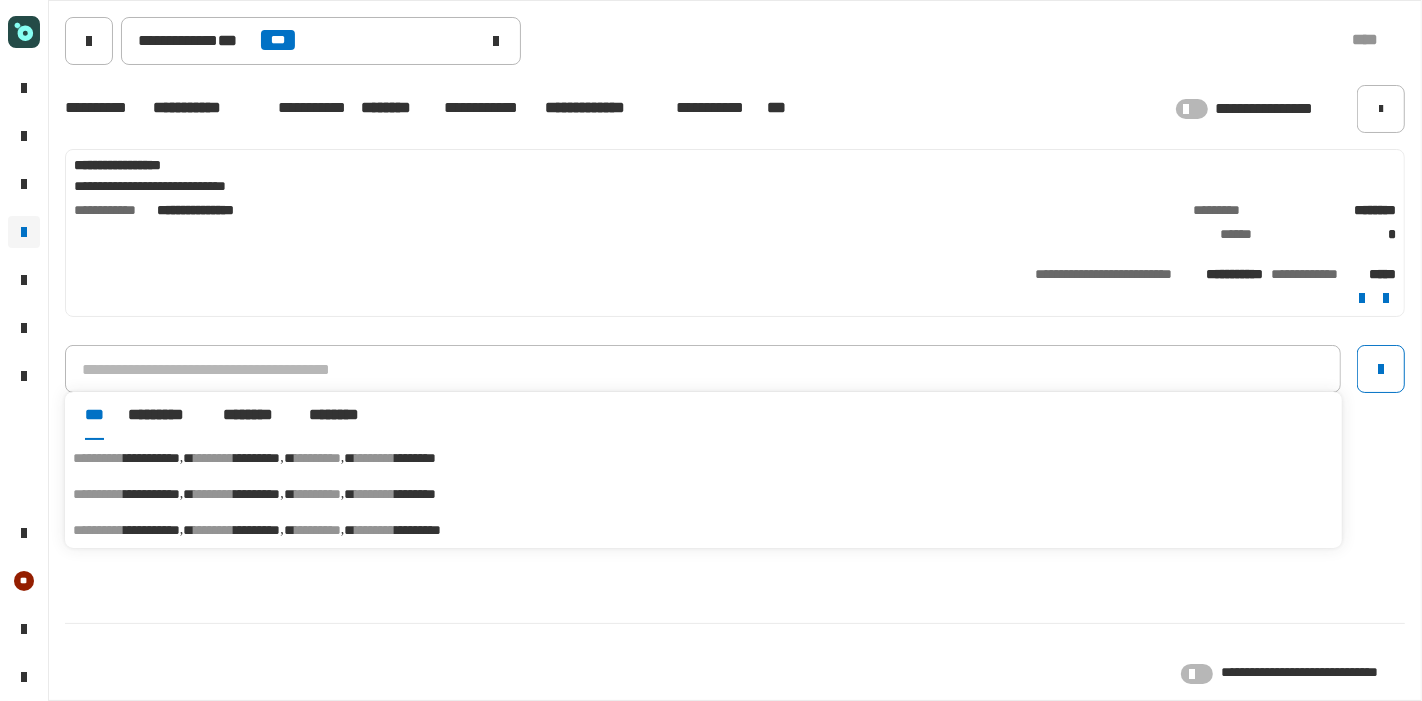 click on "**********" at bounding box center [703, 458] 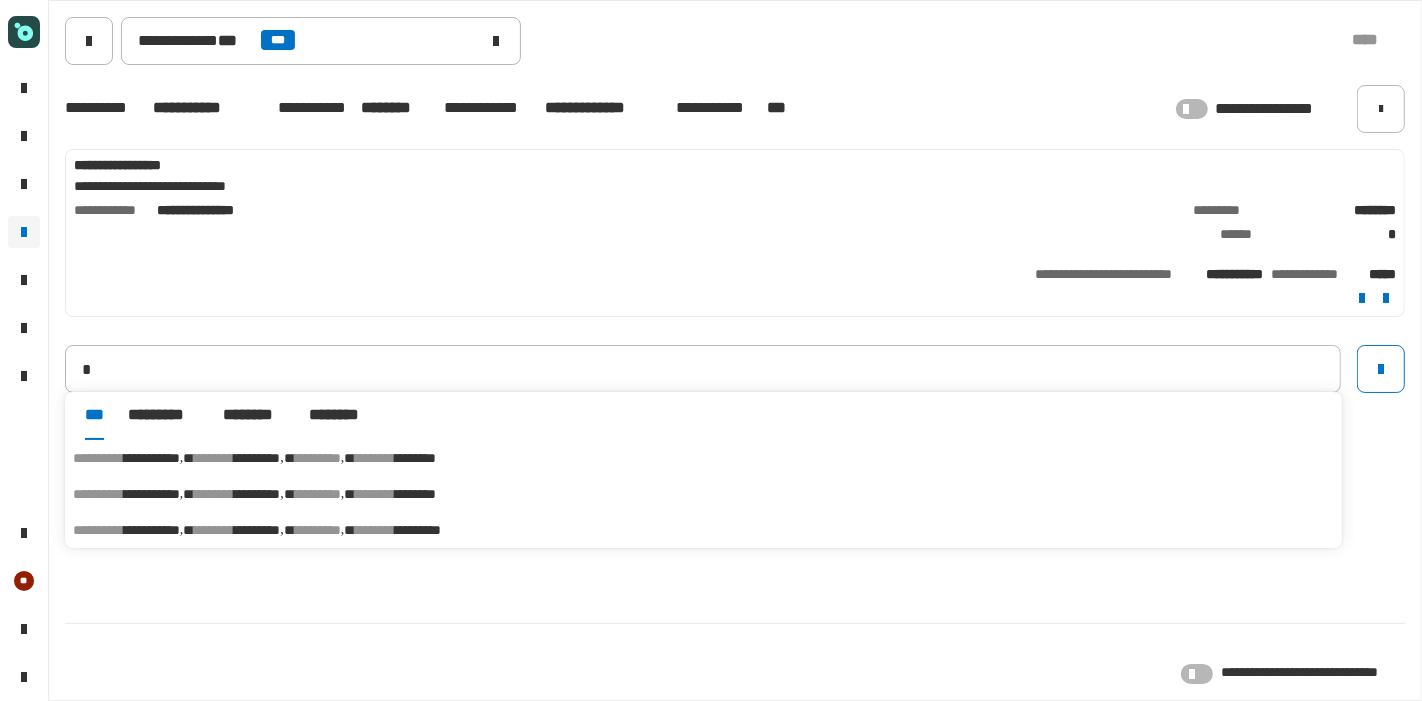 type on "**********" 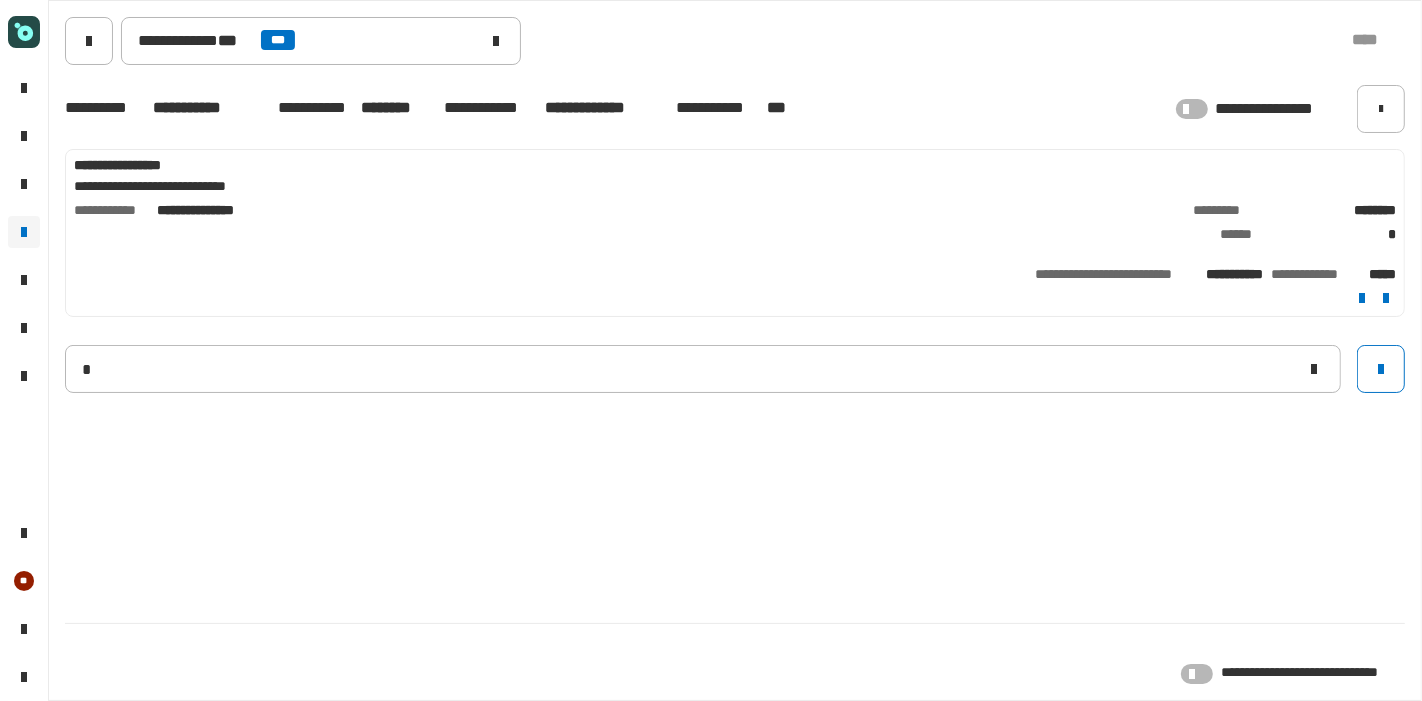 type 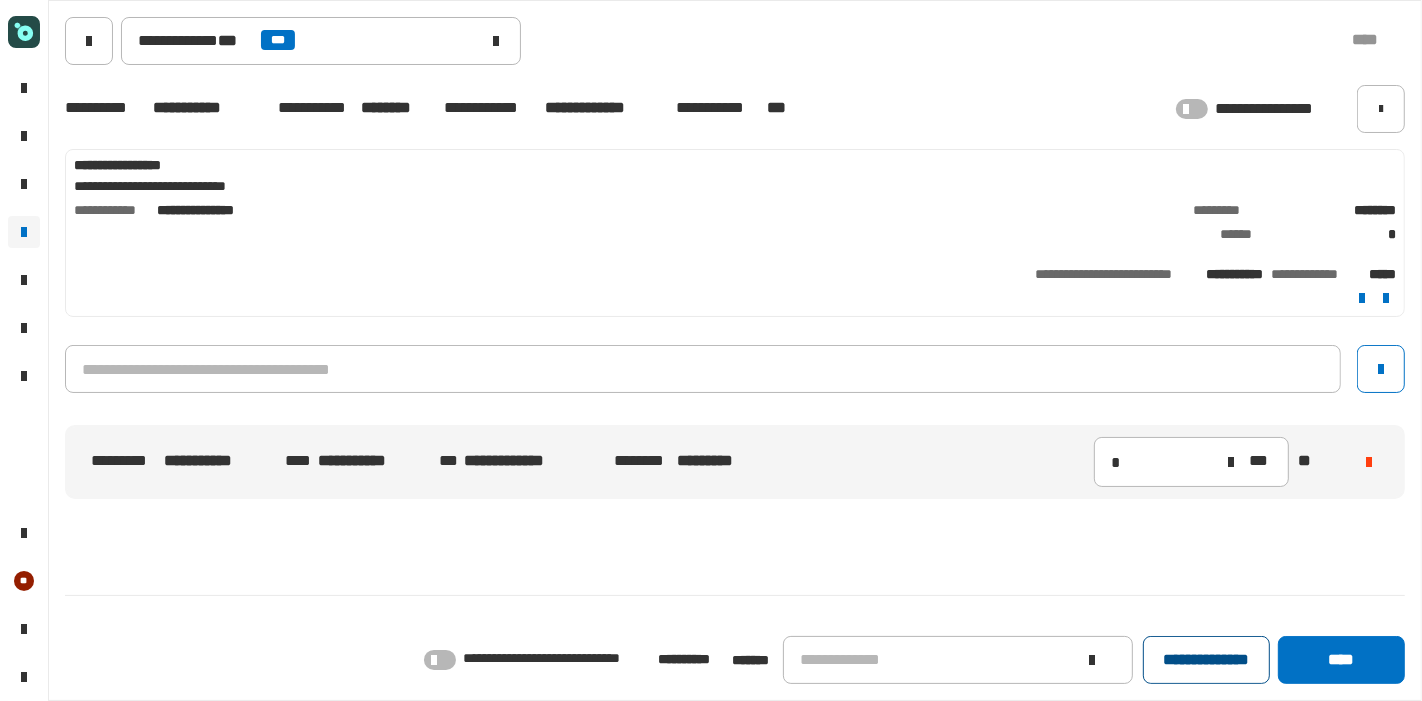 click on "**********" 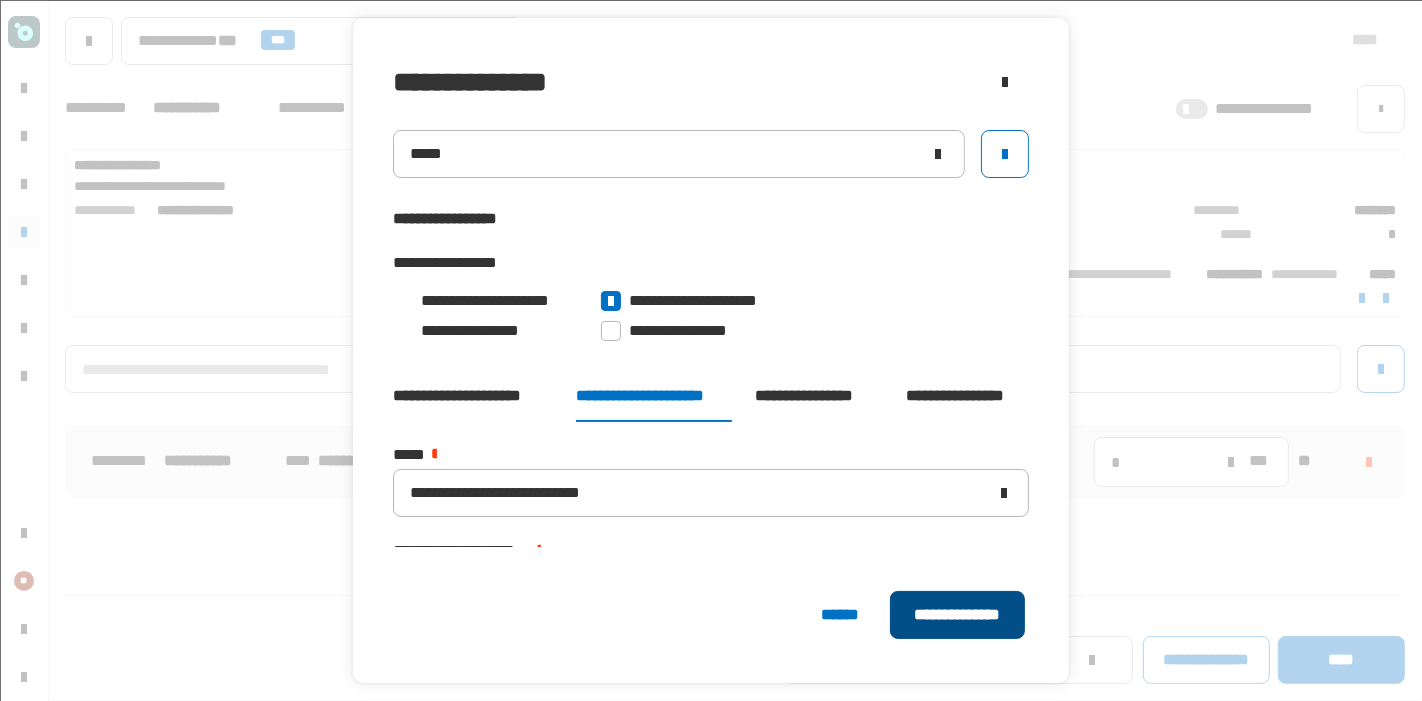 click on "**********" 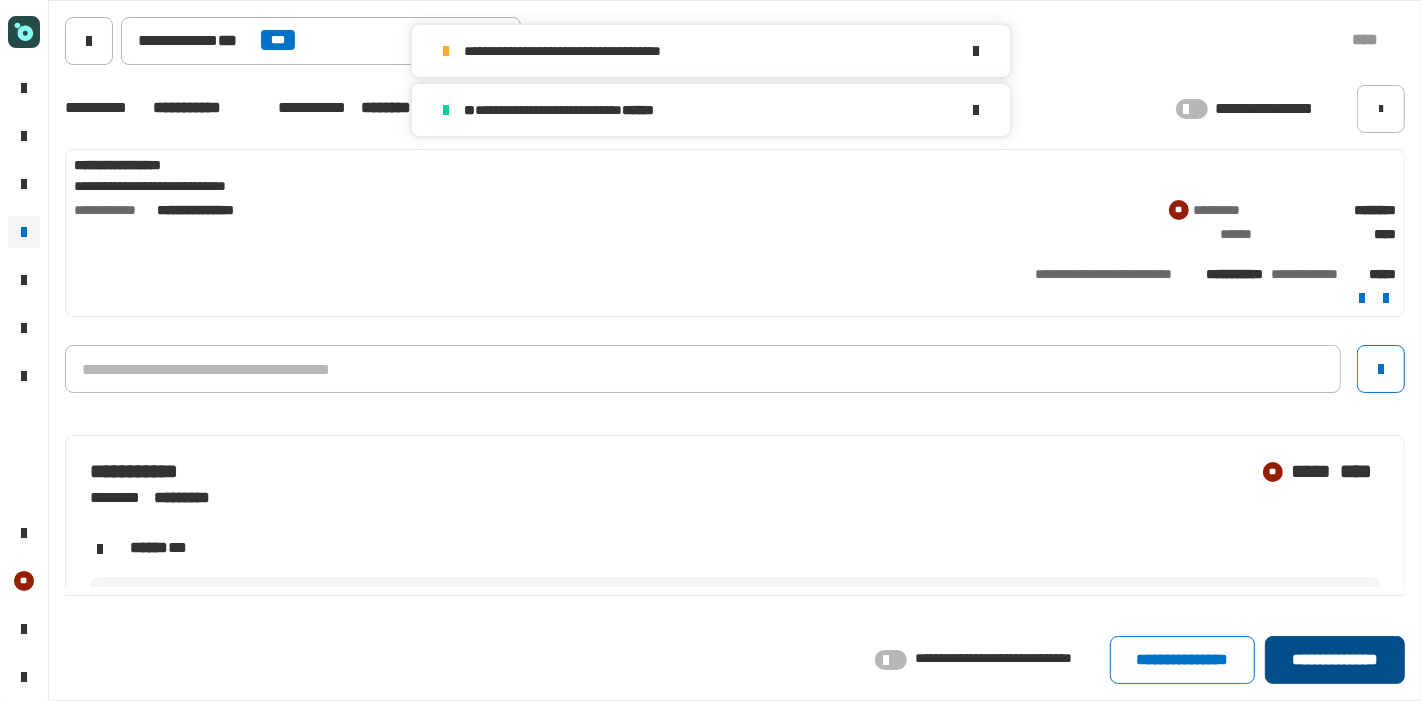 click on "**********" 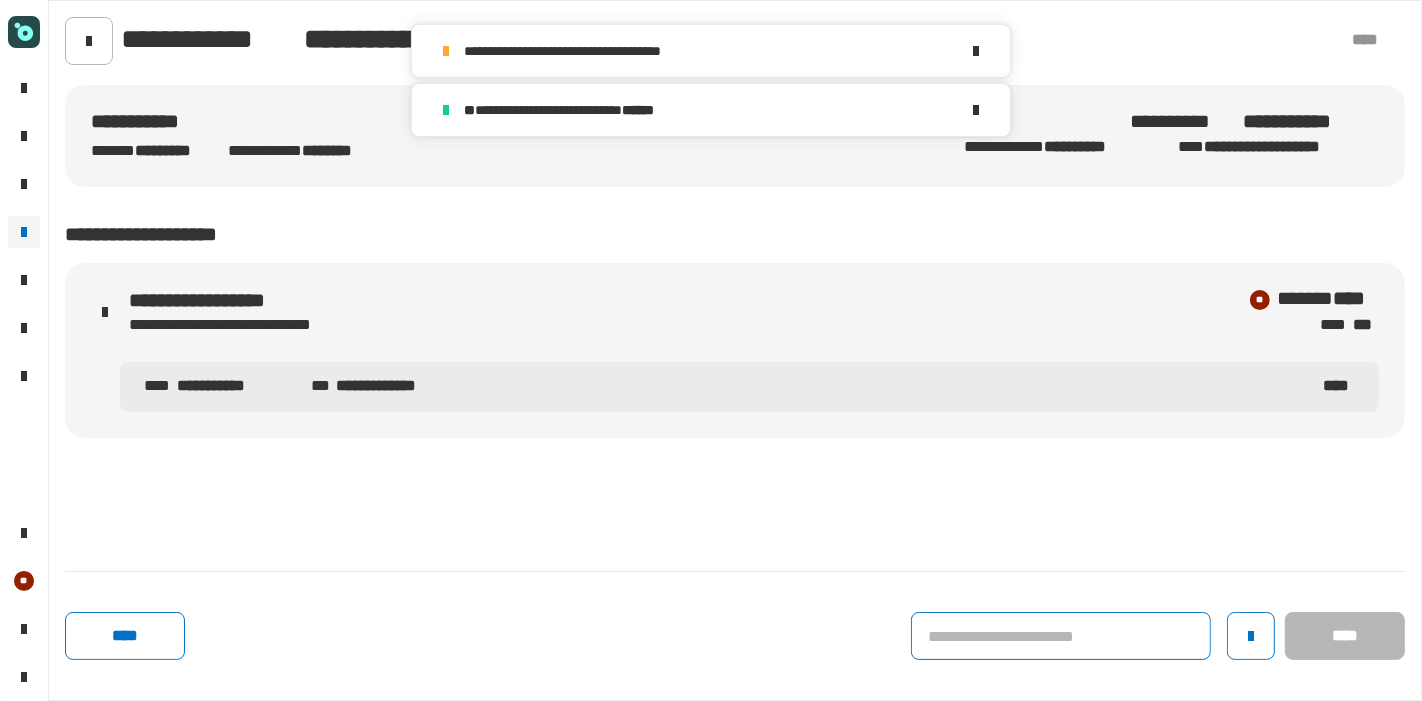 click 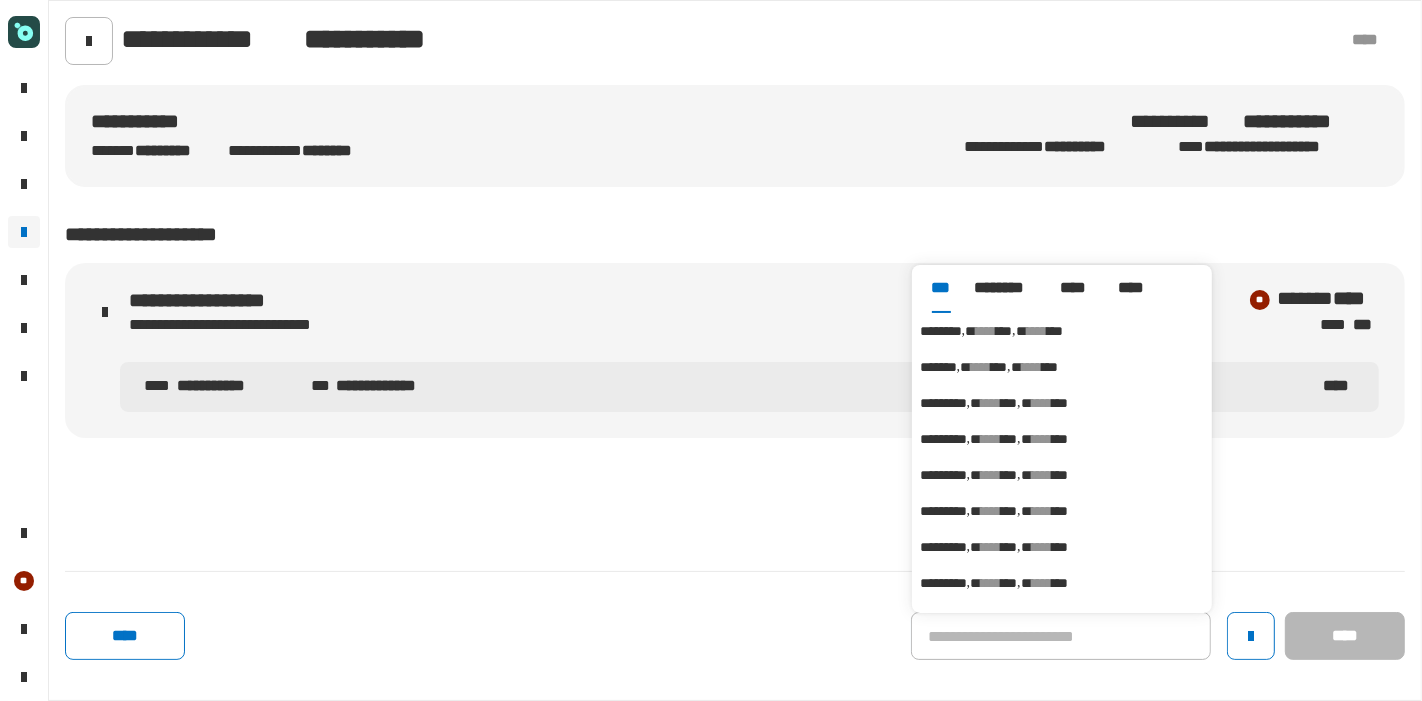 click on "****" at bounding box center (986, 331) 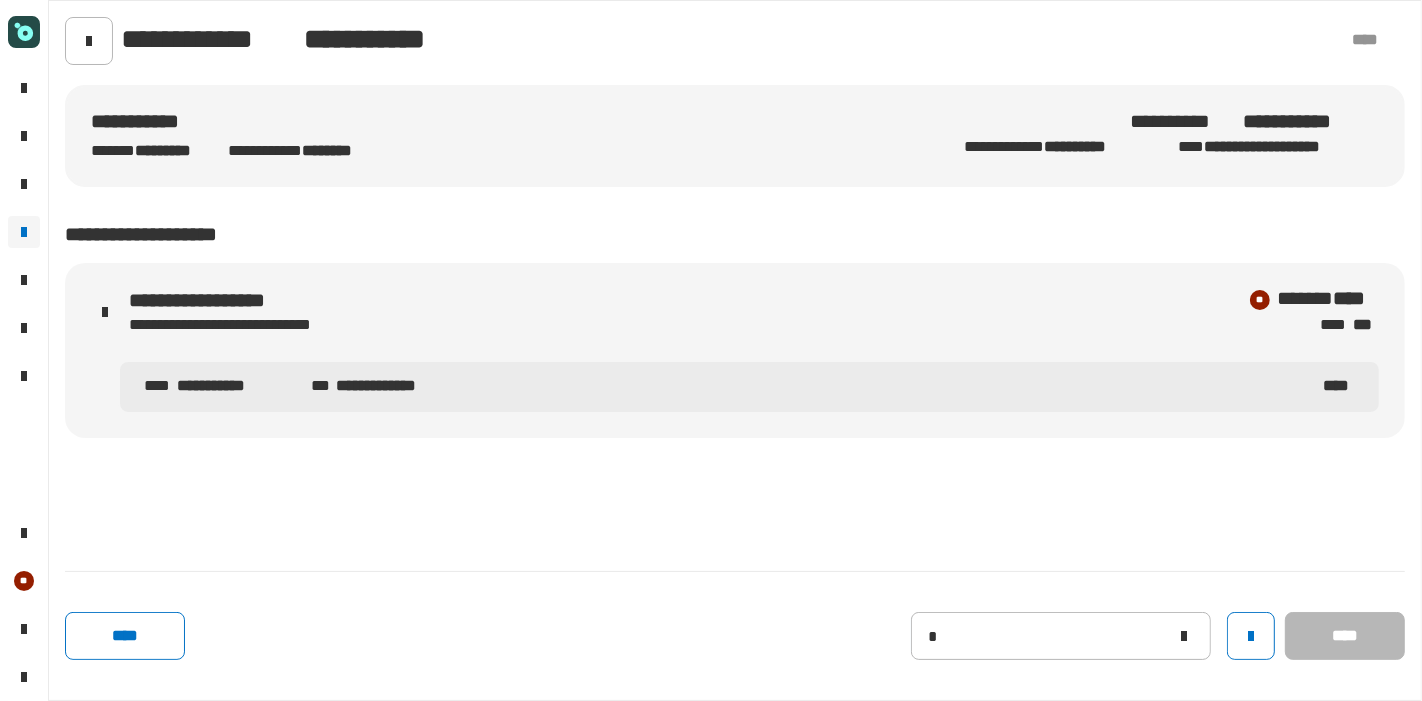 type on "********" 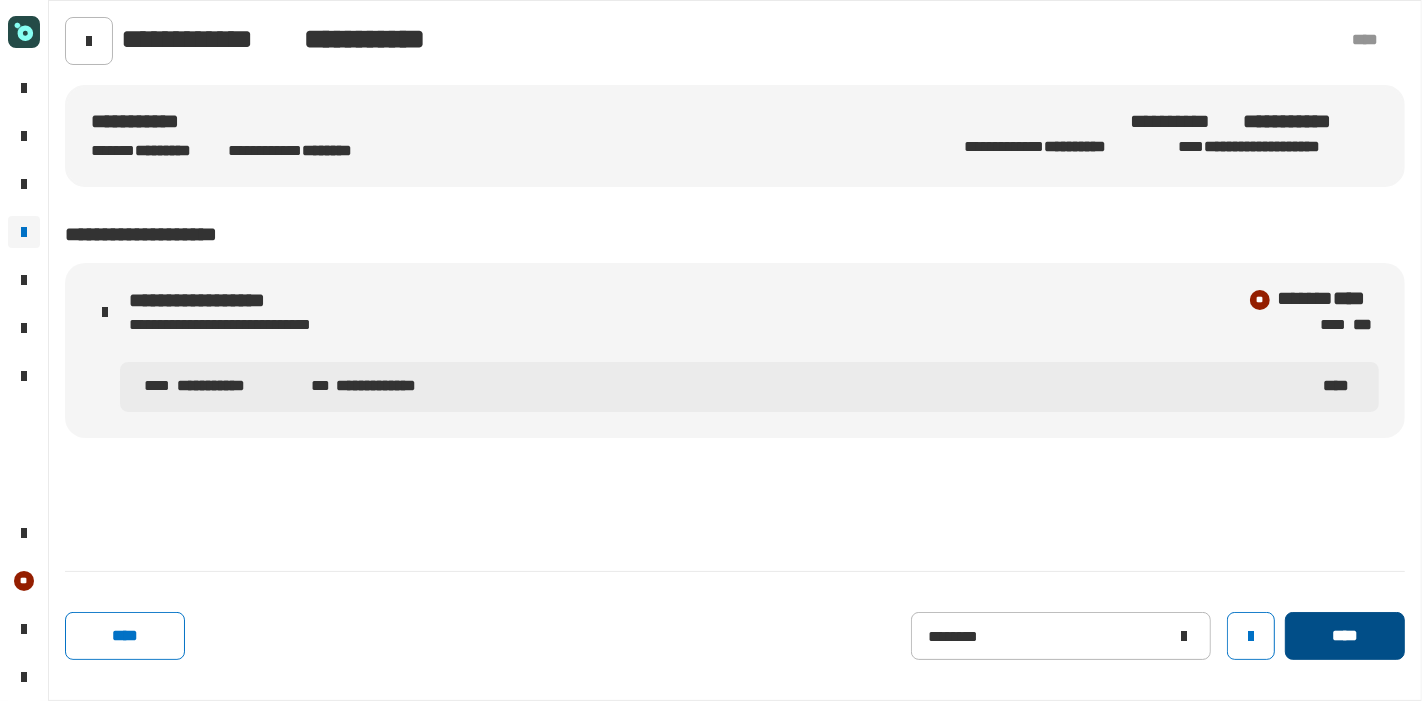 click on "****" 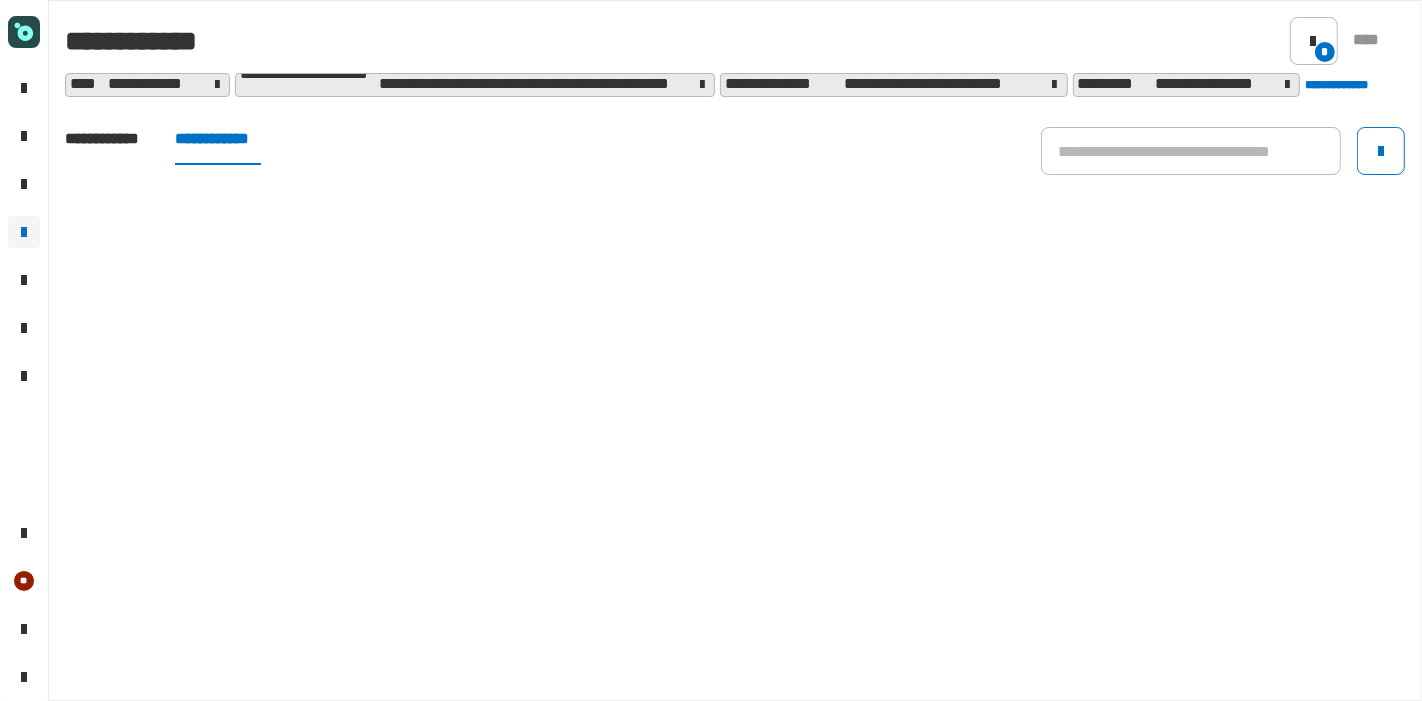 click on "**********" 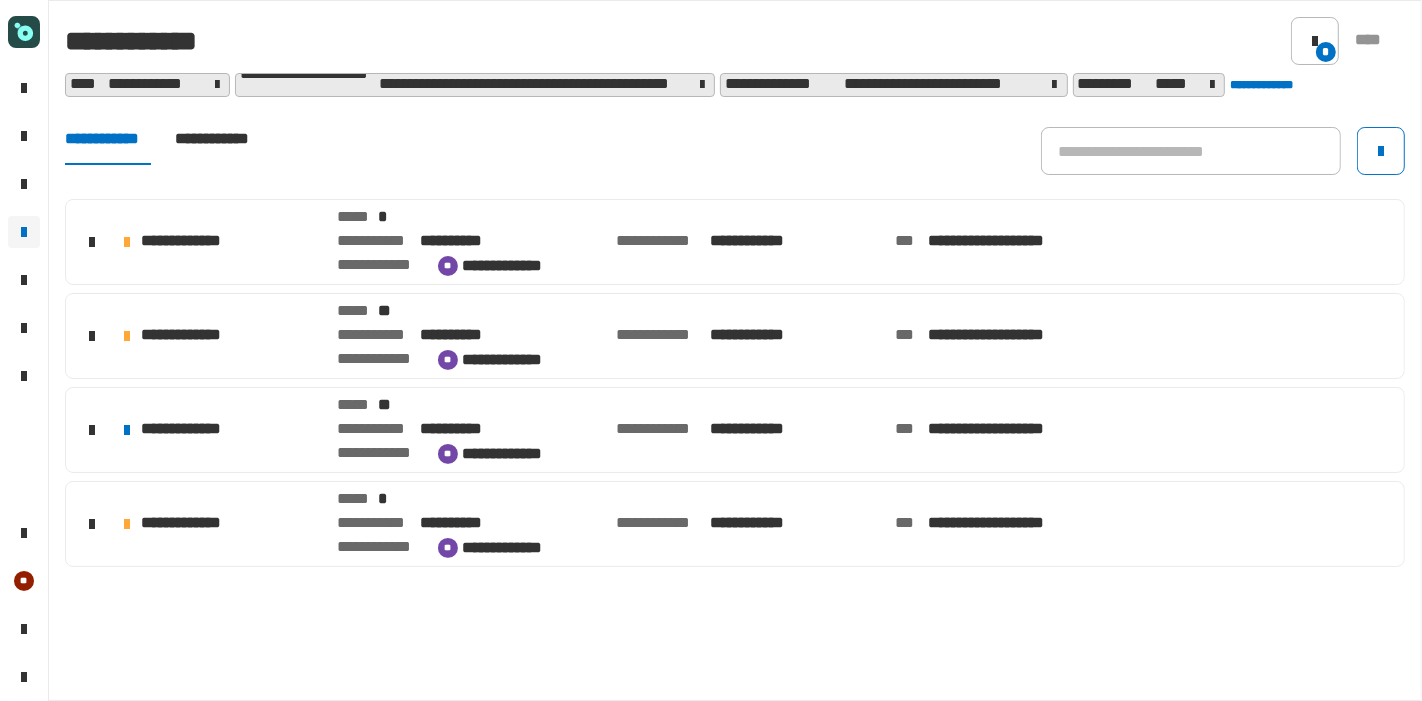click on "**********" 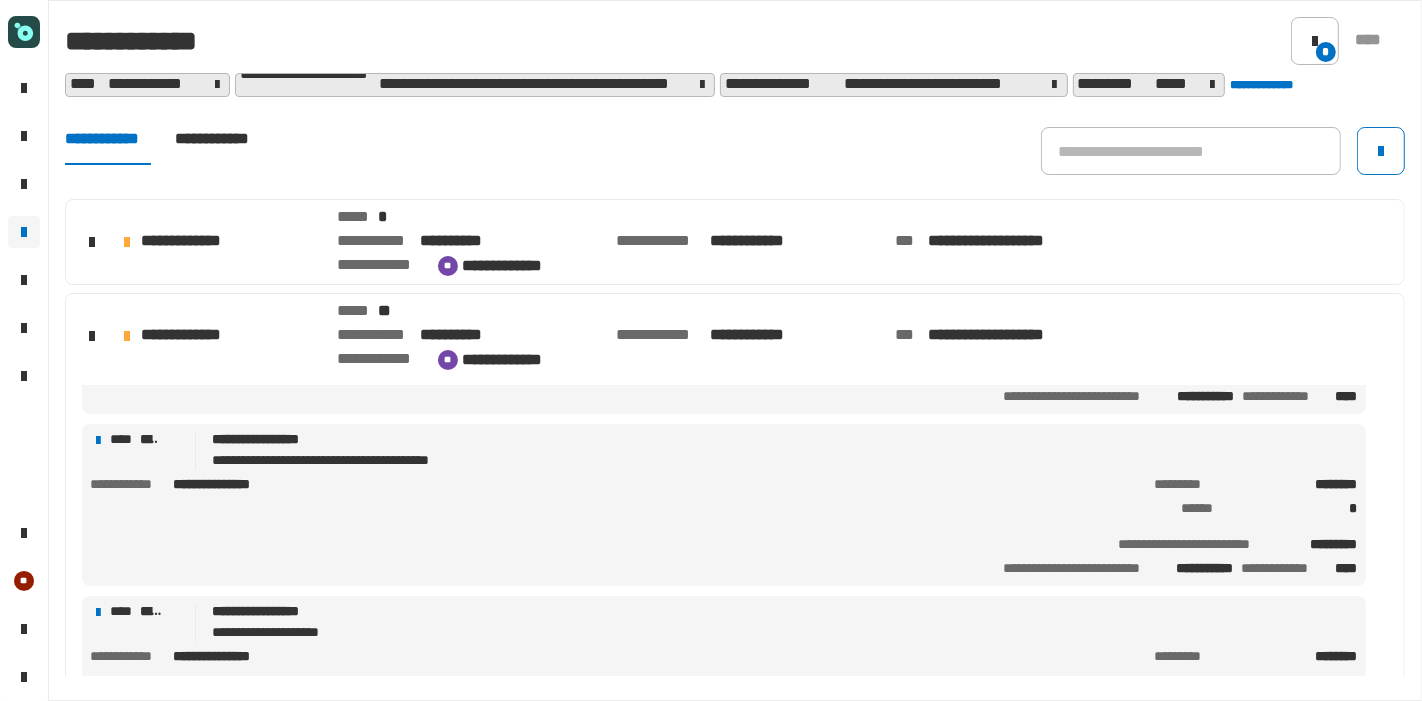 scroll, scrollTop: 137, scrollLeft: 0, axis: vertical 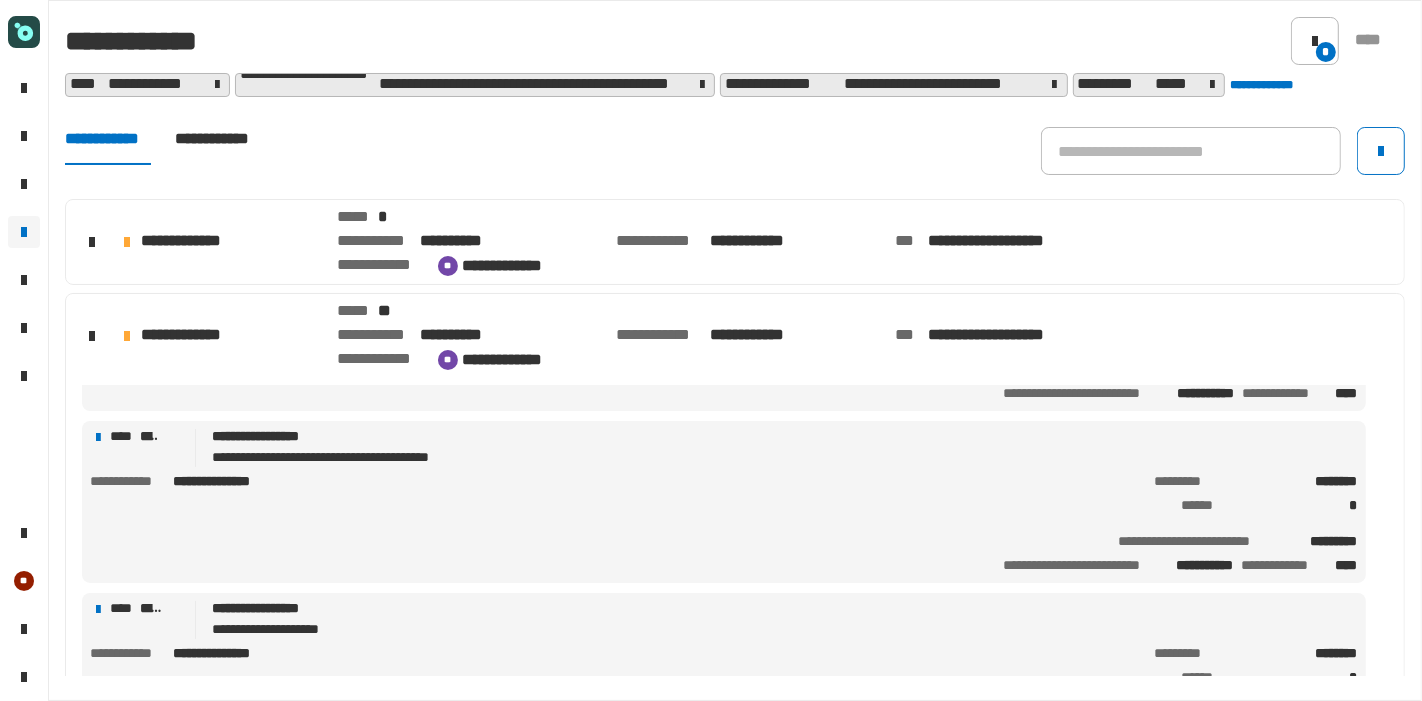click on "**********" 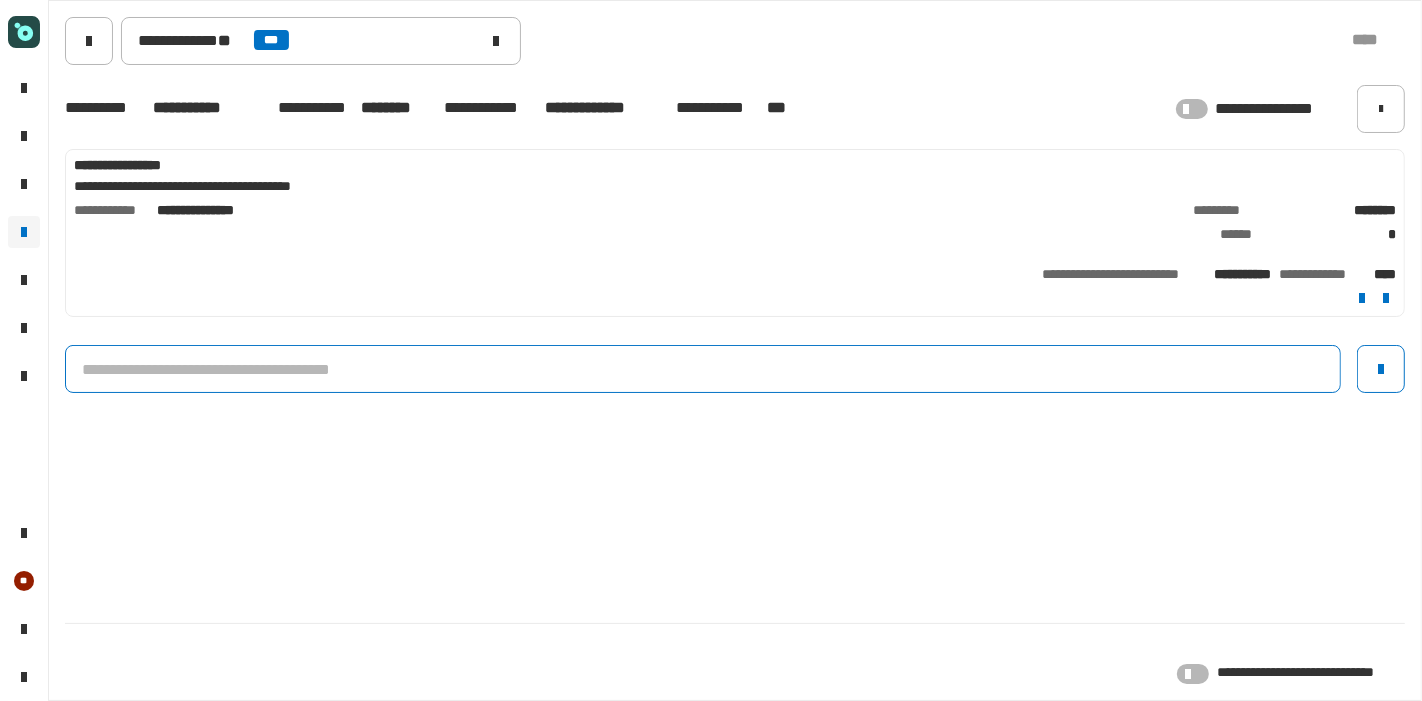 click 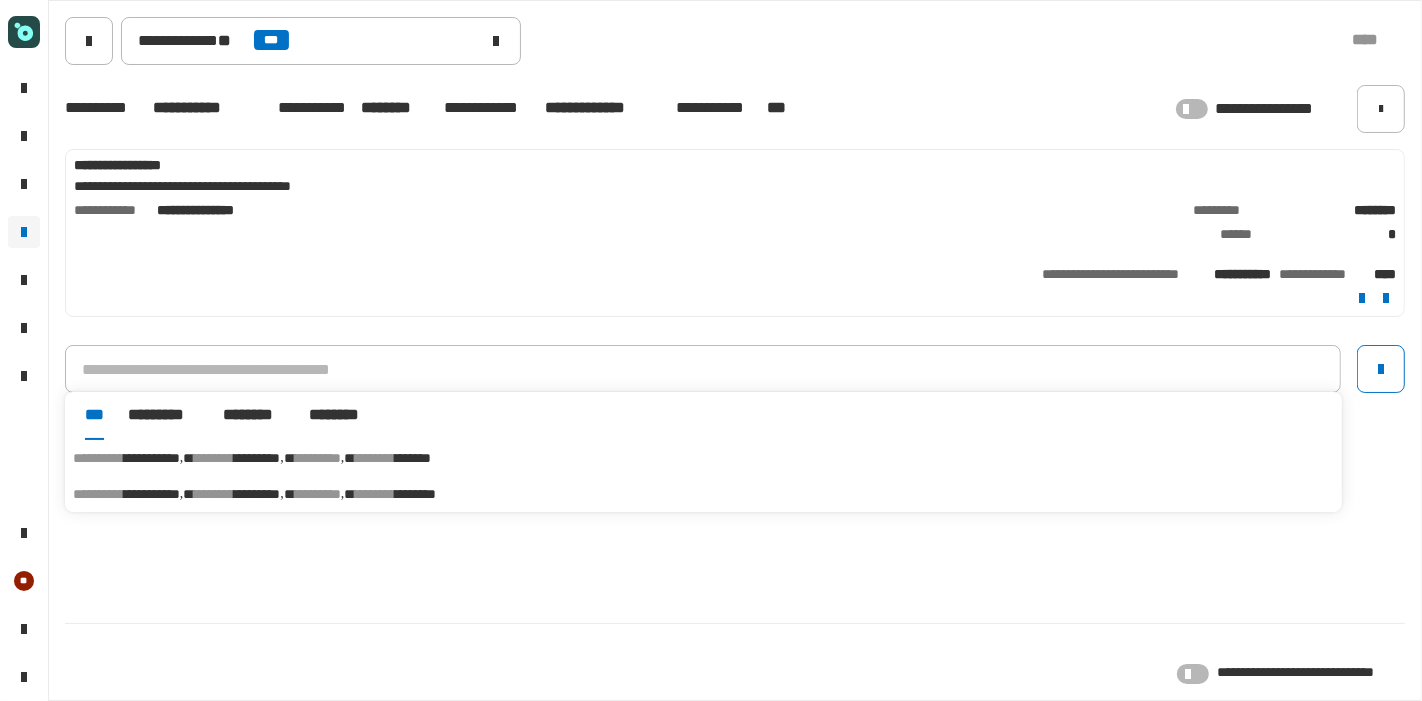 click on "********" at bounding box center (318, 458) 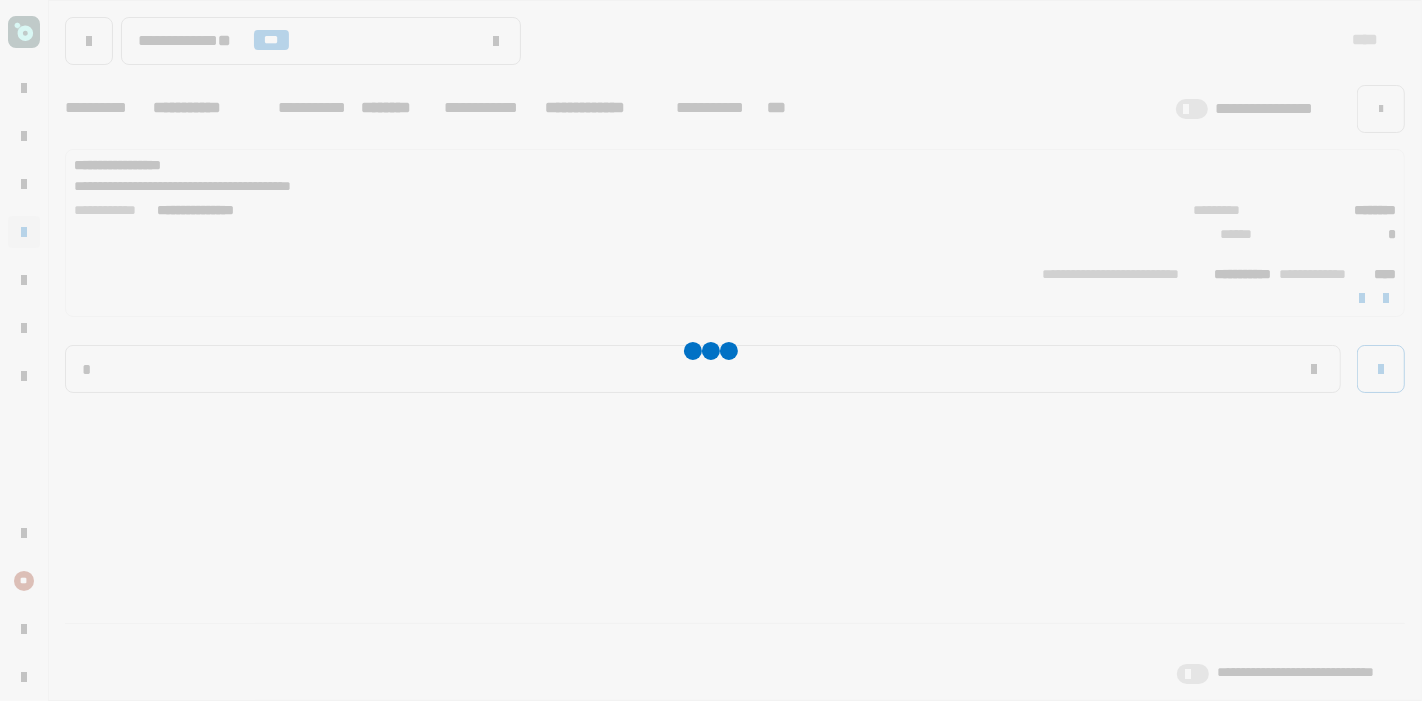 type on "**********" 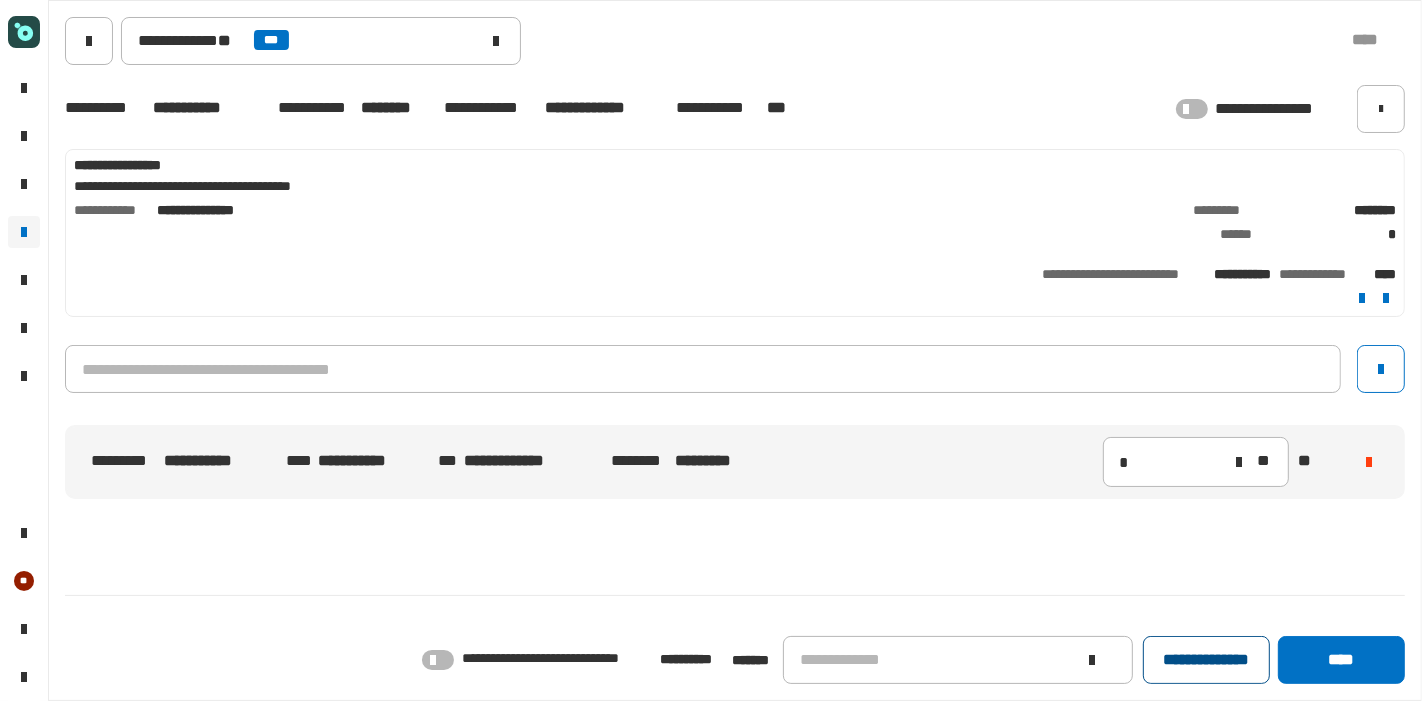 click on "**********" 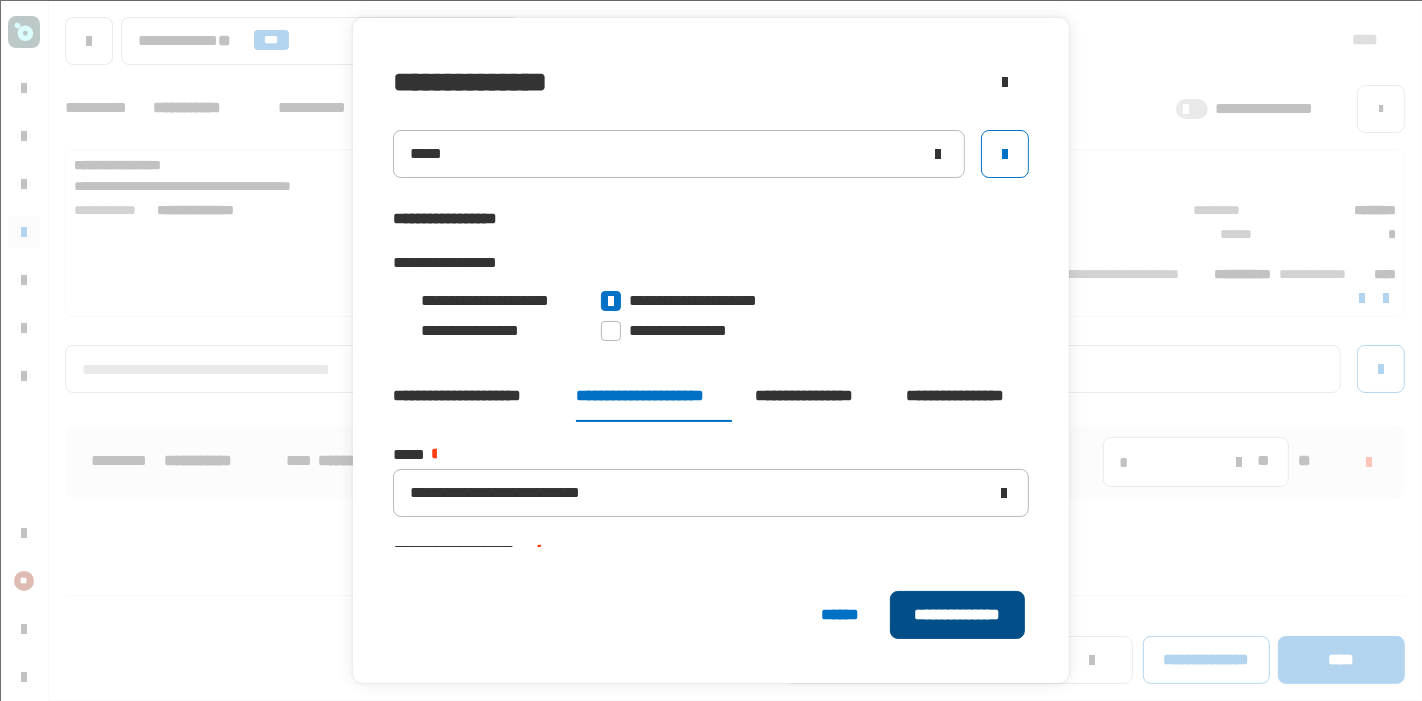 click on "**********" 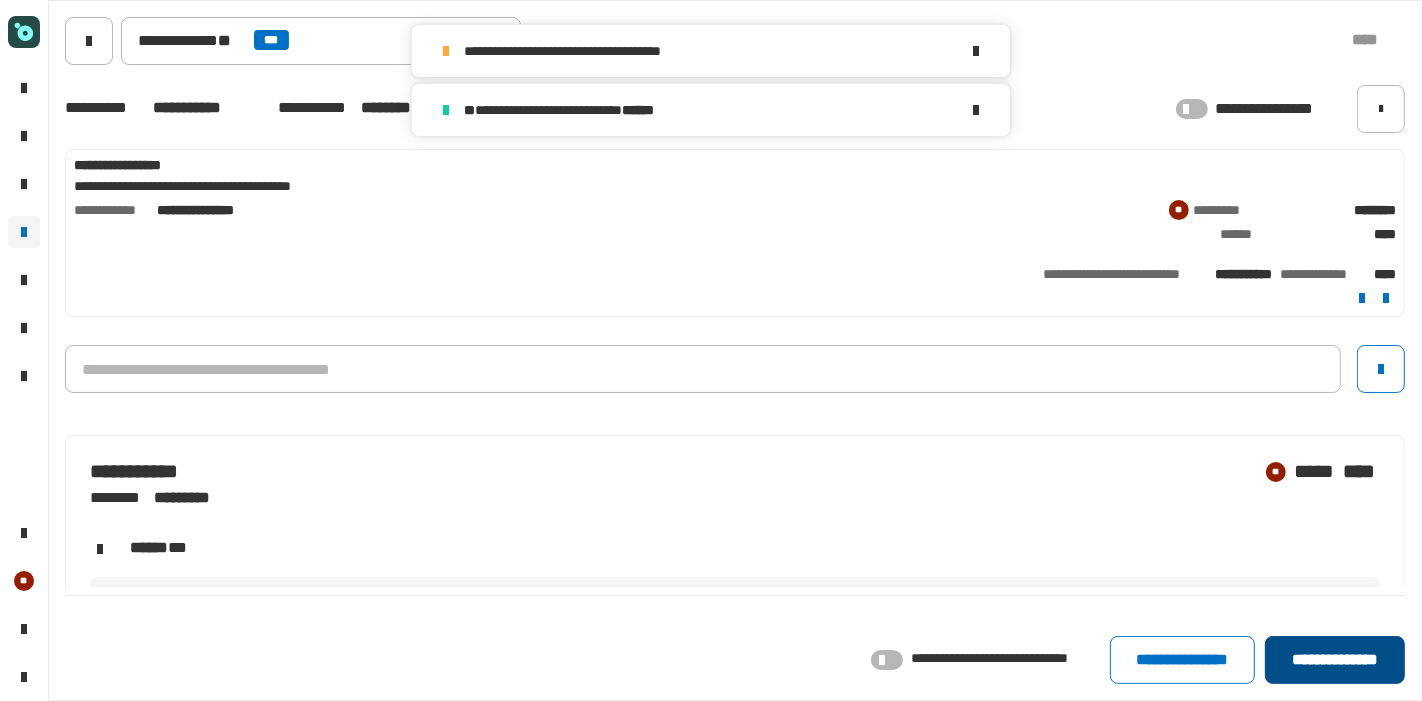 click on "**********" 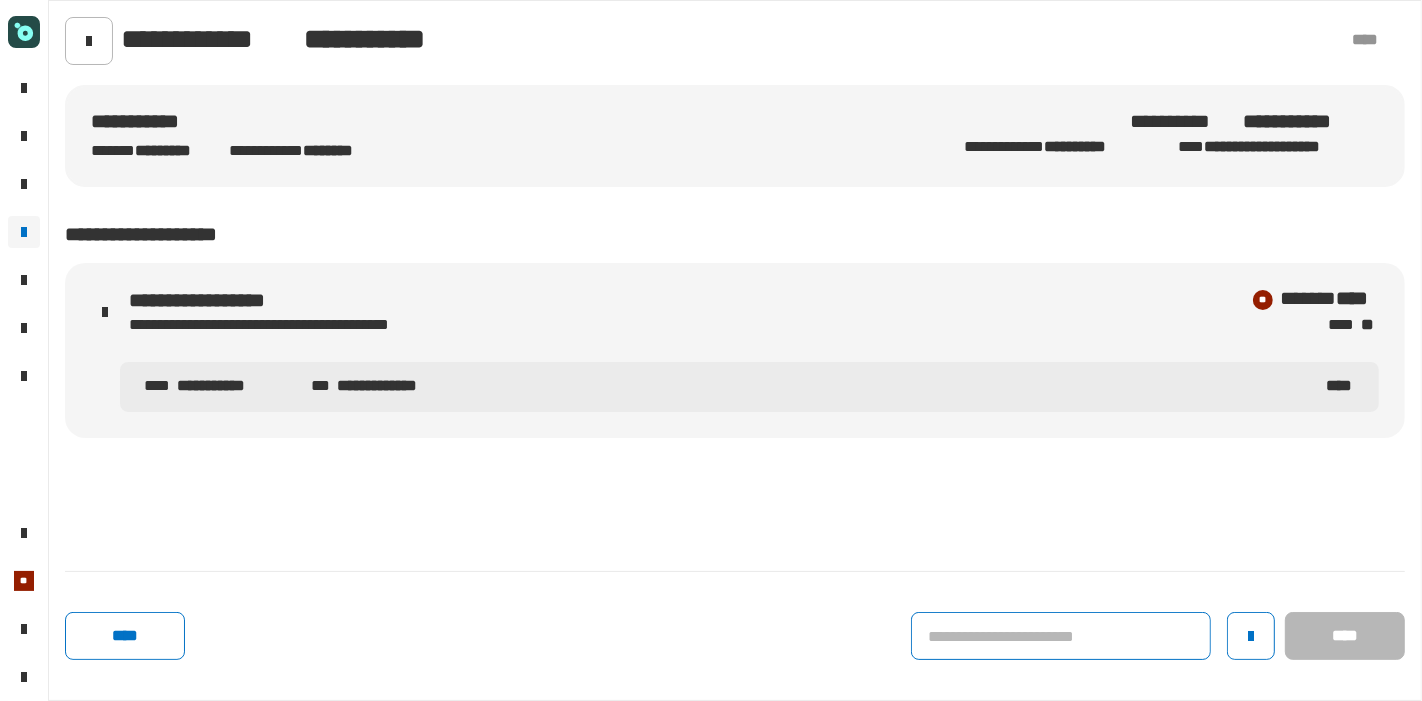click 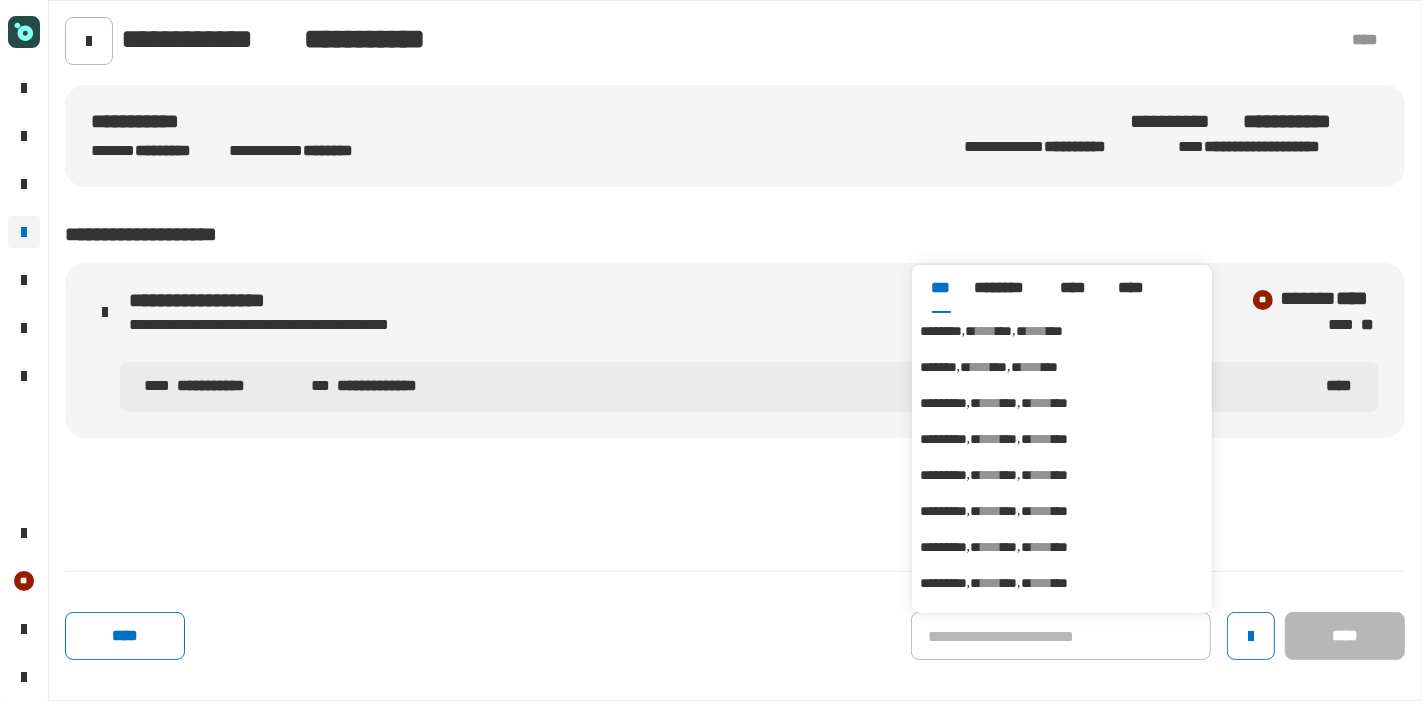 click on "****" at bounding box center (986, 331) 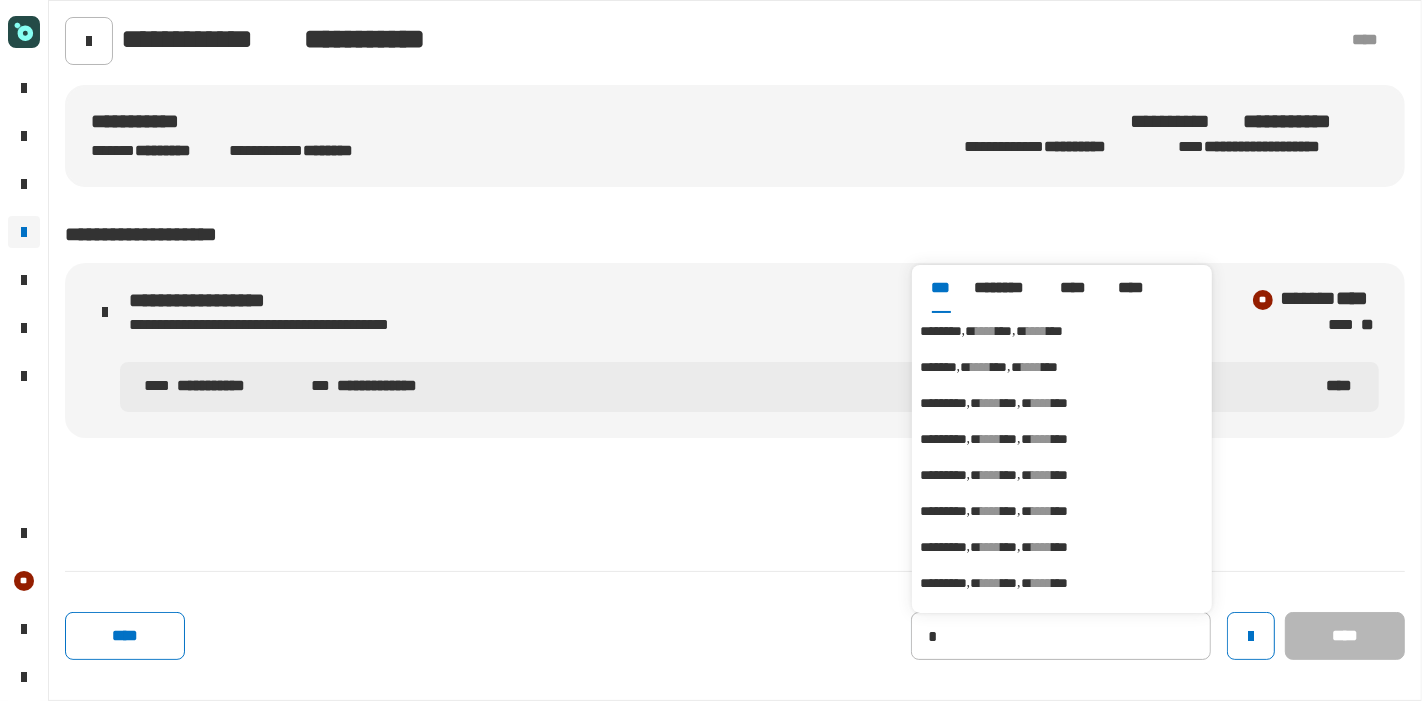 type on "********" 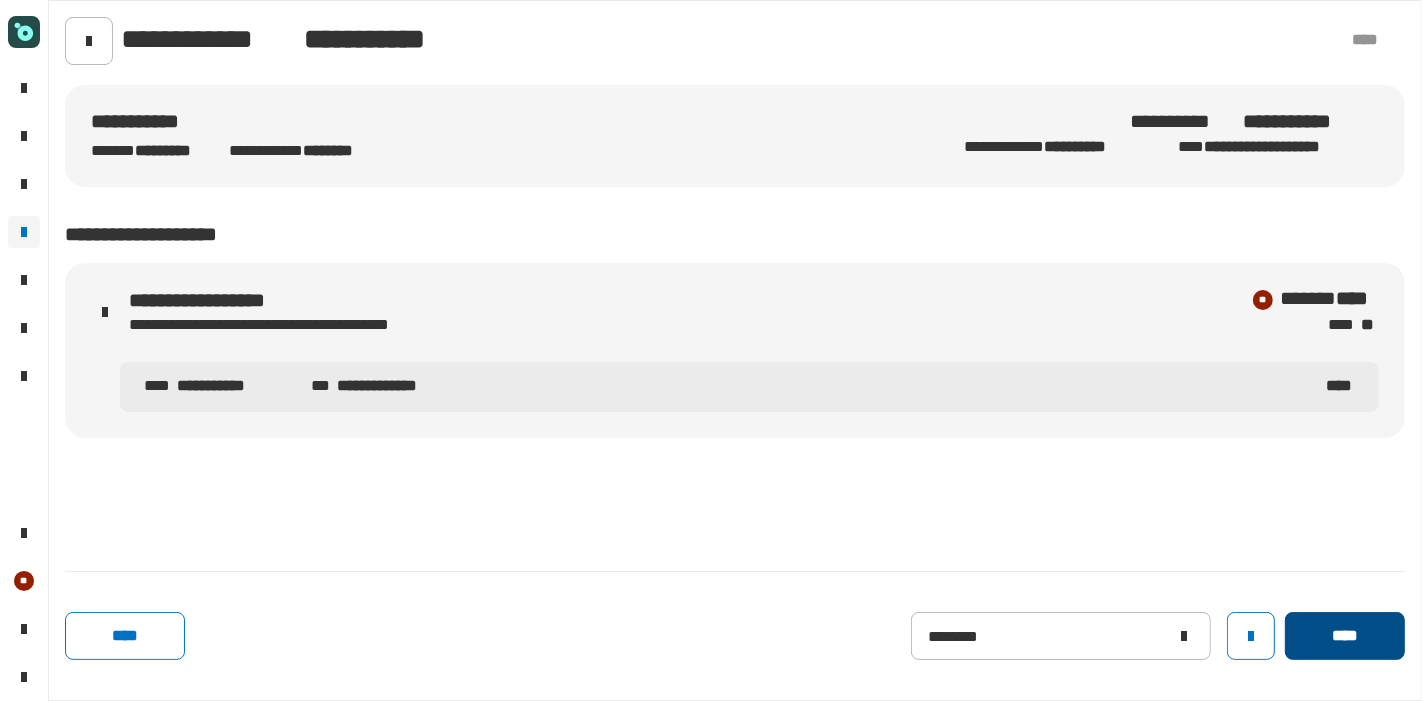 click on "****" 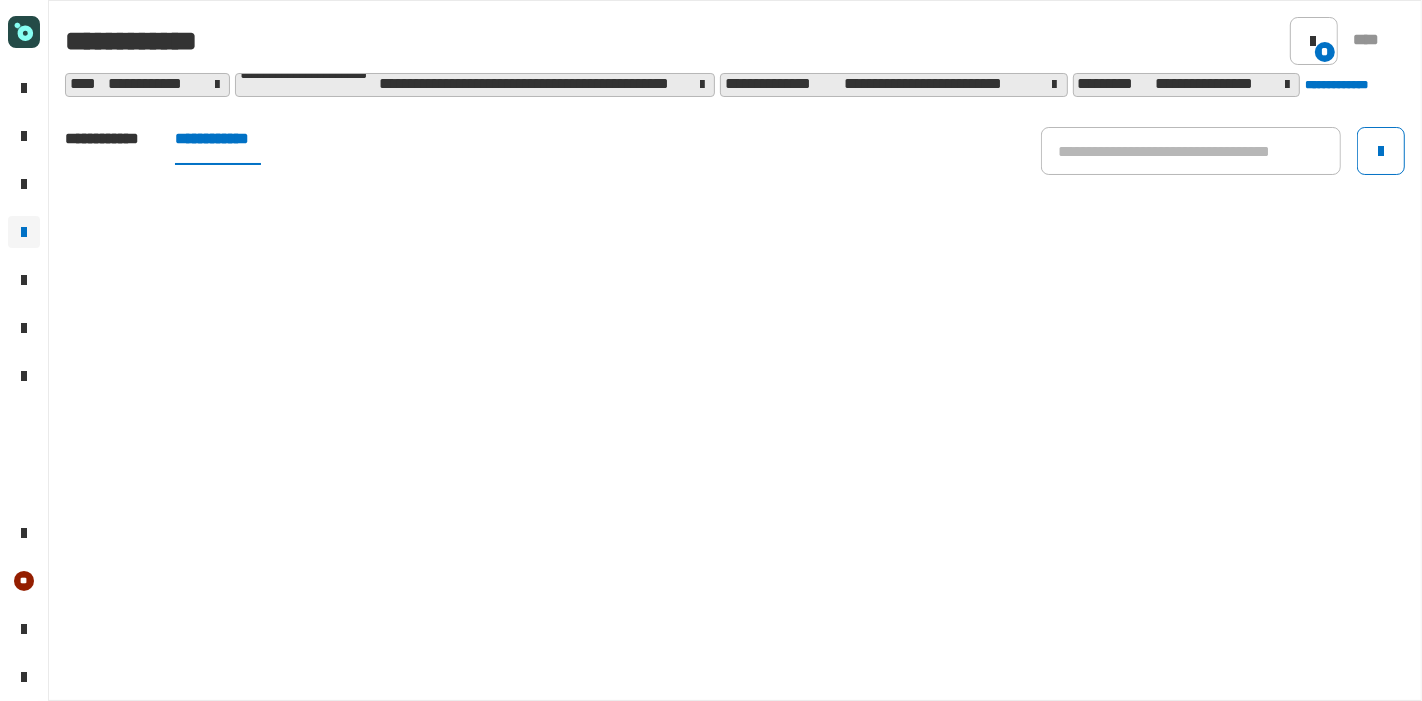 click on "**********" 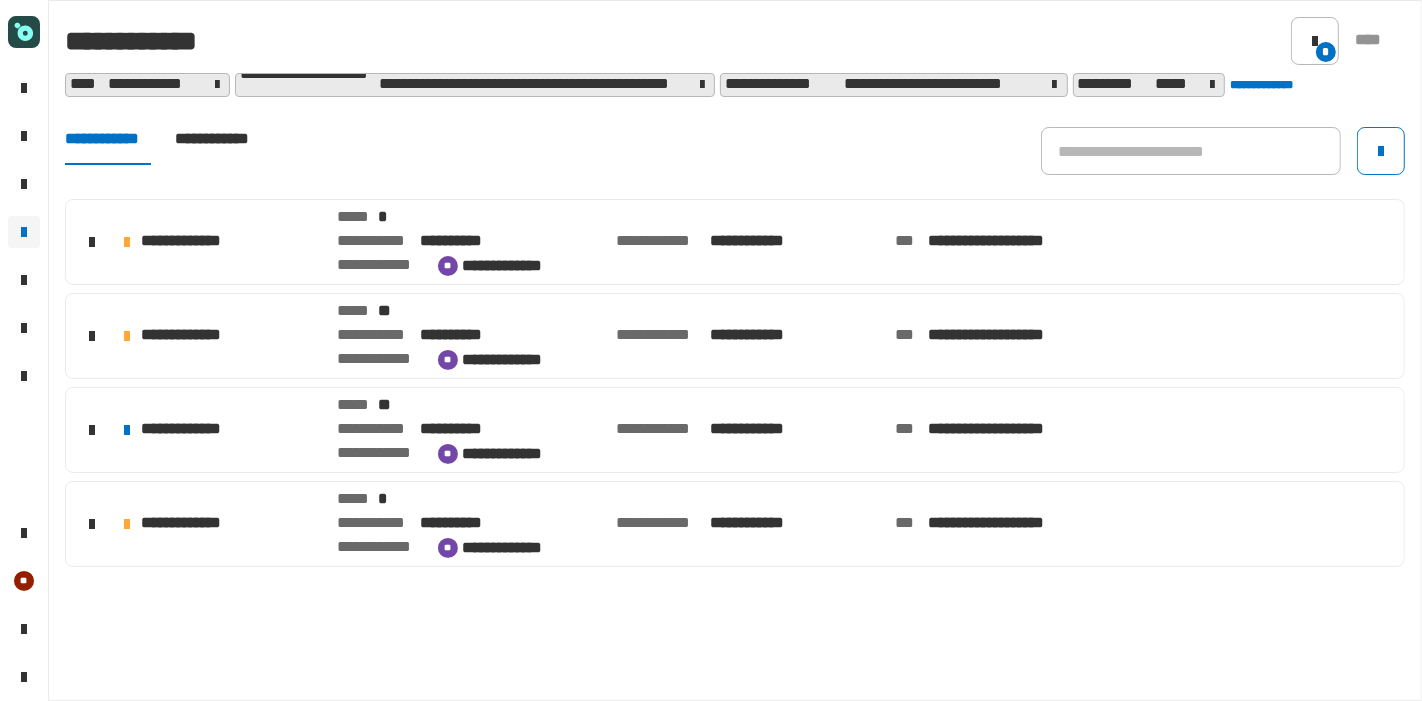 click on "**********" 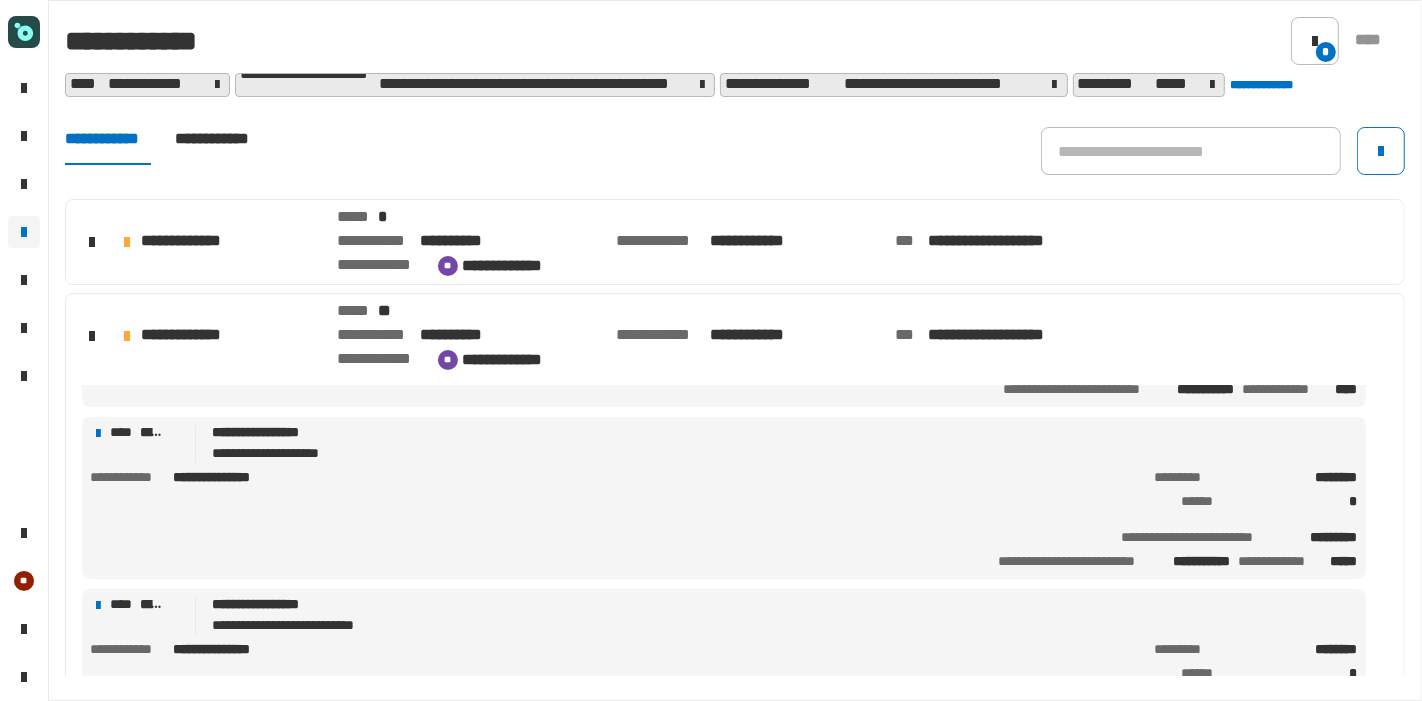 scroll, scrollTop: 157, scrollLeft: 0, axis: vertical 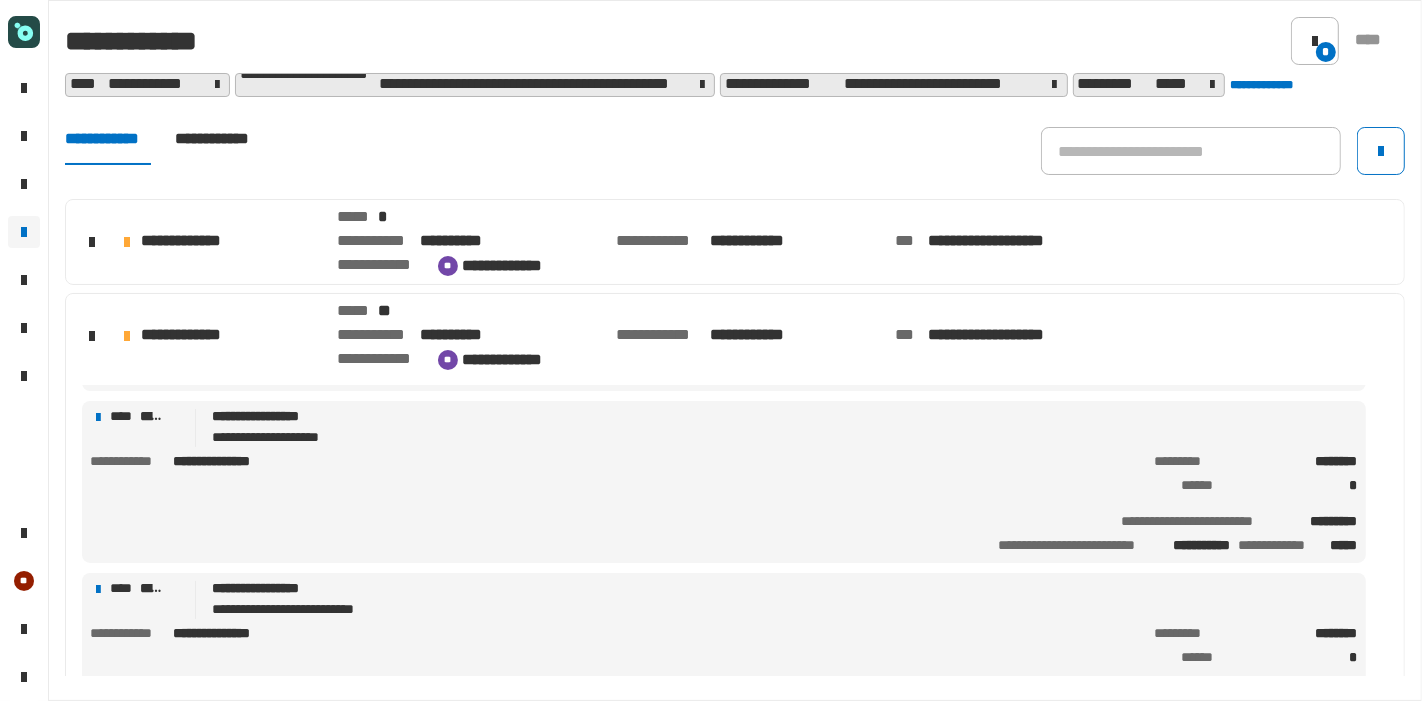 click on "**********" 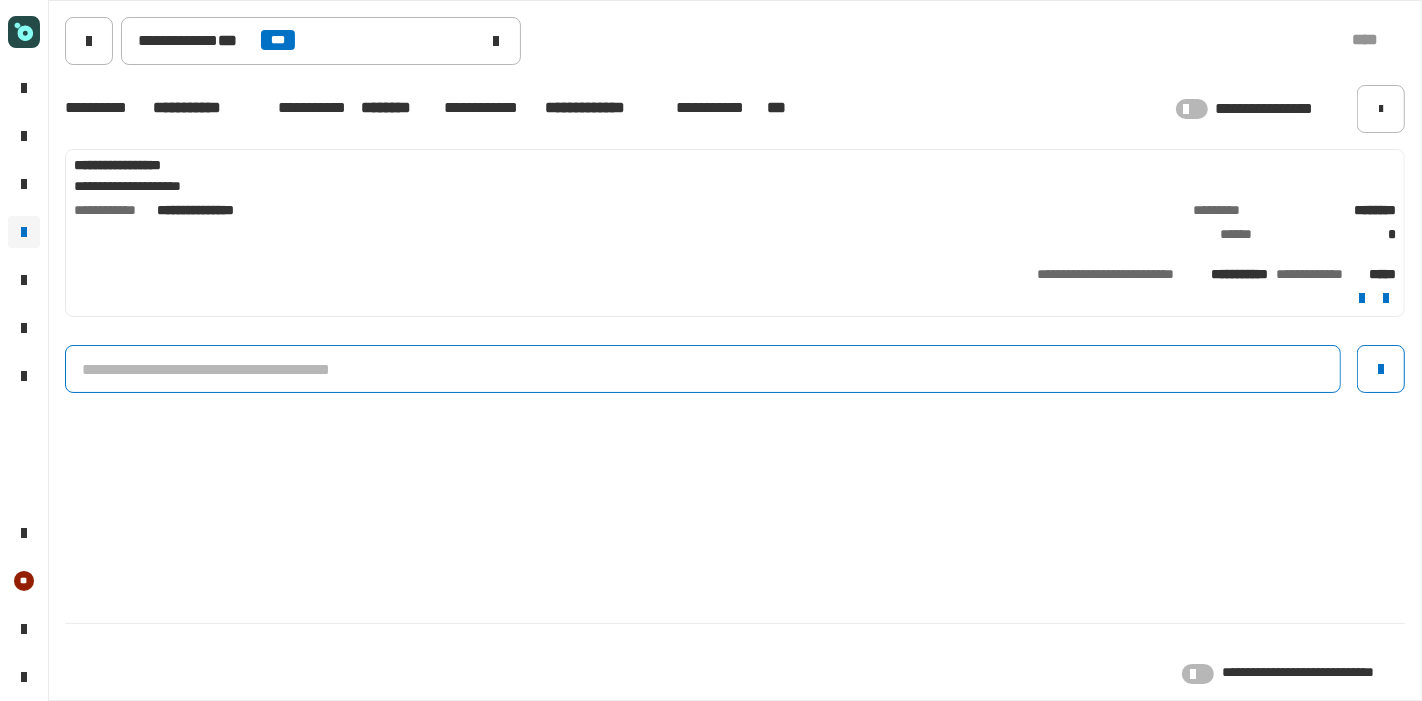 click 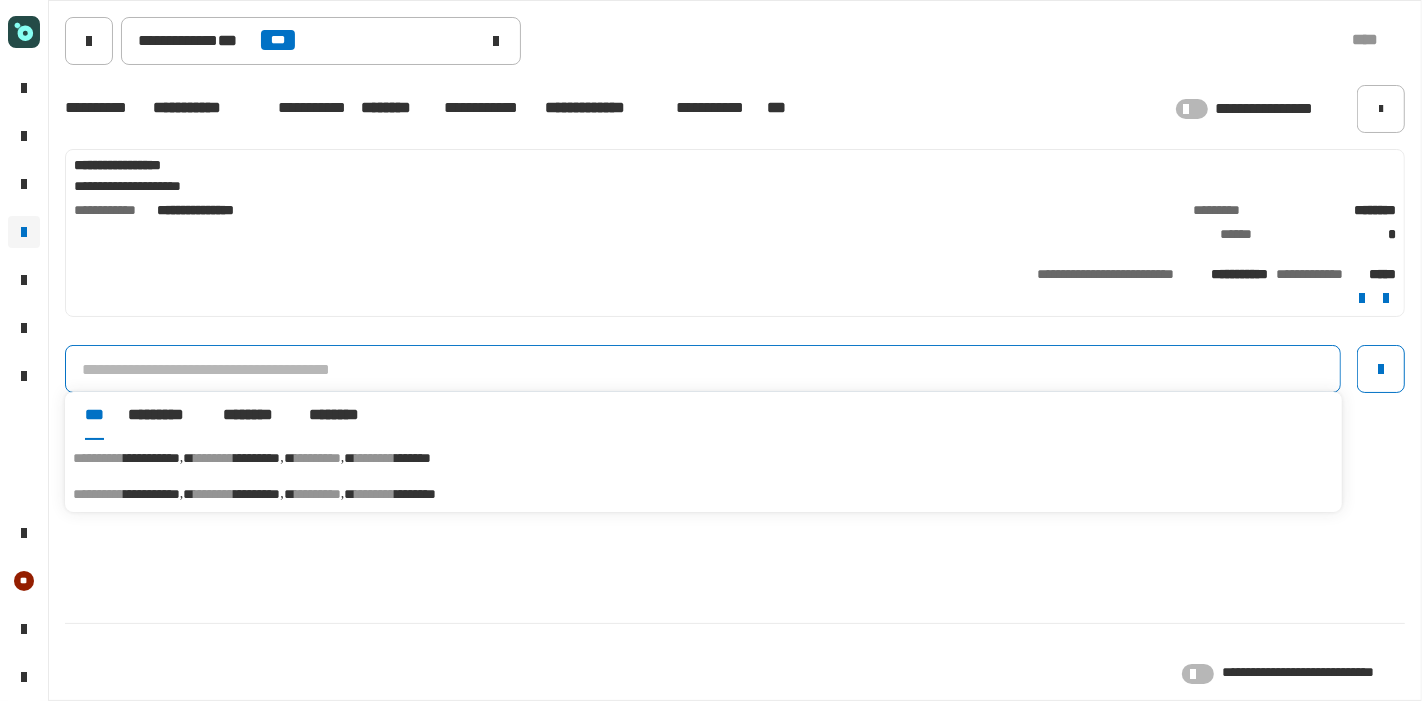 drag, startPoint x: 683, startPoint y: 376, endPoint x: 540, endPoint y: 410, distance: 146.98639 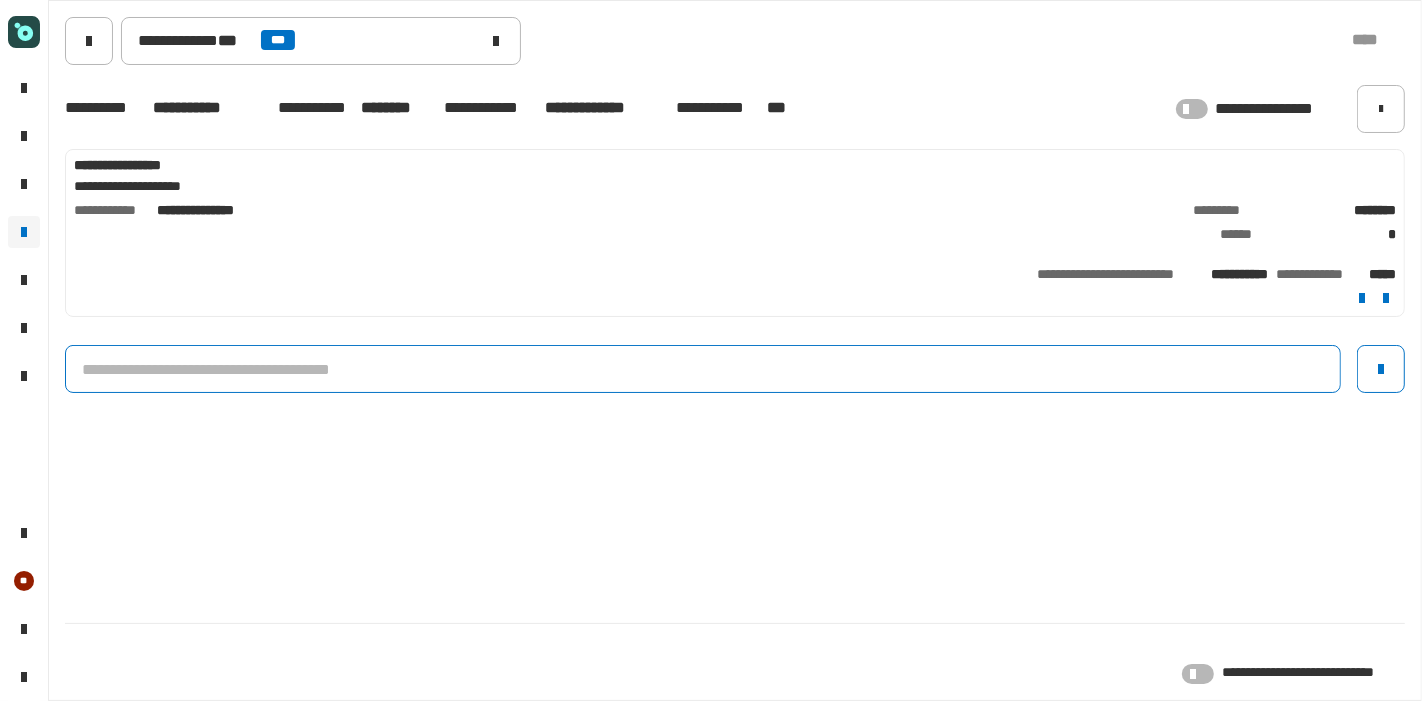 click 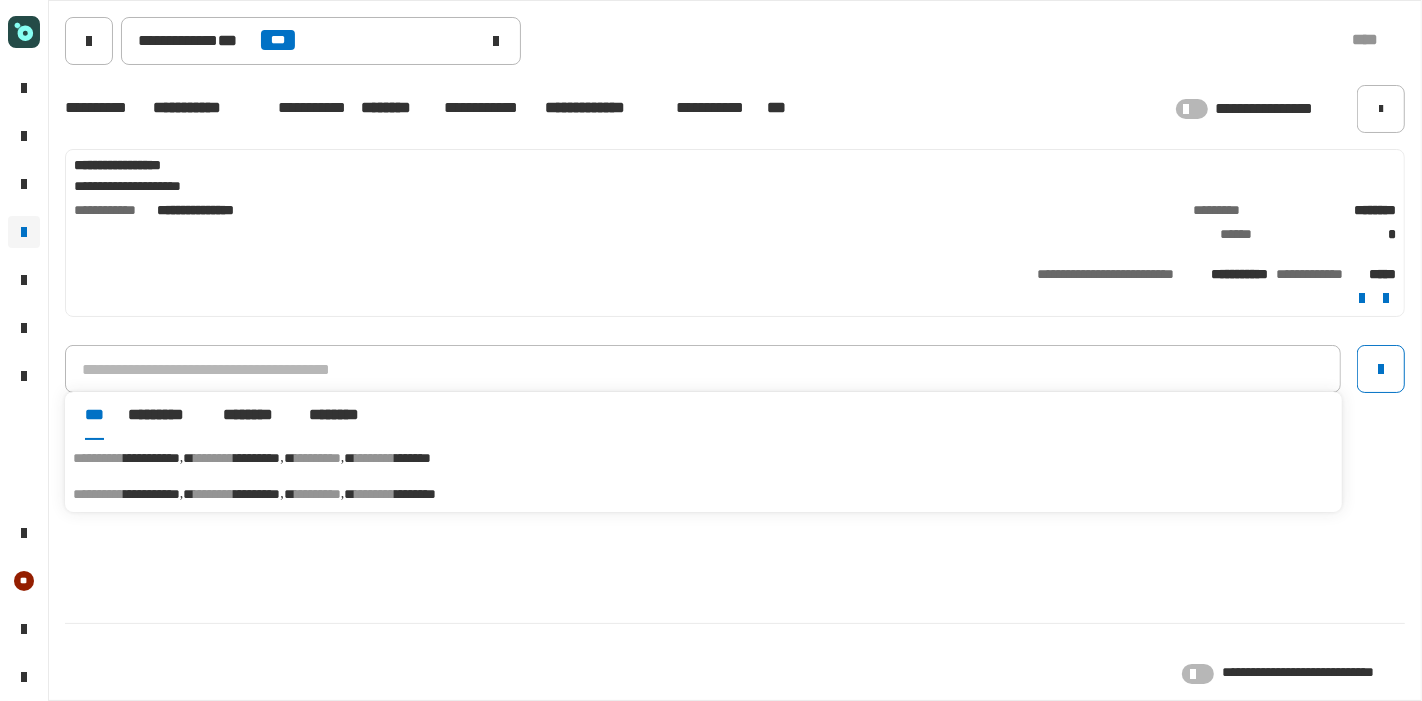 click on "*********" at bounding box center (257, 458) 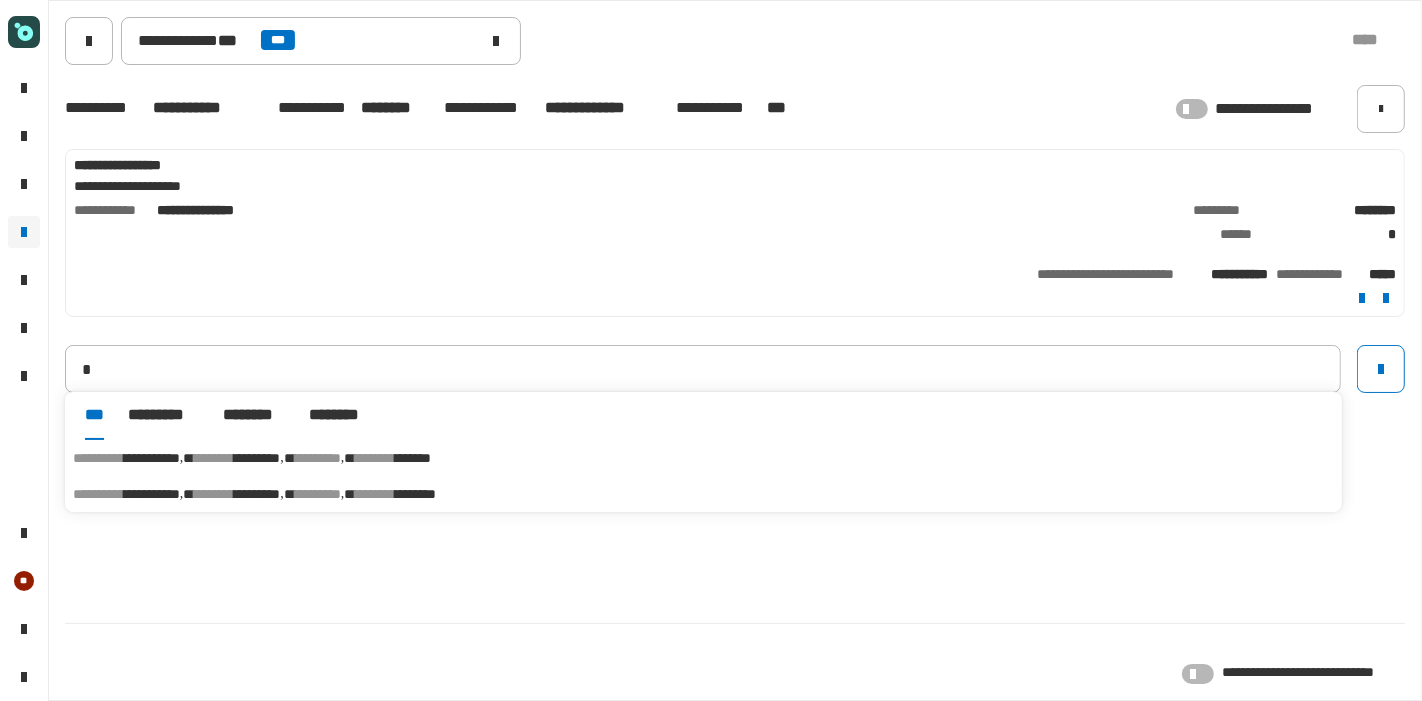 type on "**********" 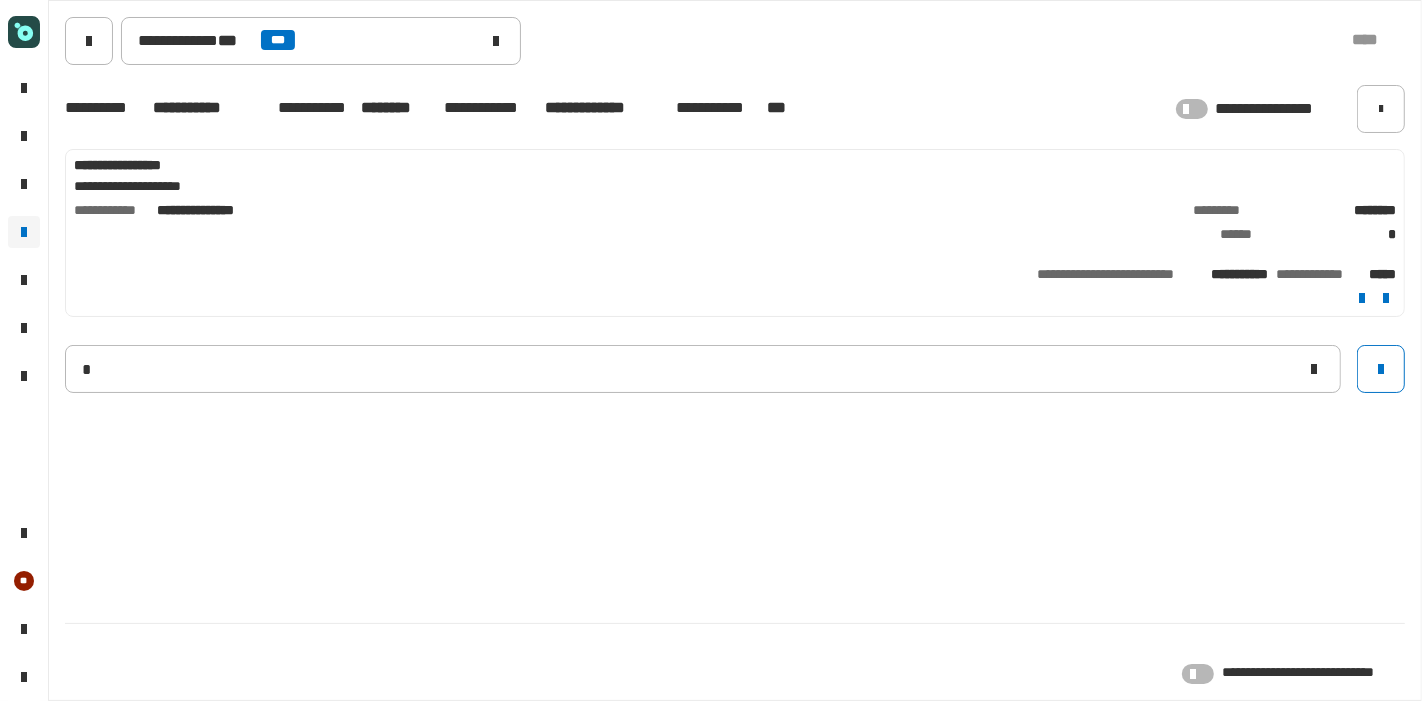 type 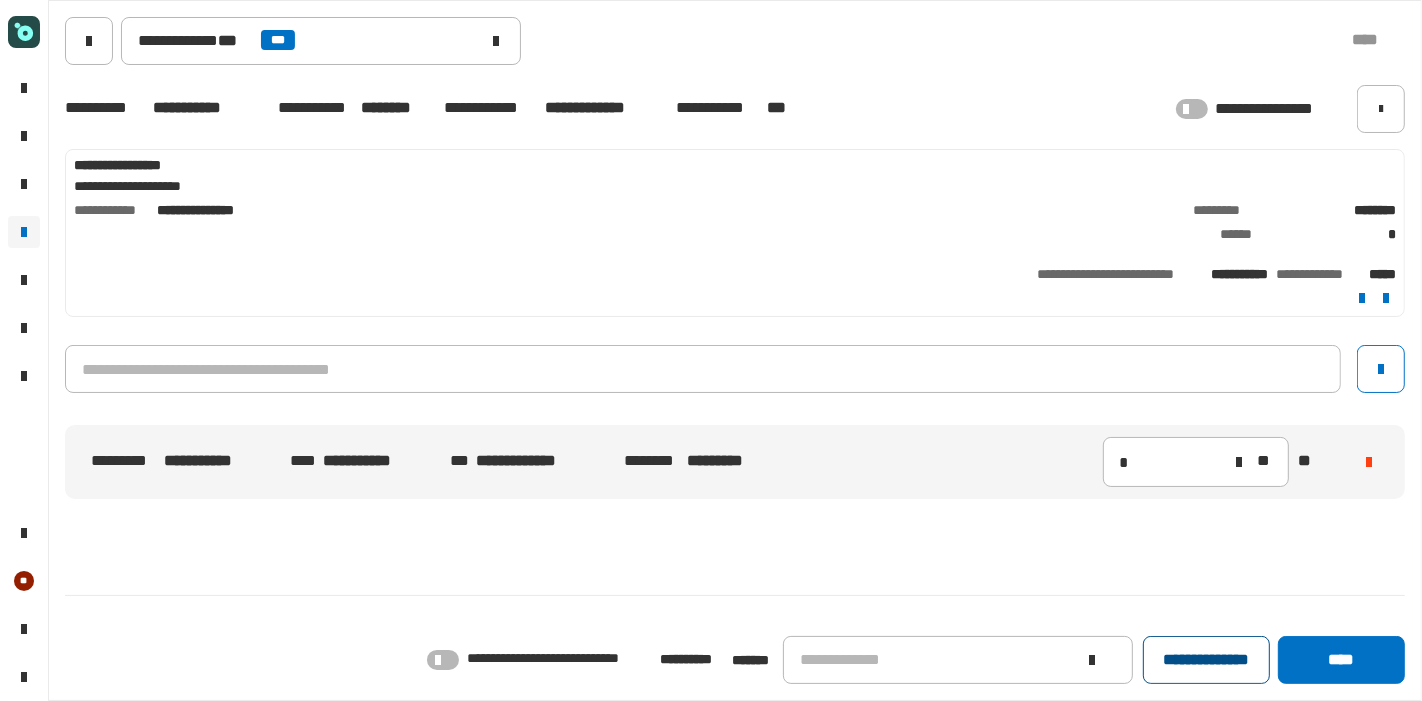 click on "**********" 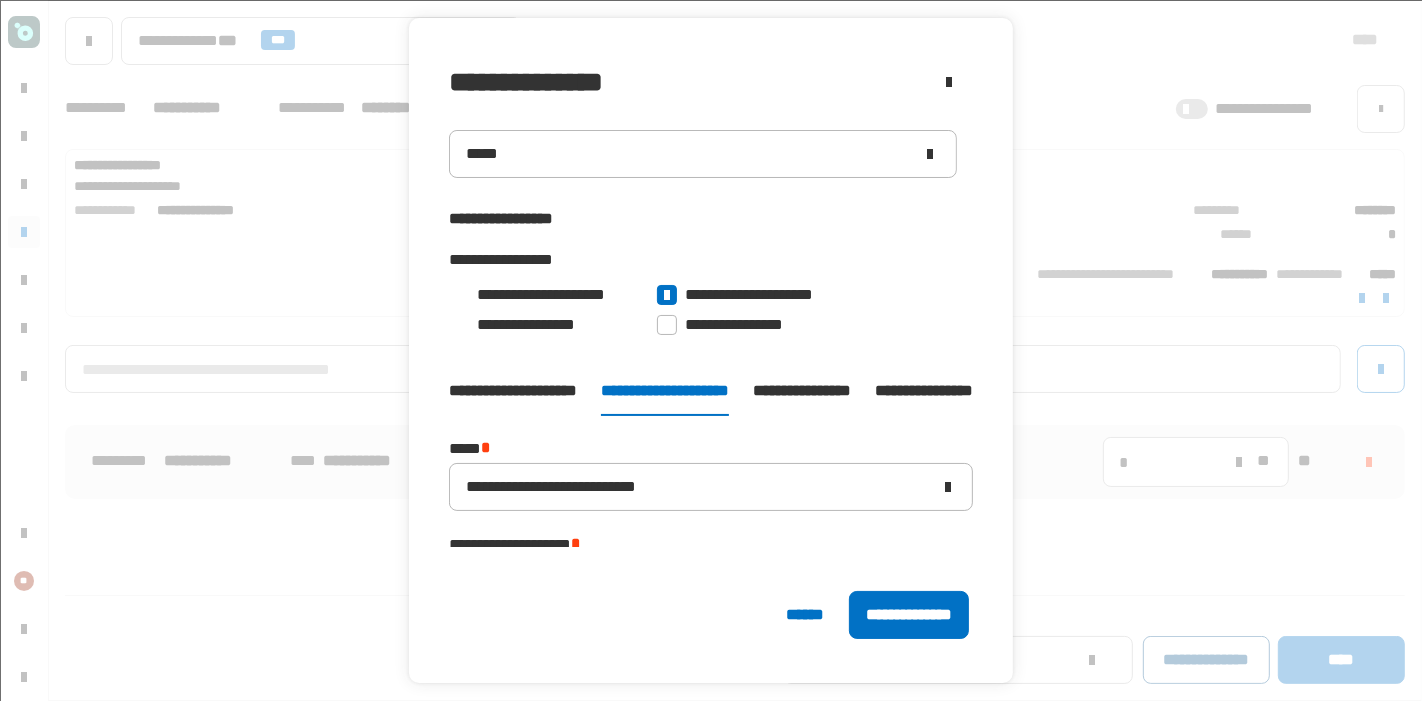type on "*****" 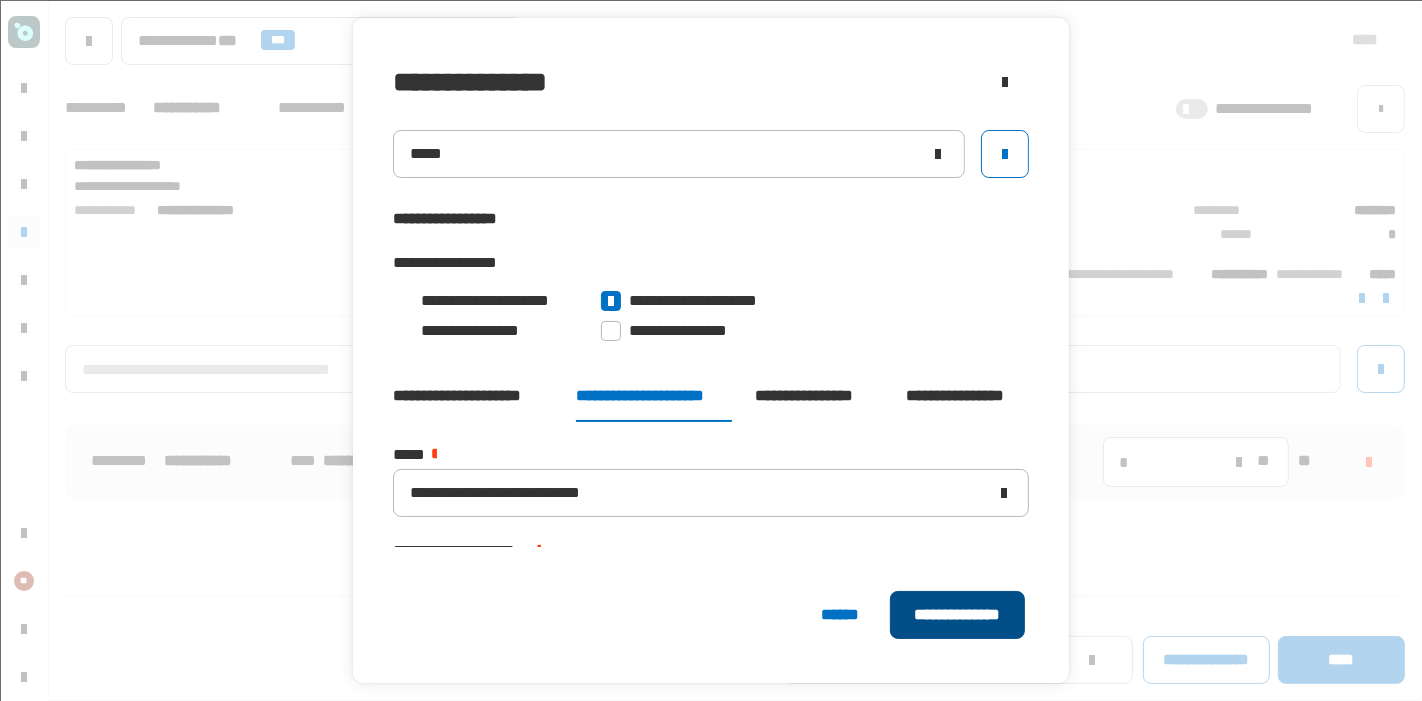 click on "**********" 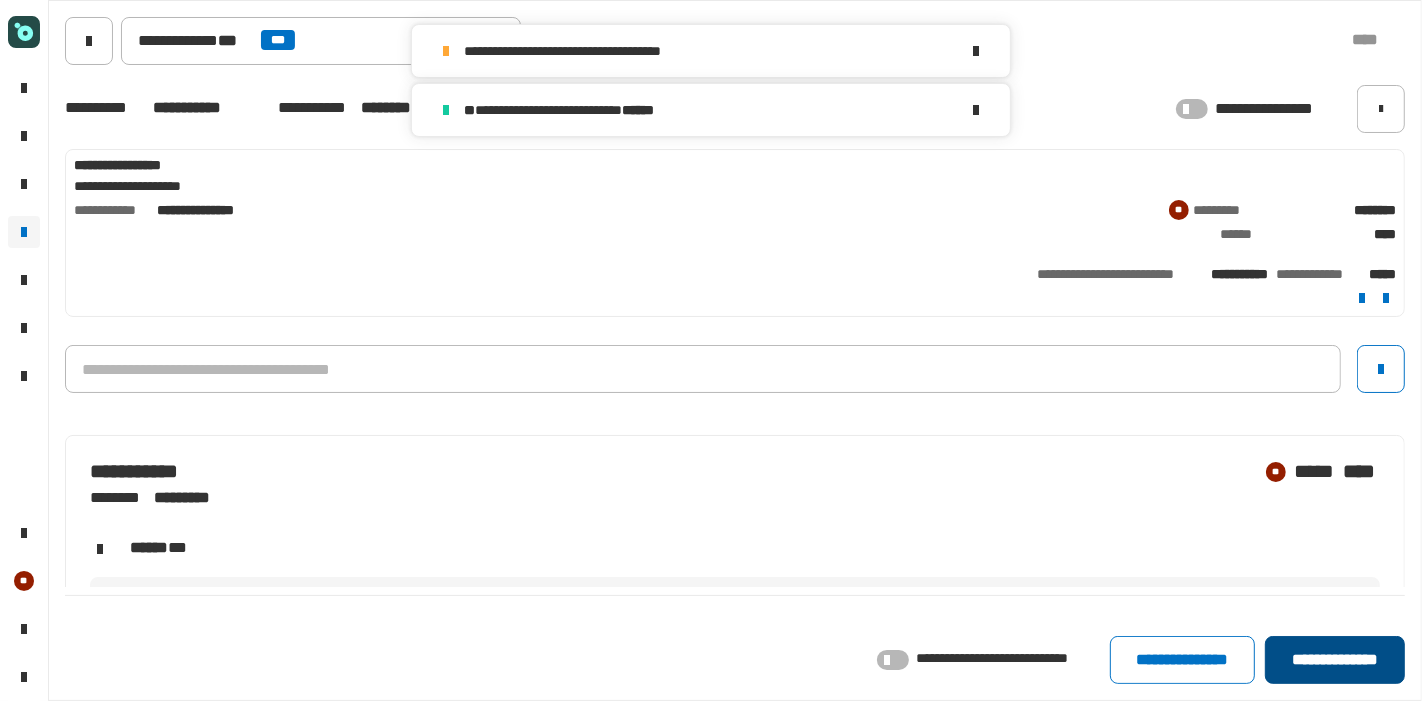 click on "**********" 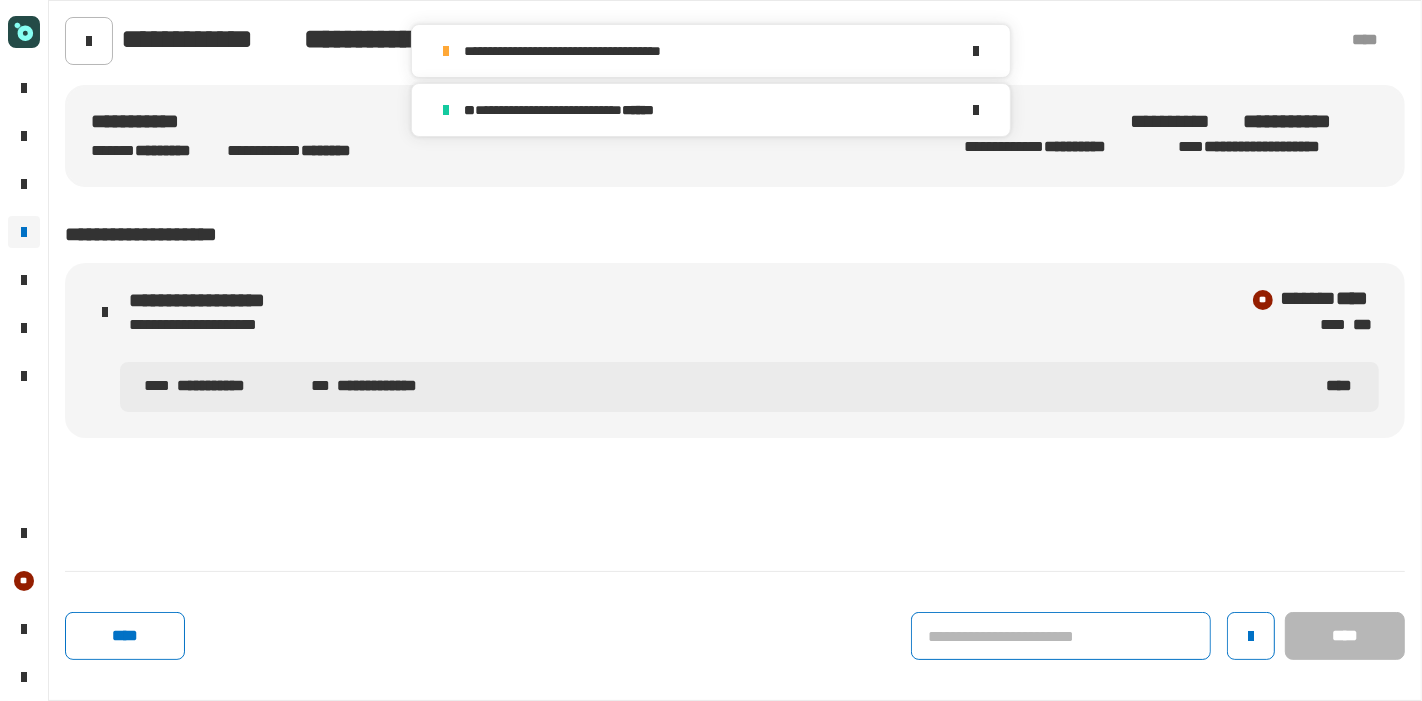 click 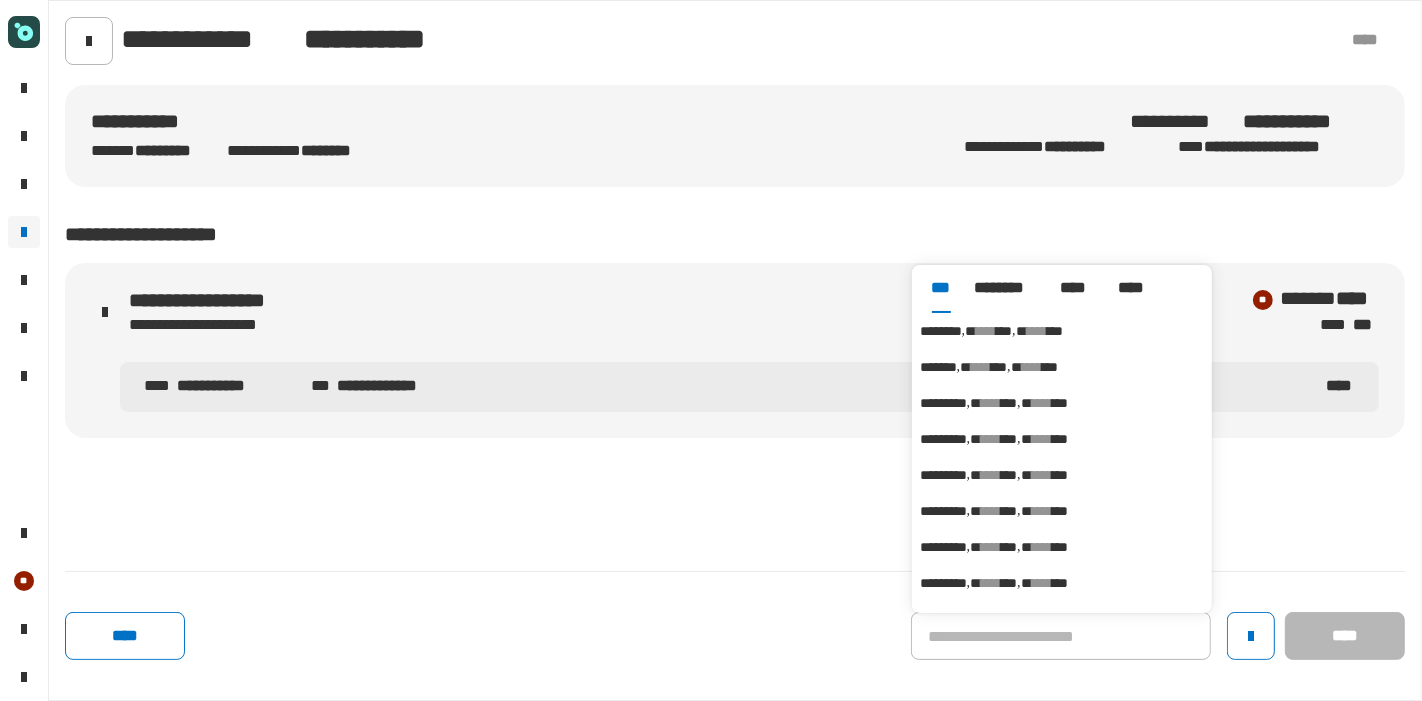 click on "****" at bounding box center (986, 331) 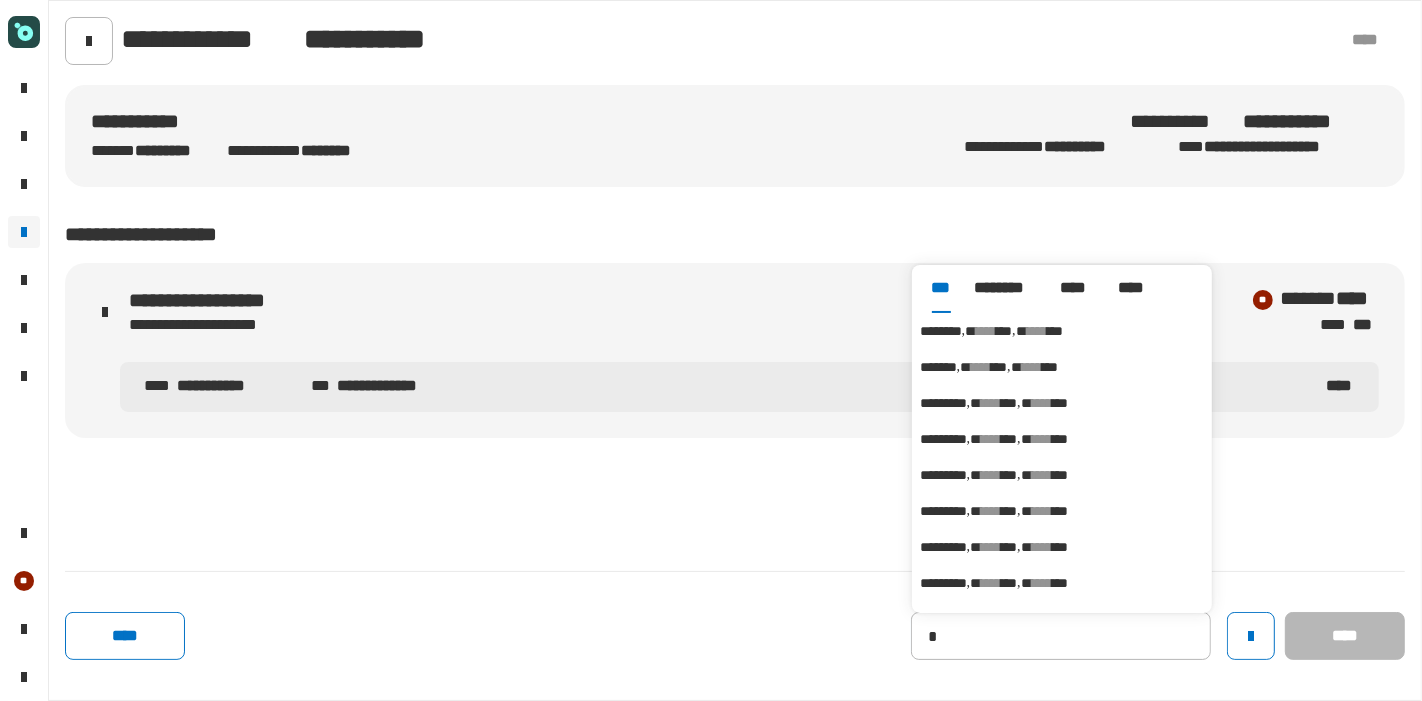 type on "********" 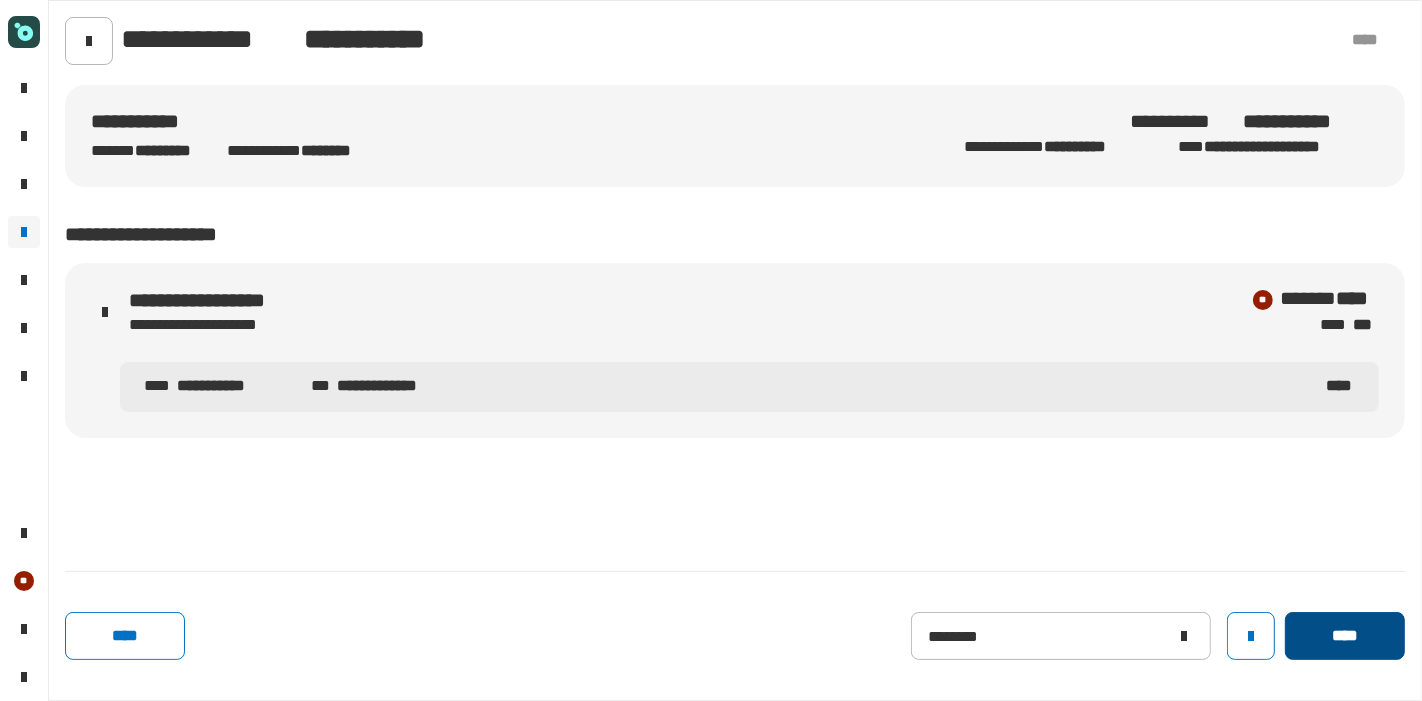 click on "****" 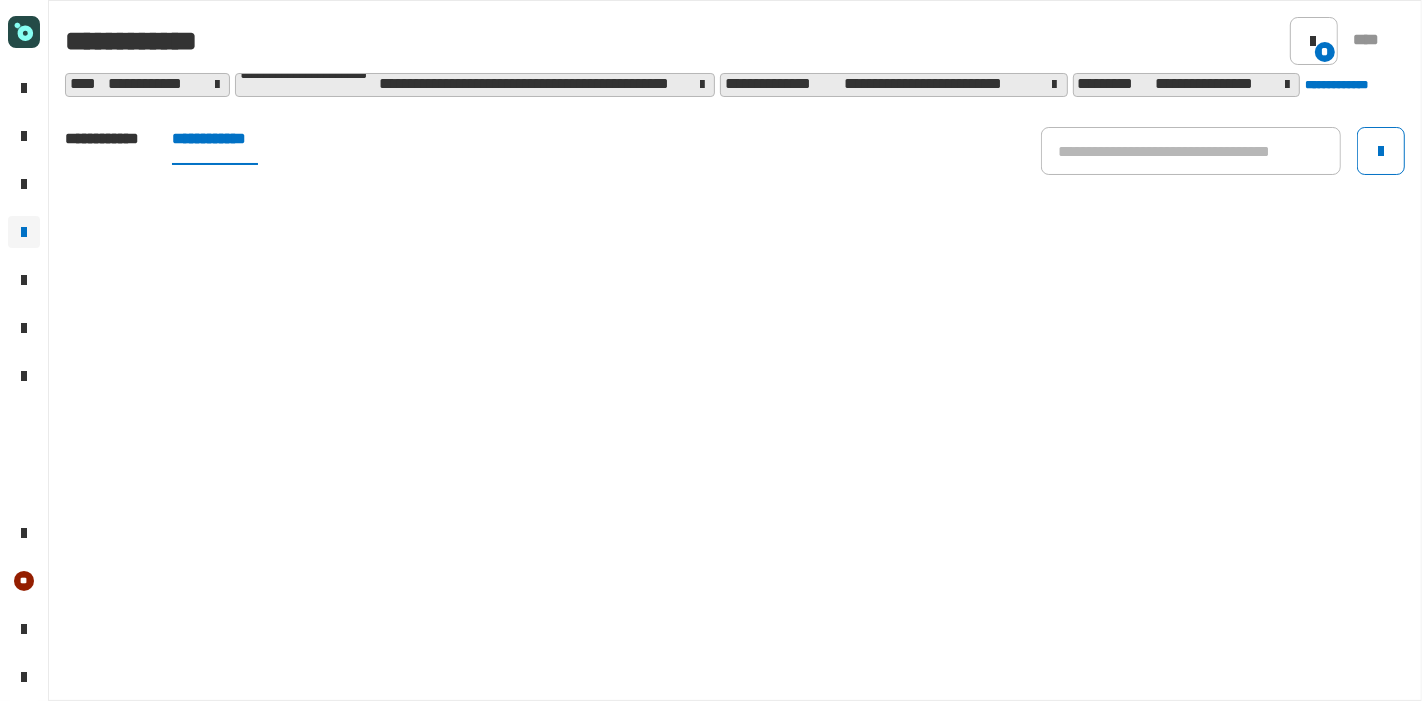 click on "**********" 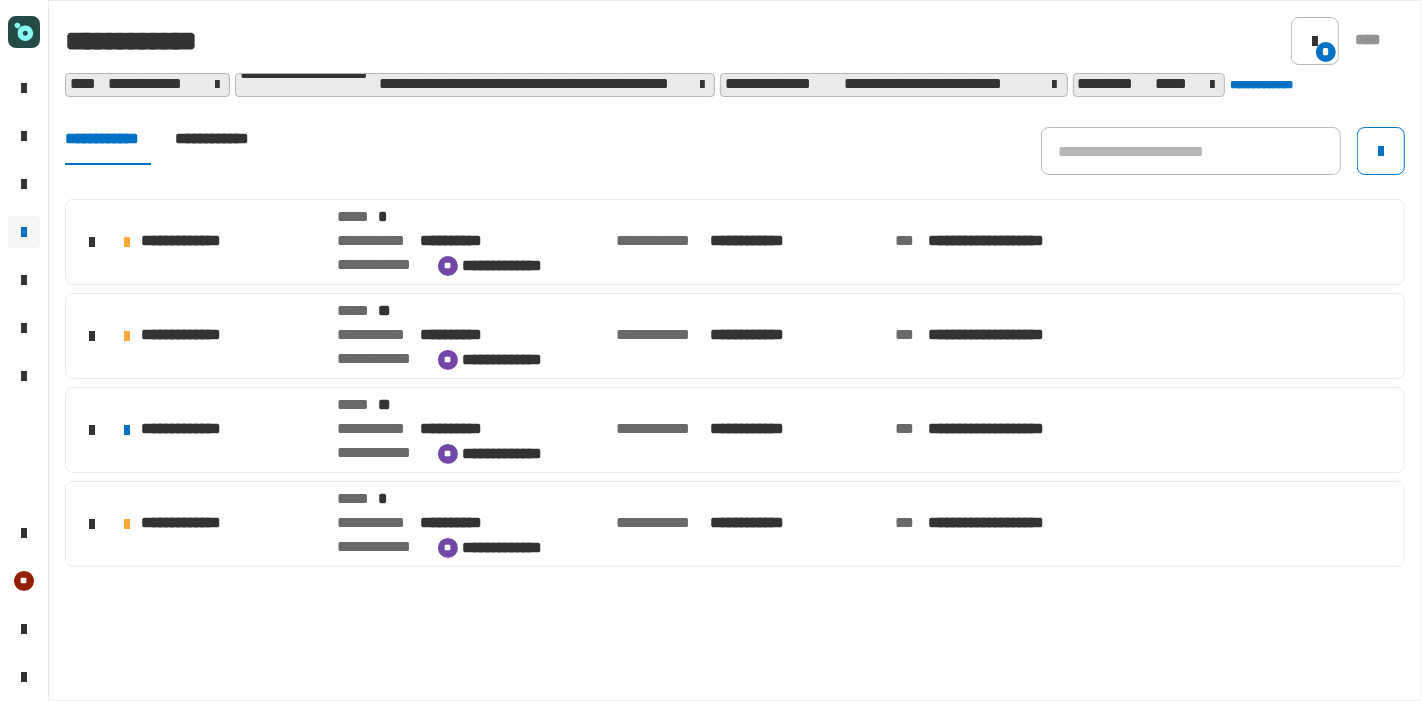 click on "**********" 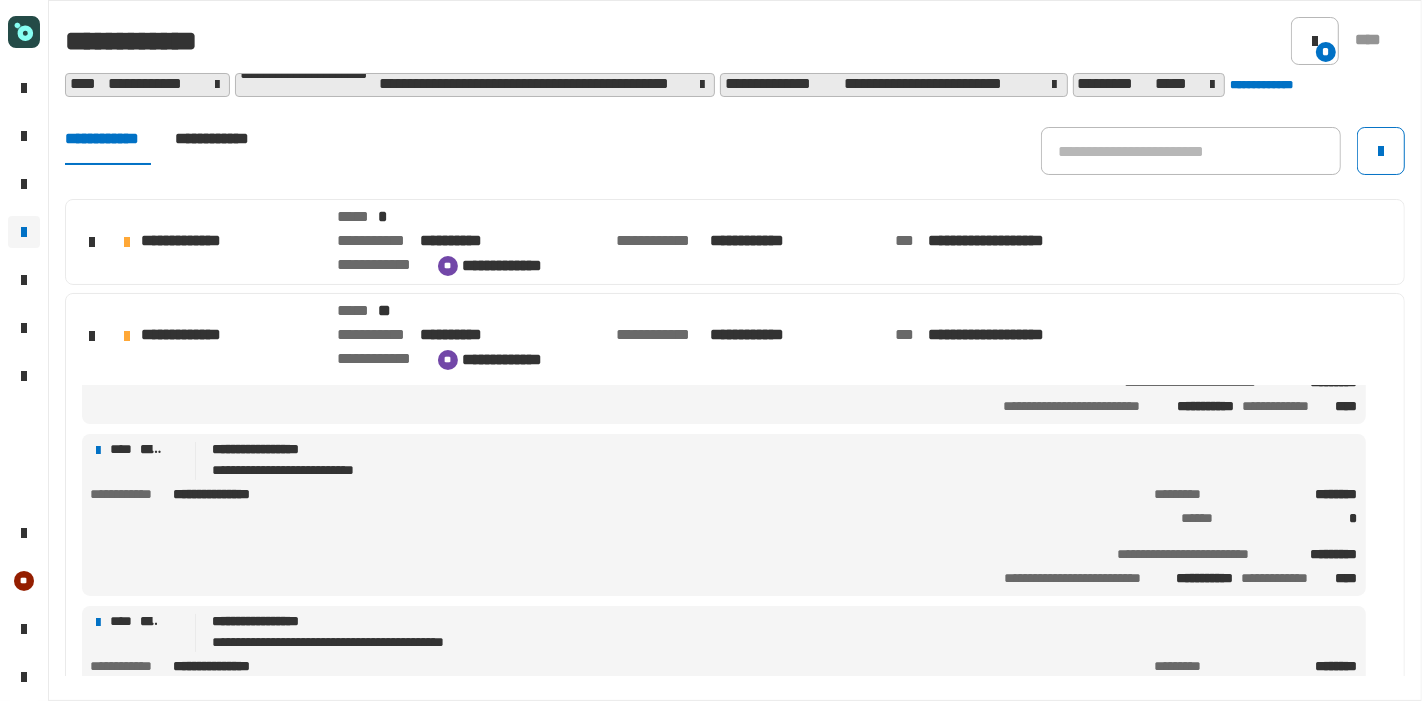 scroll, scrollTop: 114, scrollLeft: 0, axis: vertical 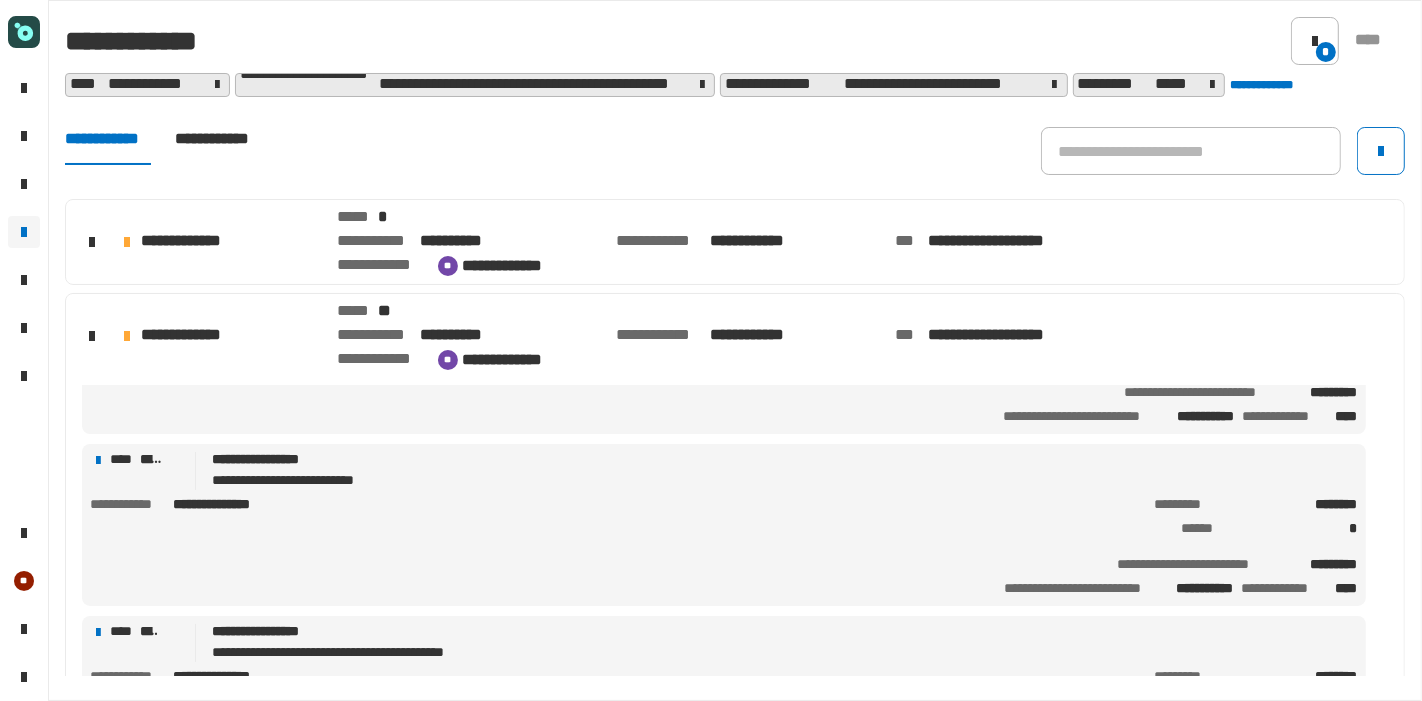 click on "**********" 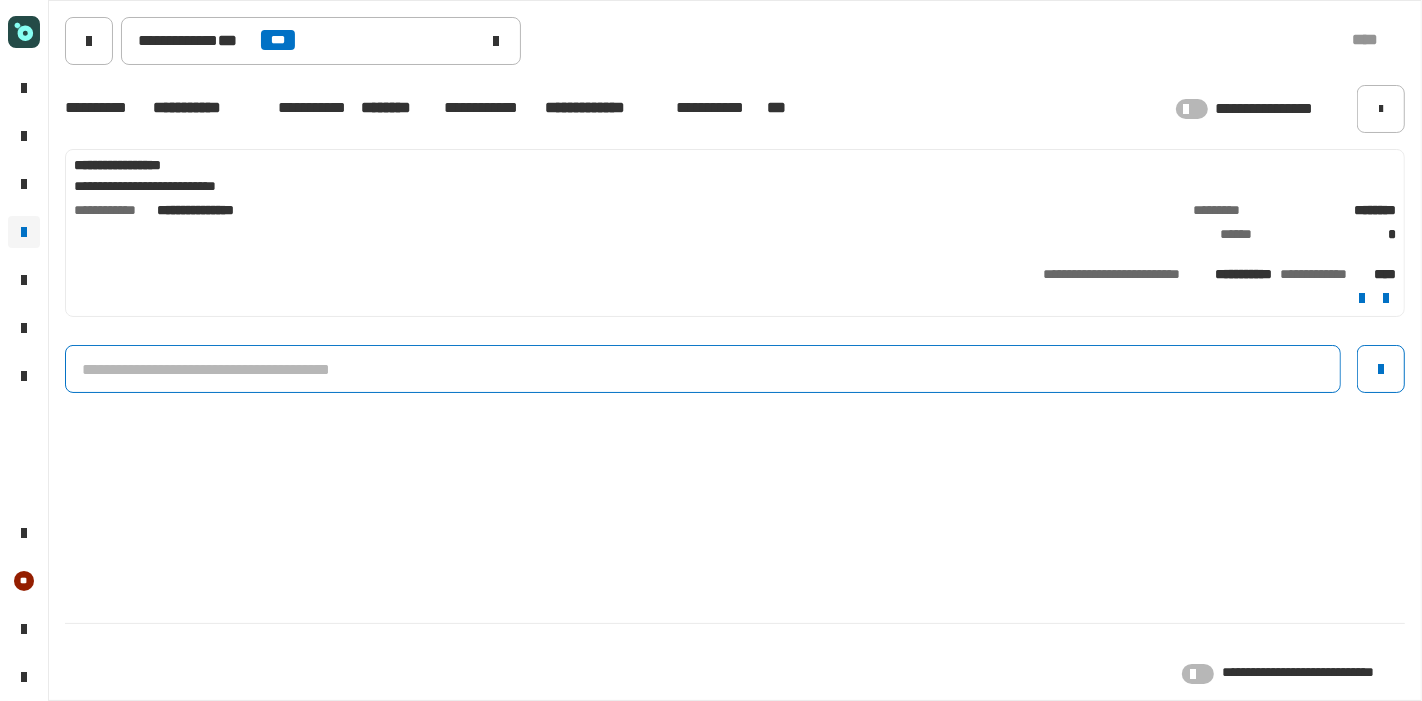 click 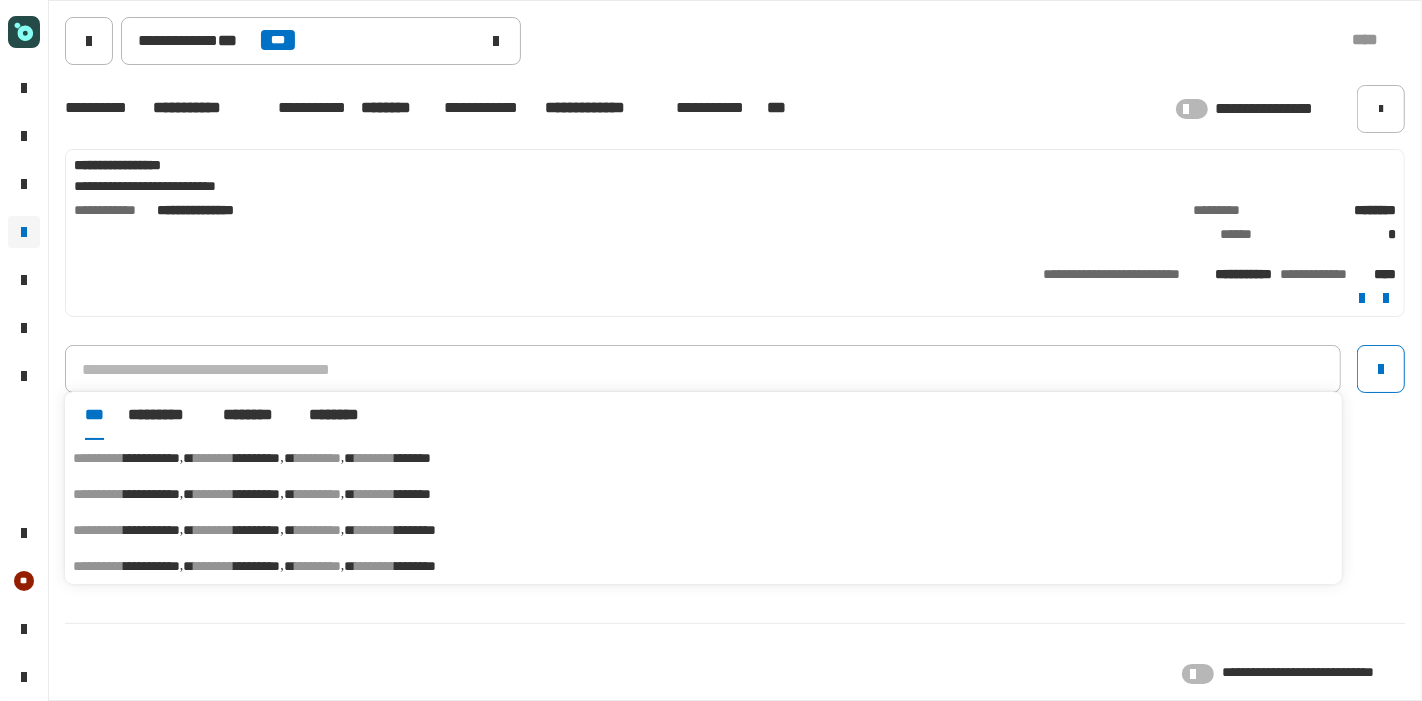 click on "********" at bounding box center (318, 458) 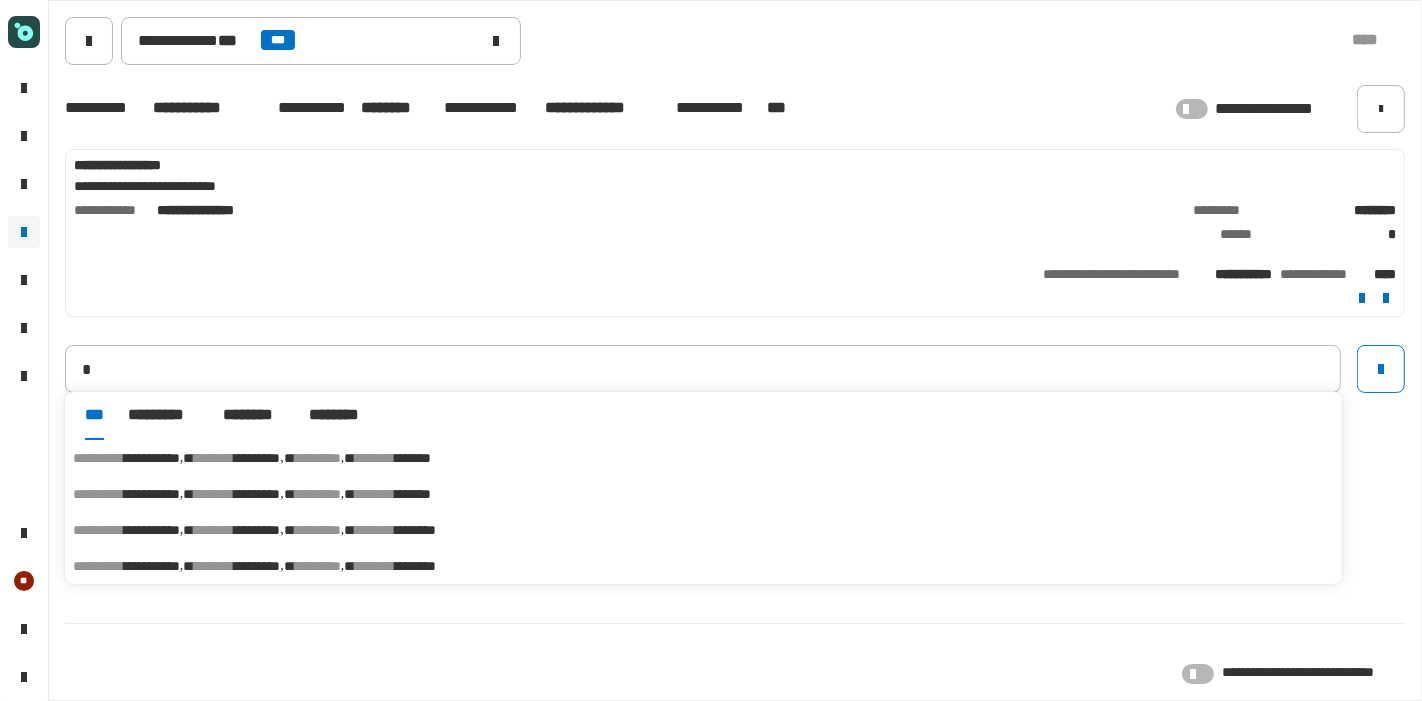 type on "**********" 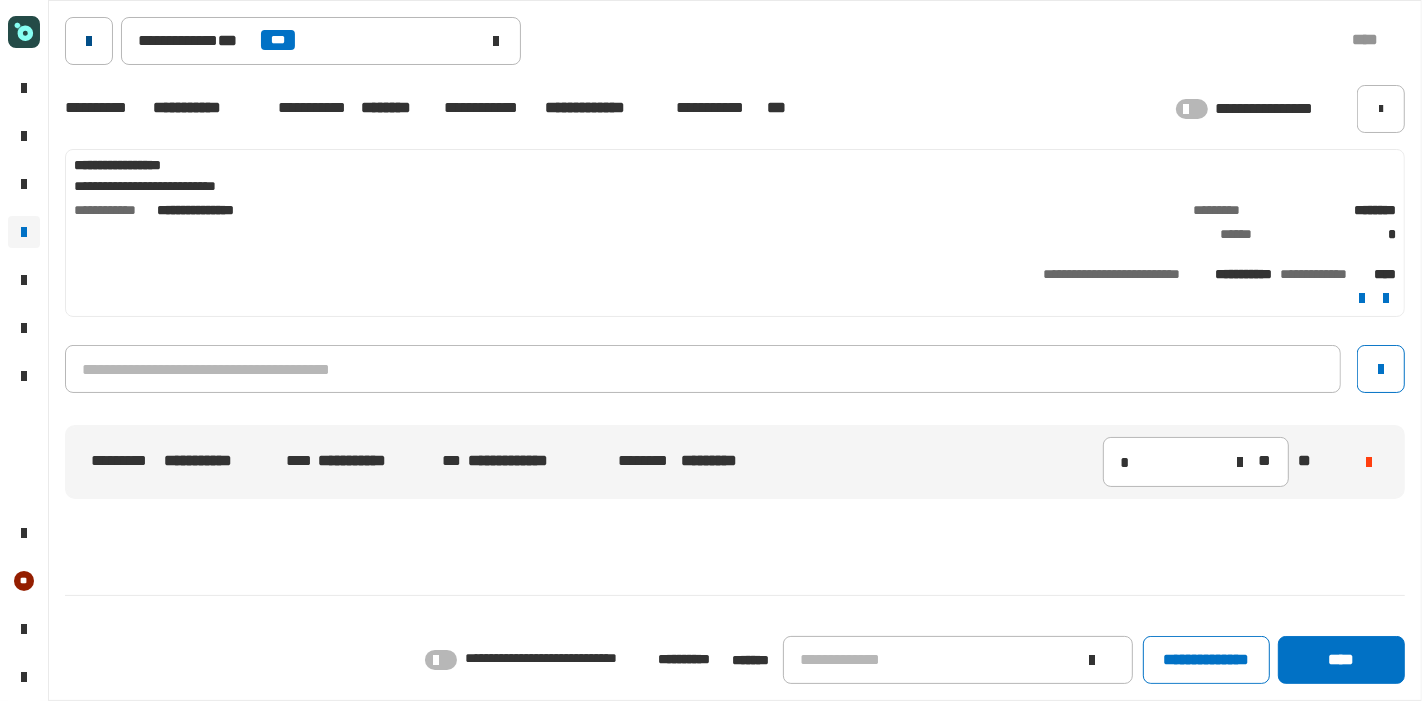 click 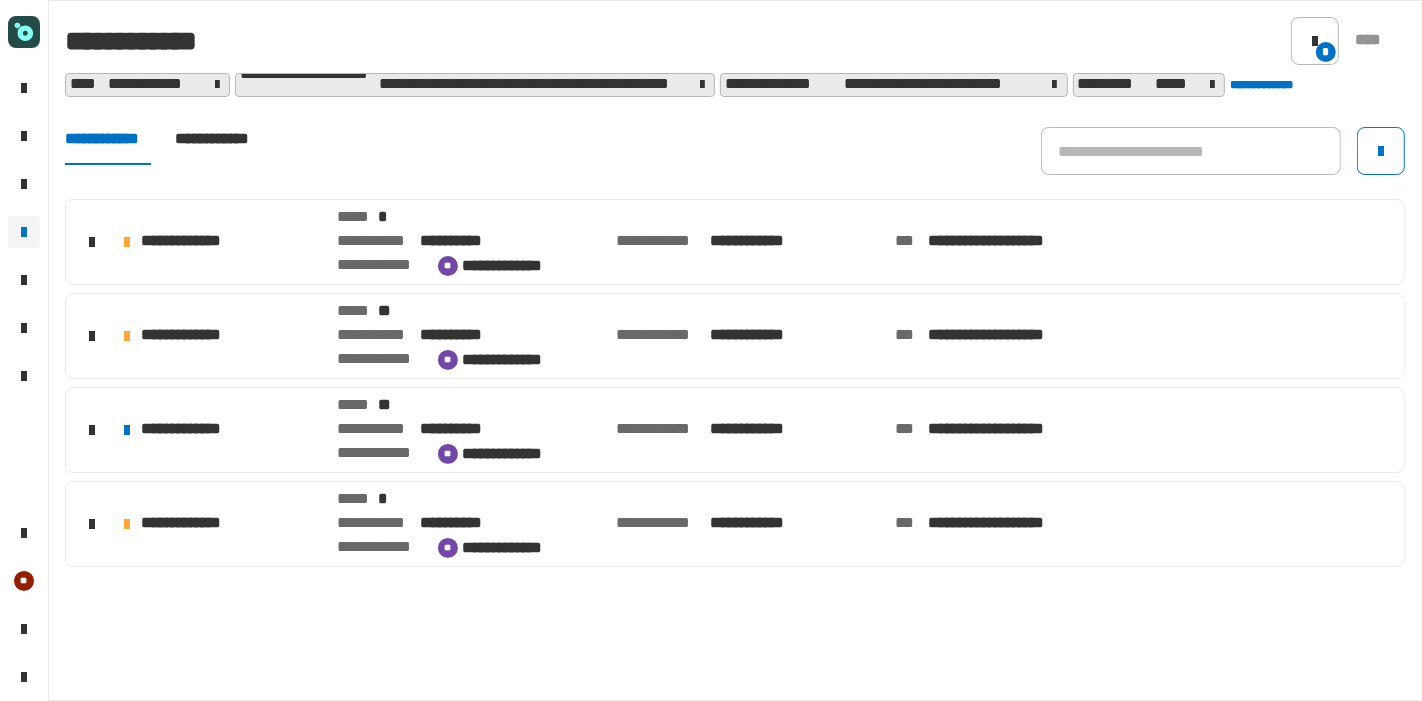 click on "**********" 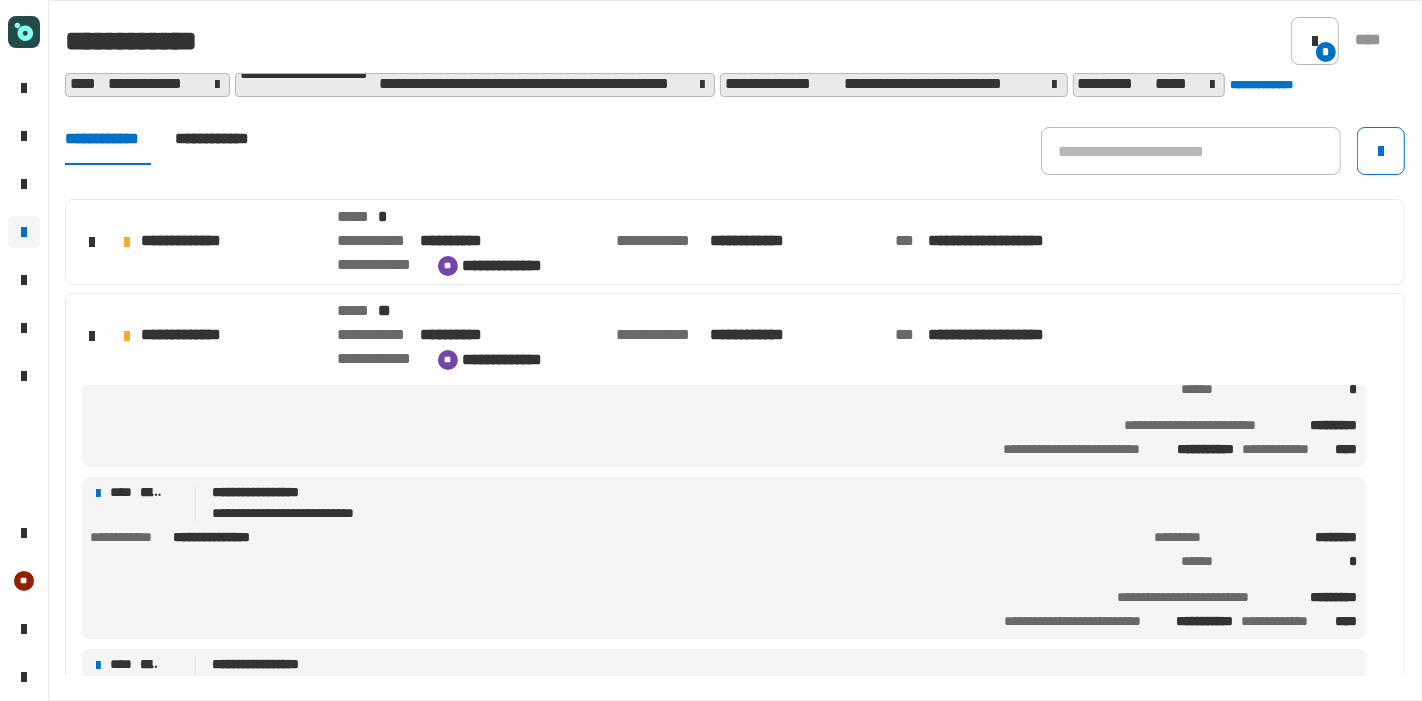 scroll, scrollTop: 82, scrollLeft: 0, axis: vertical 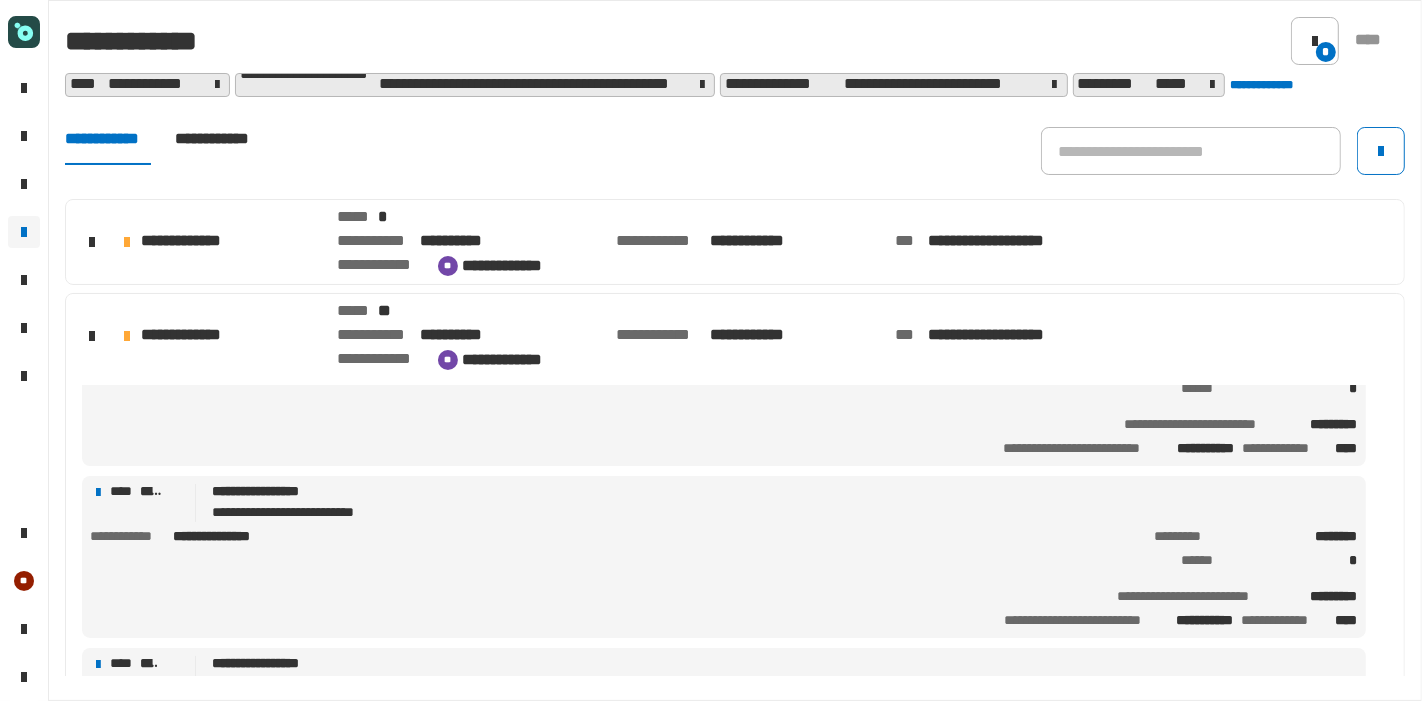 drag, startPoint x: 782, startPoint y: 592, endPoint x: 656, endPoint y: 551, distance: 132.50282 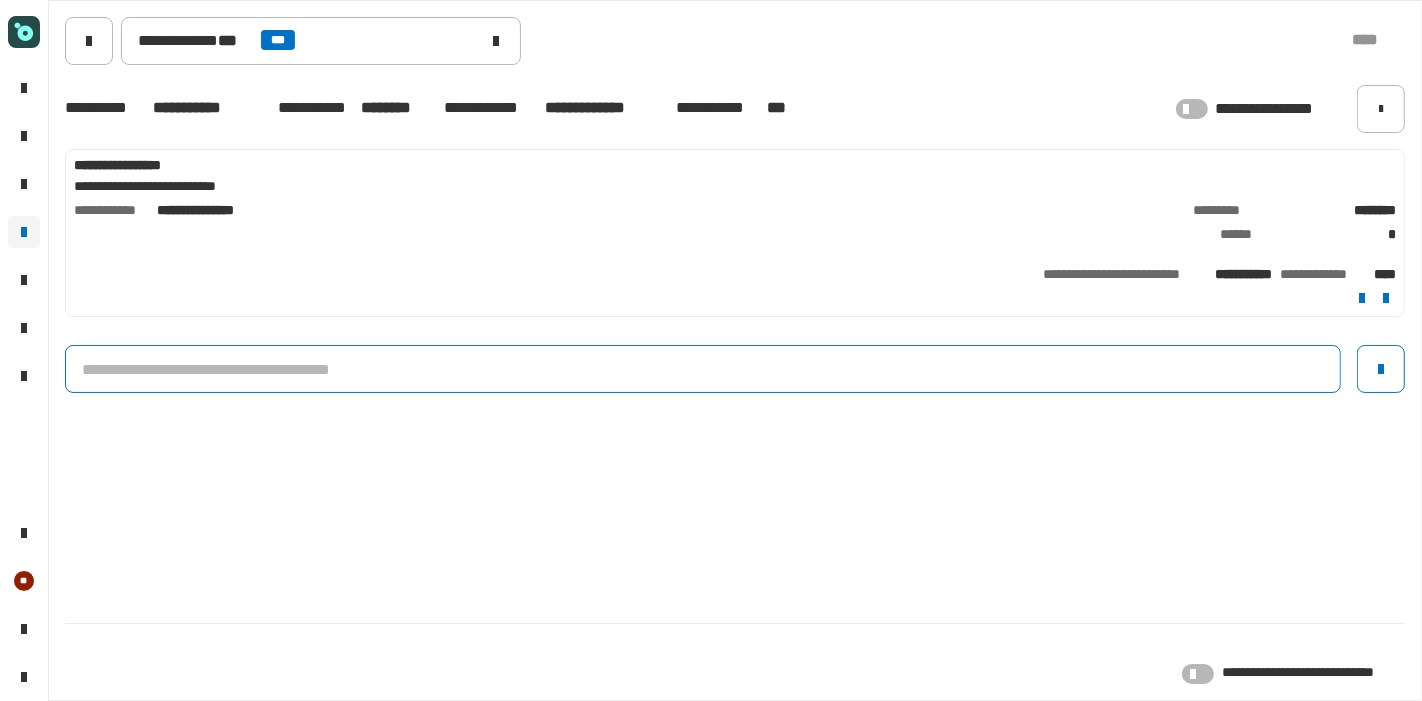 click 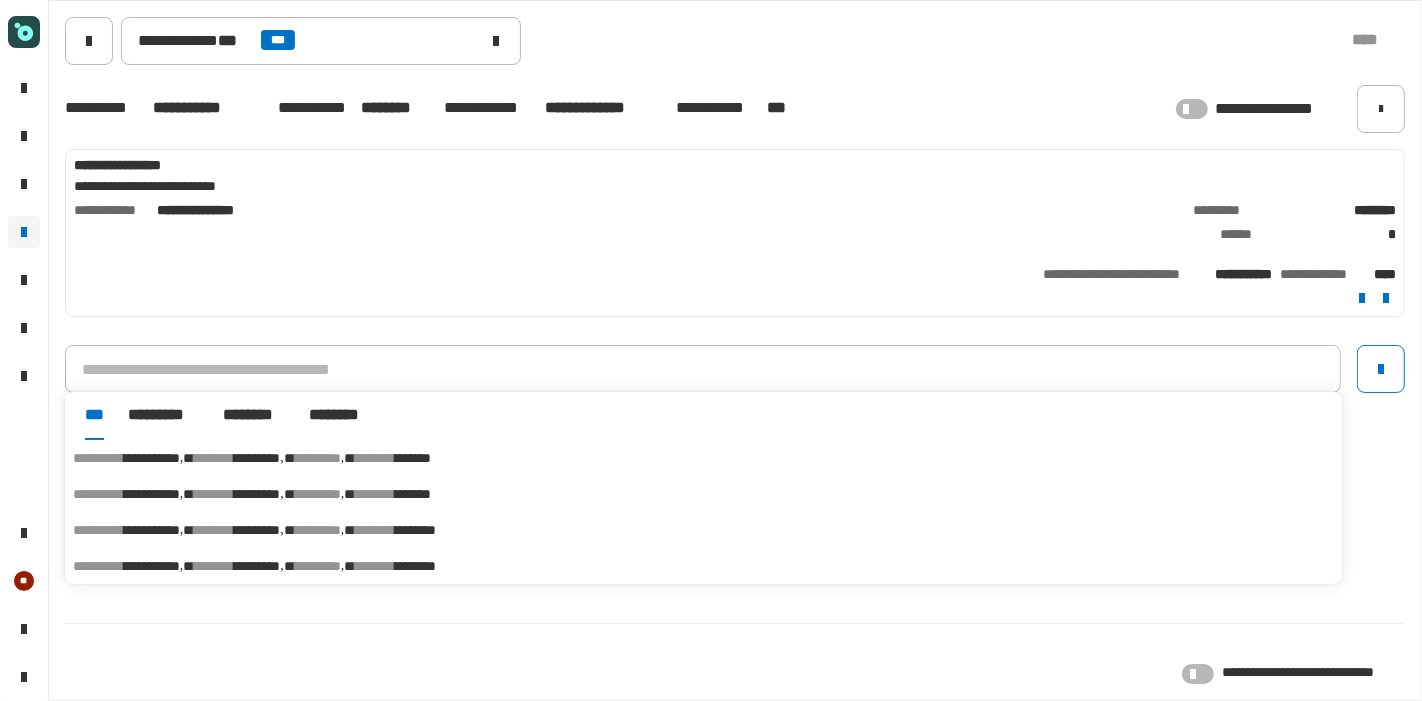 click on "********" at bounding box center [318, 566] 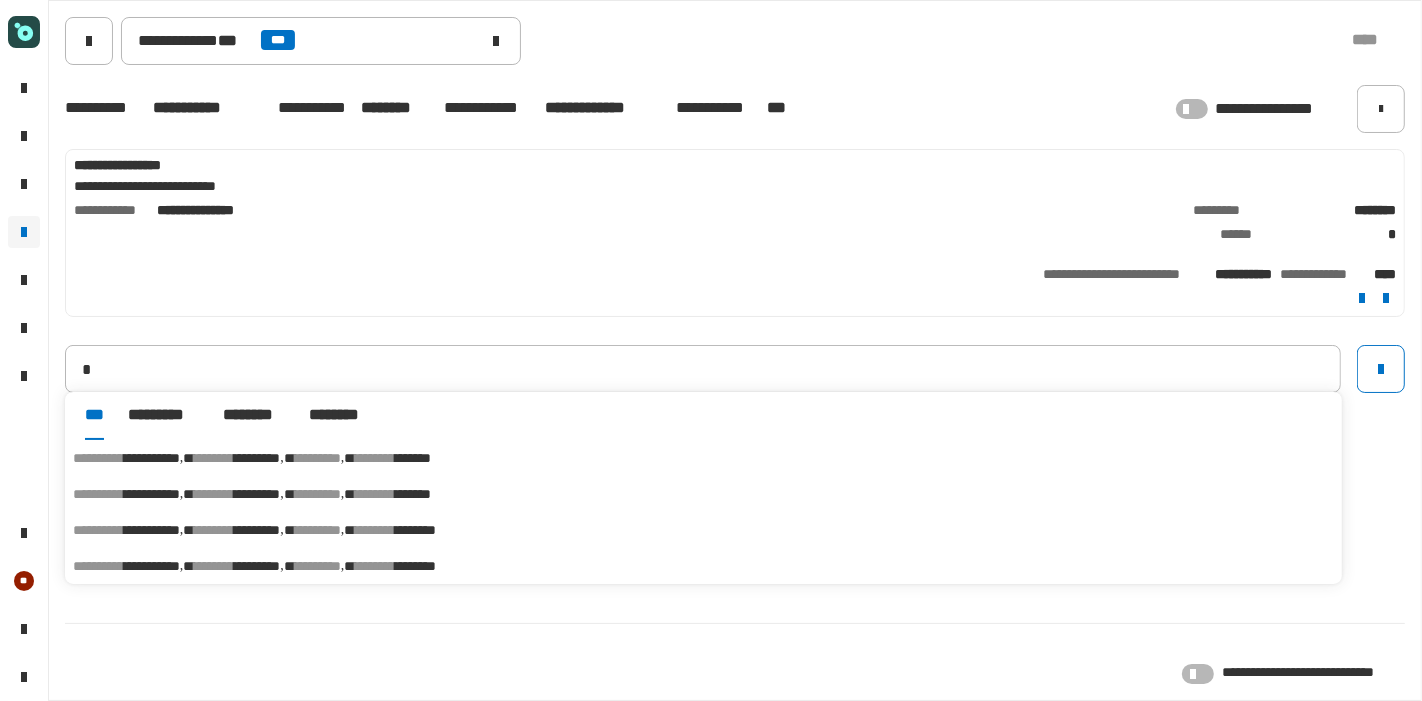 type on "**********" 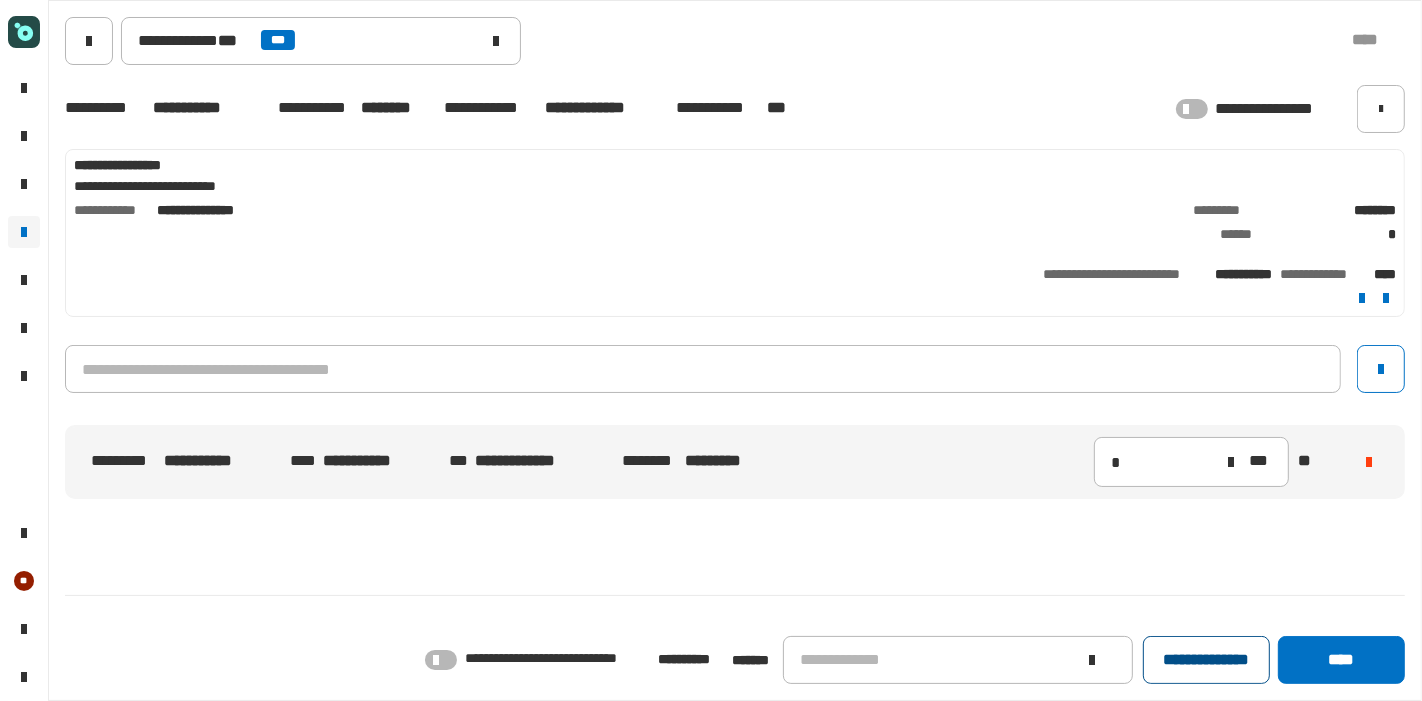 click on "**********" 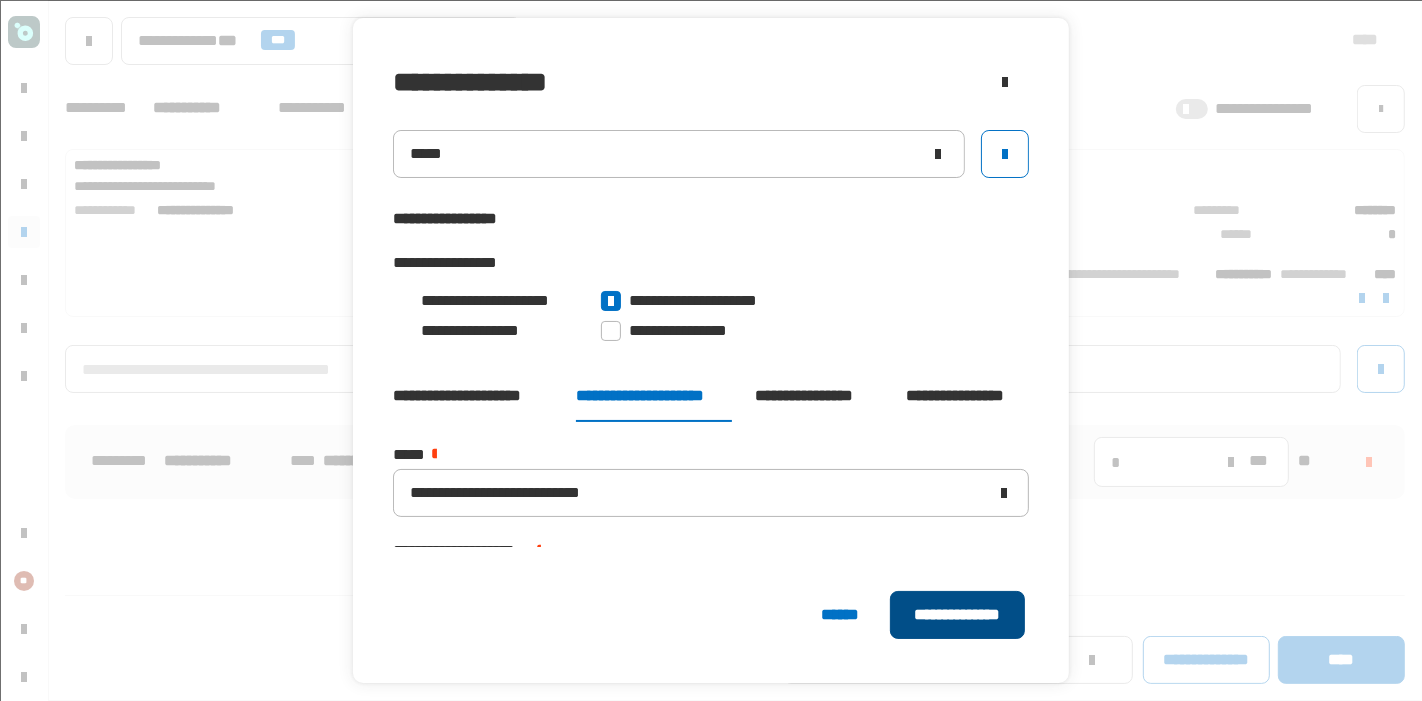 click on "**********" 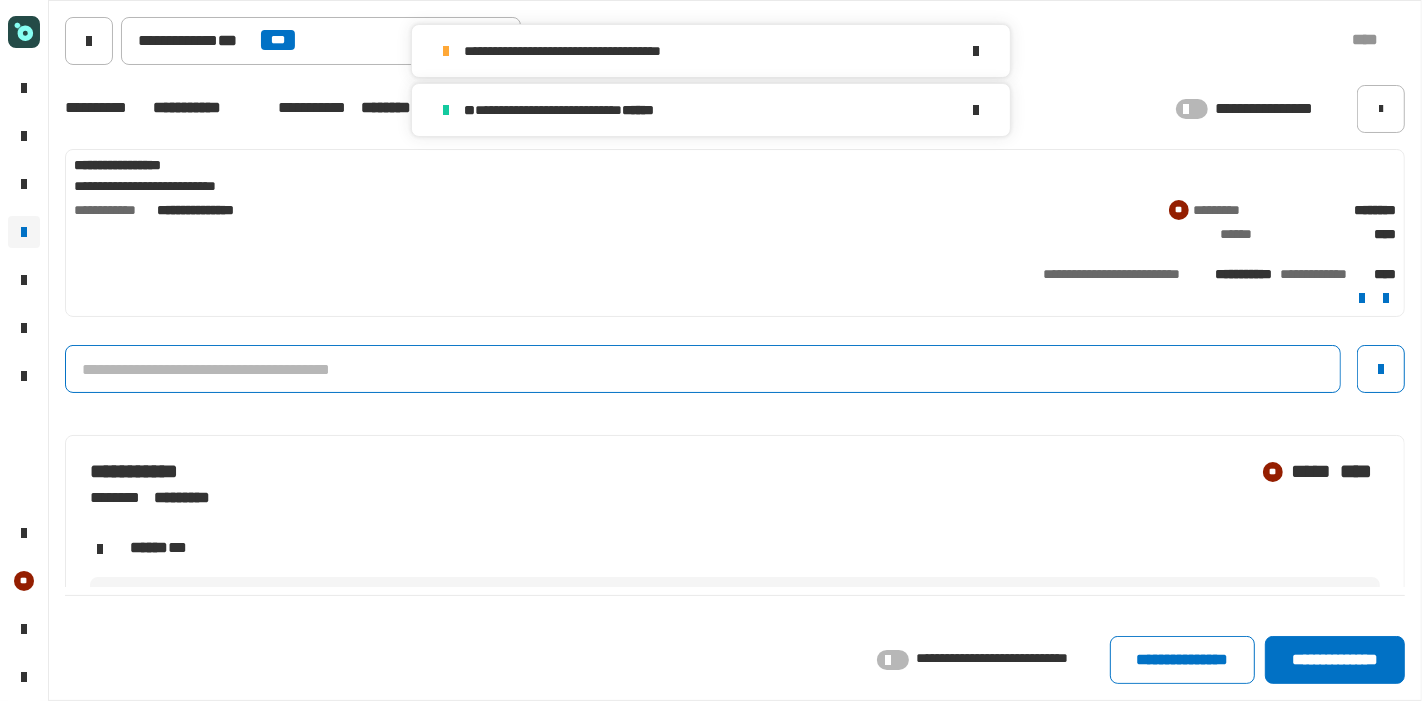 click 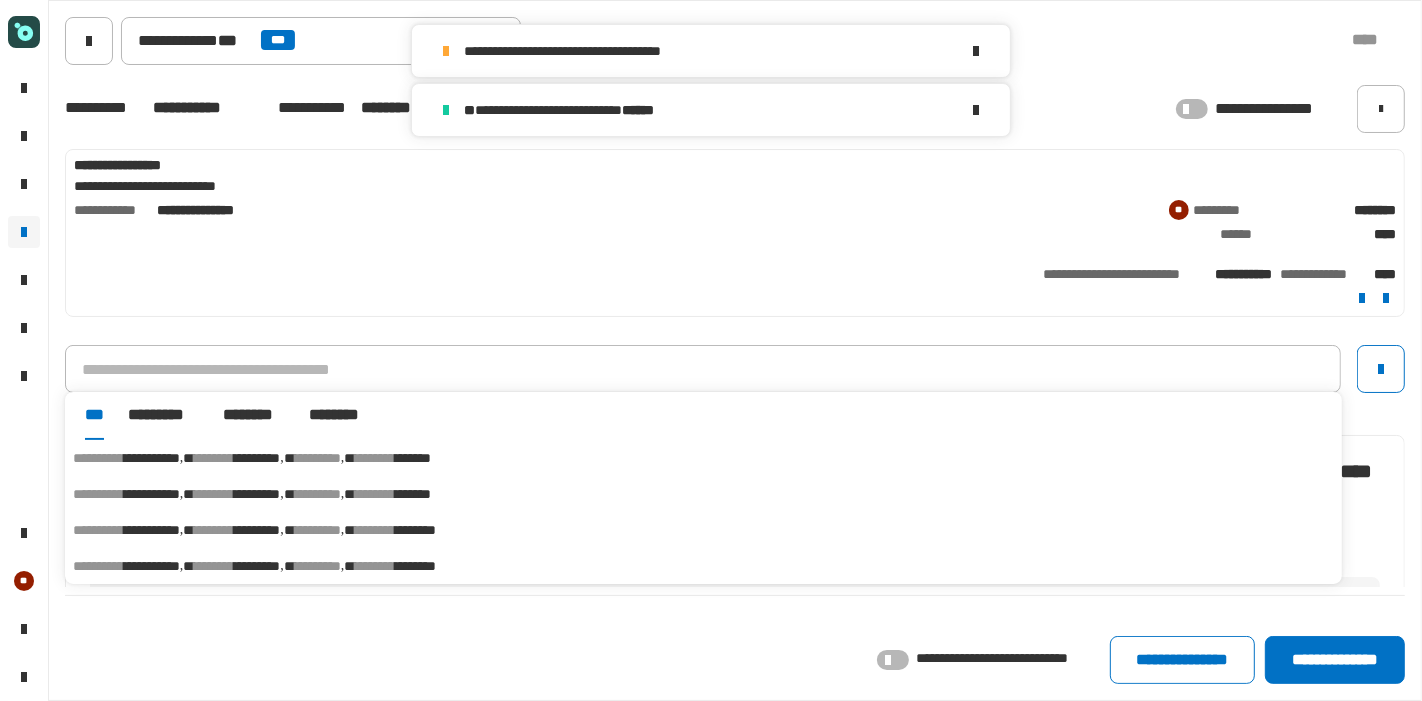 click on "**********" 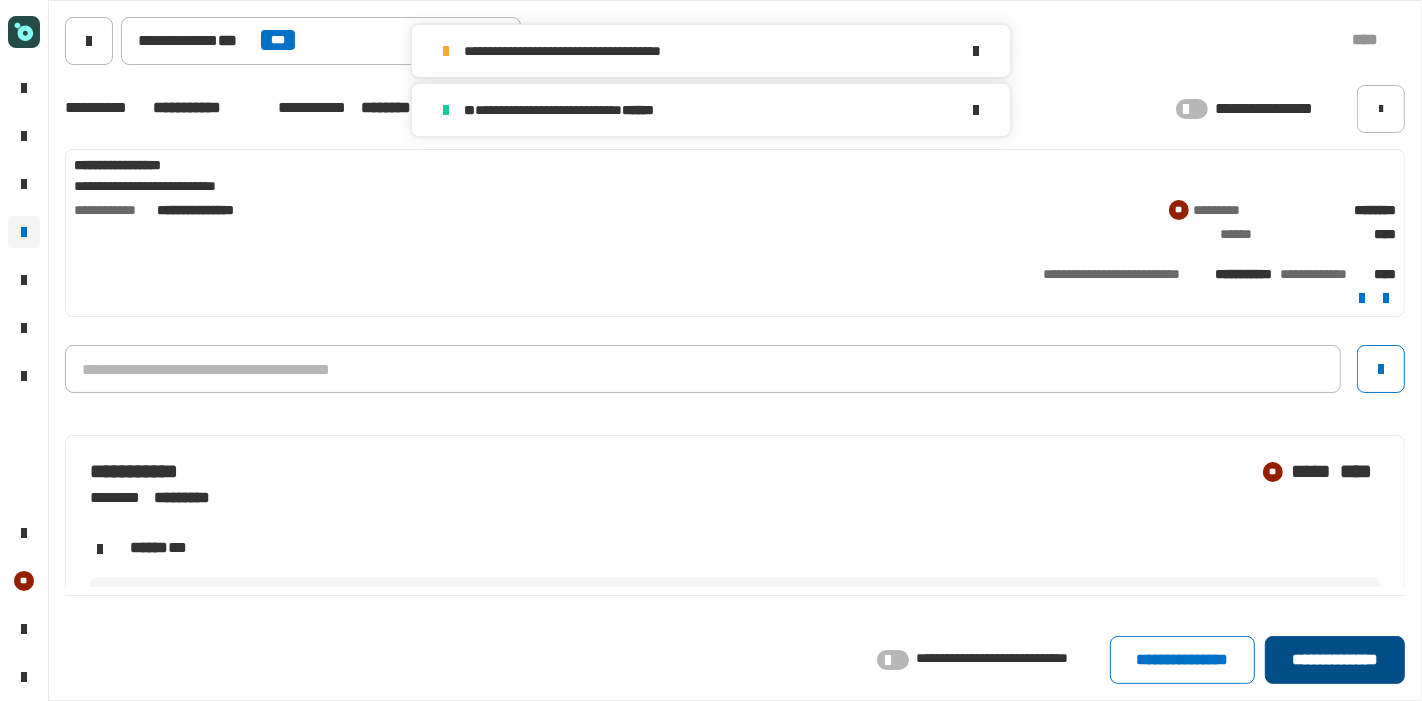 click on "**********" 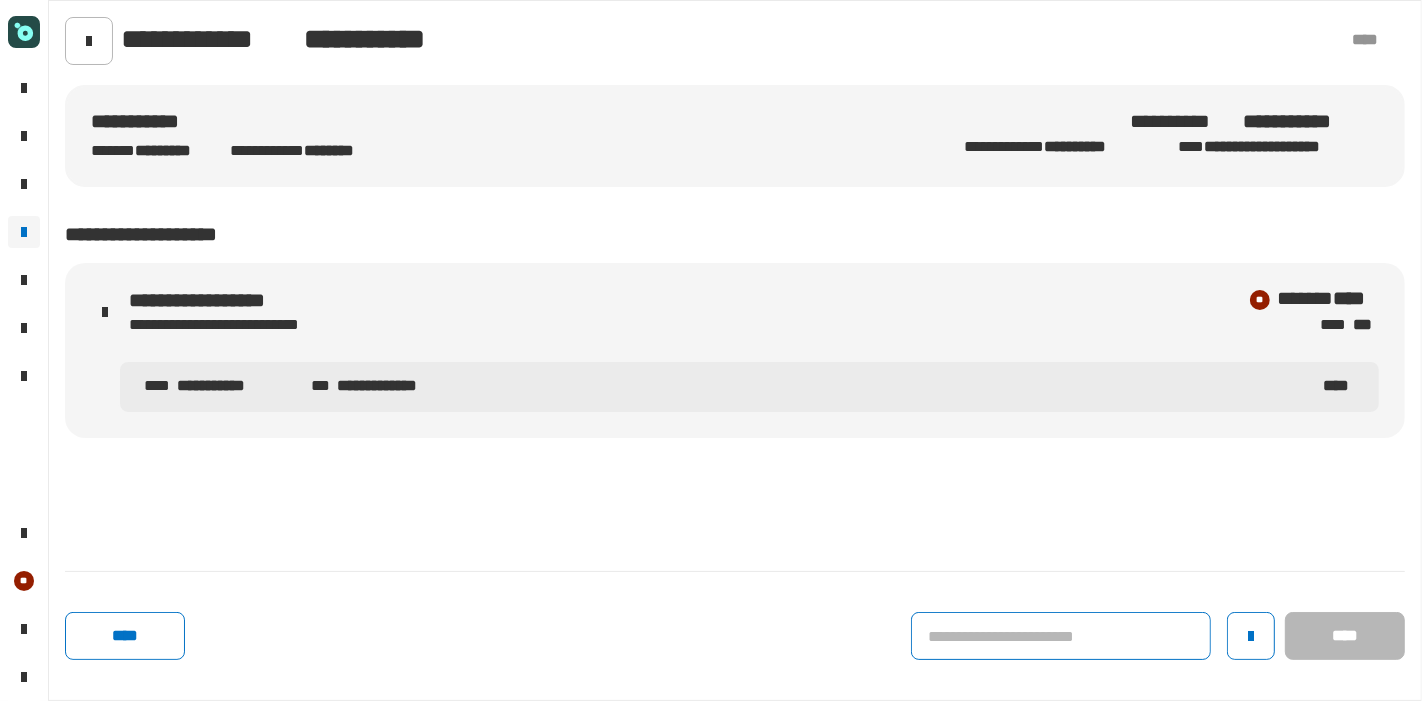 click 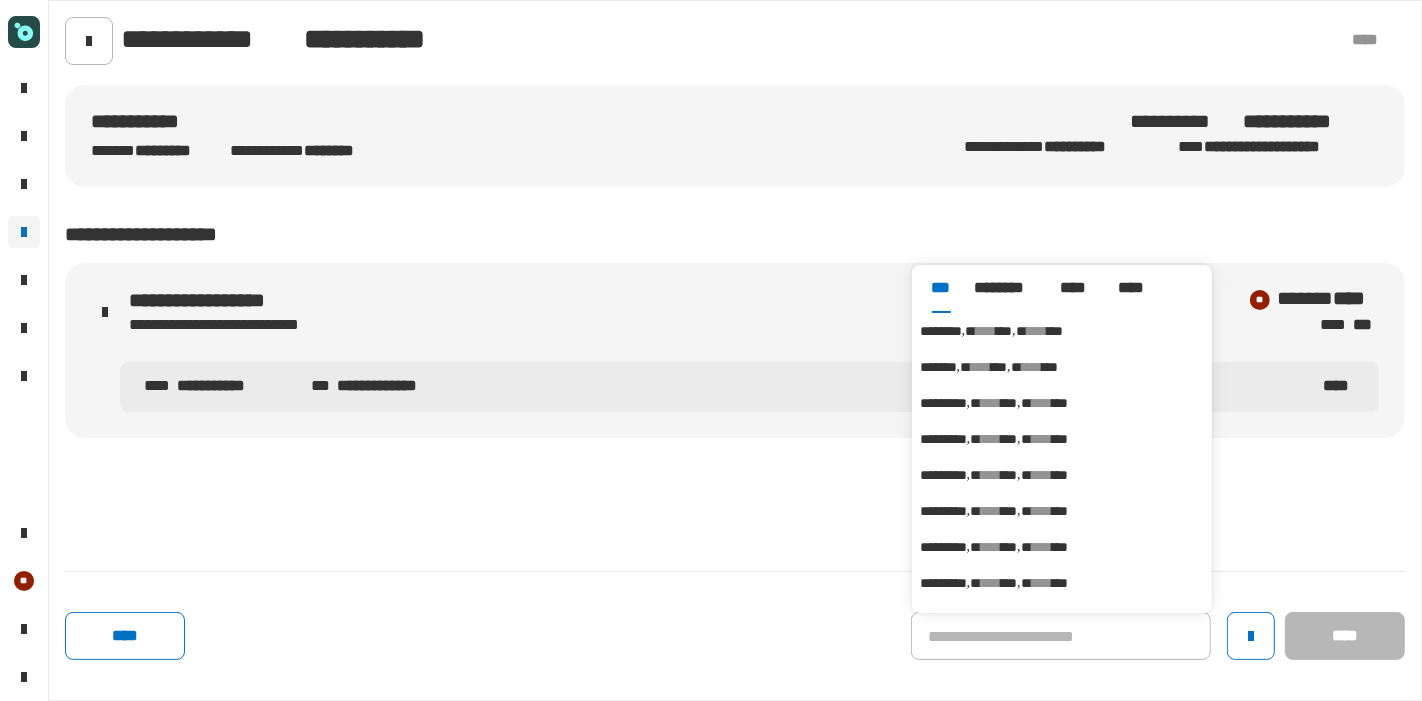 click on "***" at bounding box center [1004, 331] 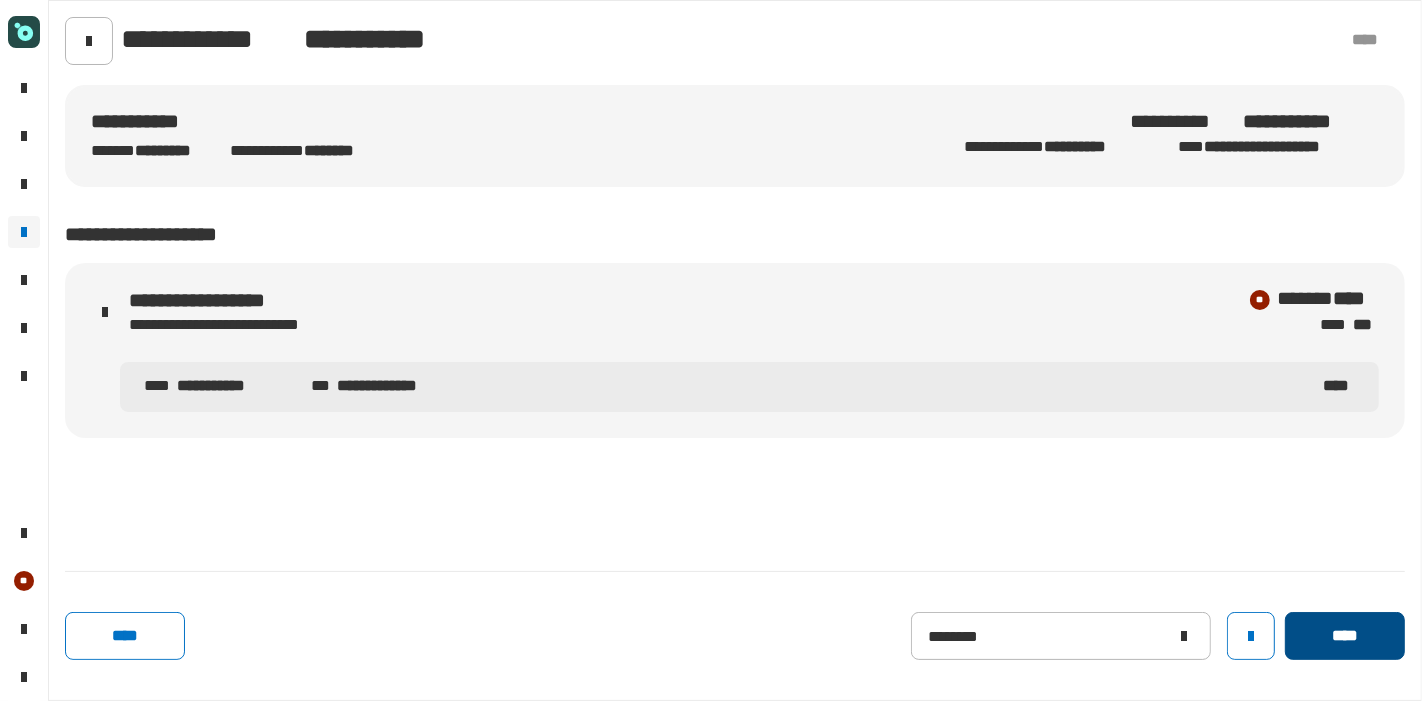 click on "****" 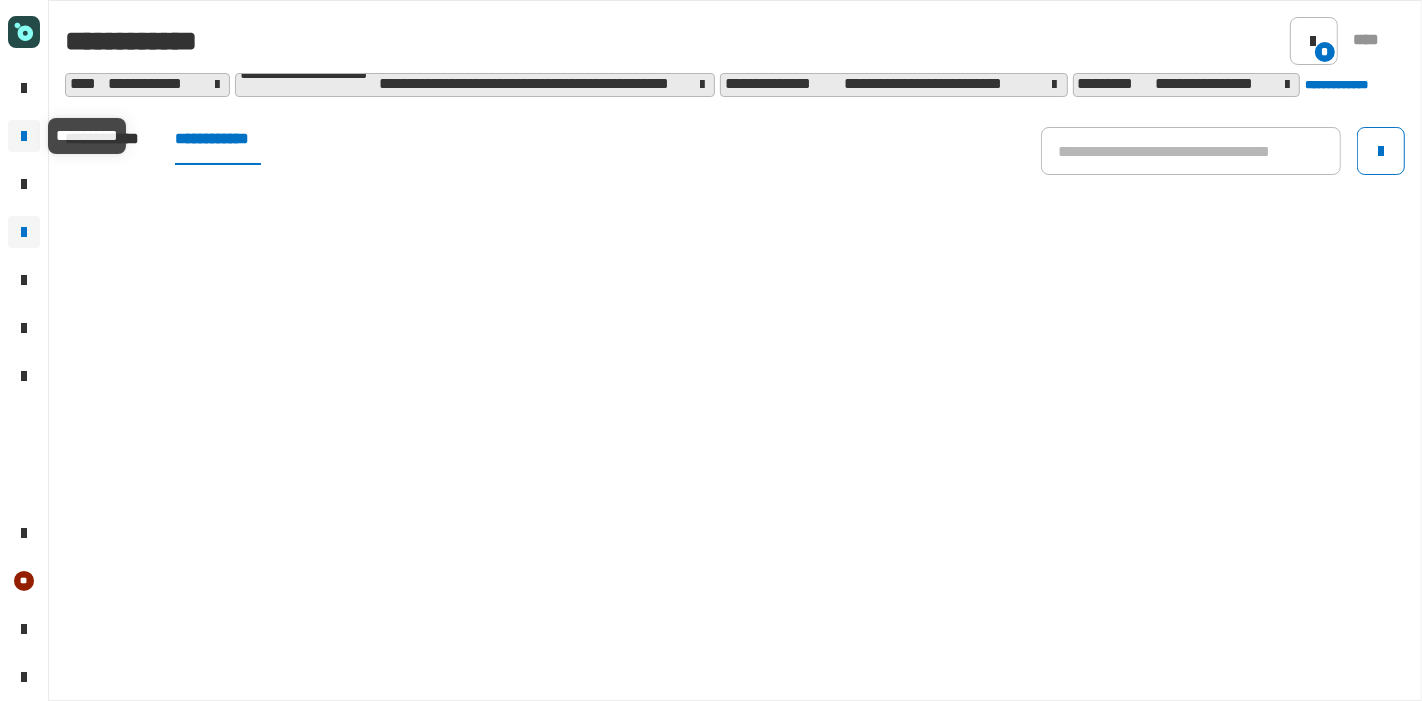 click on "**********" 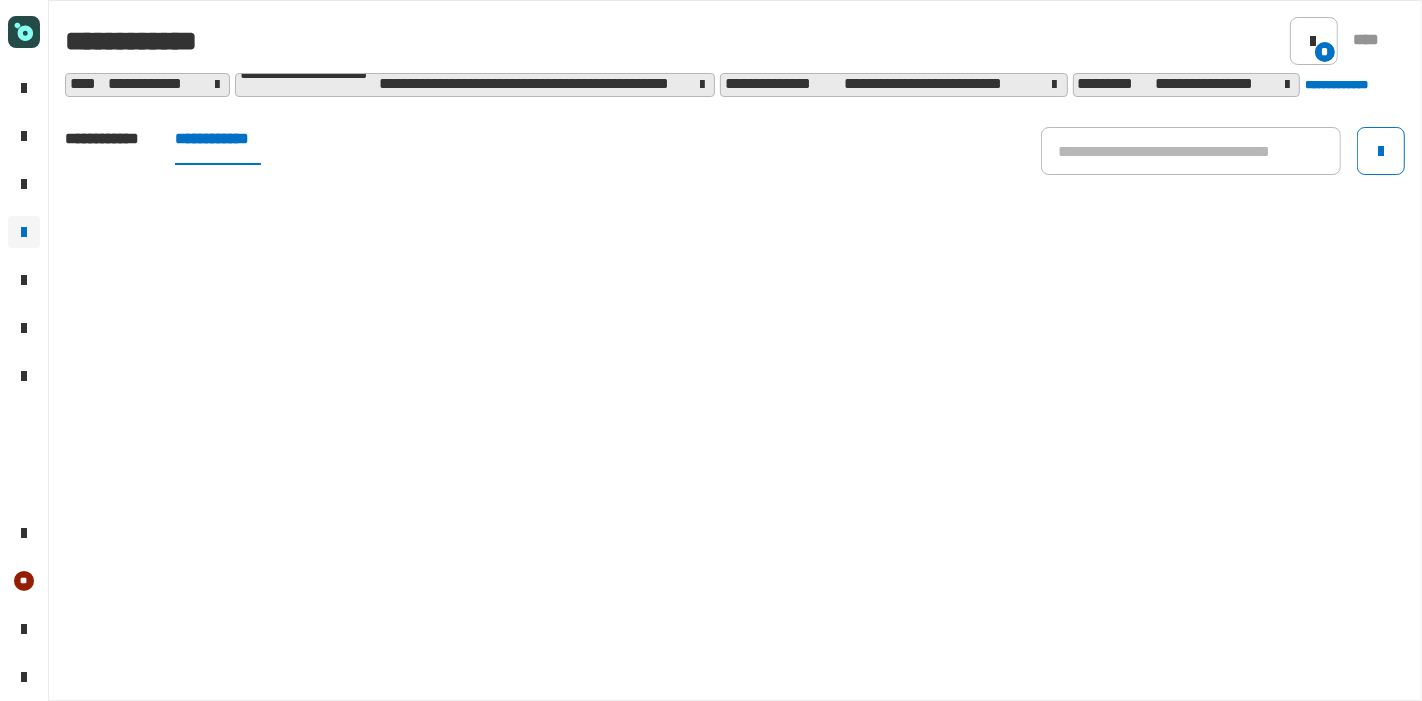 click on "**********" 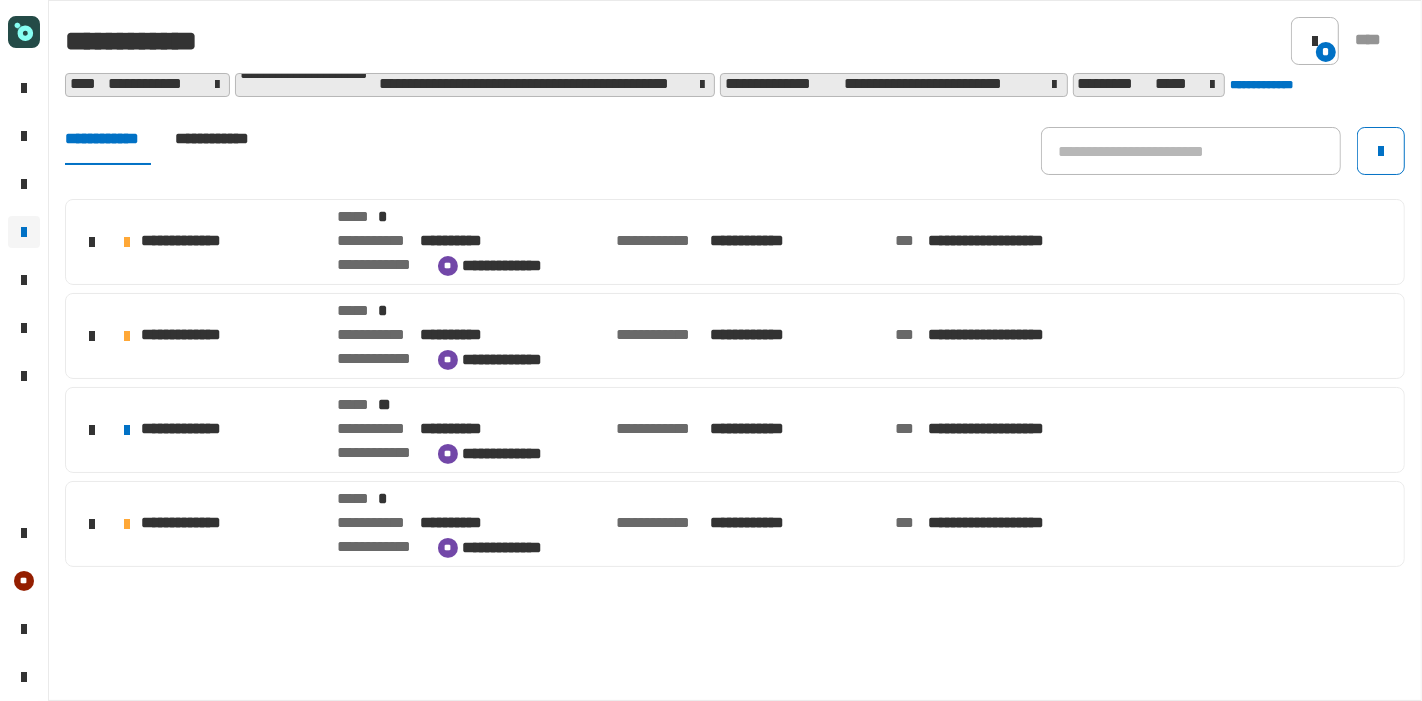 click on "**********" 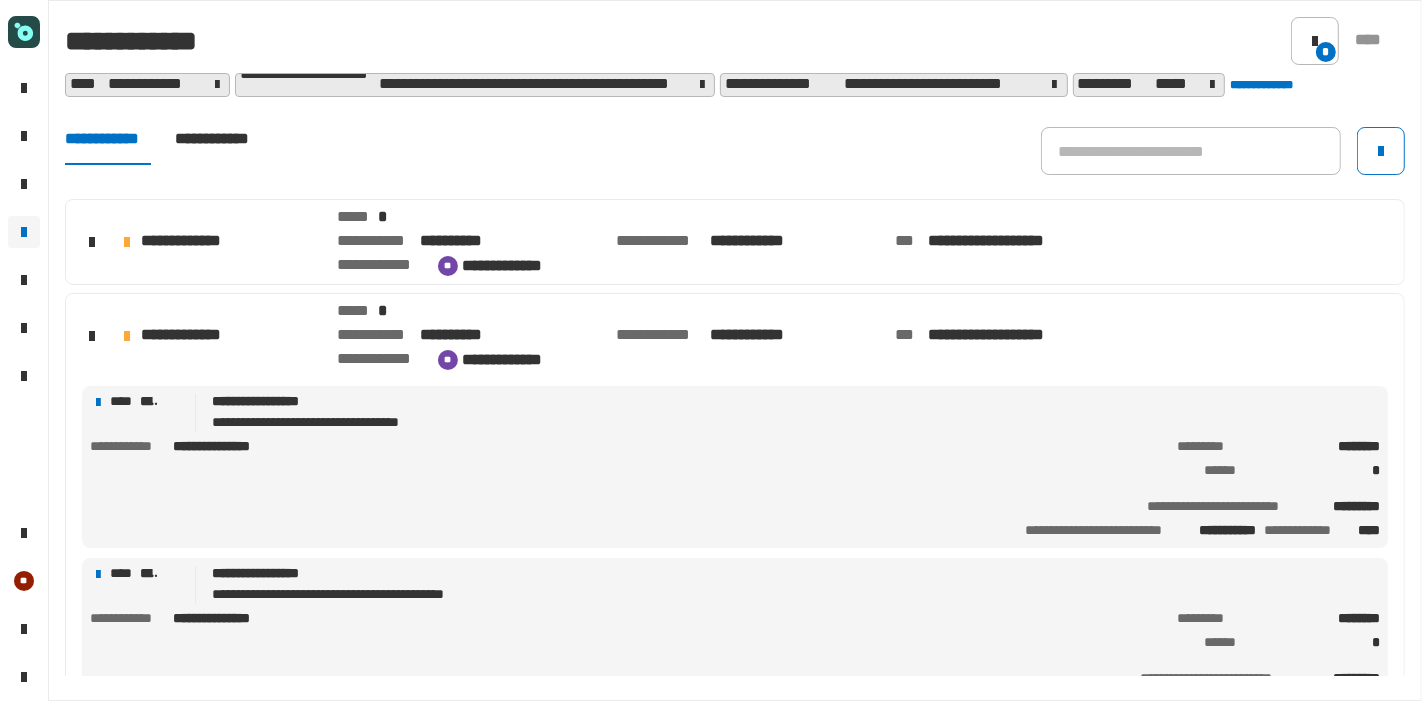 scroll, scrollTop: 988, scrollLeft: 0, axis: vertical 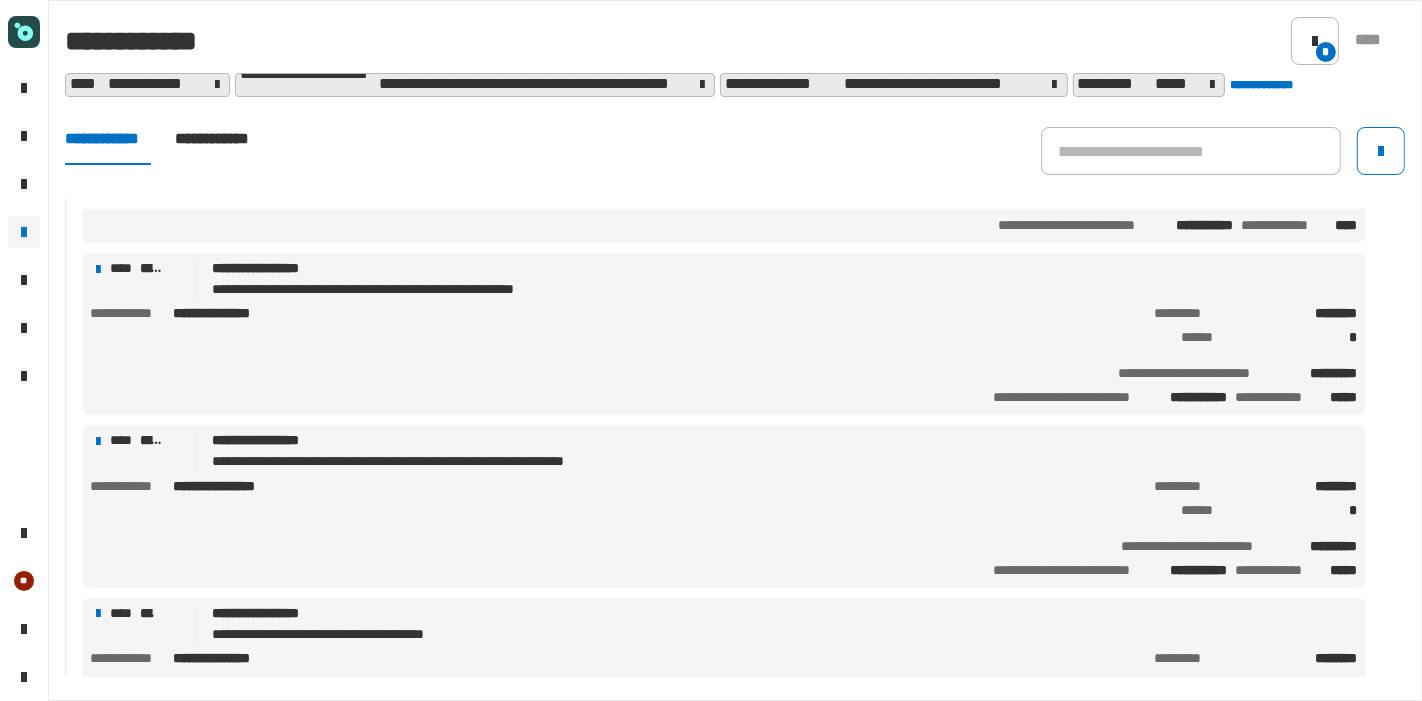 drag, startPoint x: 737, startPoint y: 511, endPoint x: 538, endPoint y: 538, distance: 200.8233 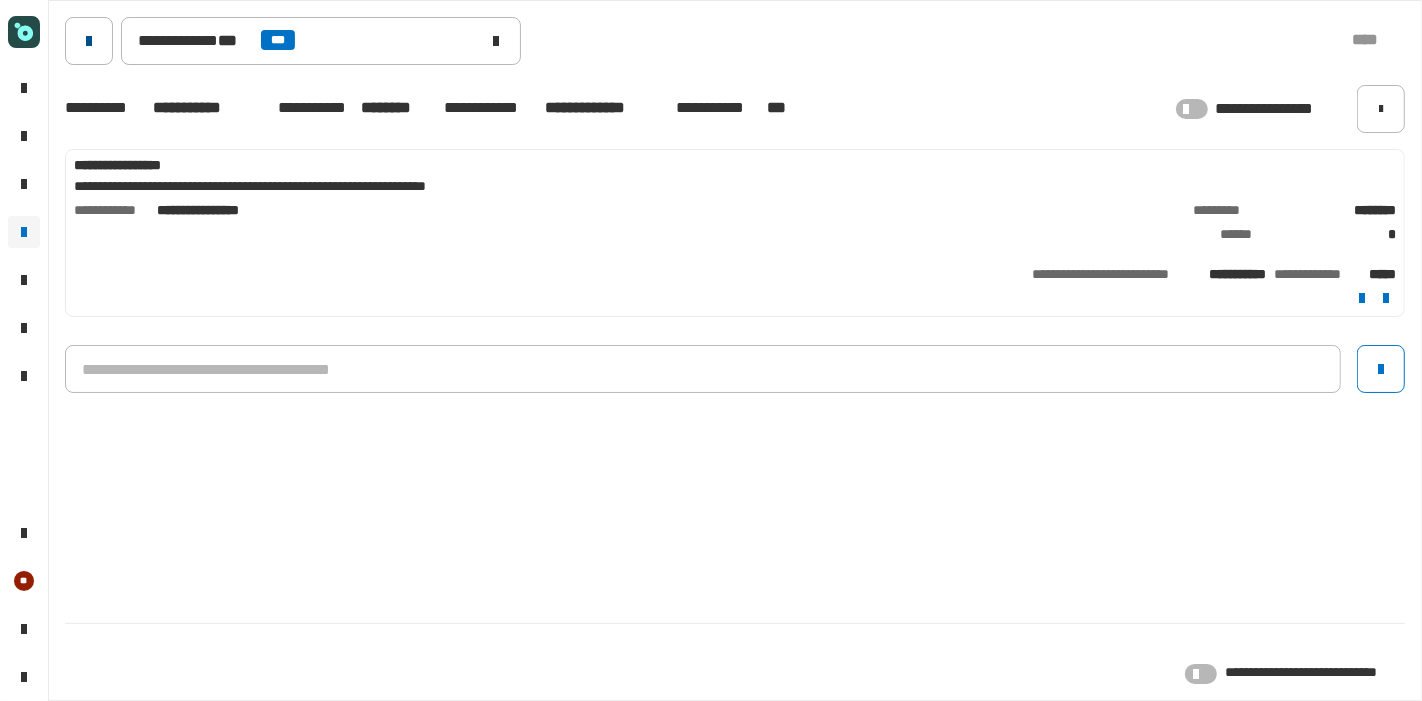 click 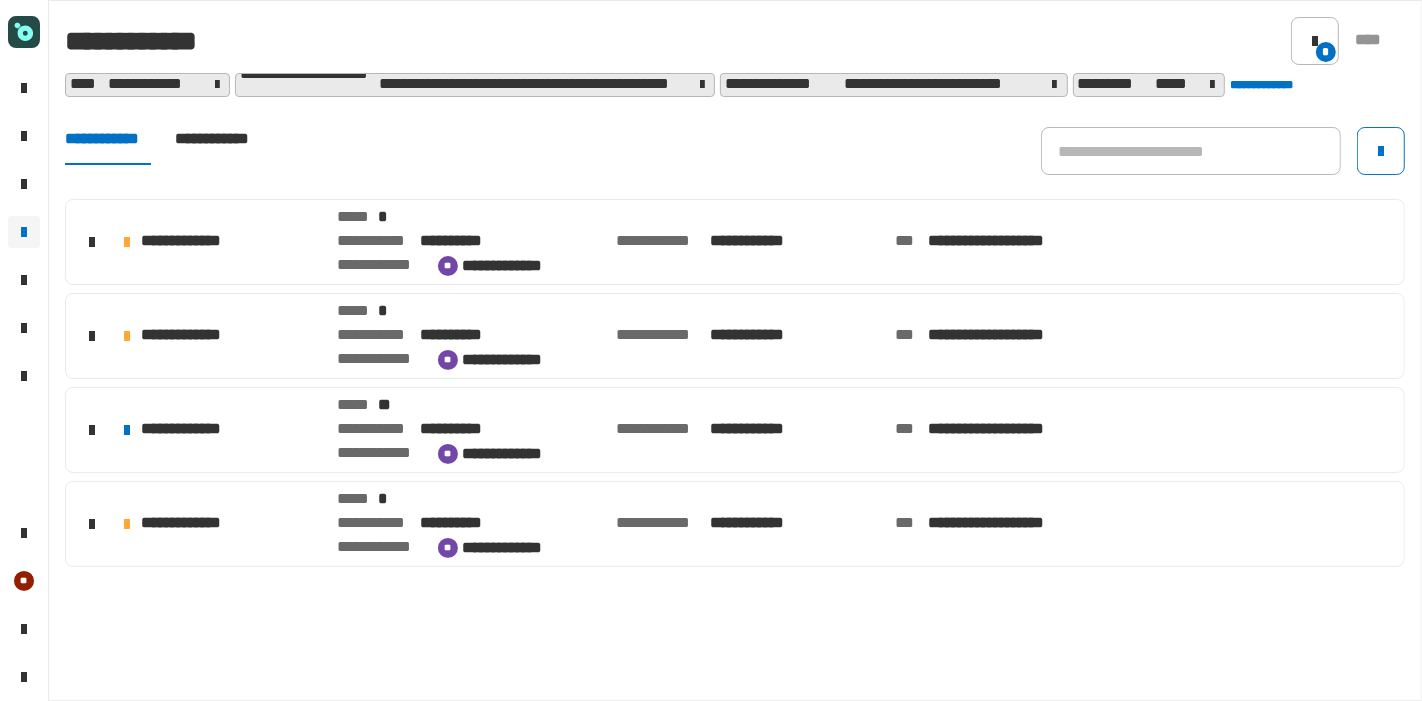click on "**********" 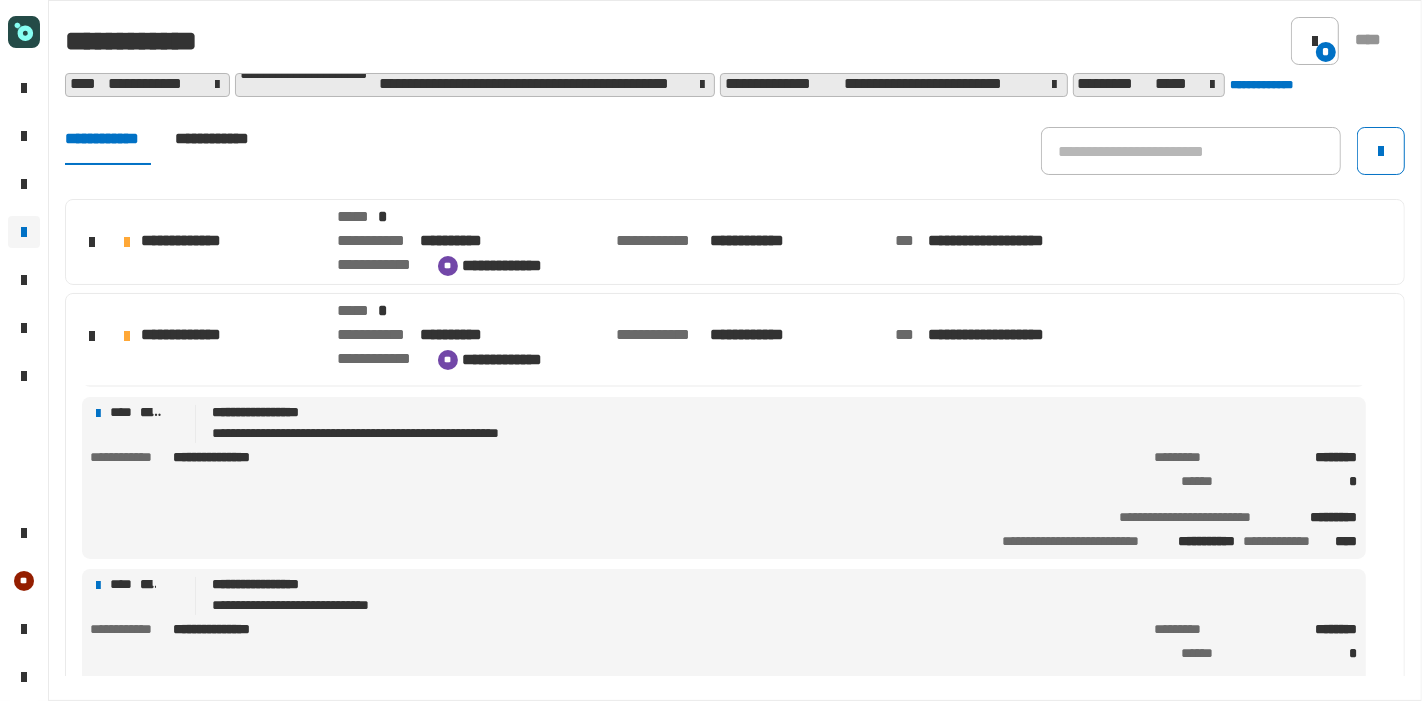 scroll, scrollTop: 335, scrollLeft: 0, axis: vertical 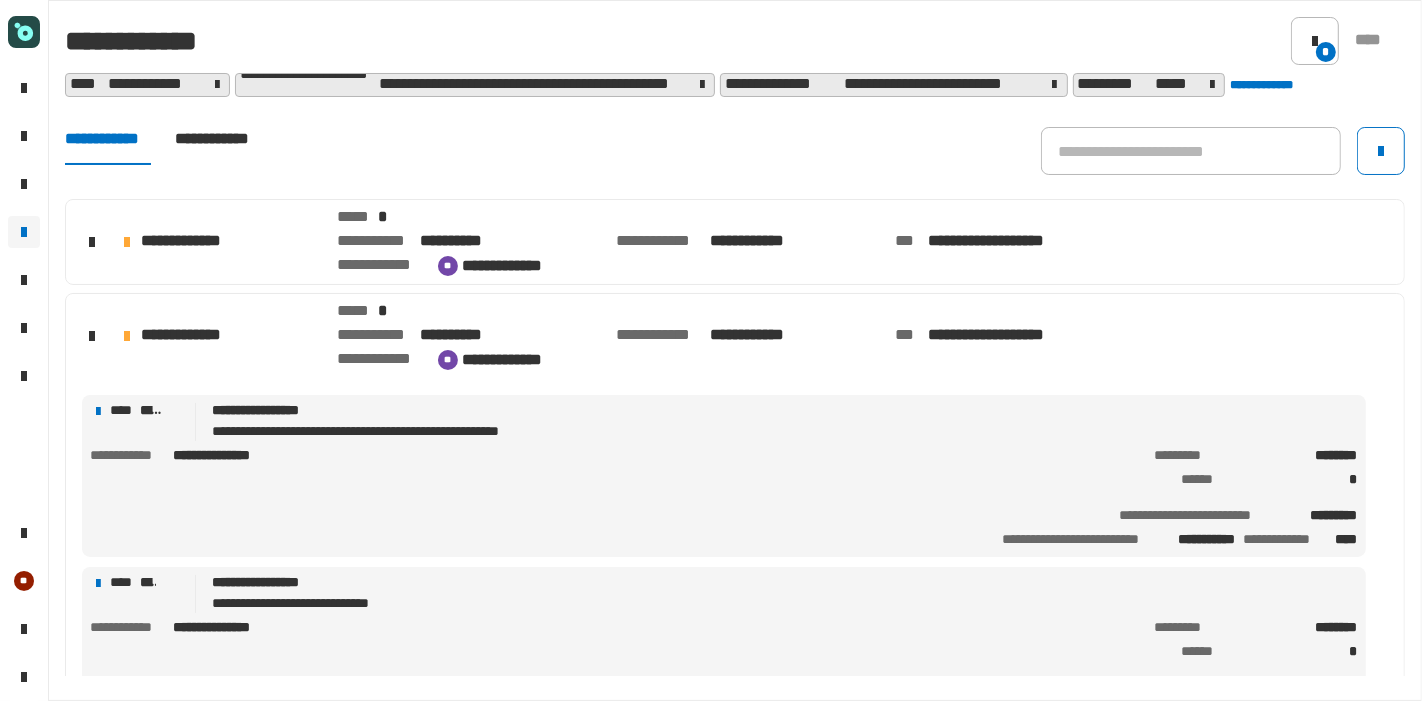 click on "**********" 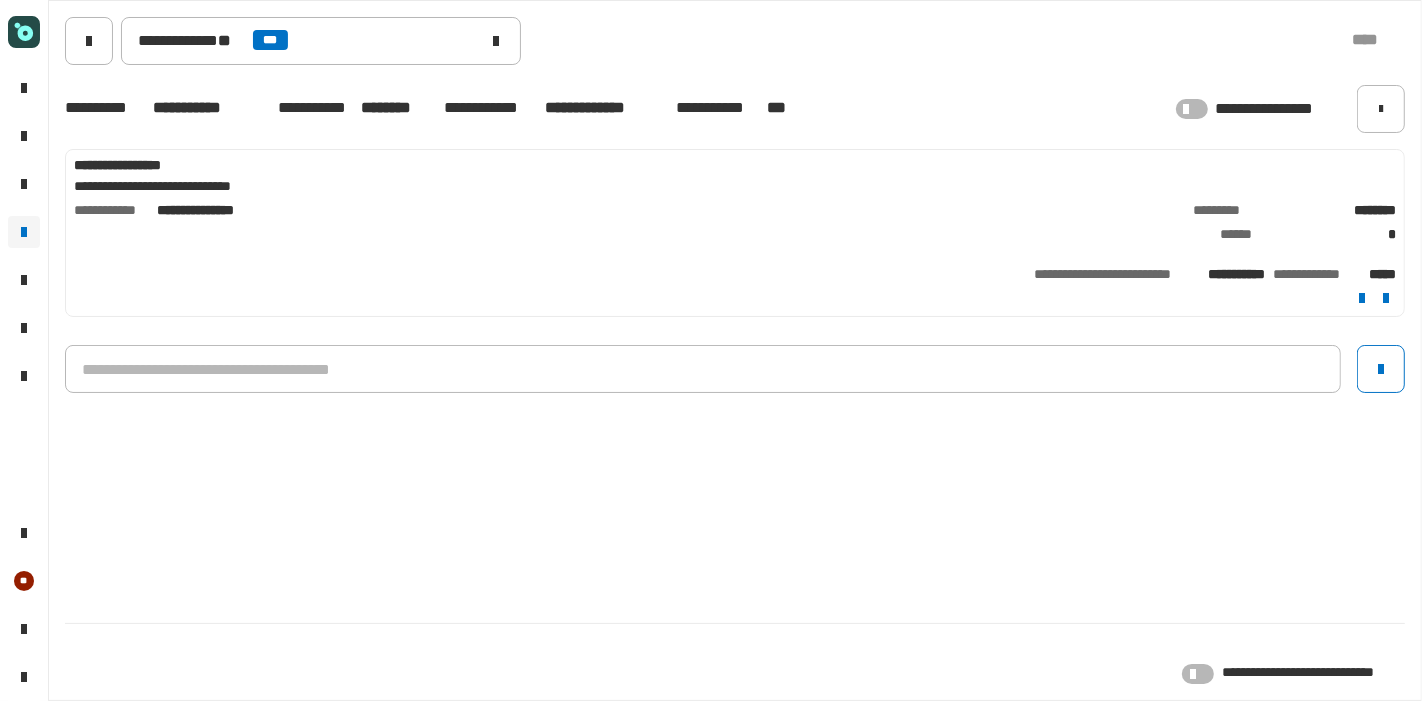 click on "**********" 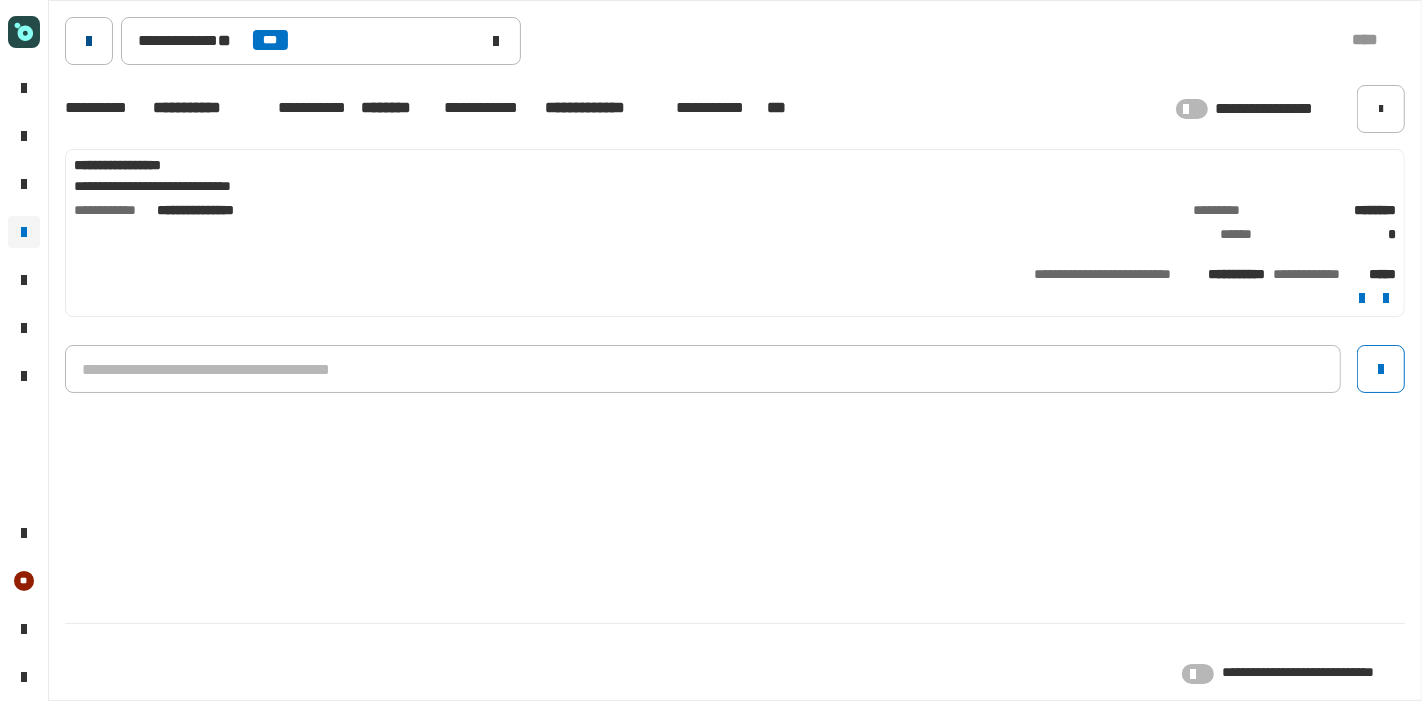 click 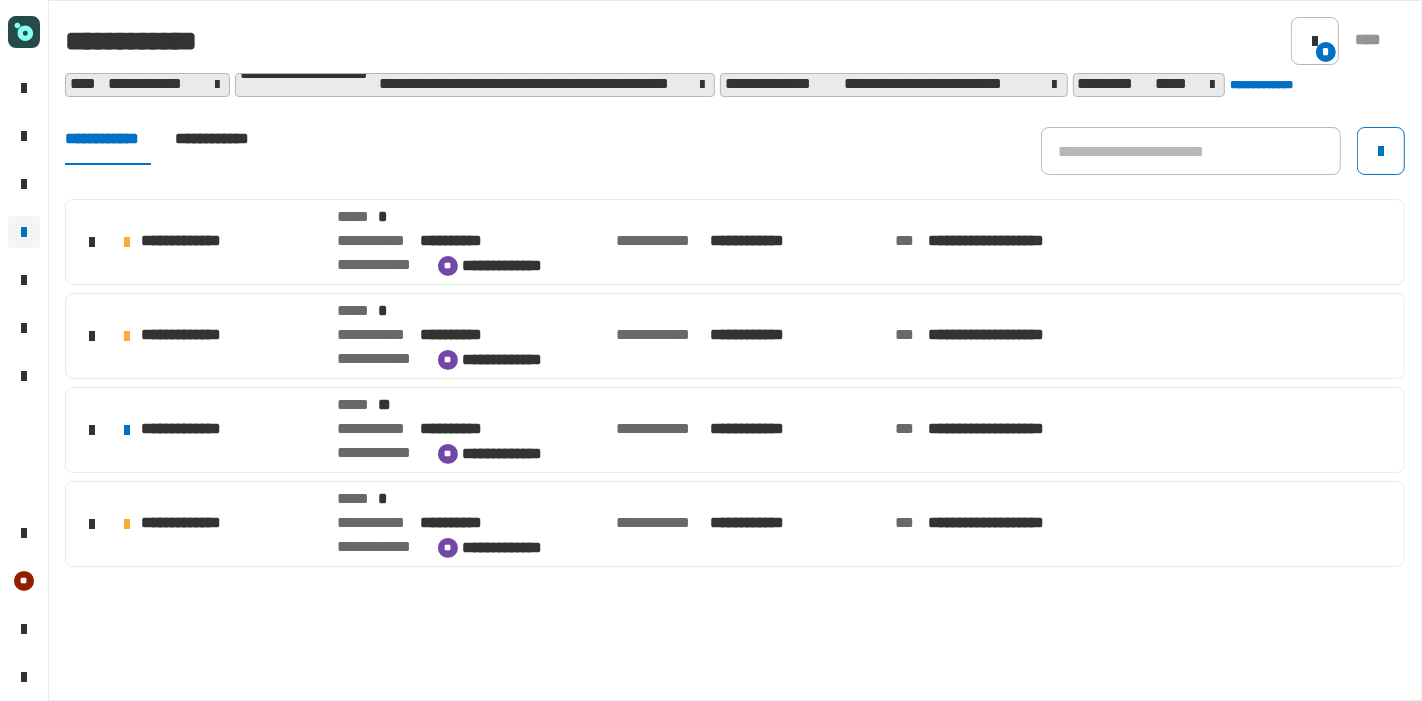 click on "**********" 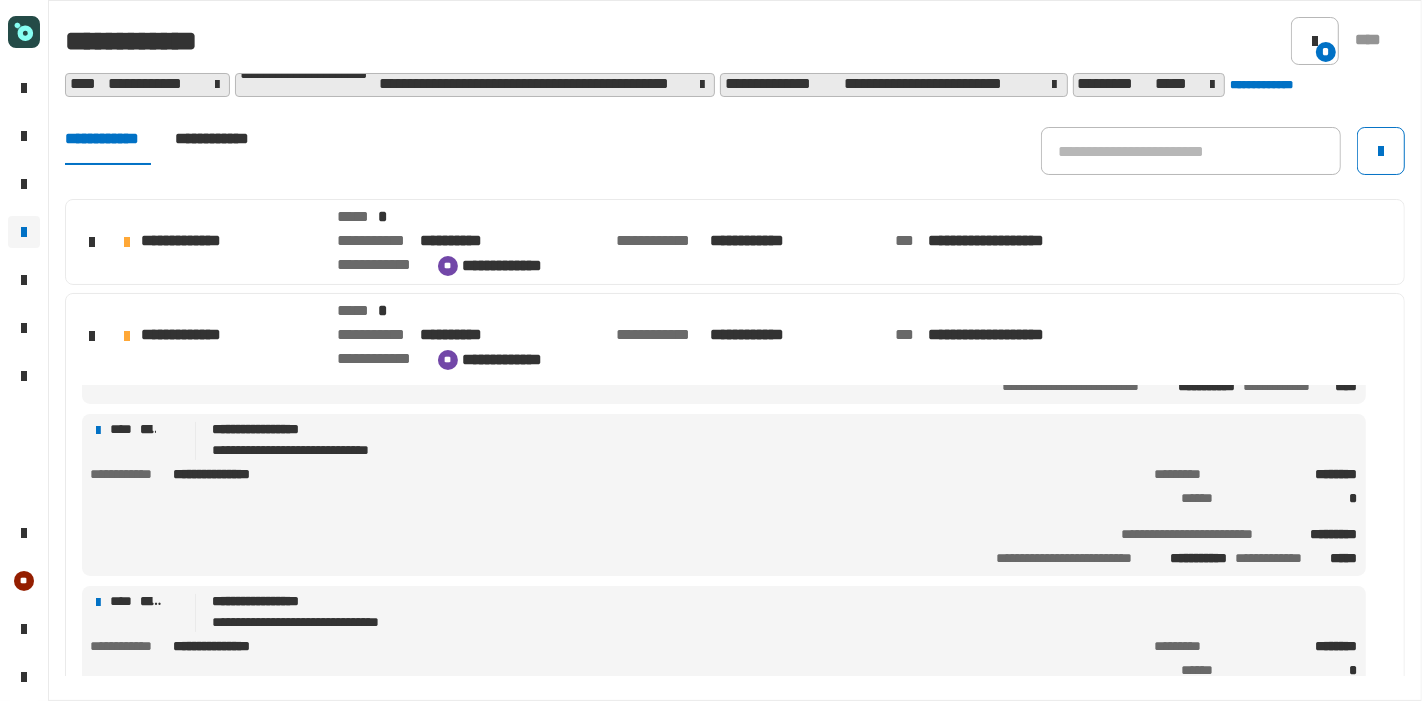 scroll, scrollTop: 497, scrollLeft: 0, axis: vertical 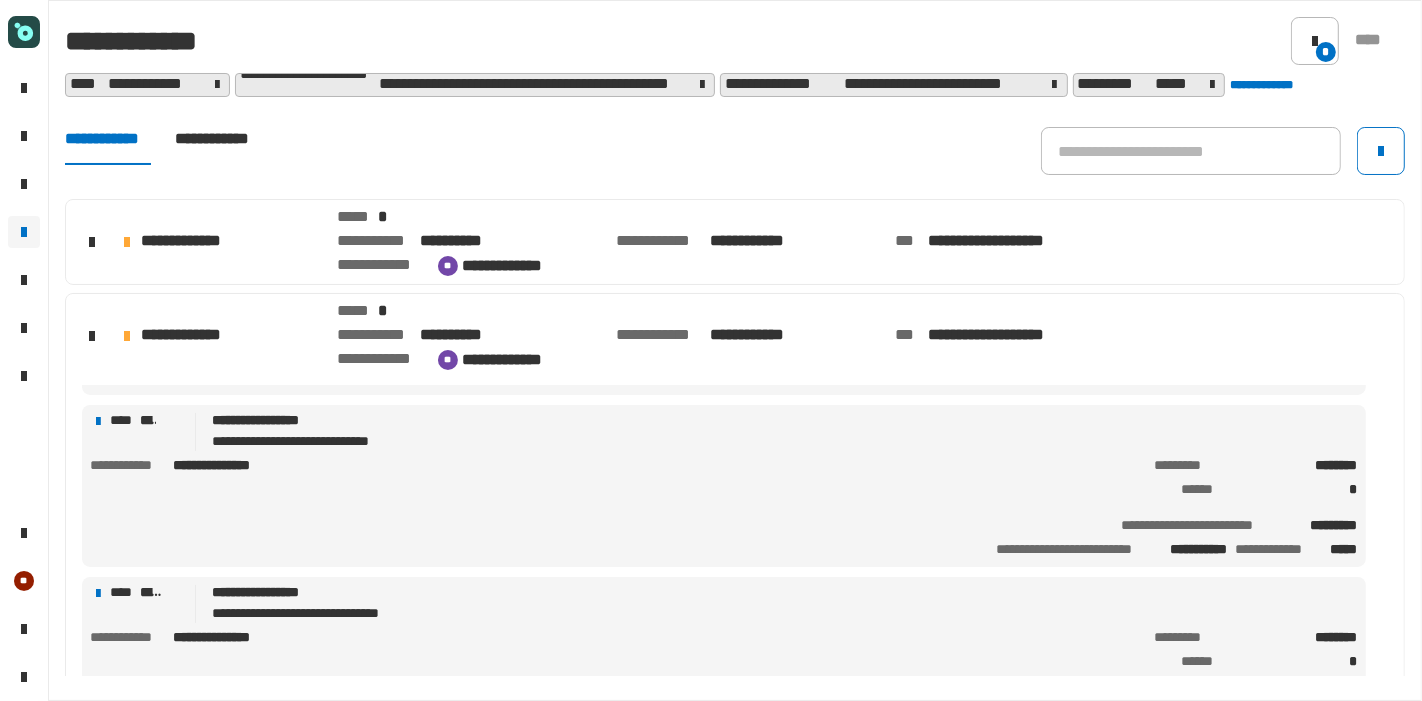 click on "**********" 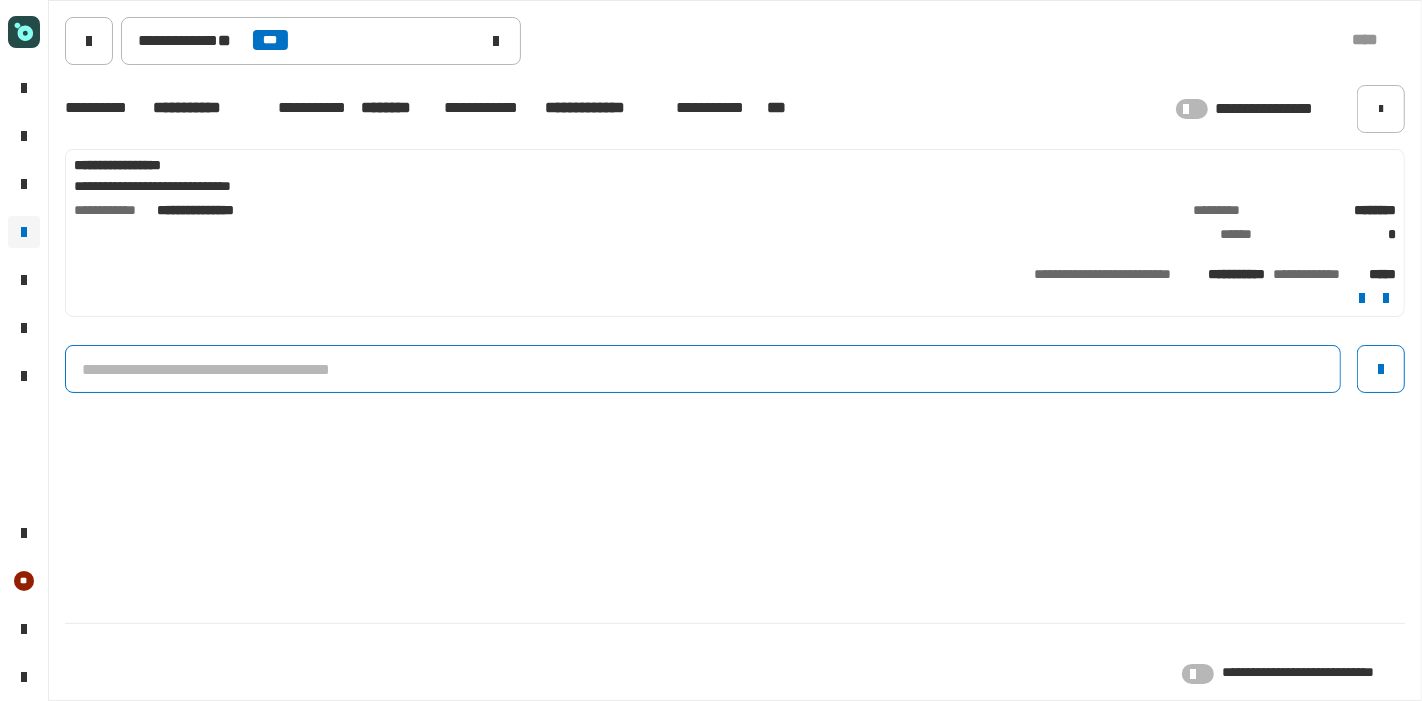 click 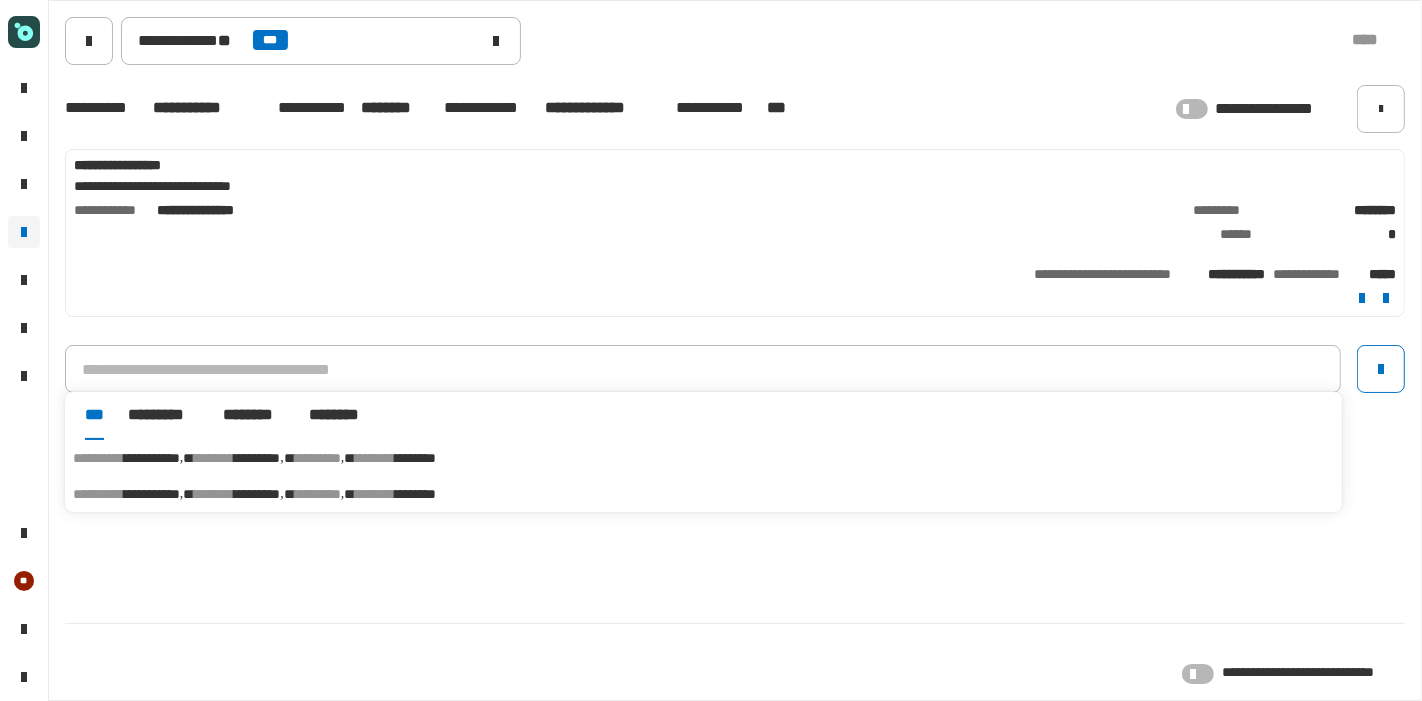 click on "*********" at bounding box center [257, 458] 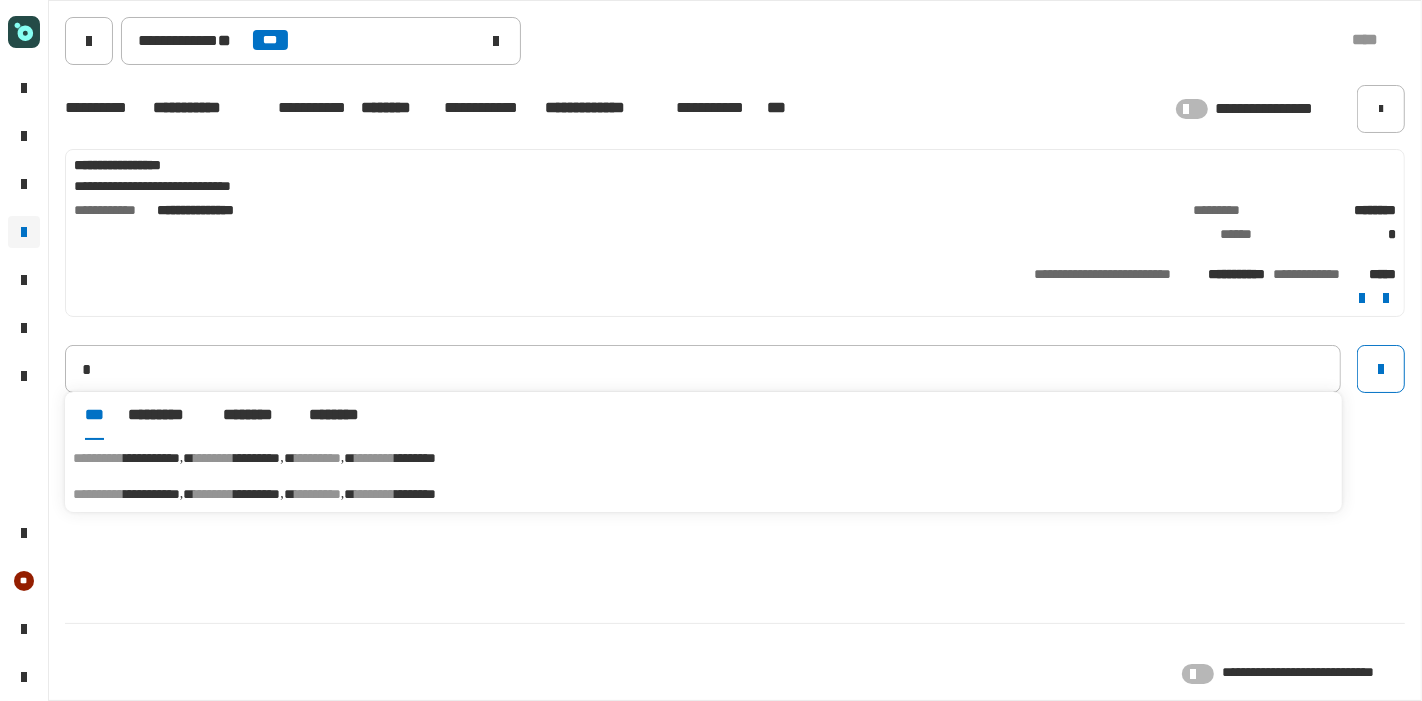 type on "**********" 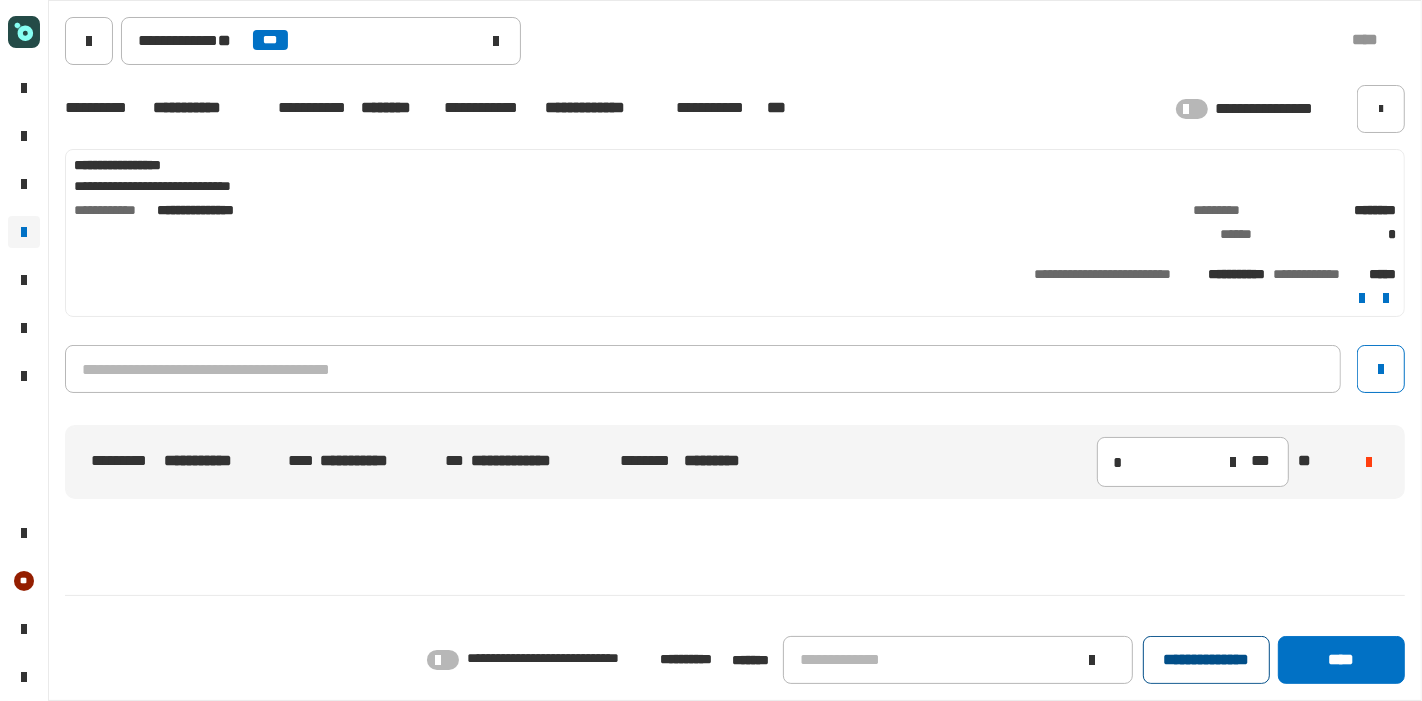 click on "**********" 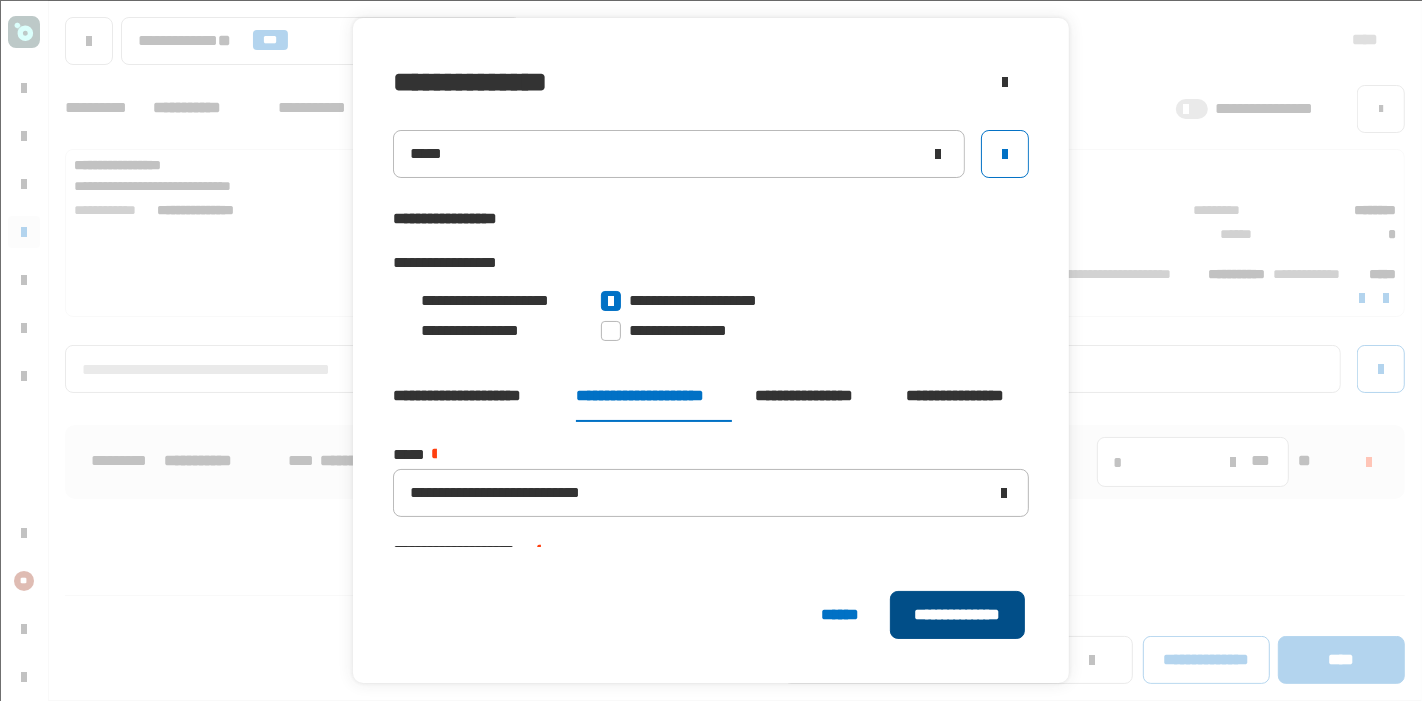 click on "**********" 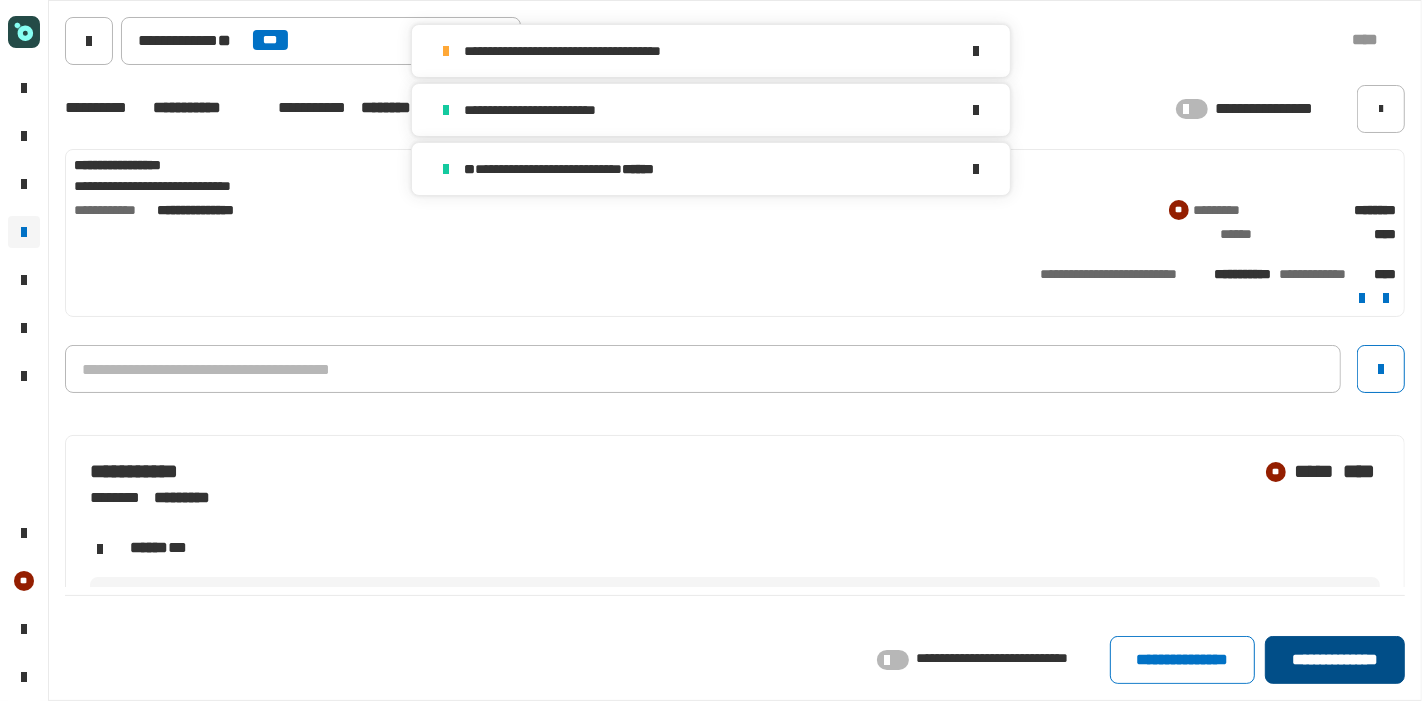 click on "**********" 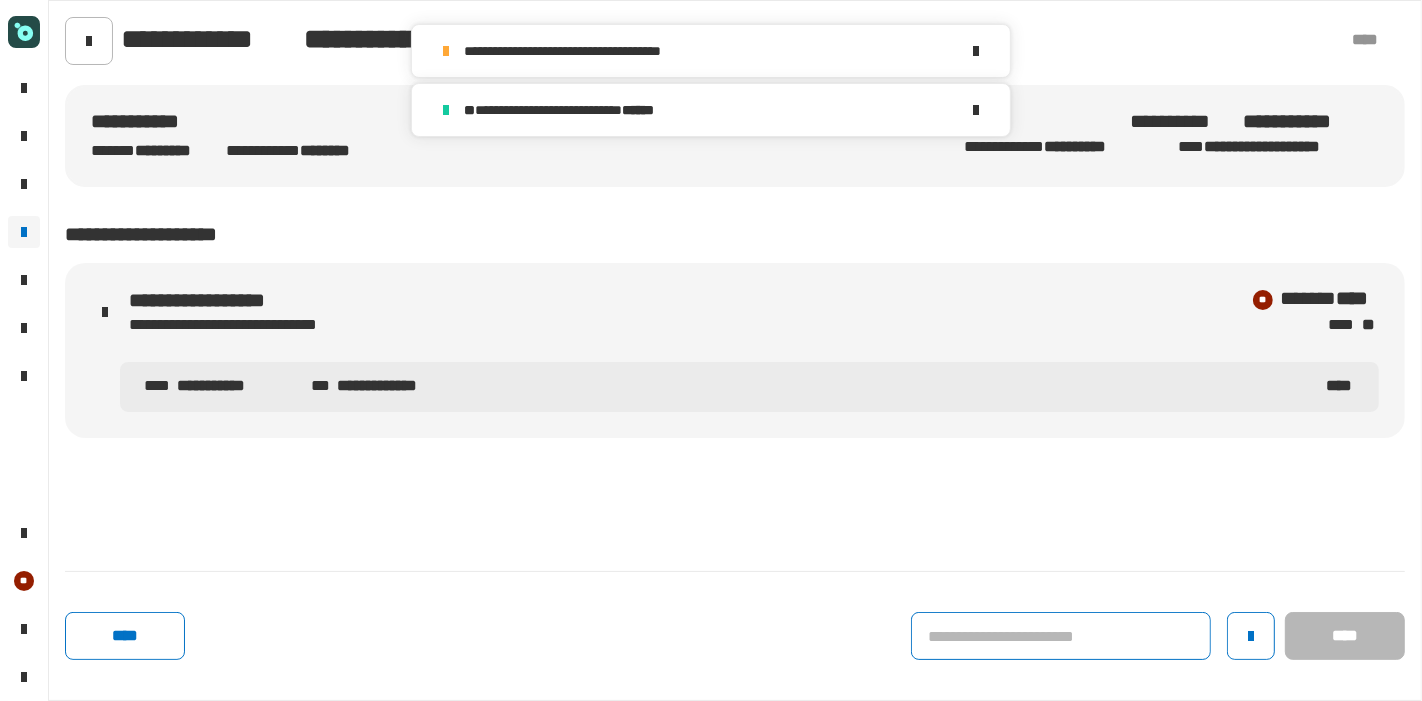 click 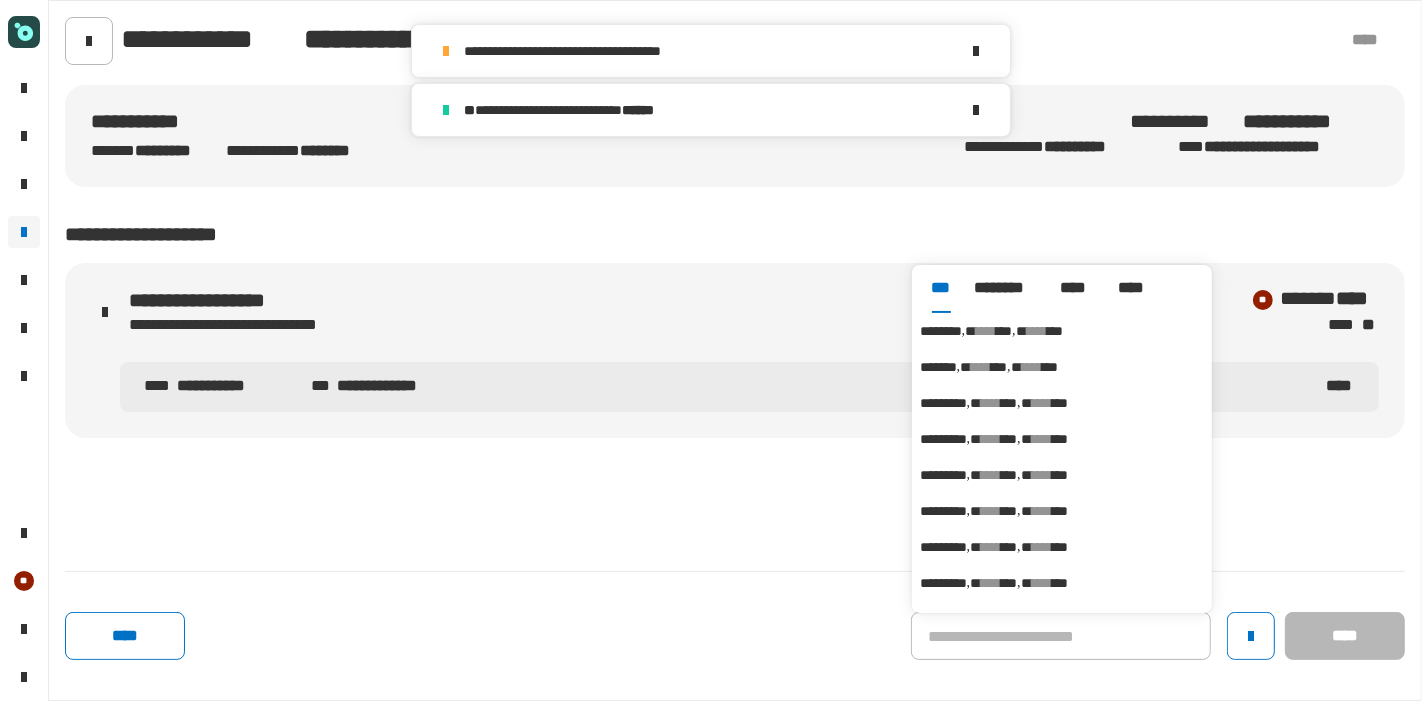 click on "***" at bounding box center [1004, 331] 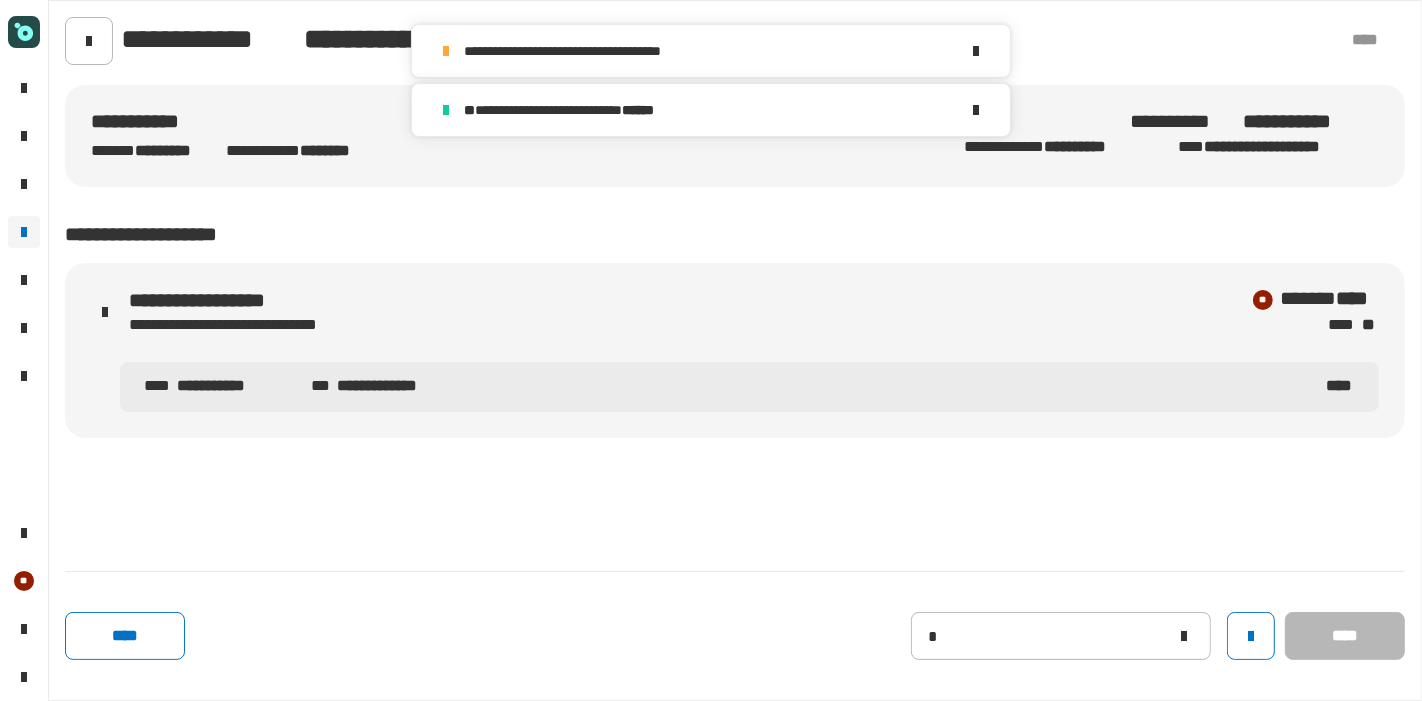 type on "********" 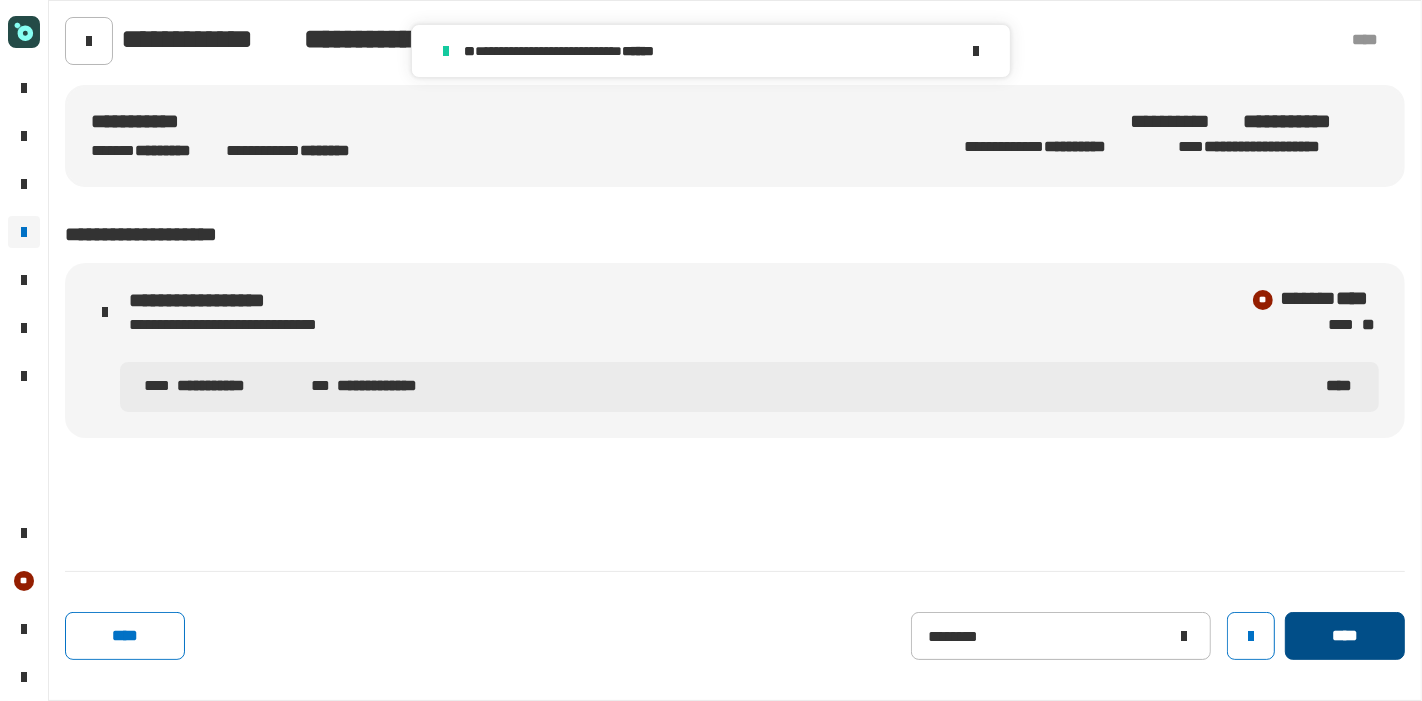 click on "****" 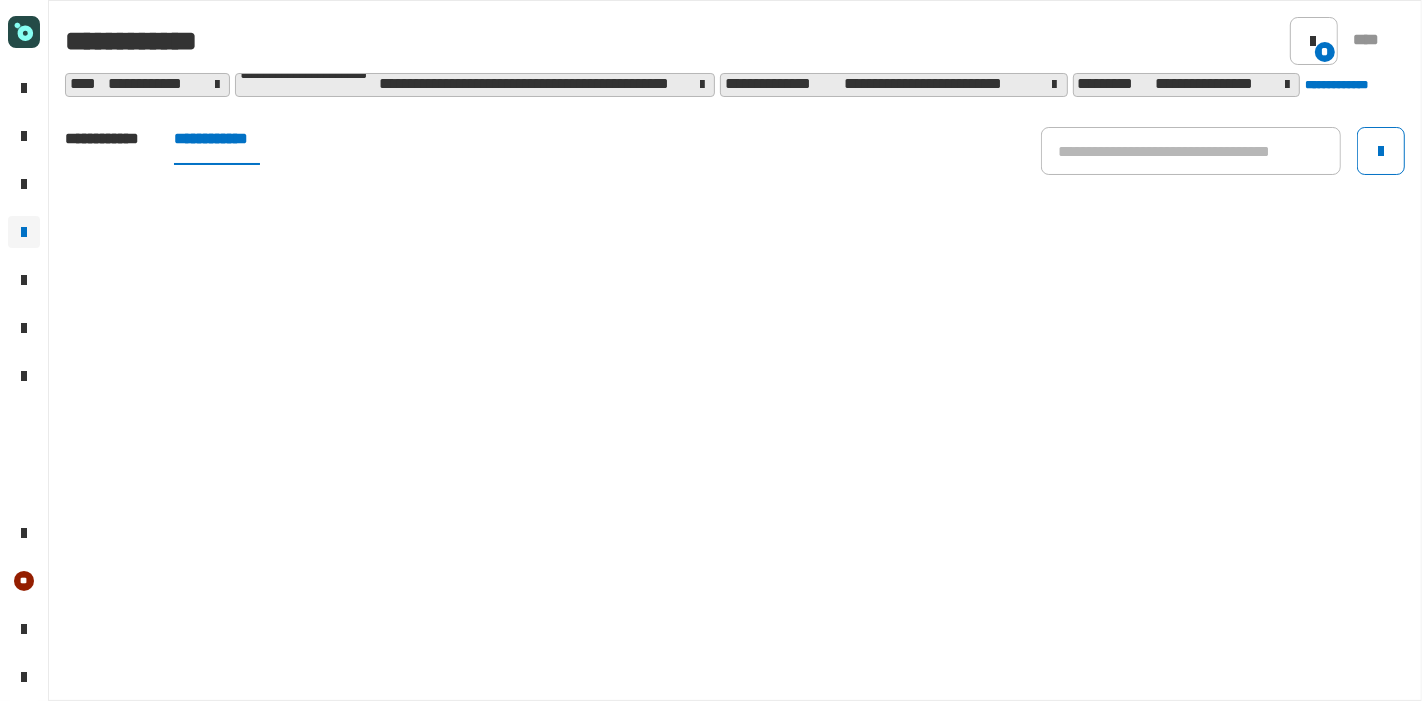 click on "**********" 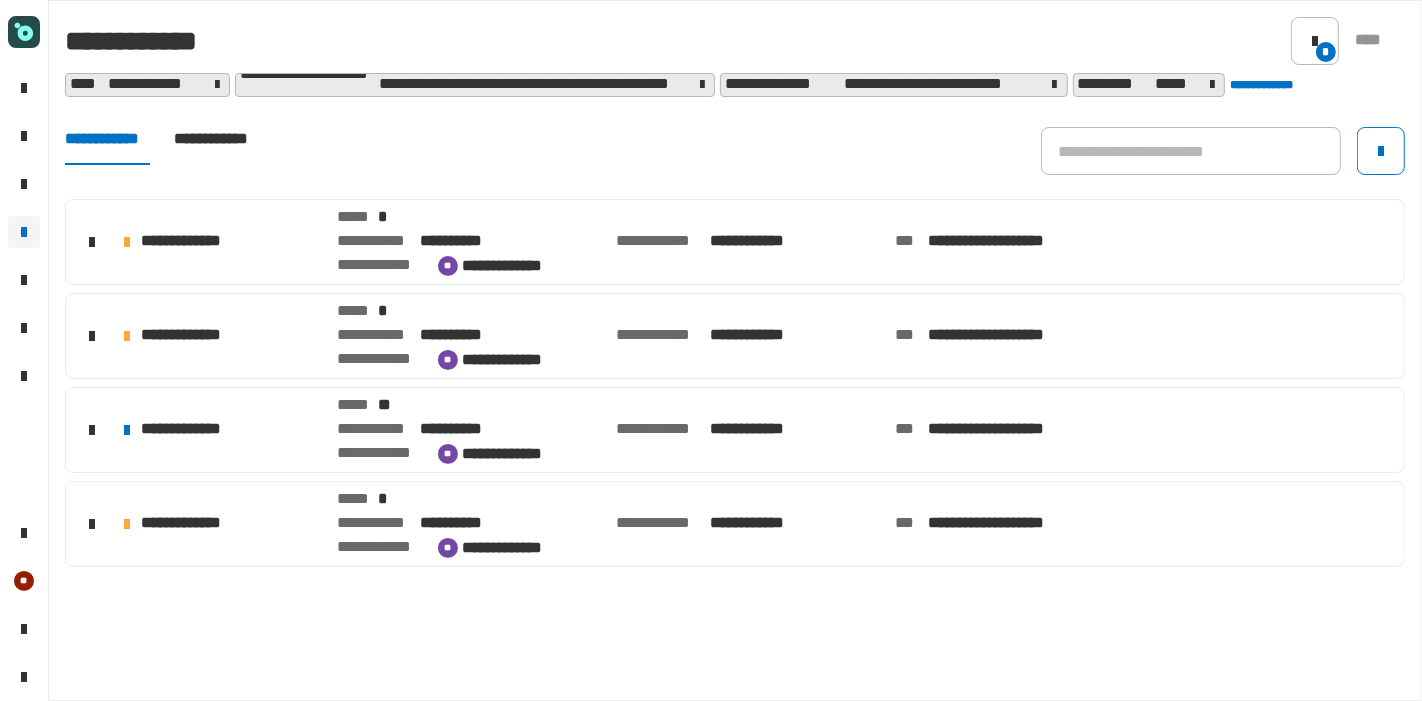 click on "**********" 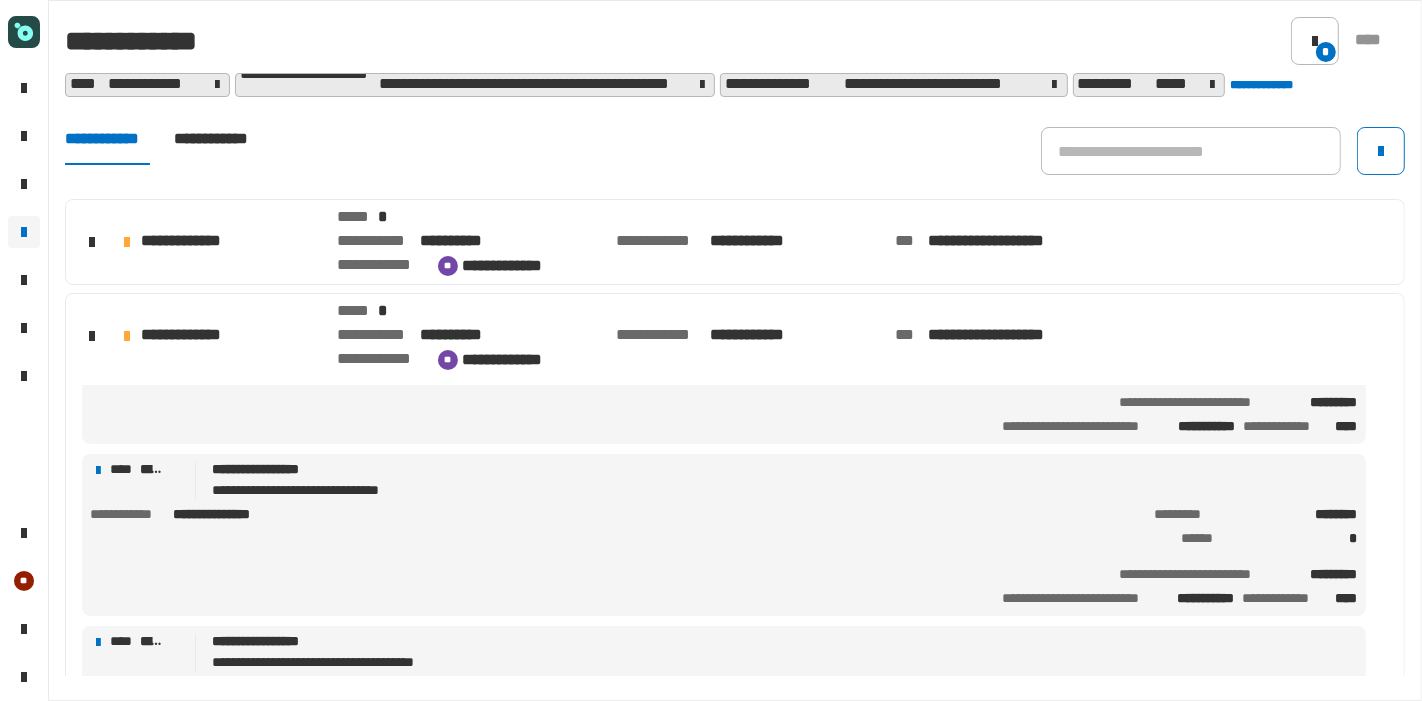 scroll, scrollTop: 451, scrollLeft: 0, axis: vertical 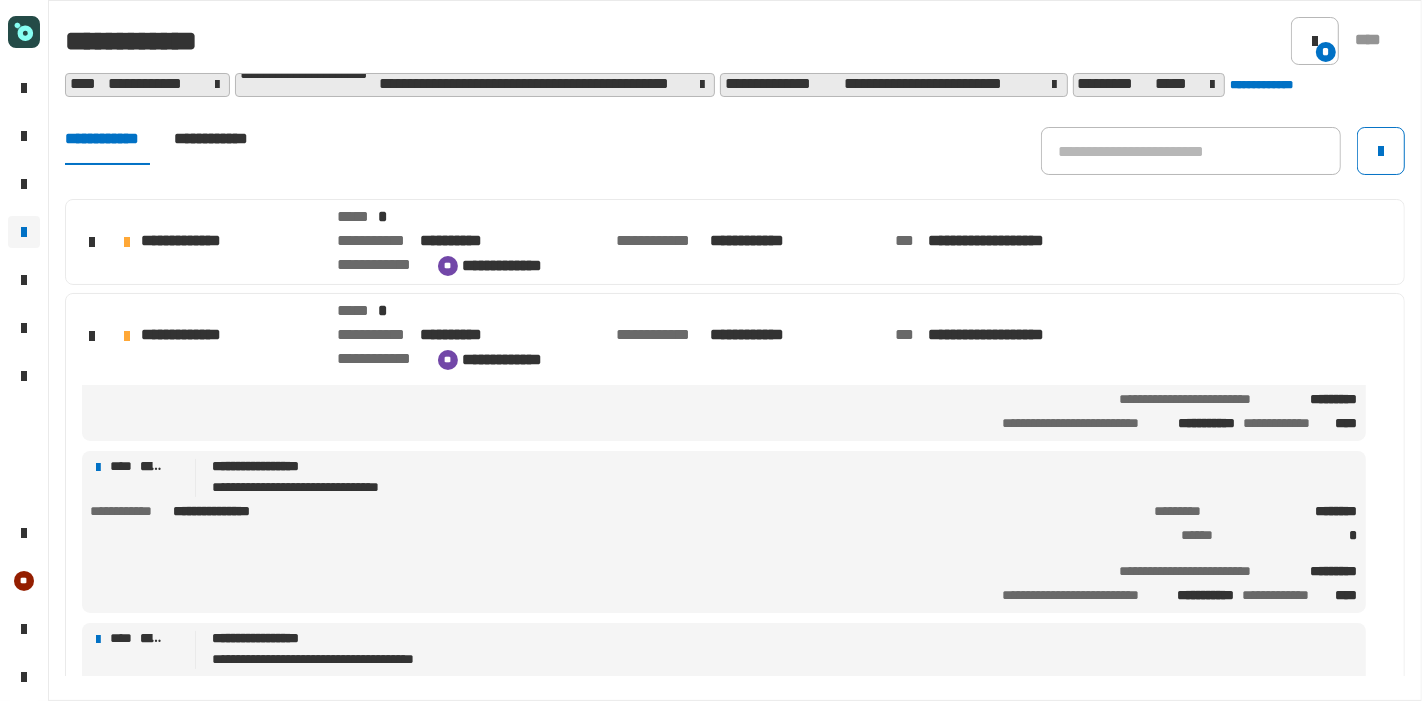 click on "**********" 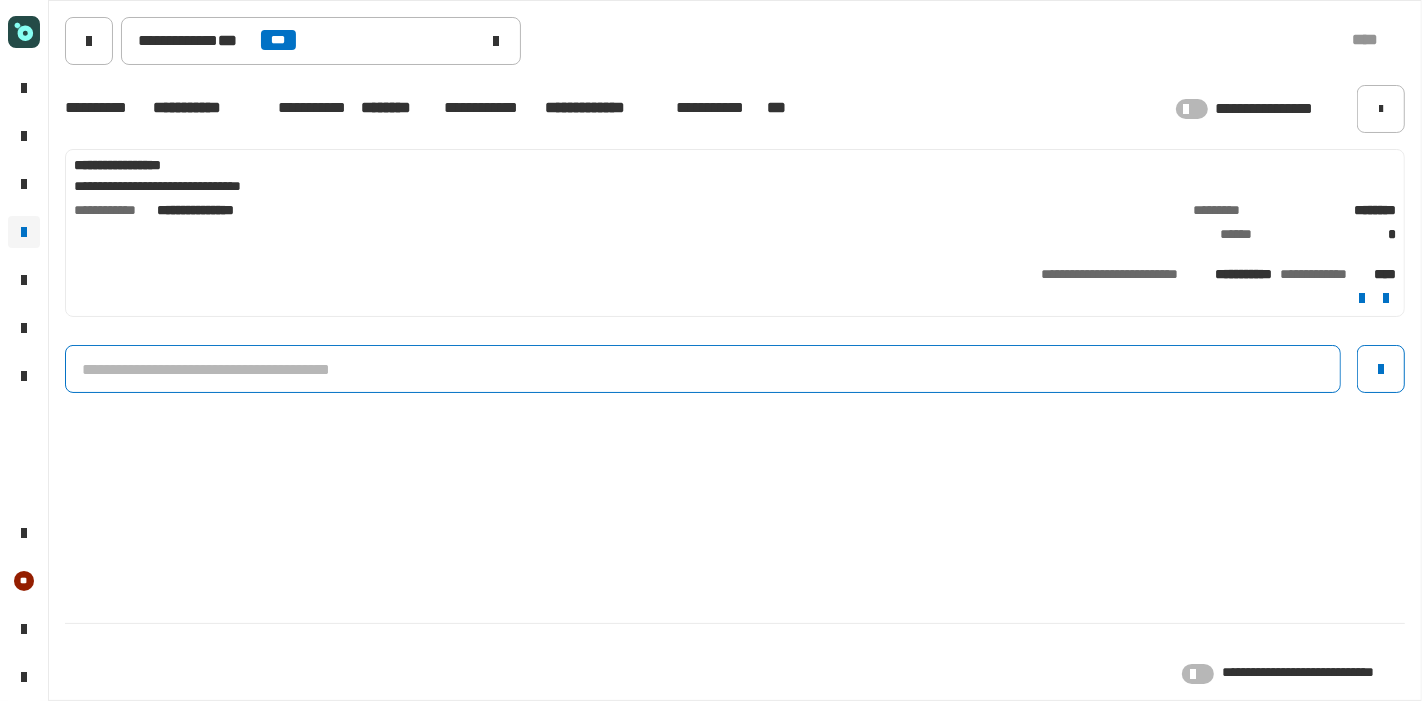 click 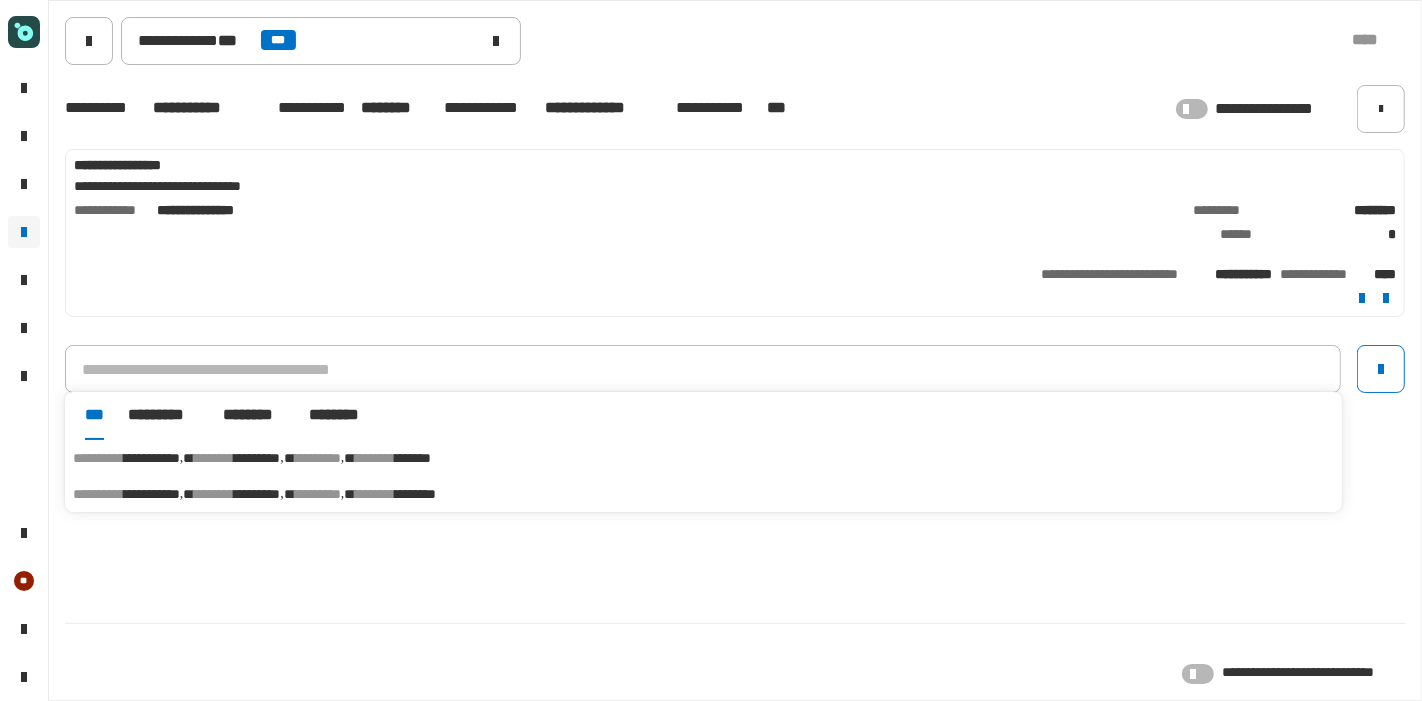 click on "*********" at bounding box center [257, 458] 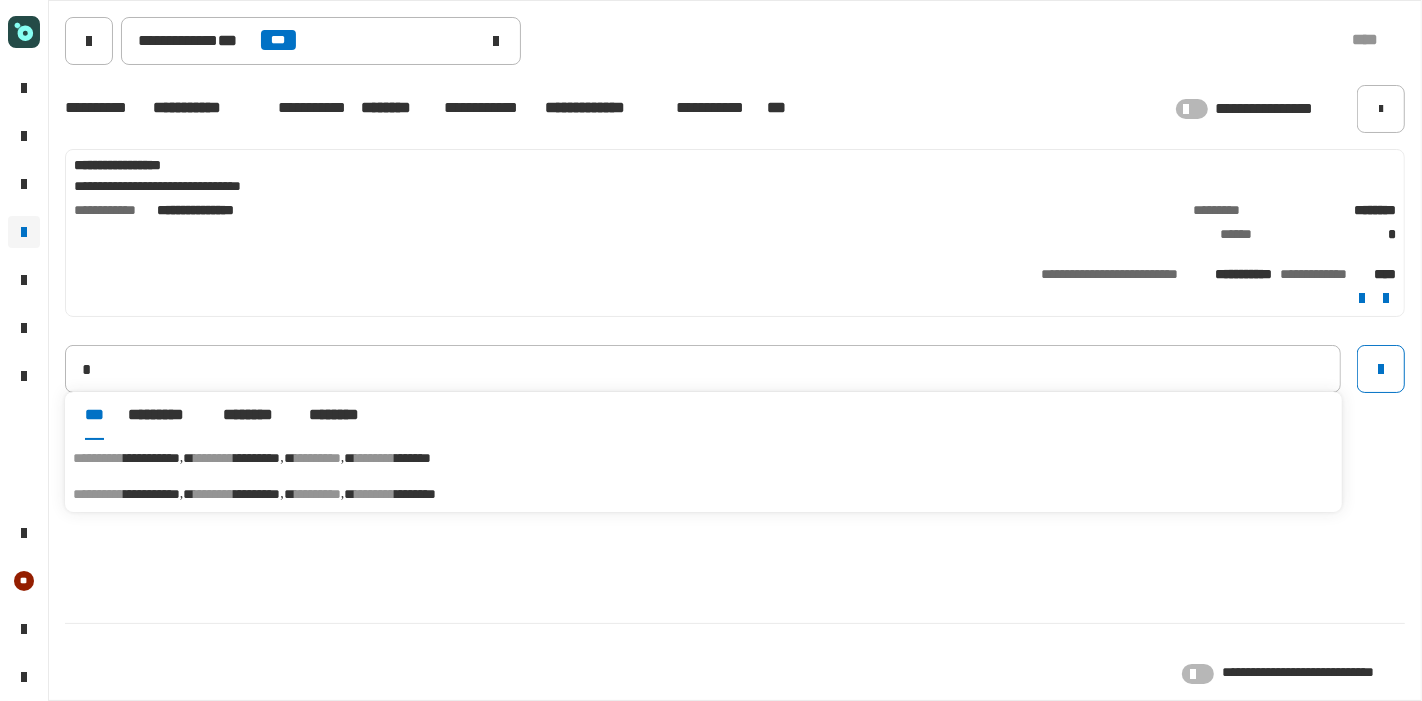 type on "**********" 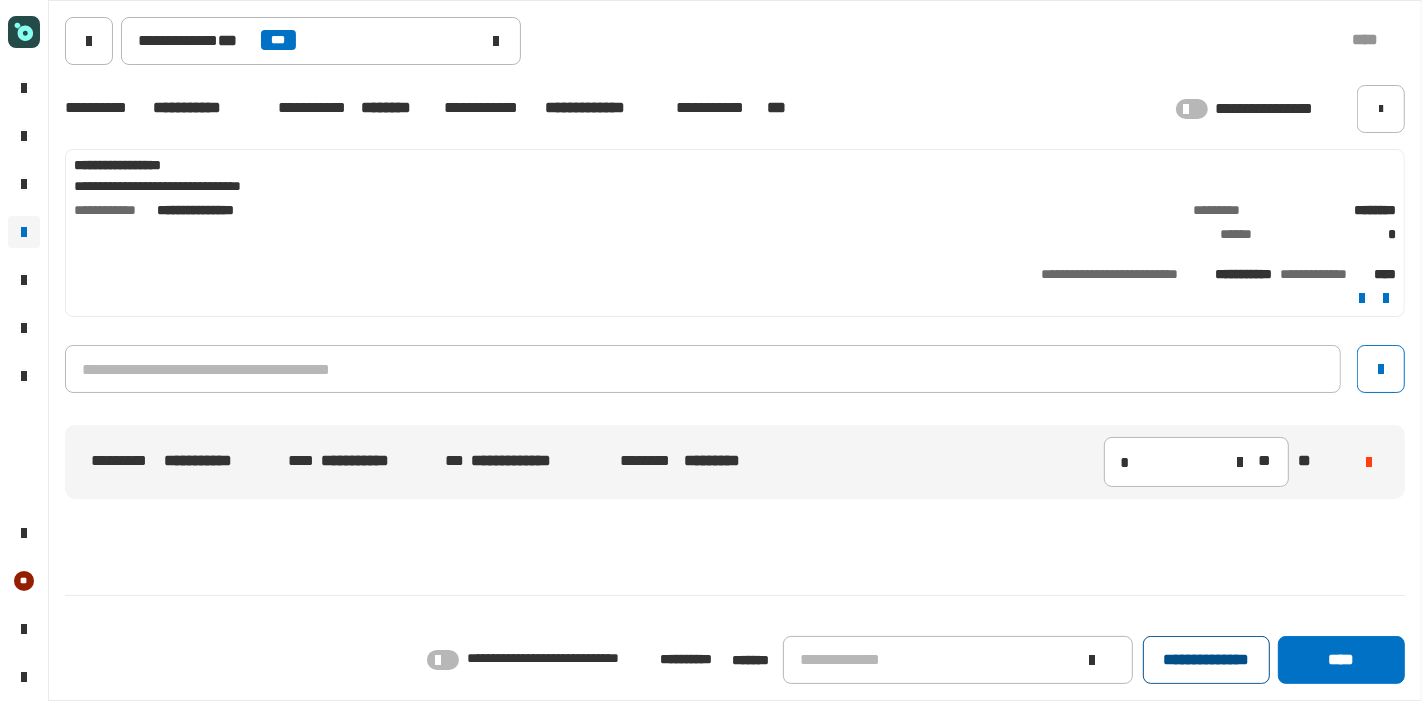 click on "**********" 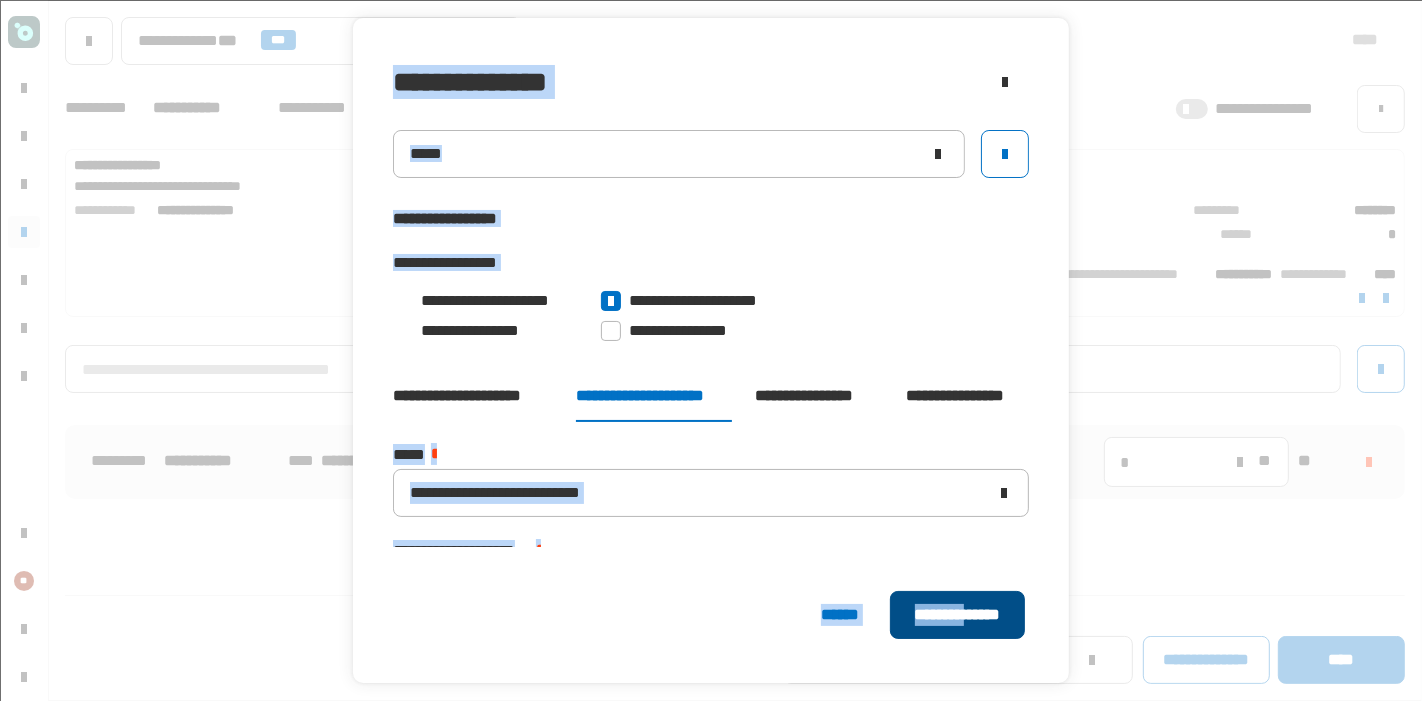 drag, startPoint x: 1214, startPoint y: 670, endPoint x: 962, endPoint y: 611, distance: 258.8146 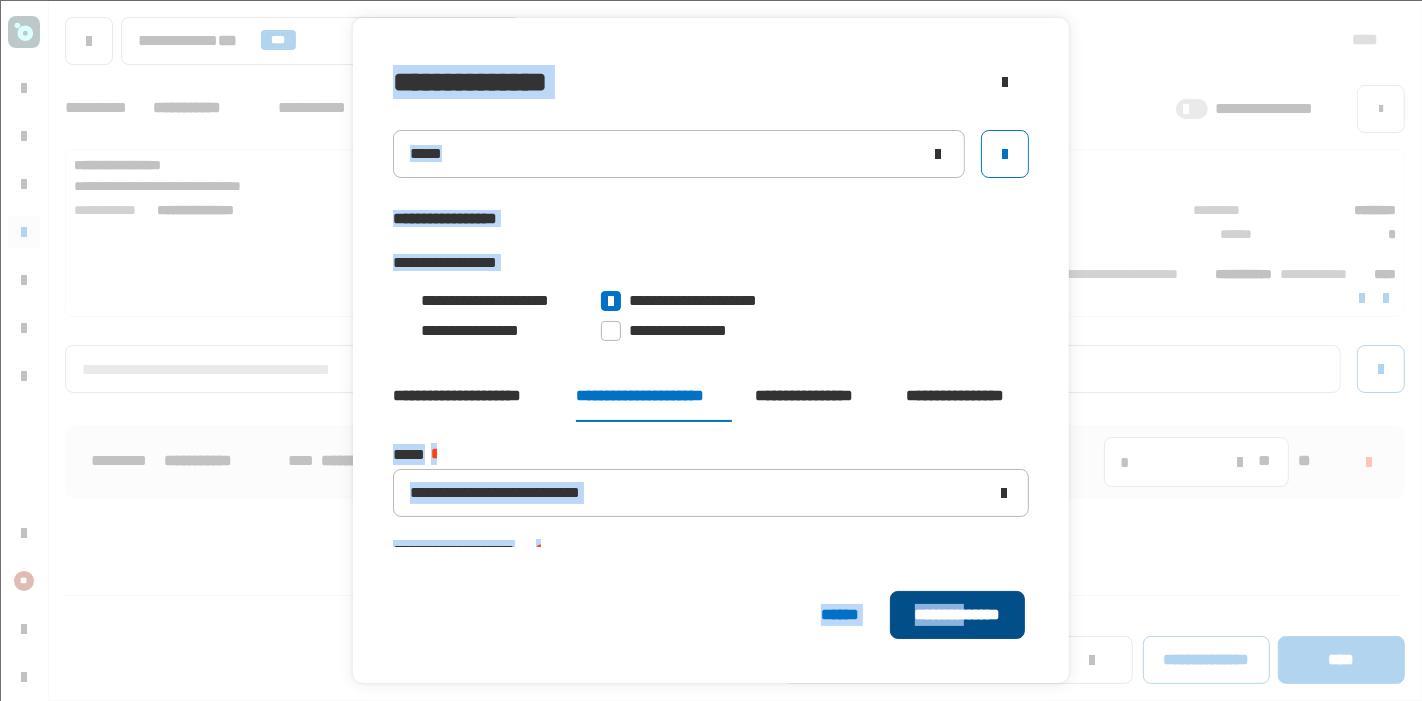 drag, startPoint x: 957, startPoint y: 612, endPoint x: 980, endPoint y: 624, distance: 25.942244 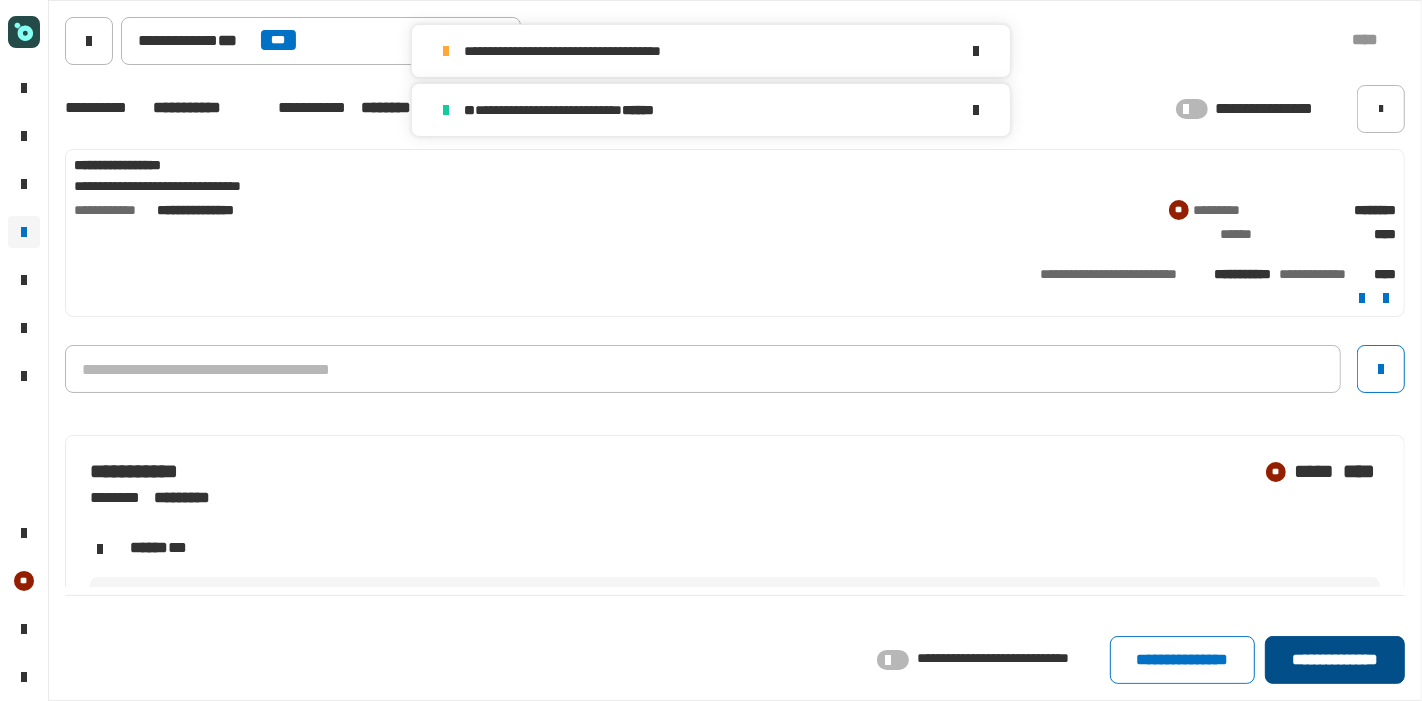 click on "**********" 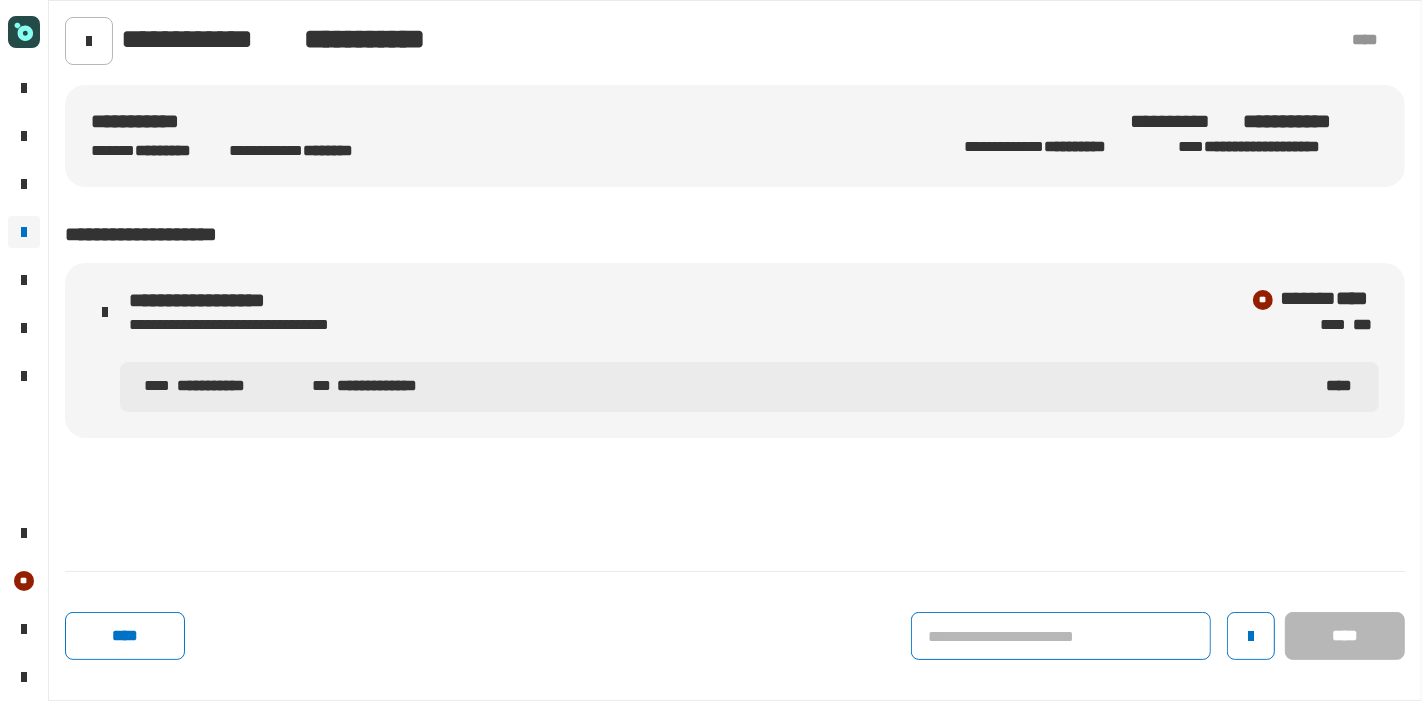 click 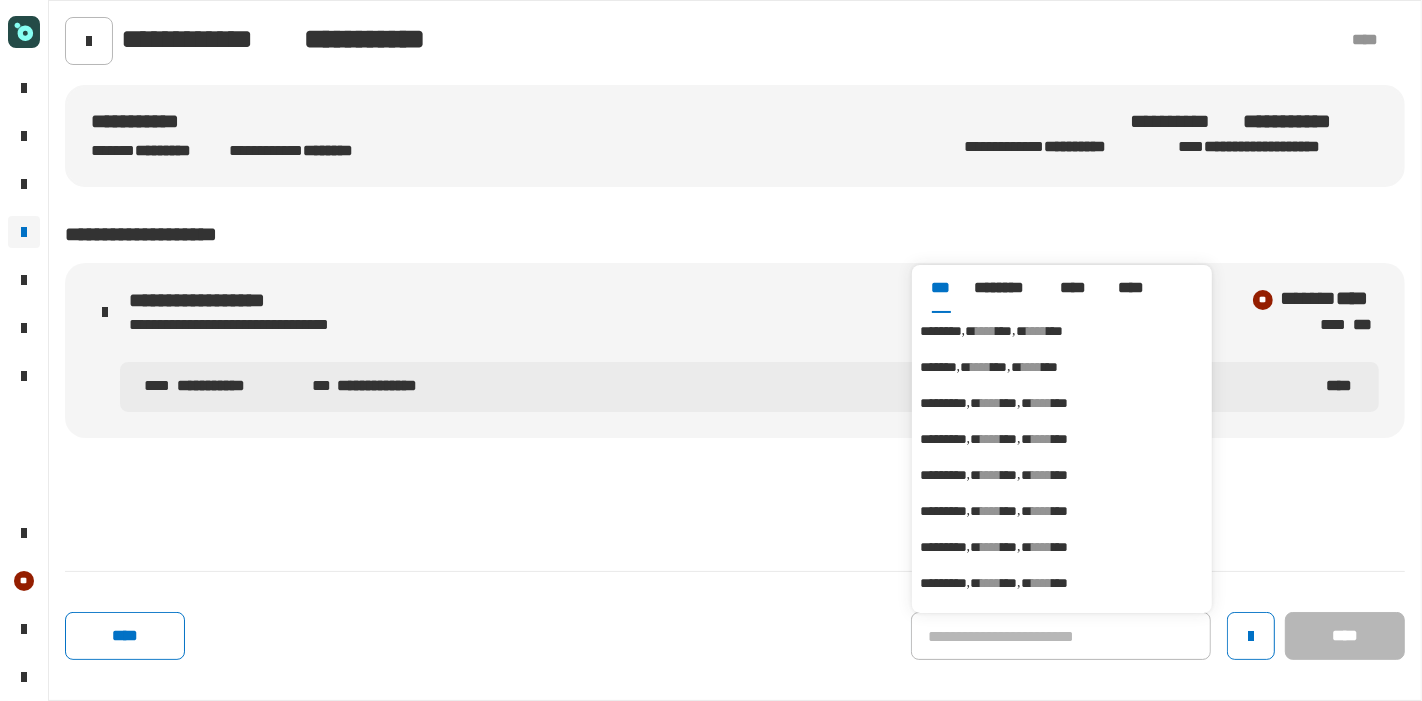 click on "***" at bounding box center [1055, 331] 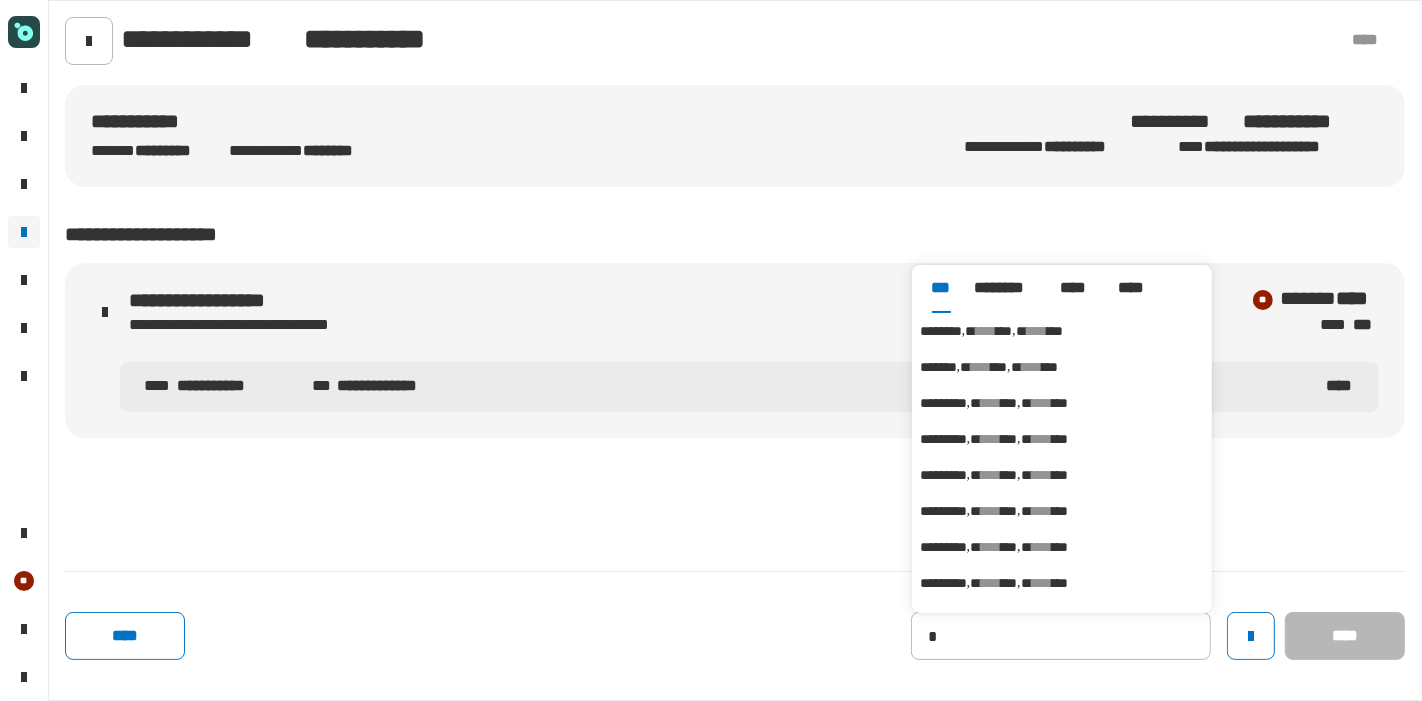 type on "********" 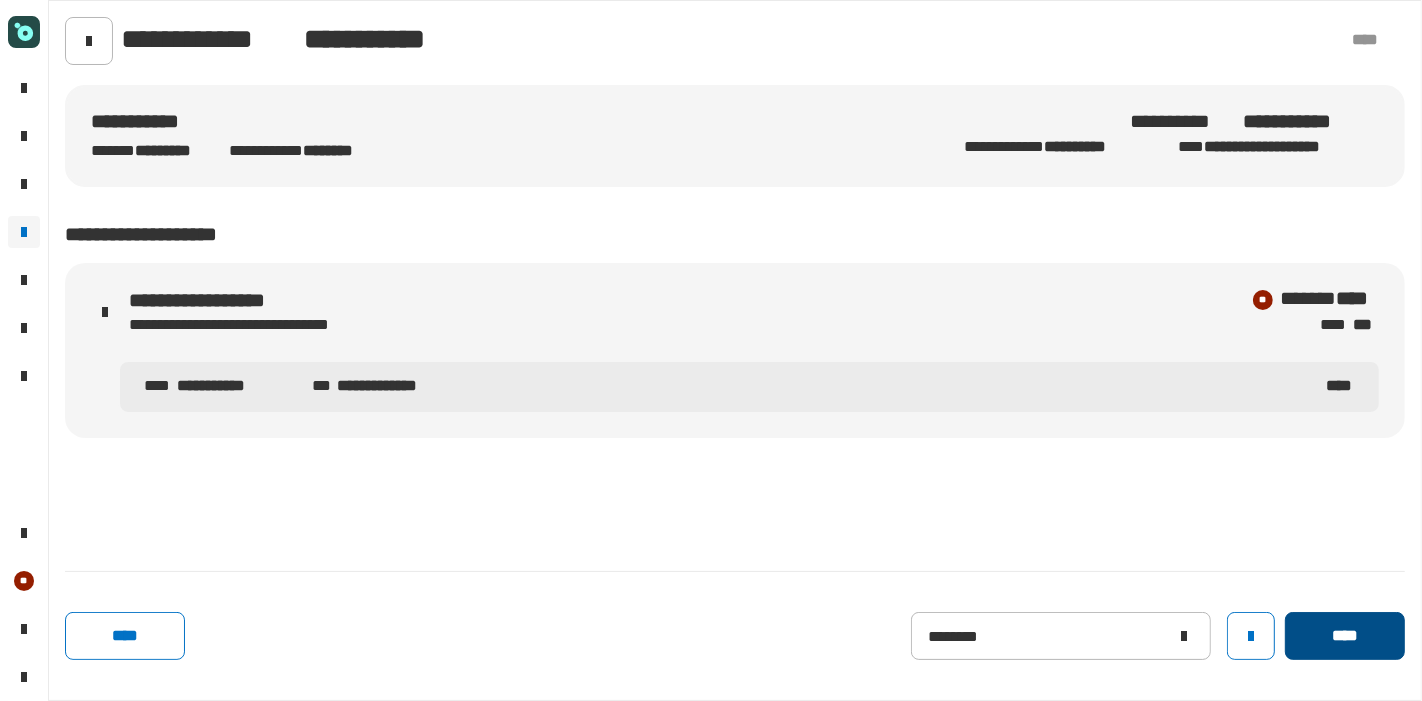 click on "****" 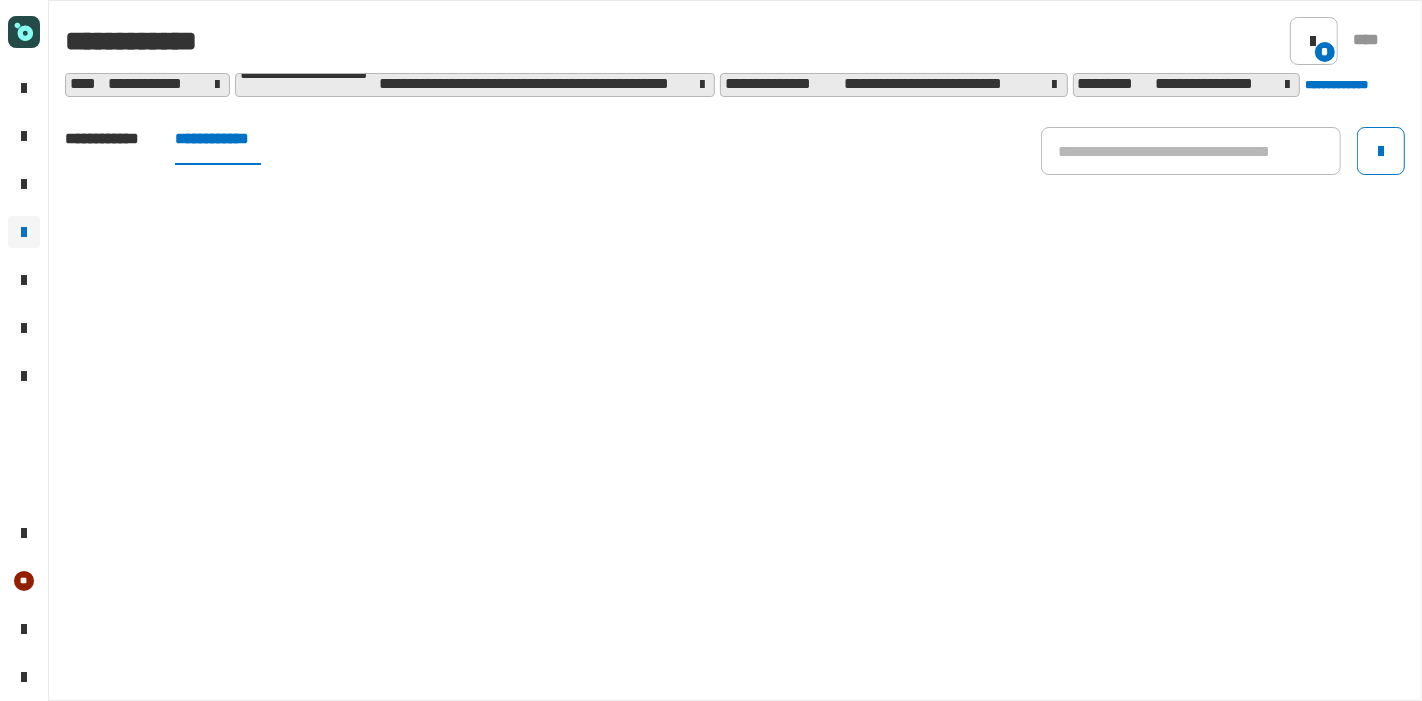 click on "**********" 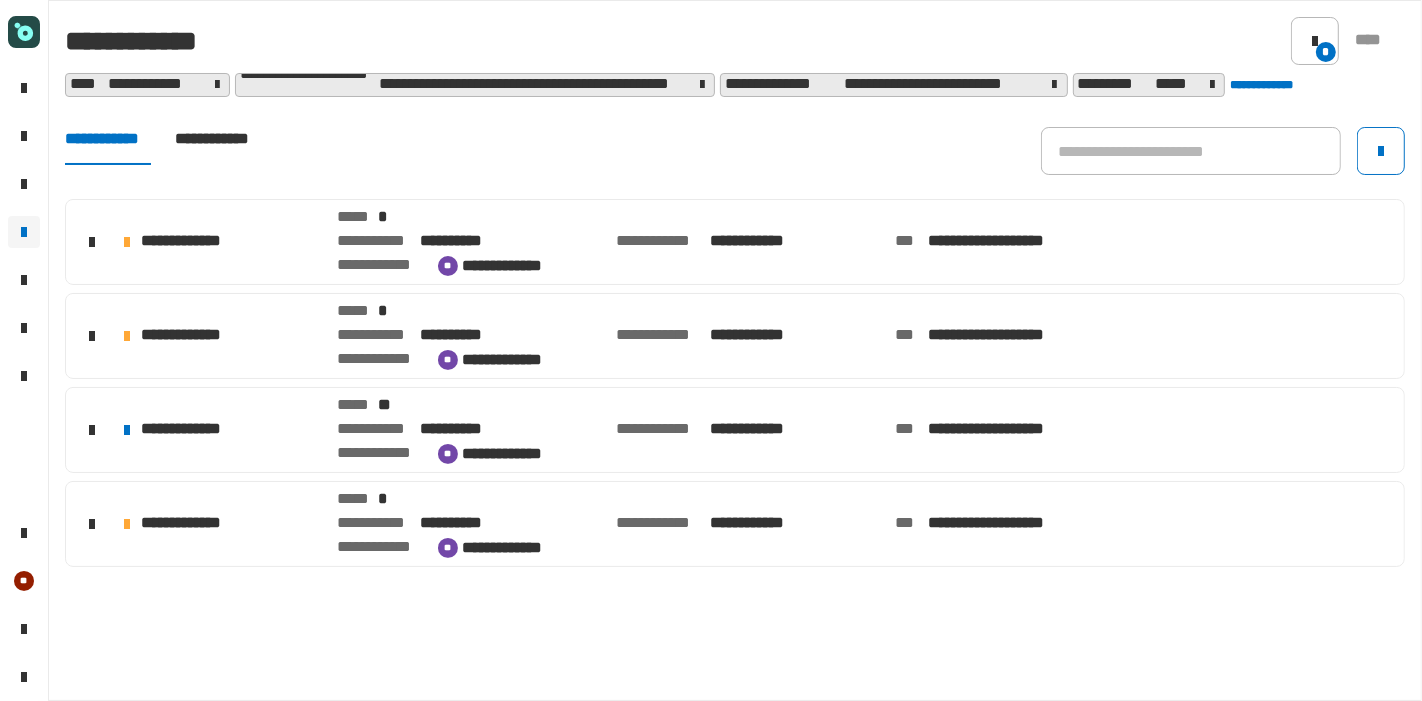 click on "**********" 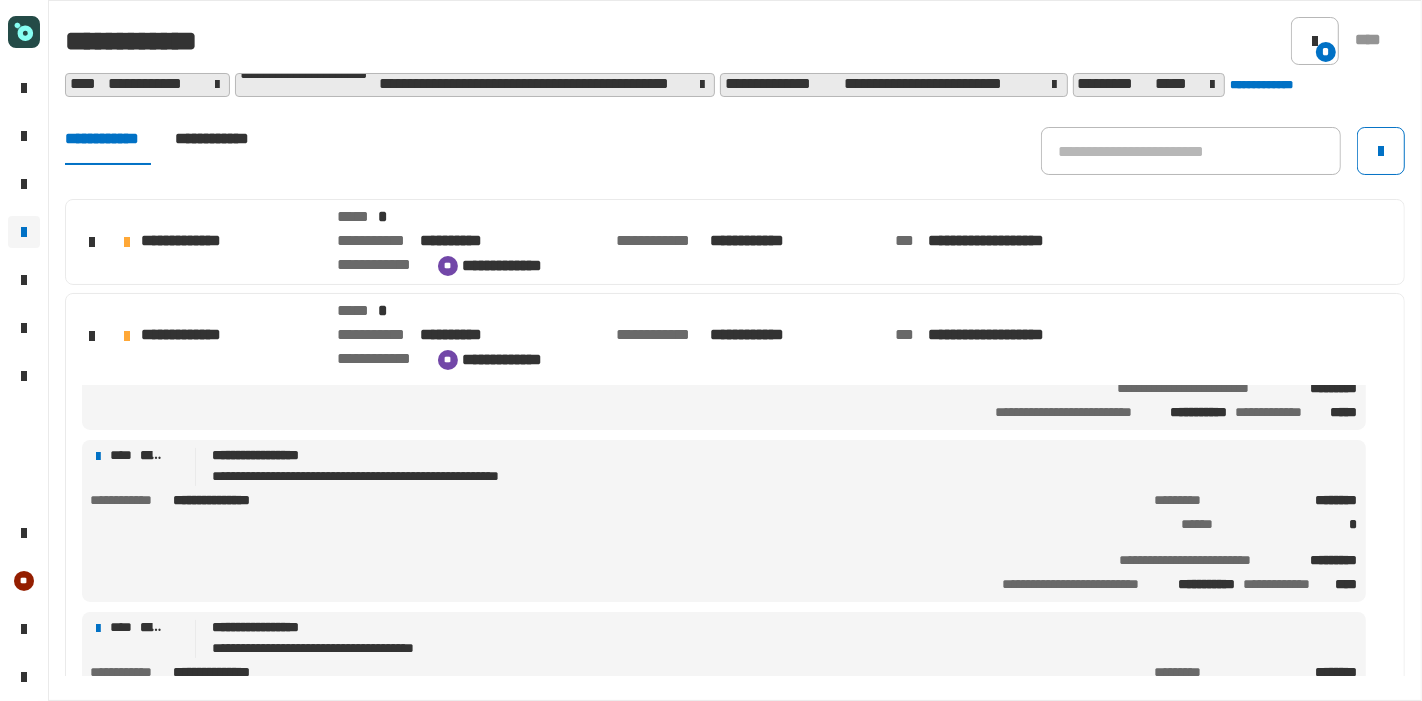 scroll, scrollTop: 291, scrollLeft: 0, axis: vertical 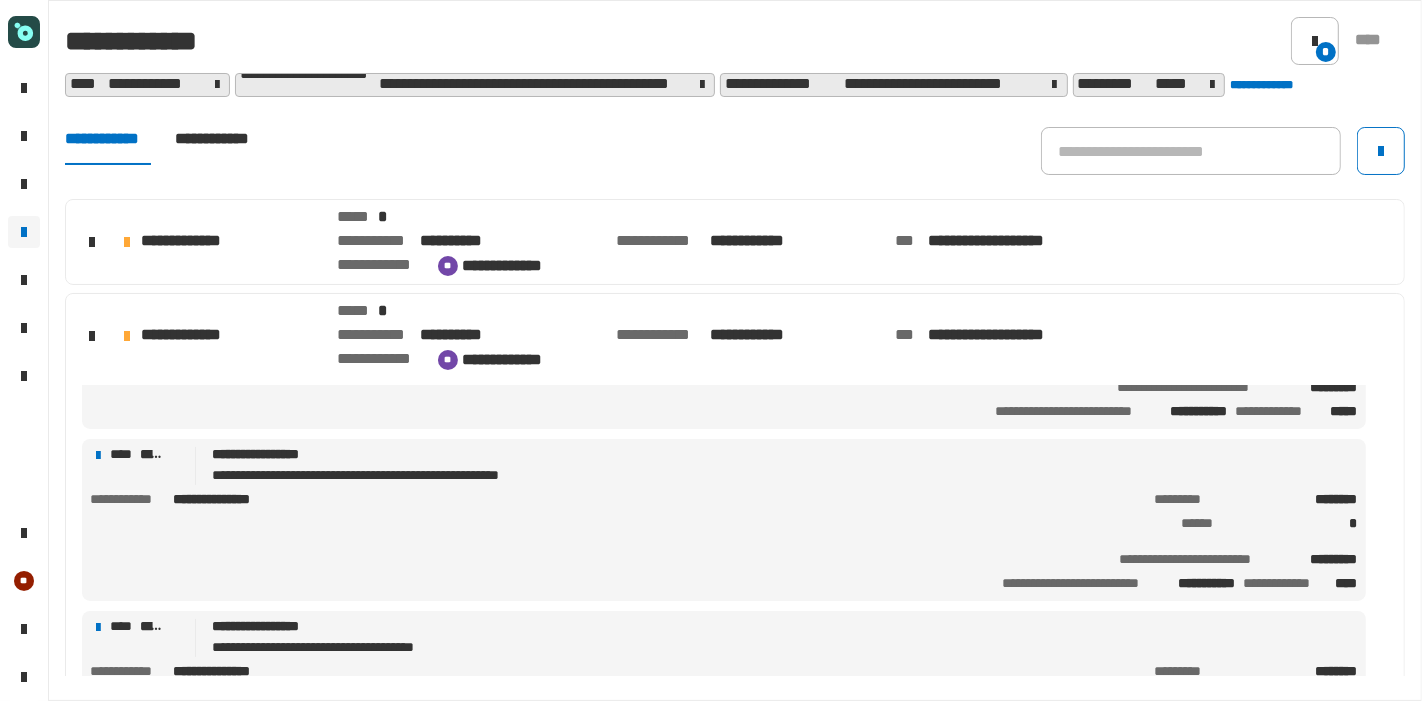 click on "**********" 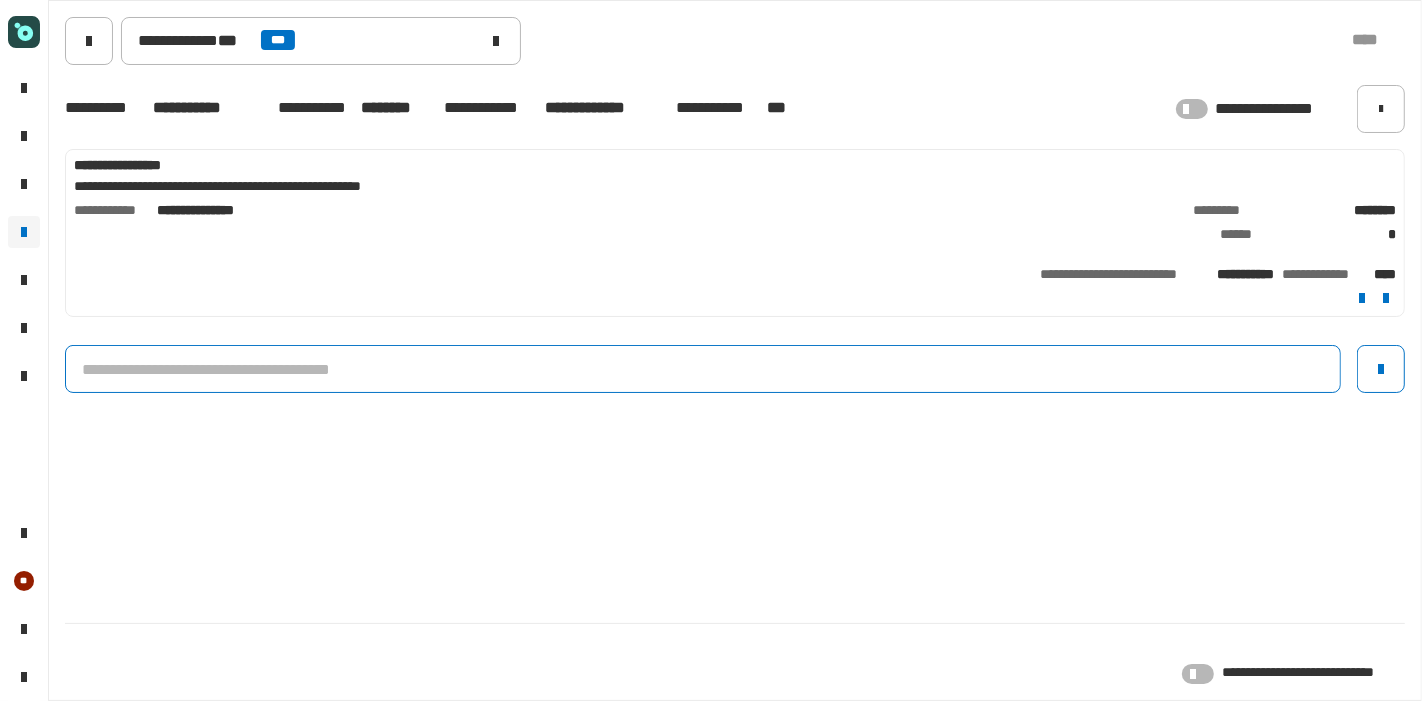 click 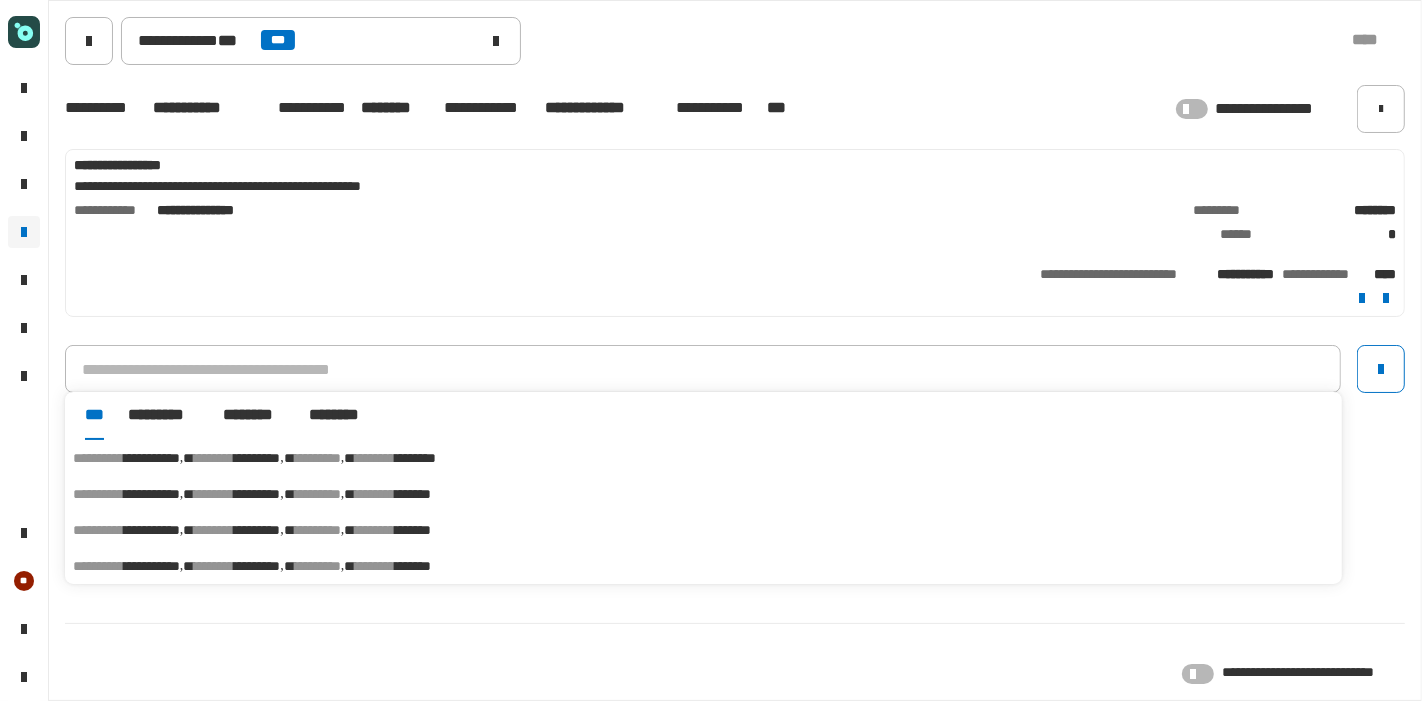 click on "********" at bounding box center (375, 566) 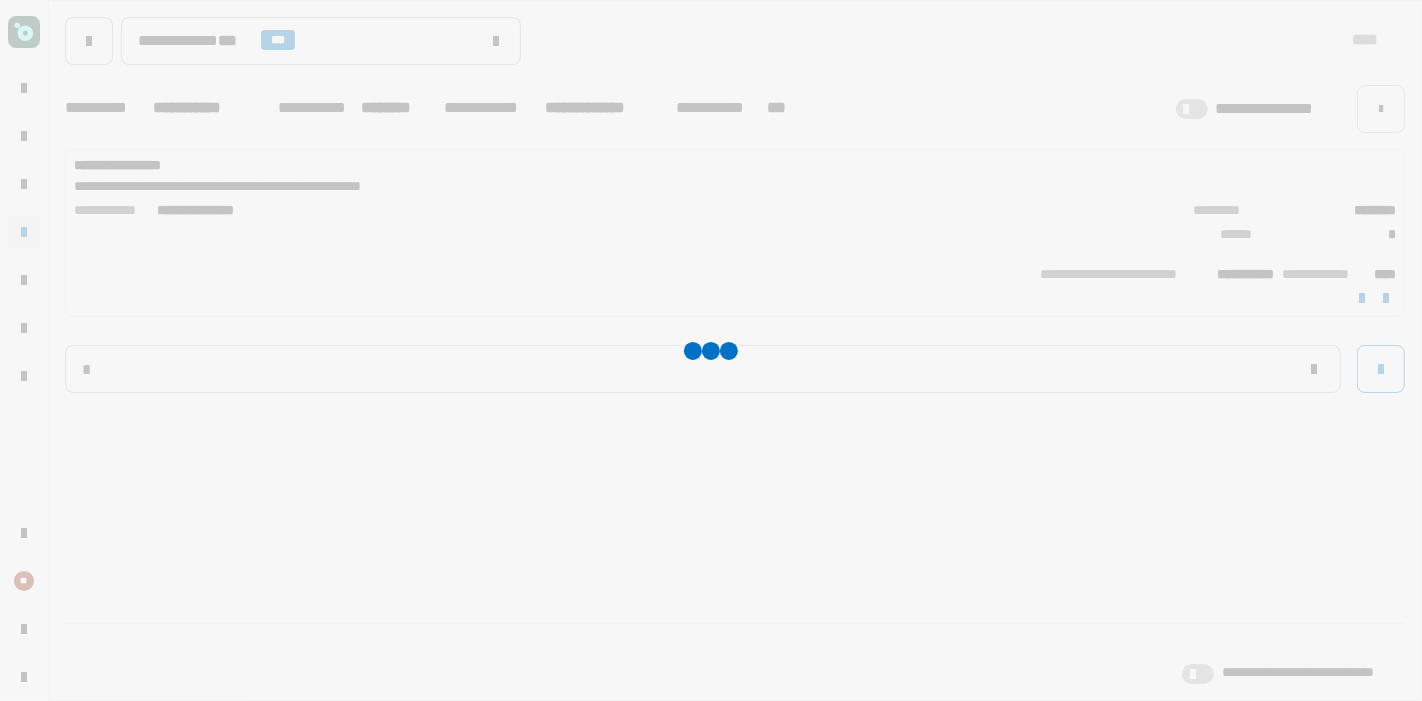 type on "**********" 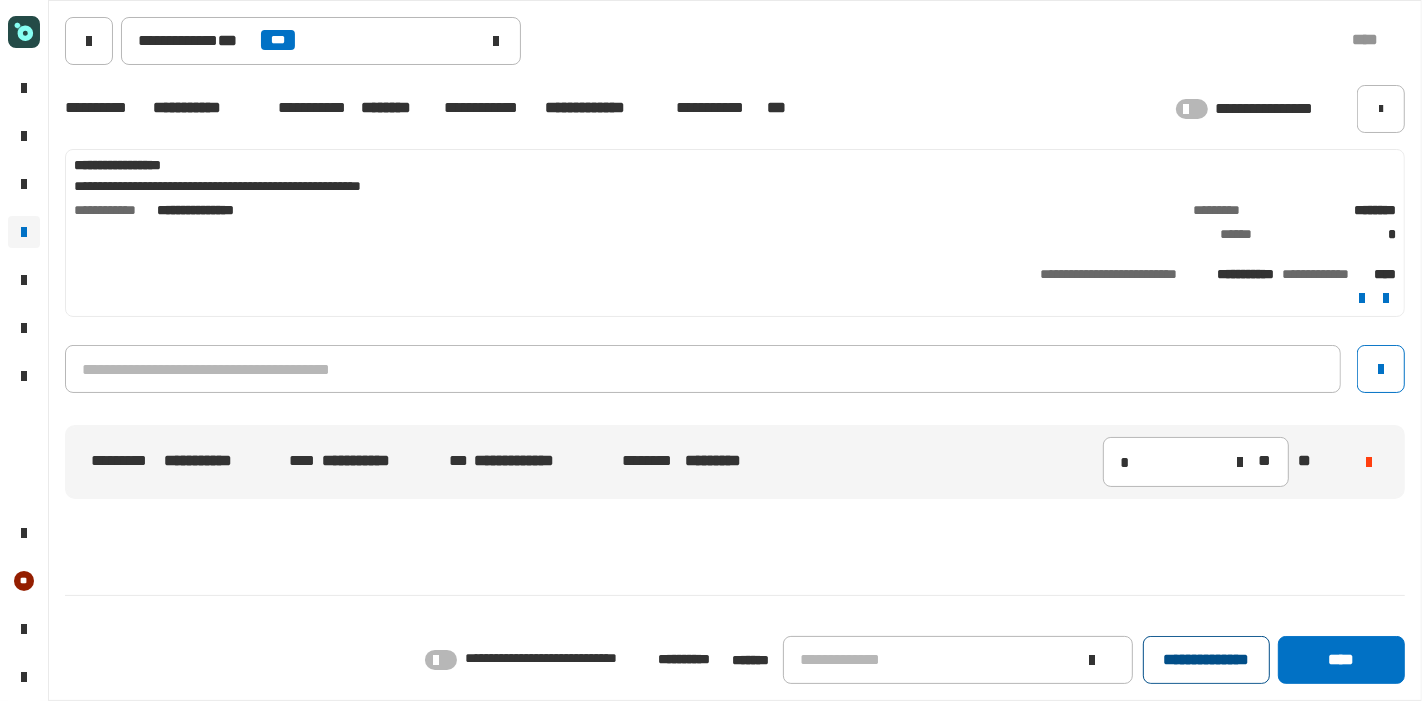 click on "**********" 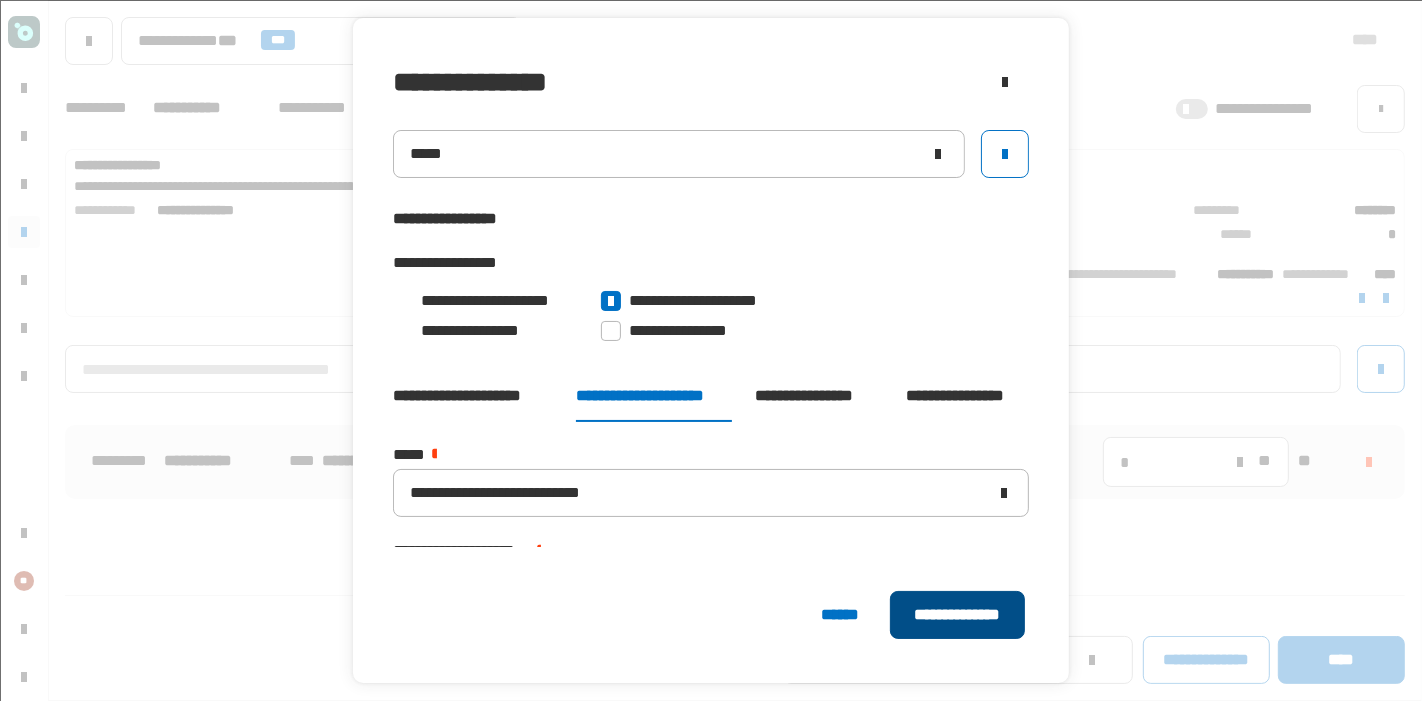 click on "**********" 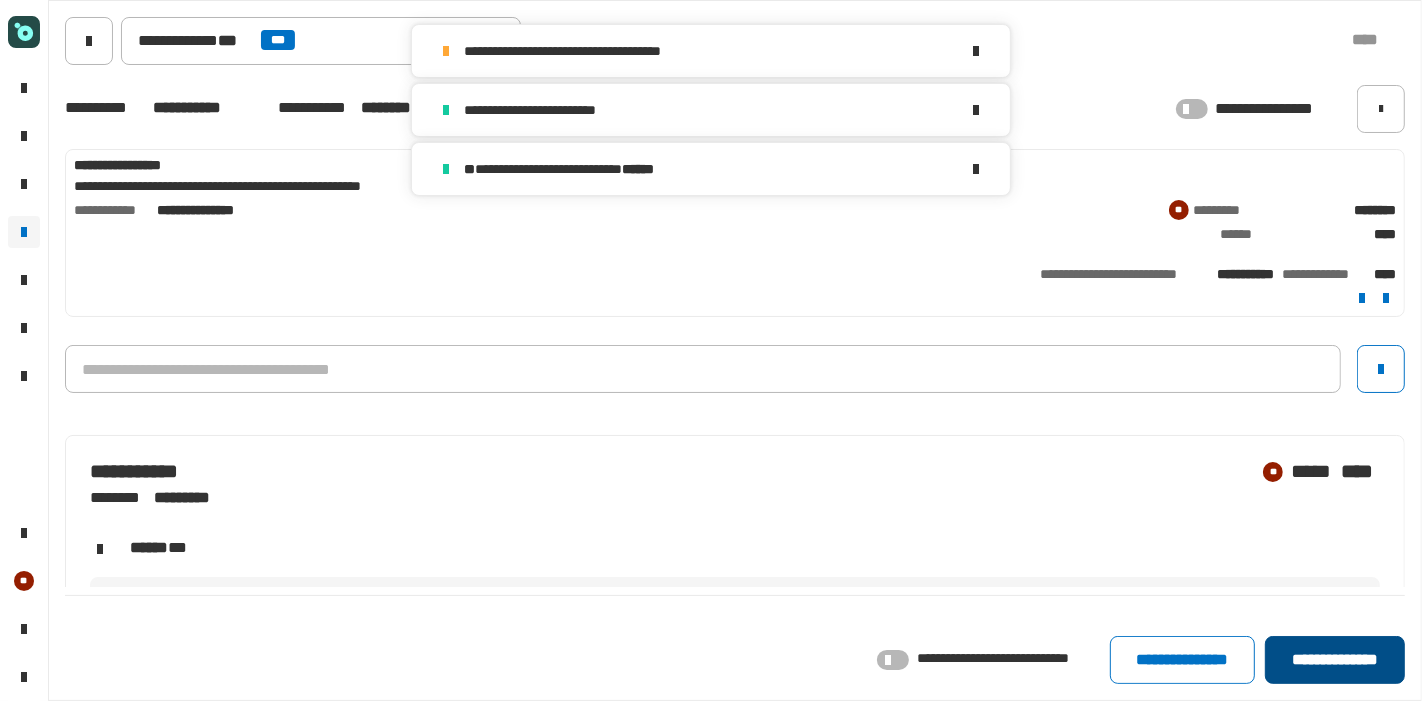 click on "**********" 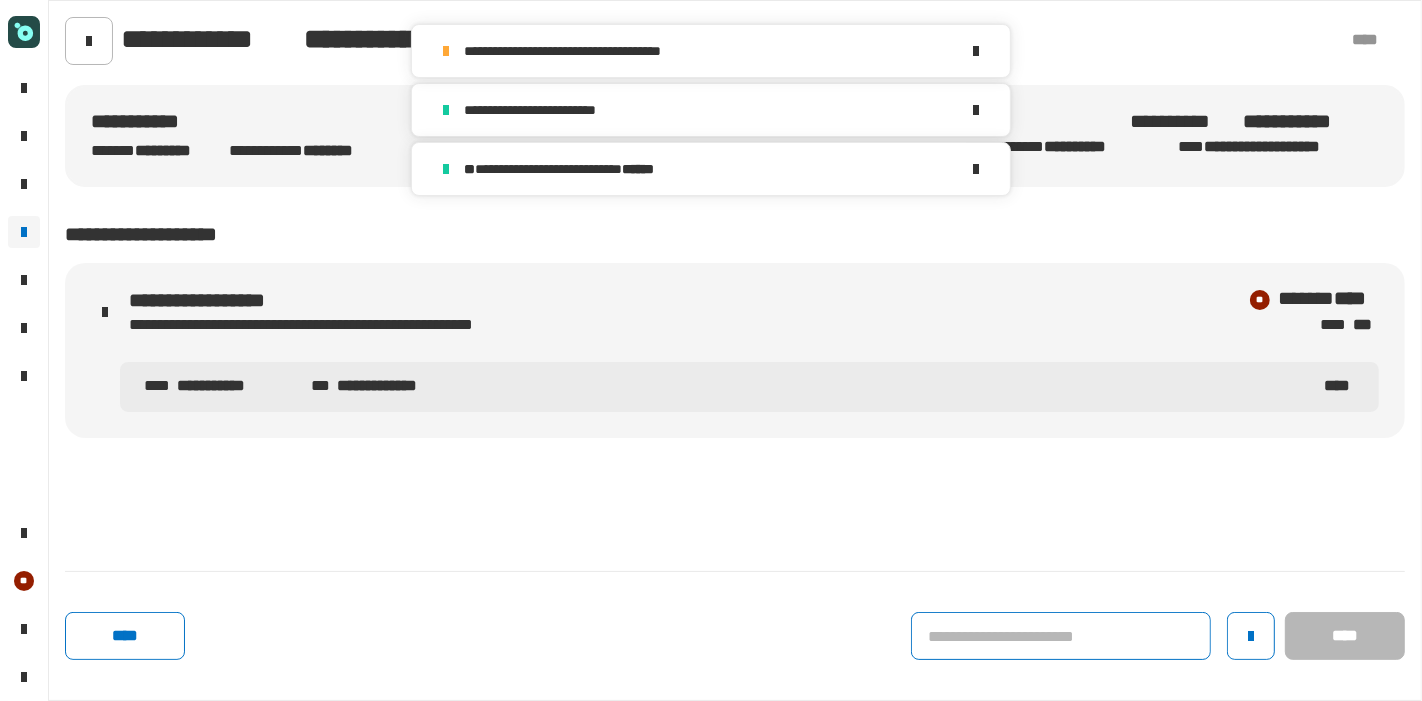 click 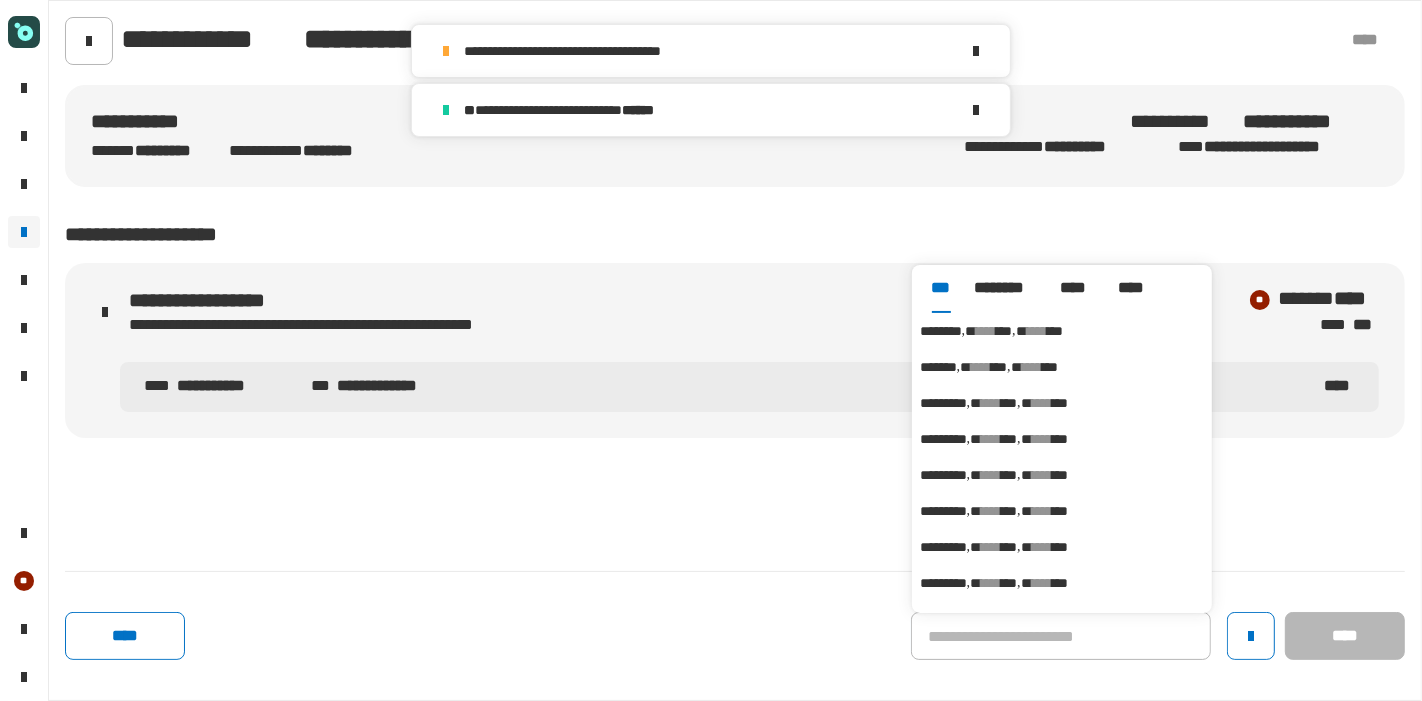 click on "****" at bounding box center (986, 331) 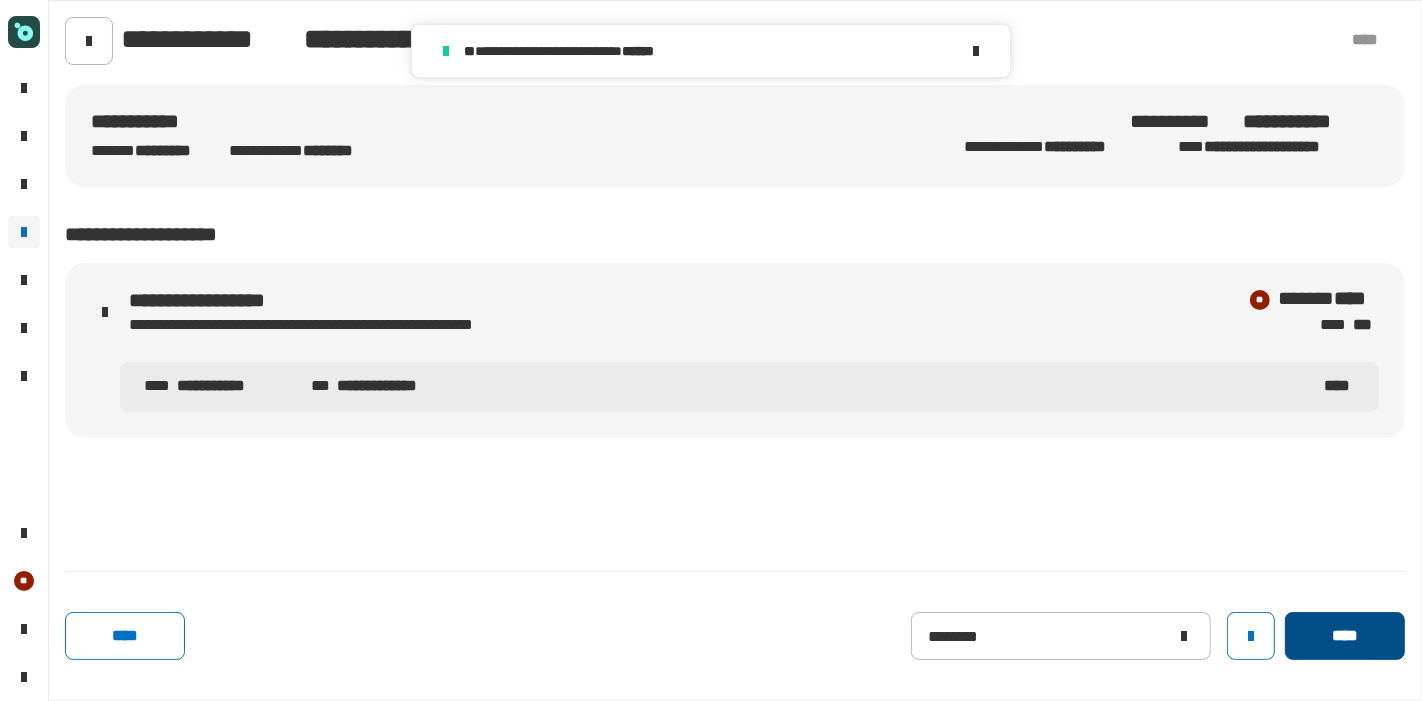 click on "****" 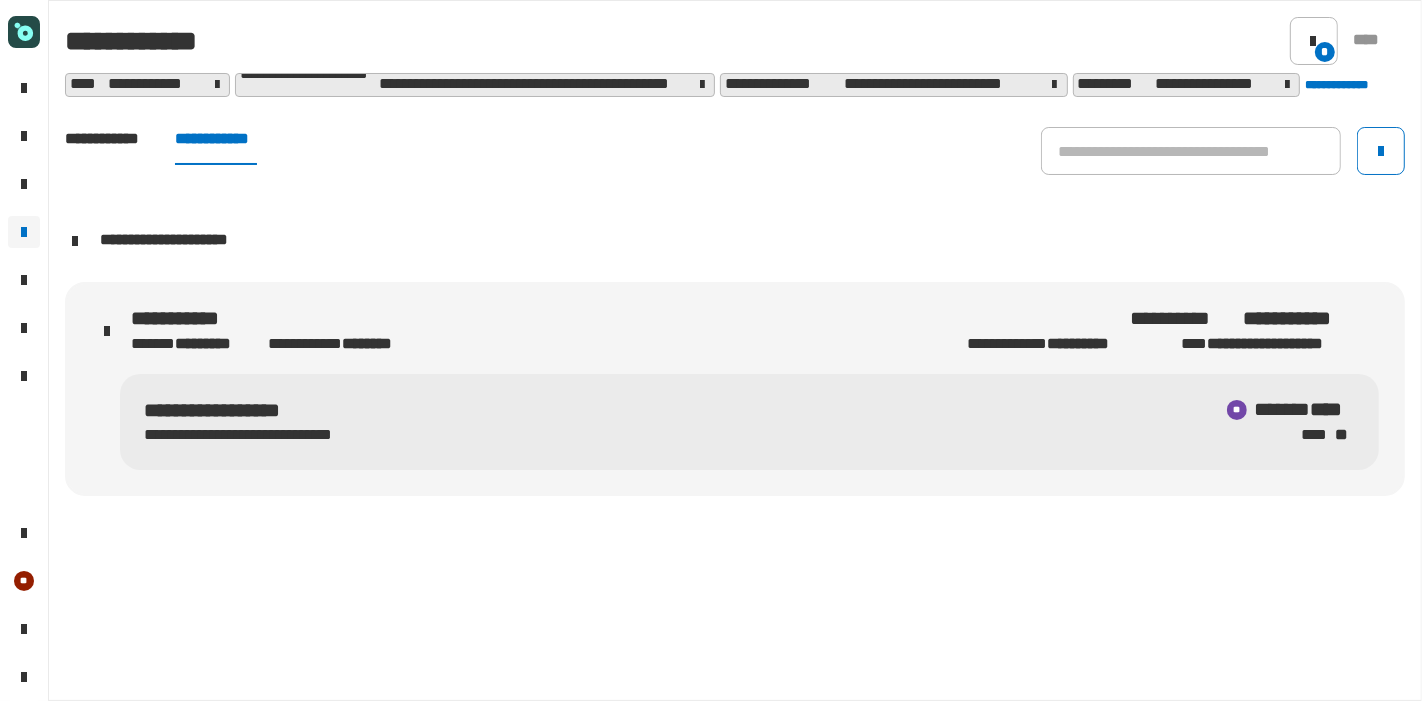 click on "**********" 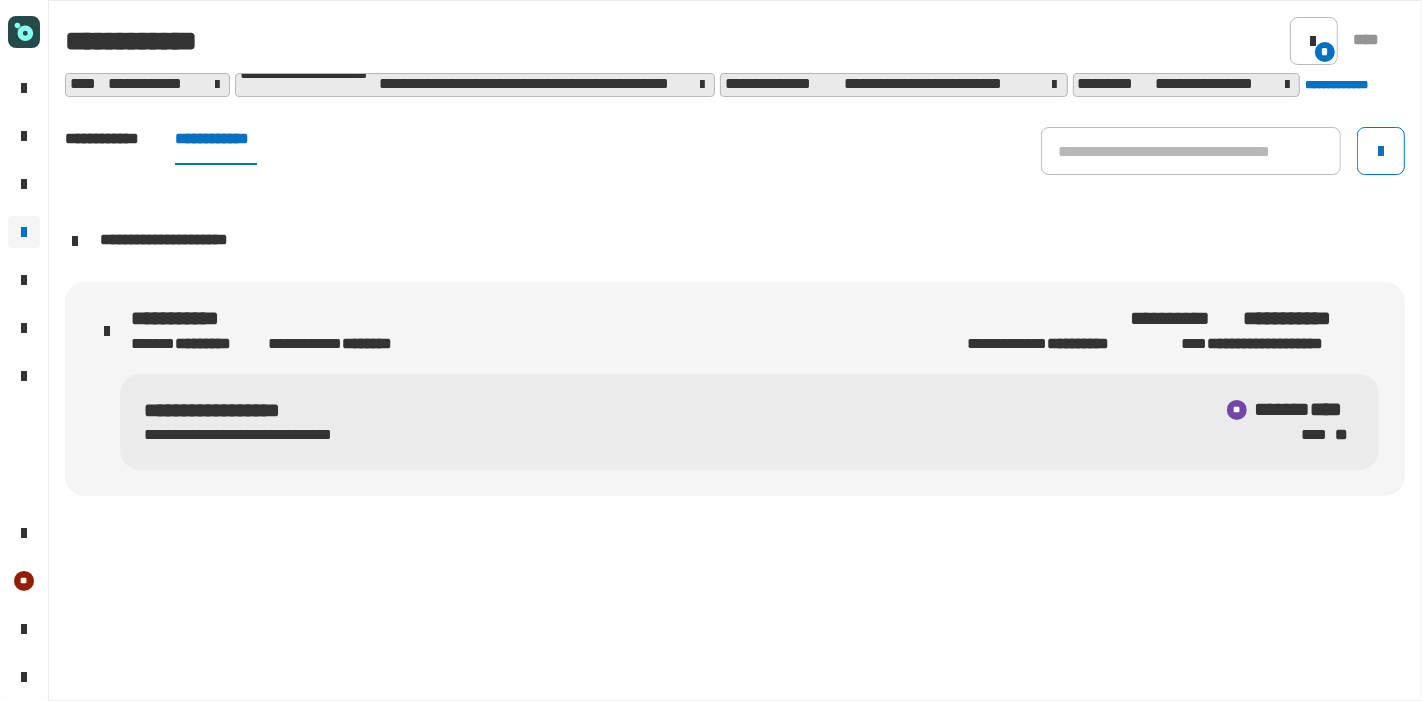click on "**********" 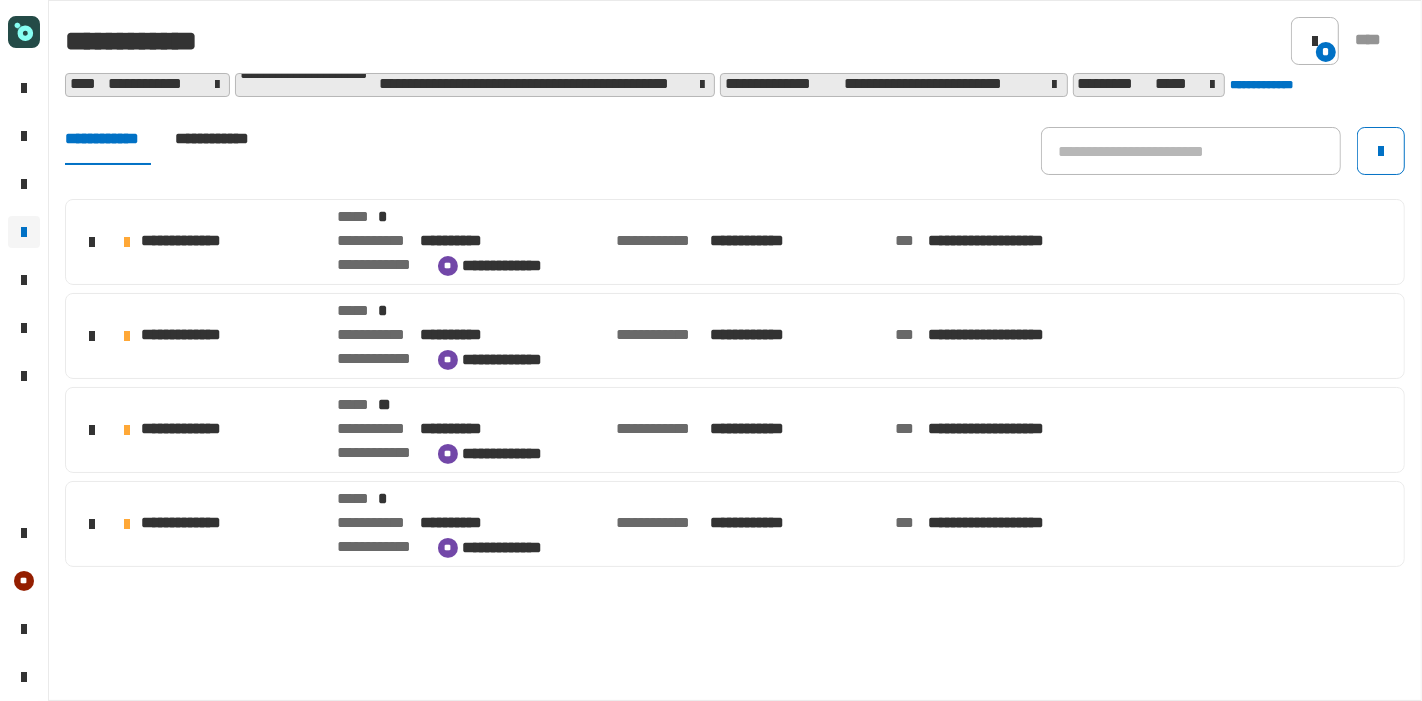 click on "**********" 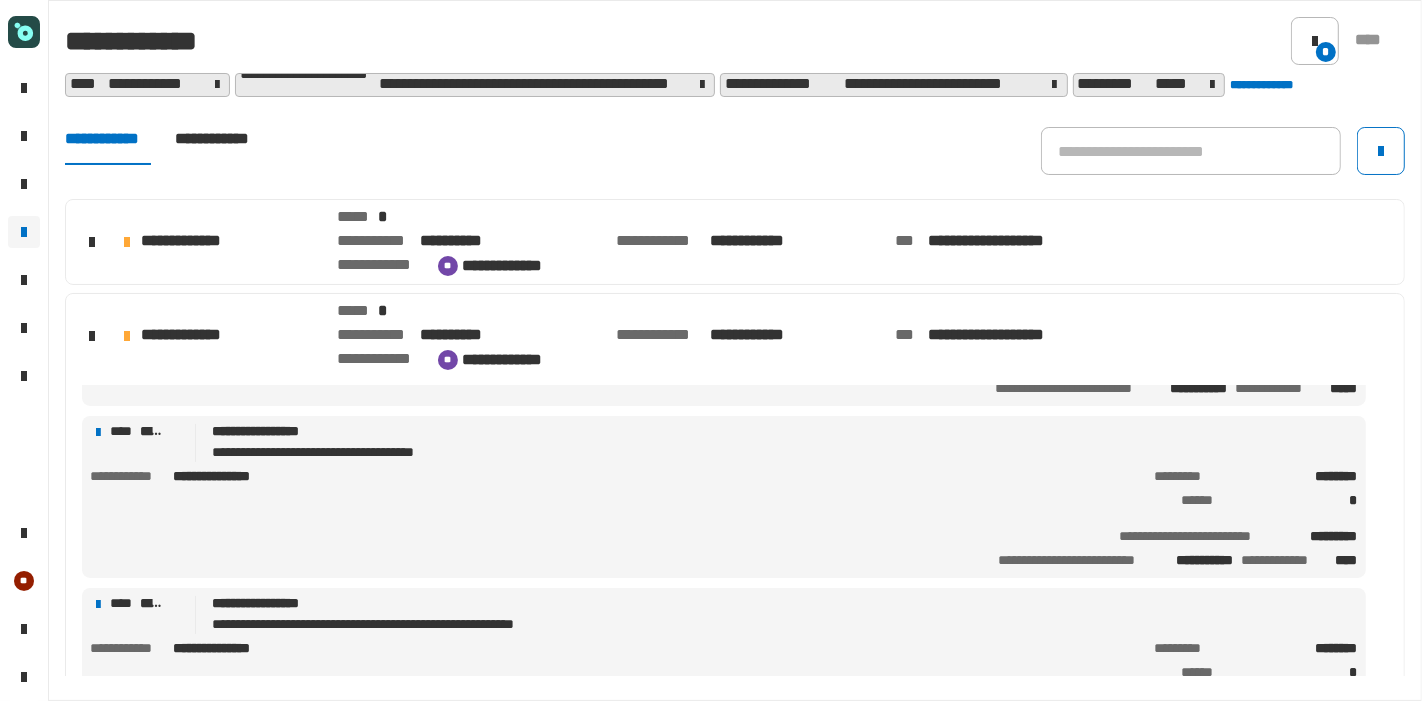 scroll, scrollTop: 315, scrollLeft: 0, axis: vertical 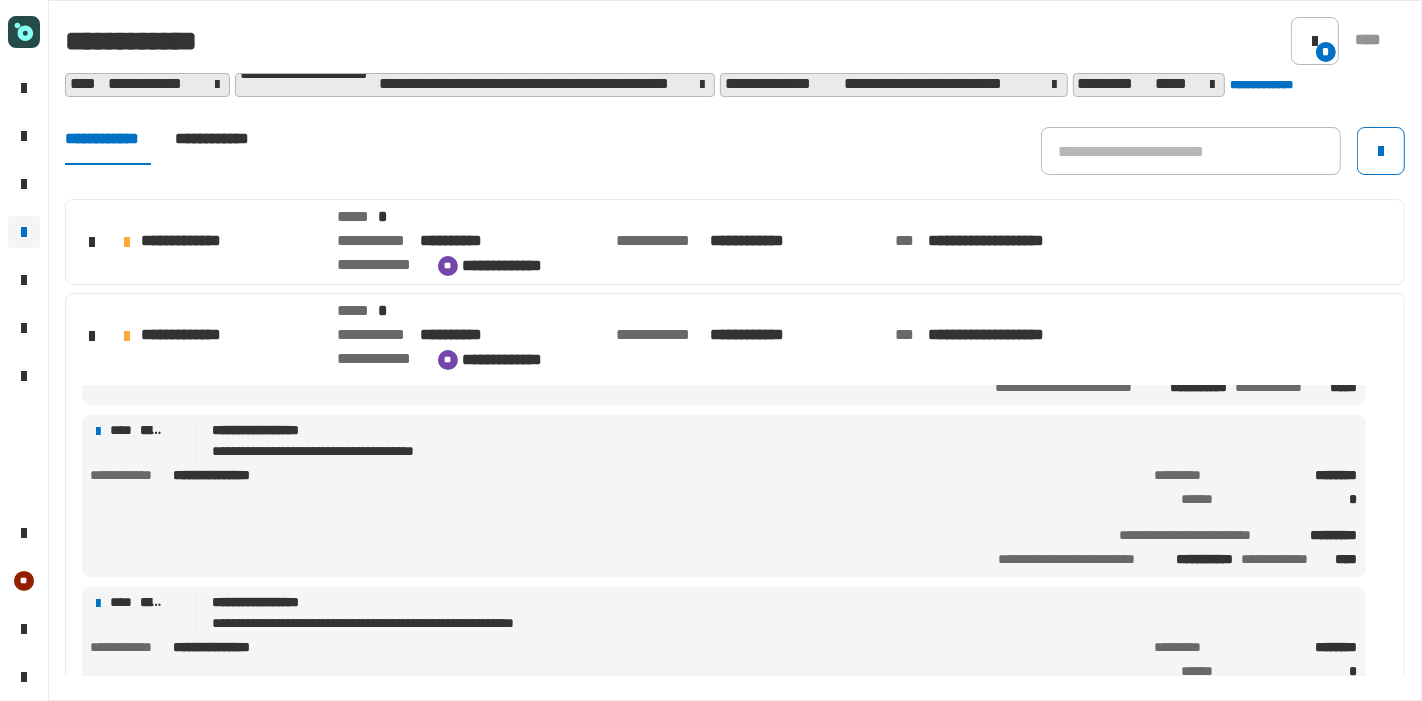 click on "**********" 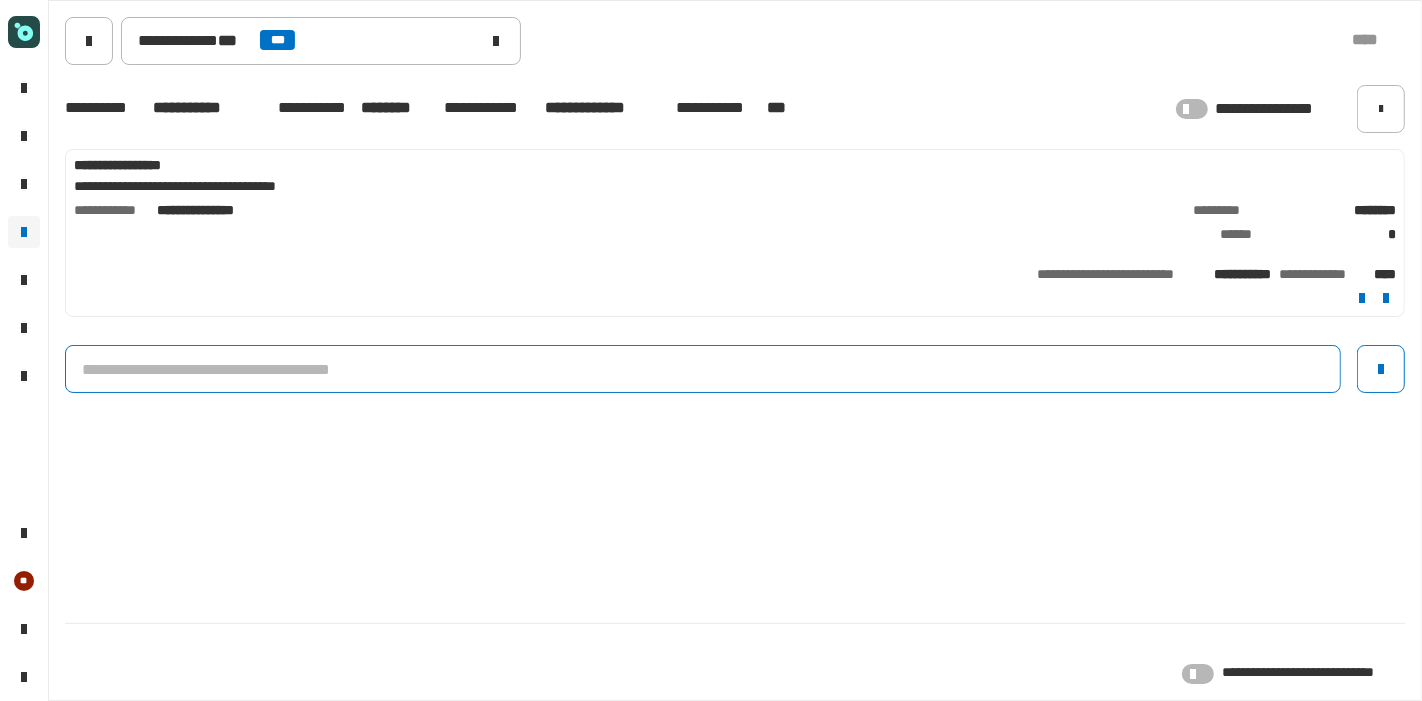 click 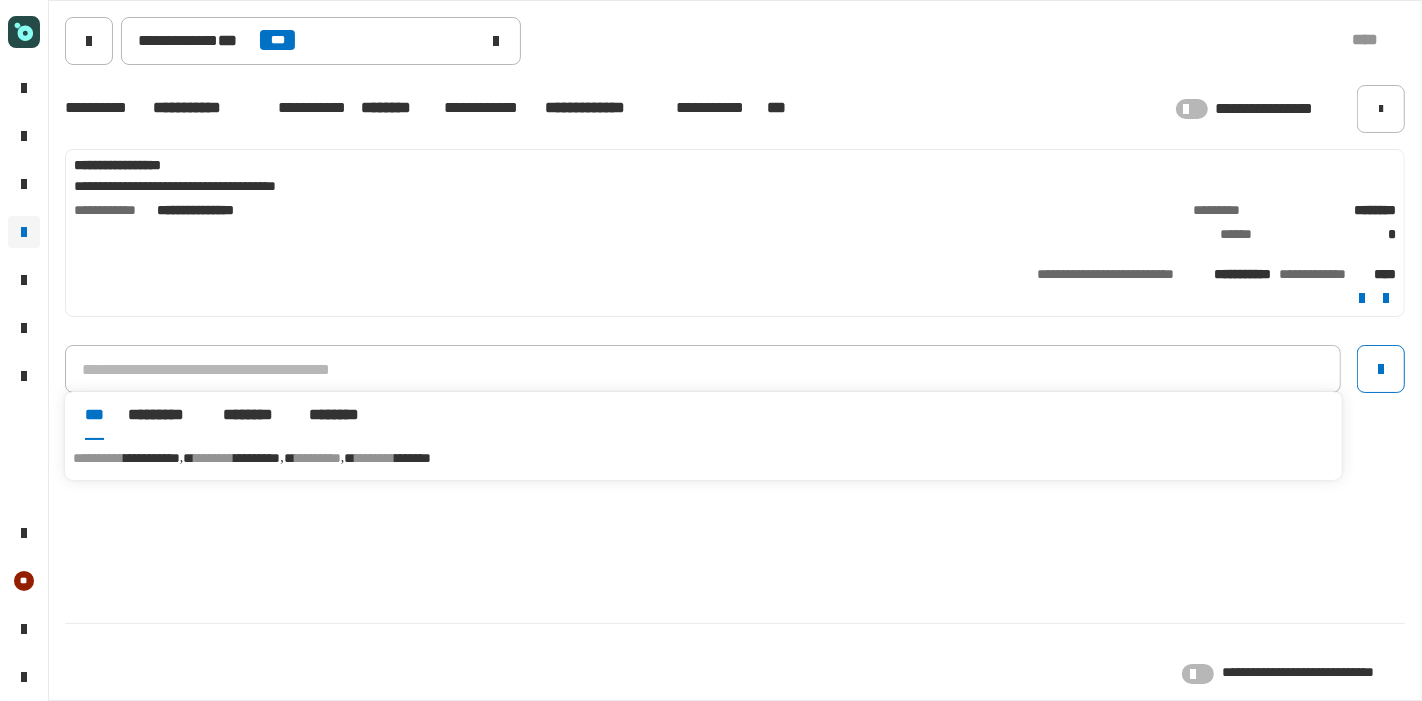 click on "**********" at bounding box center [703, 458] 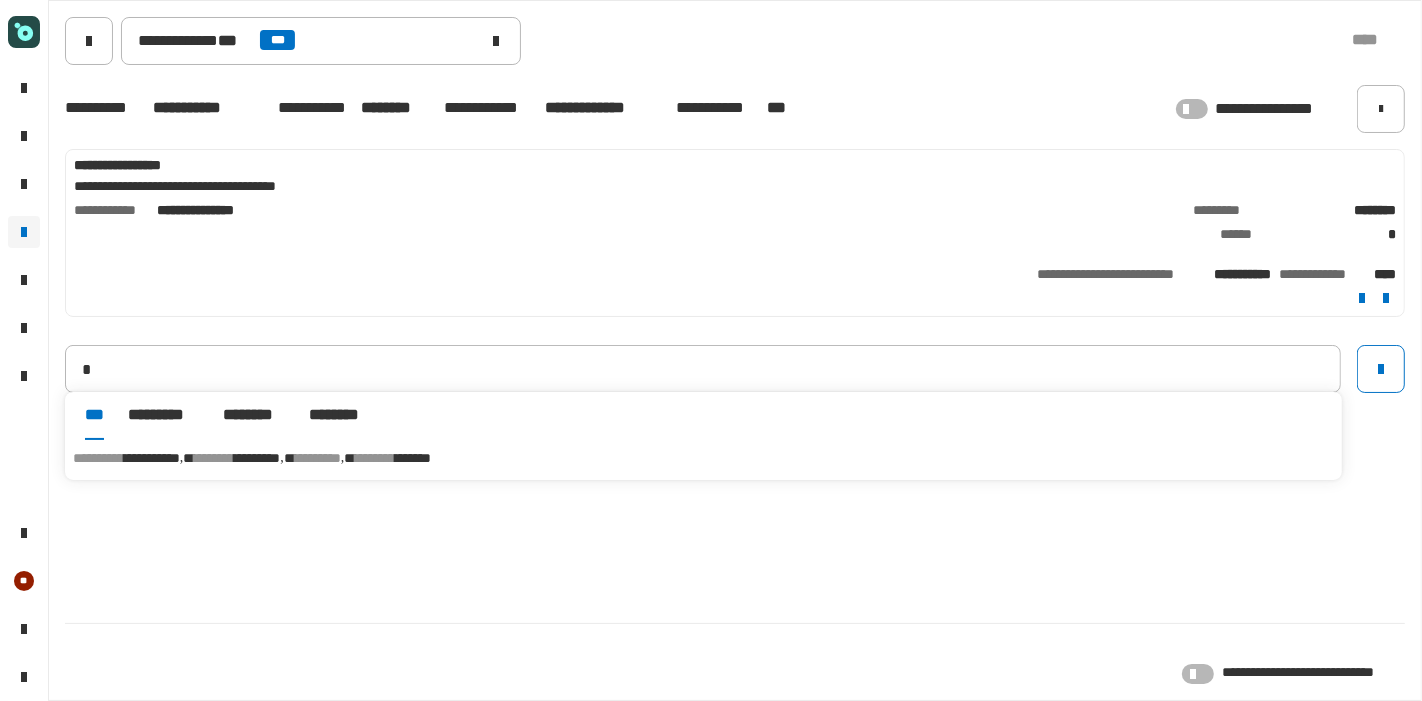 type on "**********" 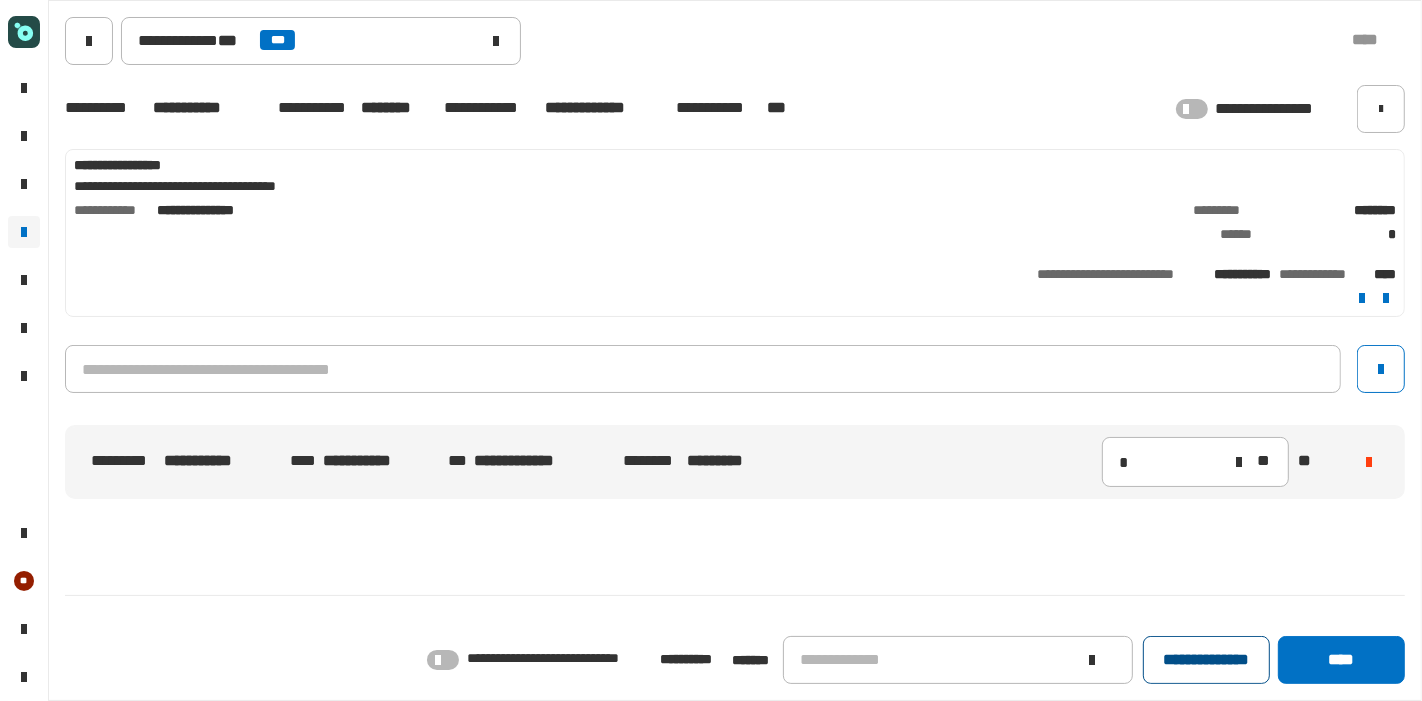 click on "**********" 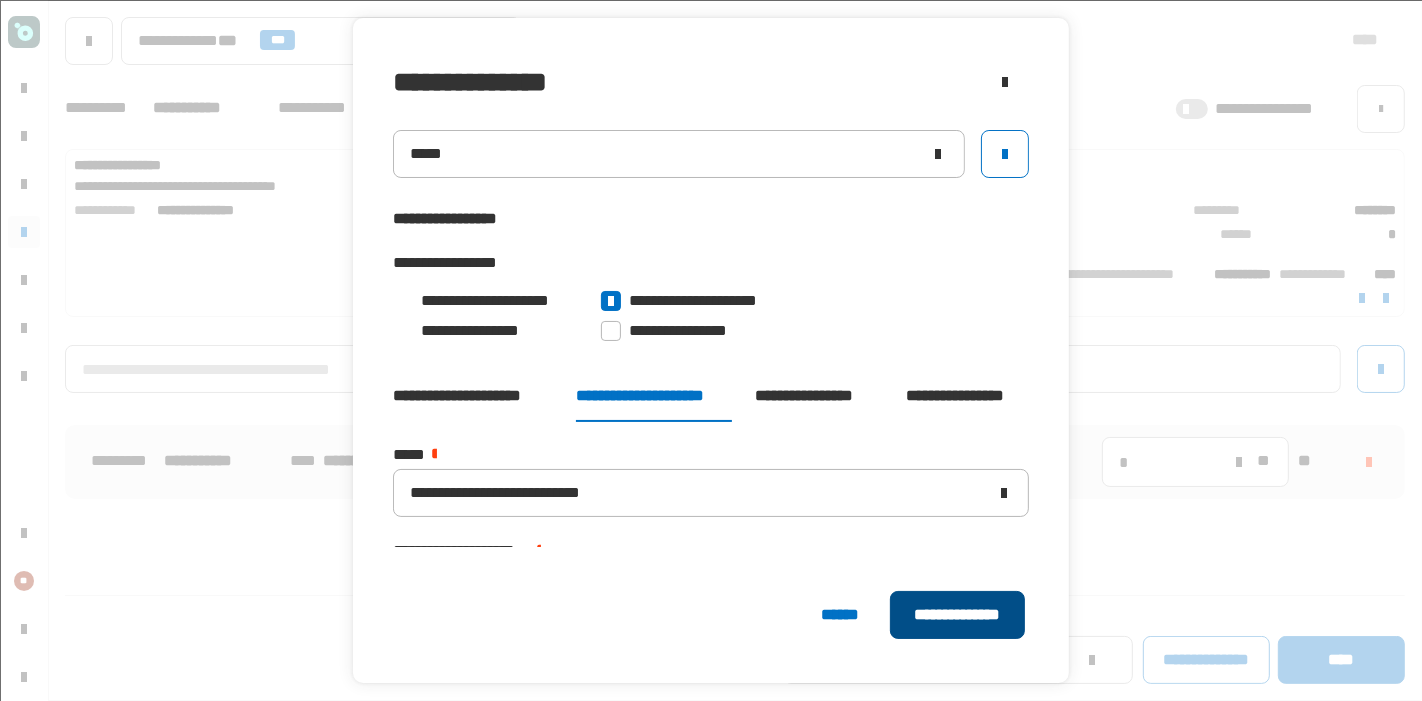 click on "**********" 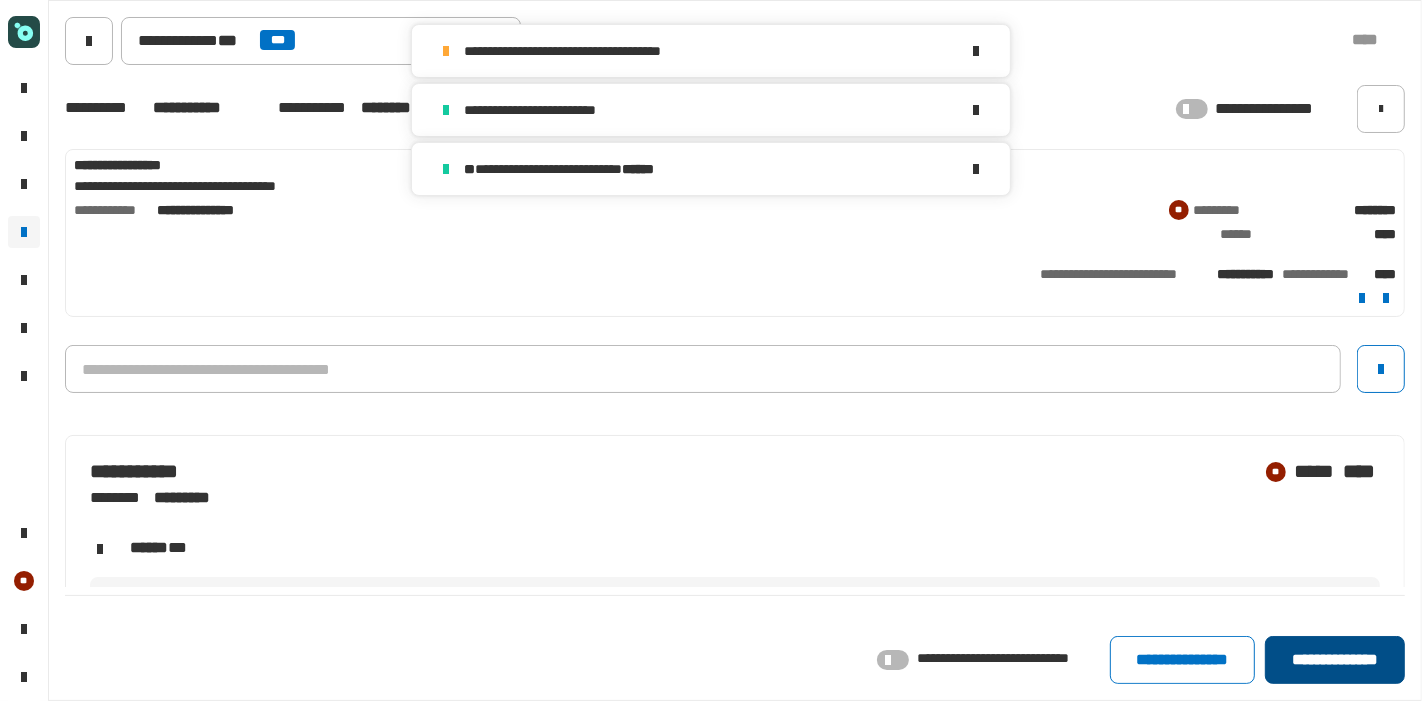 click on "**********" 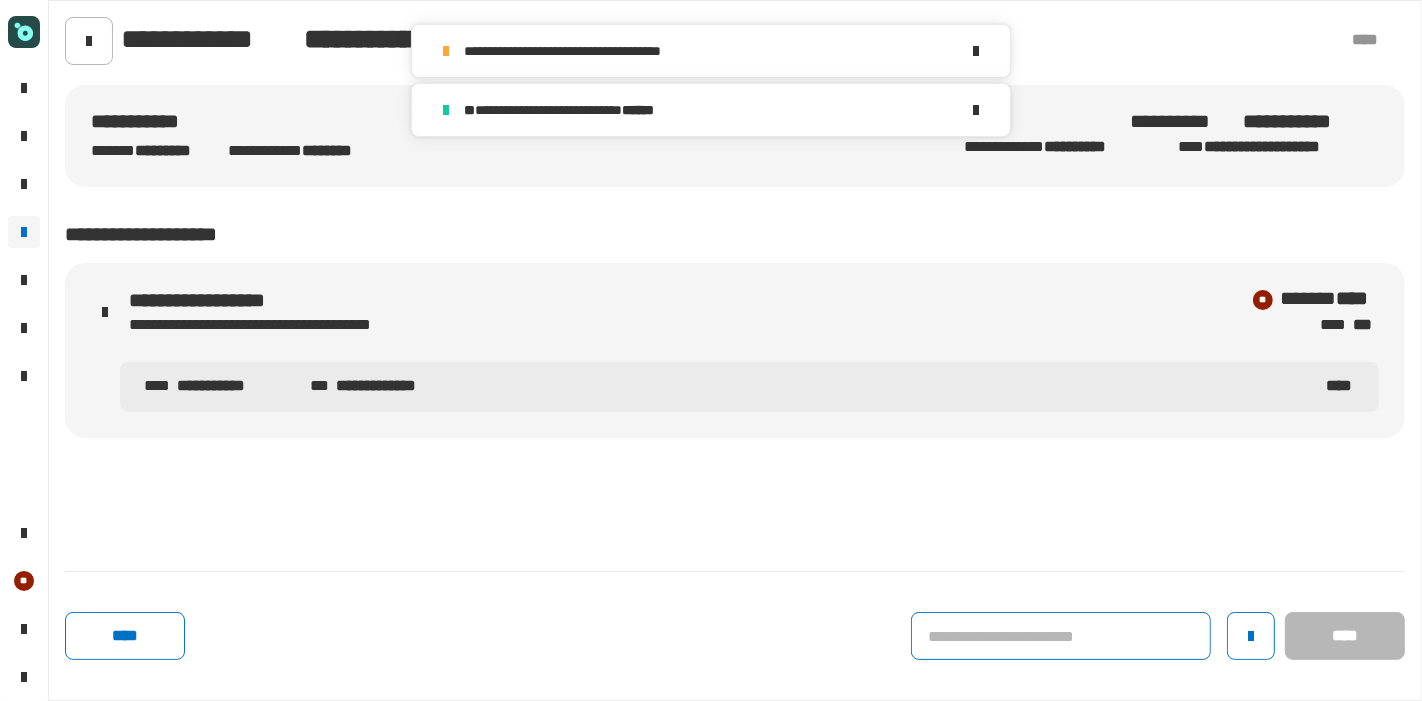 click 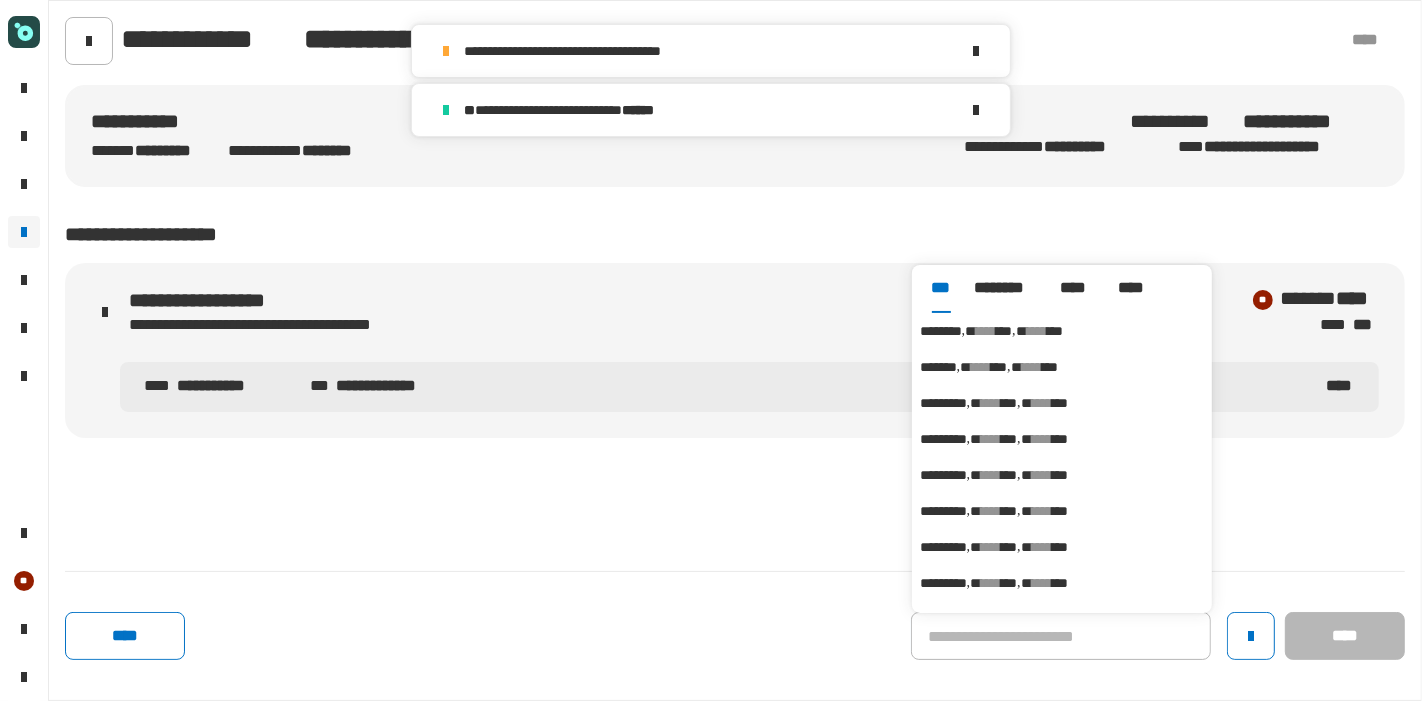 click on "******** **** *** **** ***" at bounding box center [1062, 331] 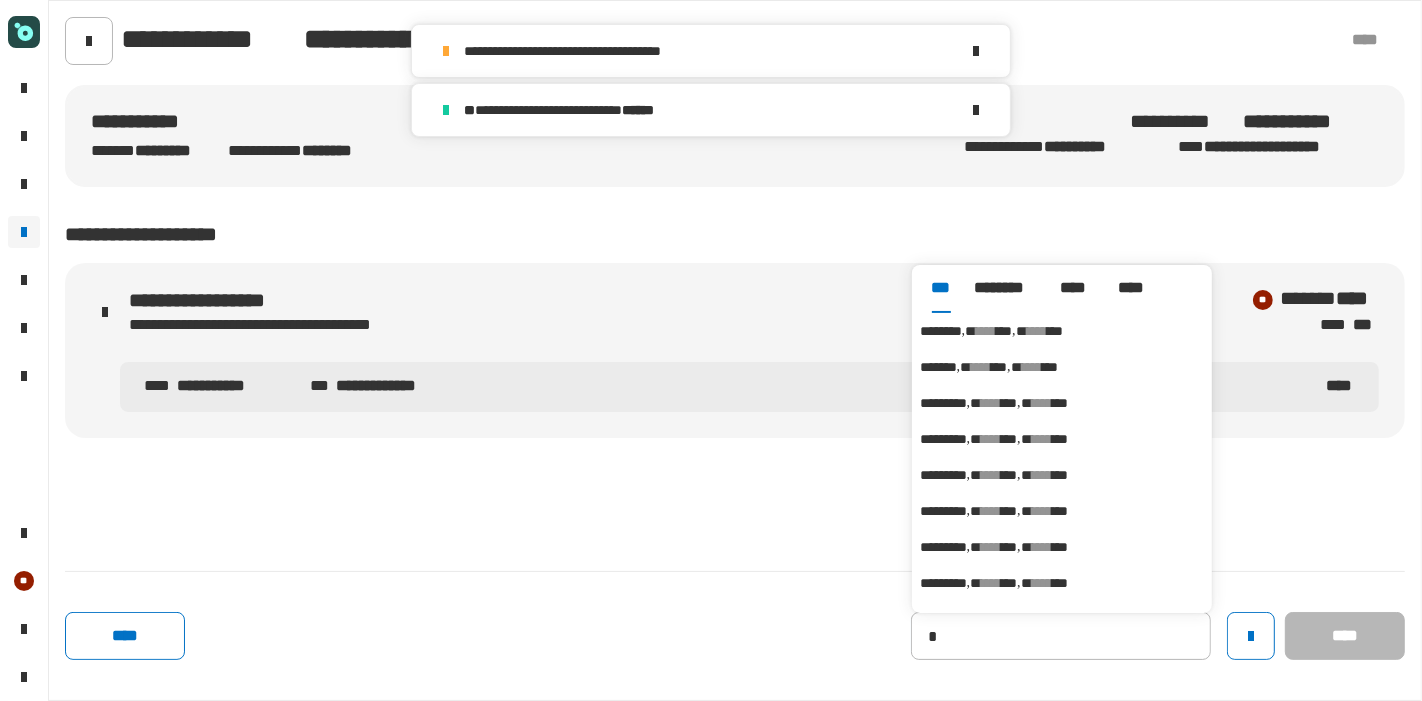 type on "********" 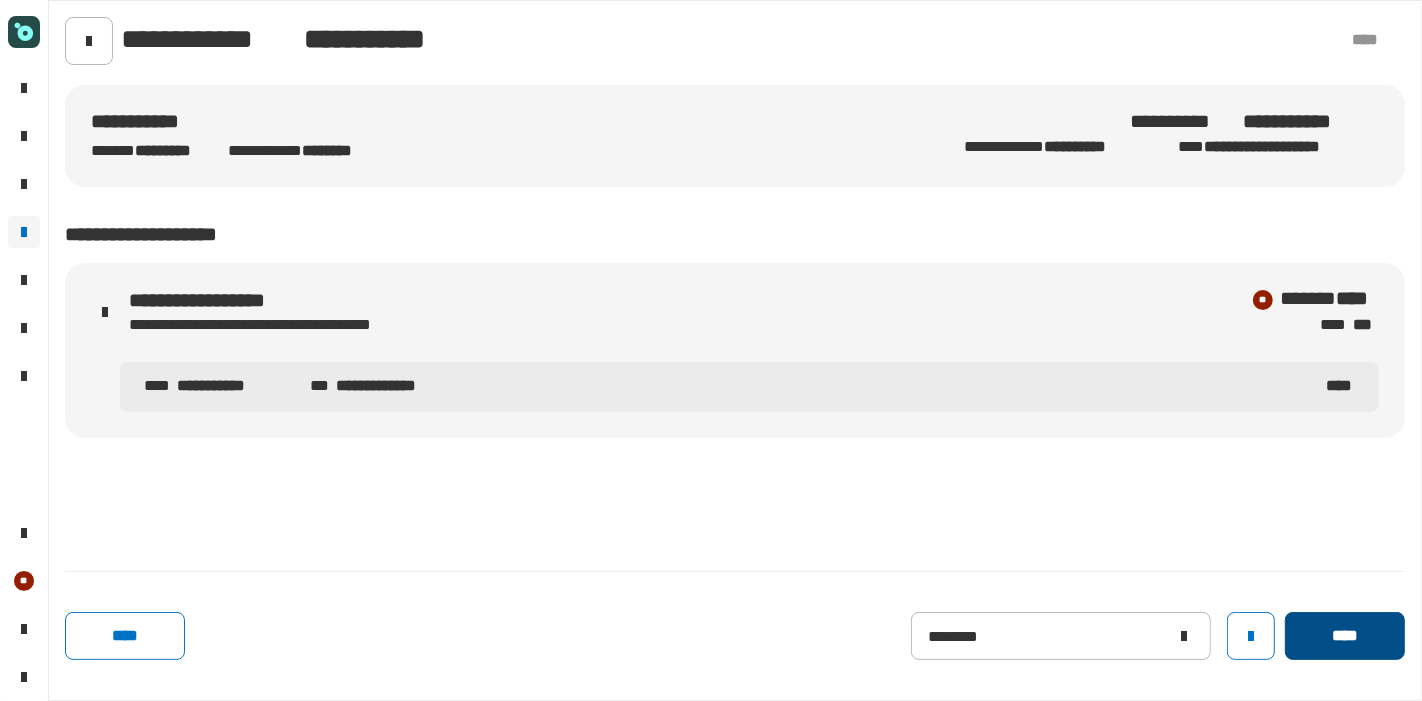 click on "****" 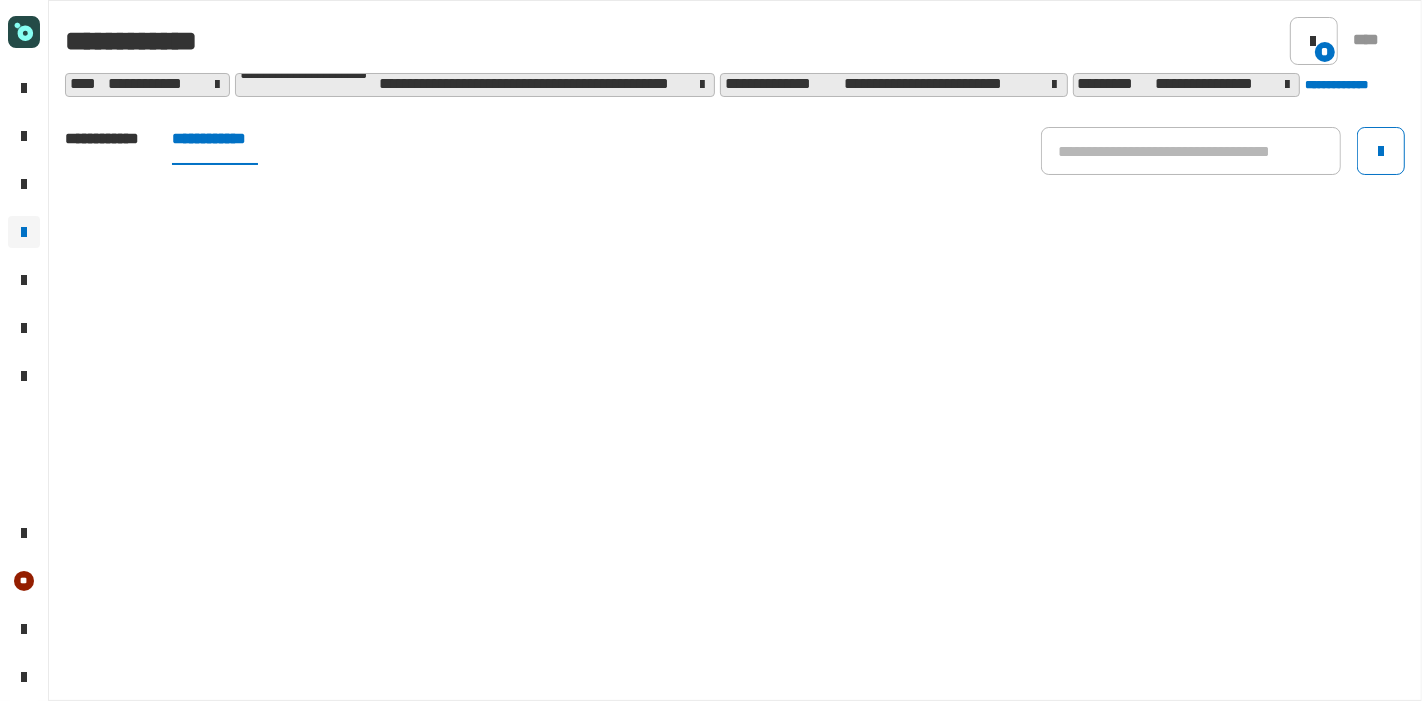 click on "**********" 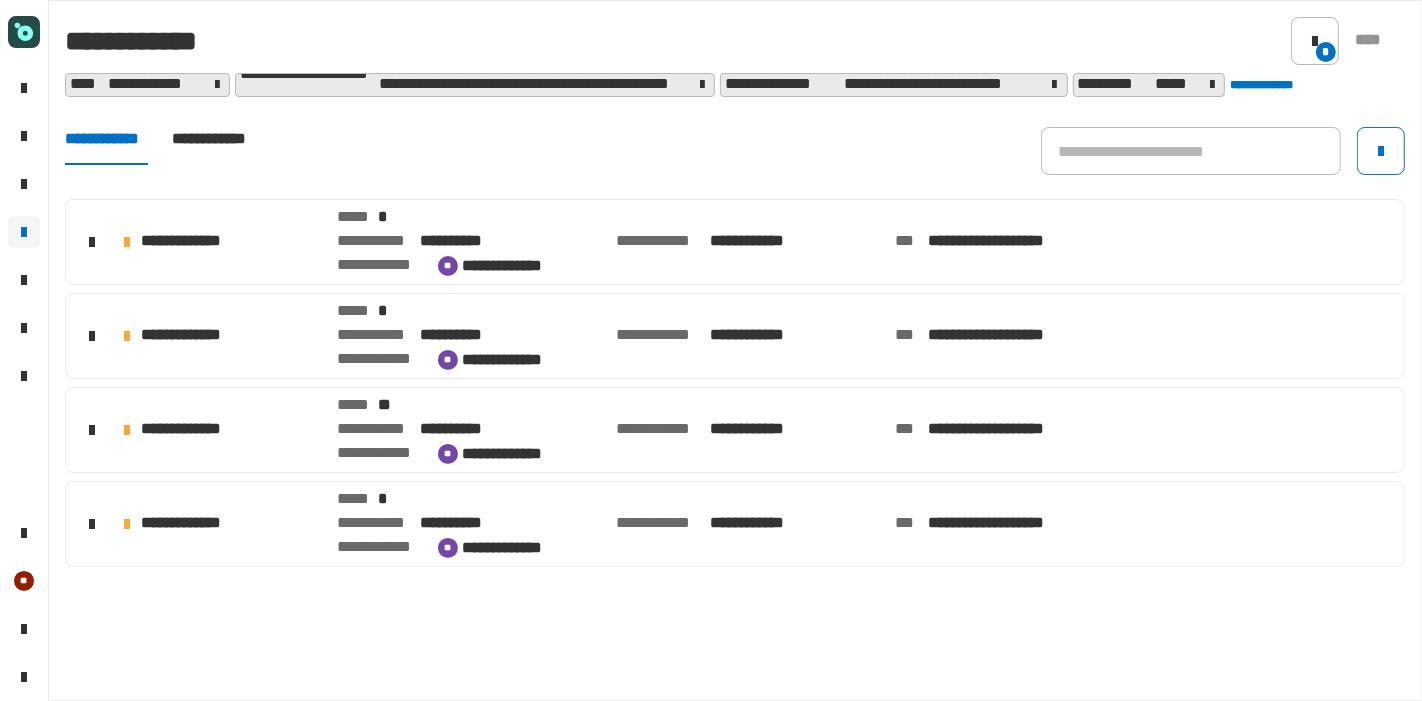 click on "**********" 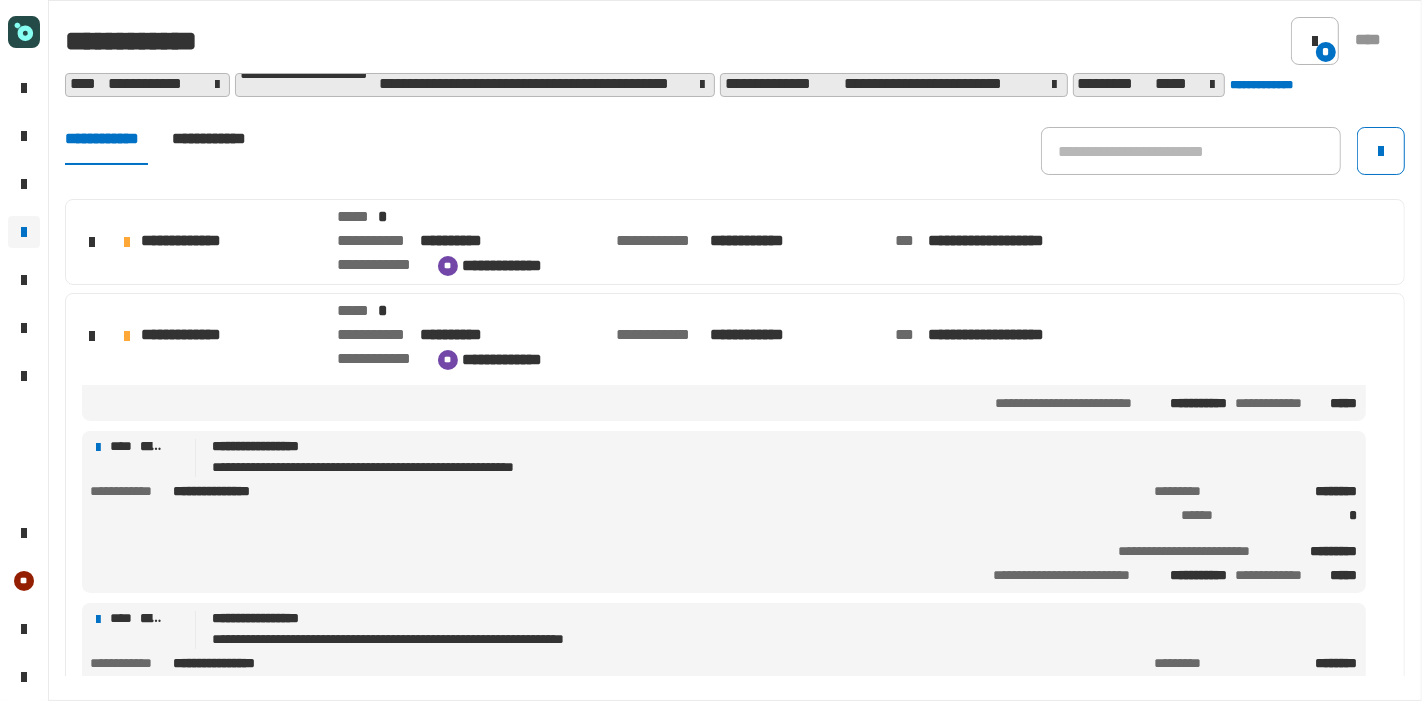 scroll, scrollTop: 300, scrollLeft: 0, axis: vertical 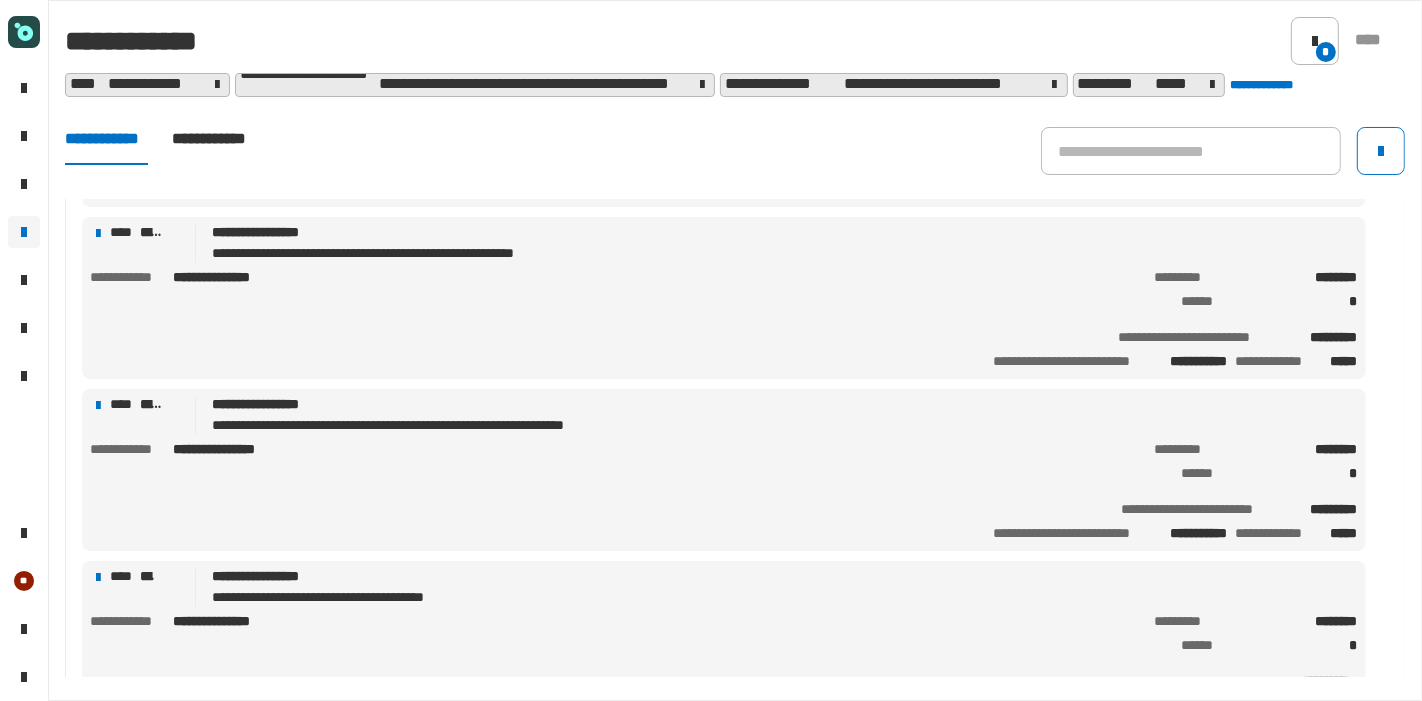 click on "**********" 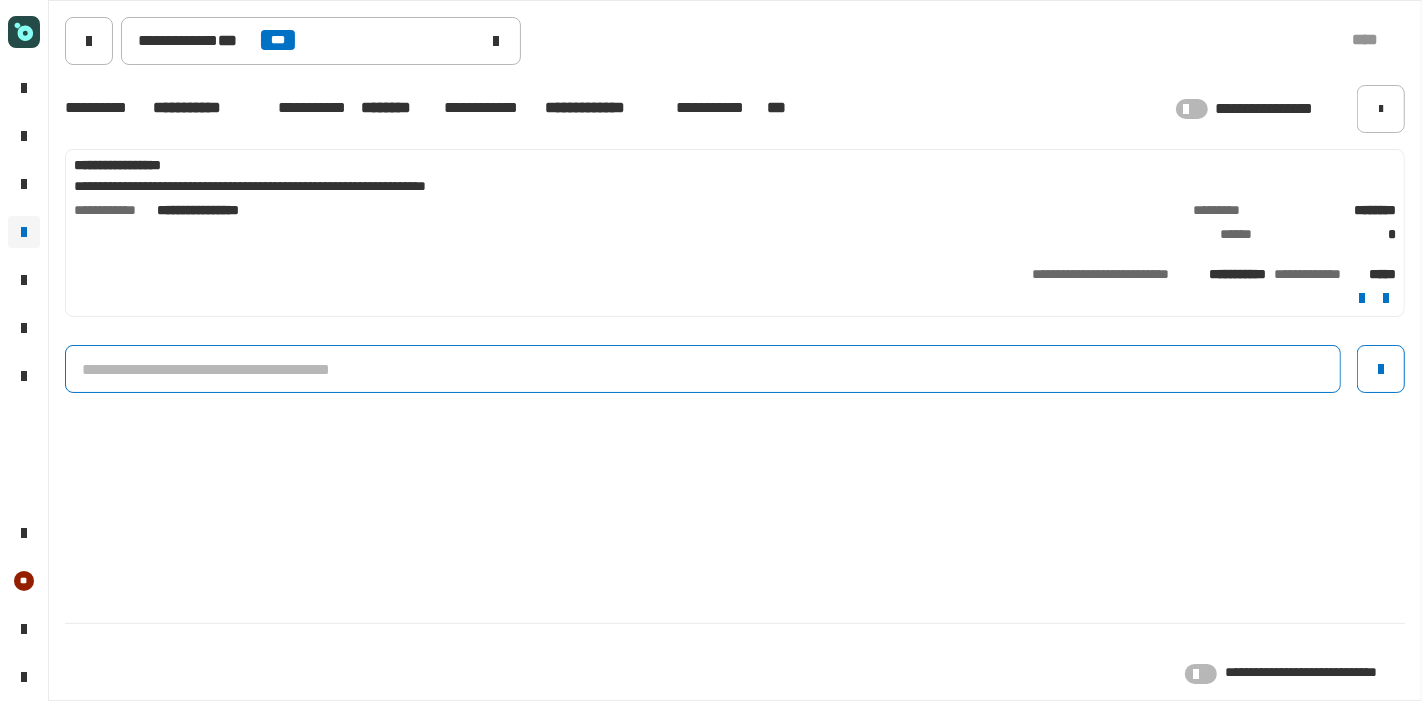 click 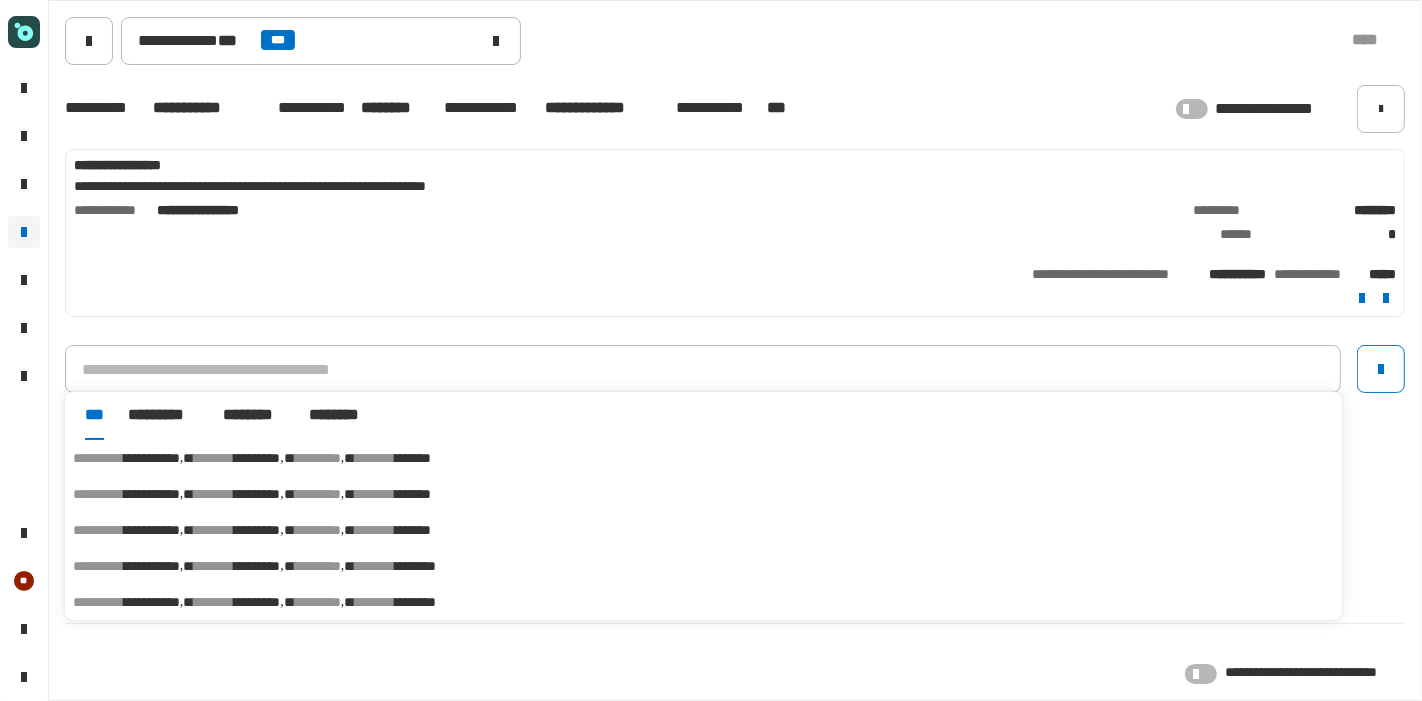 click on "*********" at bounding box center [257, 458] 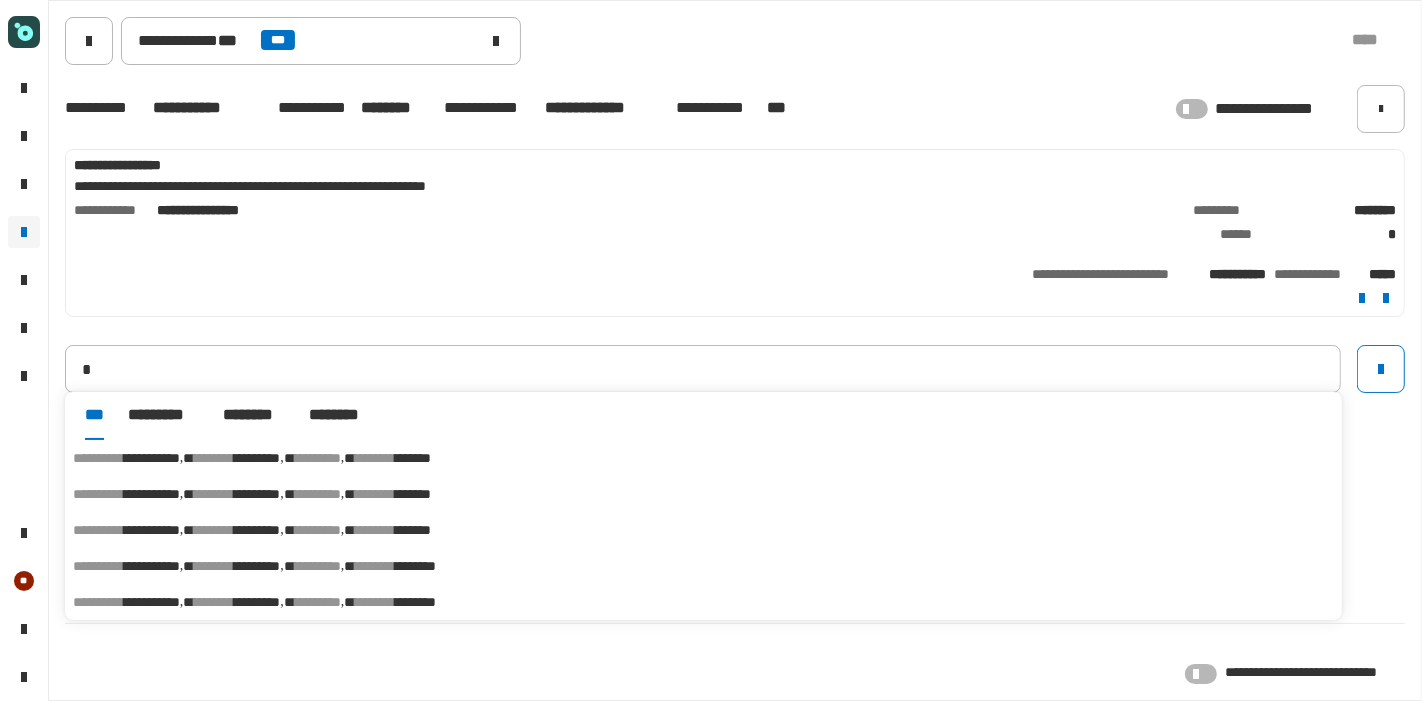 type on "**********" 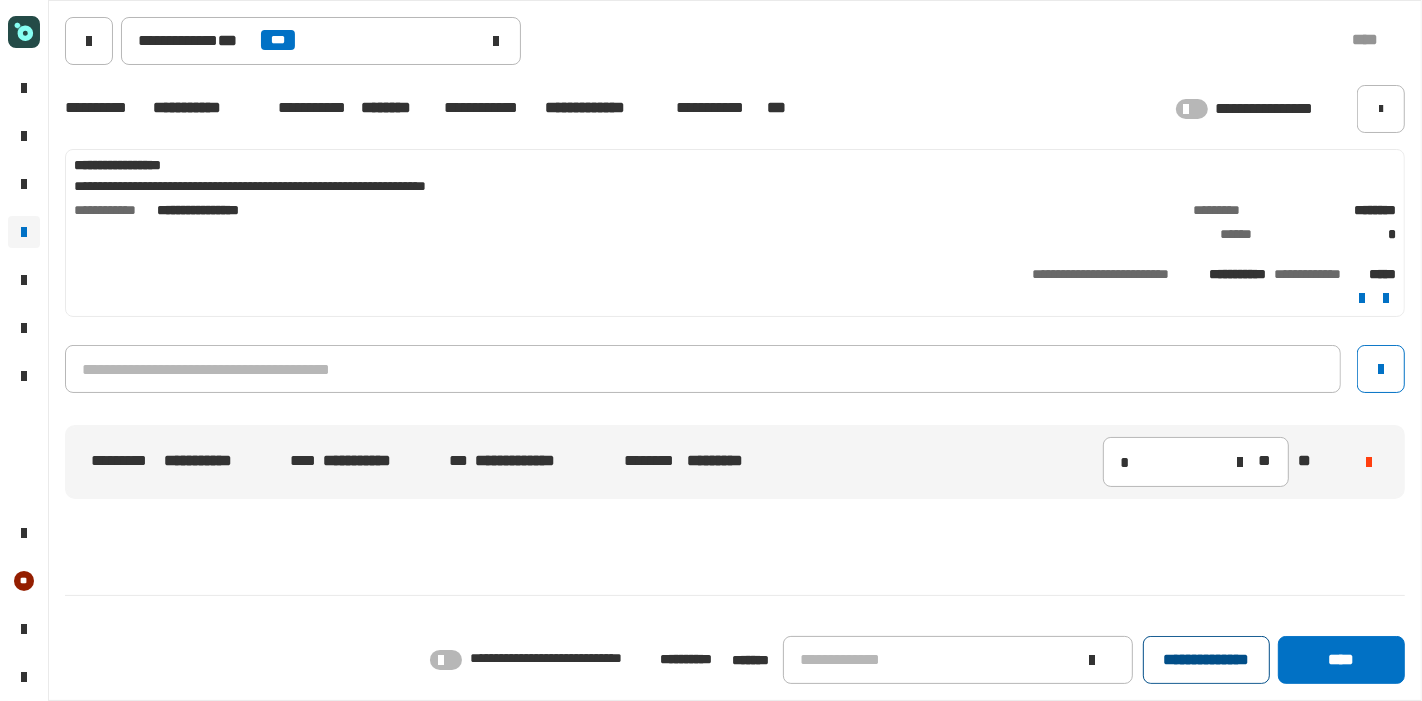 click on "**********" 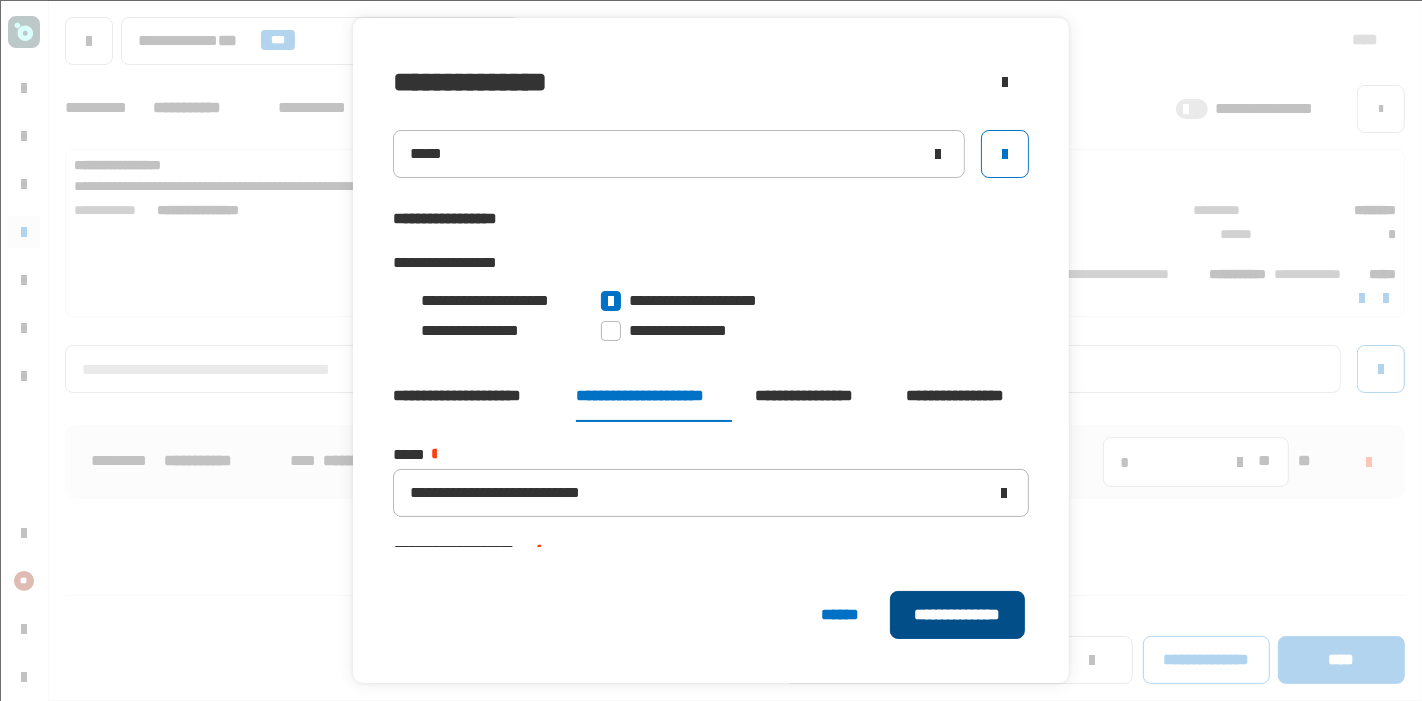 click on "**********" 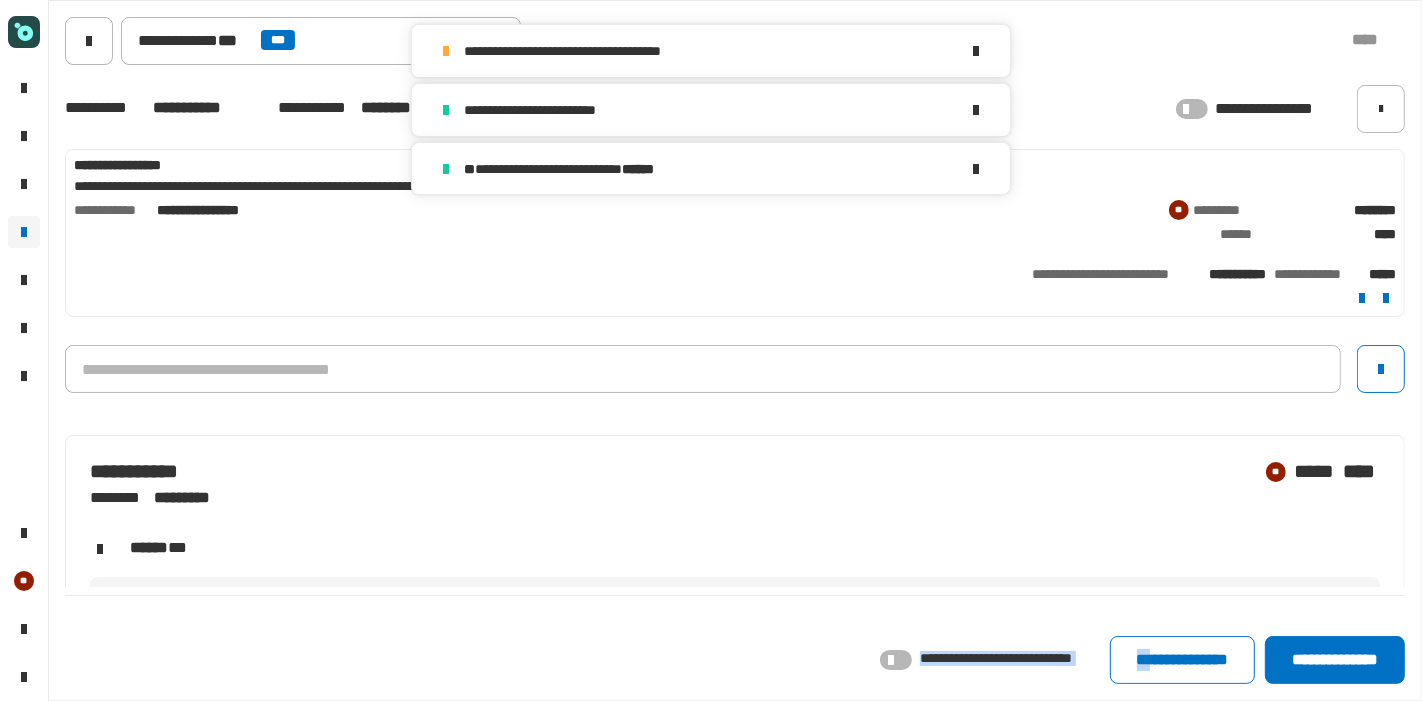 drag, startPoint x: 969, startPoint y: 615, endPoint x: 1271, endPoint y: 564, distance: 306.27603 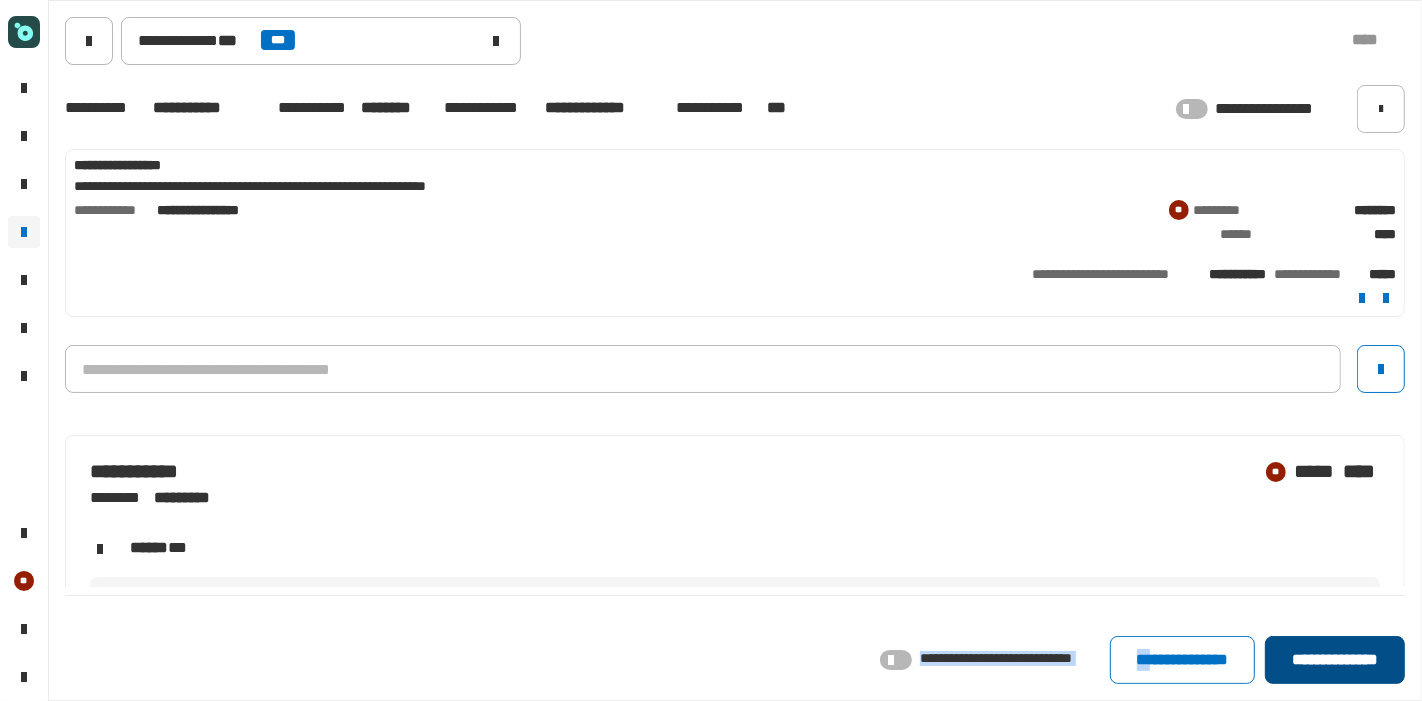 click on "**********" 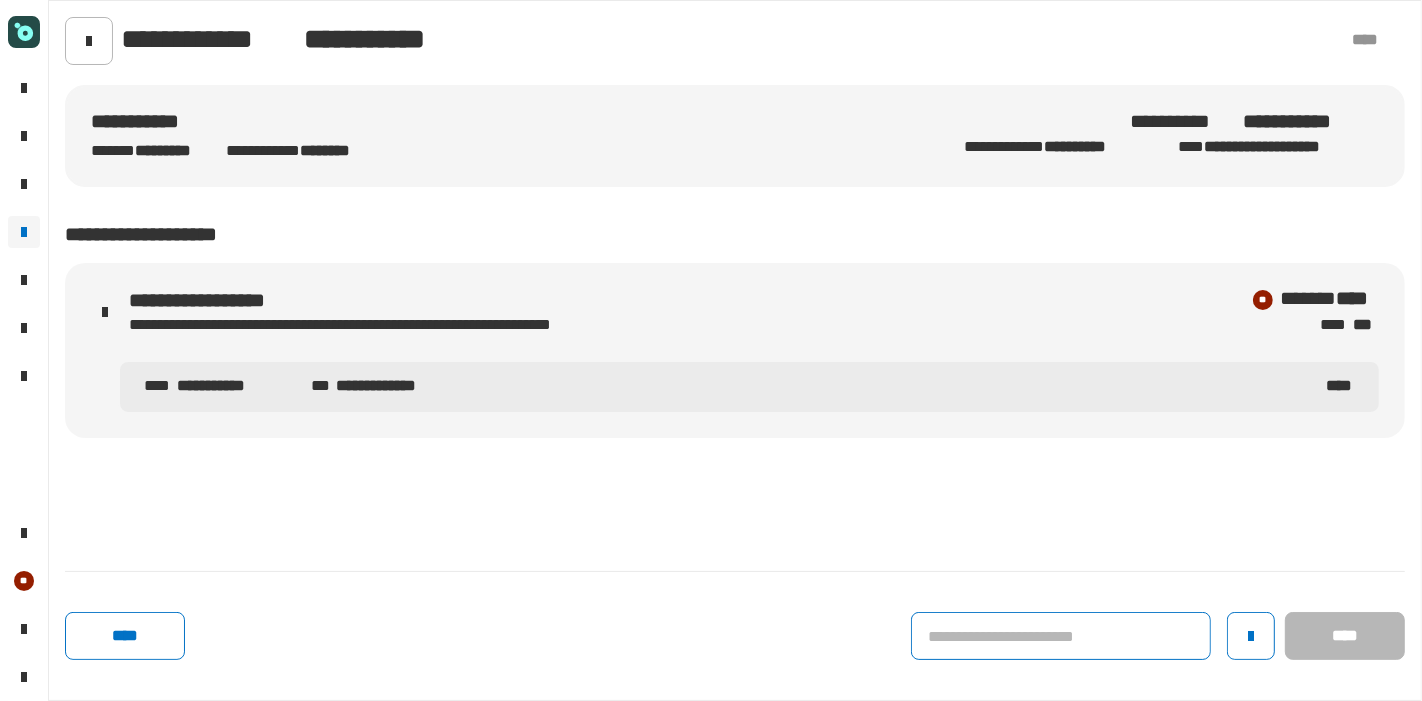 click 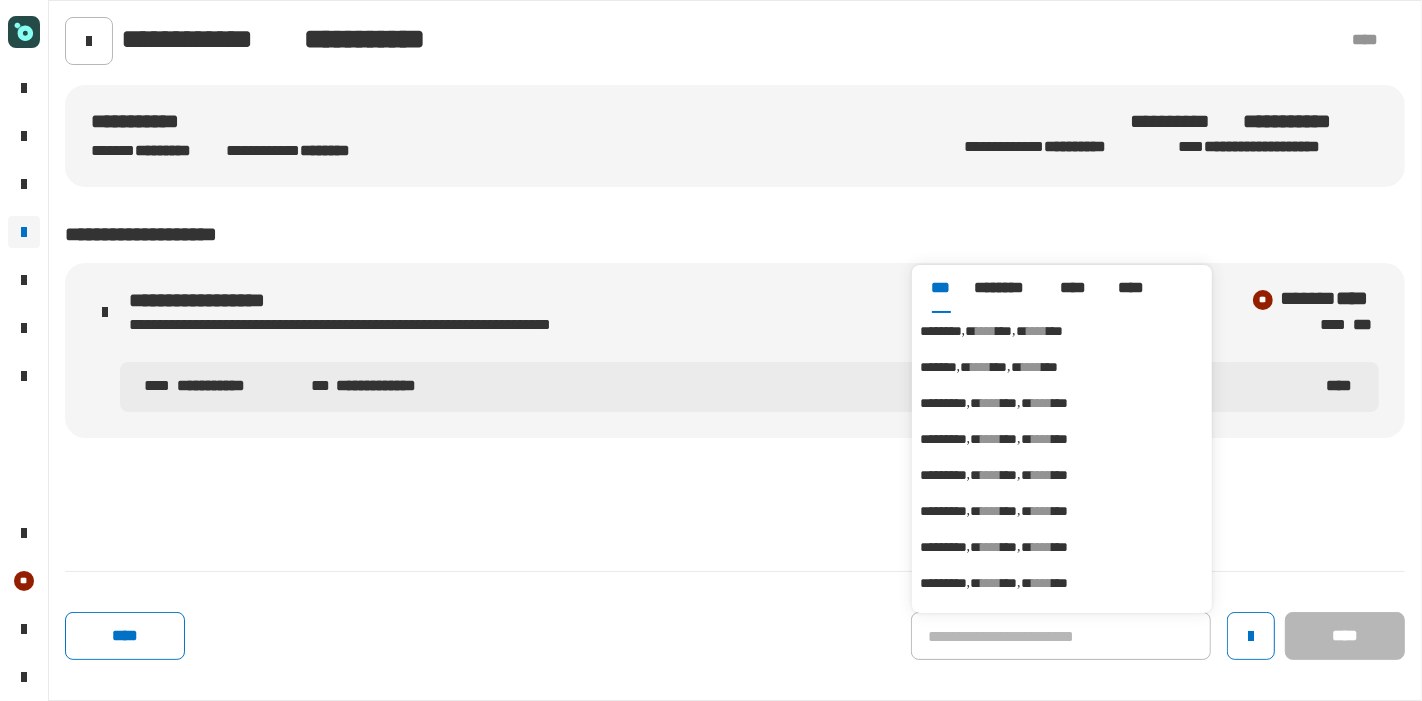 click on "***" at bounding box center (1004, 331) 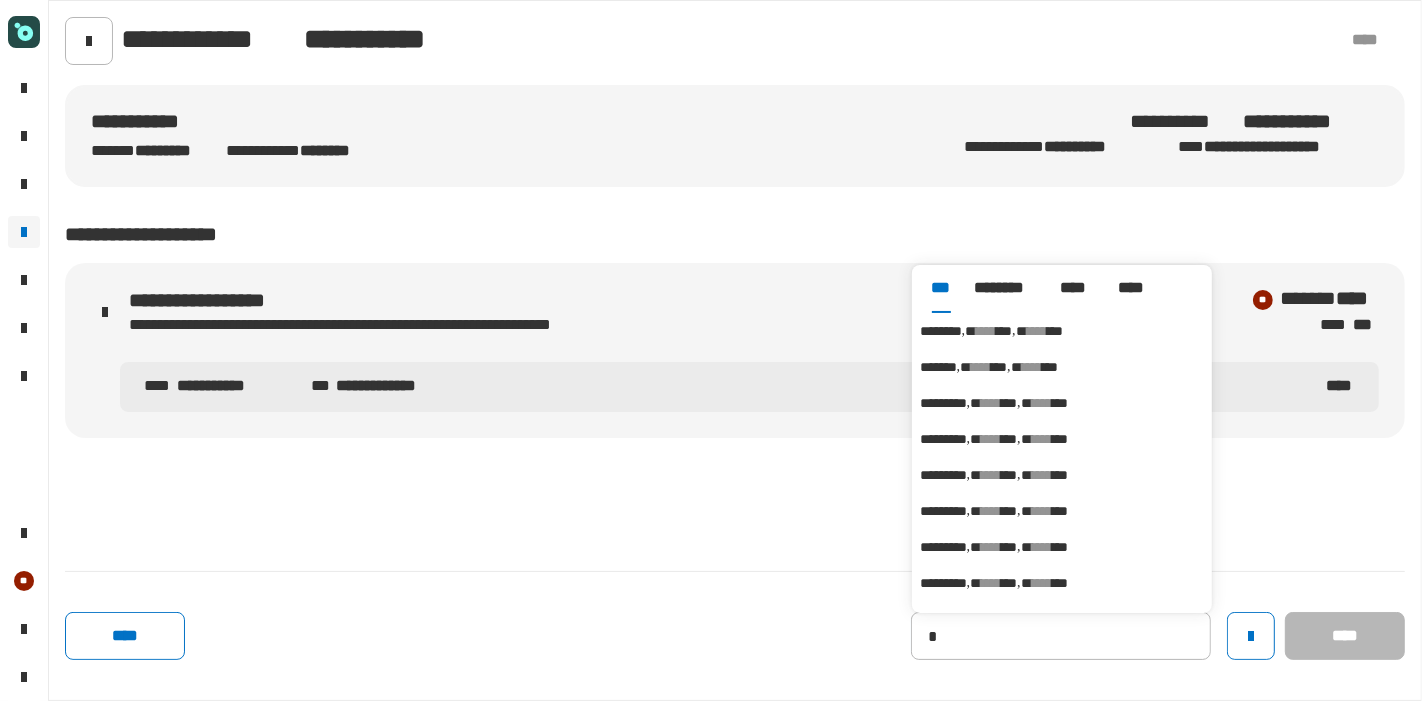 type on "********" 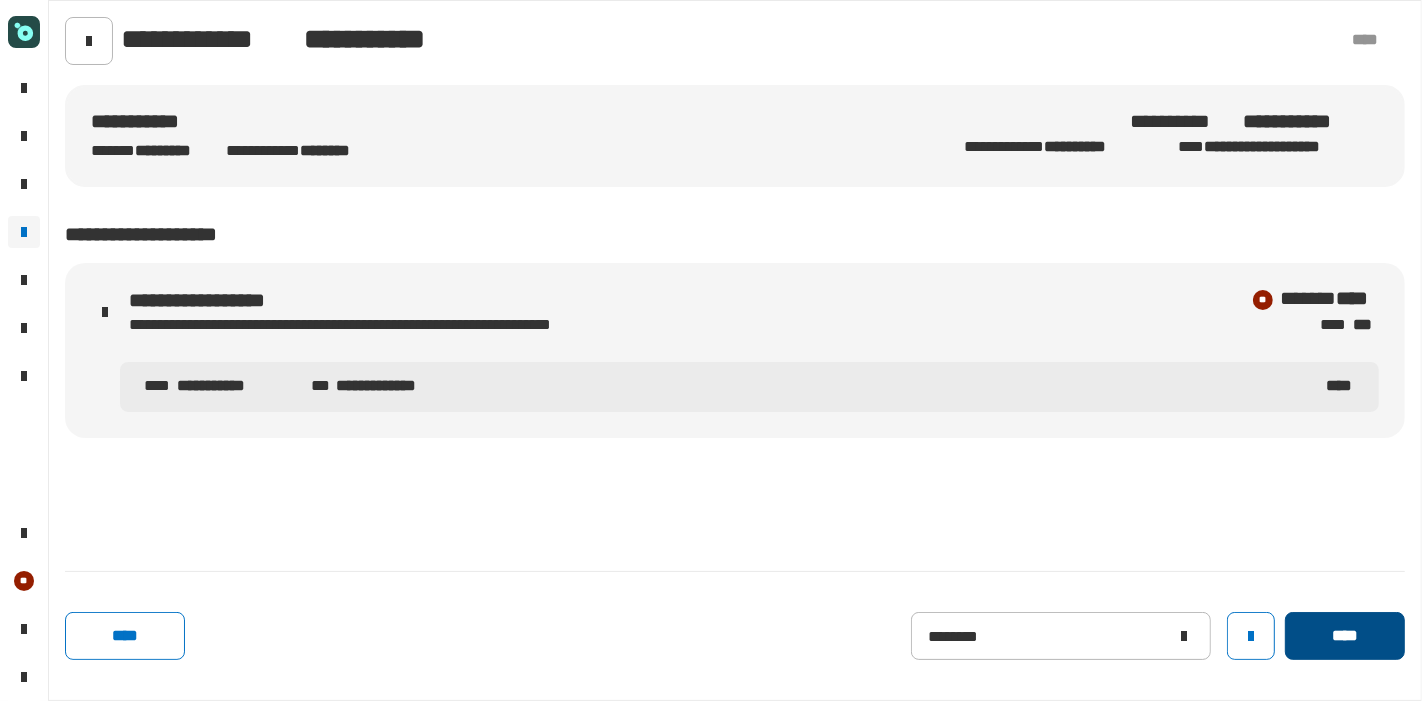 click on "****" 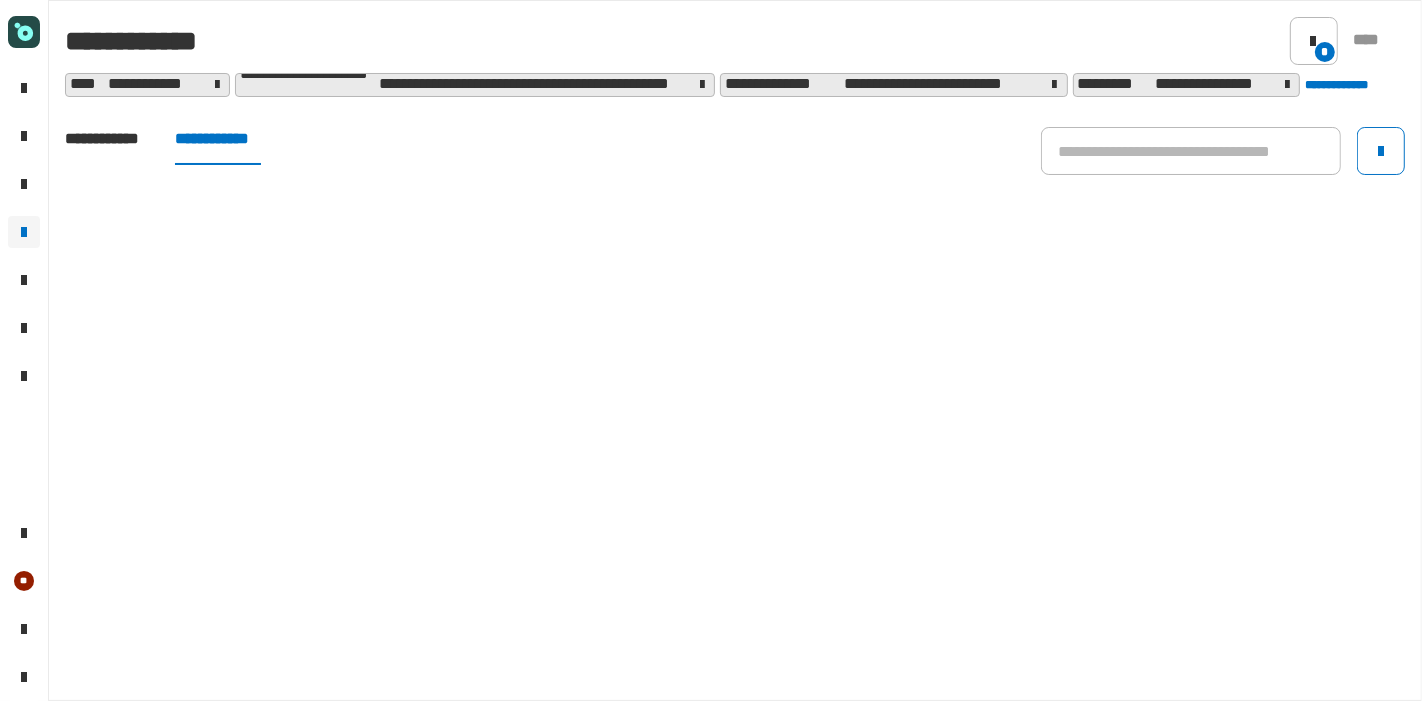 click on "**********" 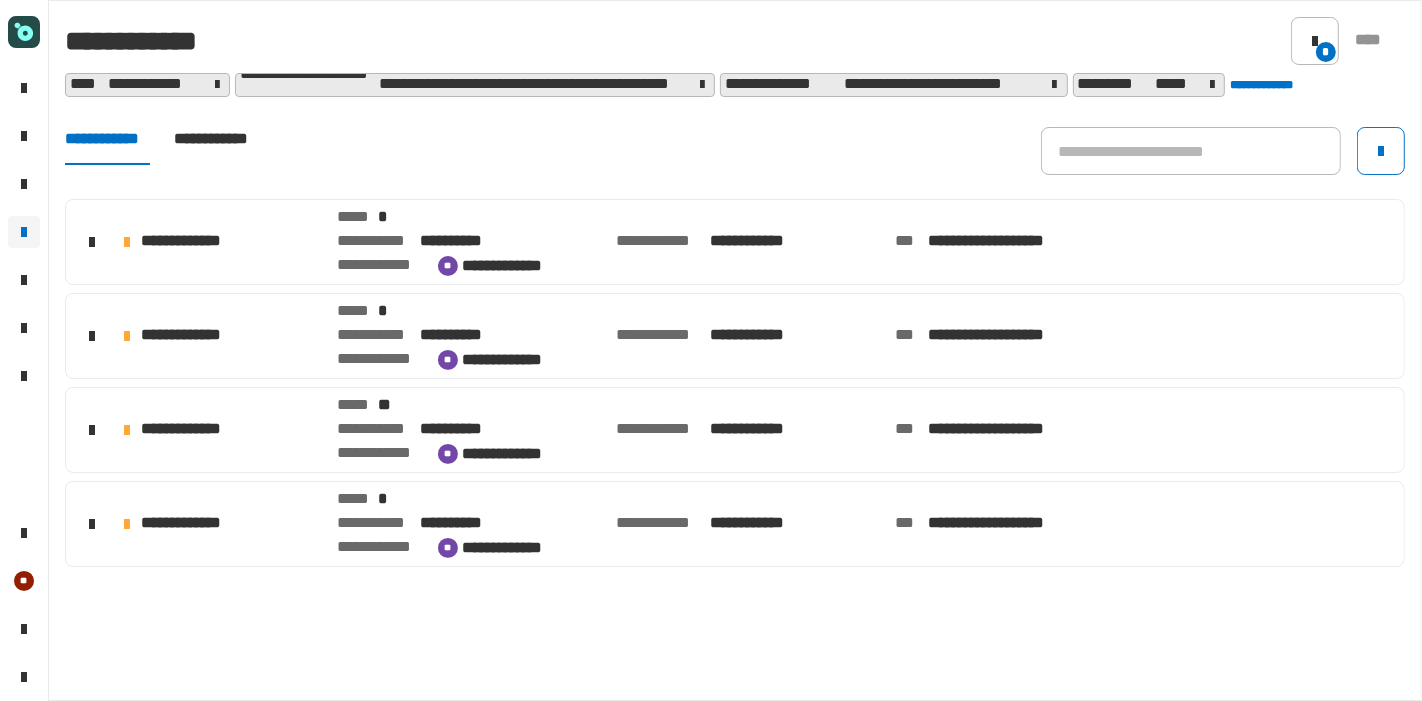 click on "**********" 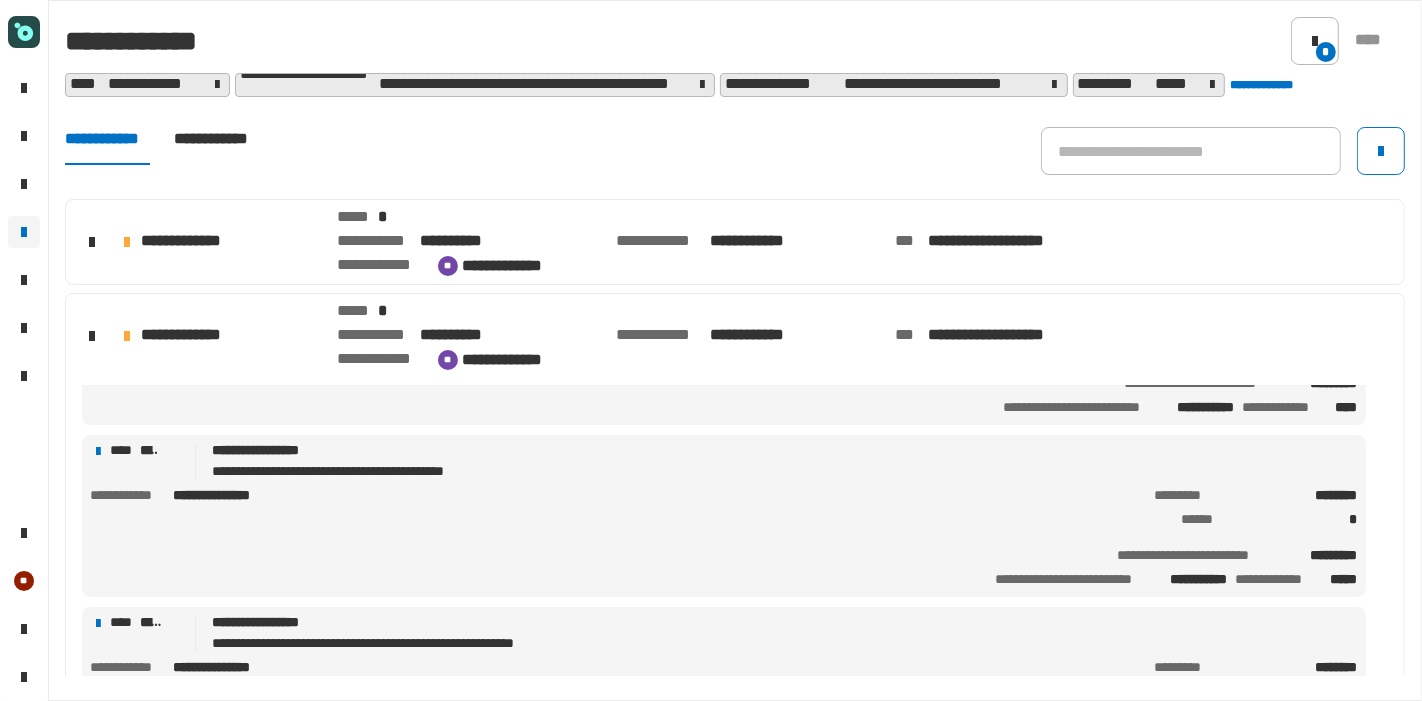scroll, scrollTop: 128, scrollLeft: 0, axis: vertical 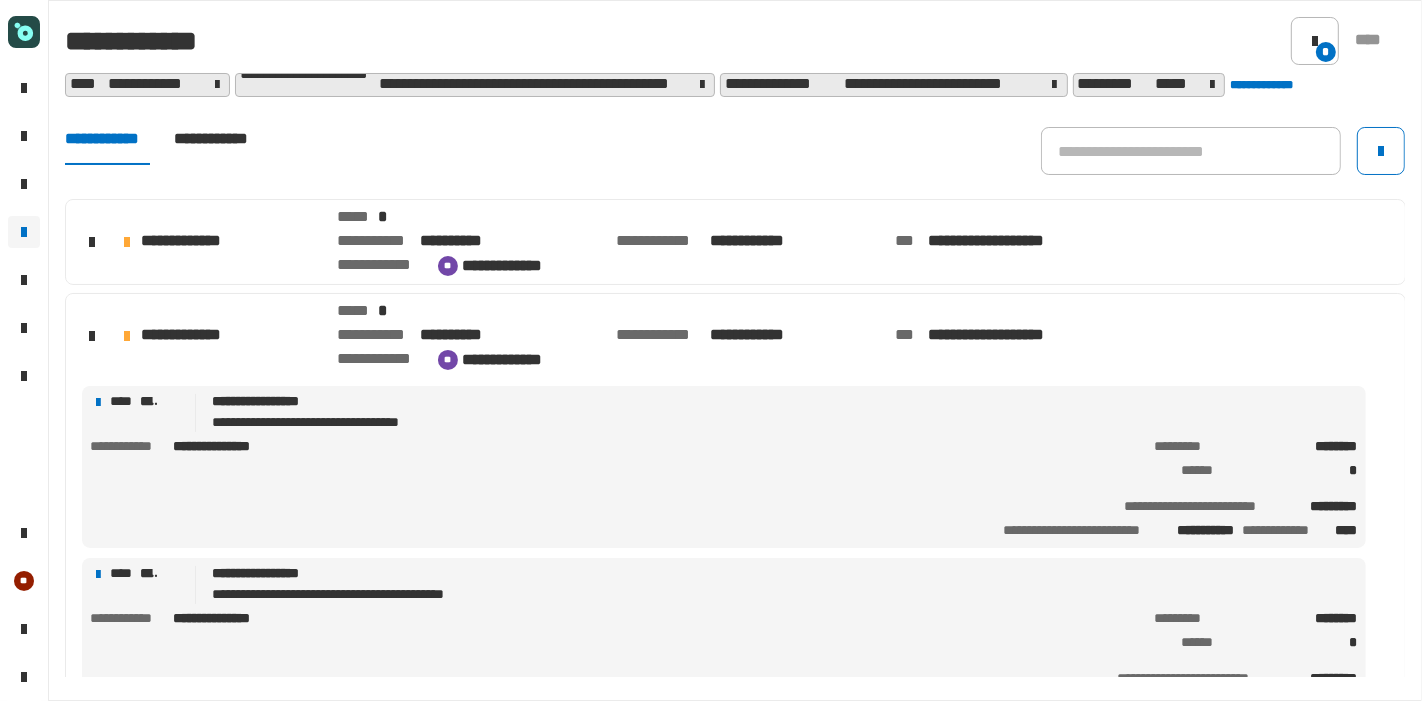 click on "**********" 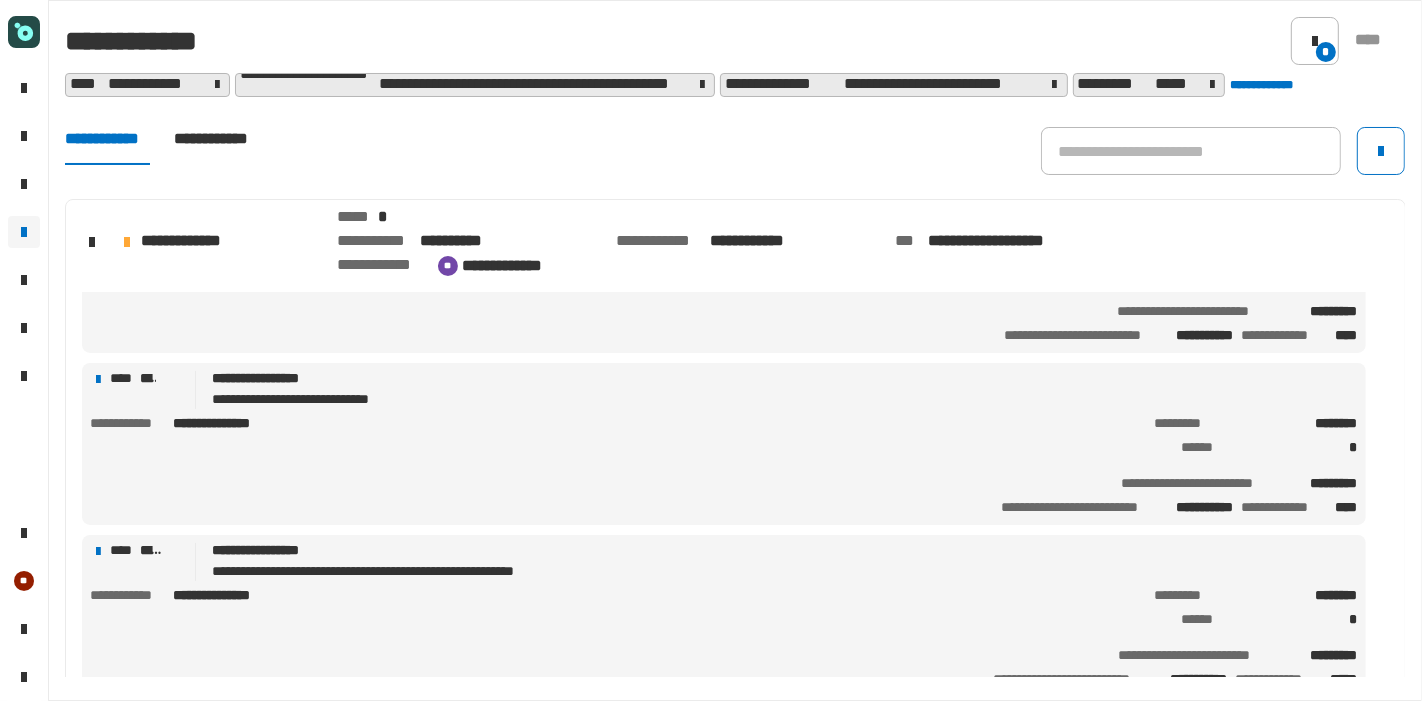 scroll, scrollTop: 300, scrollLeft: 0, axis: vertical 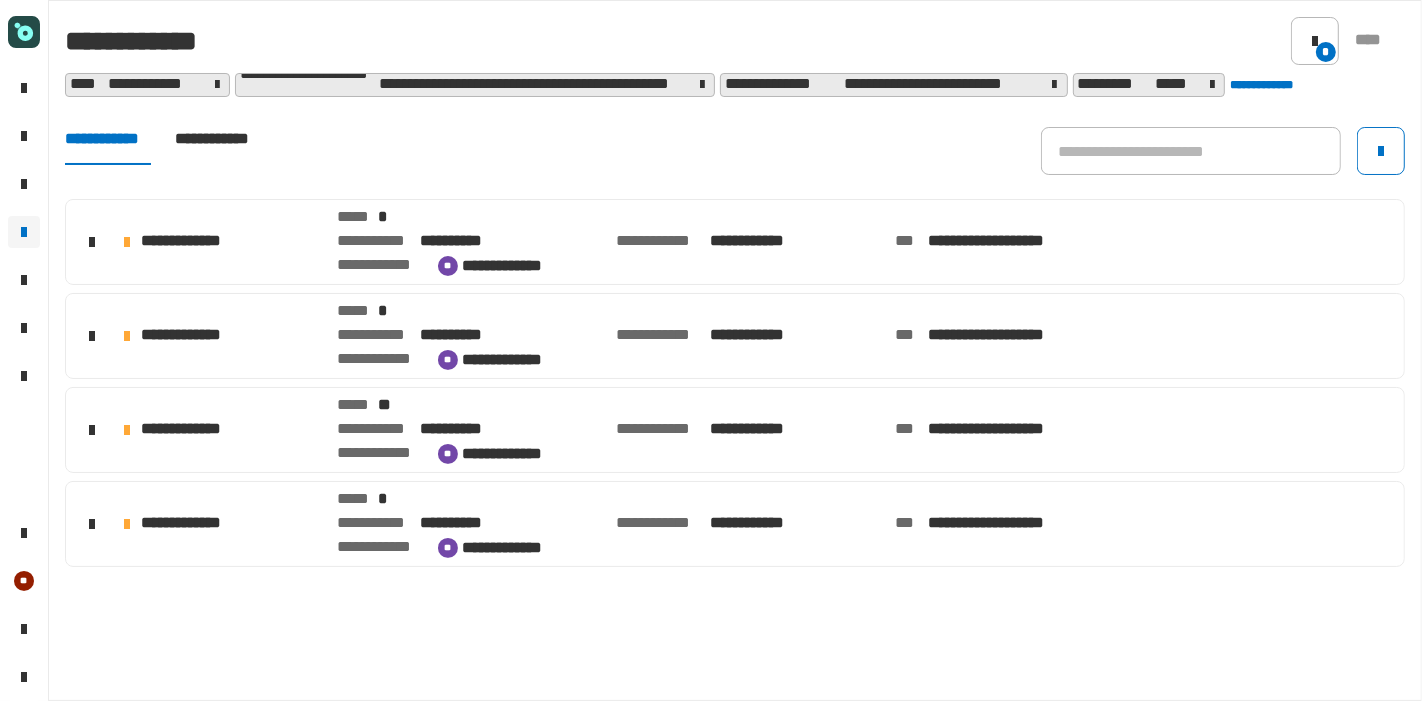 click on "**********" 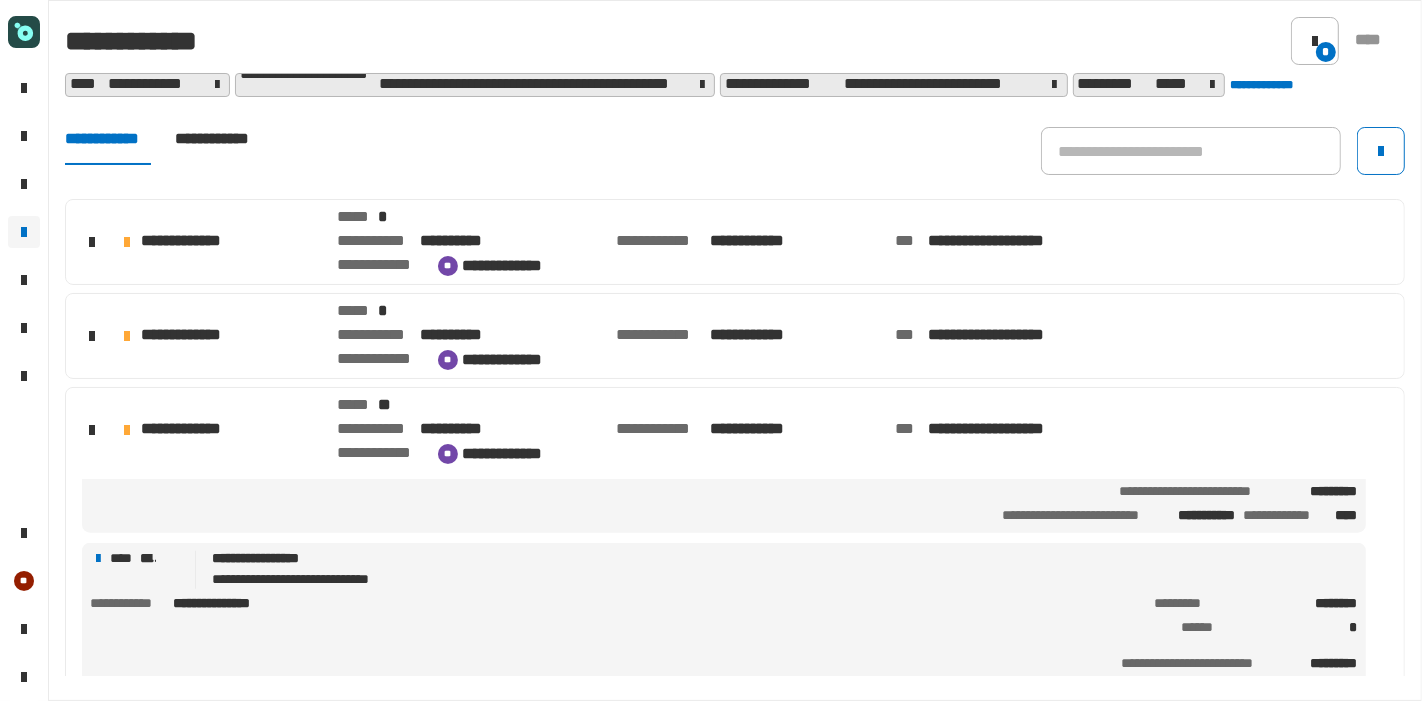 scroll, scrollTop: 2020, scrollLeft: 0, axis: vertical 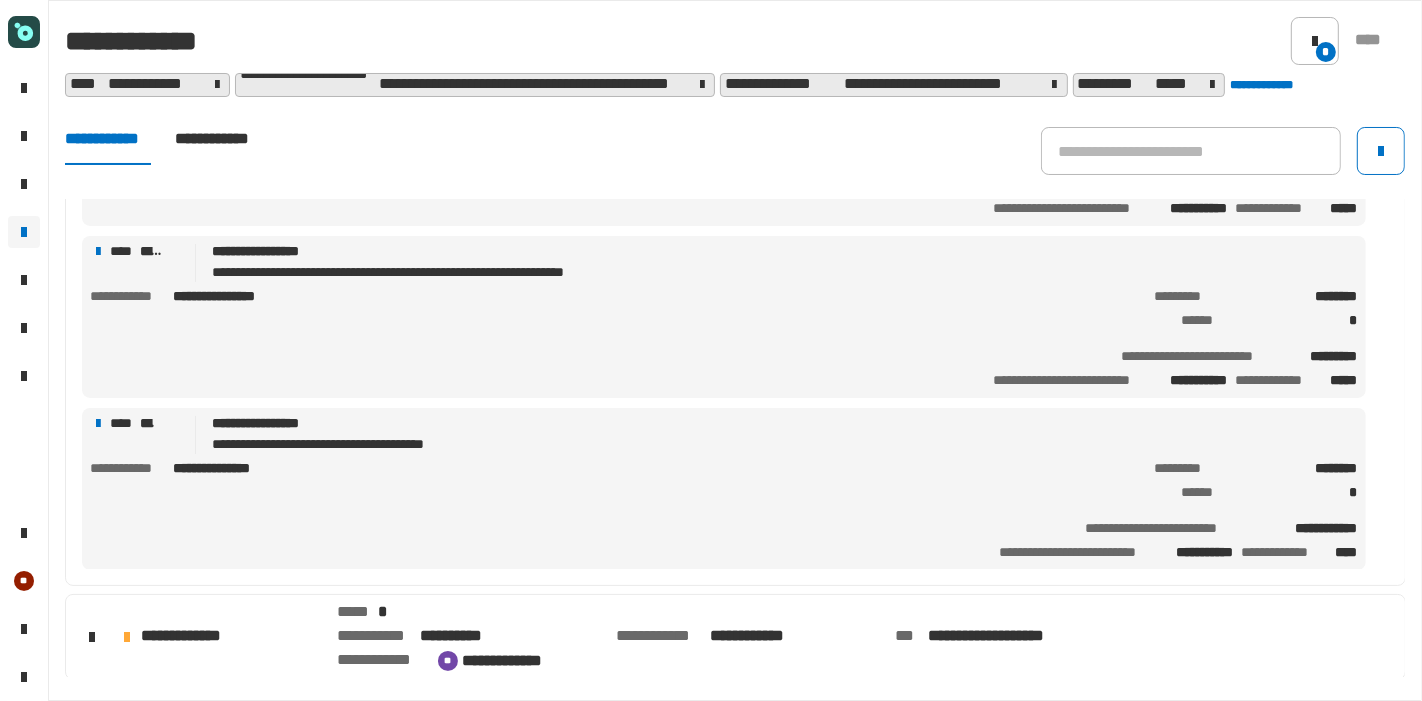 click on "**********" 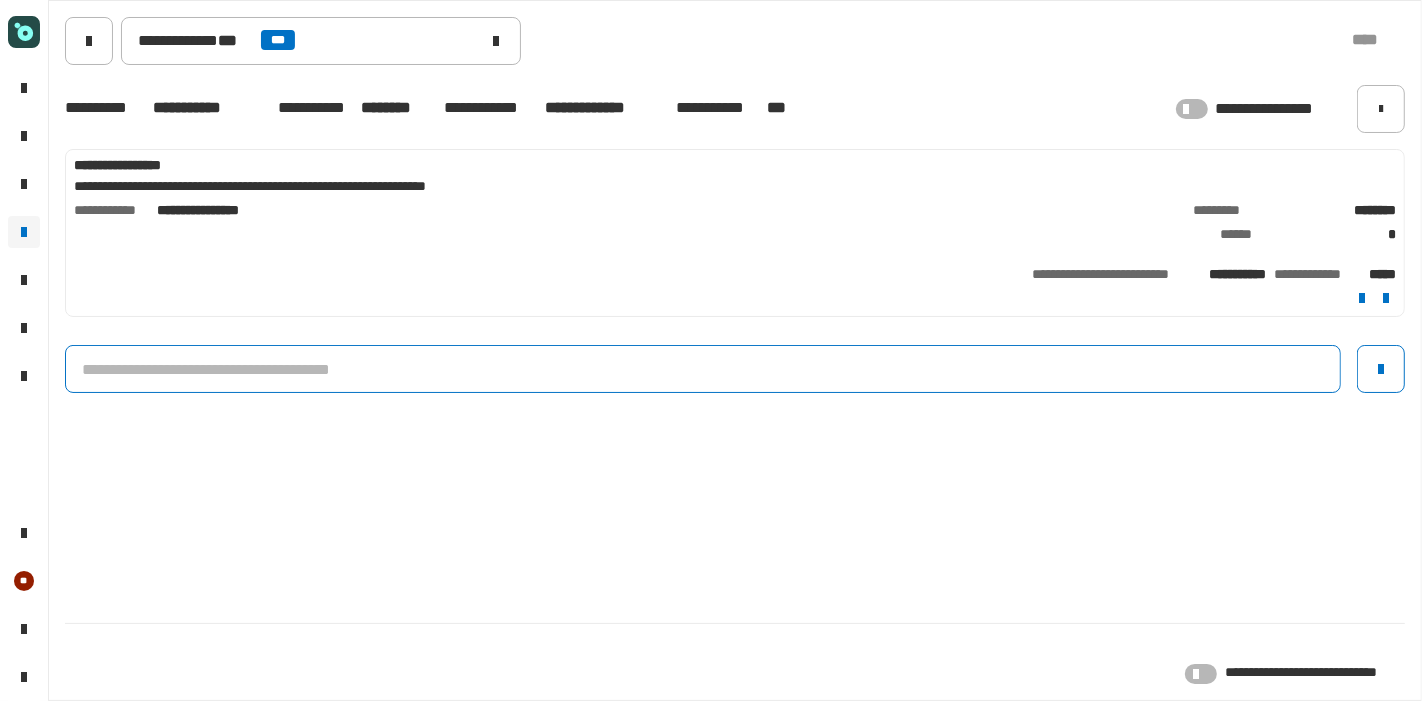 click 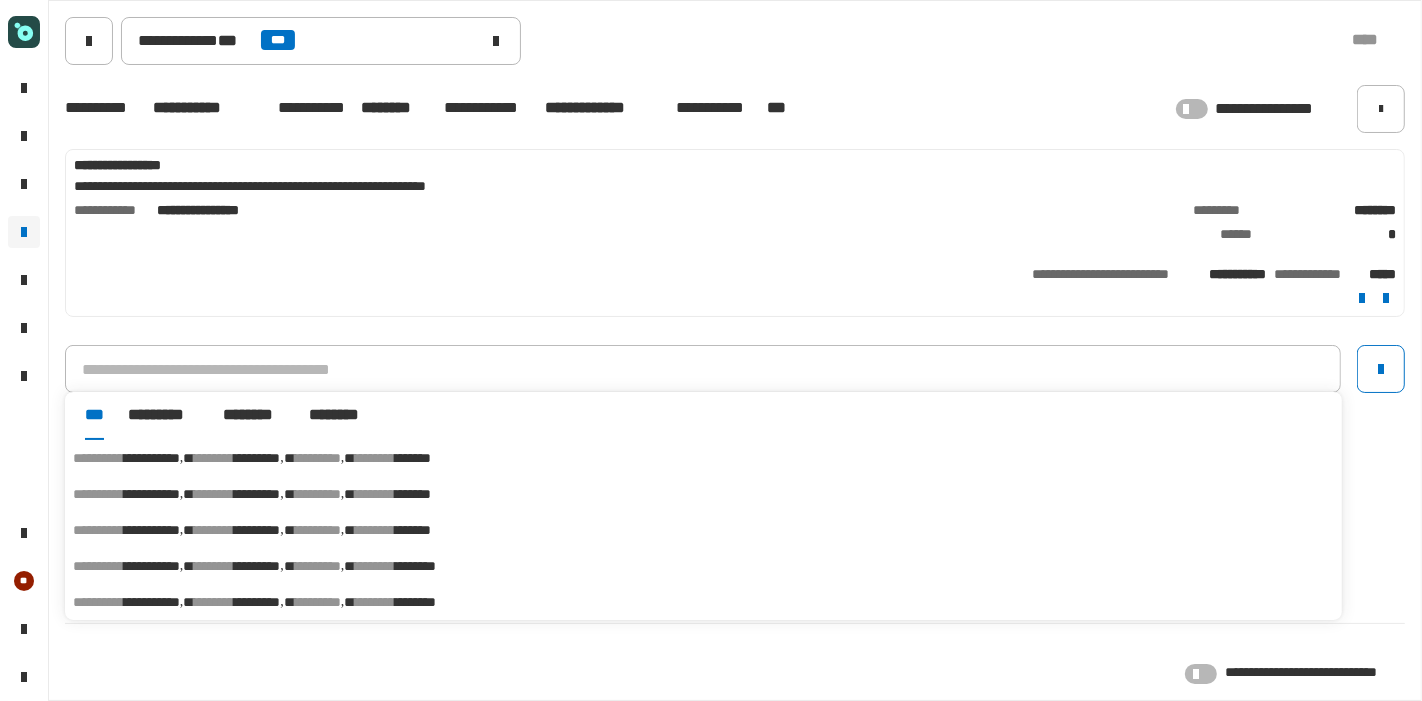 click on "********" at bounding box center (318, 458) 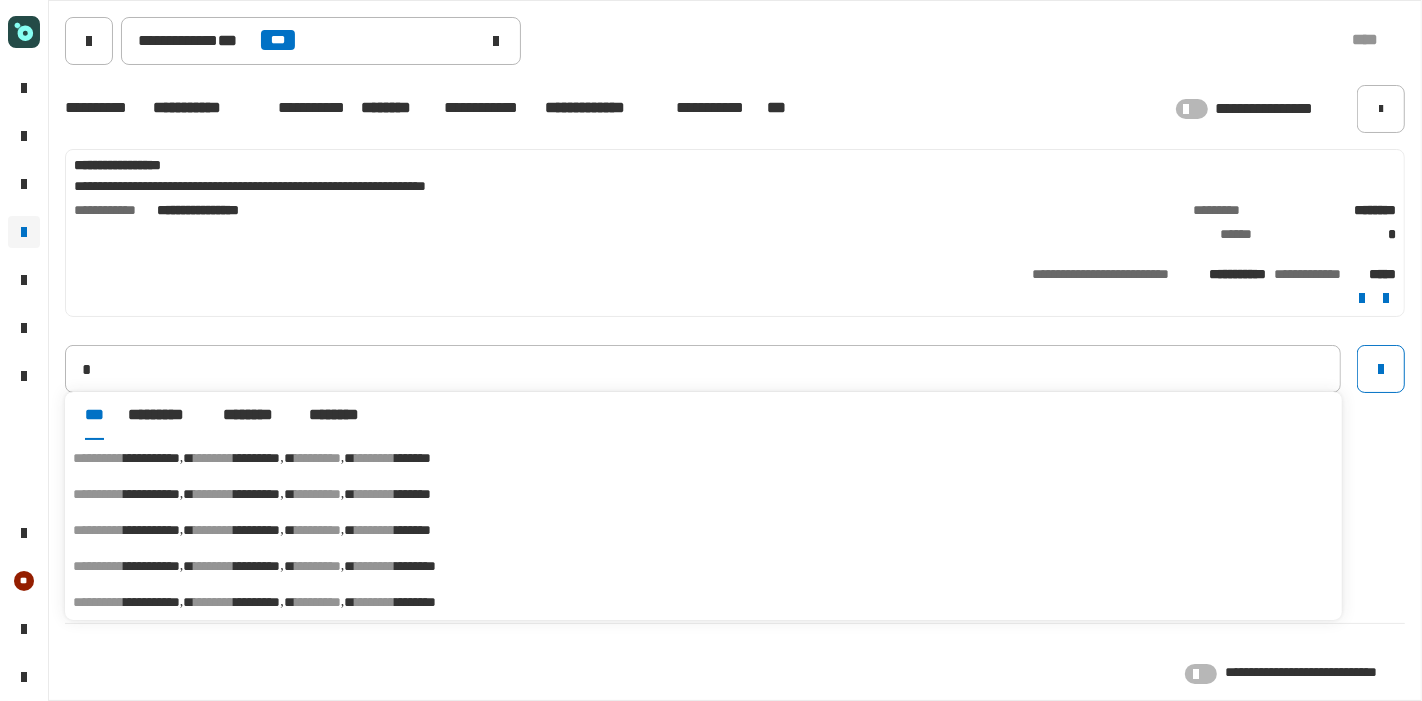 type on "**********" 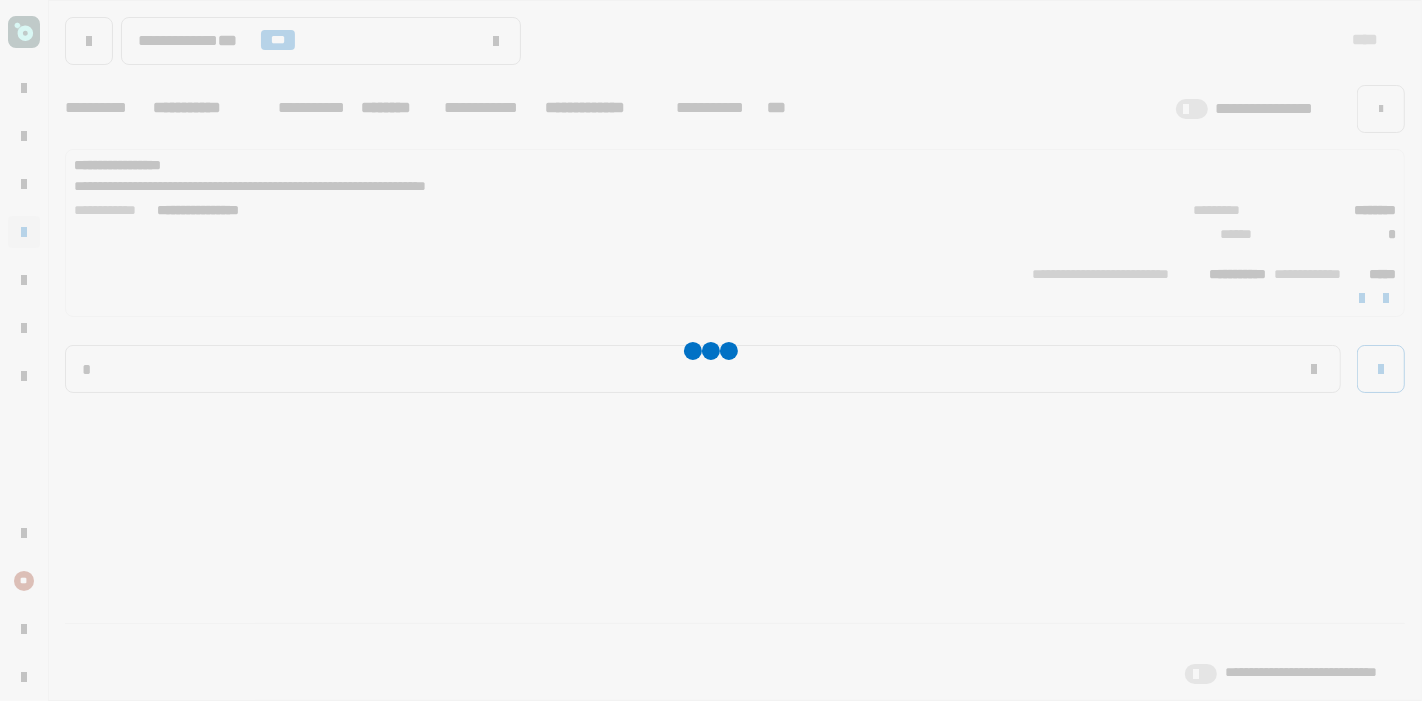 type 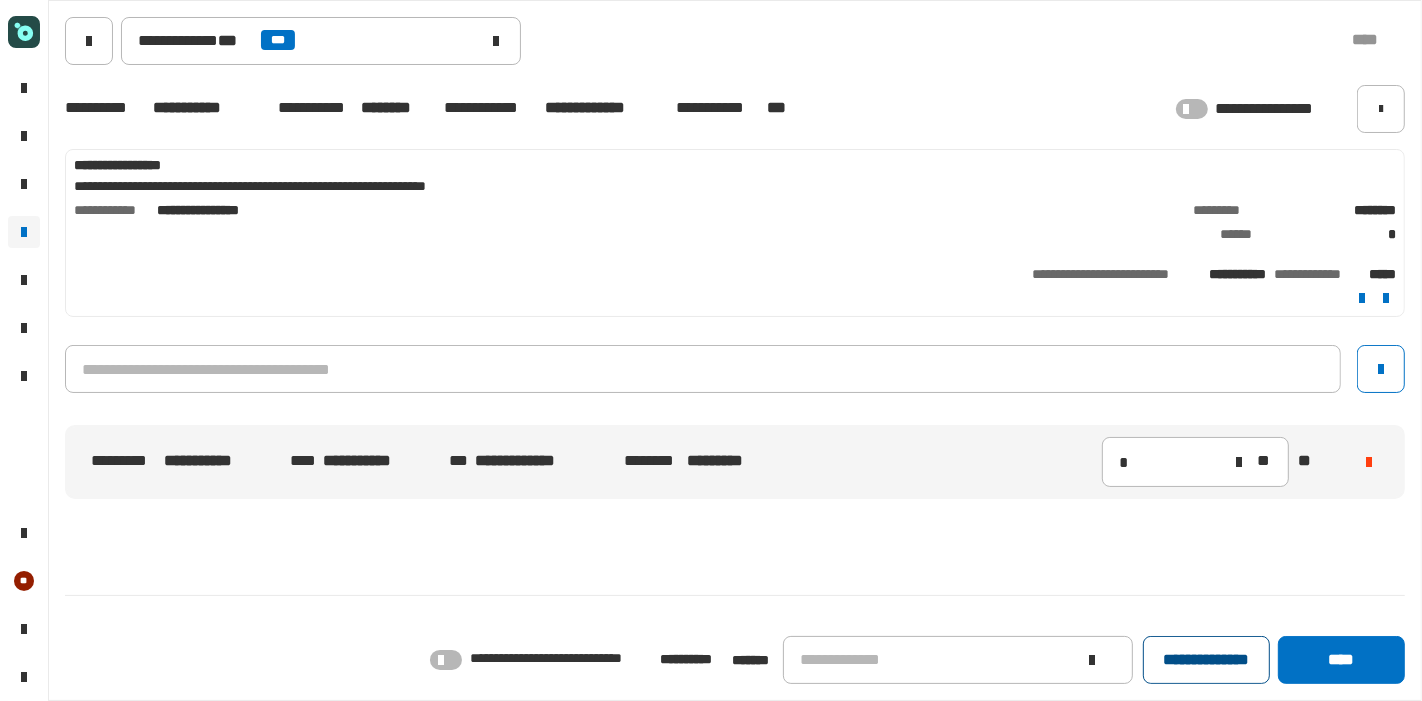 click on "**********" 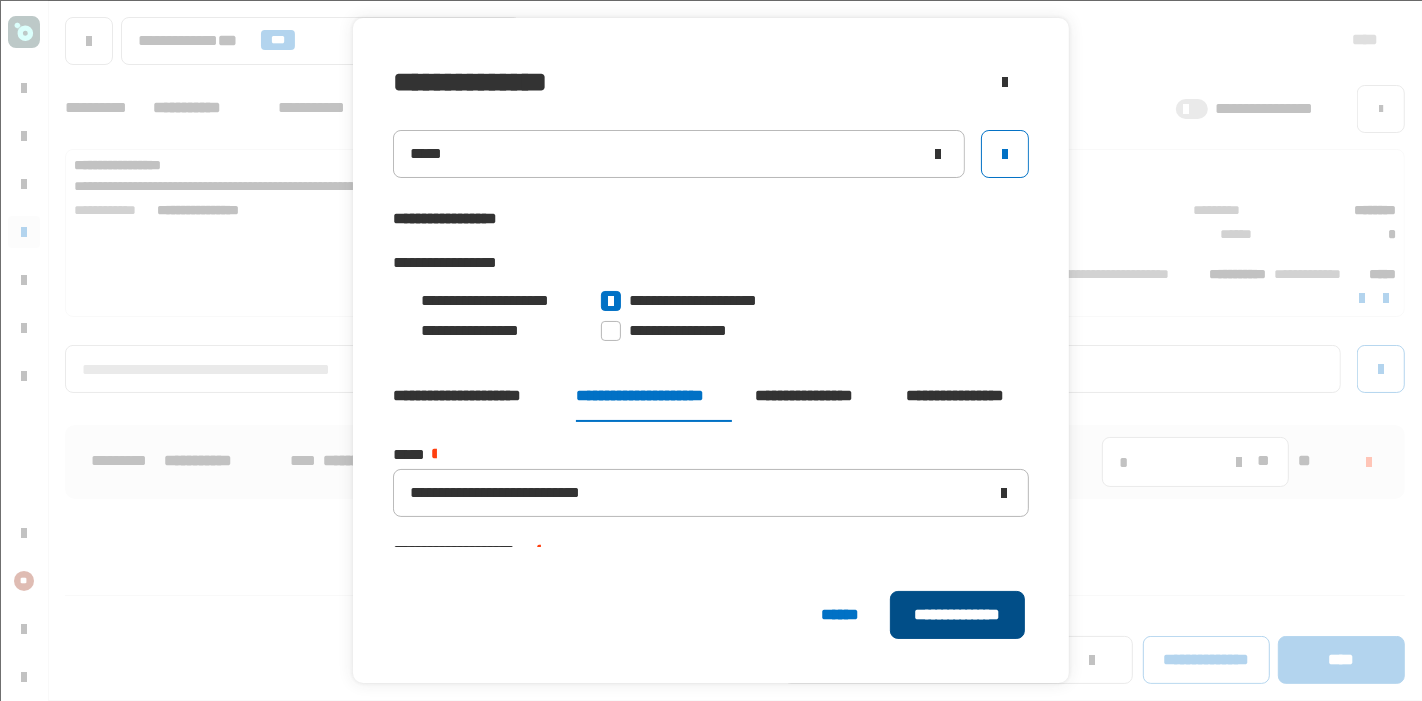 click on "**********" 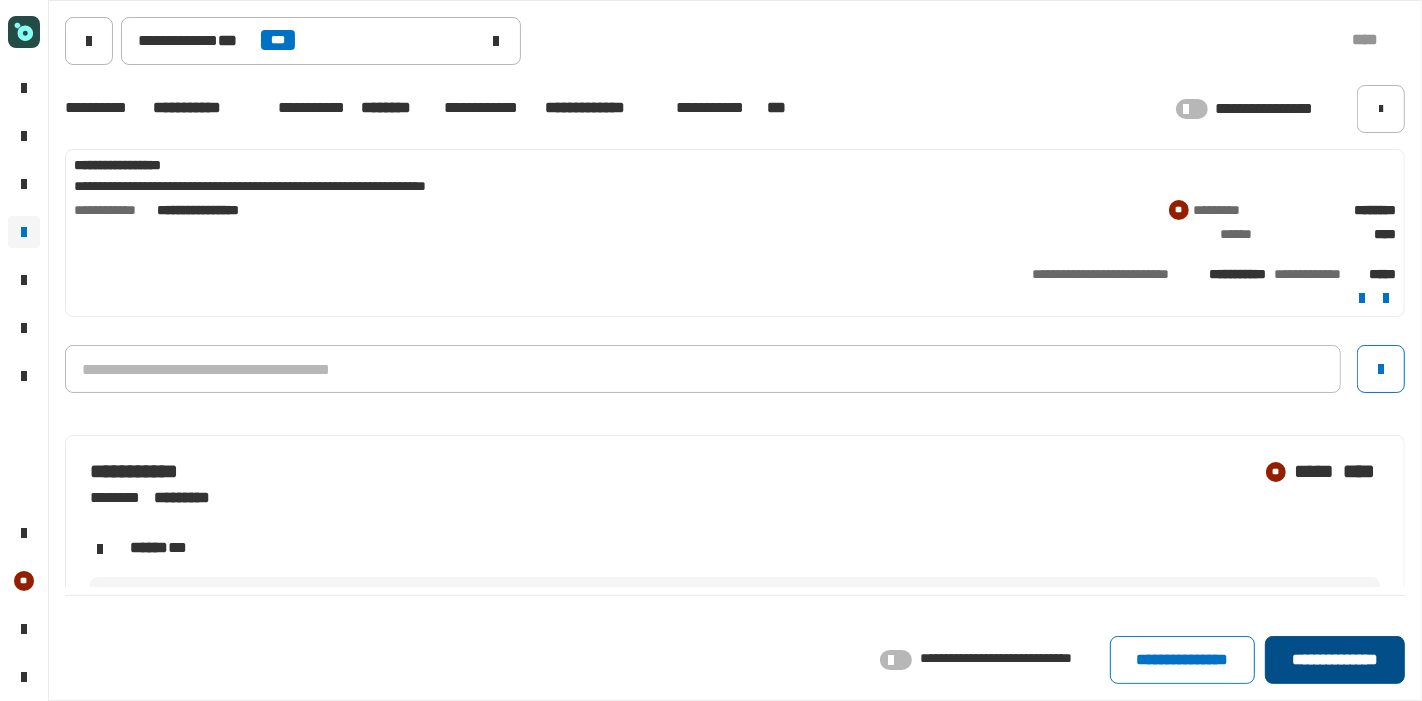 click on "**********" 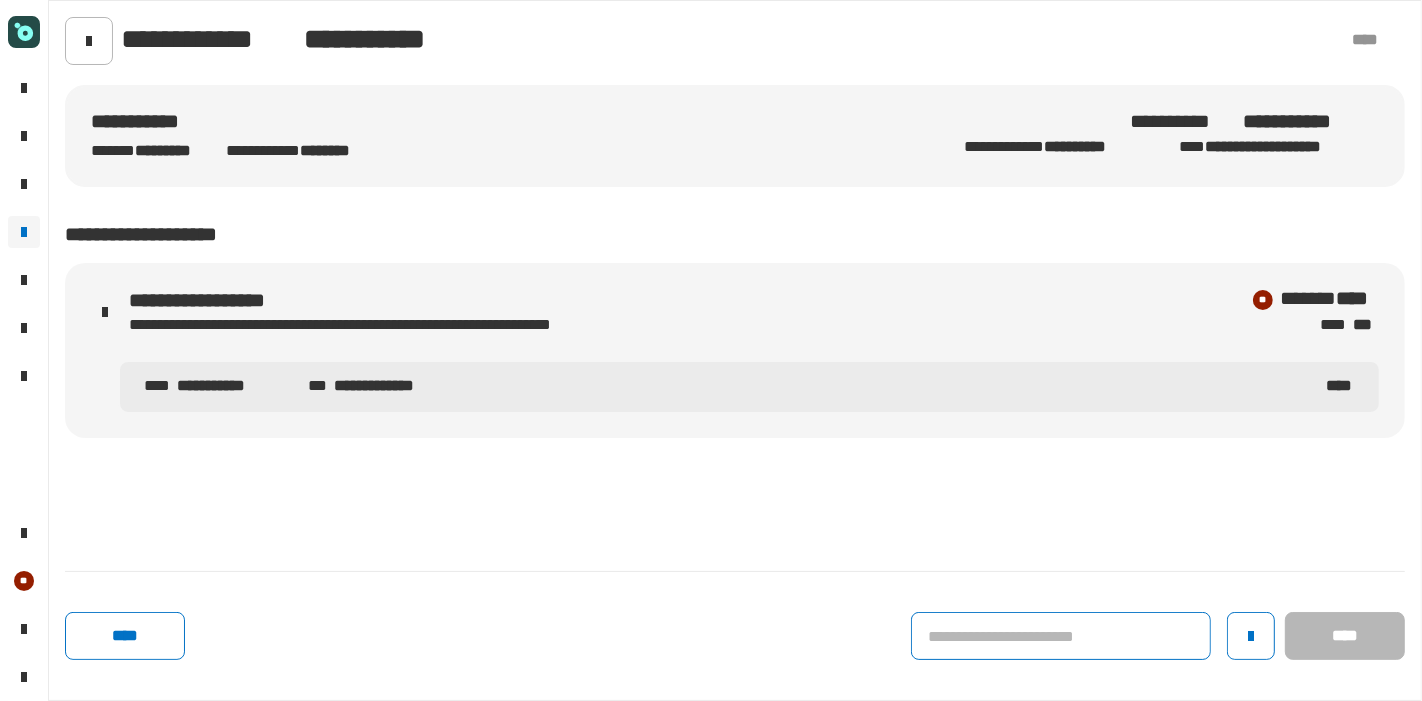 click 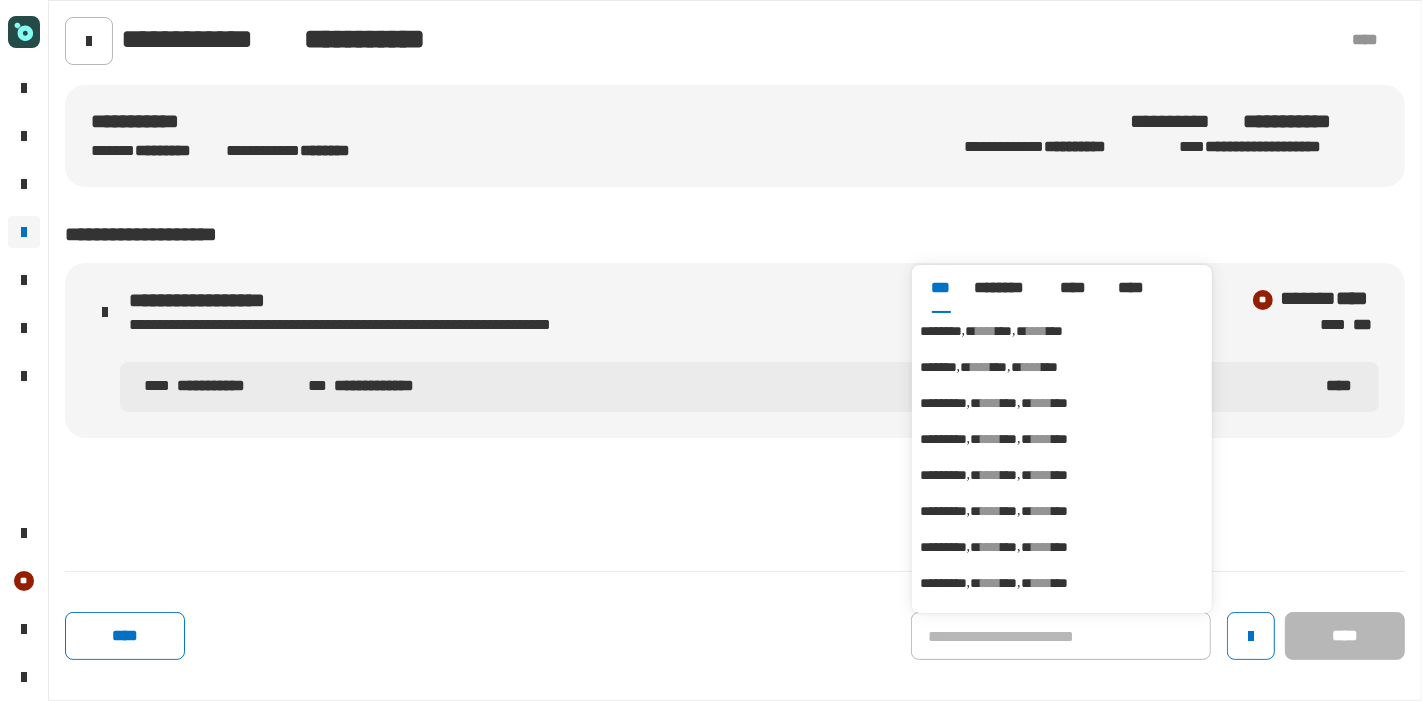 click on "****" at bounding box center [1037, 331] 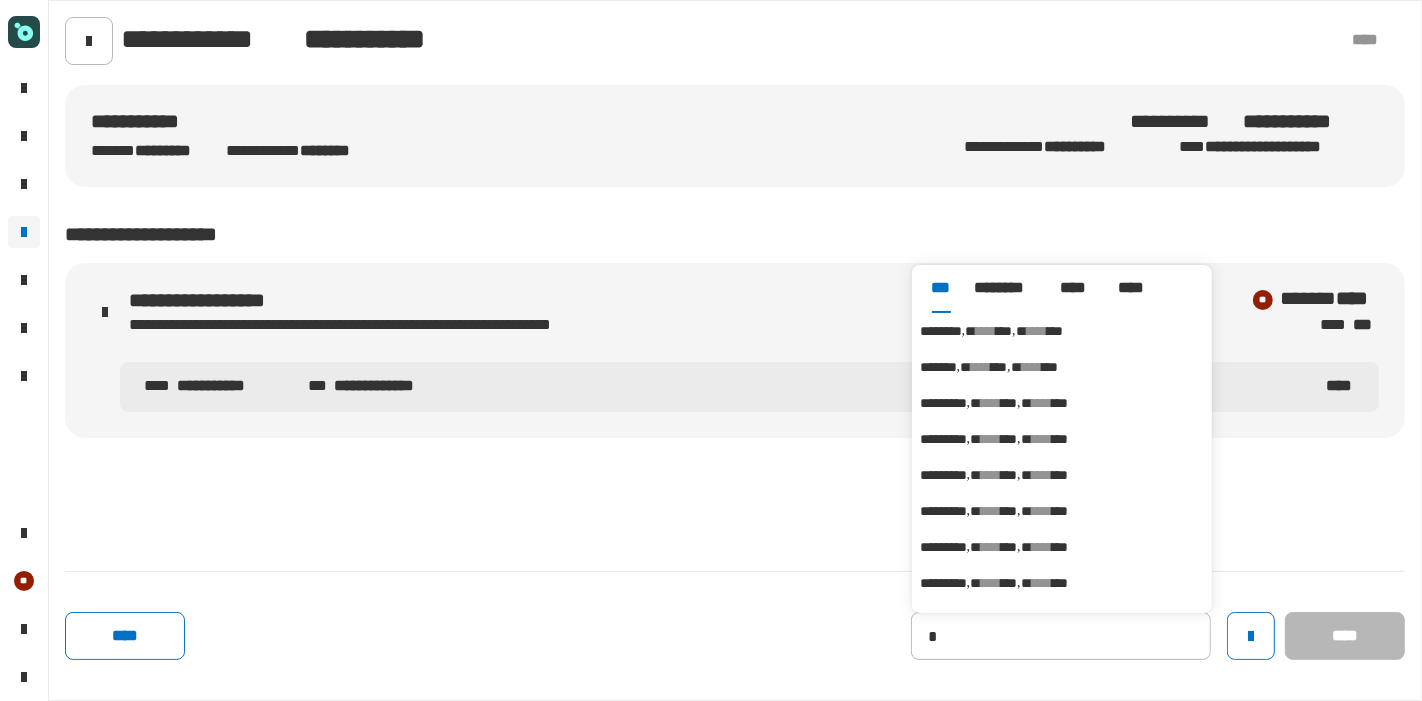 type on "********" 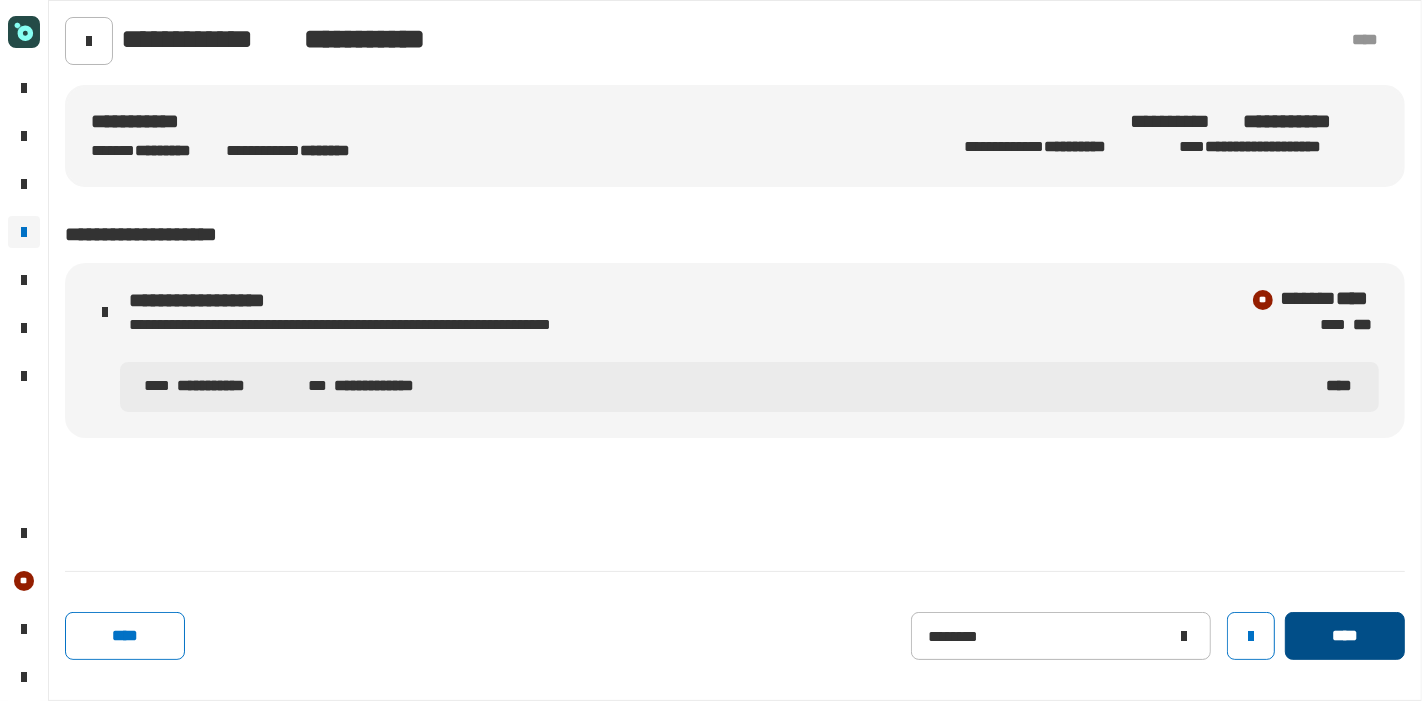 click on "****" 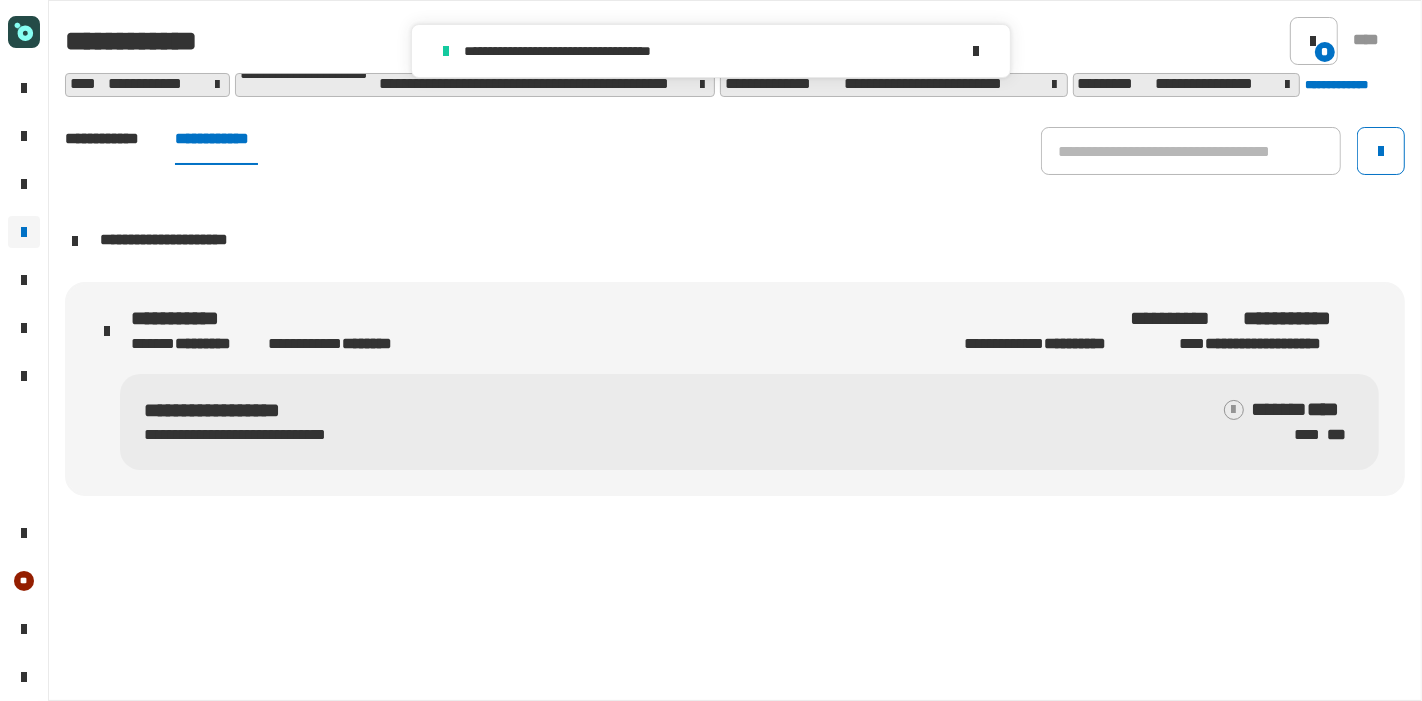 scroll, scrollTop: 0, scrollLeft: 0, axis: both 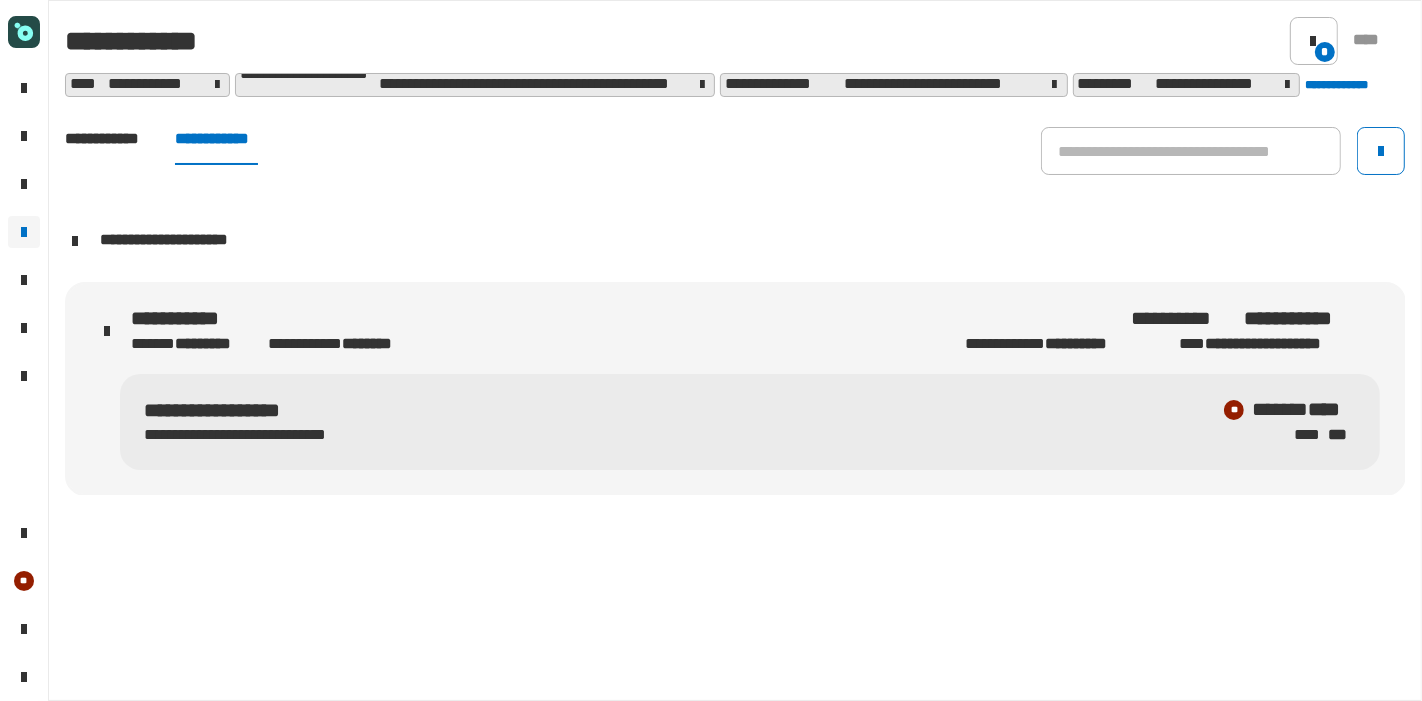 click on "**********" 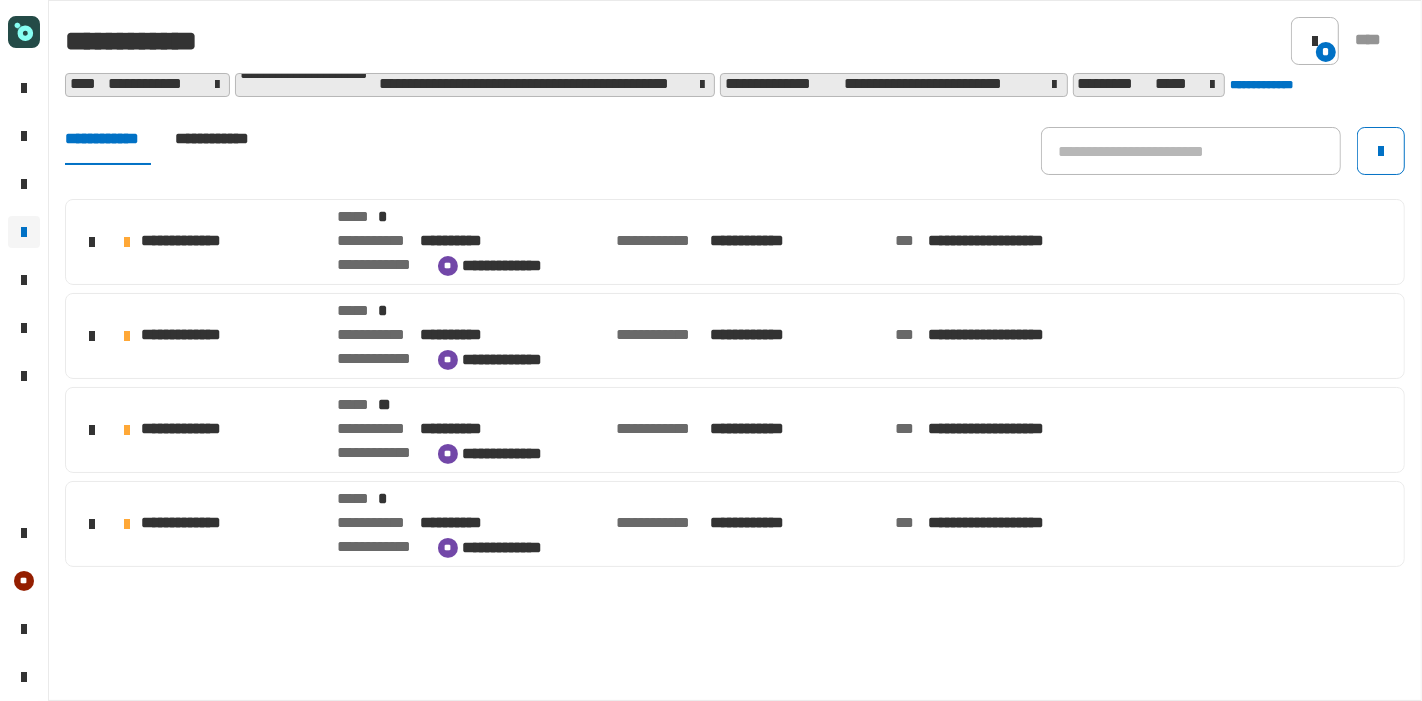 click on "**********" 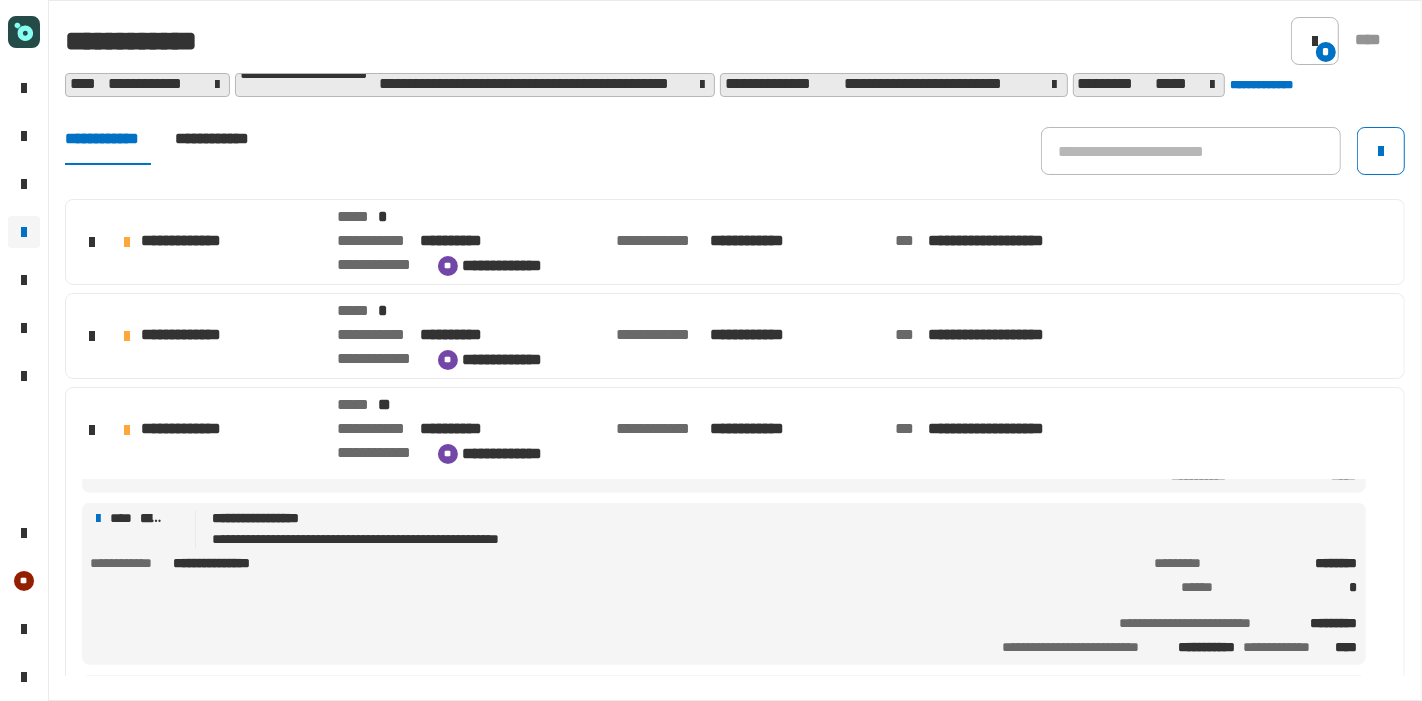 scroll, scrollTop: 1676, scrollLeft: 0, axis: vertical 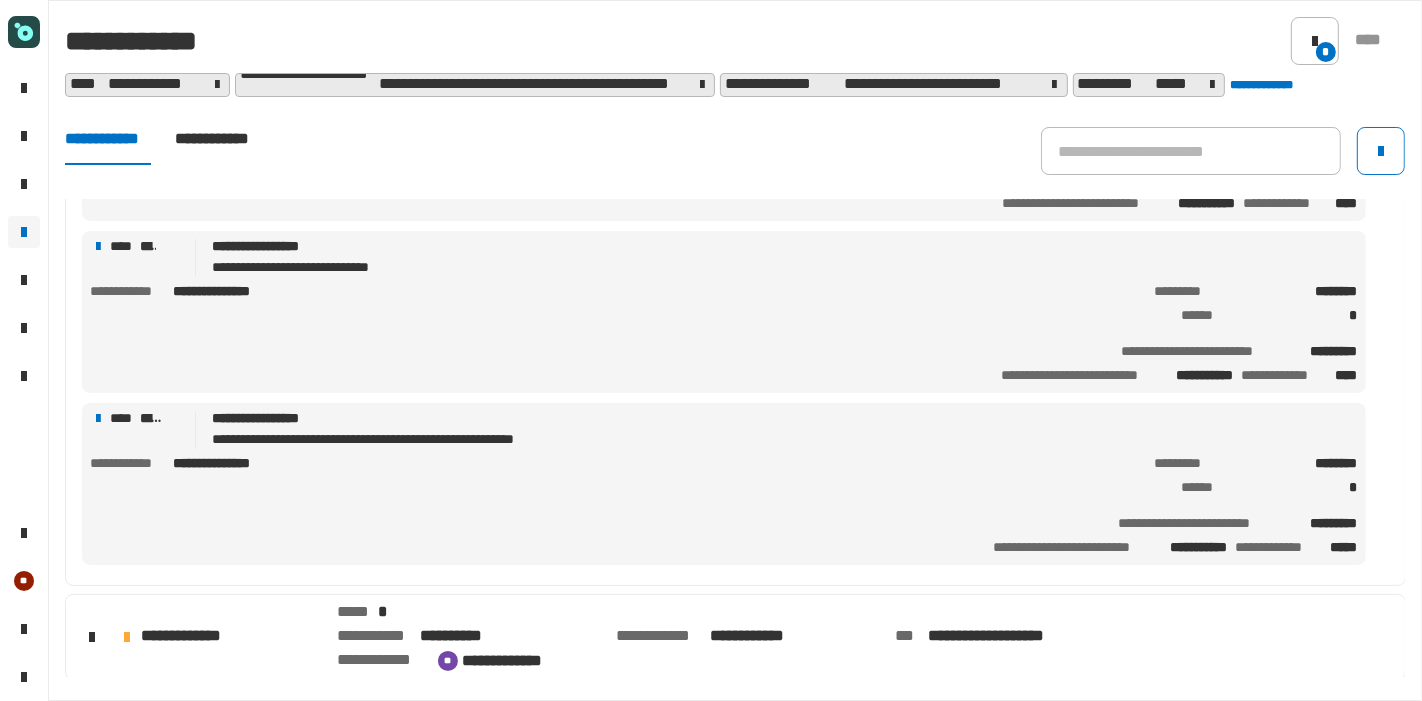 click on "**********" 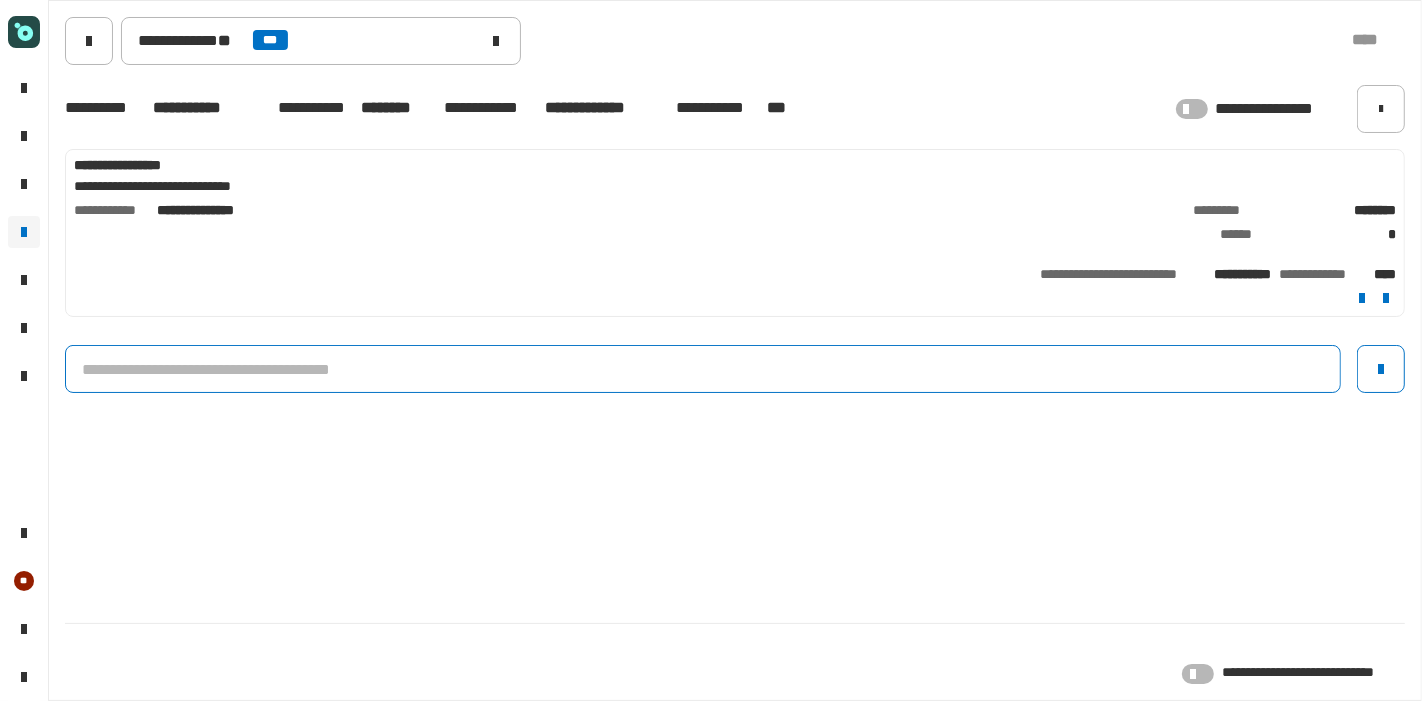 click 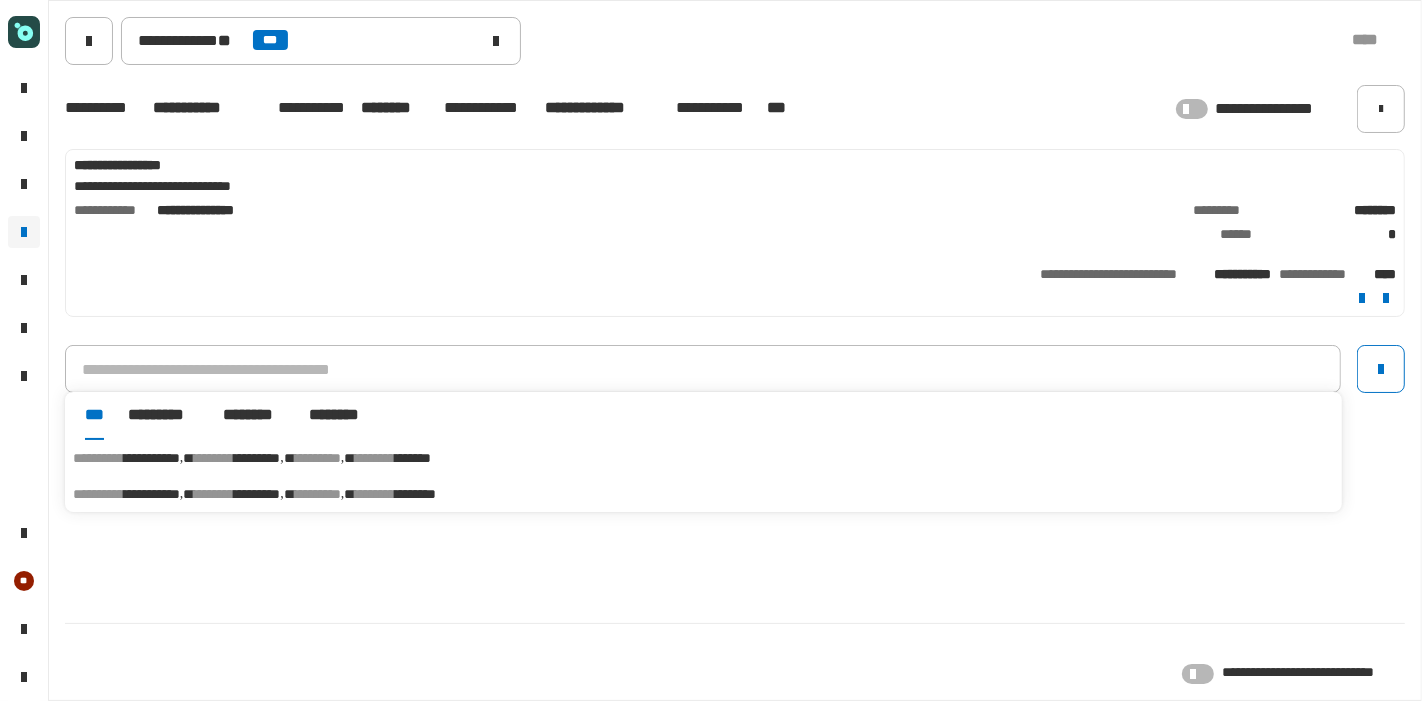 click on "********" at bounding box center (375, 458) 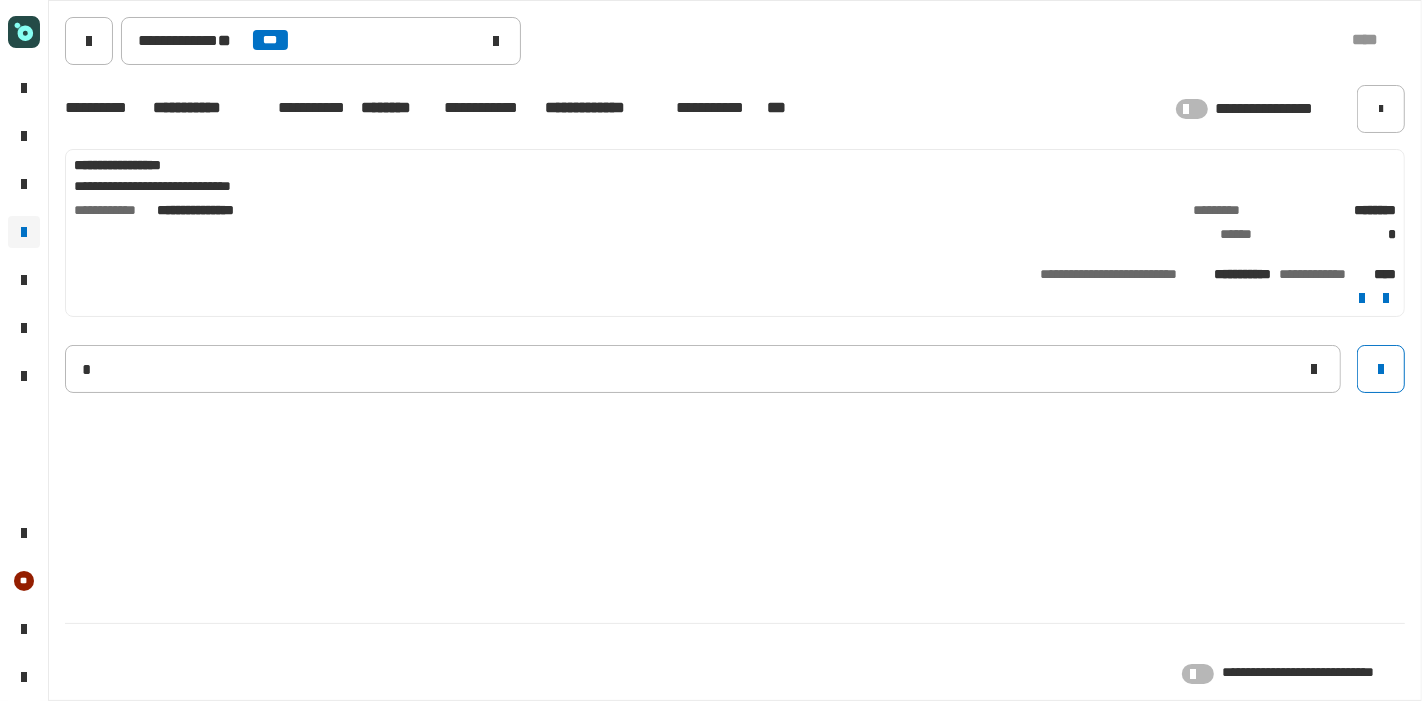type on "**********" 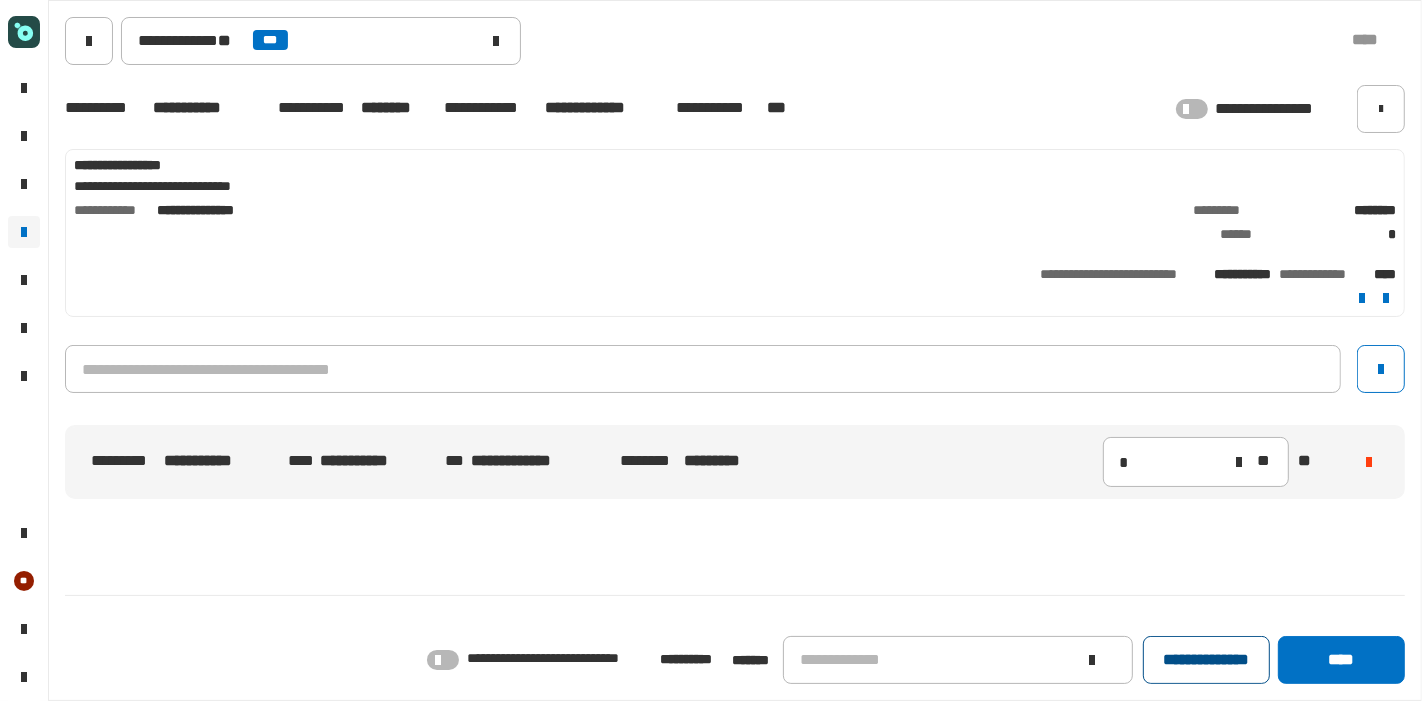 click on "**********" 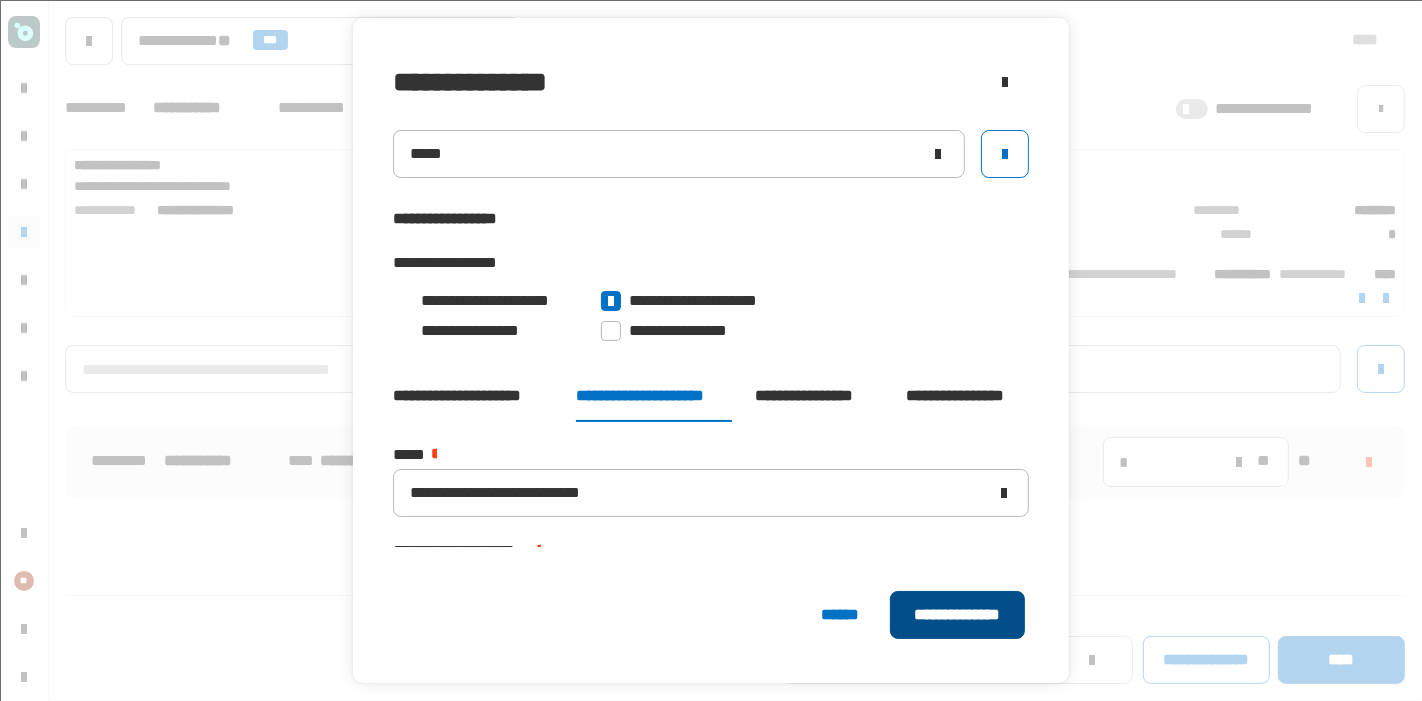 click on "**********" 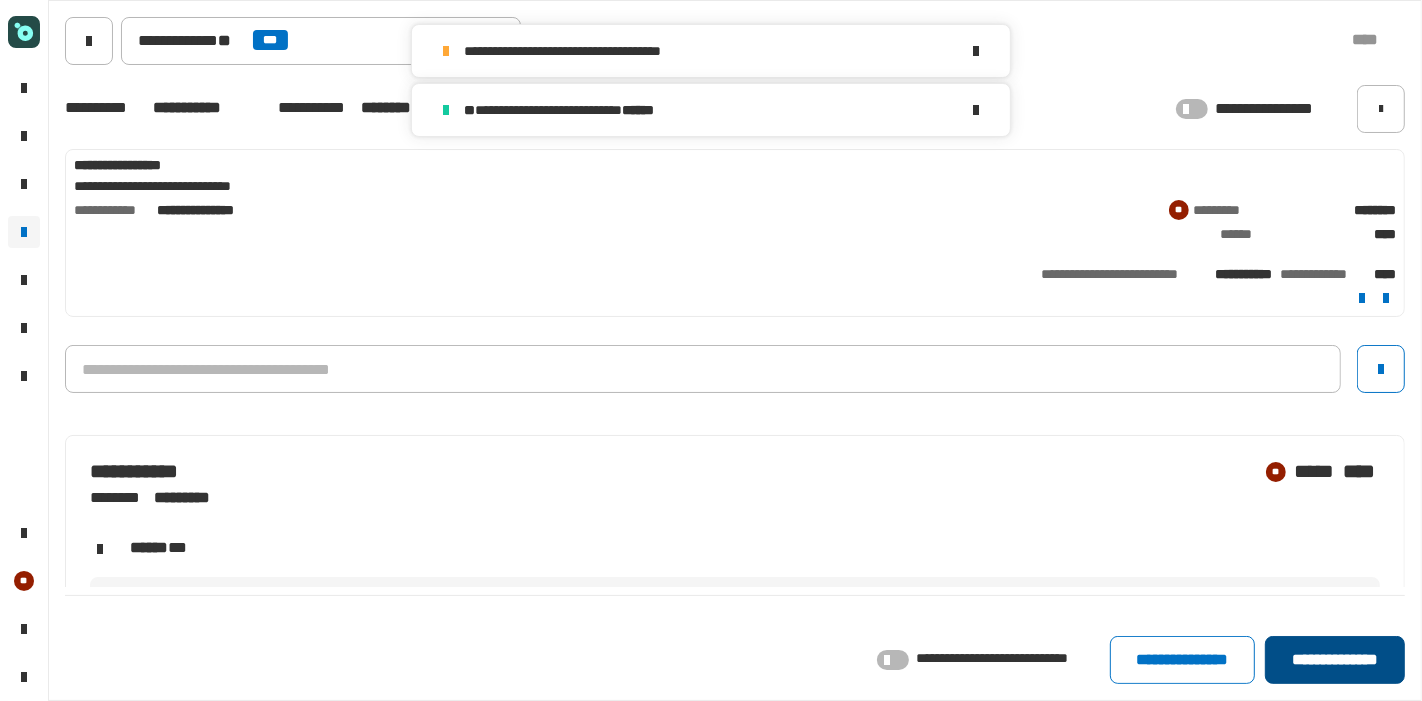 click on "**********" 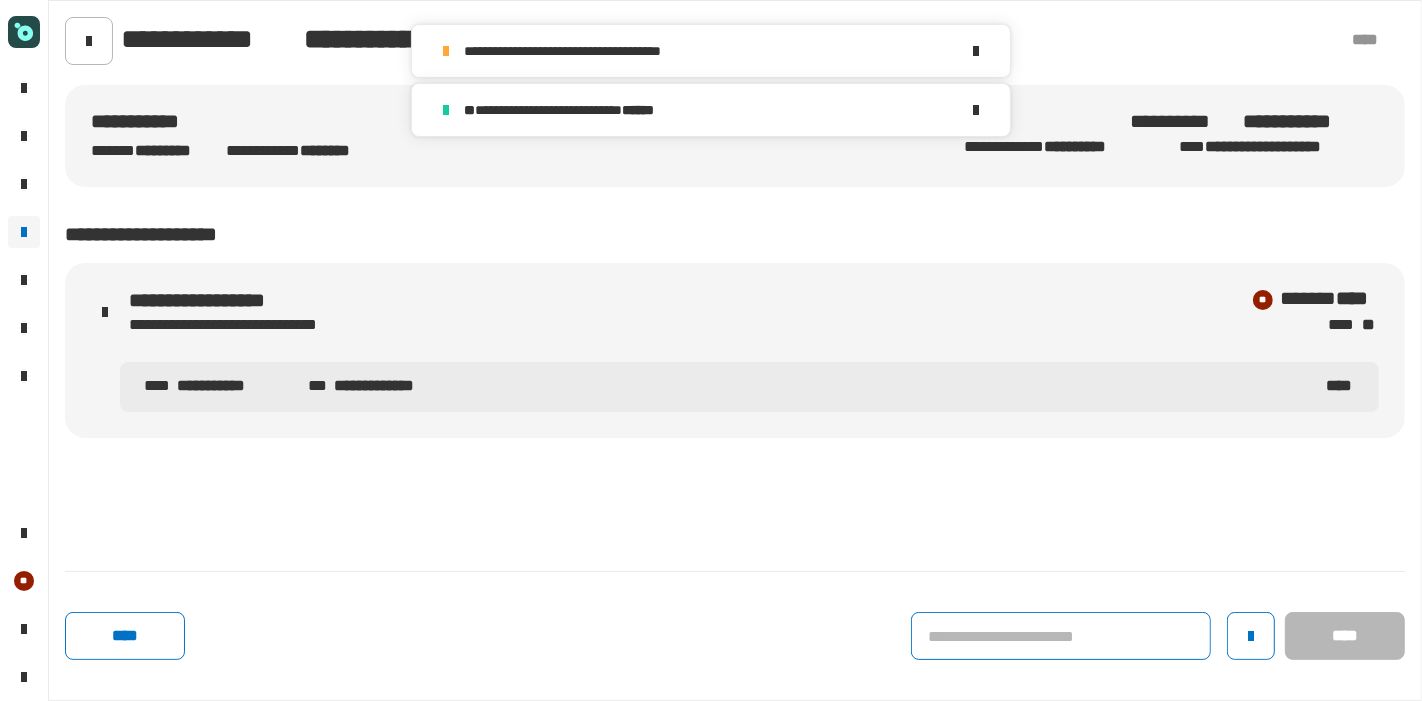 click 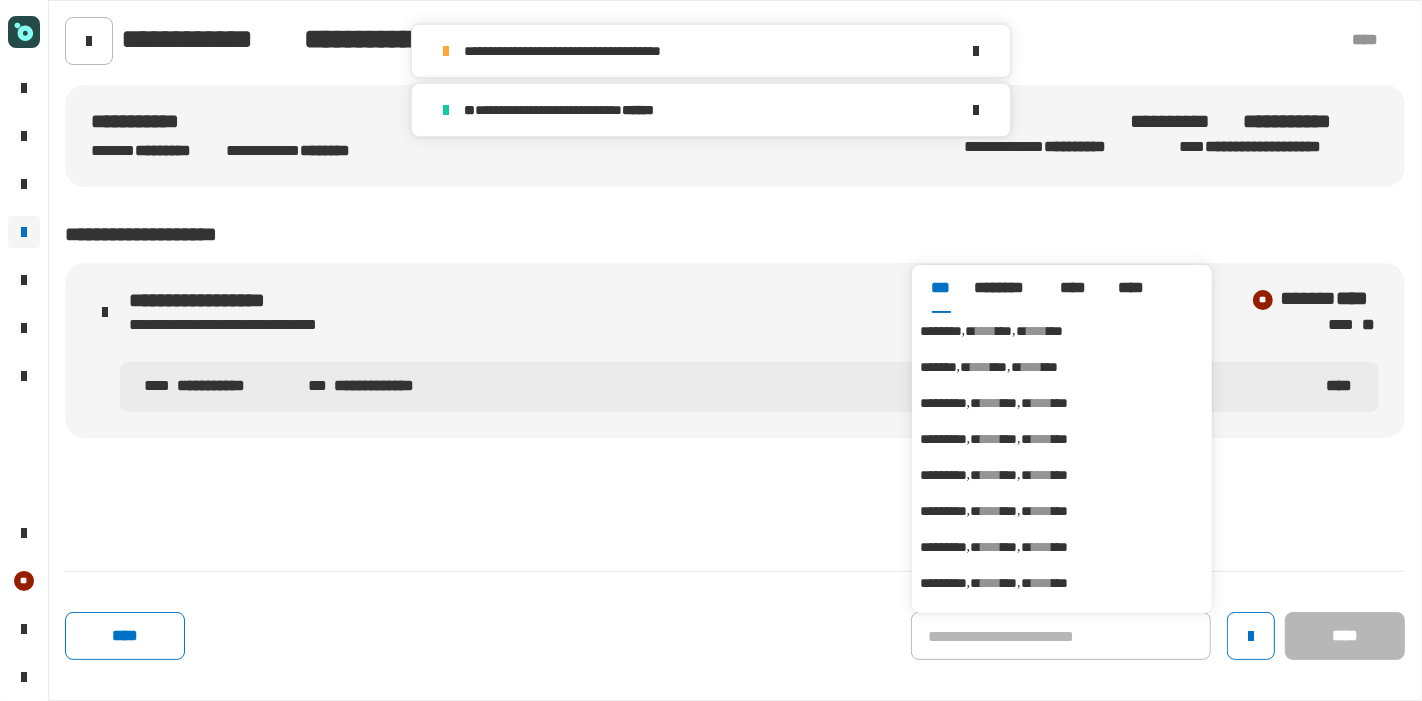 click on "***" at bounding box center (1004, 331) 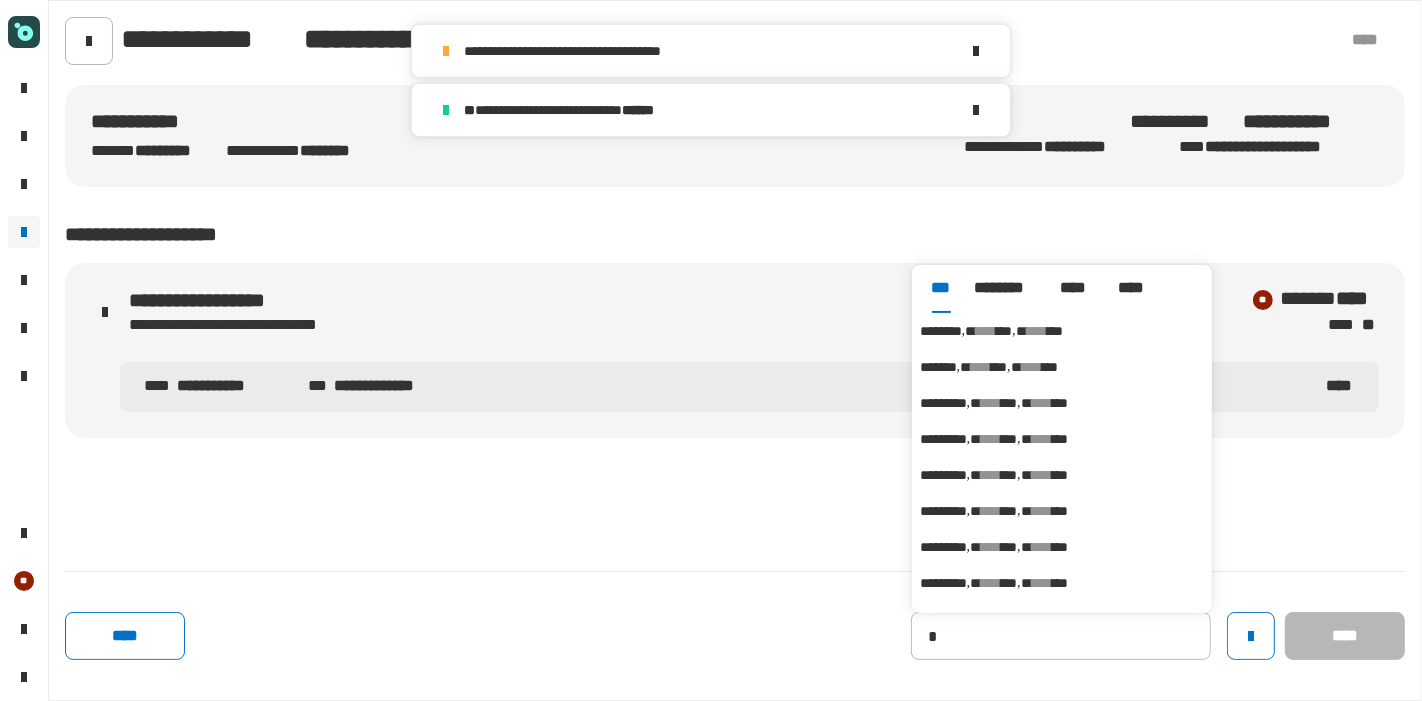 type on "********" 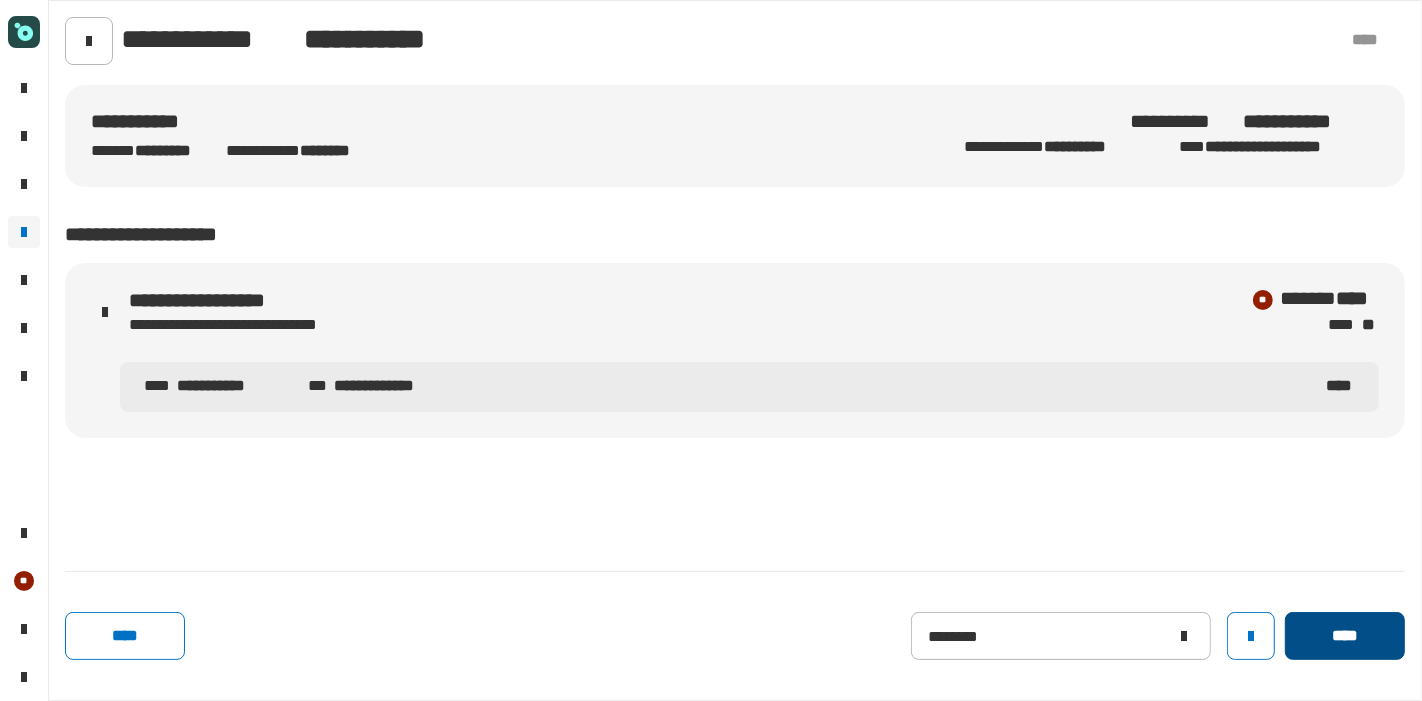 click on "****" 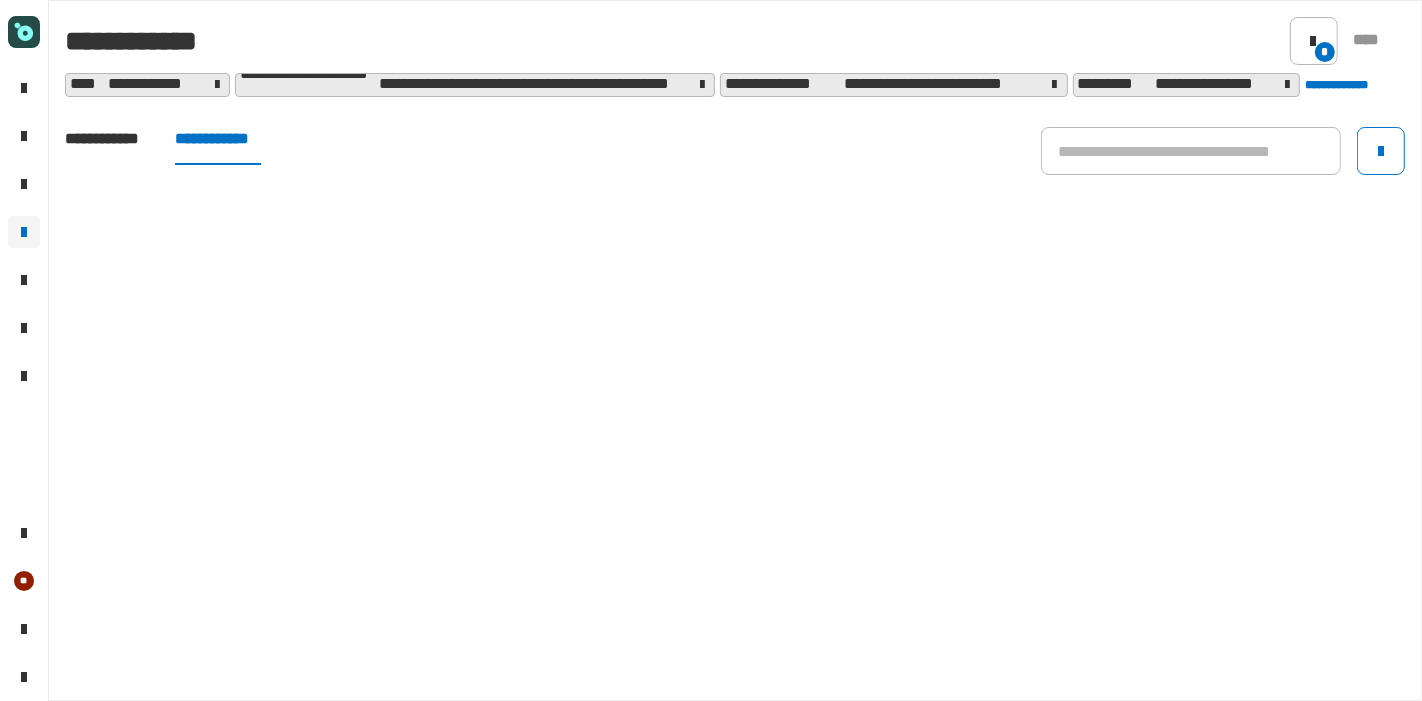 click on "**********" 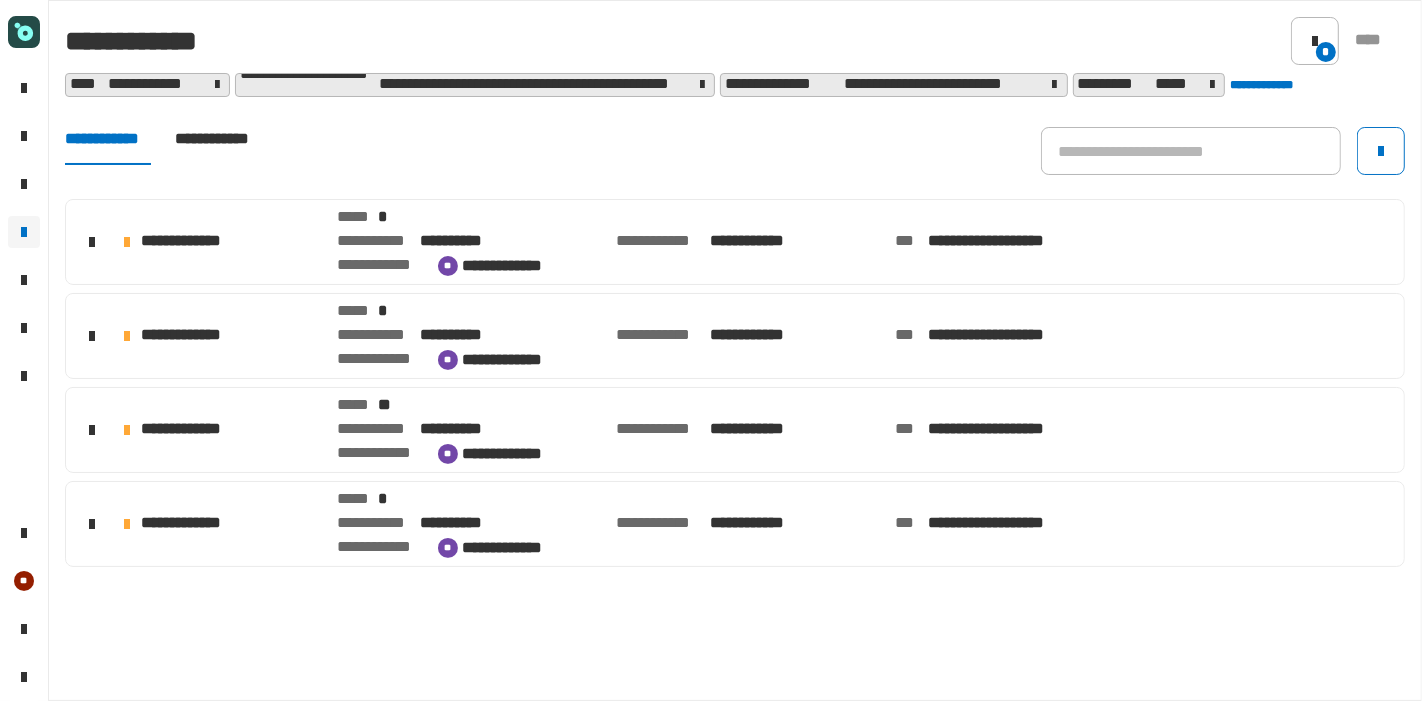 click on "**********" 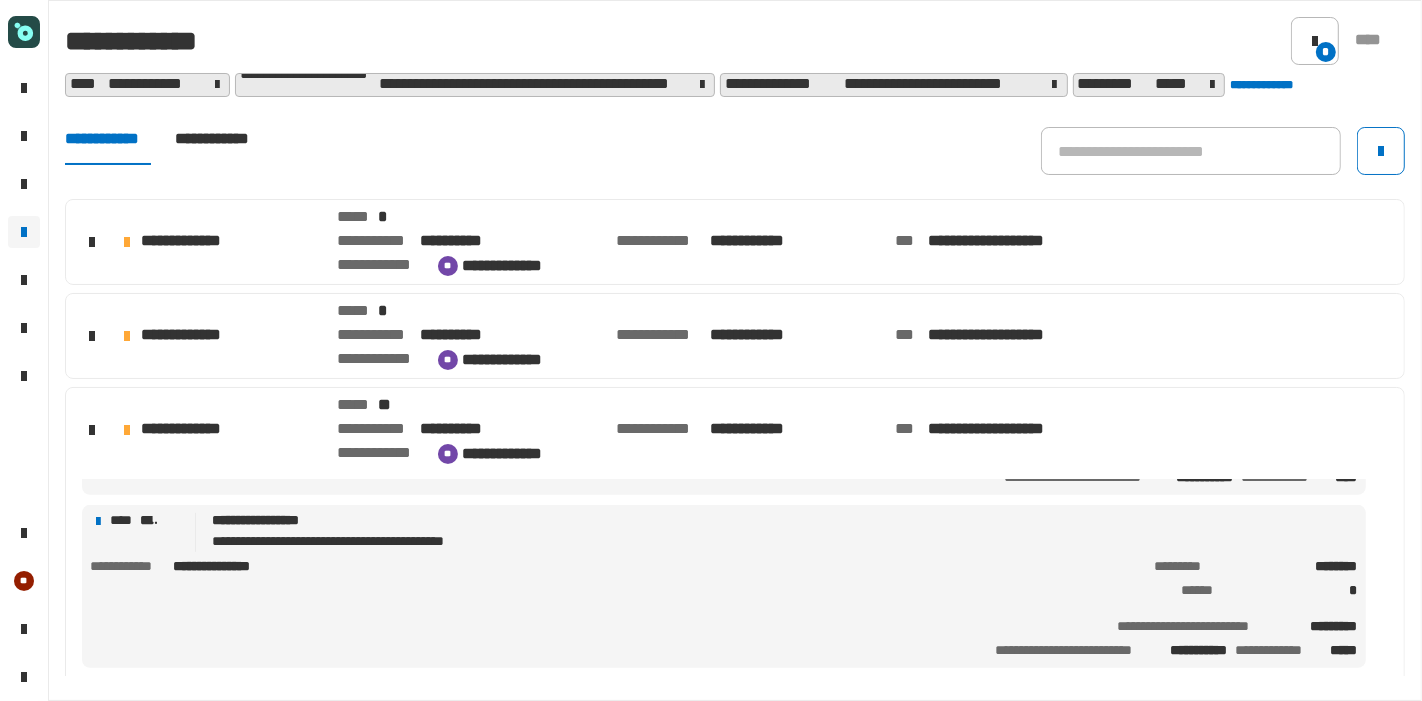 scroll, scrollTop: 1332, scrollLeft: 0, axis: vertical 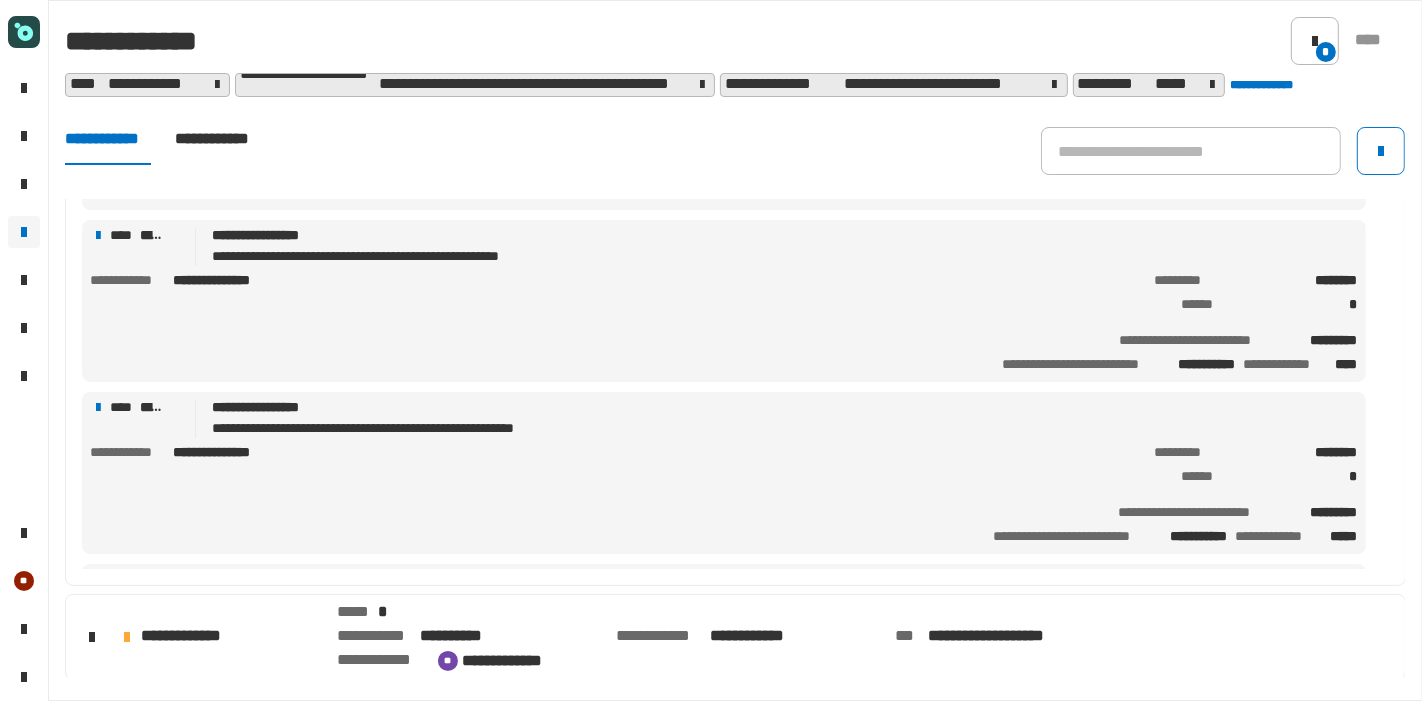 click on "**********" 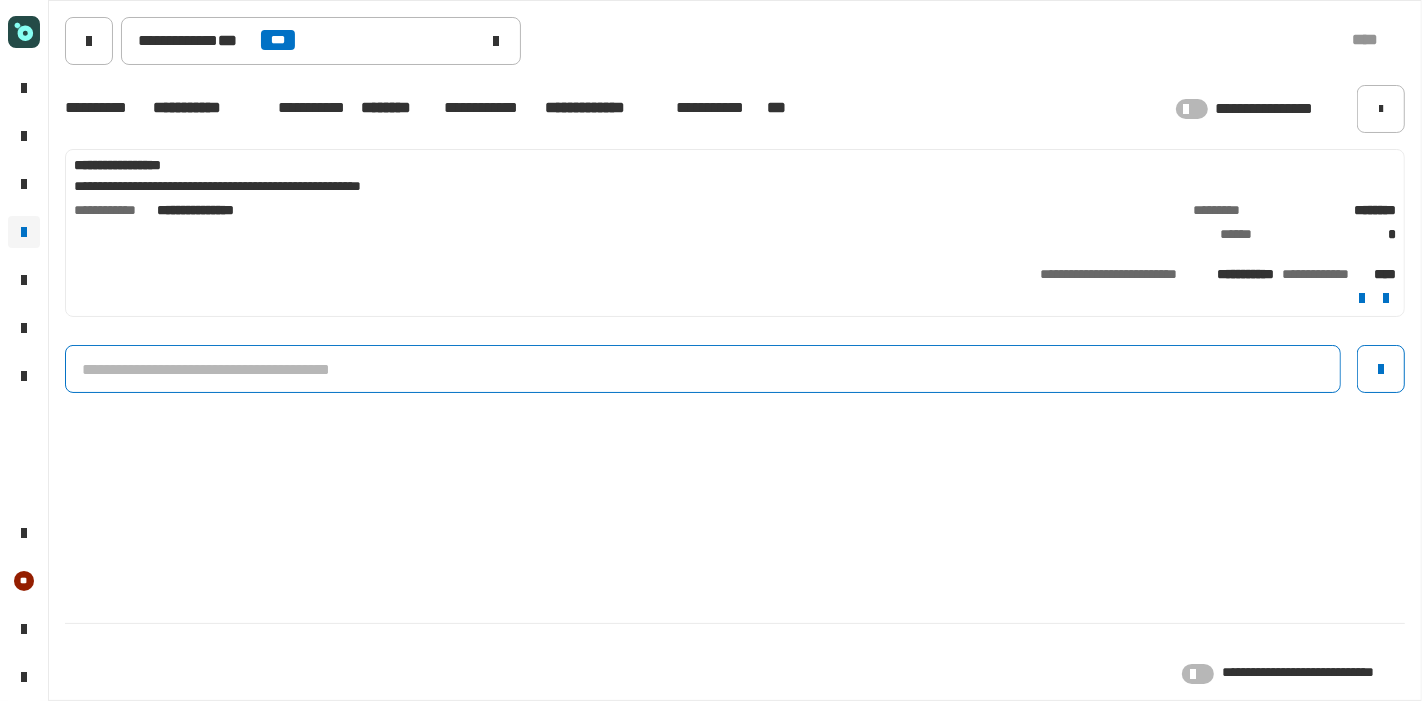 click 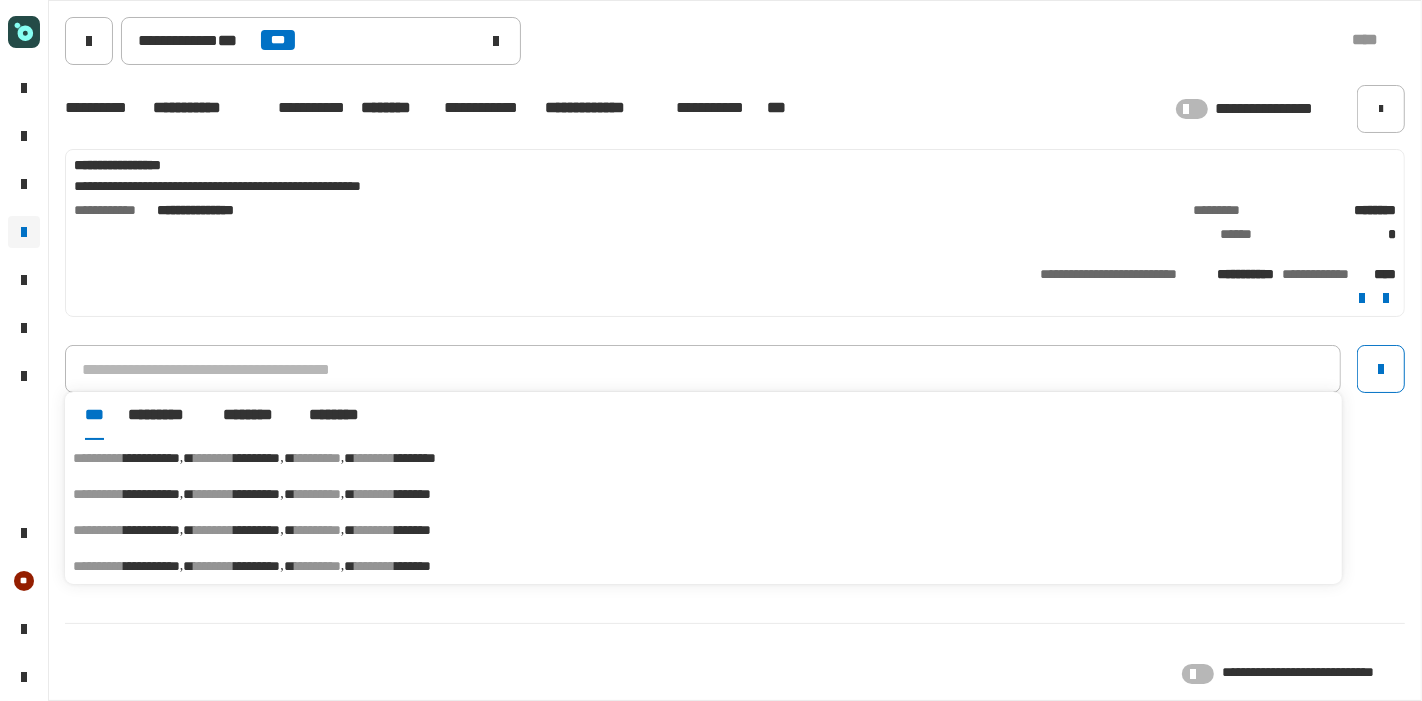 click on "********" at bounding box center [318, 566] 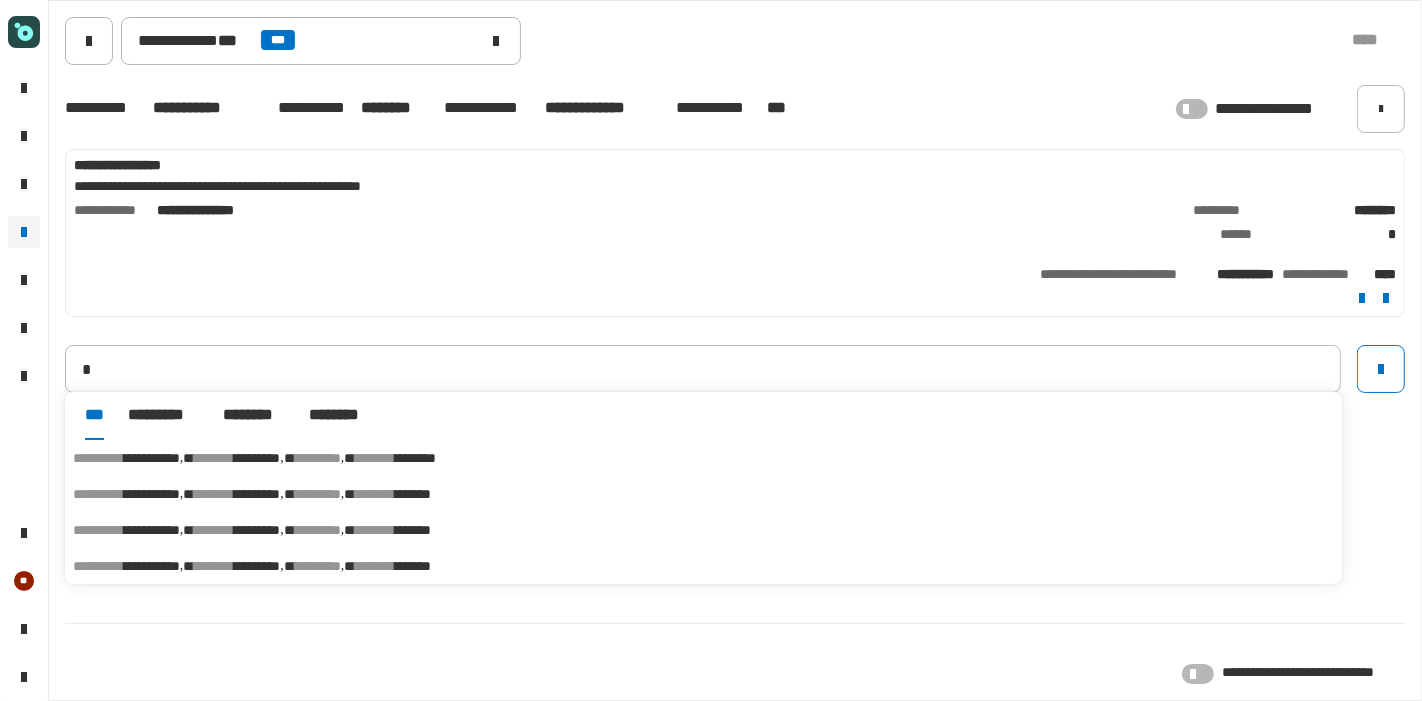 type on "**********" 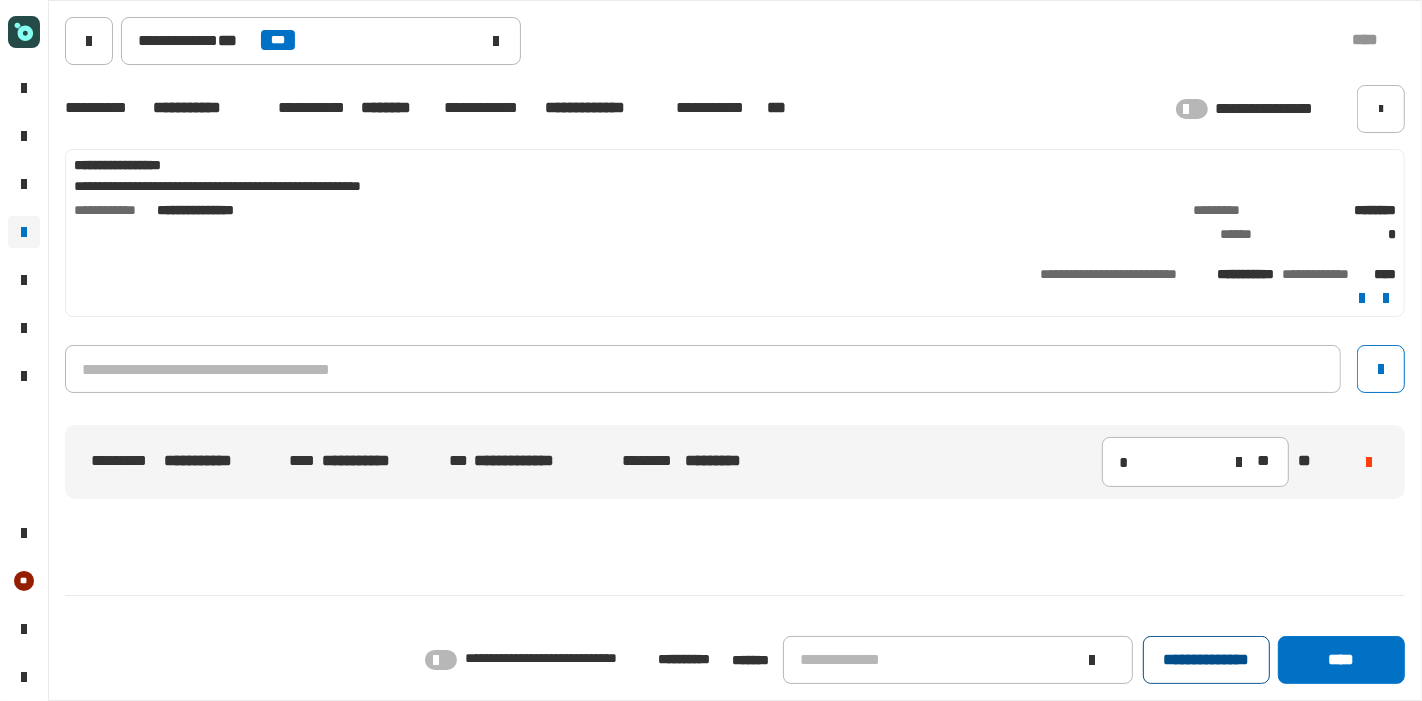 click on "**********" 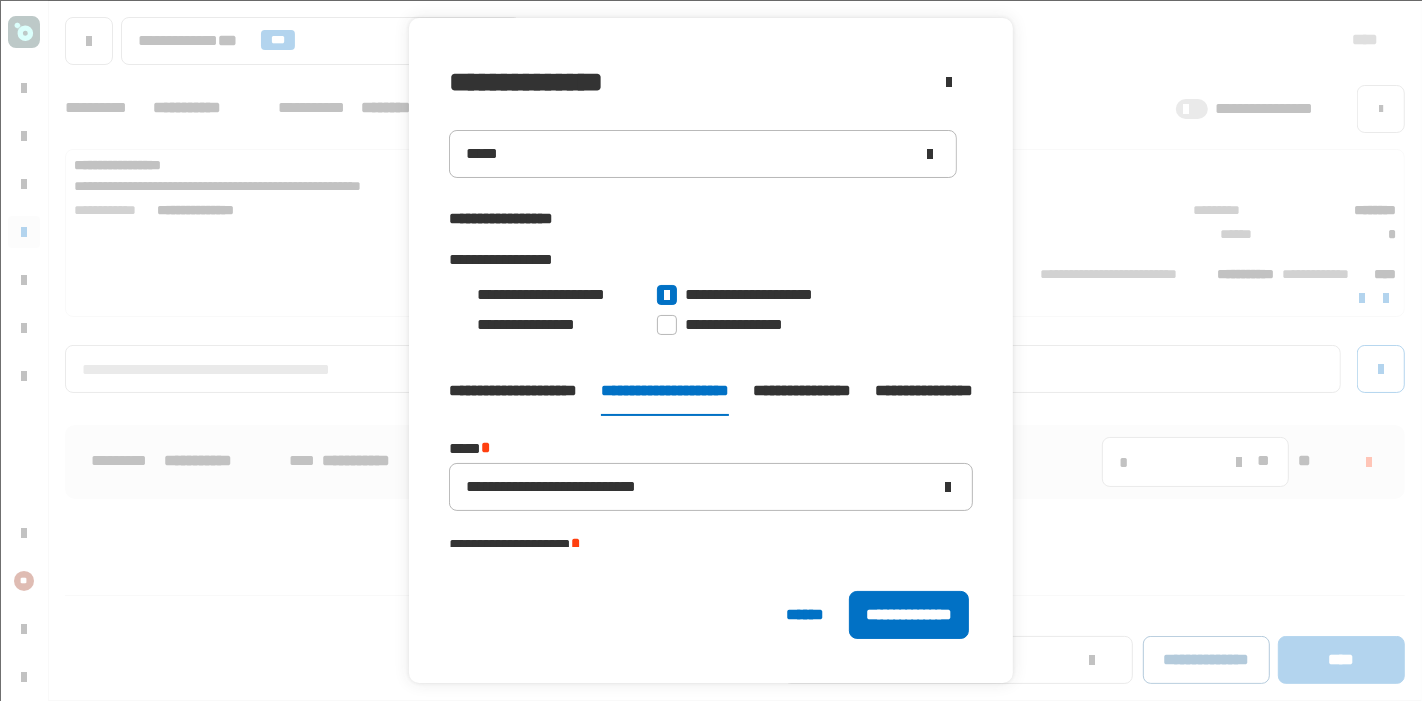 type on "*****" 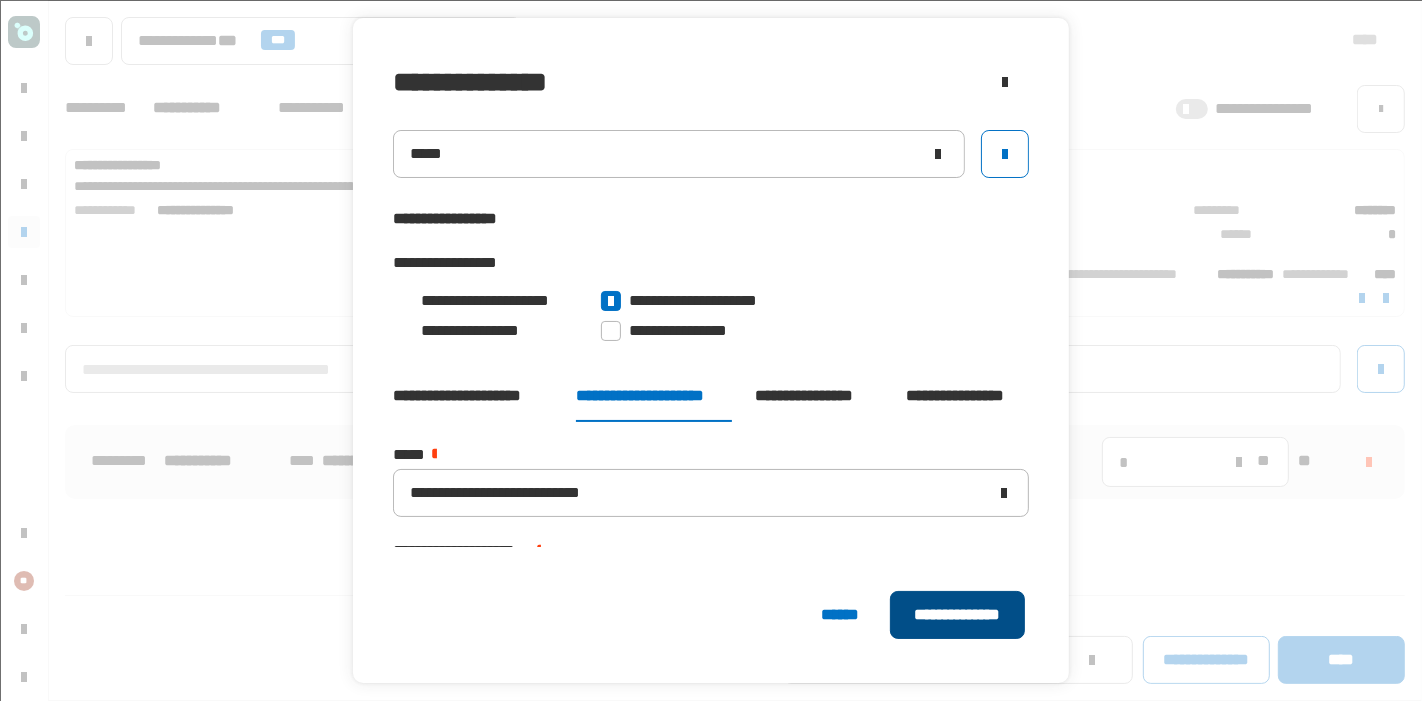 click on "**********" 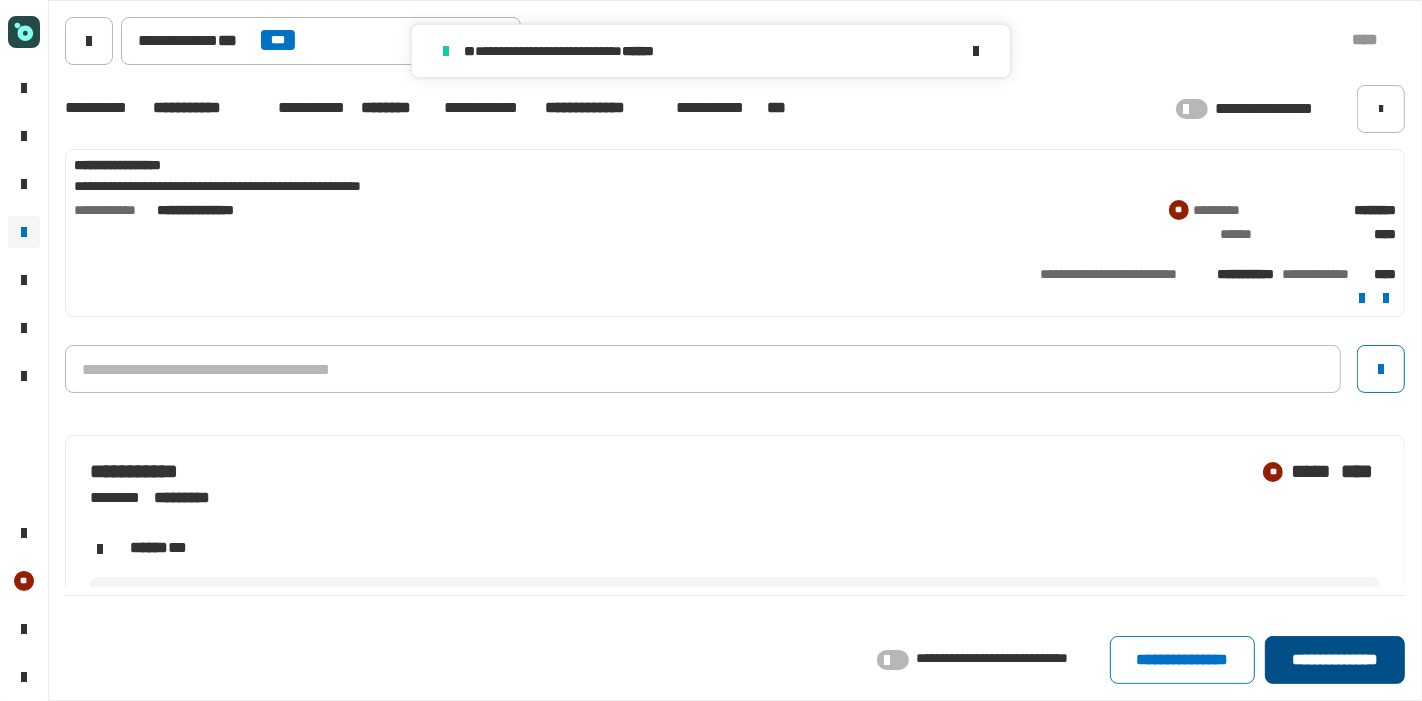 click on "**********" 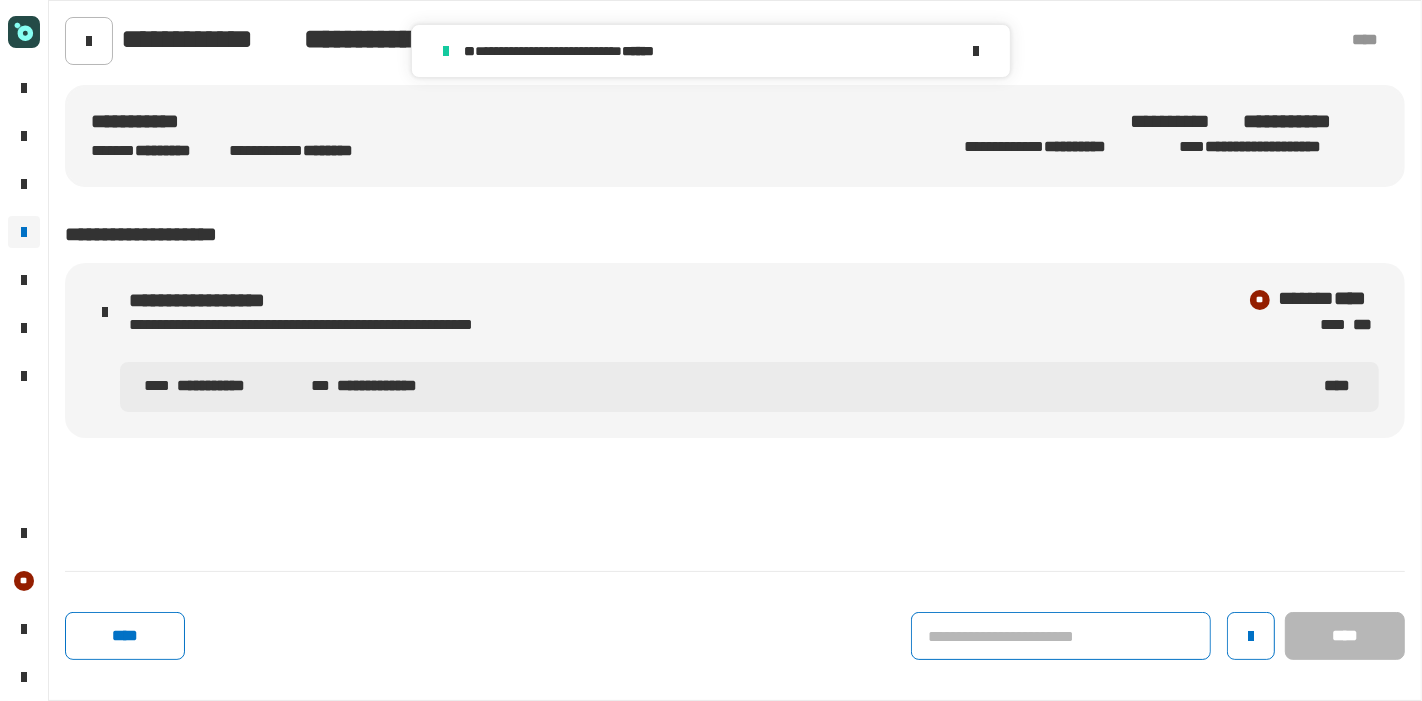 click 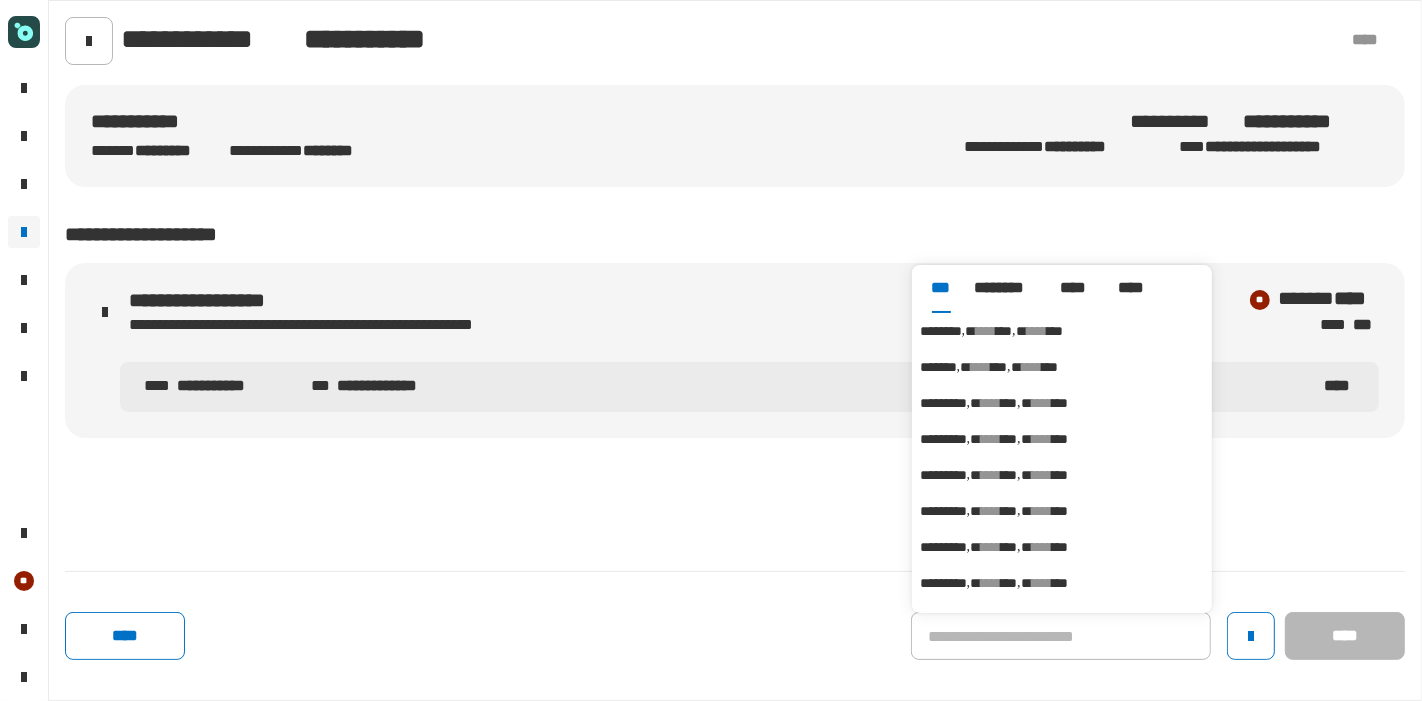click on "******** **** *** **** ***" at bounding box center [1062, 331] 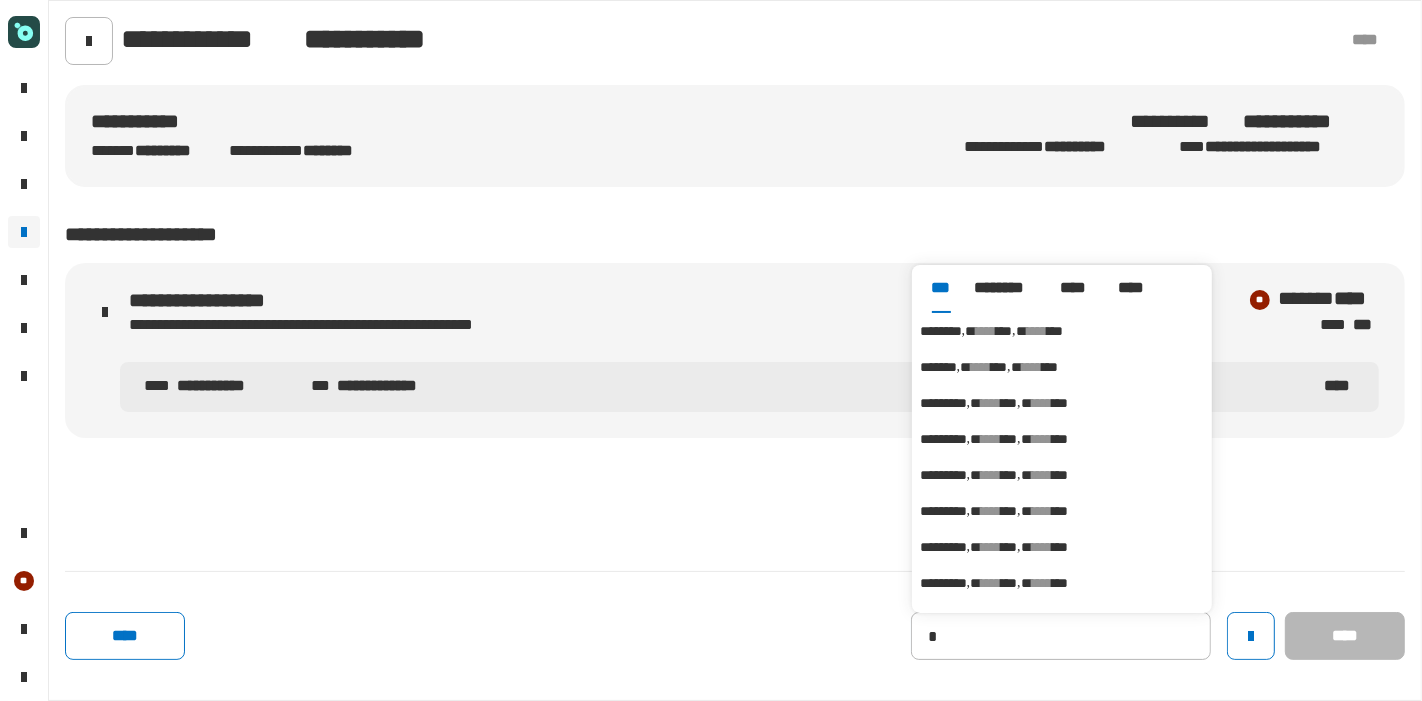 type on "********" 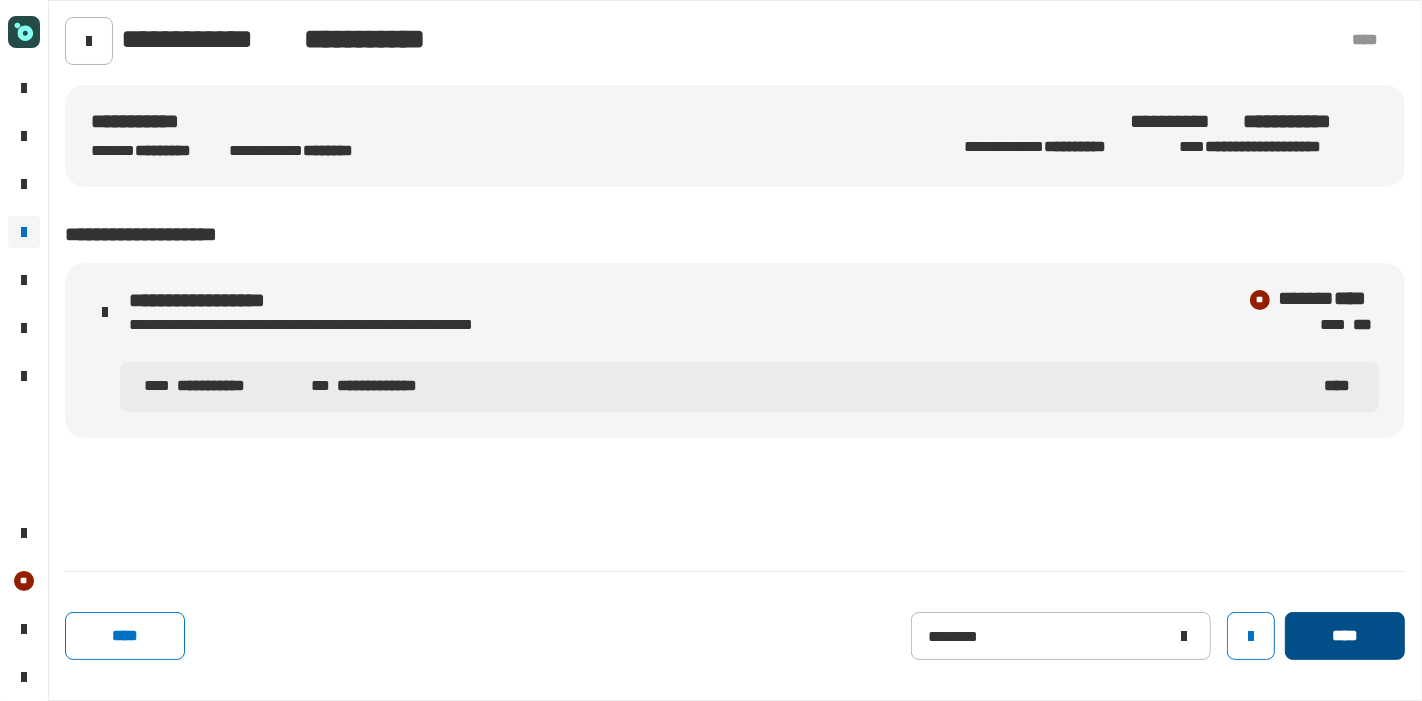 click on "****" 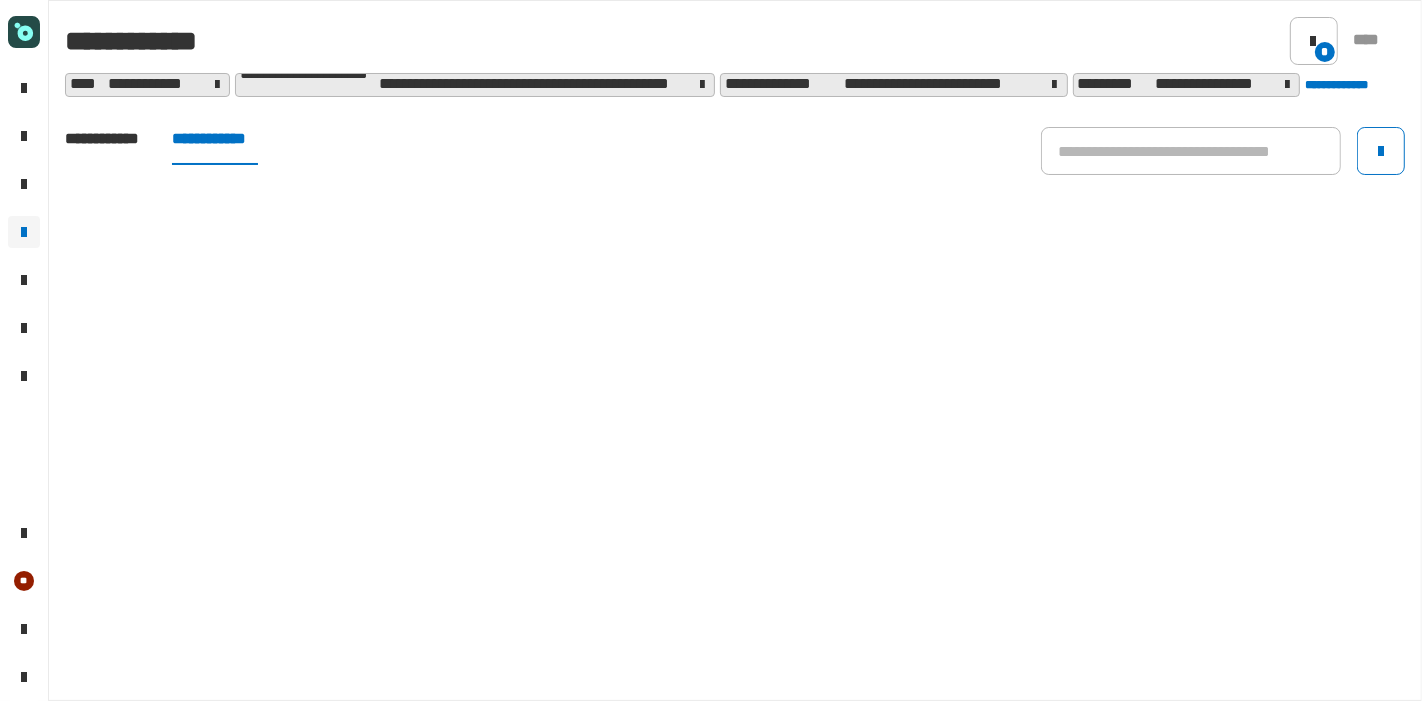 click on "**********" 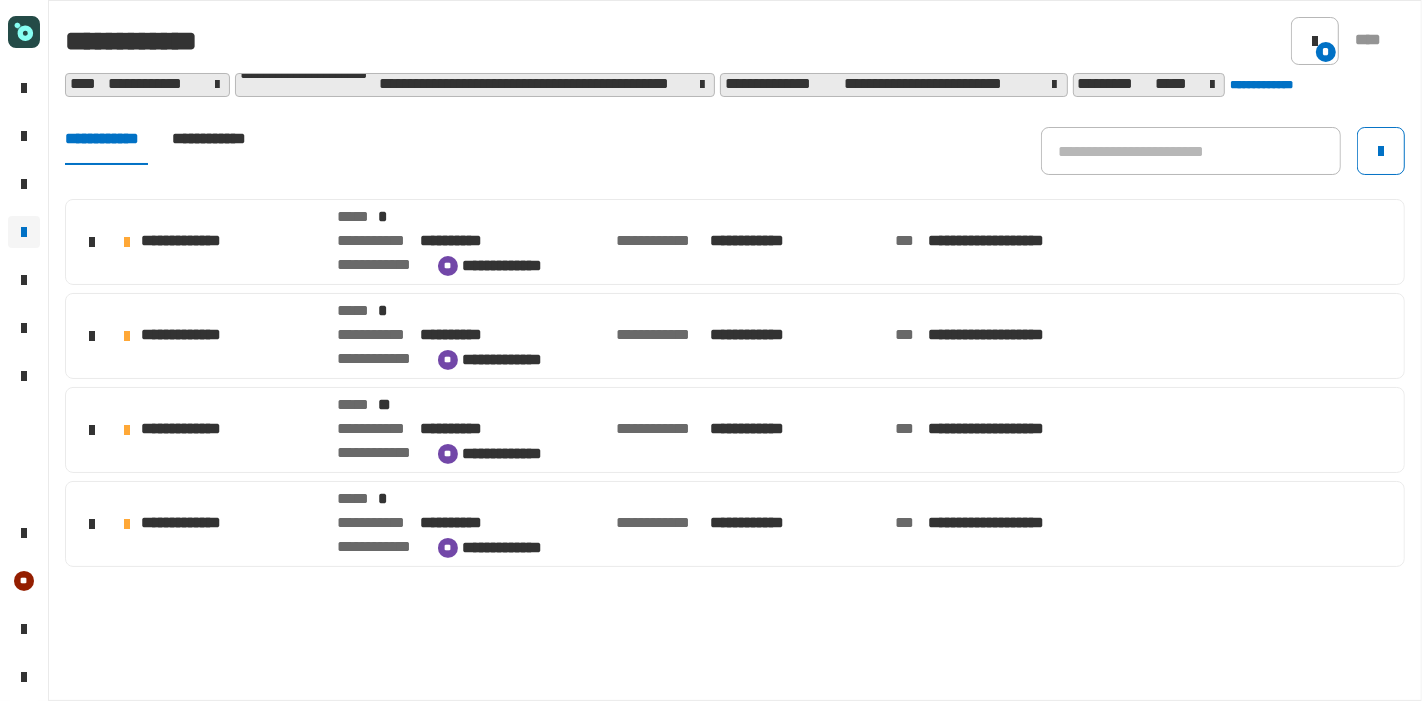 click on "**" 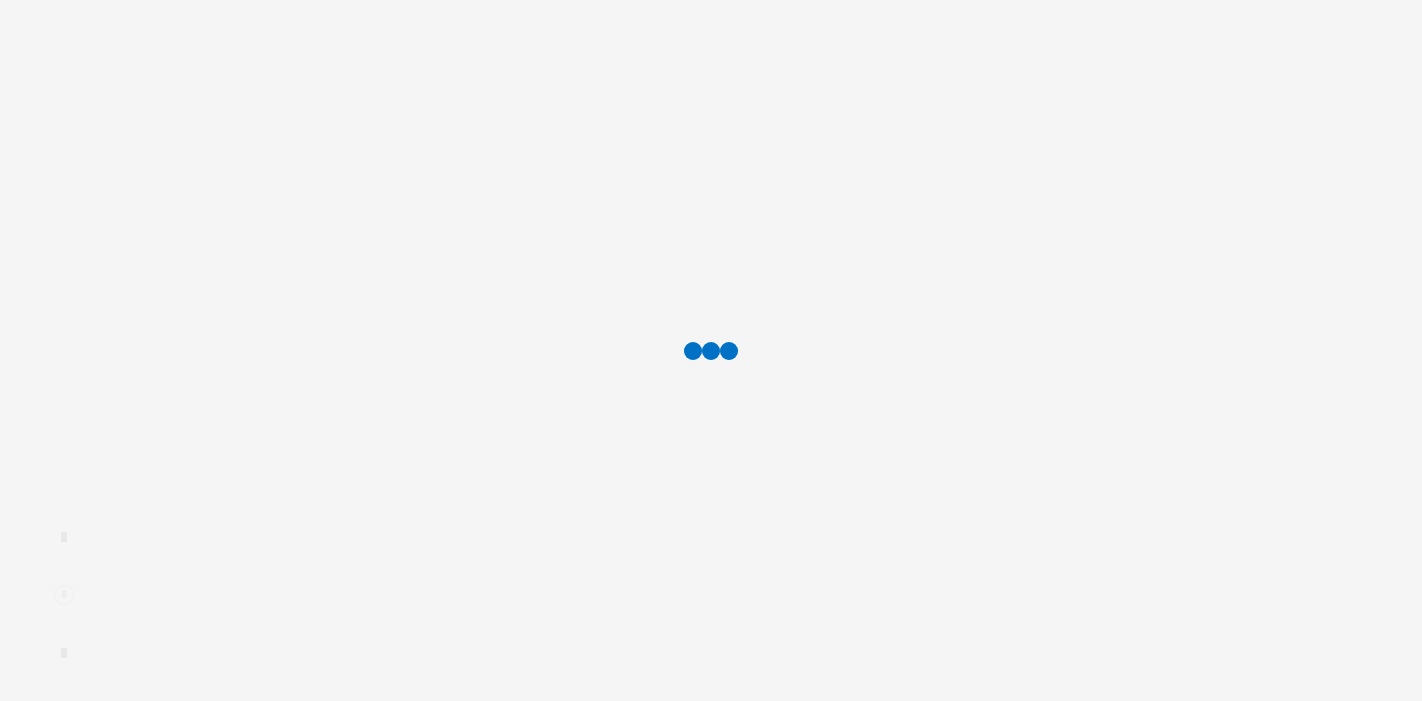 scroll, scrollTop: 0, scrollLeft: 0, axis: both 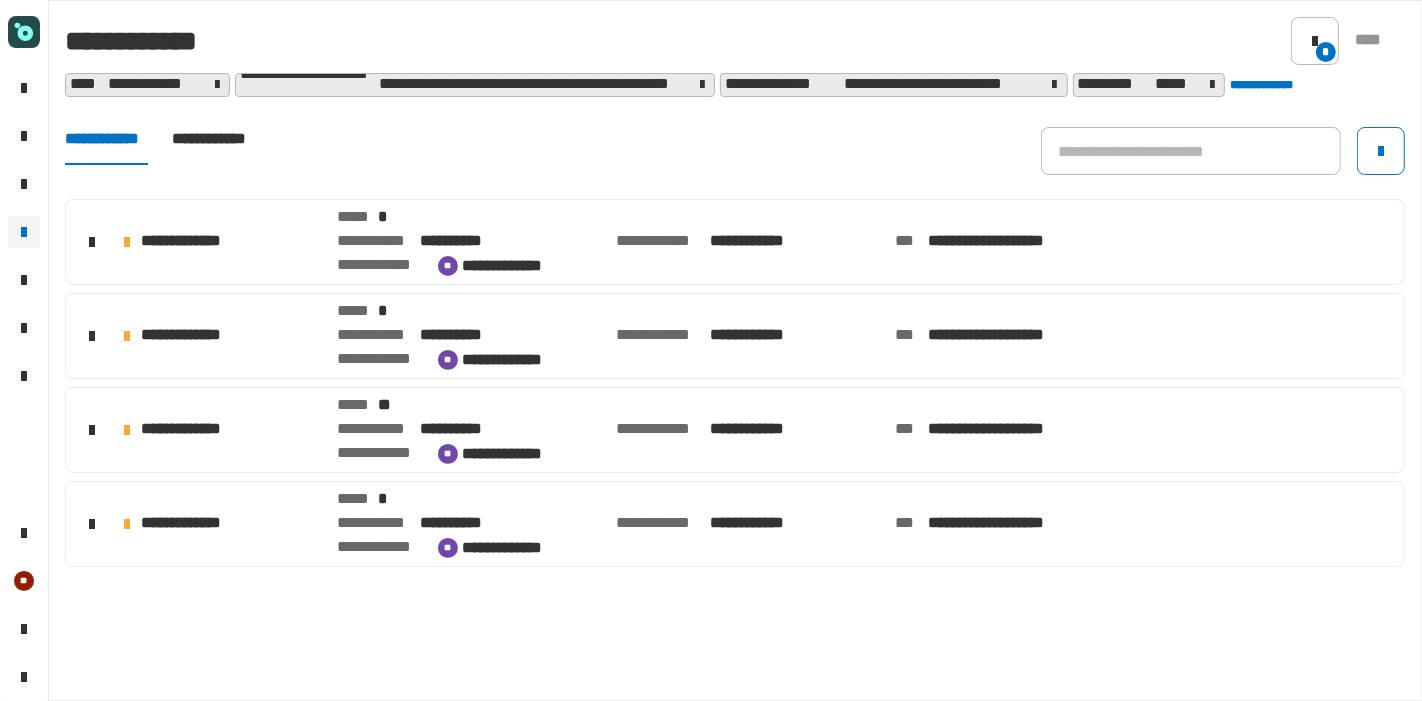 click on "**********" 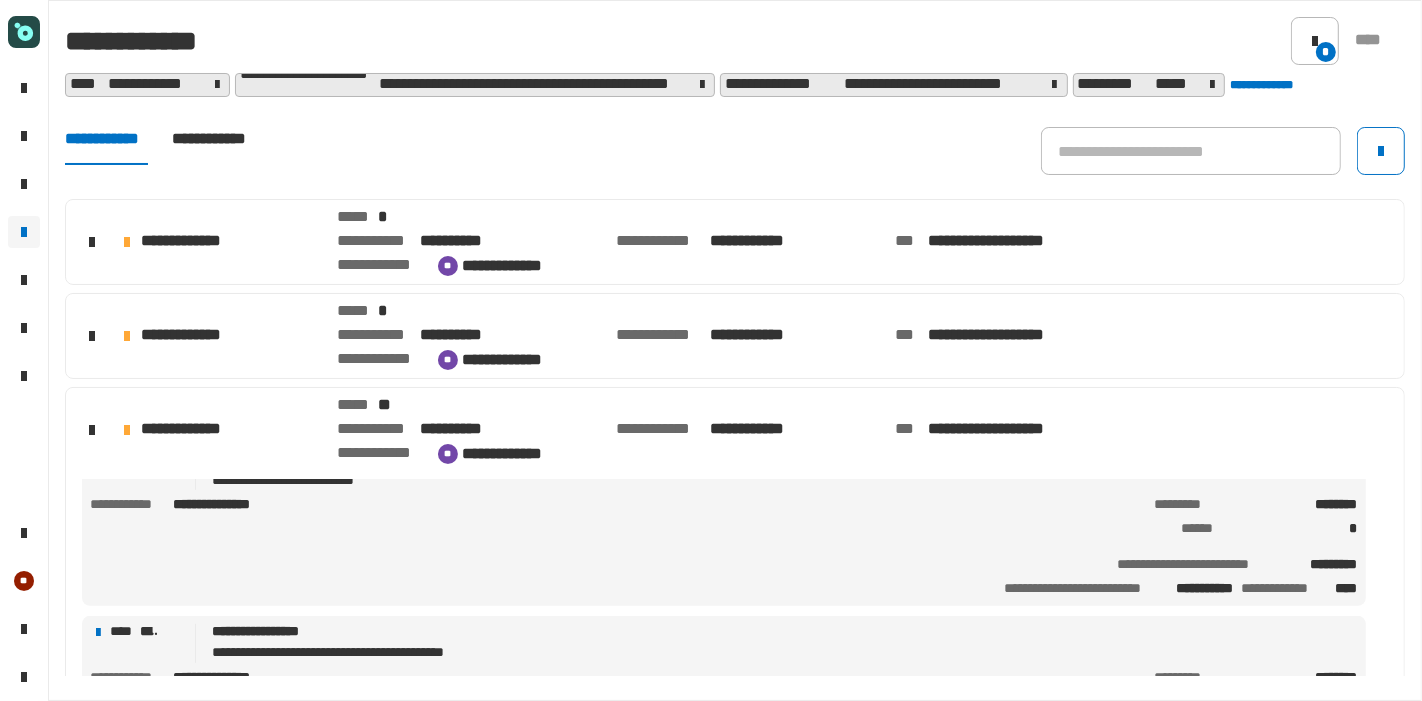 scroll, scrollTop: 1160, scrollLeft: 0, axis: vertical 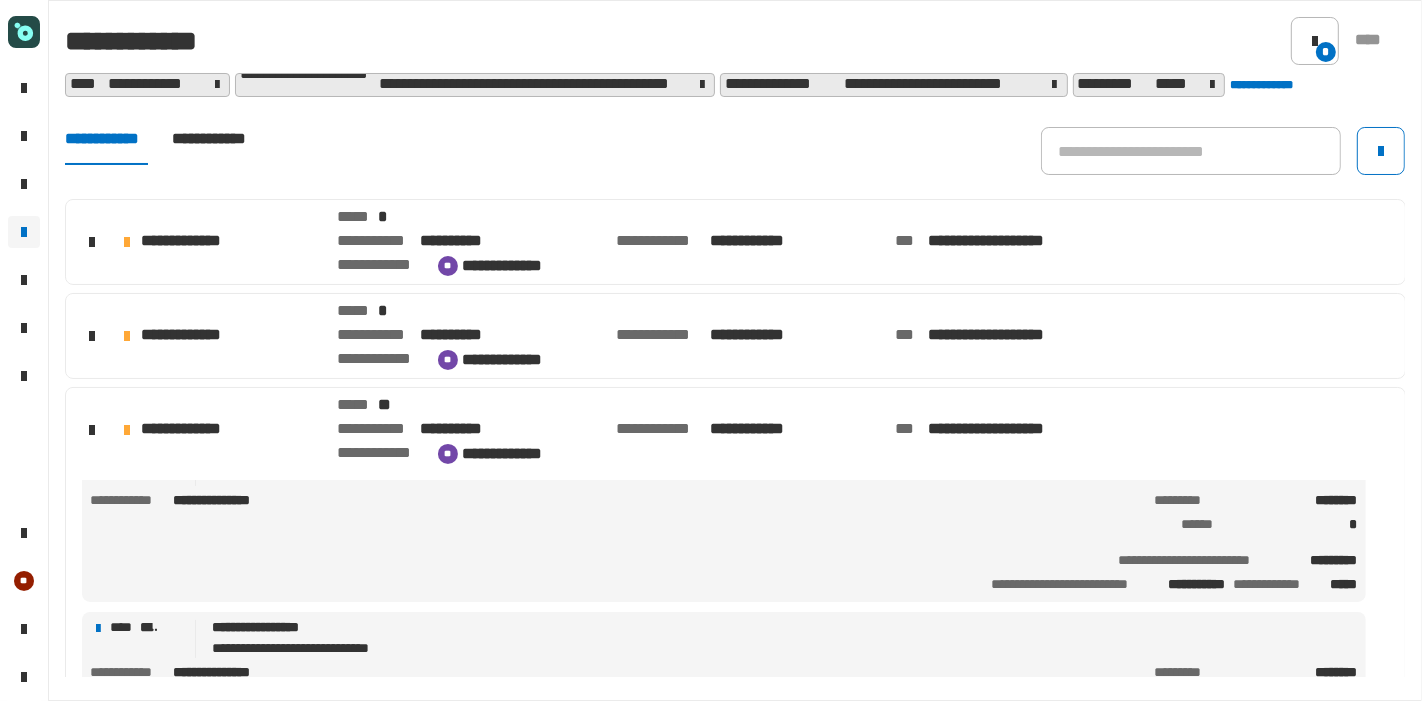 click on "**********" 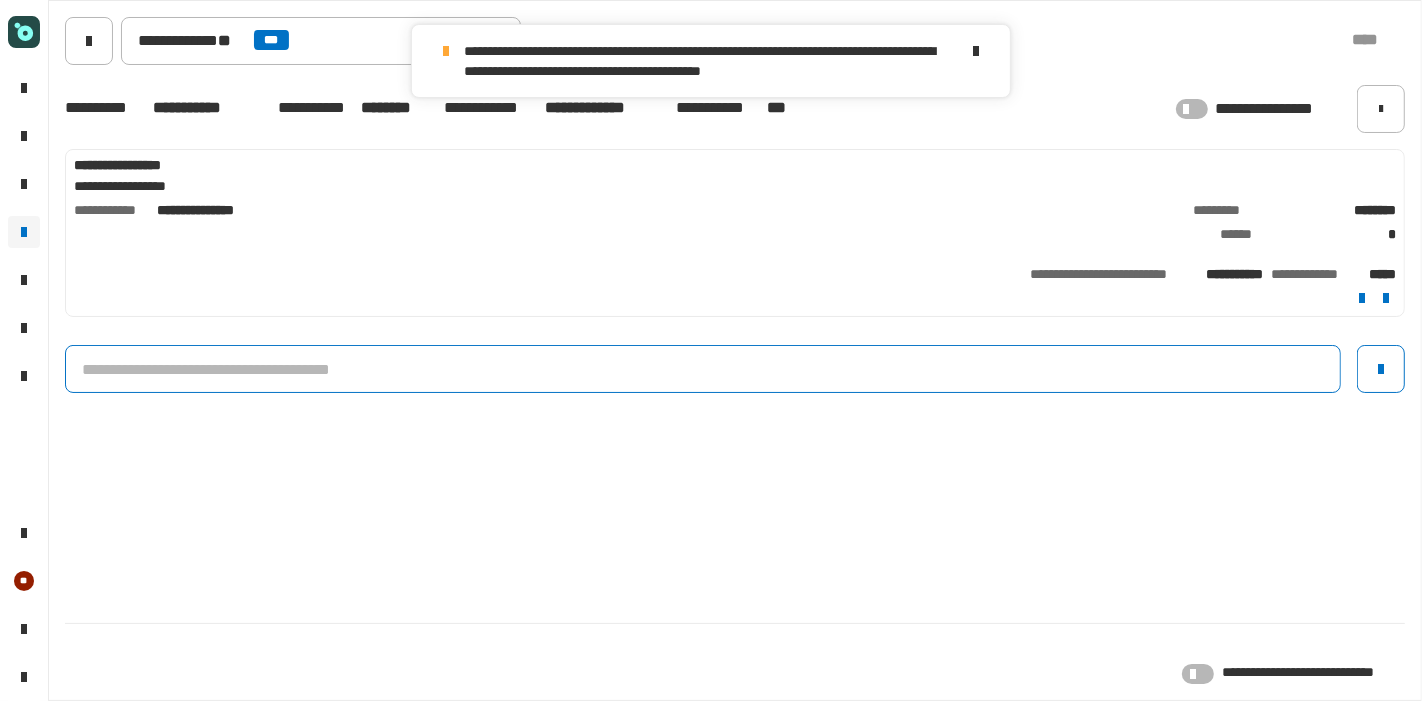 click 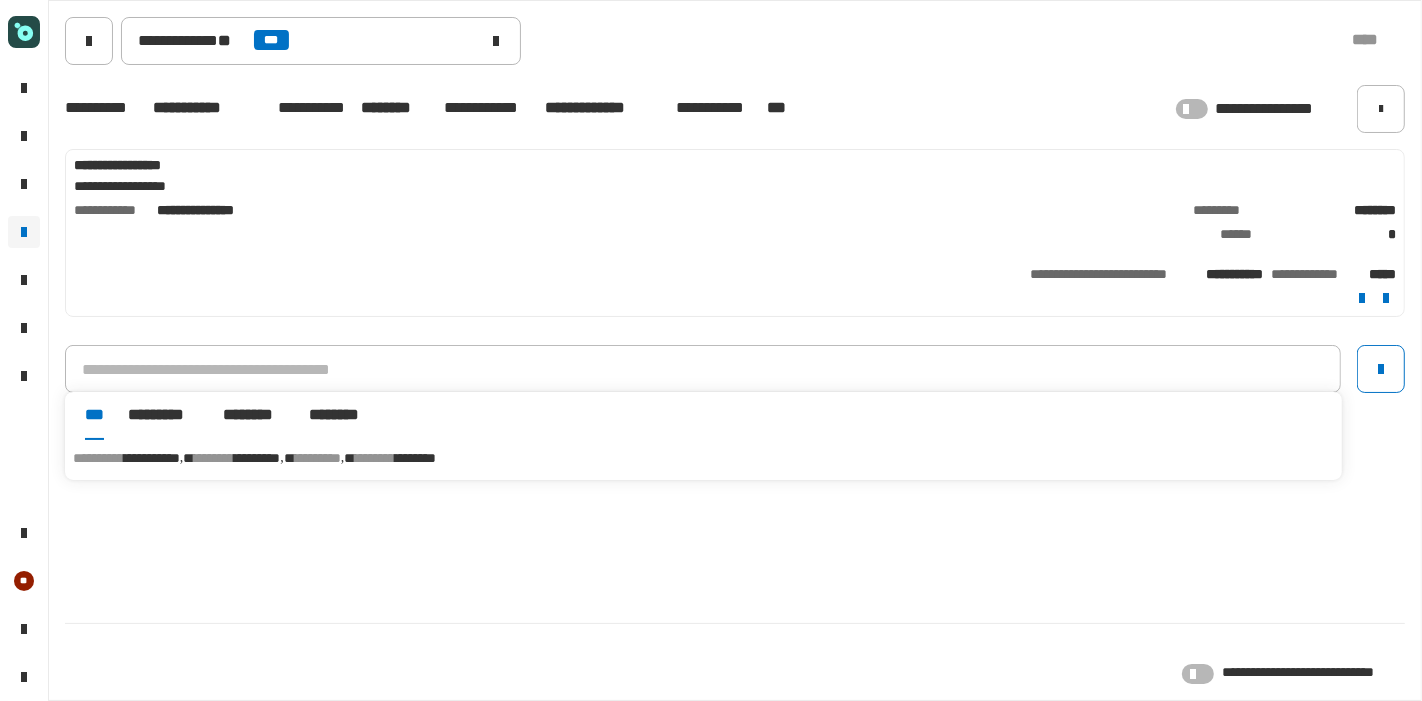 drag, startPoint x: 440, startPoint y: 451, endPoint x: 397, endPoint y: 457, distance: 43.416588 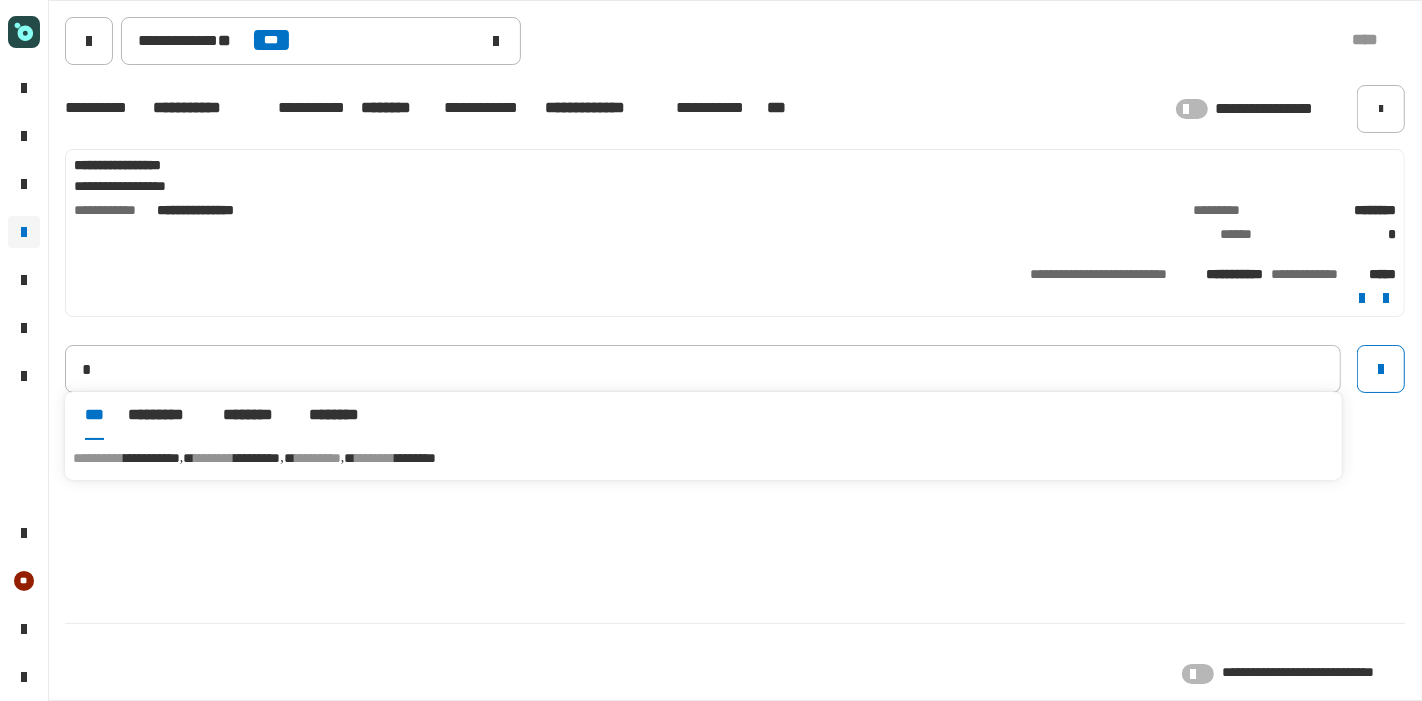 type on "**********" 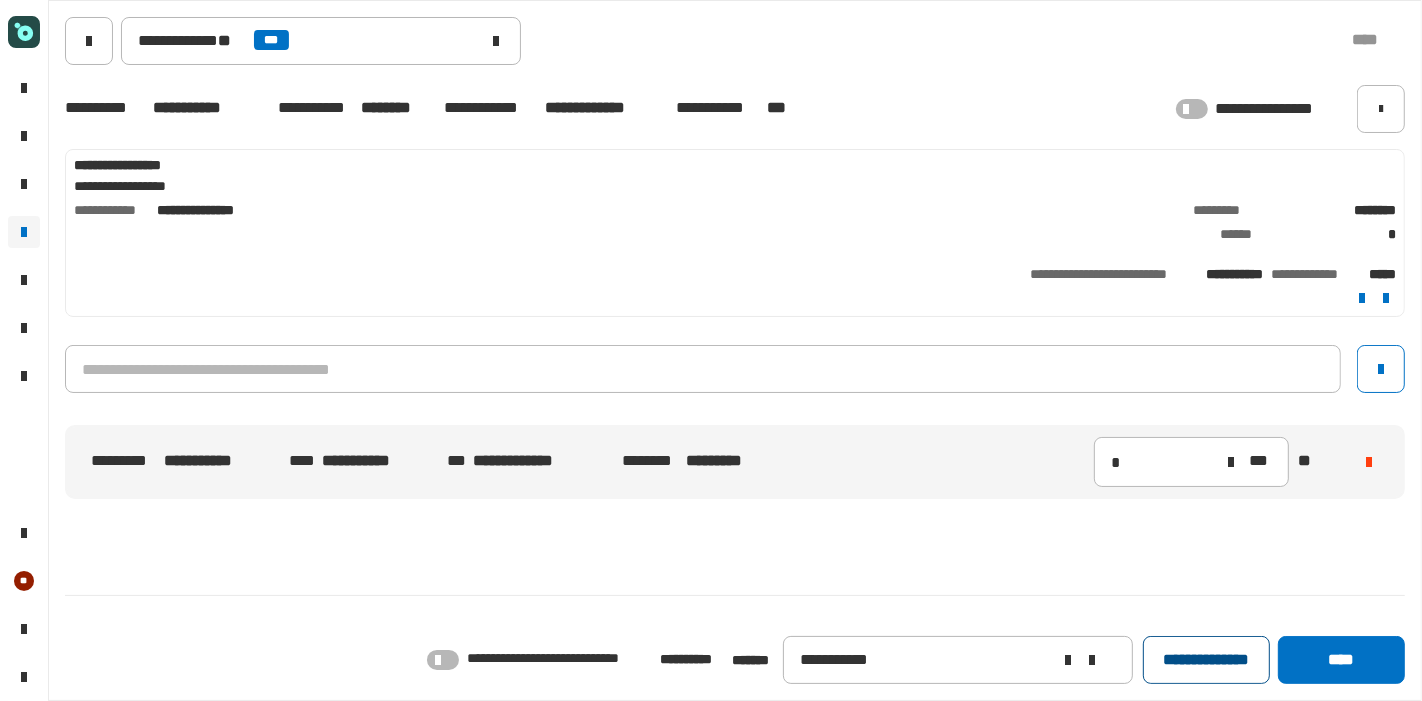 click on "**********" 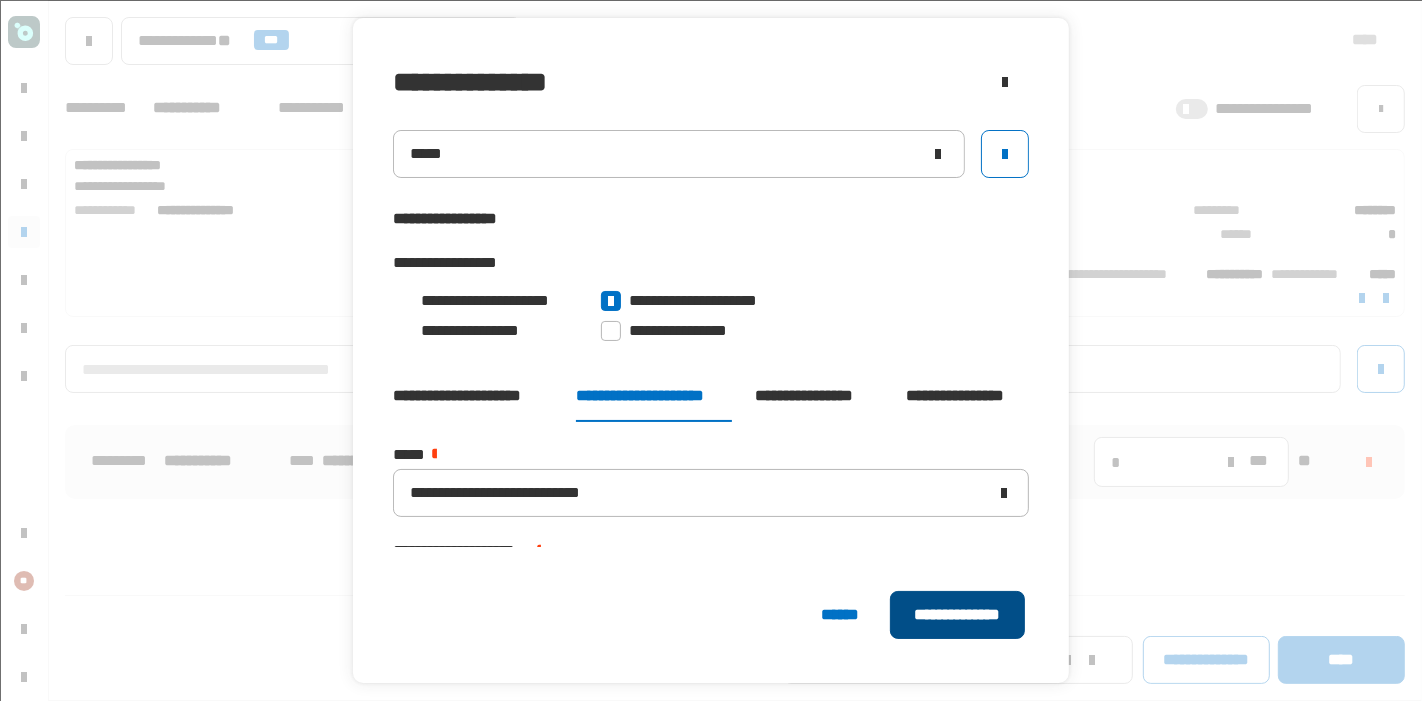 click on "**********" 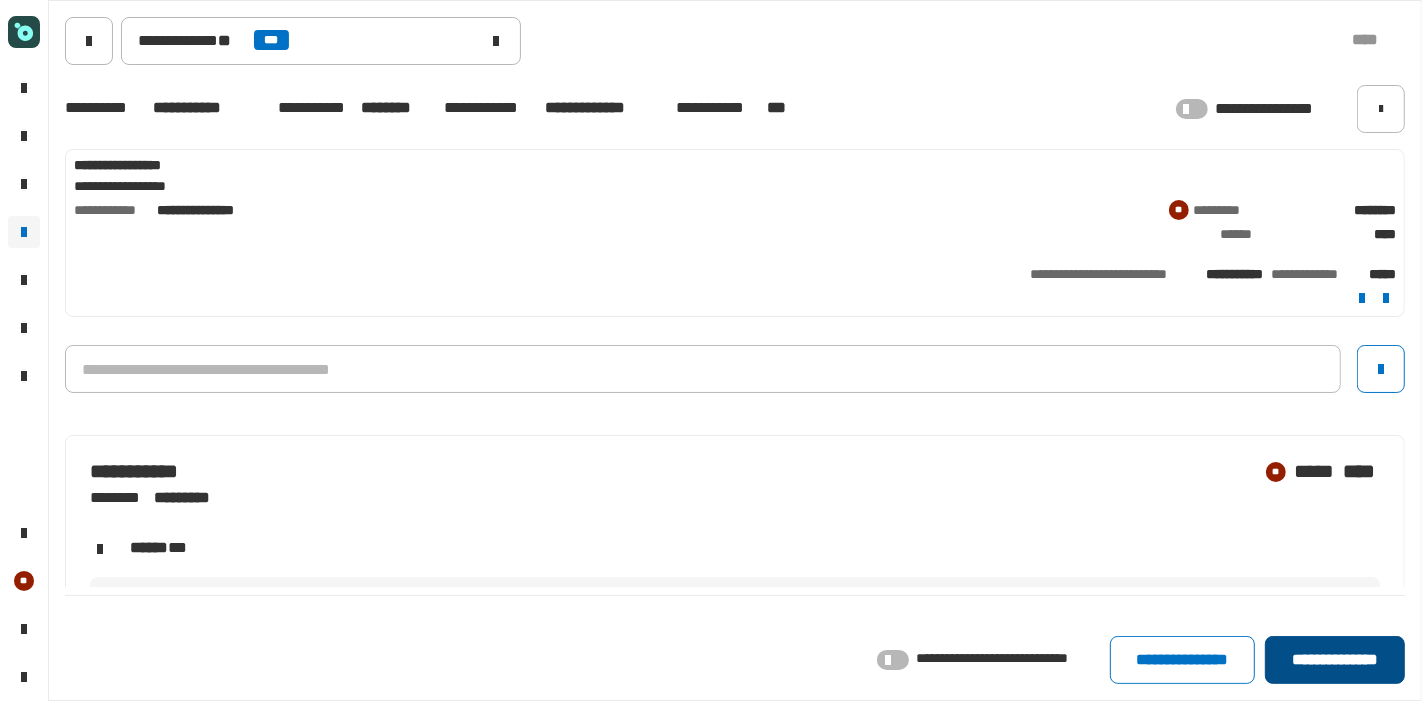 click on "**********" 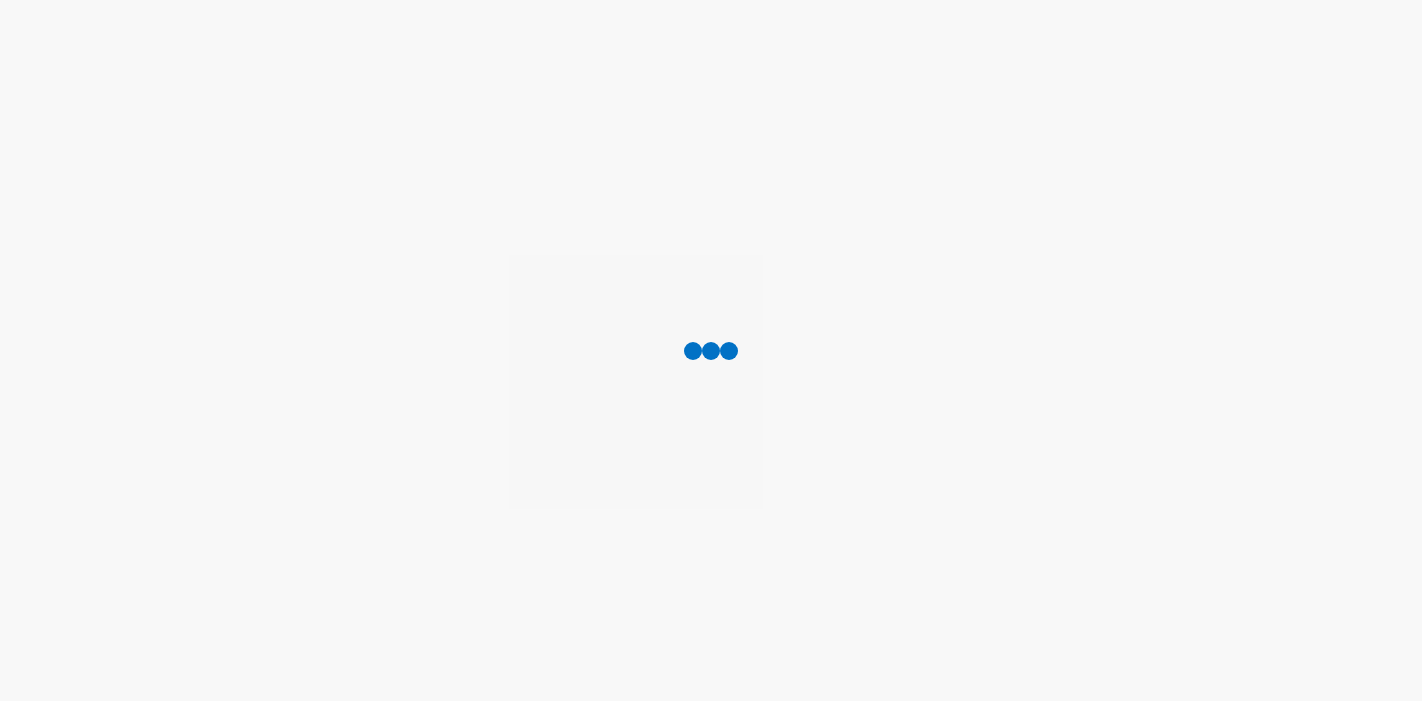 scroll, scrollTop: 0, scrollLeft: 0, axis: both 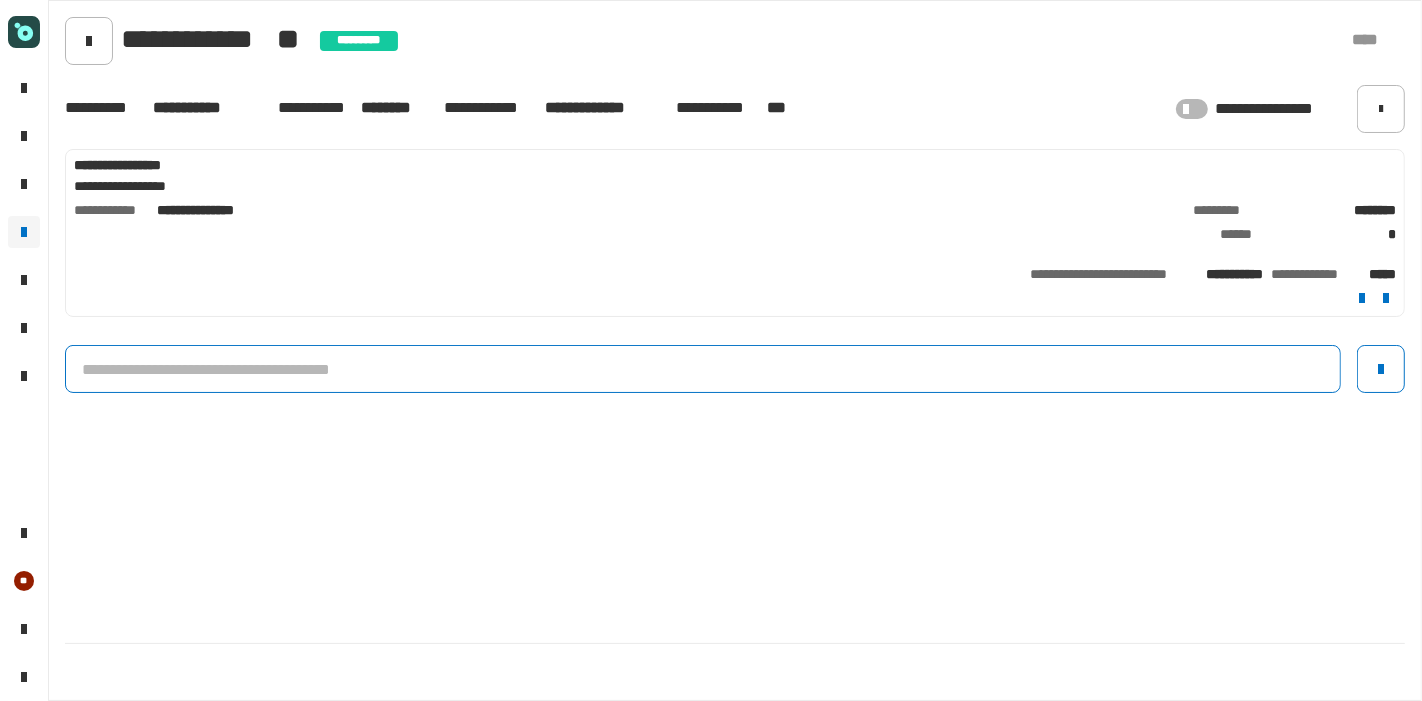 click 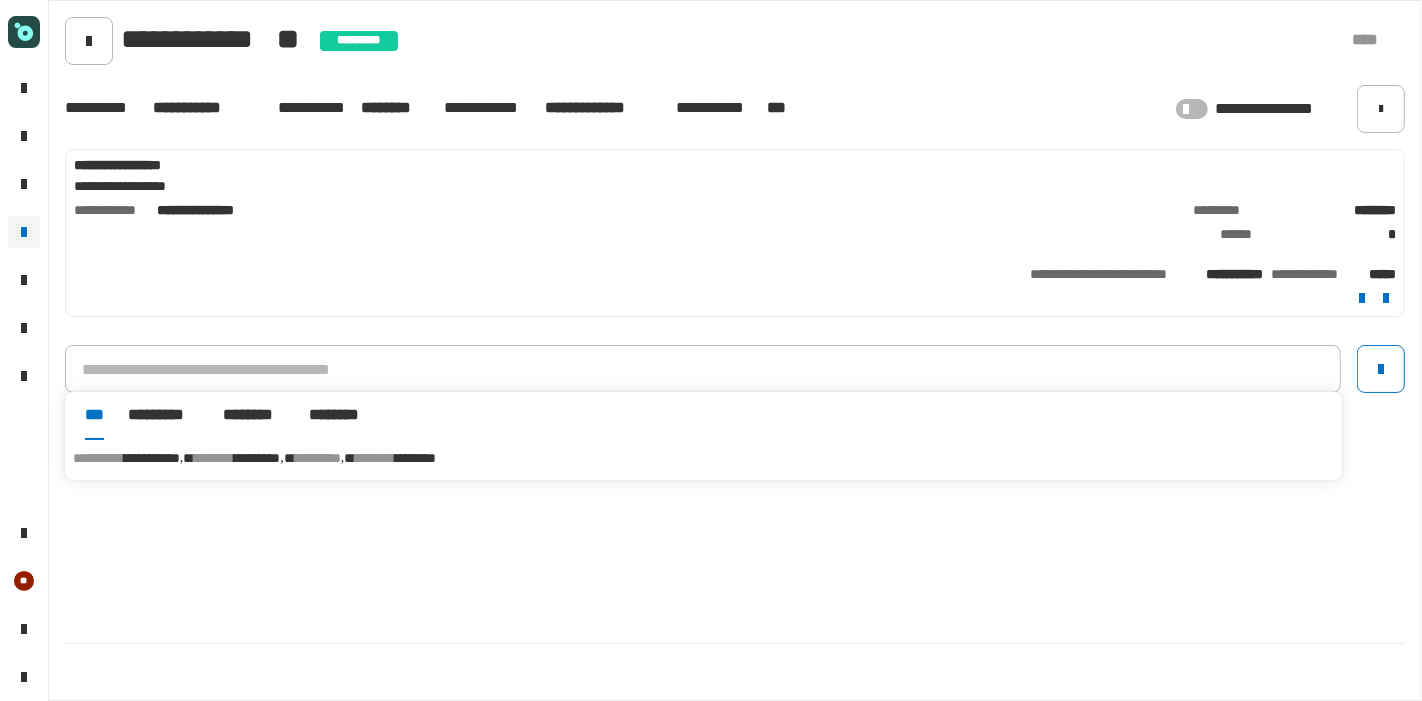 click on "*********" at bounding box center (257, 458) 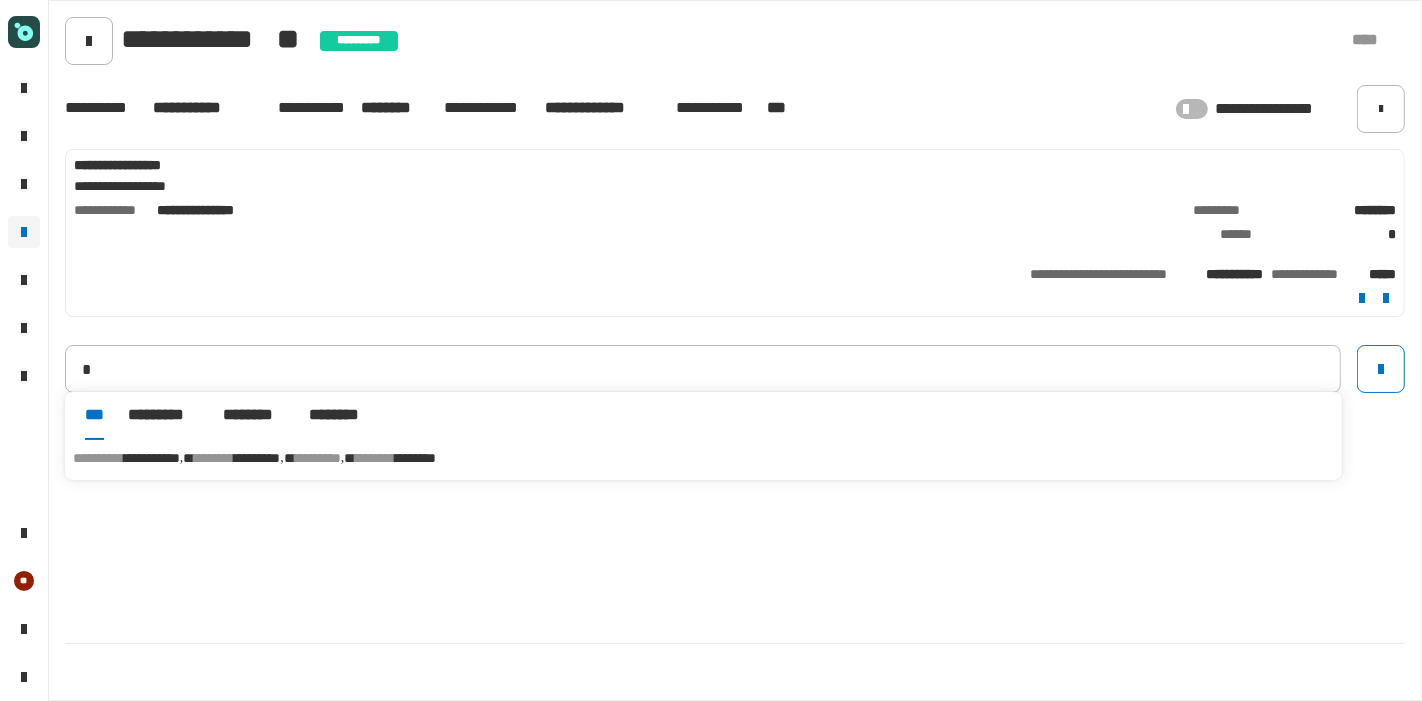 type on "**********" 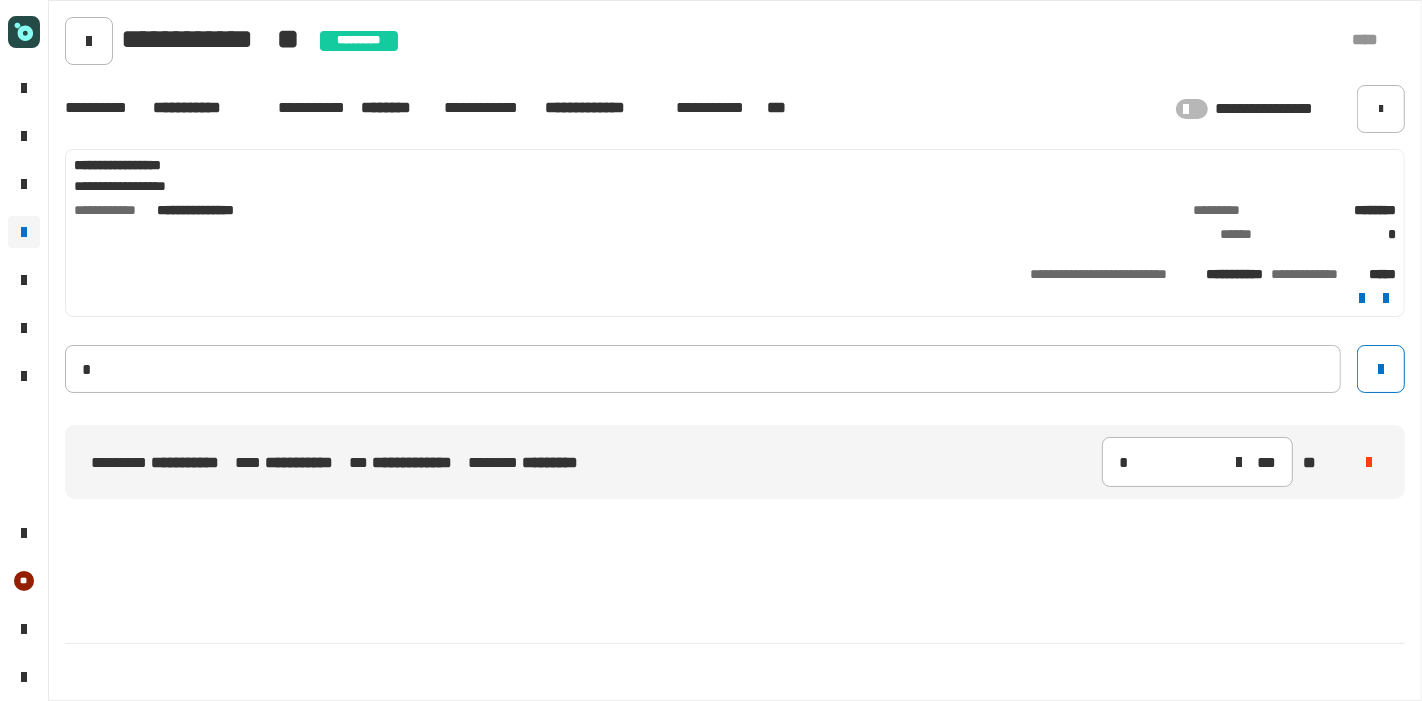 type 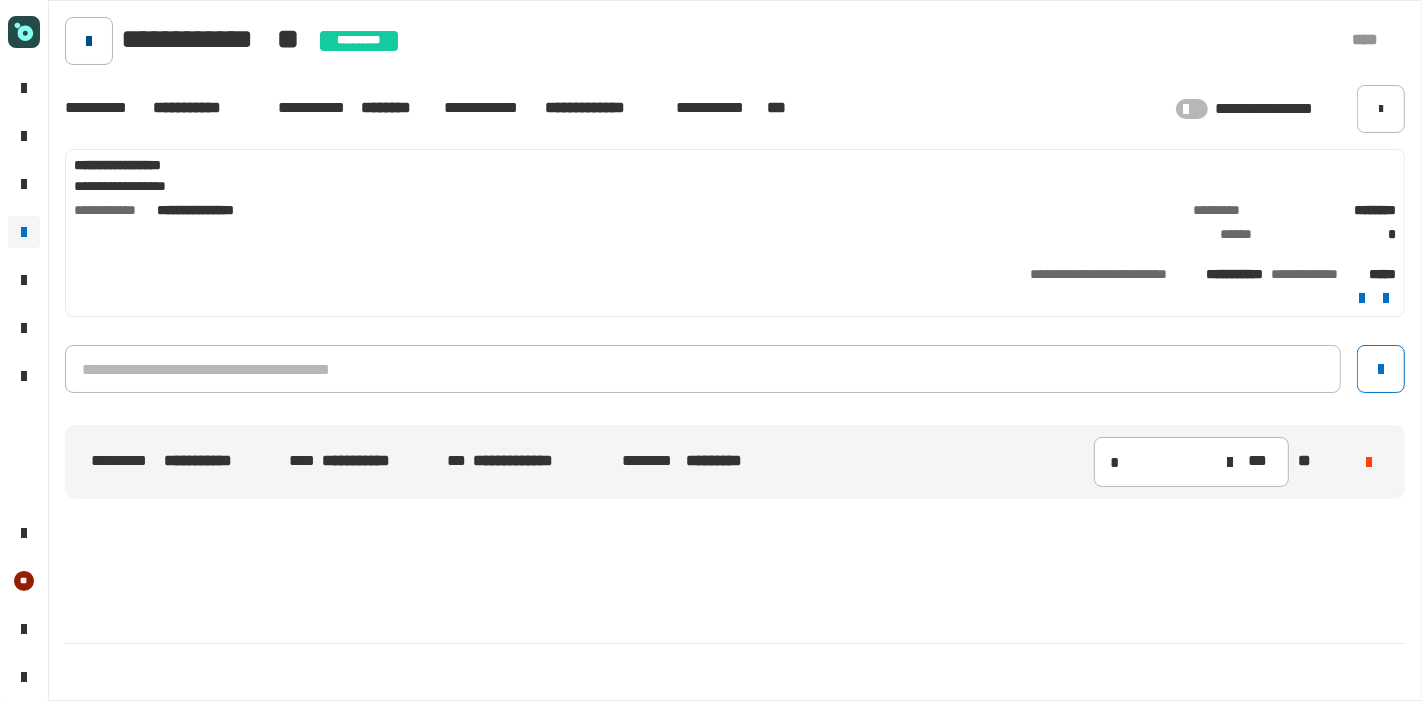 click 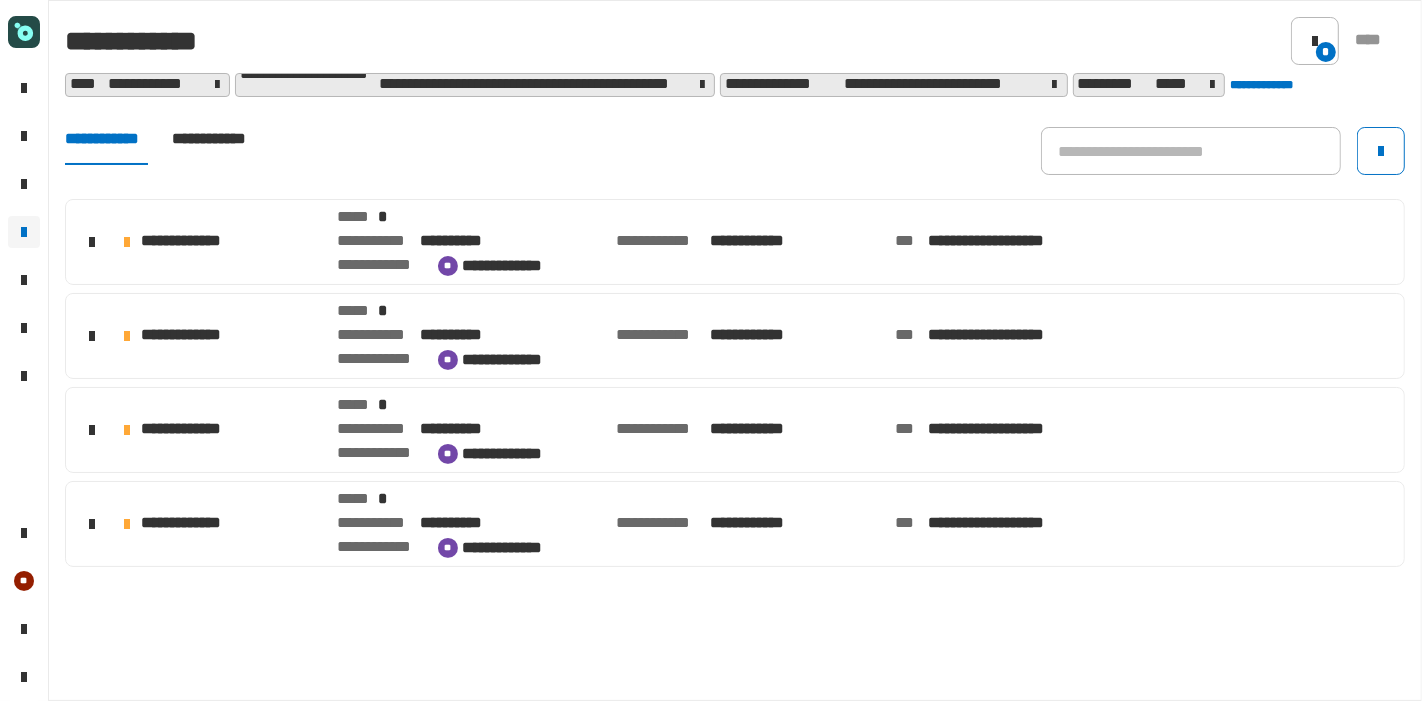 click on "**********" 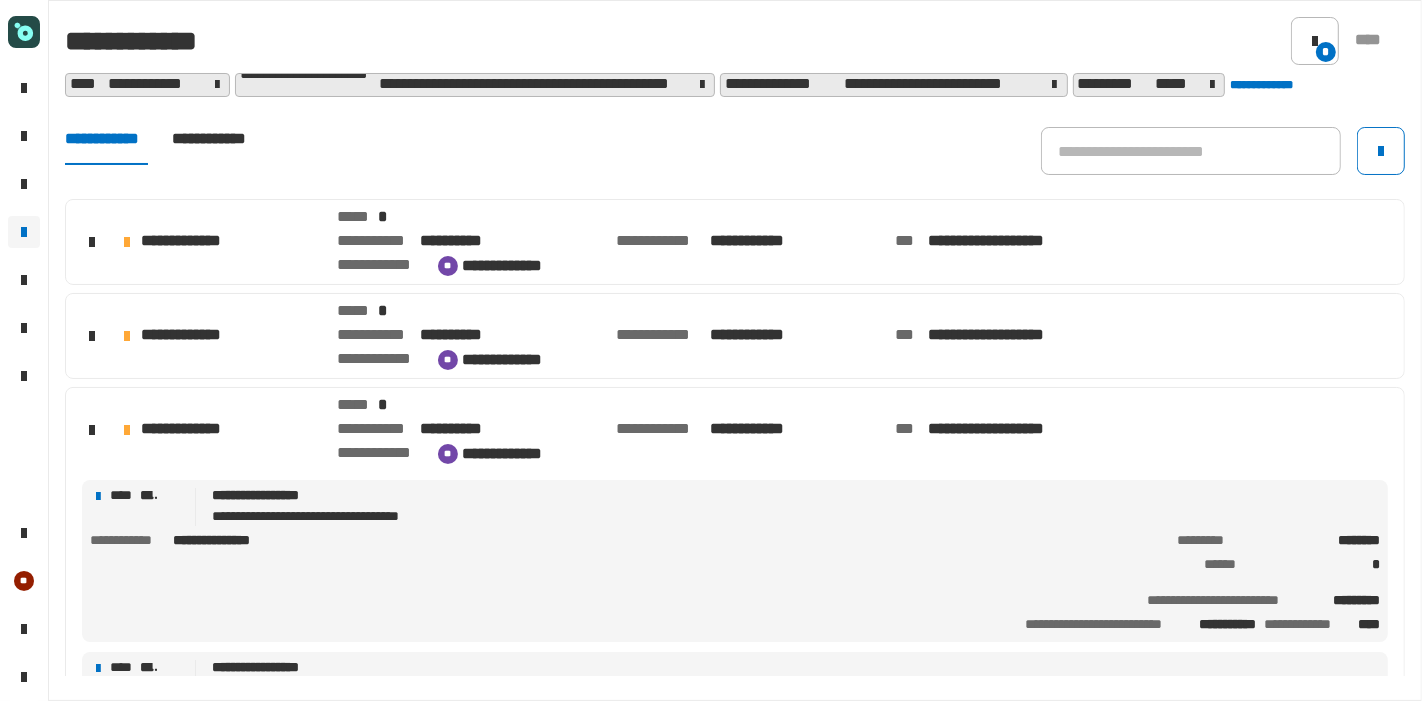 scroll, scrollTop: 816, scrollLeft: 0, axis: vertical 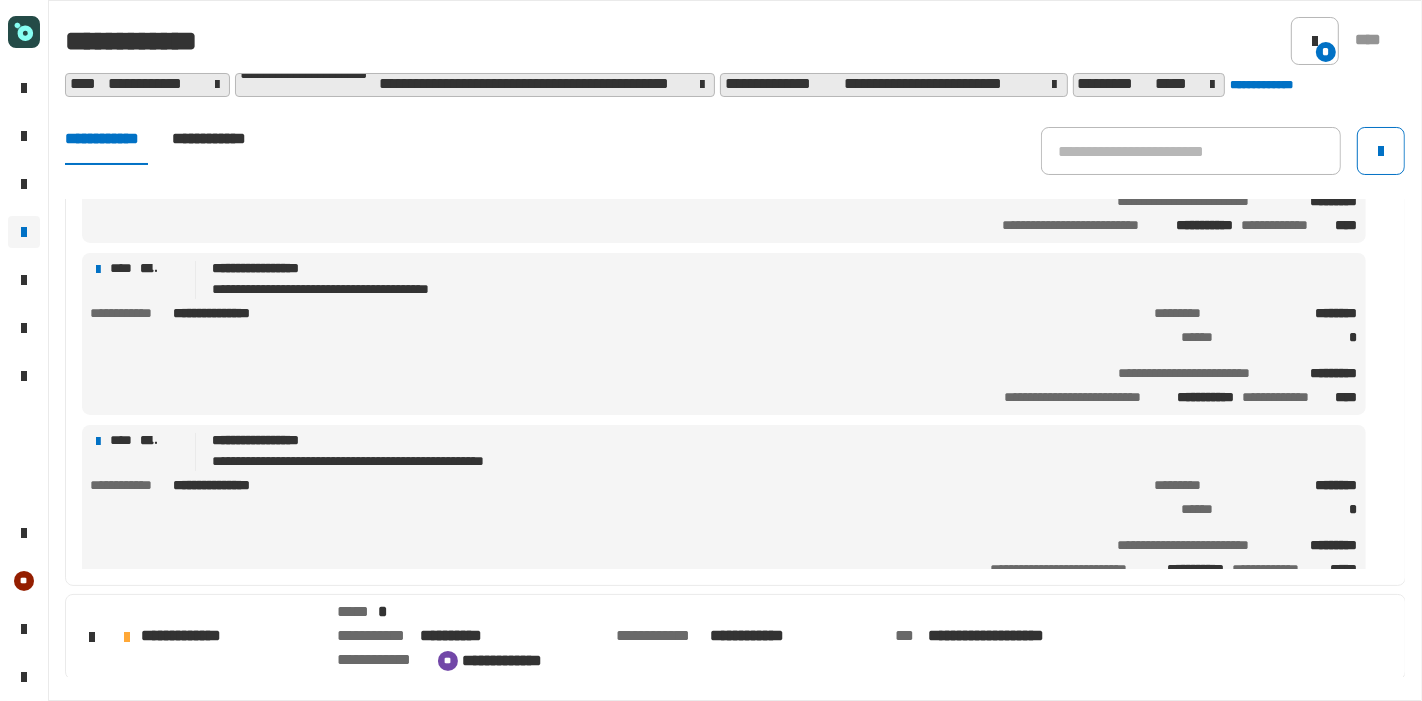 click on "**********" 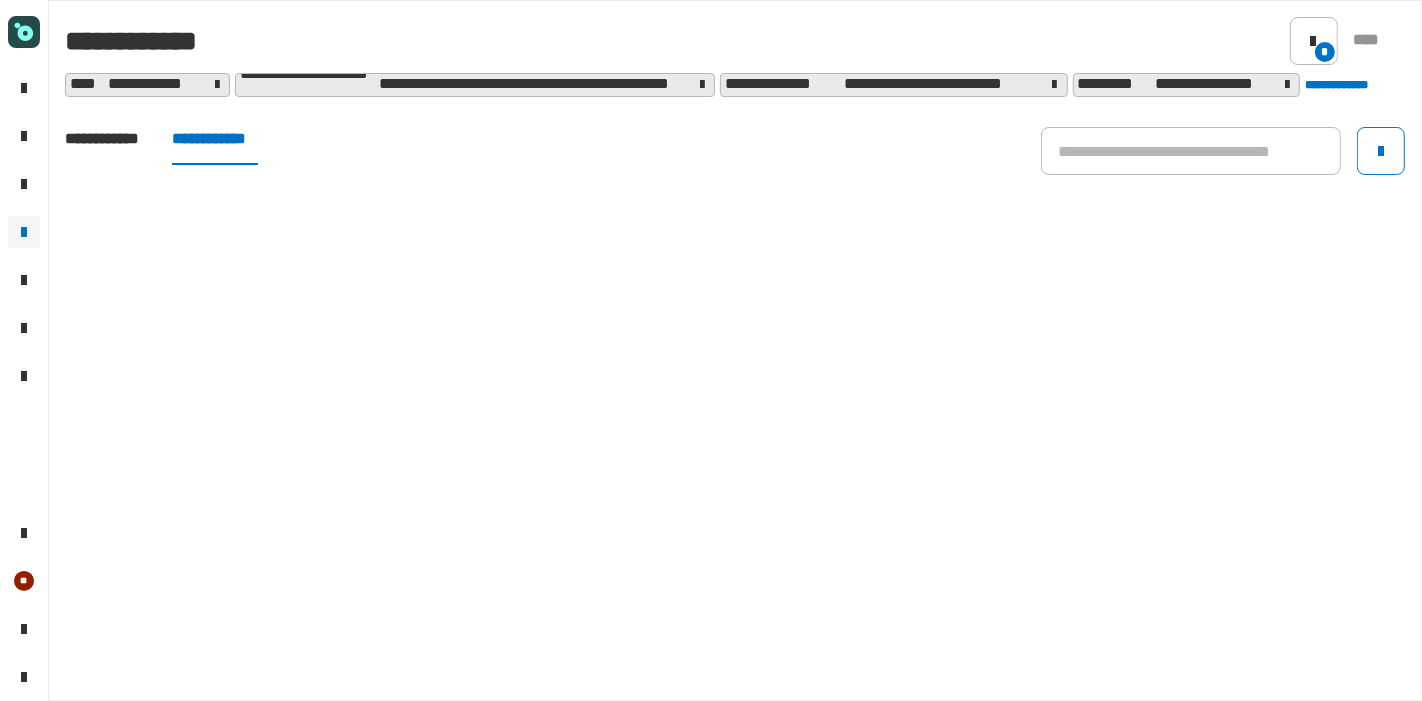 click on "**********" 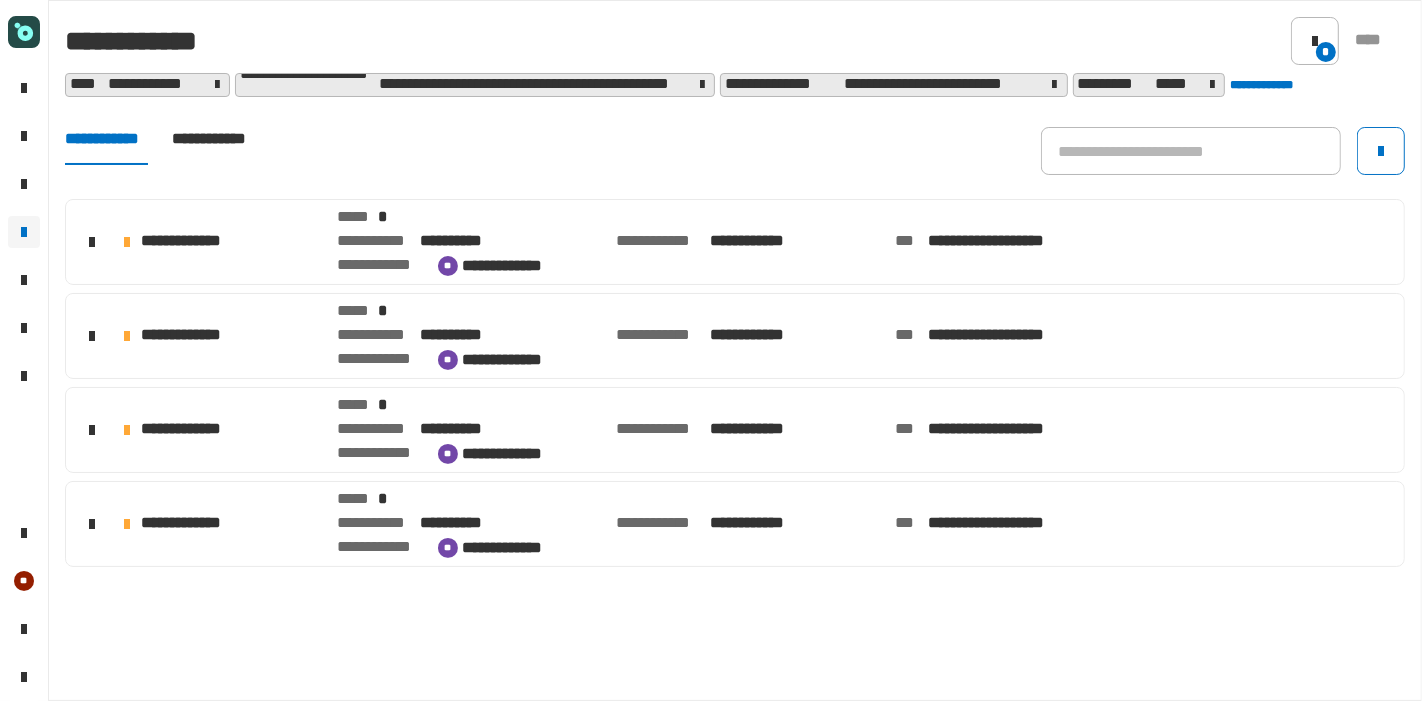 click on "**********" 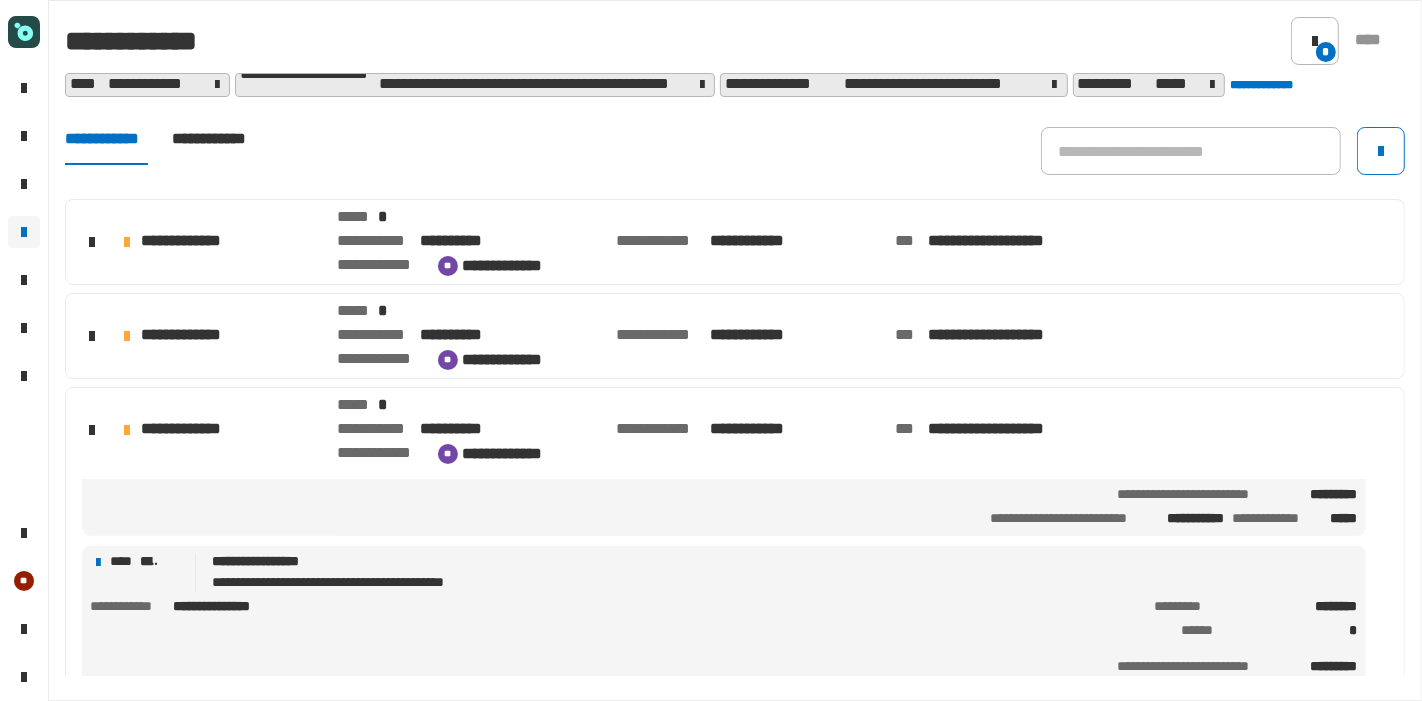 scroll, scrollTop: 816, scrollLeft: 0, axis: vertical 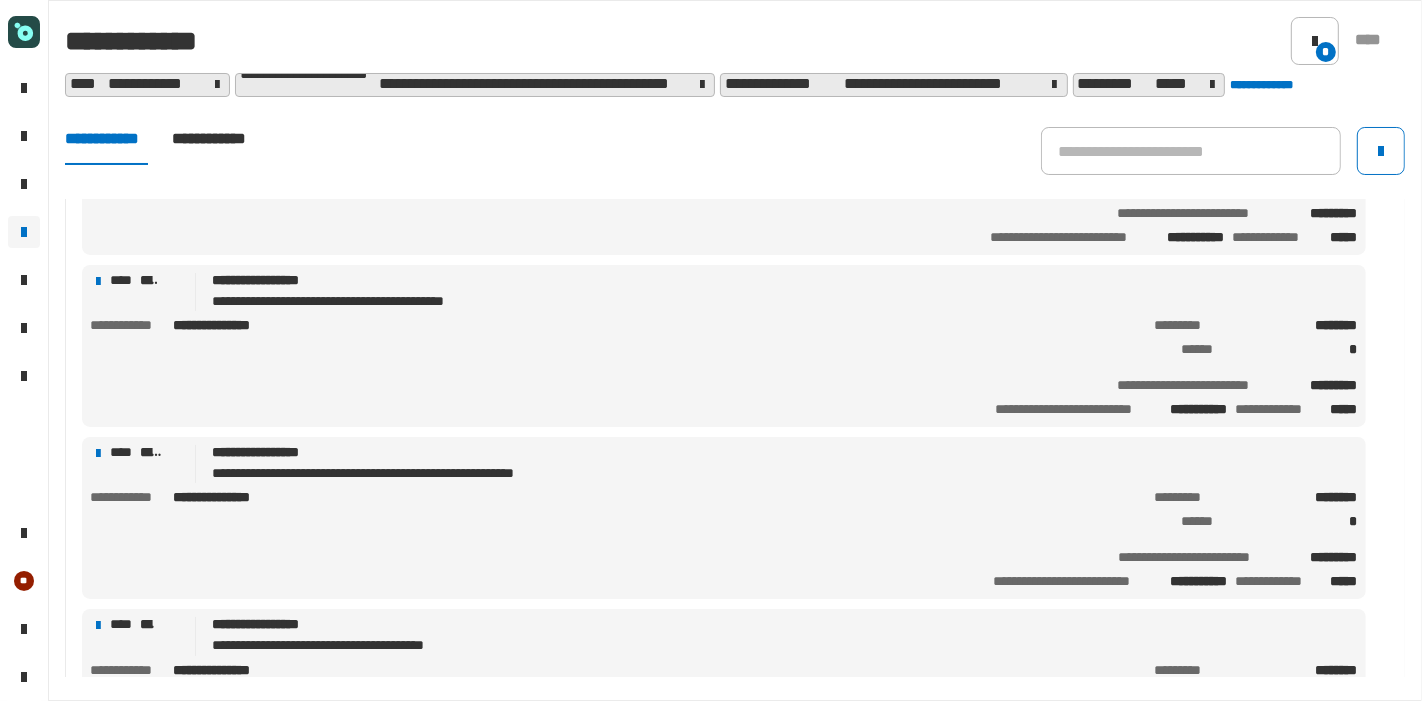 click on "**********" 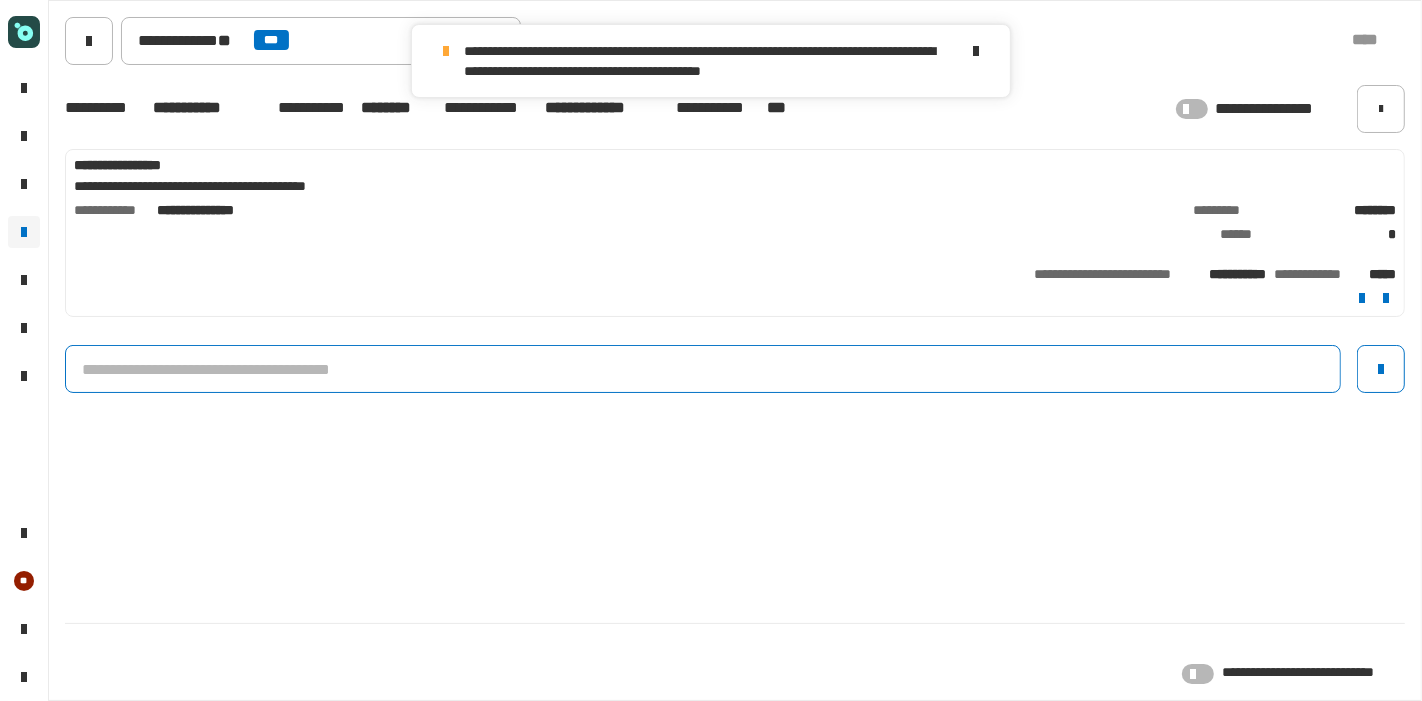 click 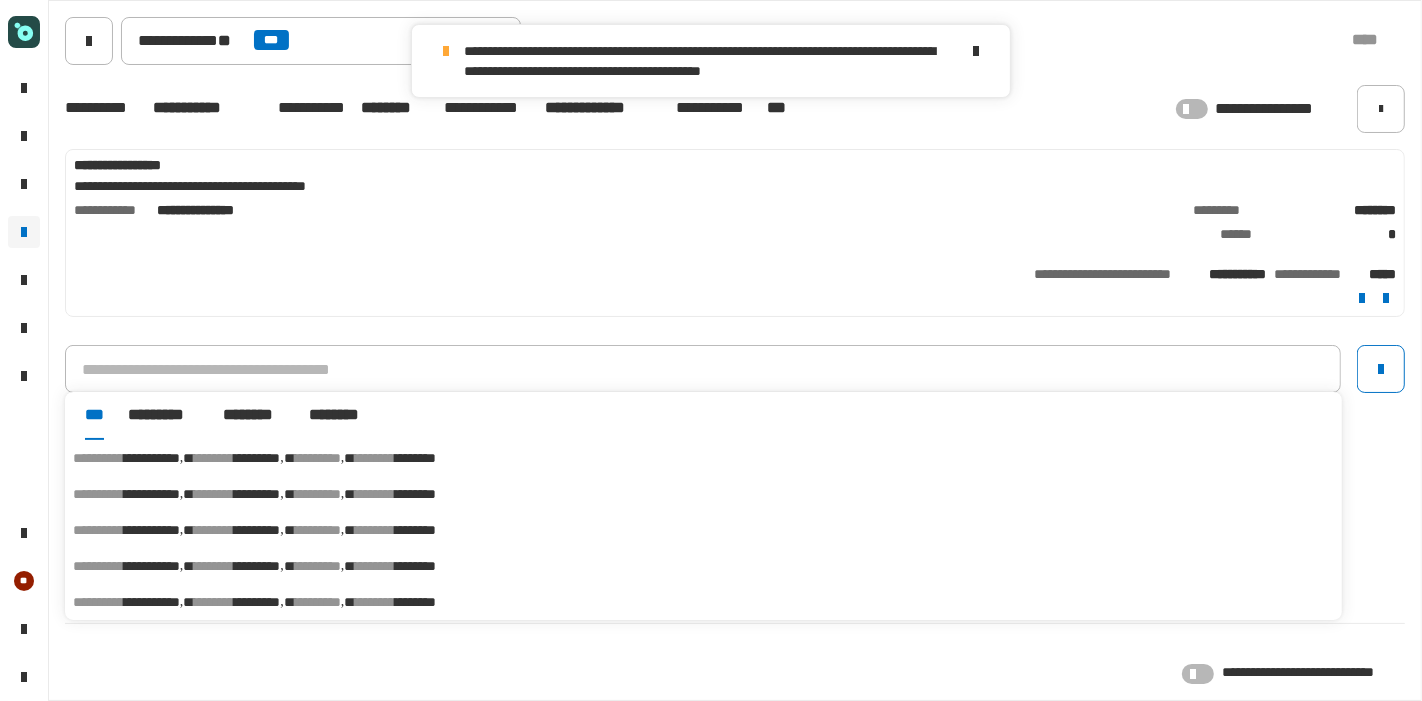 click on "**********" at bounding box center (703, 458) 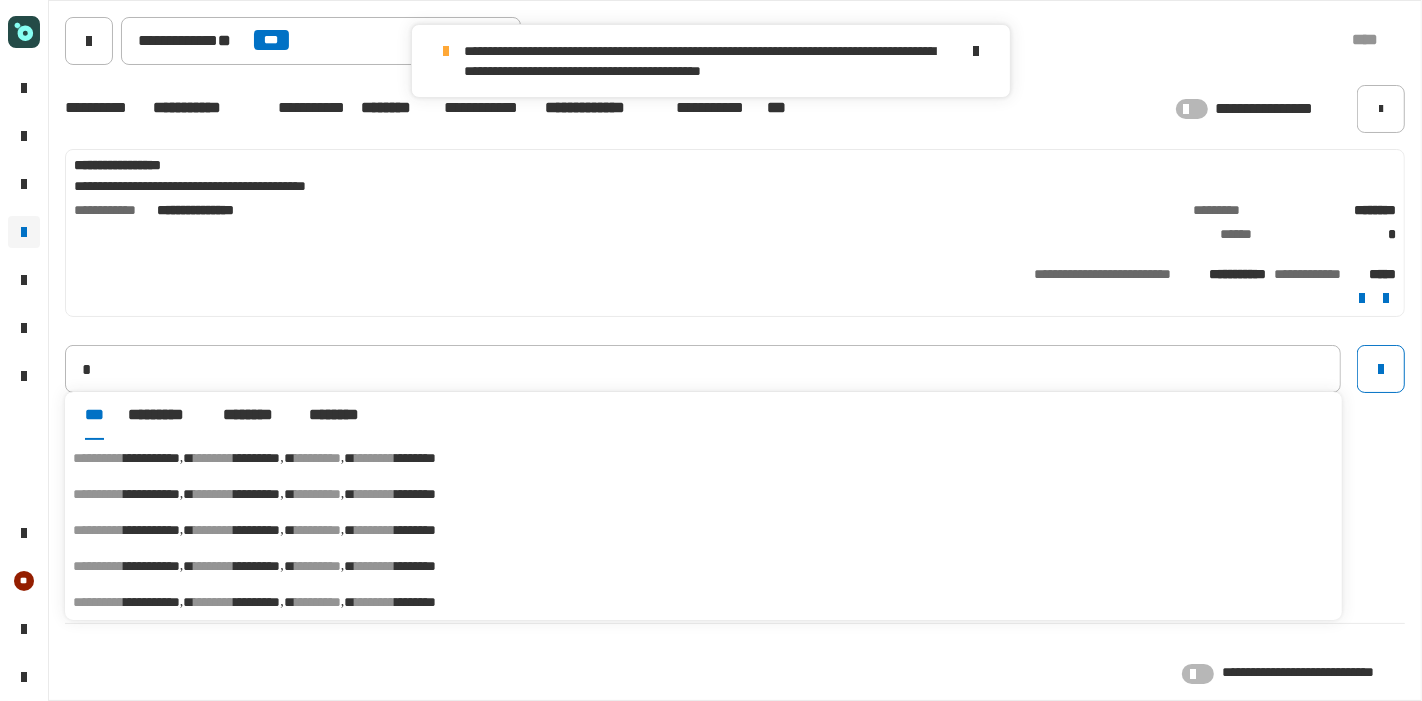 type on "**********" 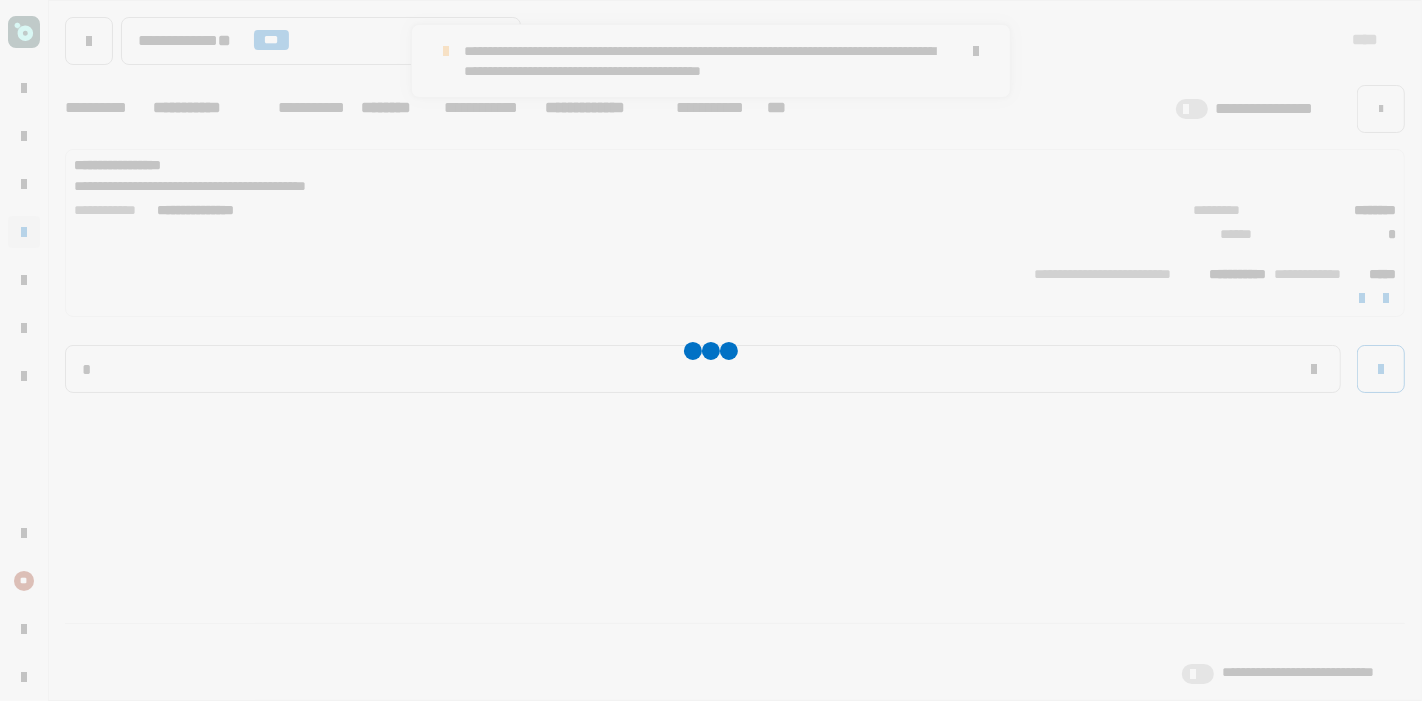 type 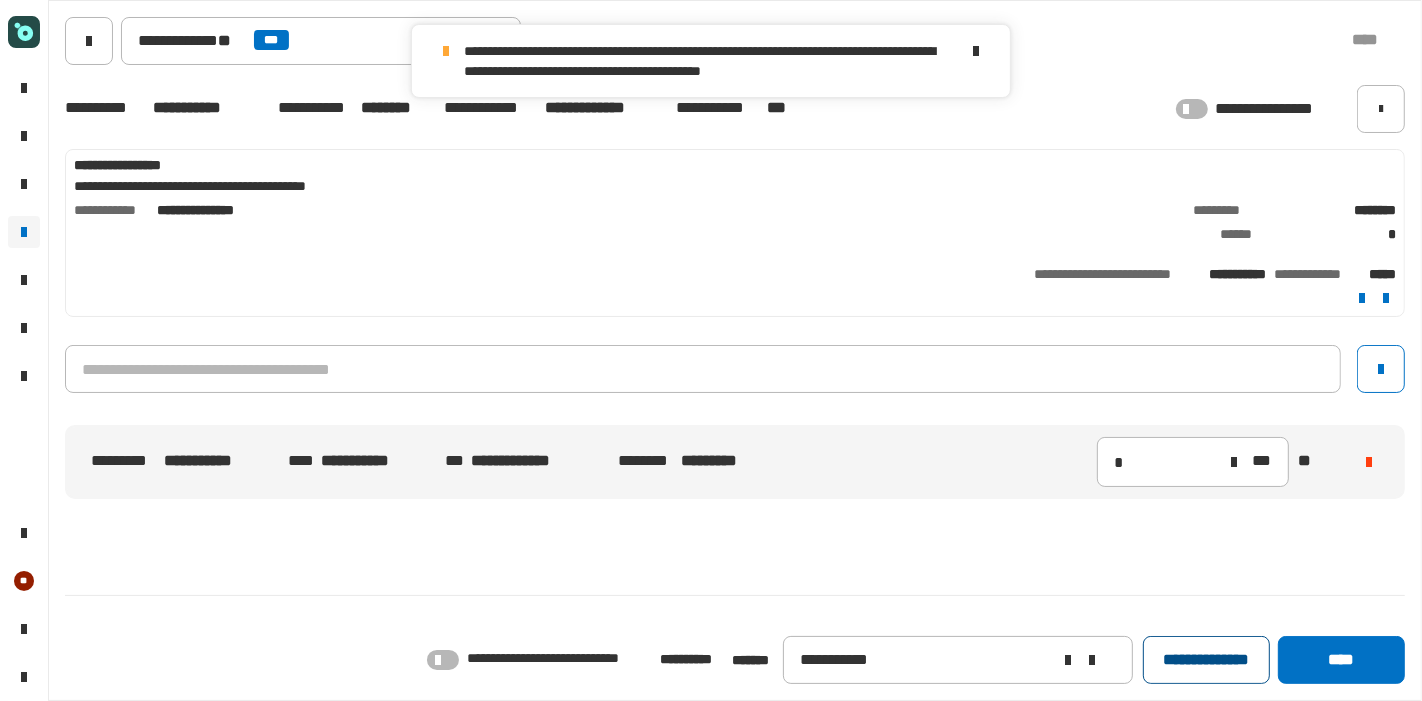 click on "**********" 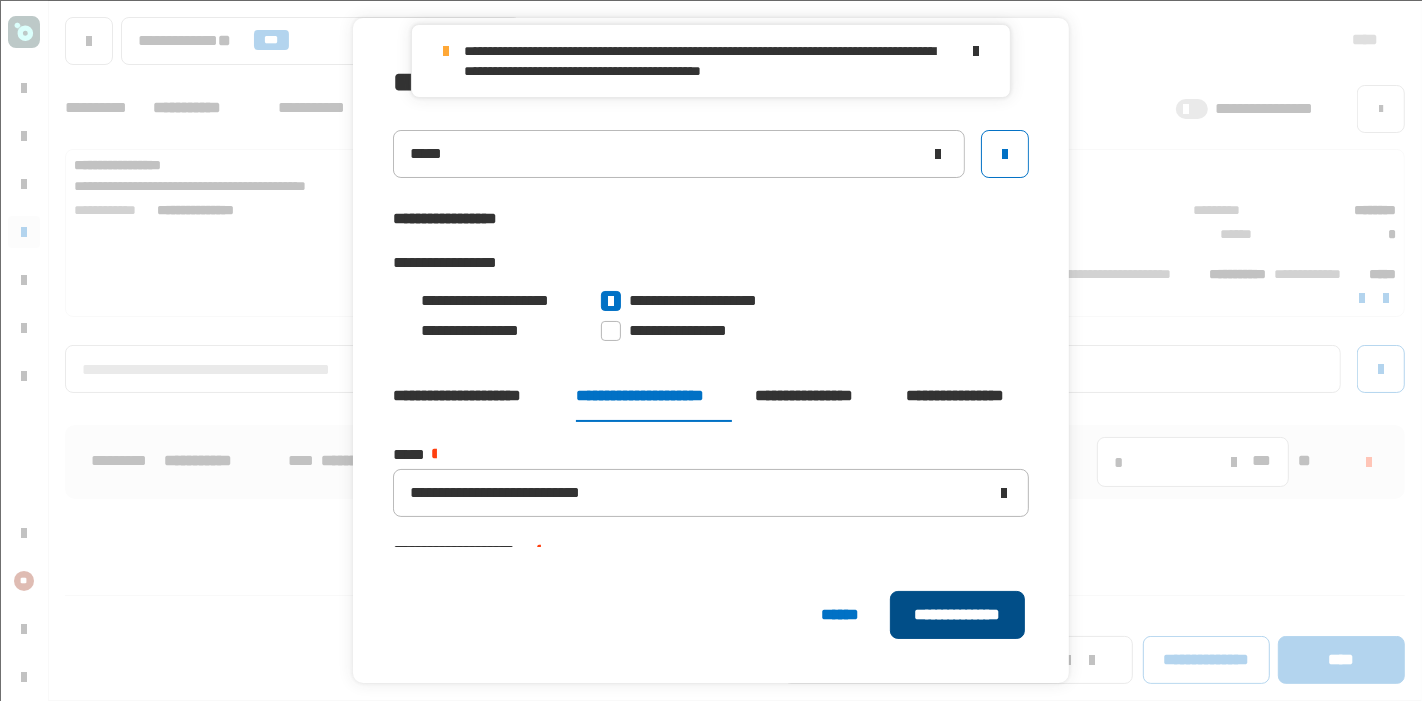 click on "**********" 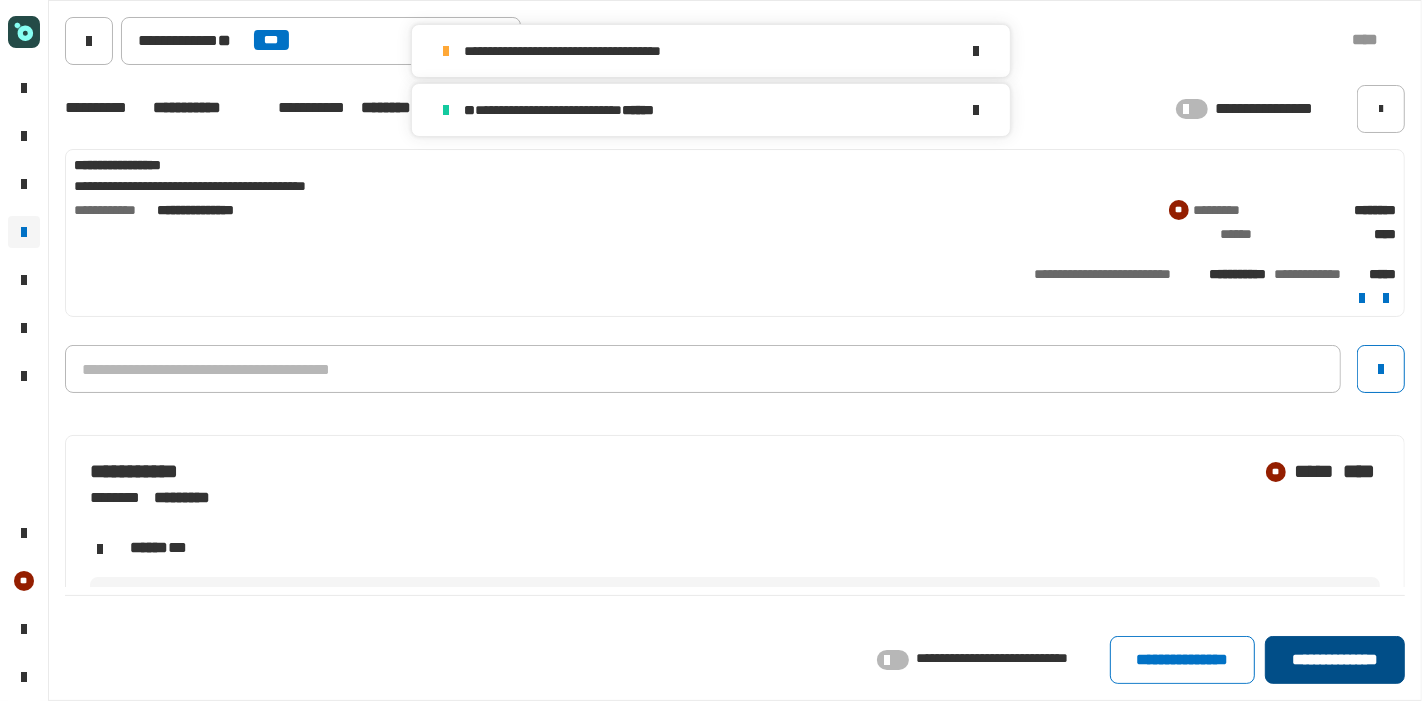 click on "**********" 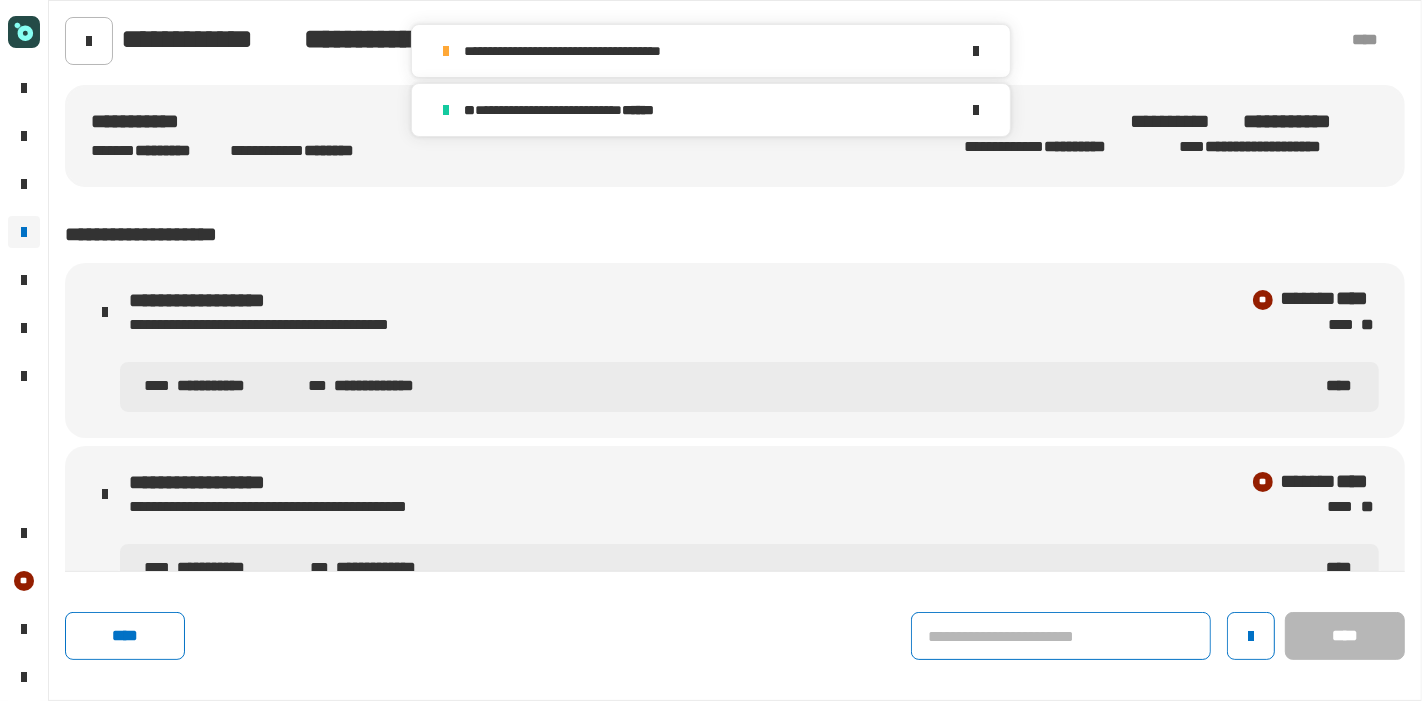 click 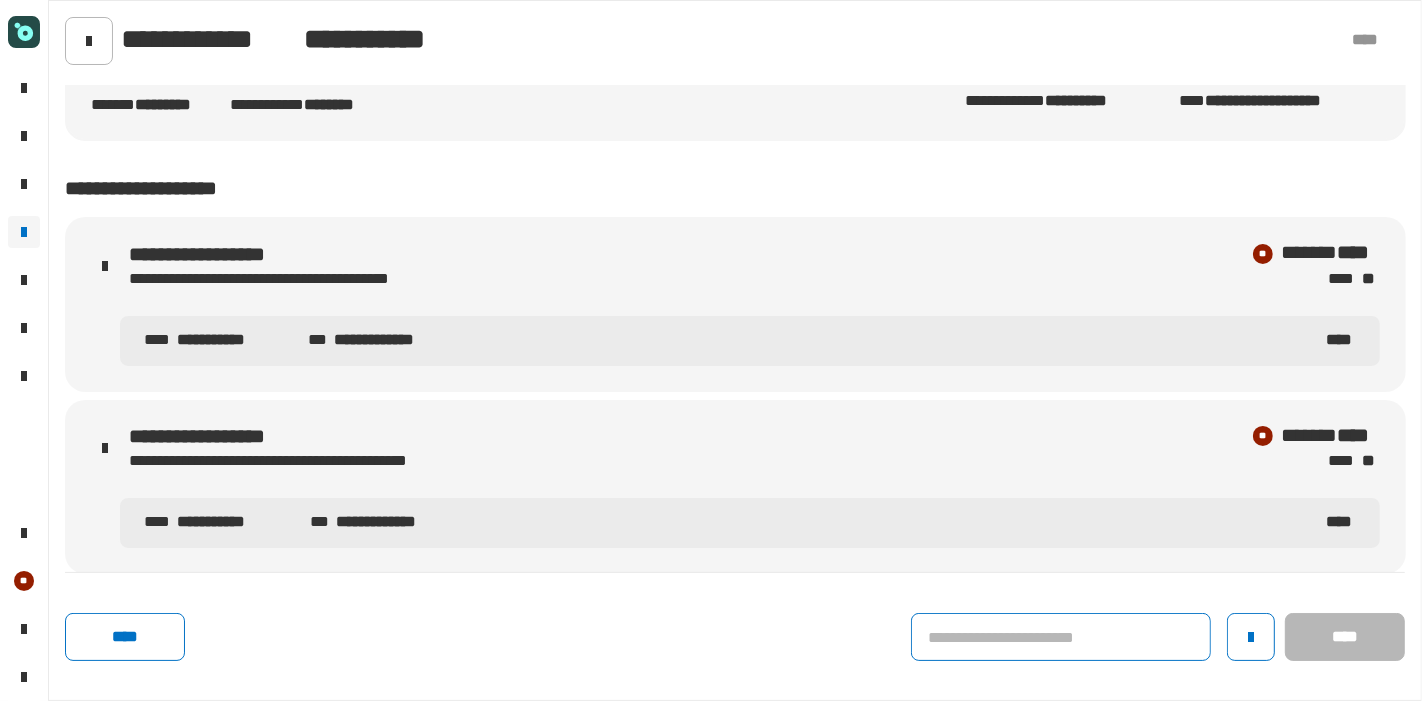 scroll, scrollTop: 0, scrollLeft: 0, axis: both 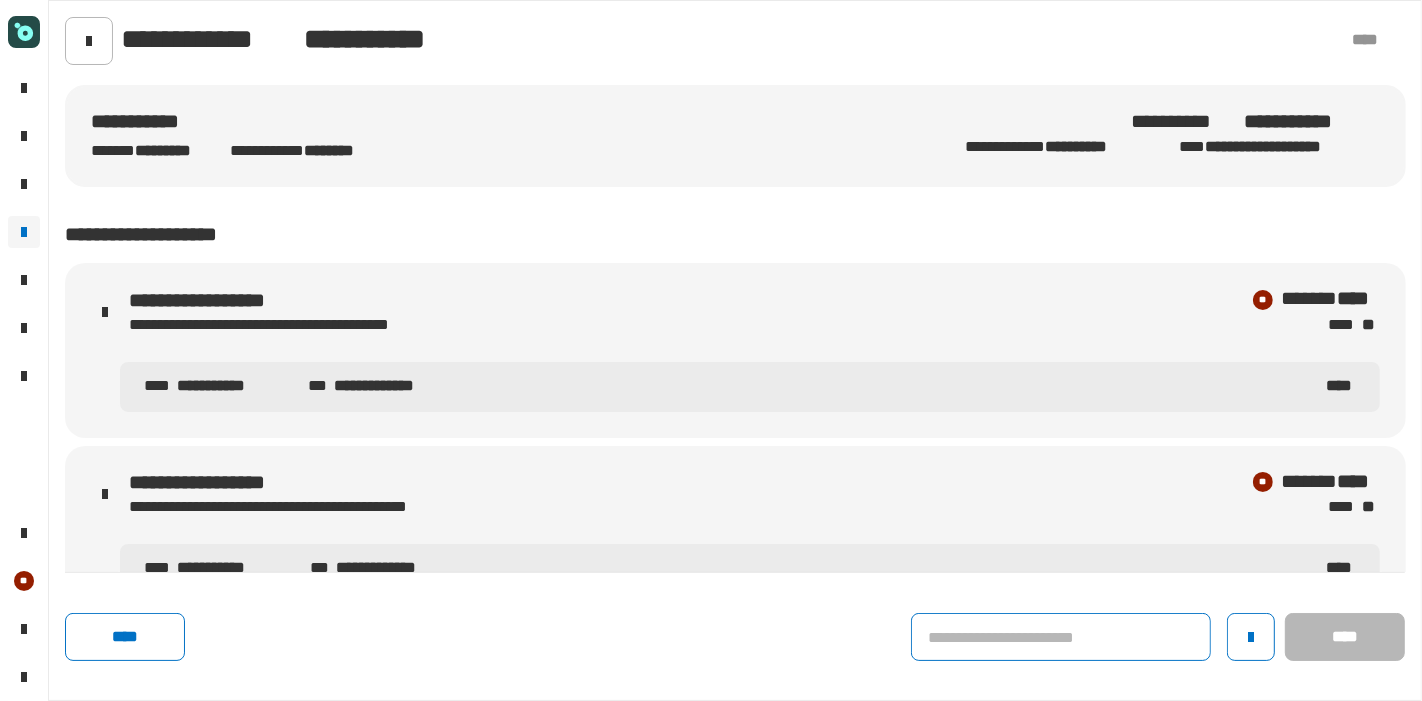 click 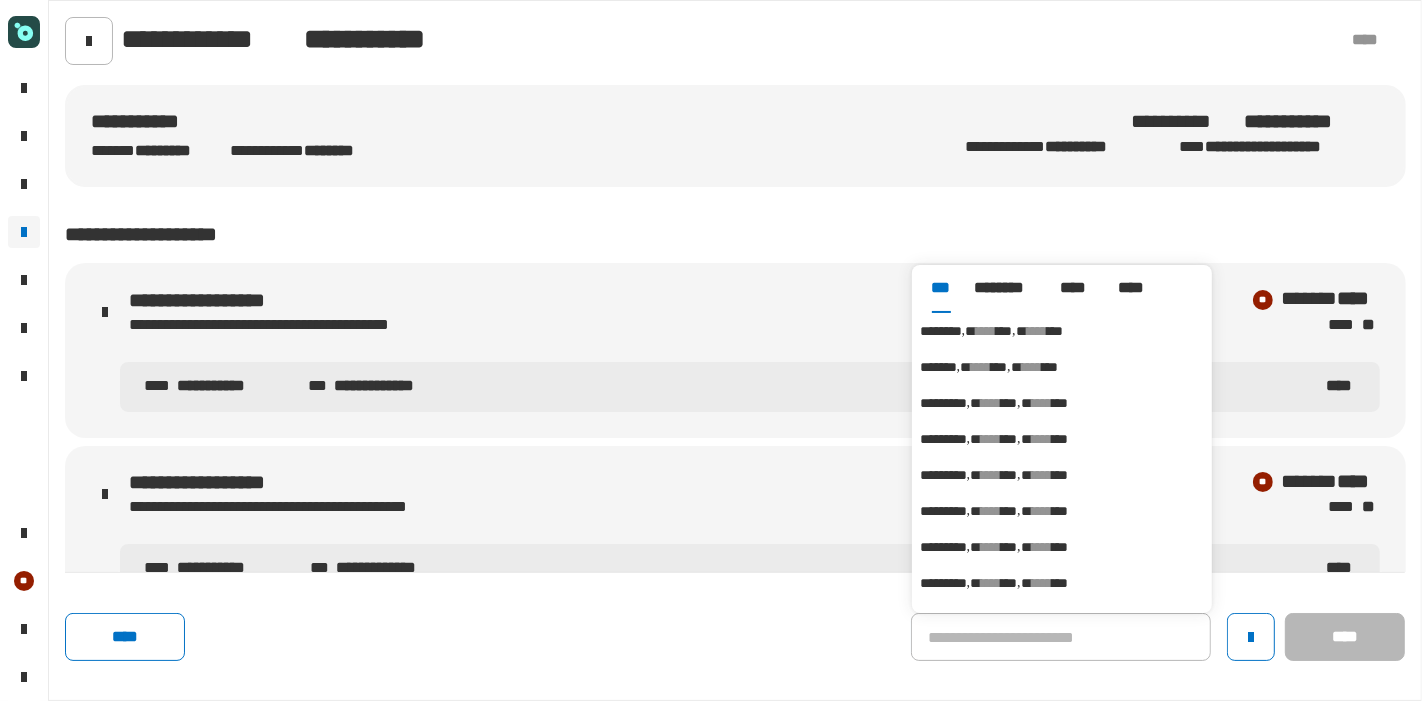 click on "****" at bounding box center [1037, 331] 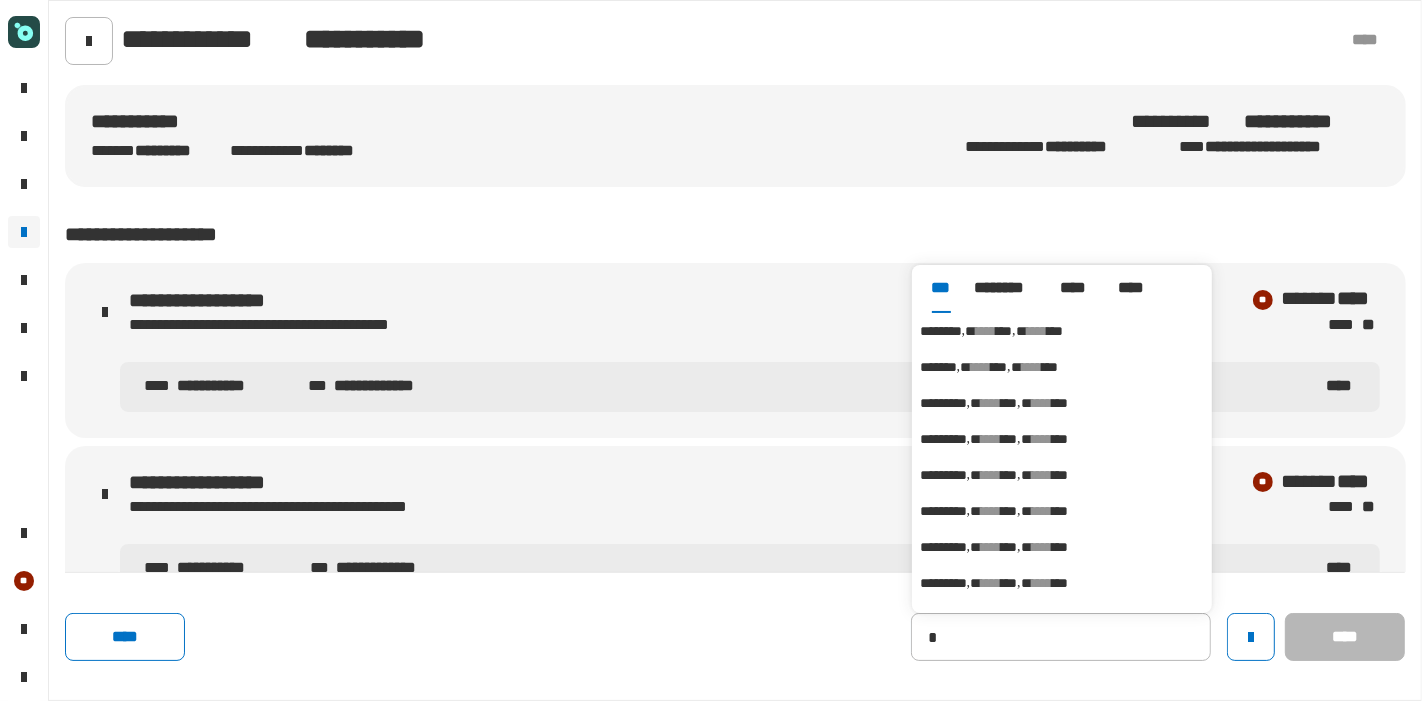 type on "********" 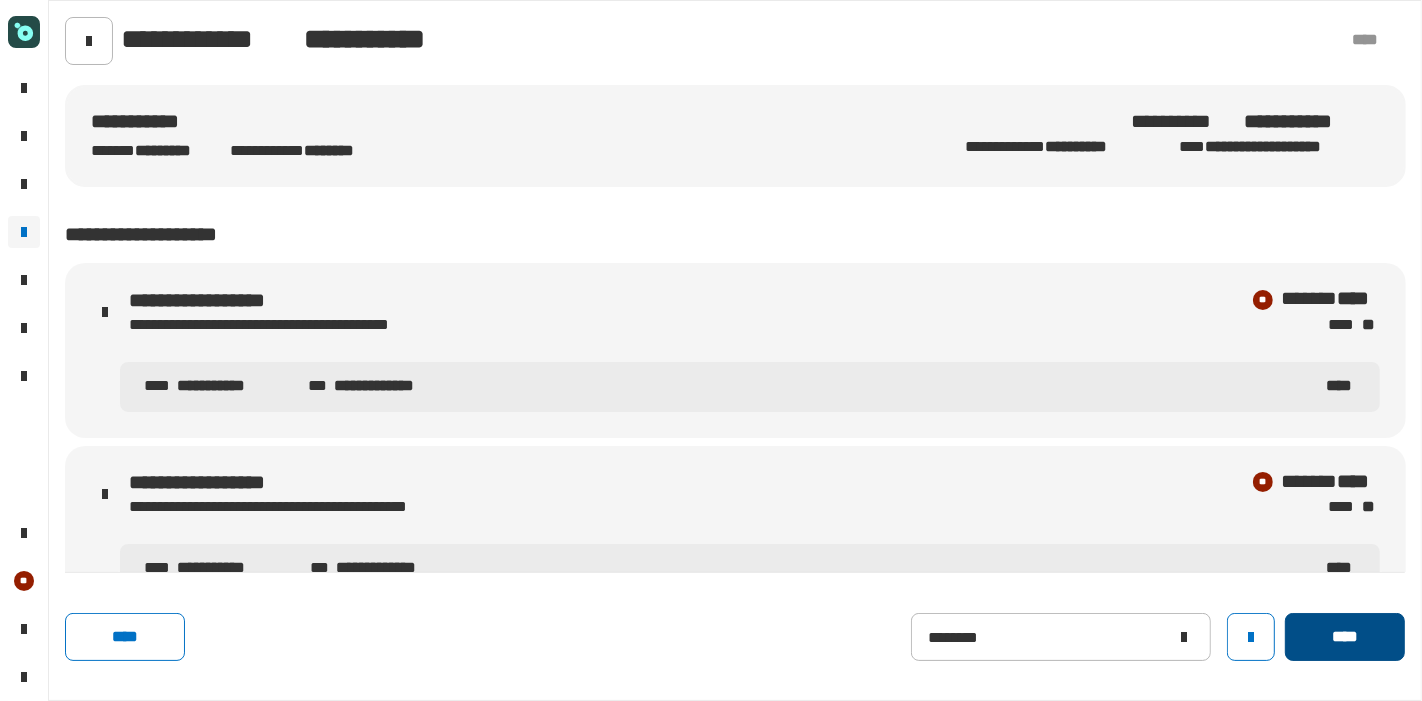 click on "****" 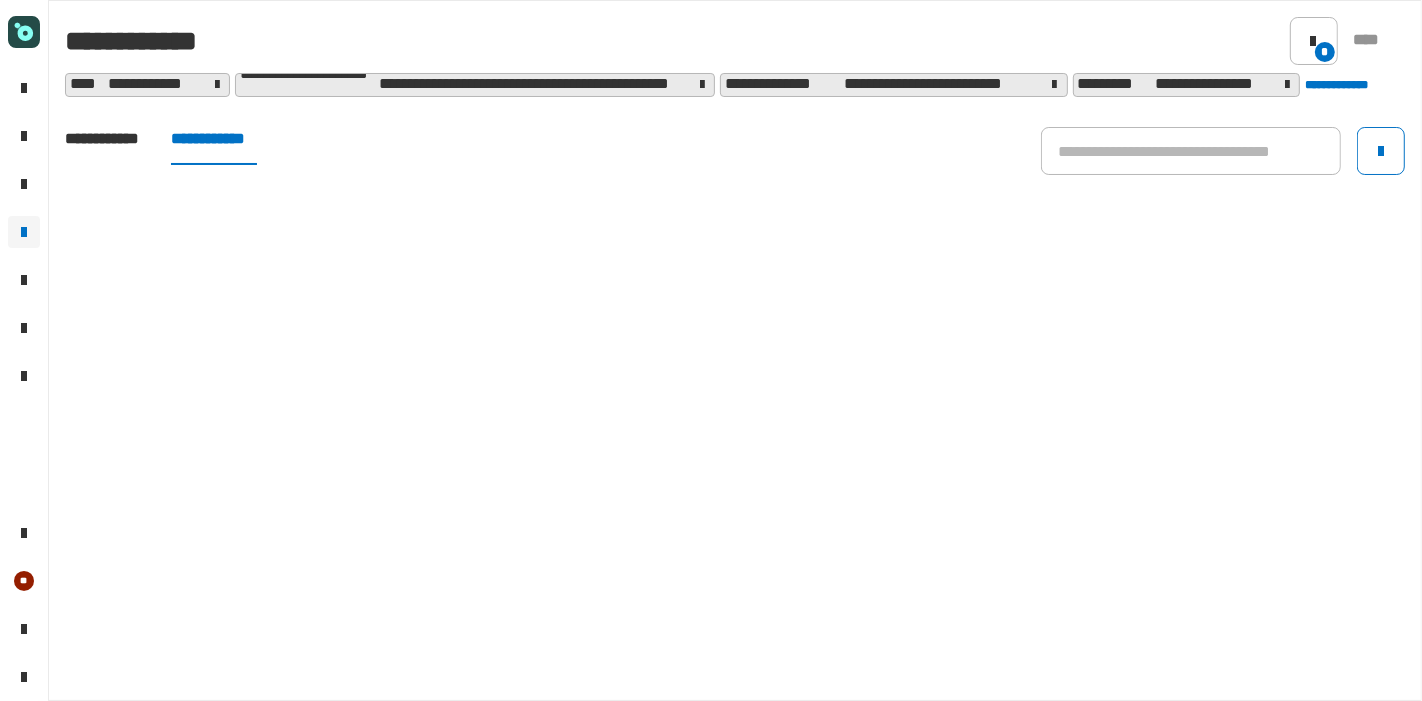 click on "**********" 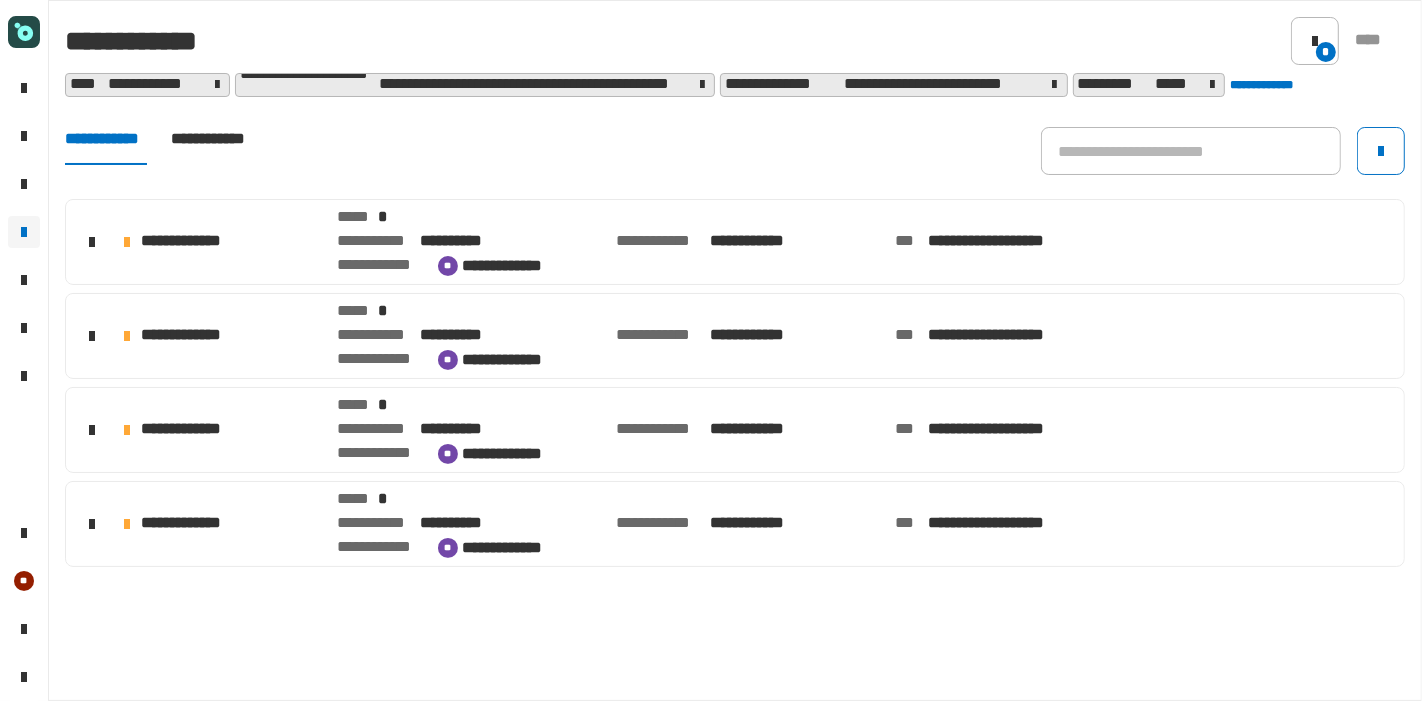 click on "**********" 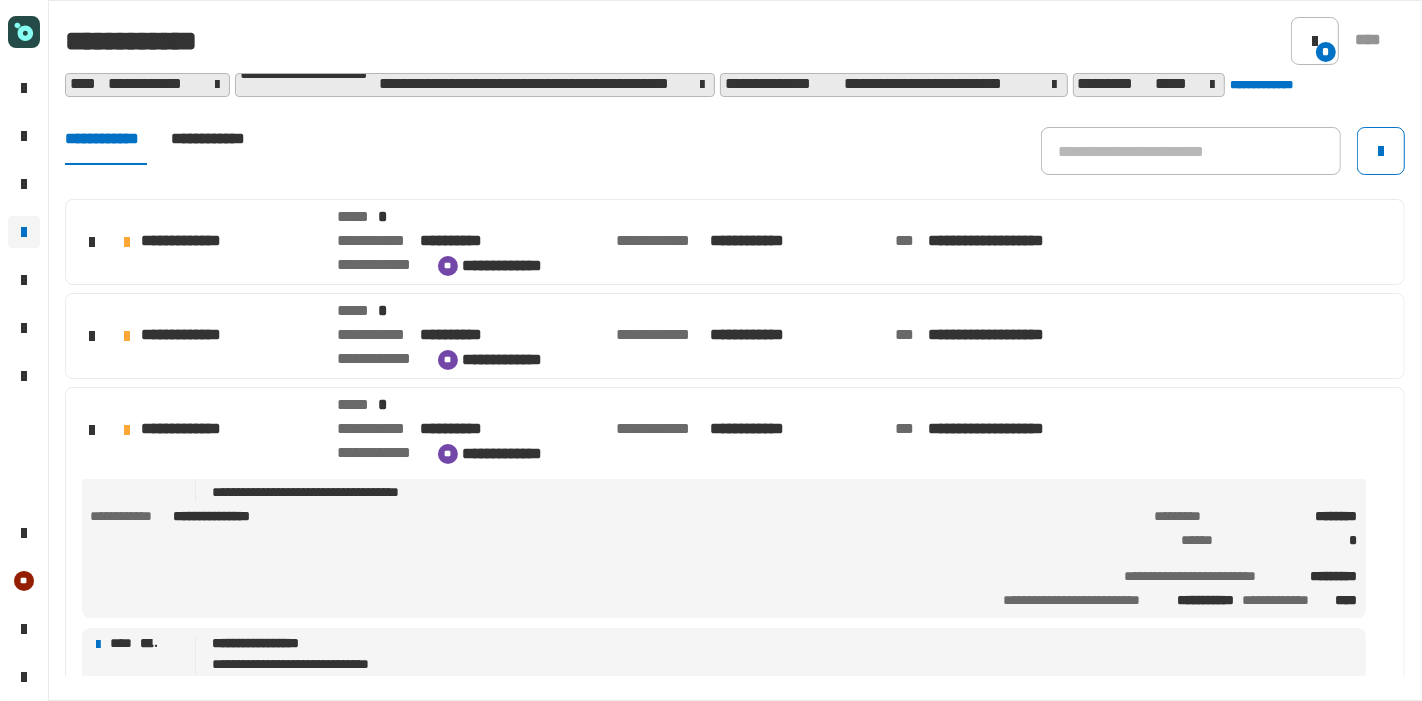 scroll, scrollTop: 0, scrollLeft: 0, axis: both 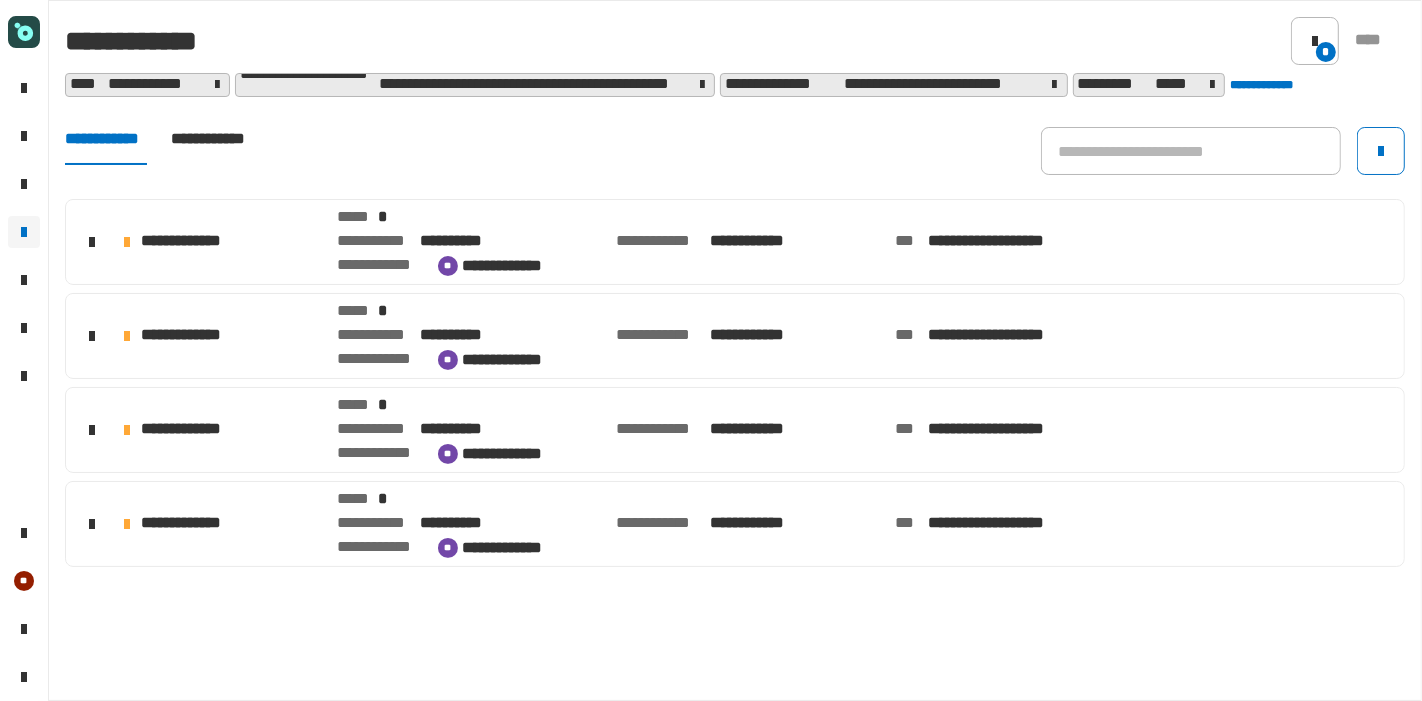 click on "**********" 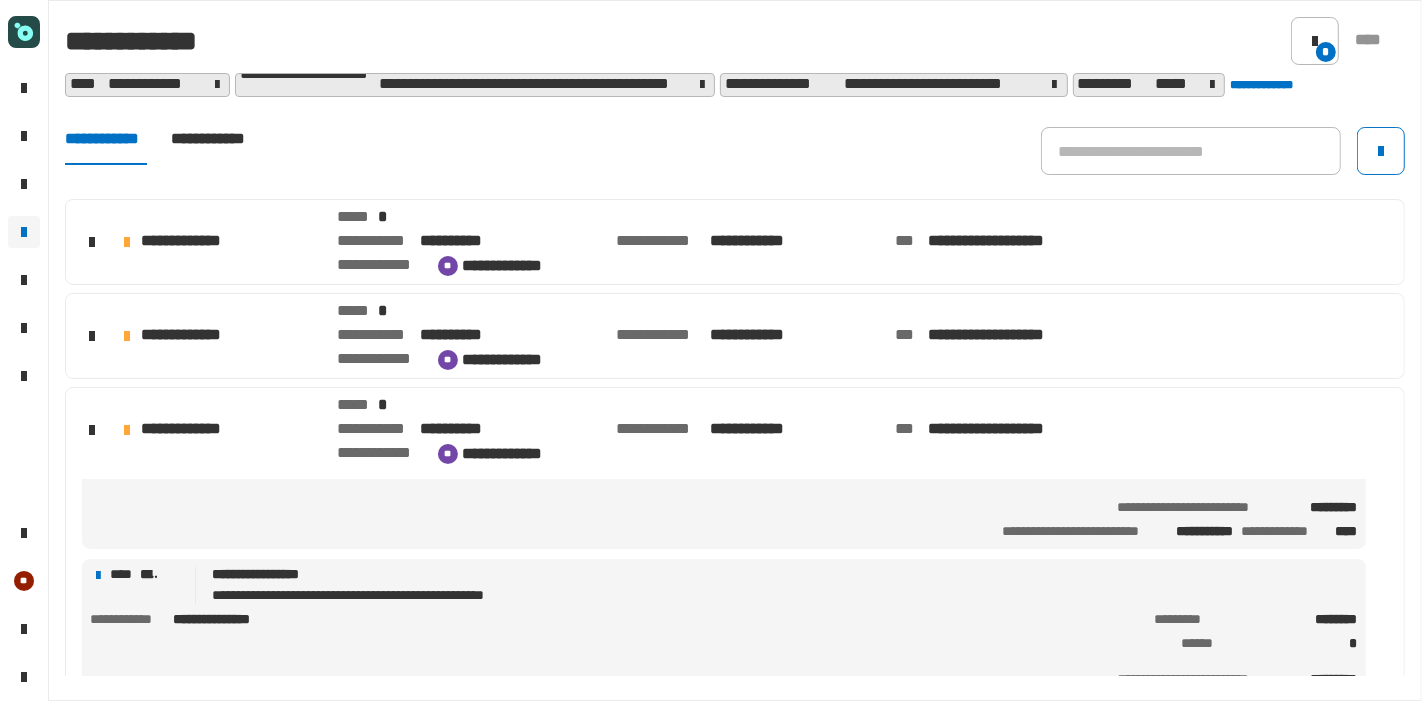 scroll, scrollTop: 472, scrollLeft: 0, axis: vertical 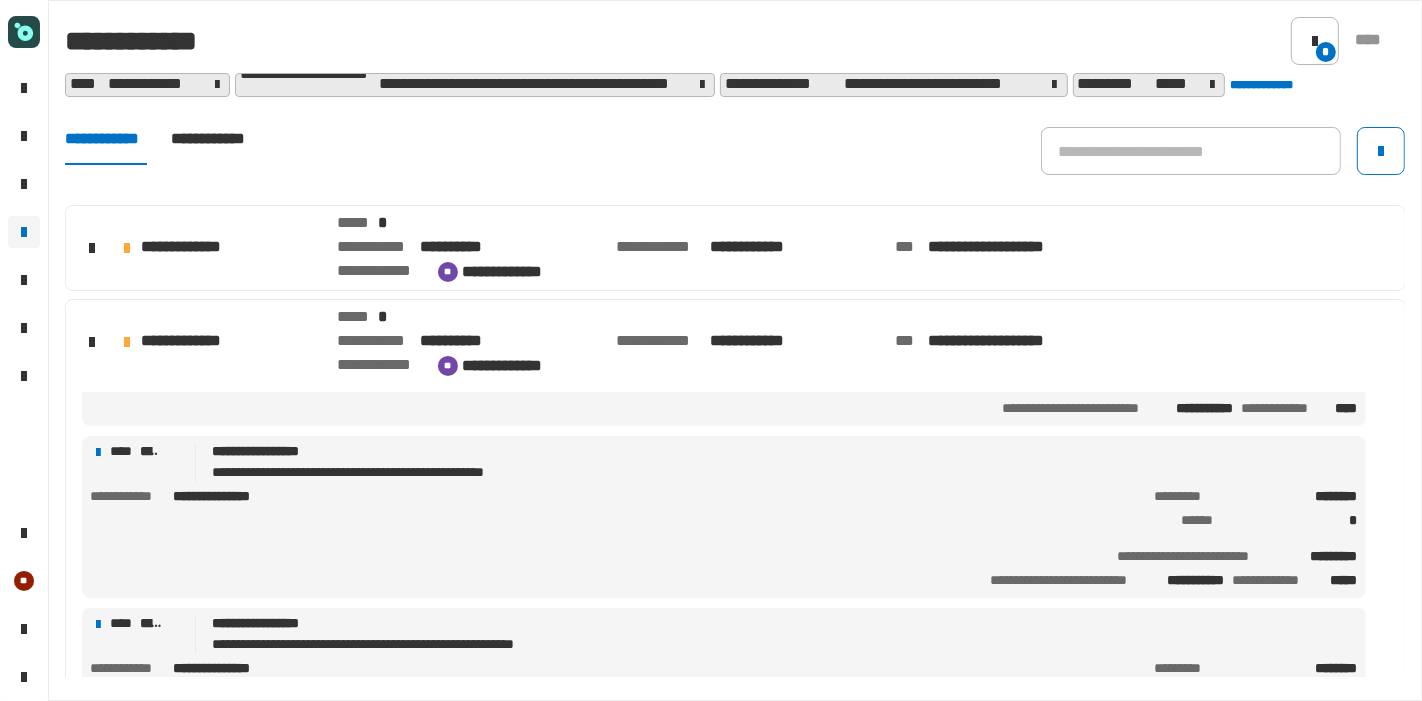 click on "**********" 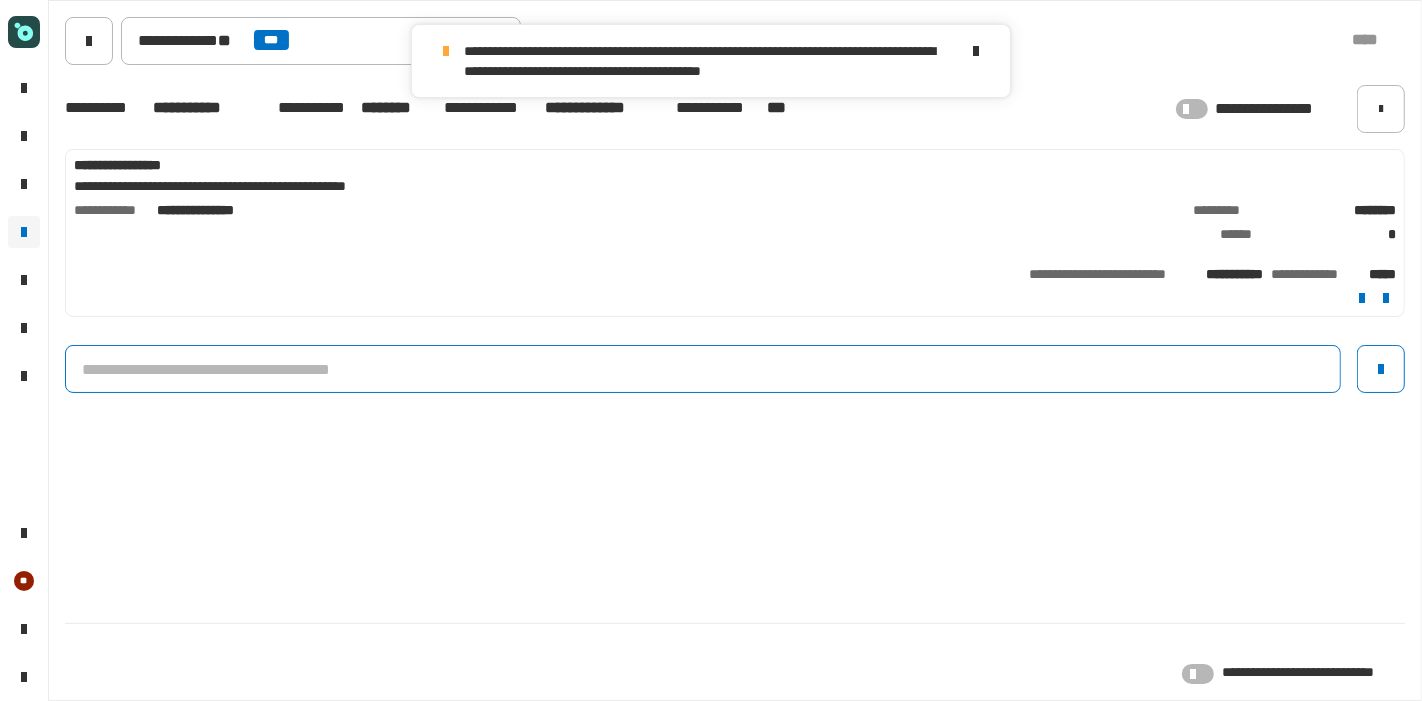 click 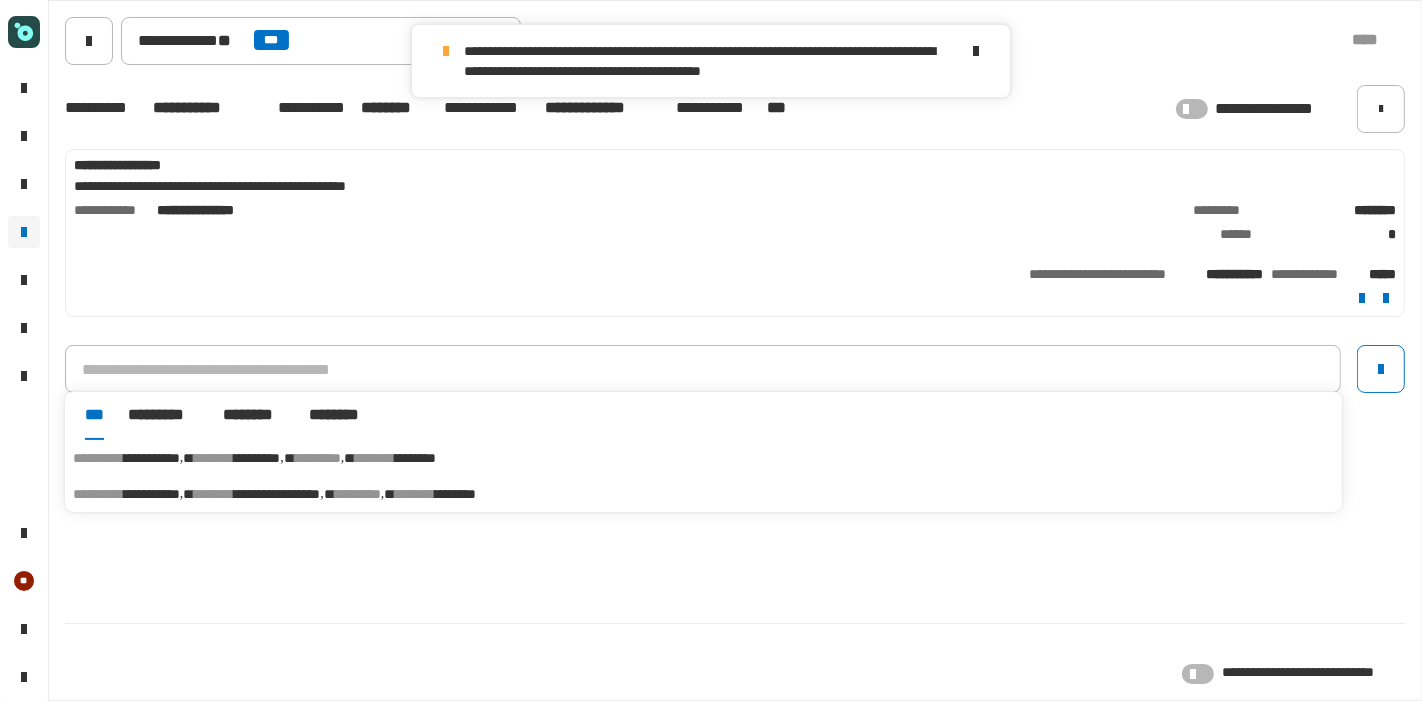 click on "********" at bounding box center (318, 458) 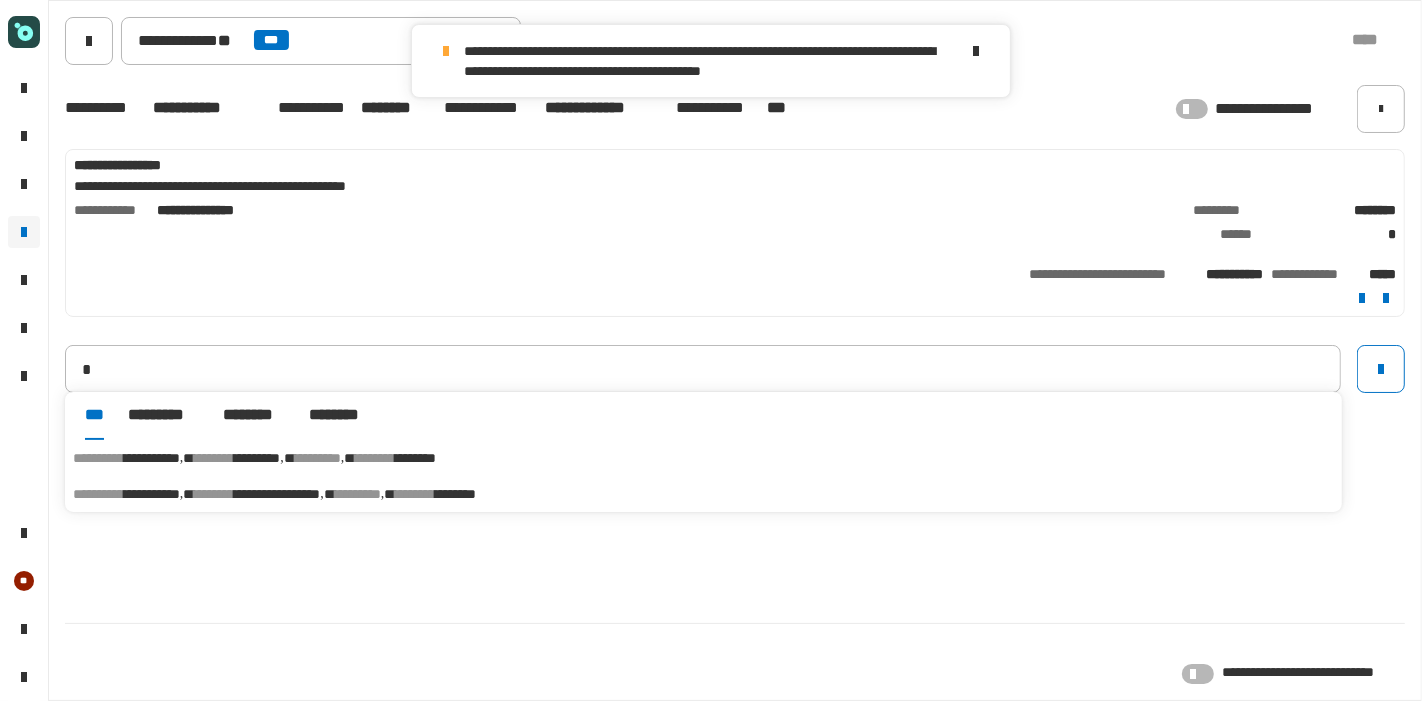 type on "**********" 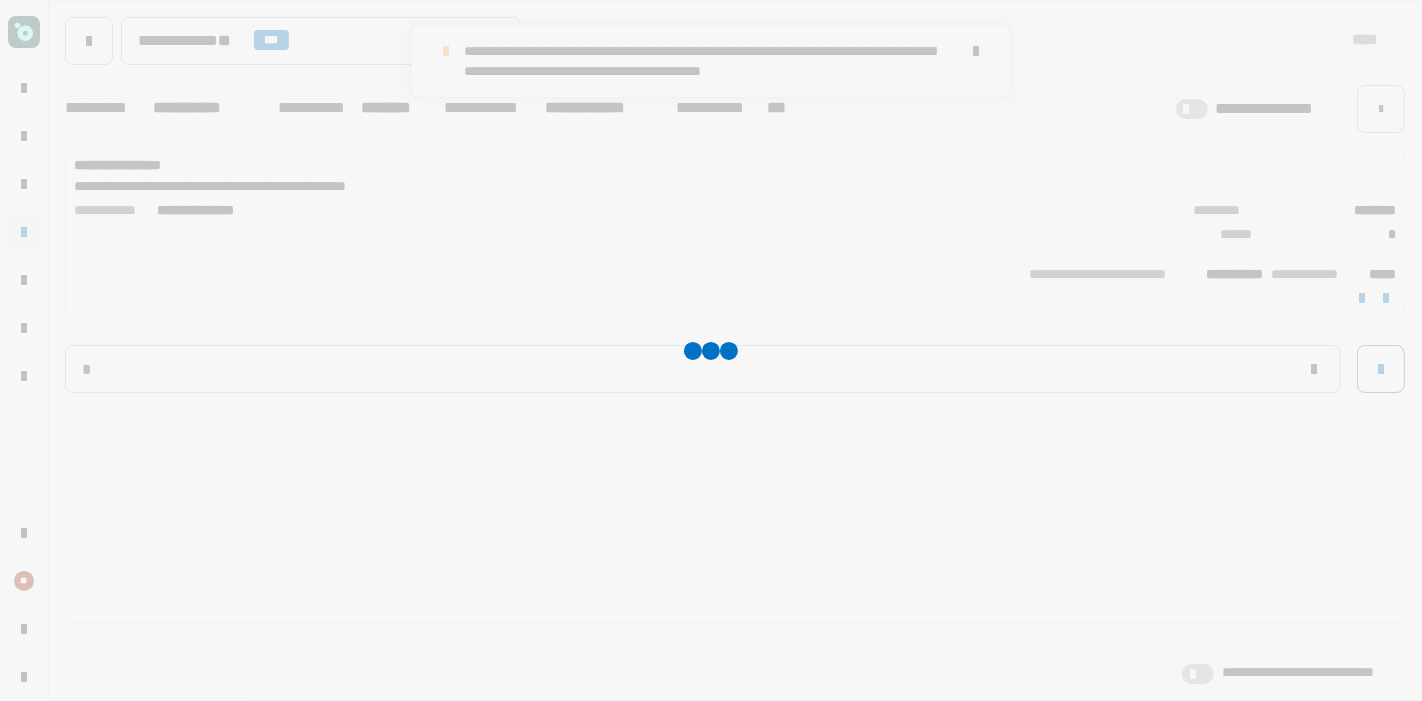 type 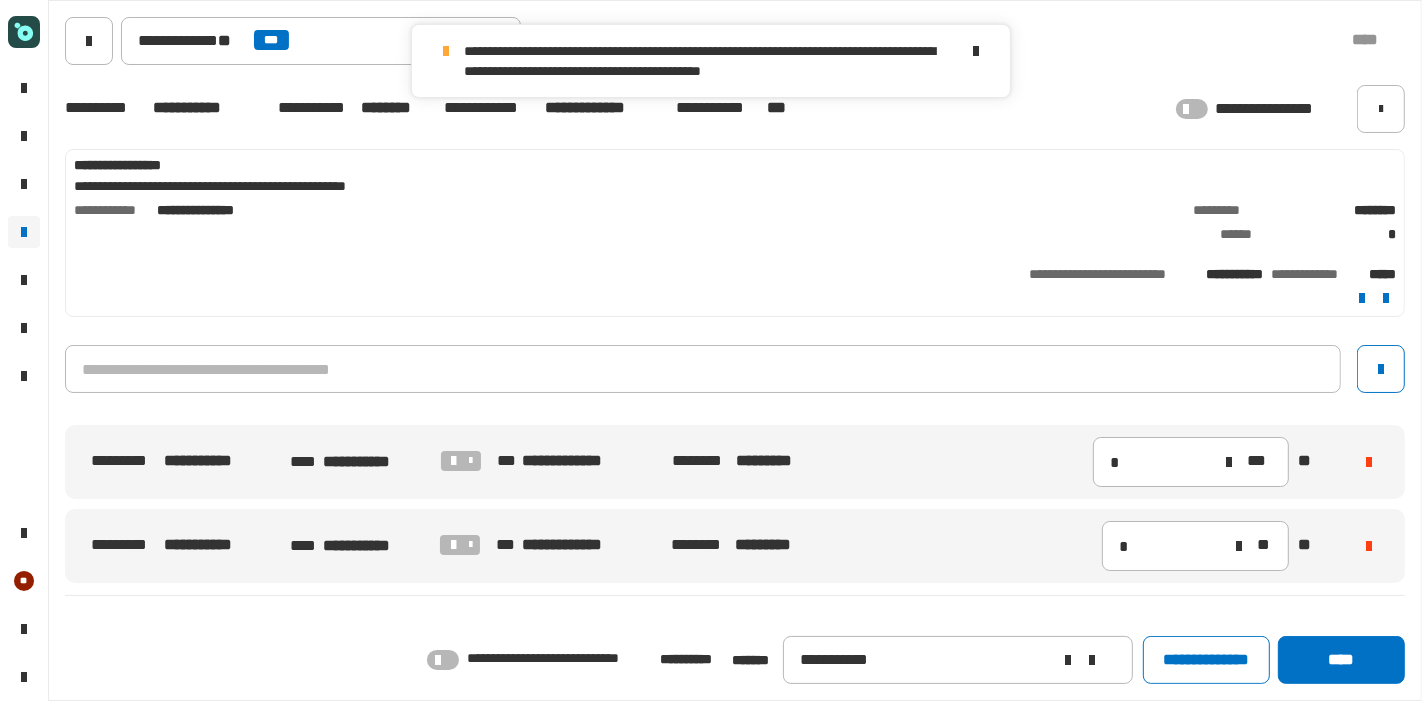 click 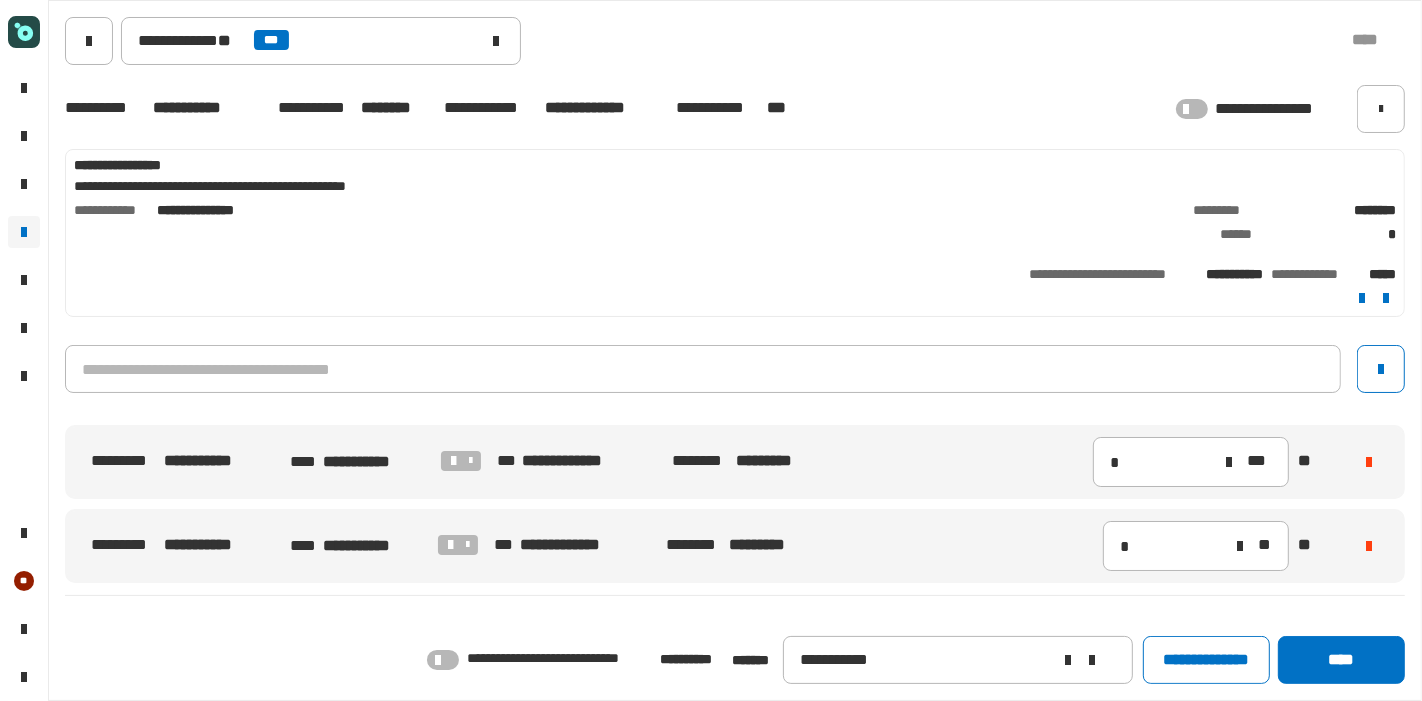 click 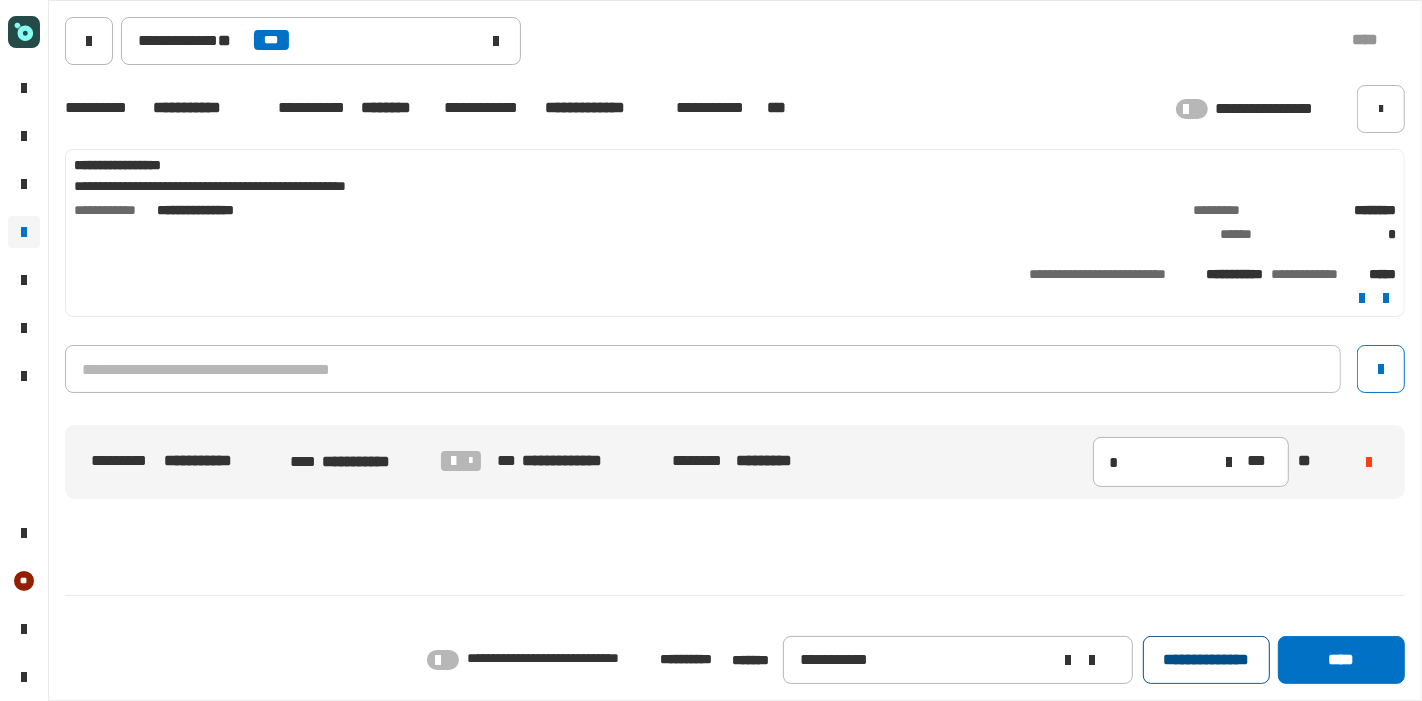 click on "**********" 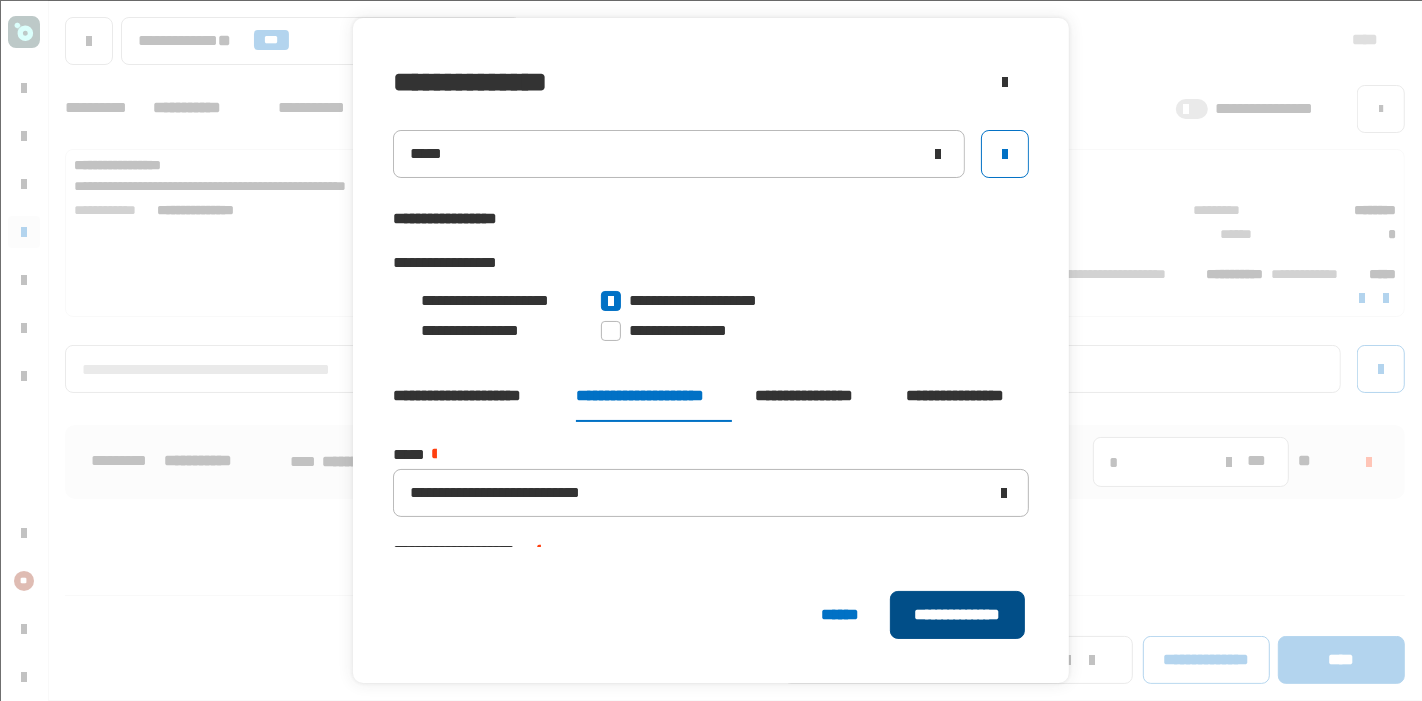 click on "**********" 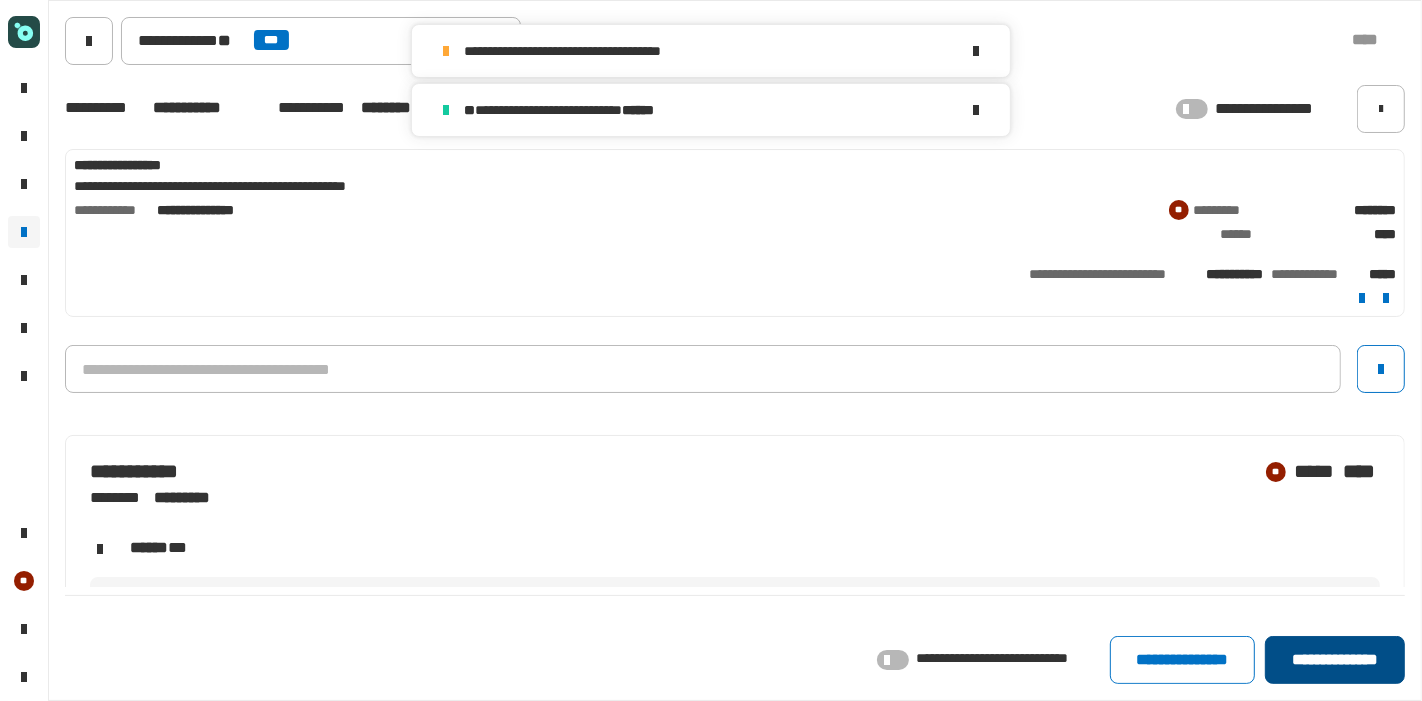 click on "**********" 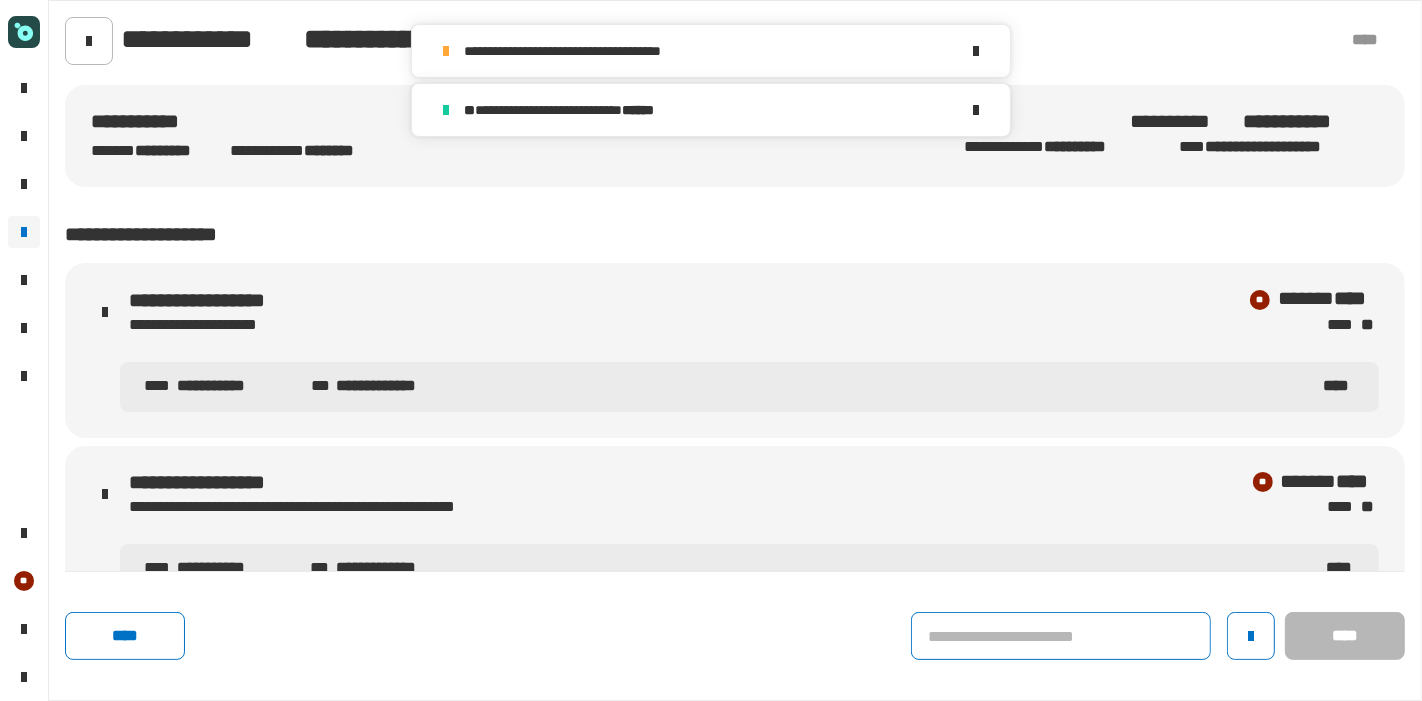 click 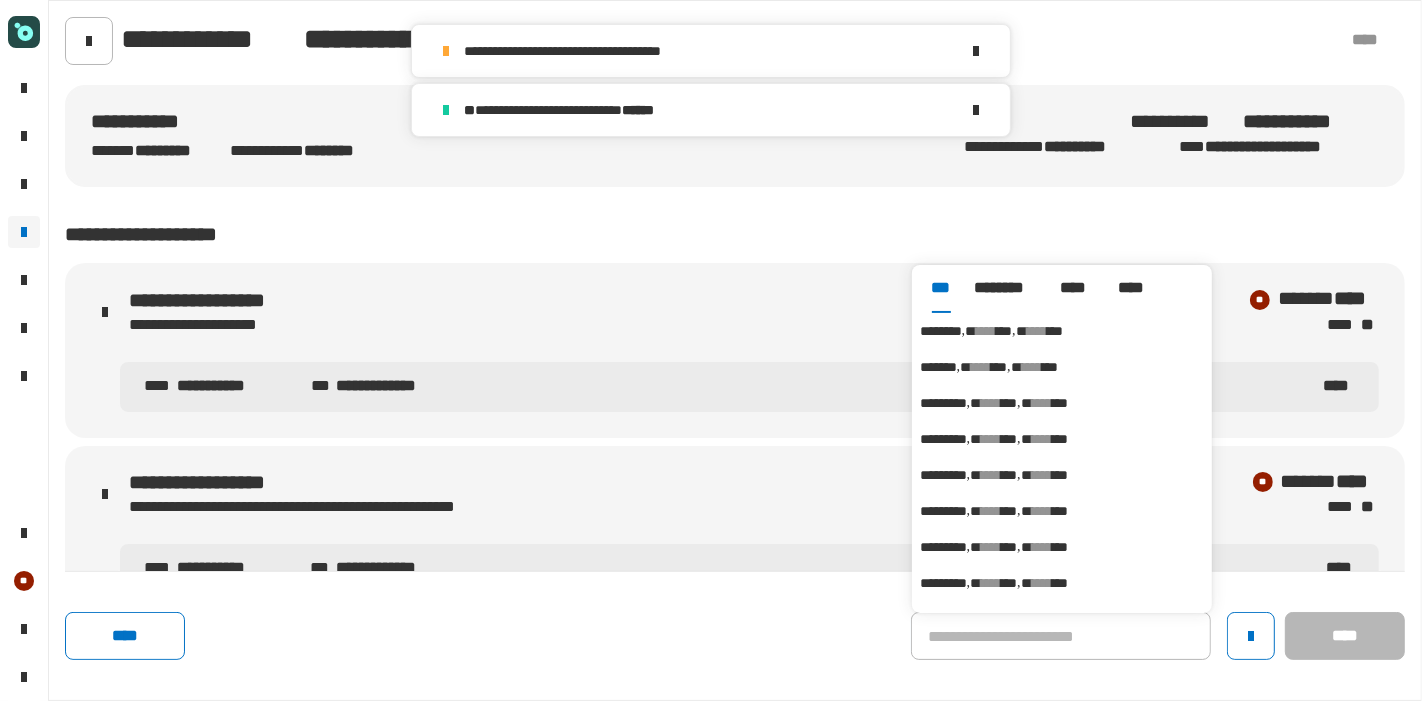 click on "****" at bounding box center [1037, 331] 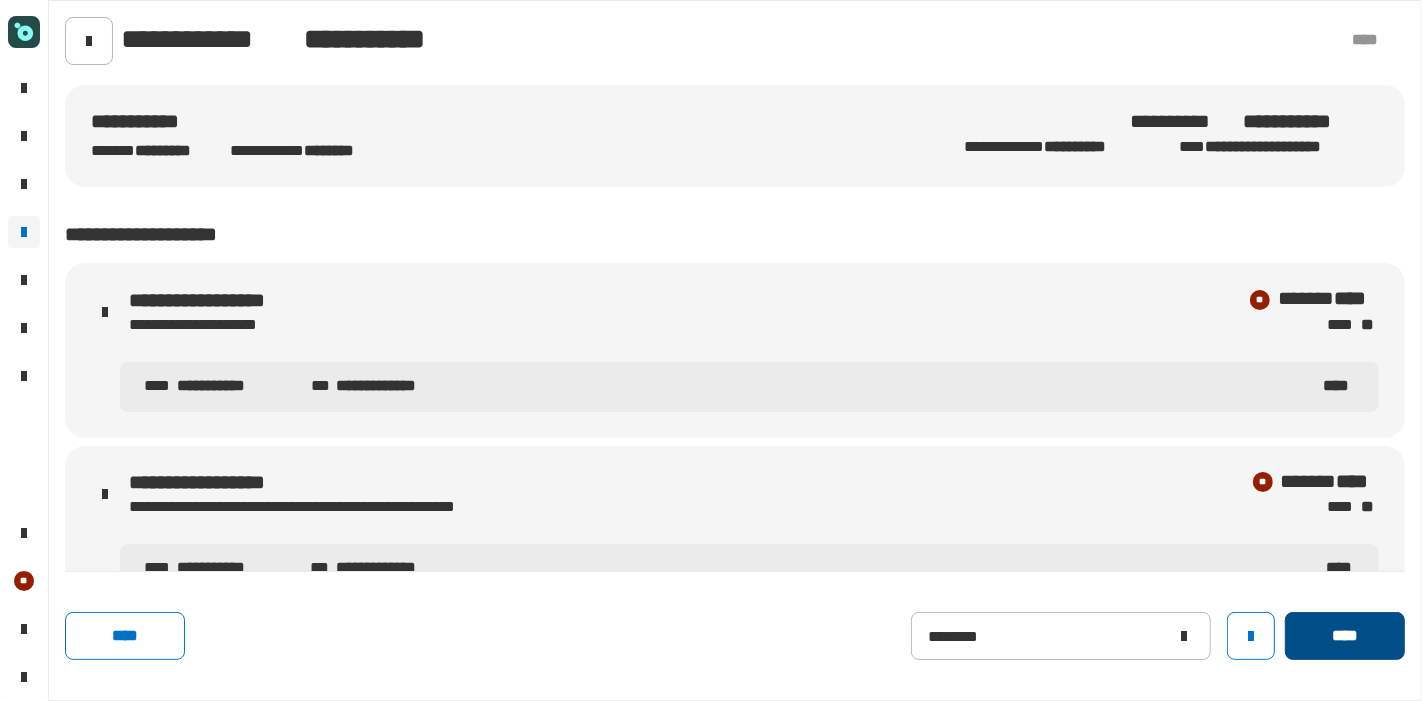 click on "****" 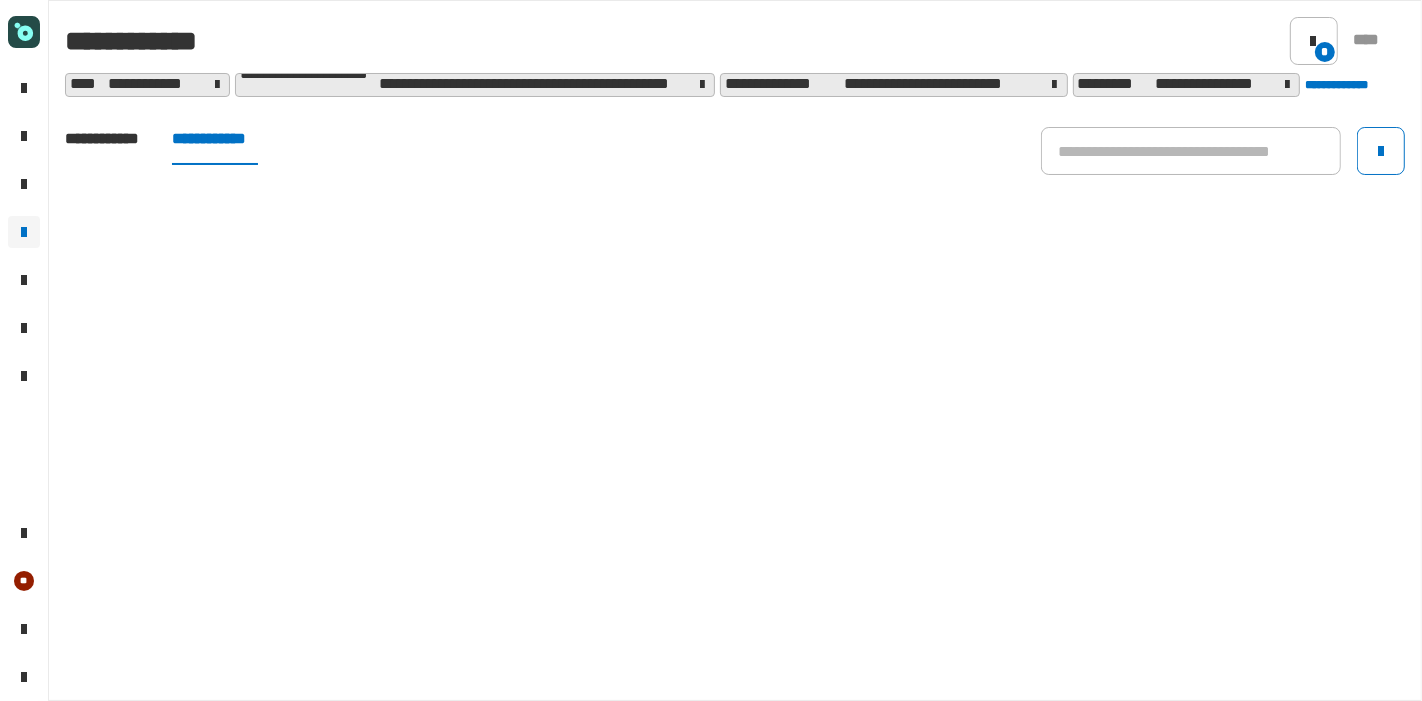 click on "**********" 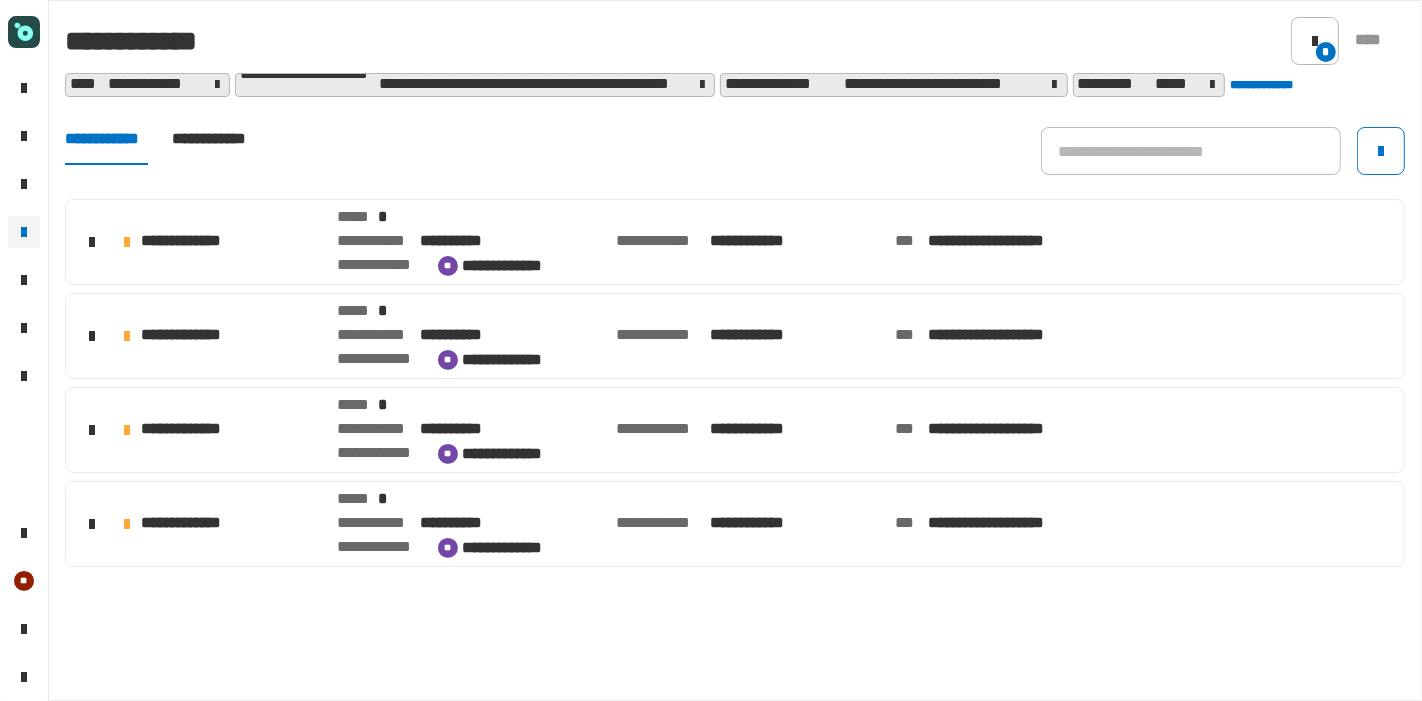 click on "**********" 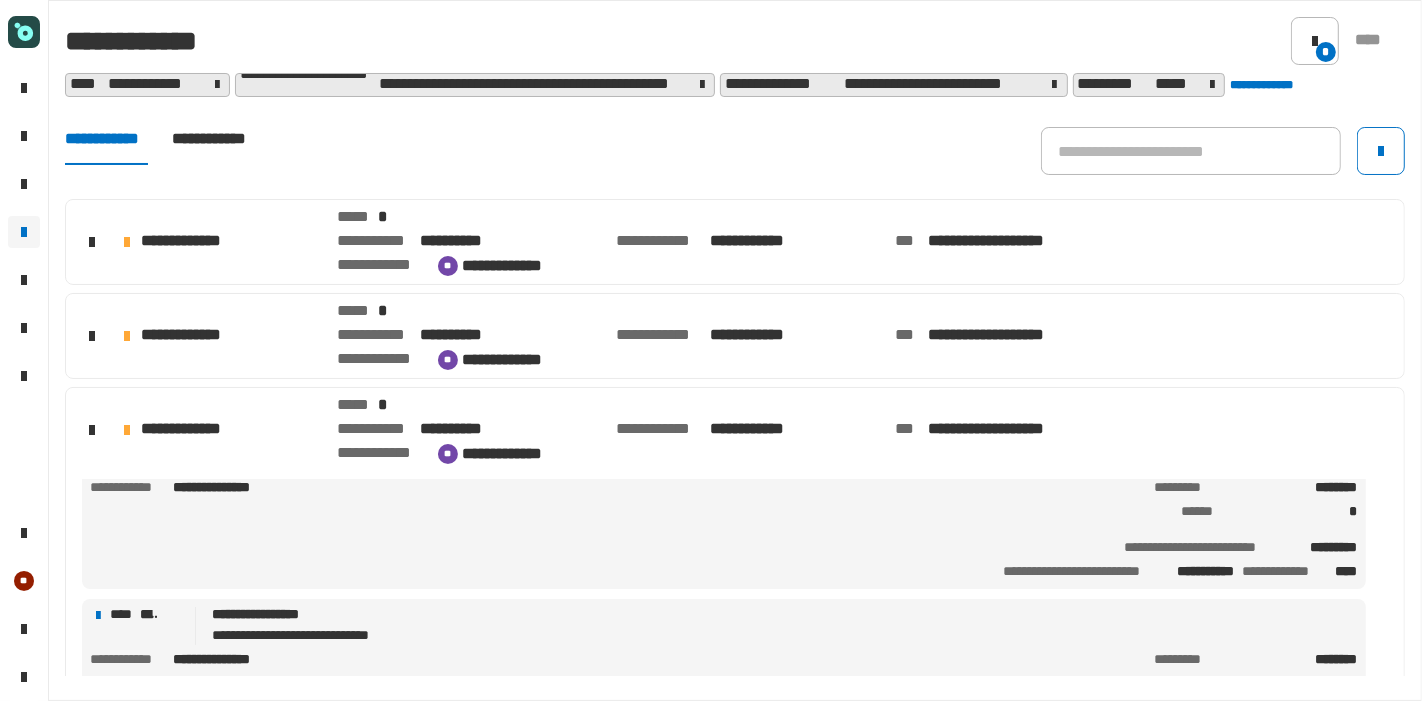 scroll, scrollTop: 128, scrollLeft: 0, axis: vertical 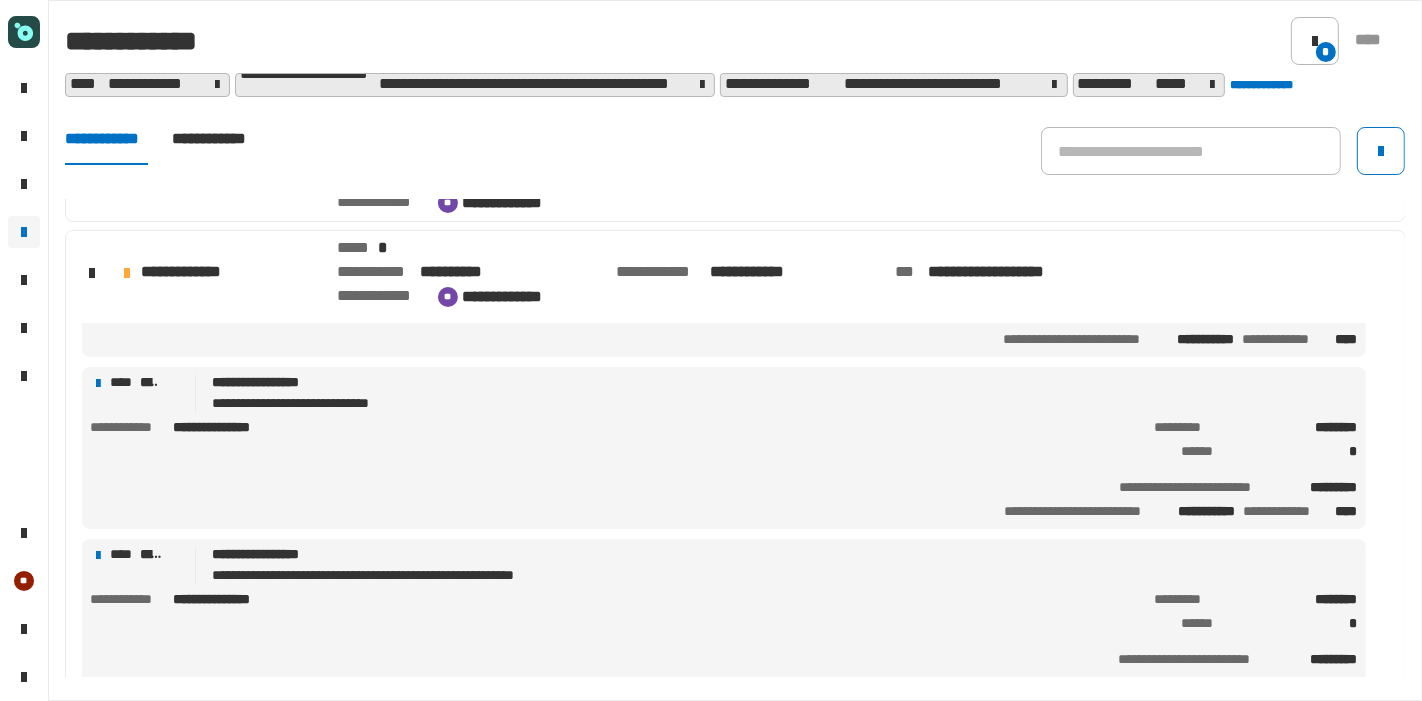 click on "**********" 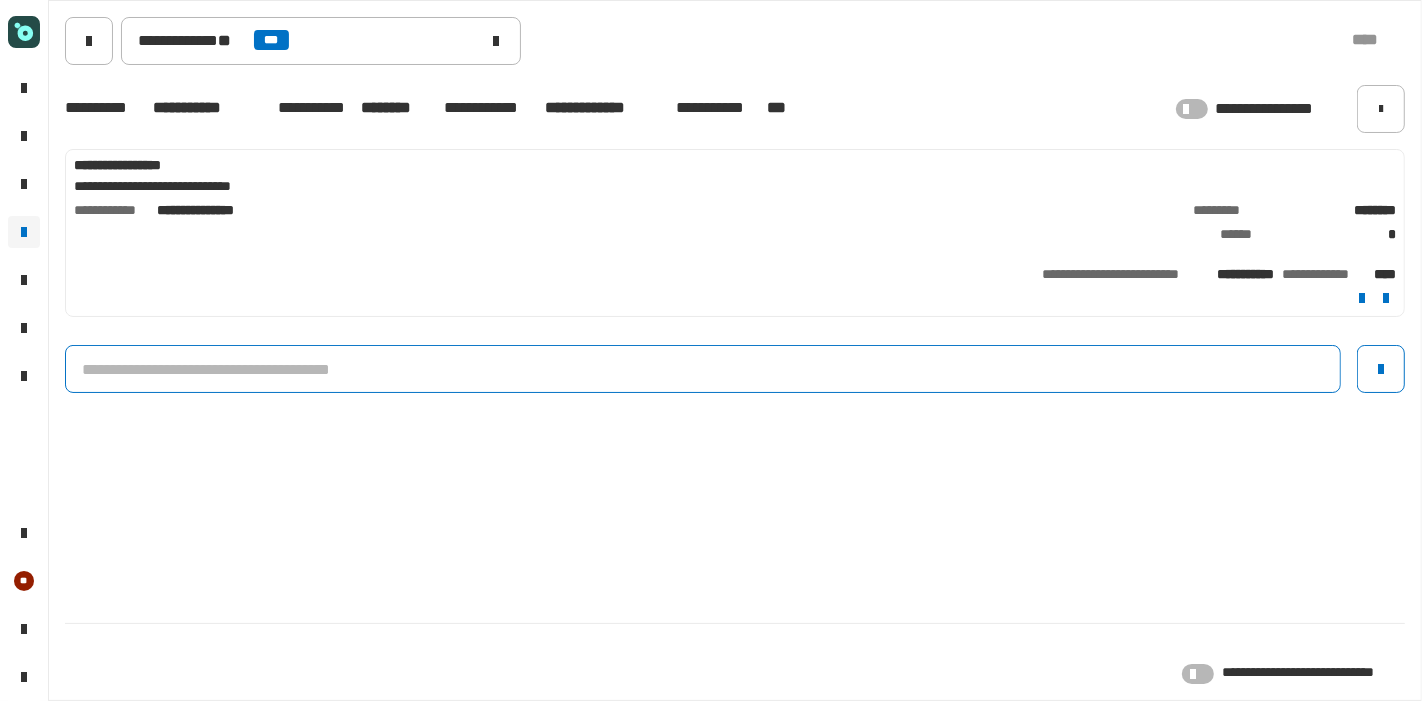 click 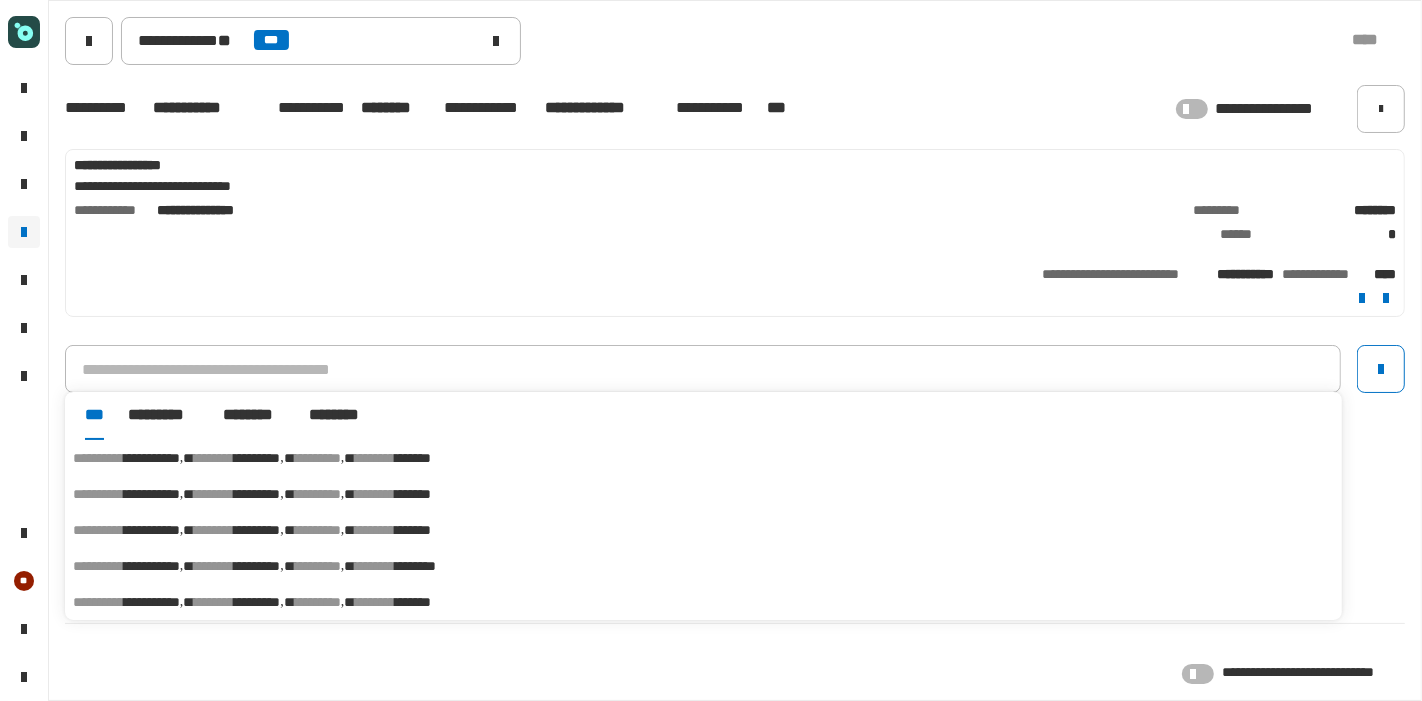 click on "**********" at bounding box center [703, 458] 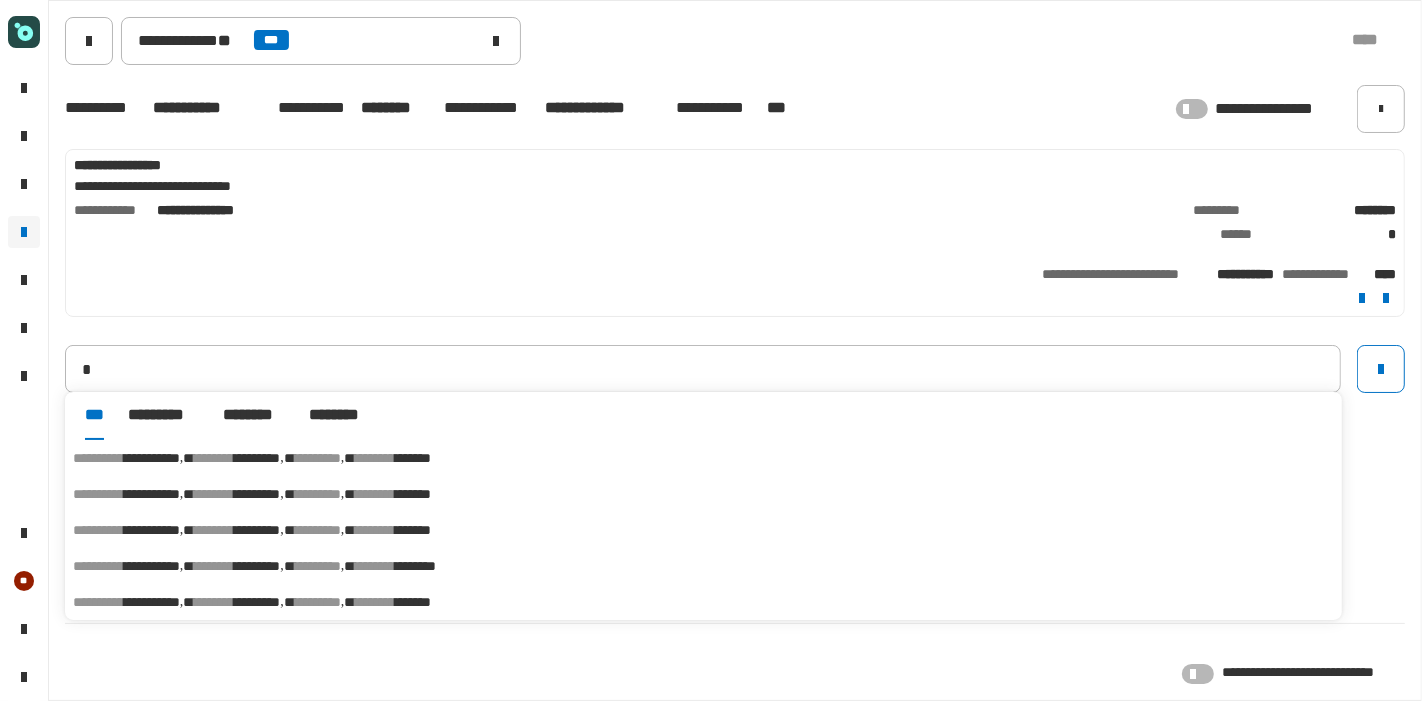 type on "**********" 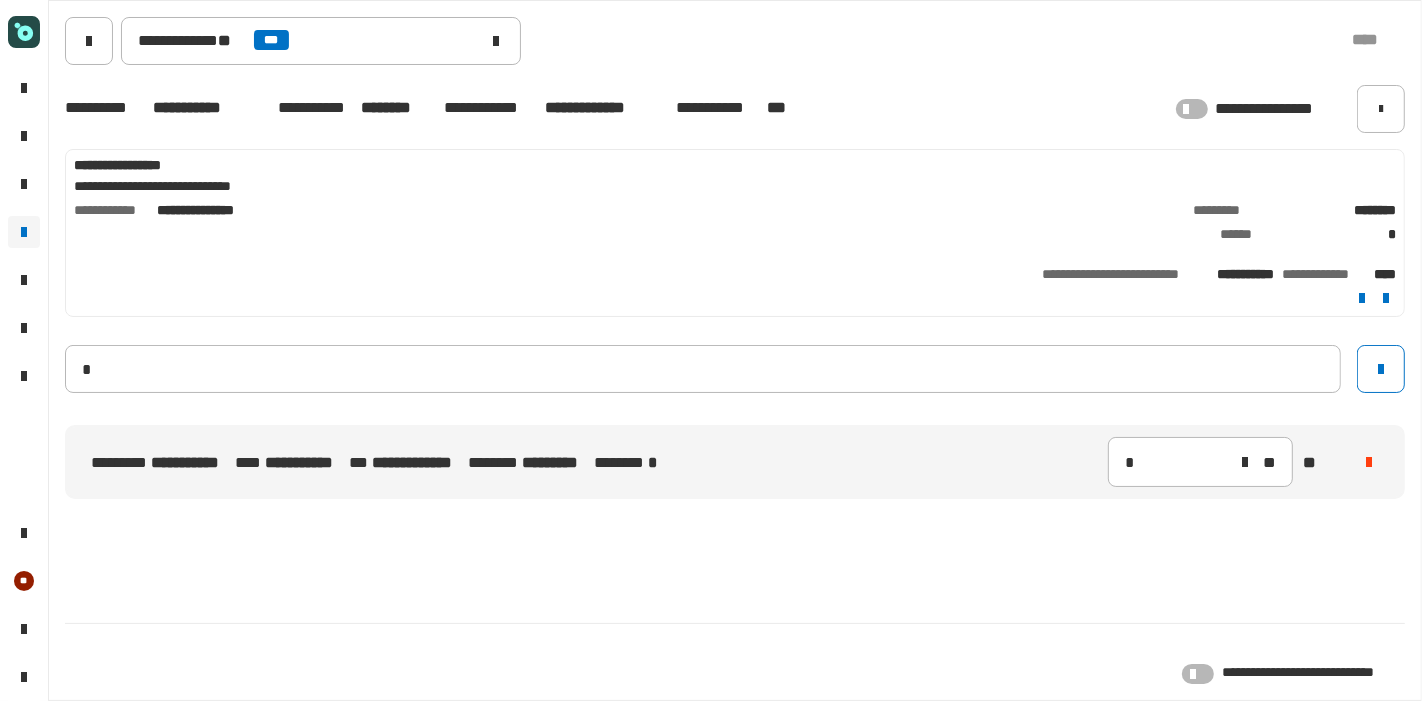 type 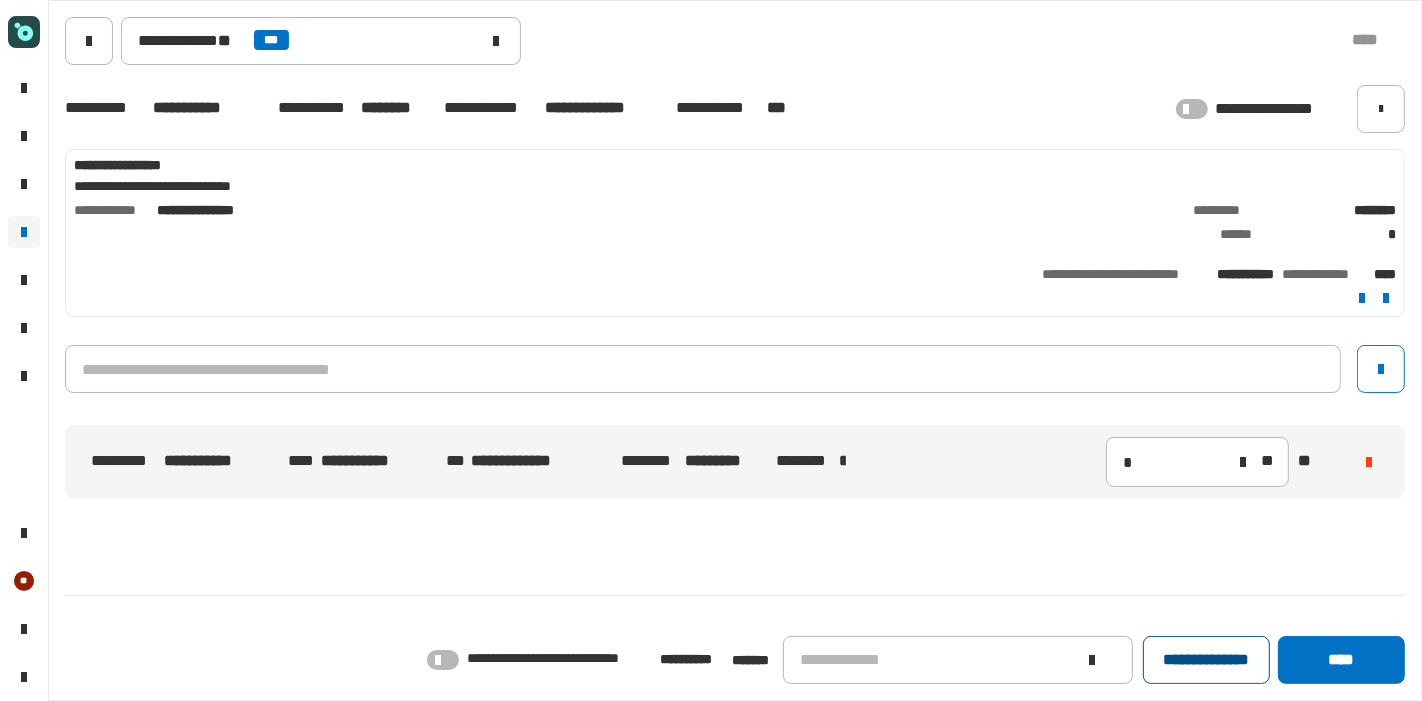 click on "**********" 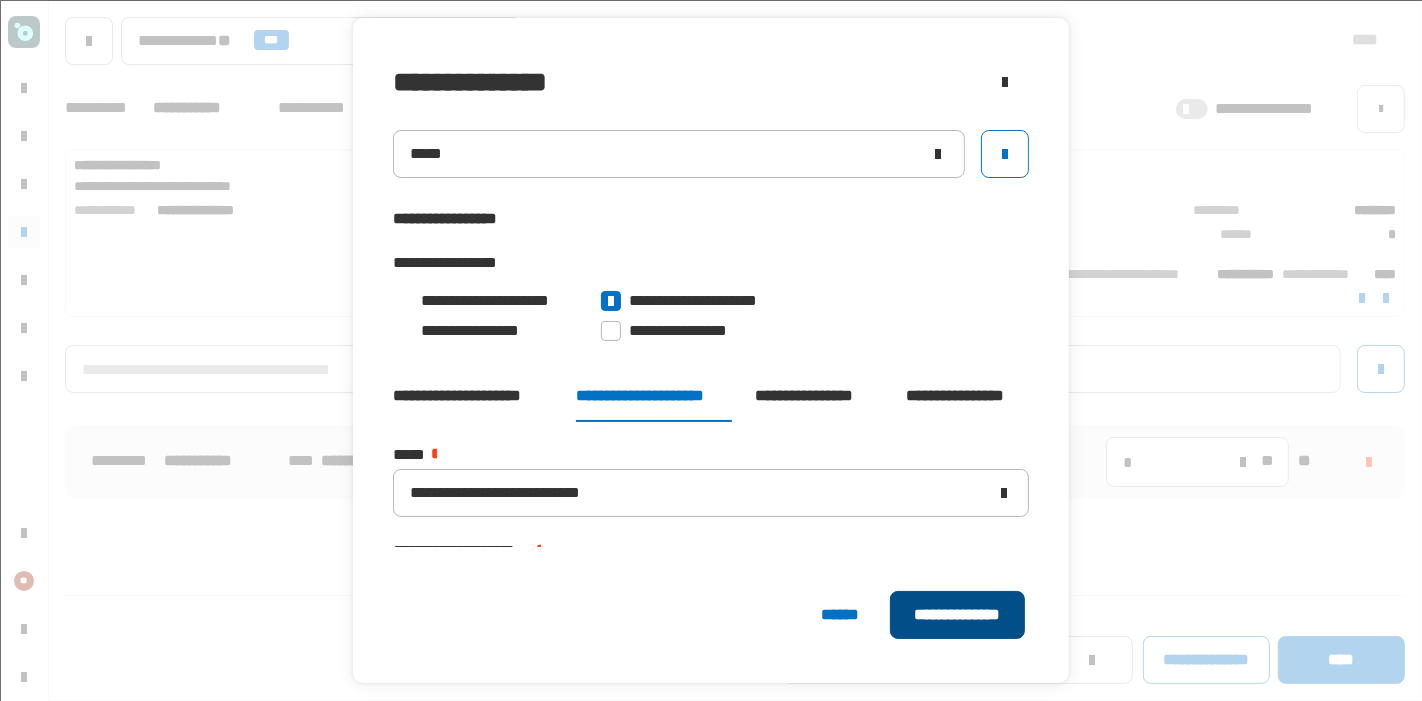 click on "**********" 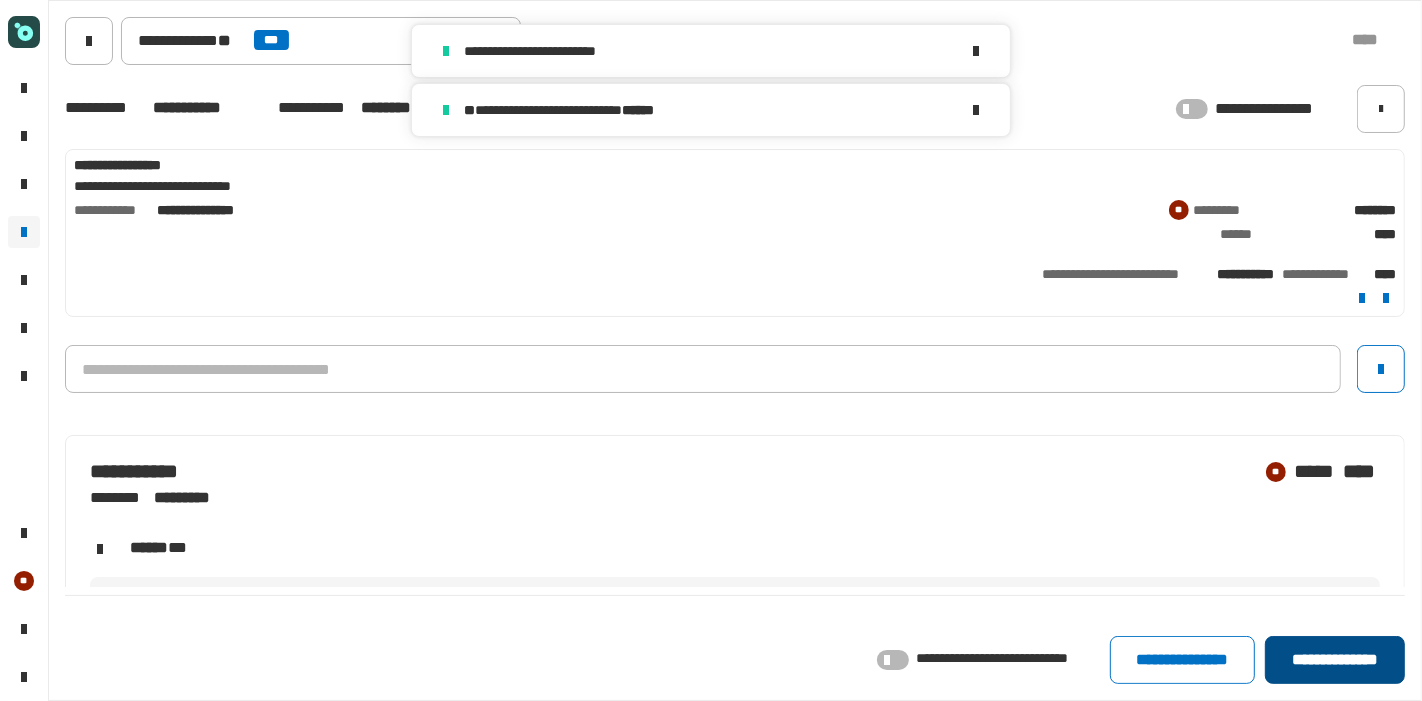 click on "**********" 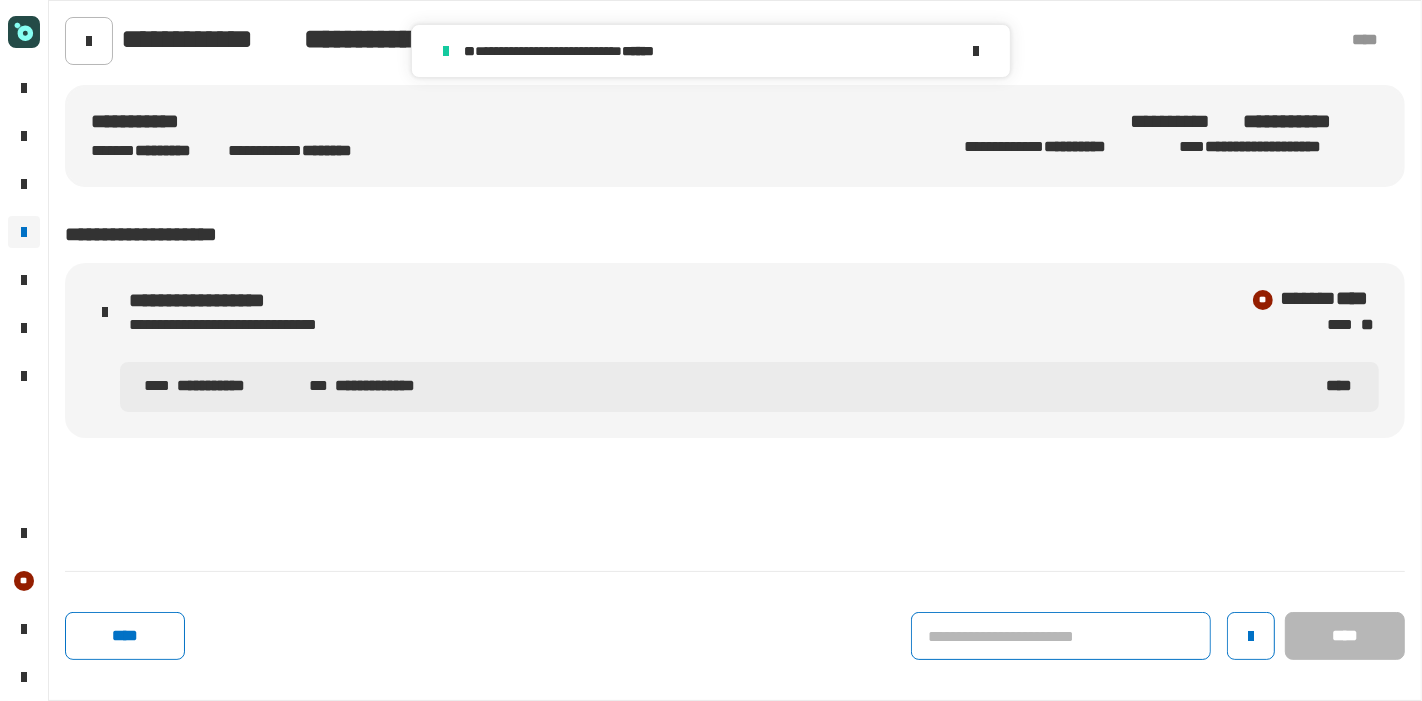 click 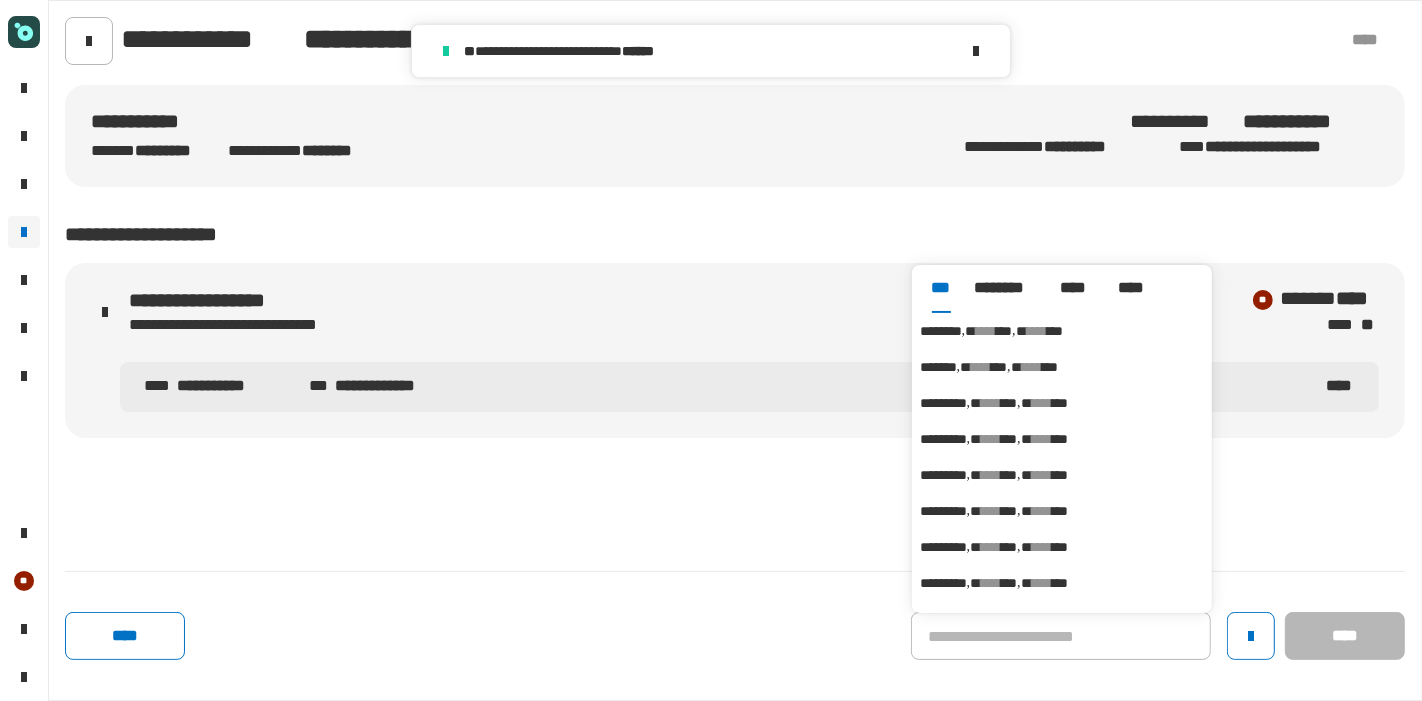 click on "***" at bounding box center [1004, 331] 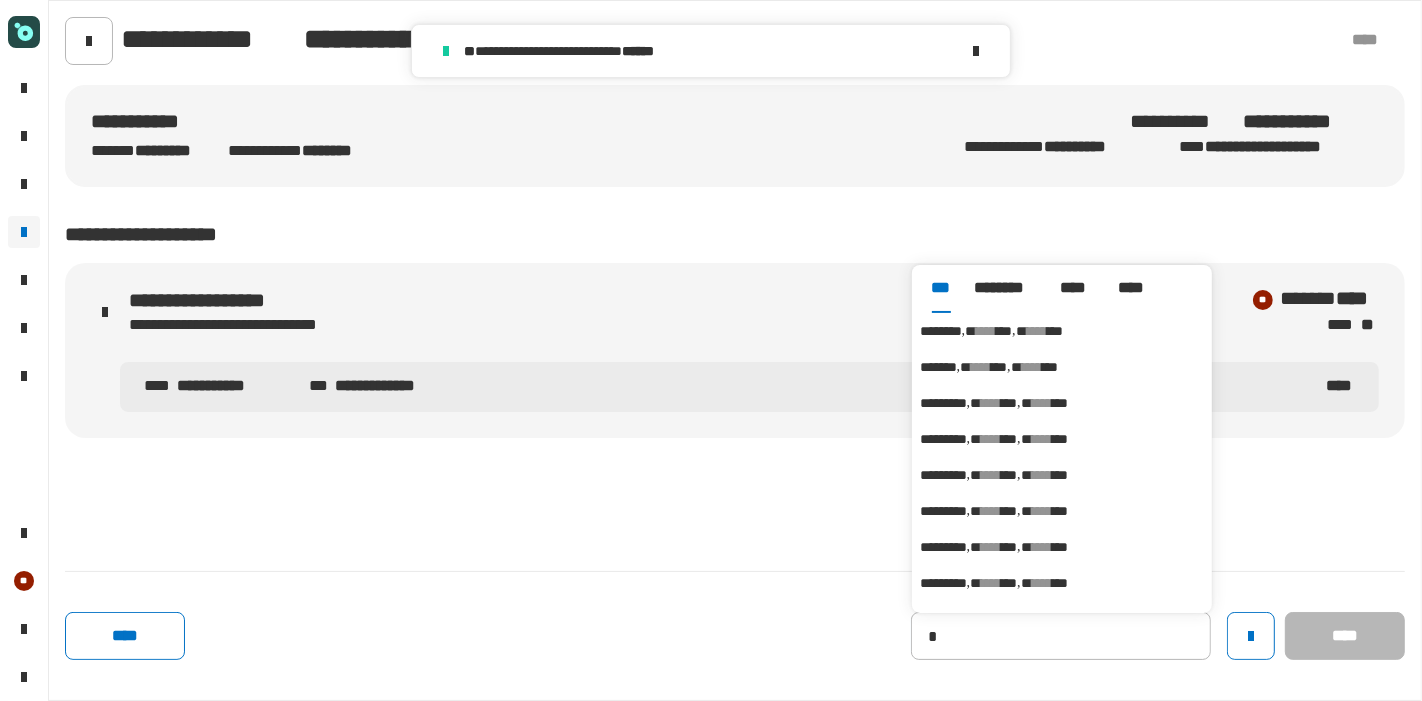 type on "********" 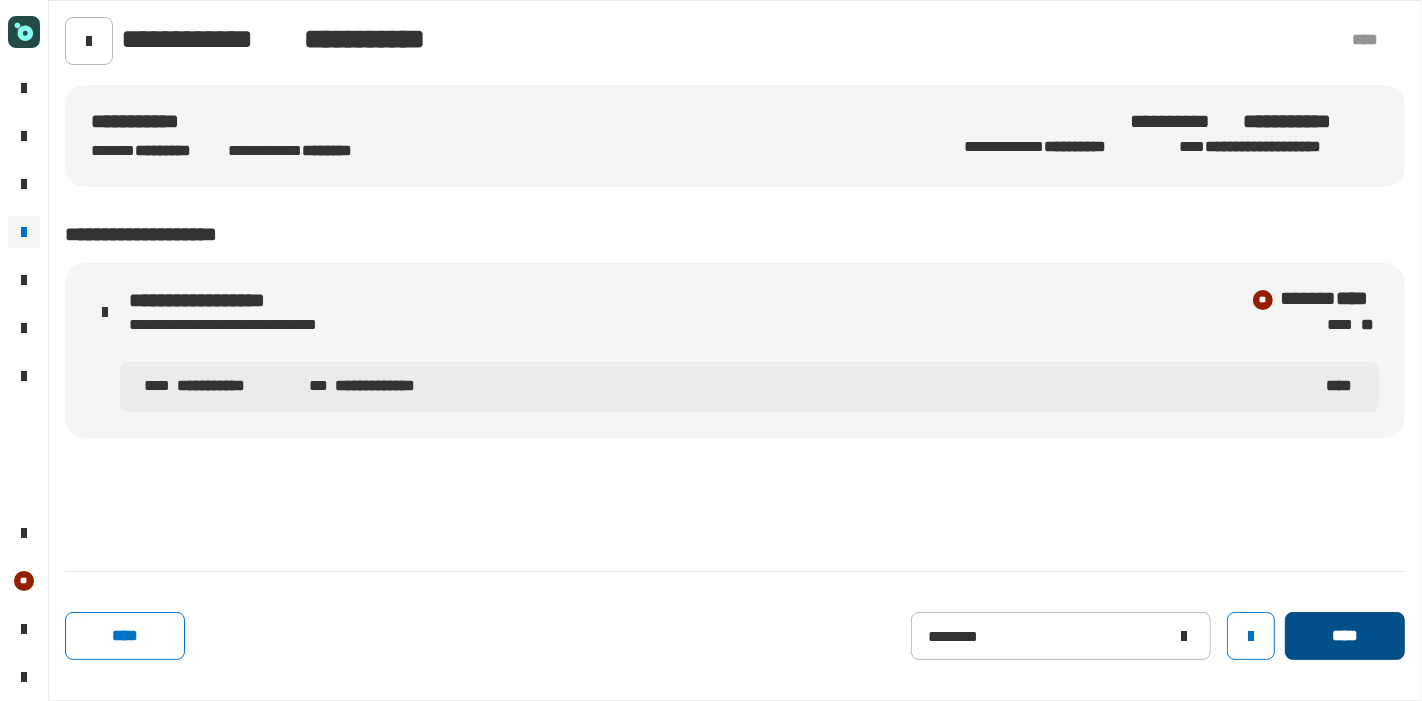 click on "****" 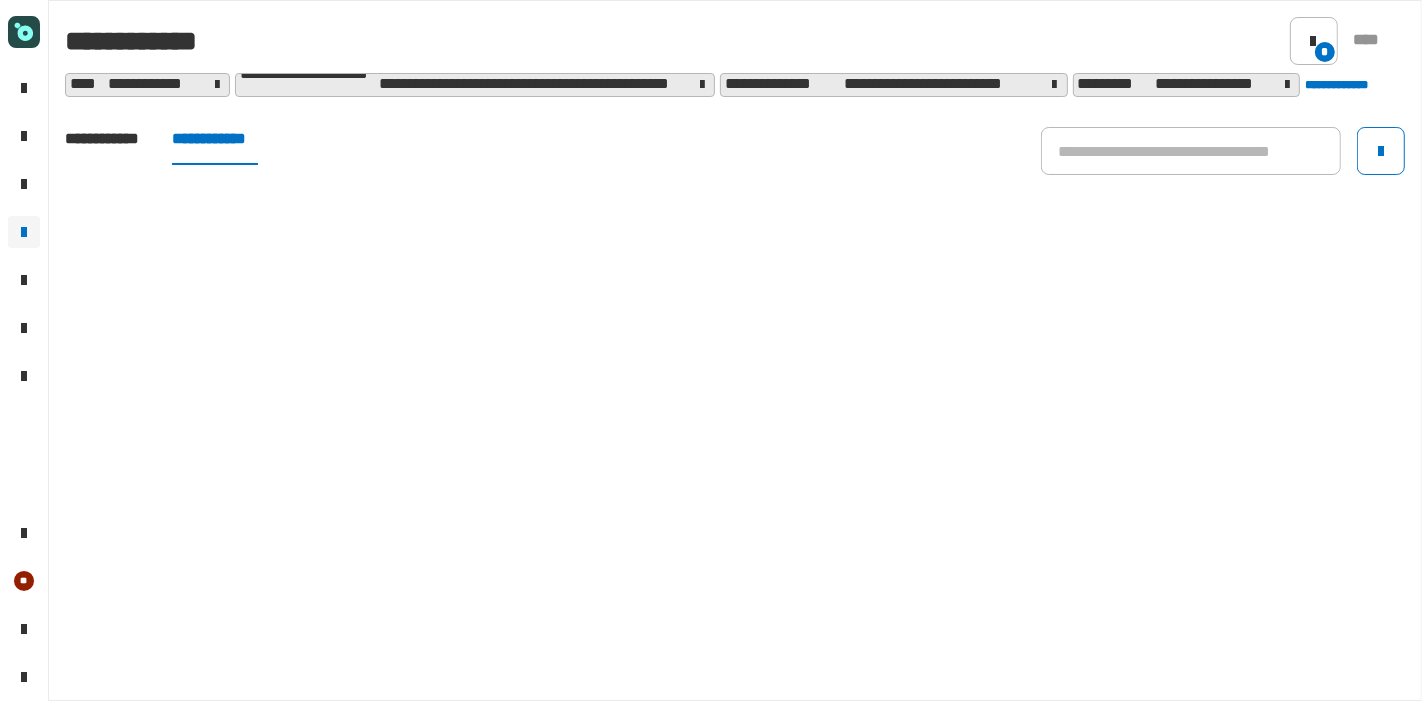 click on "**********" 